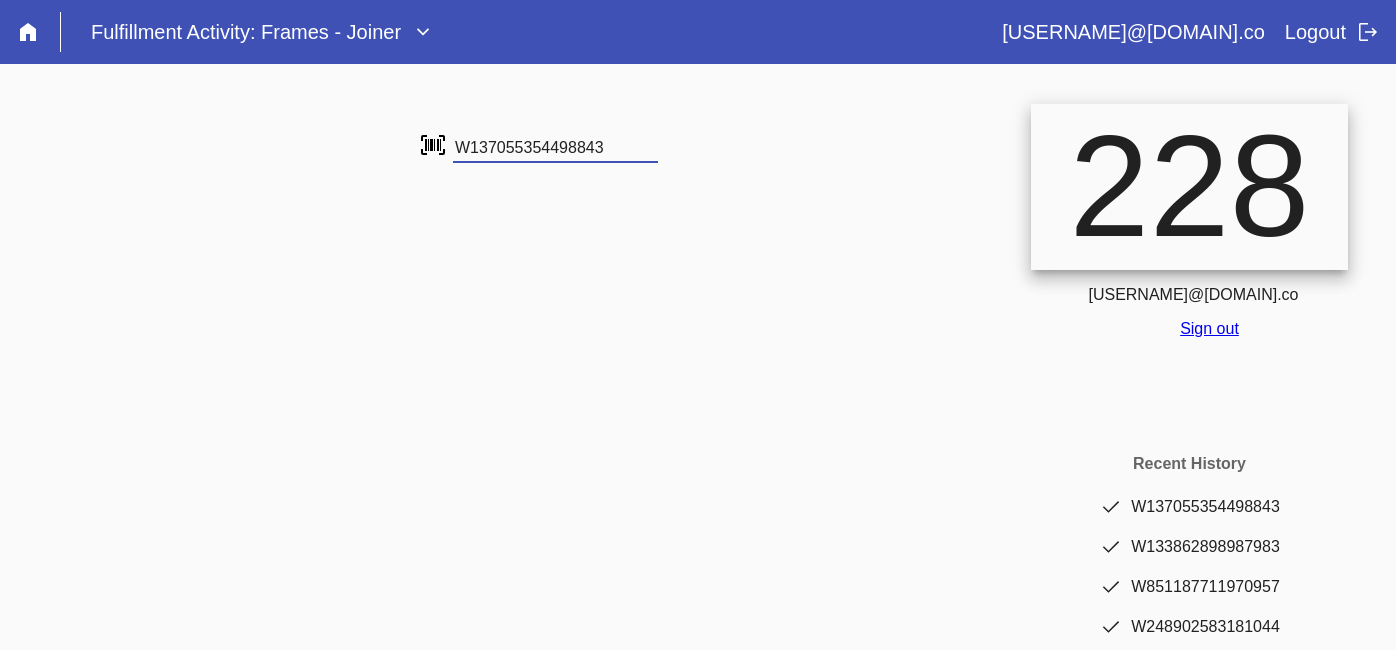 scroll, scrollTop: 0, scrollLeft: 0, axis: both 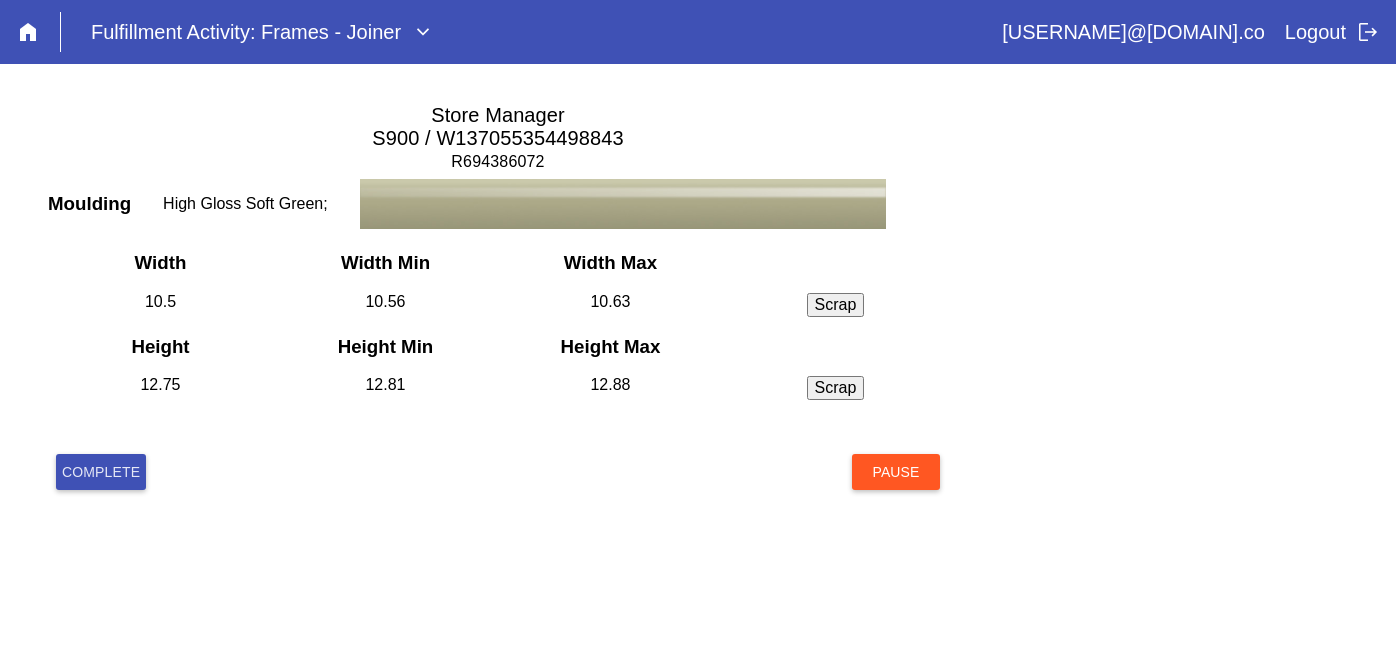 click on "Complete" at bounding box center [101, 472] 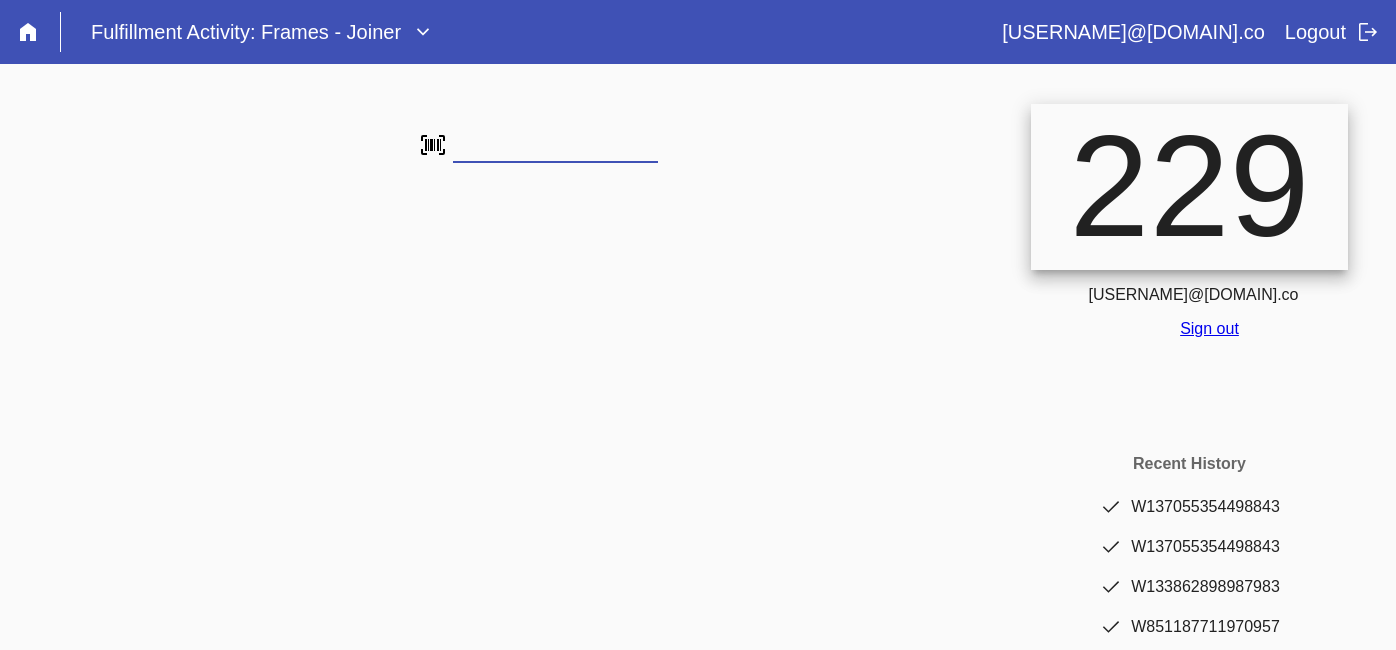 scroll, scrollTop: 0, scrollLeft: 0, axis: both 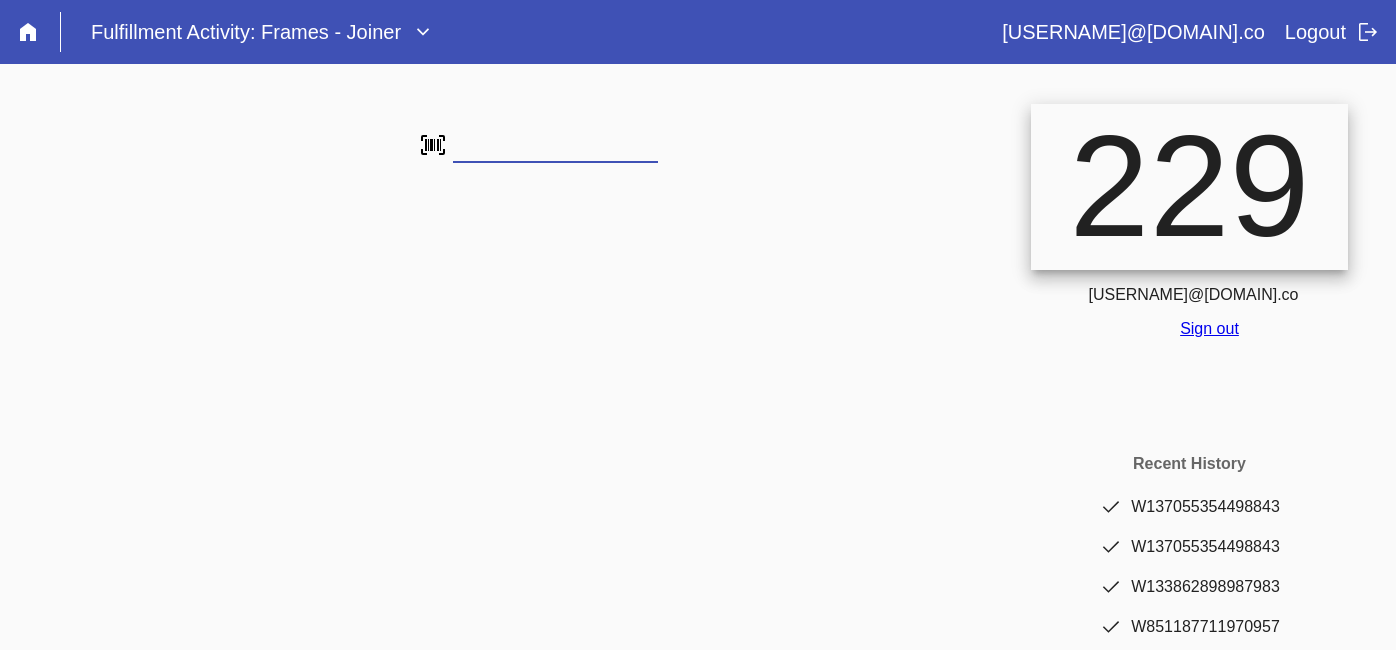 type on "W137055354498843" 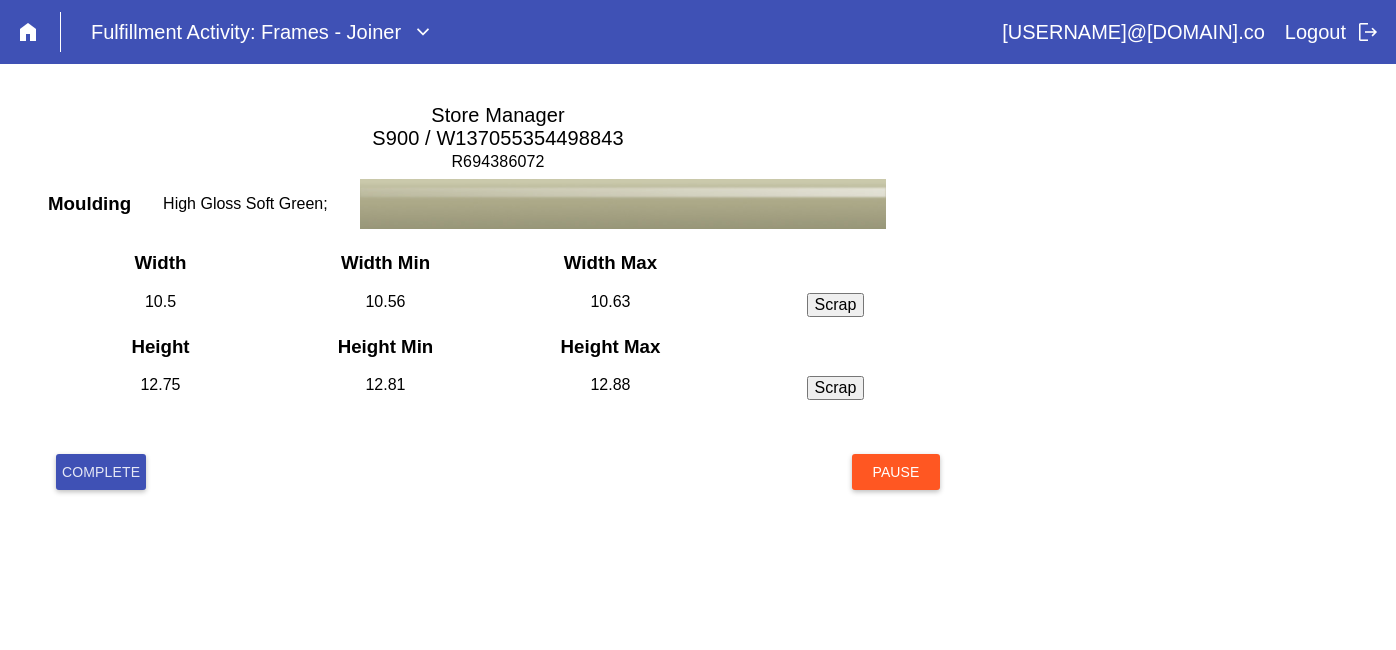 scroll, scrollTop: 0, scrollLeft: 0, axis: both 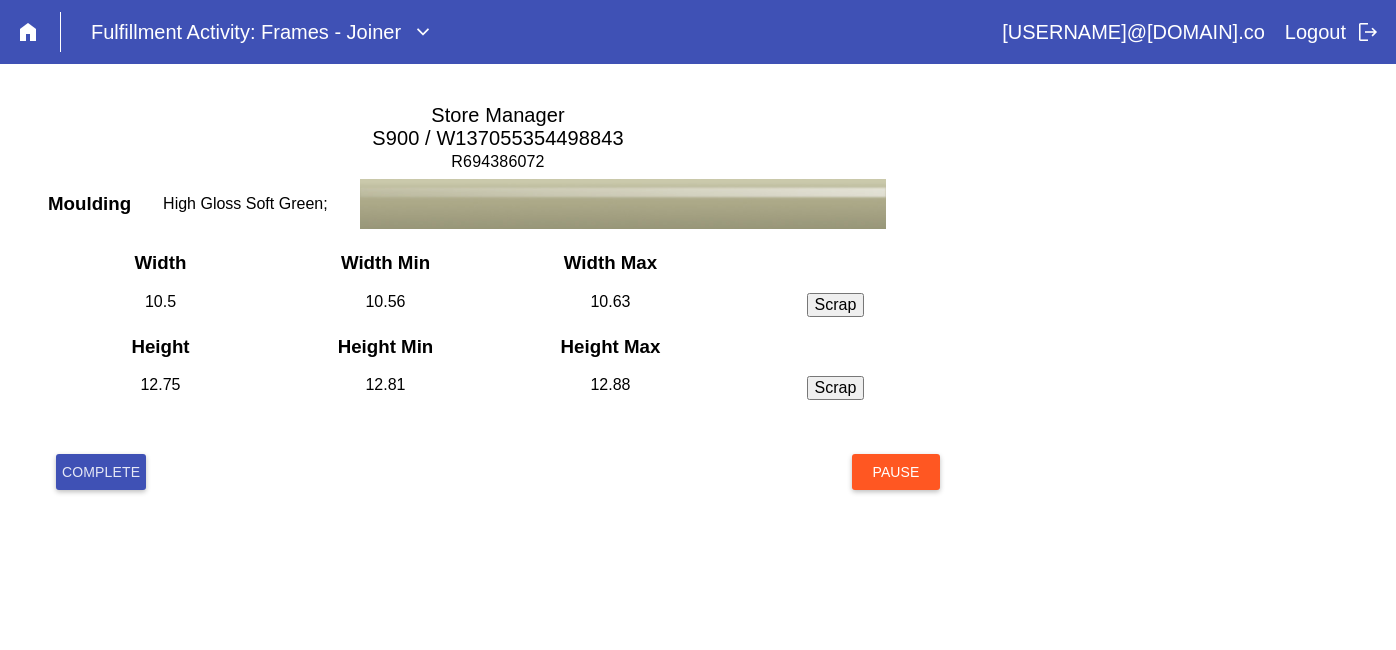 click on "Complete" at bounding box center [101, 472] 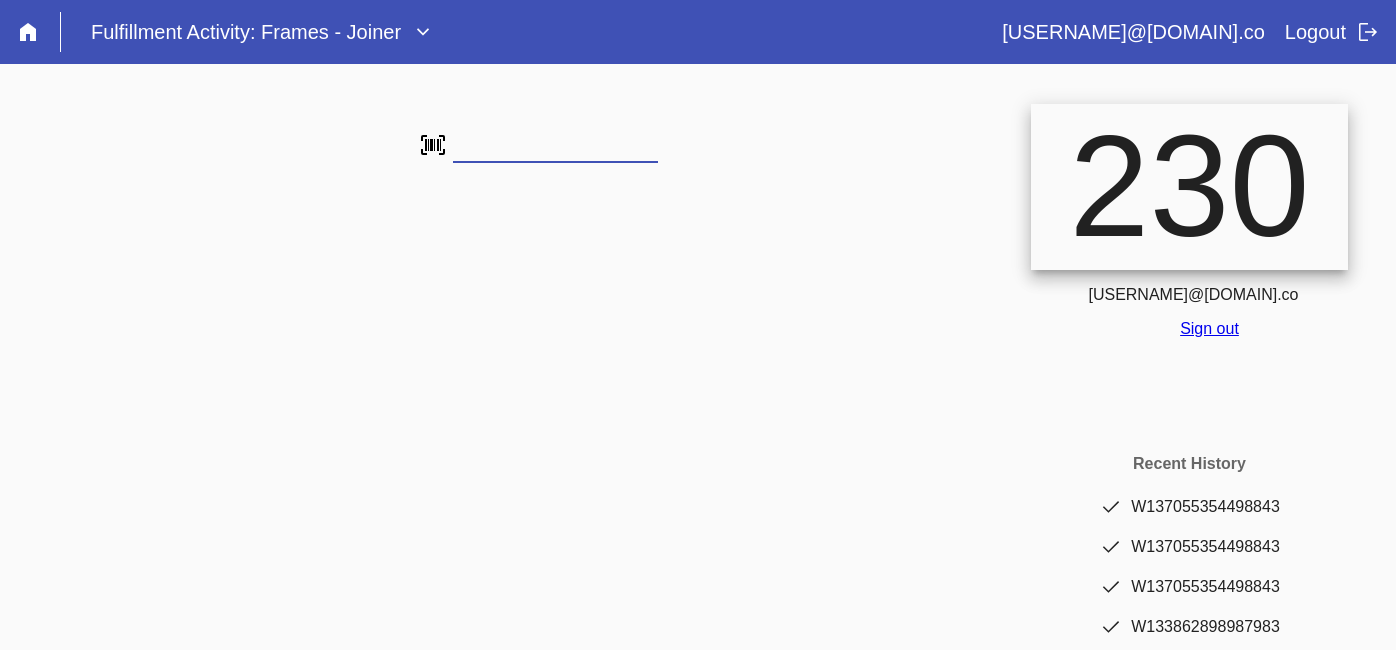 scroll, scrollTop: 0, scrollLeft: 0, axis: both 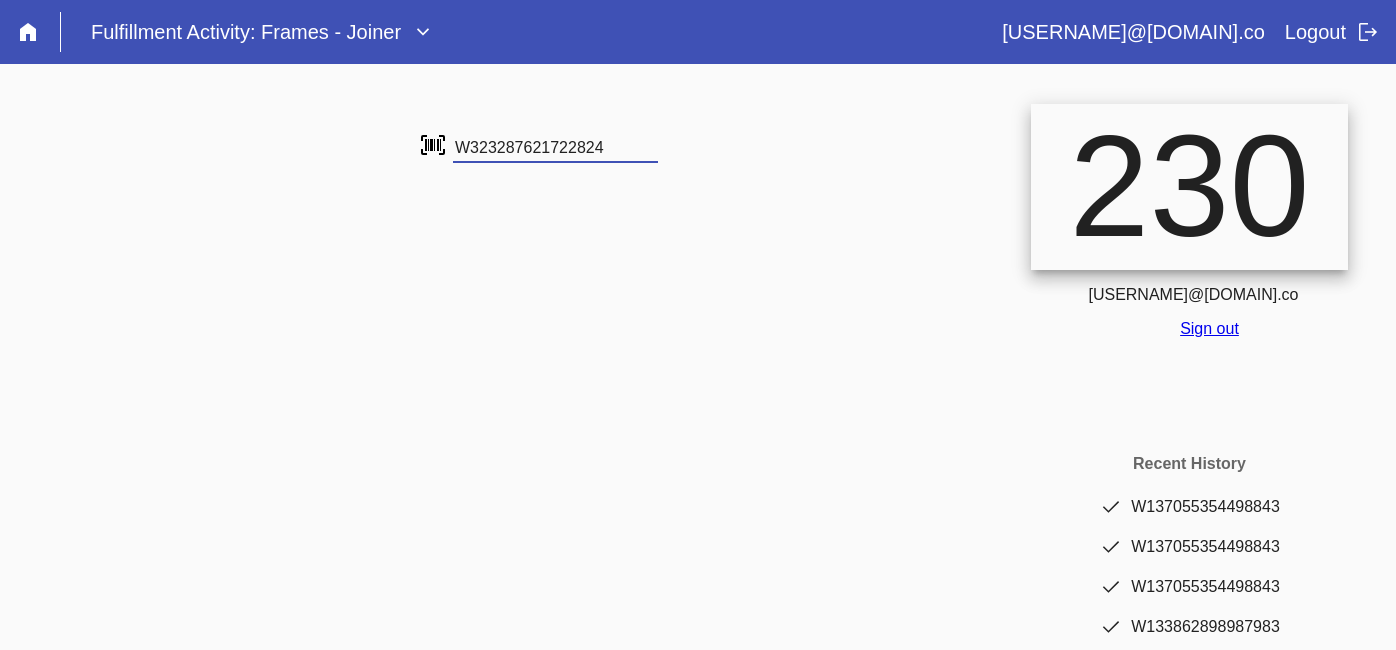 type on "W323287621722824" 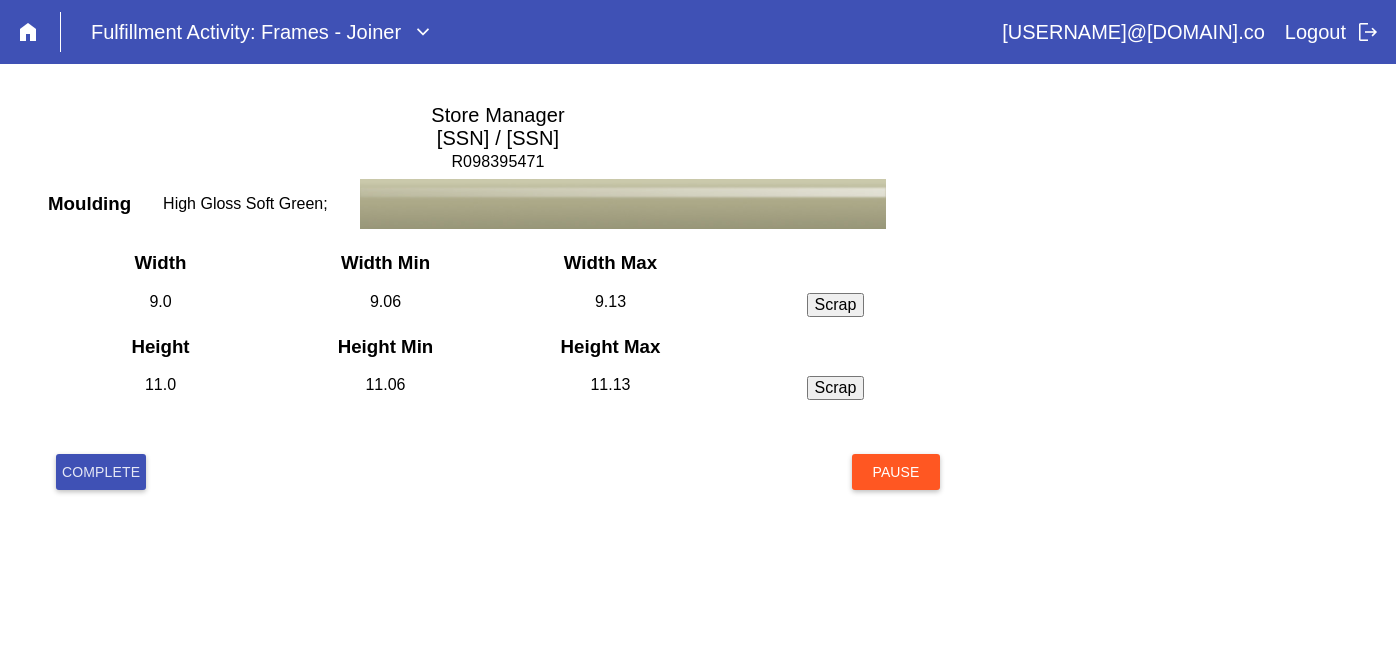 scroll, scrollTop: 0, scrollLeft: 0, axis: both 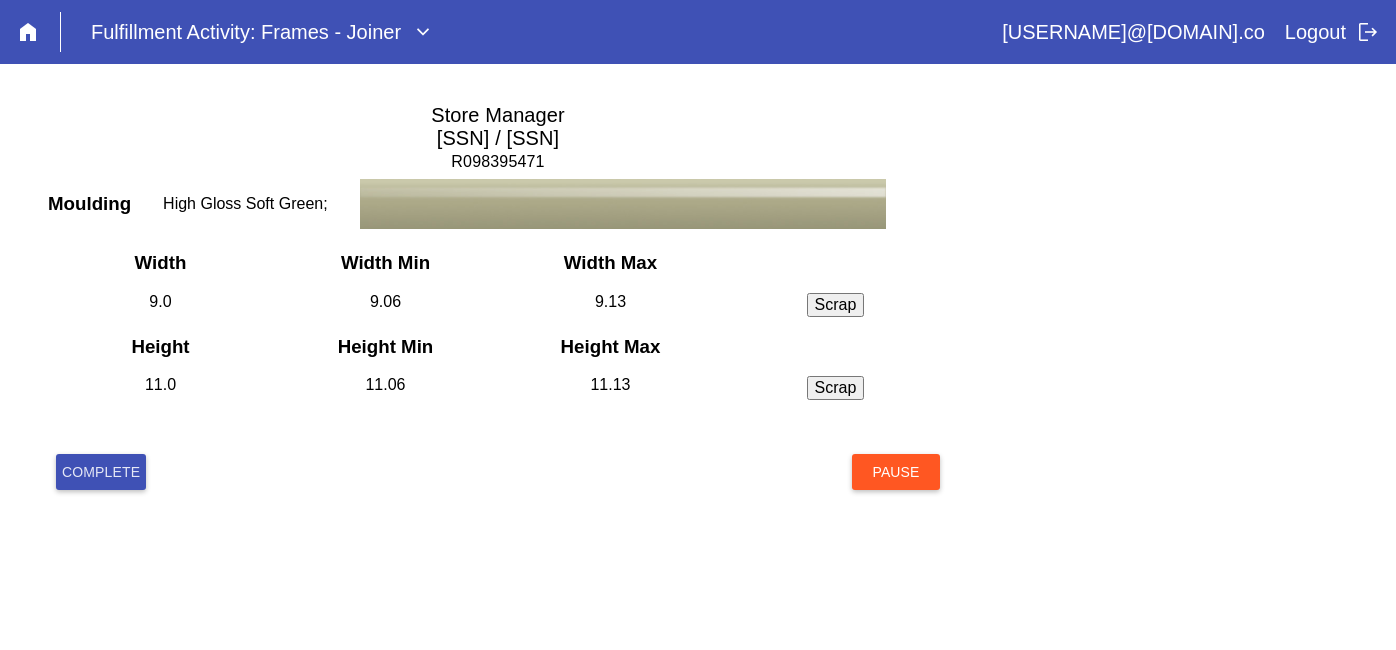 click on "Complete" at bounding box center (101, 472) 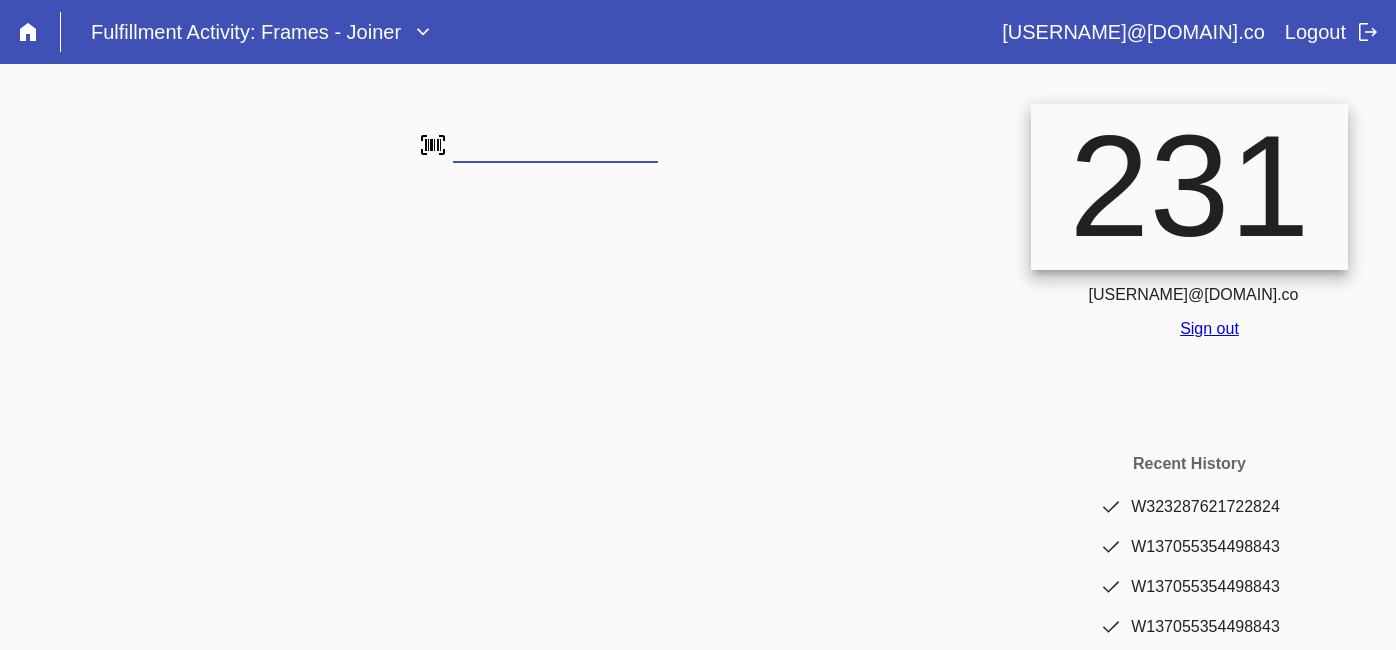 scroll, scrollTop: 0, scrollLeft: 0, axis: both 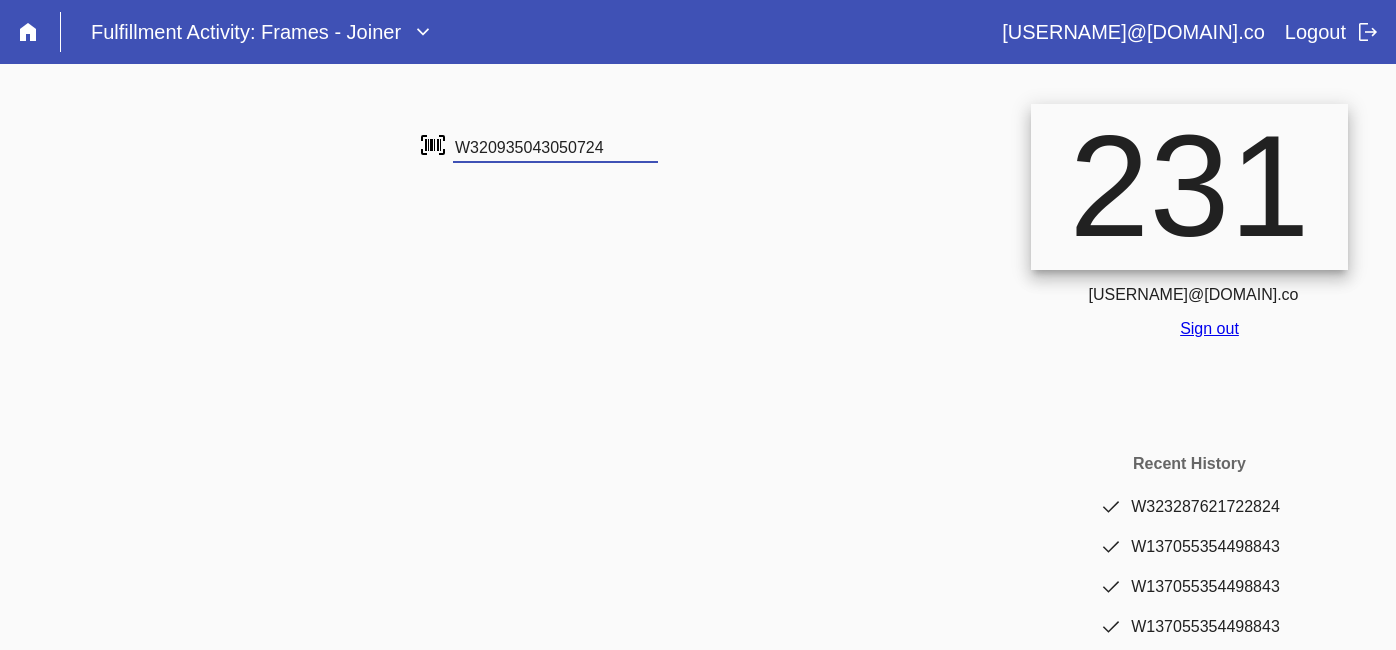 type on "W320935043050724" 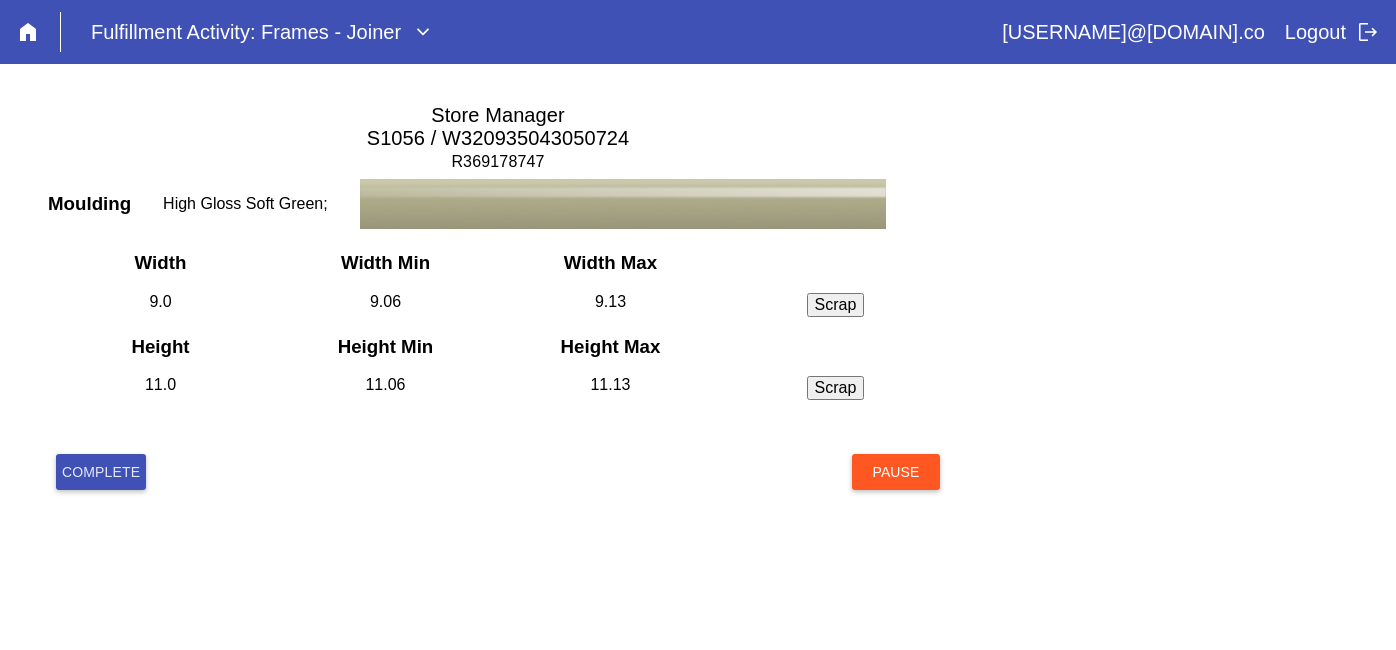 scroll, scrollTop: 0, scrollLeft: 0, axis: both 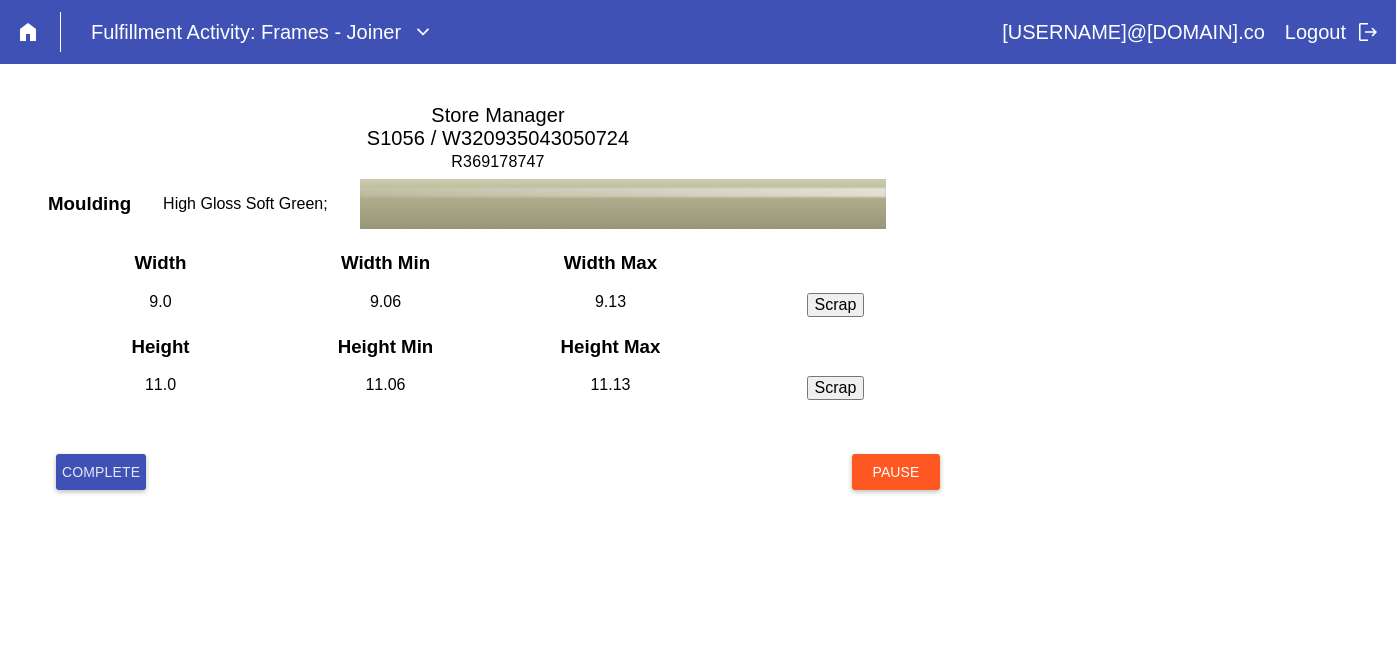 click on "Complete" at bounding box center [101, 472] 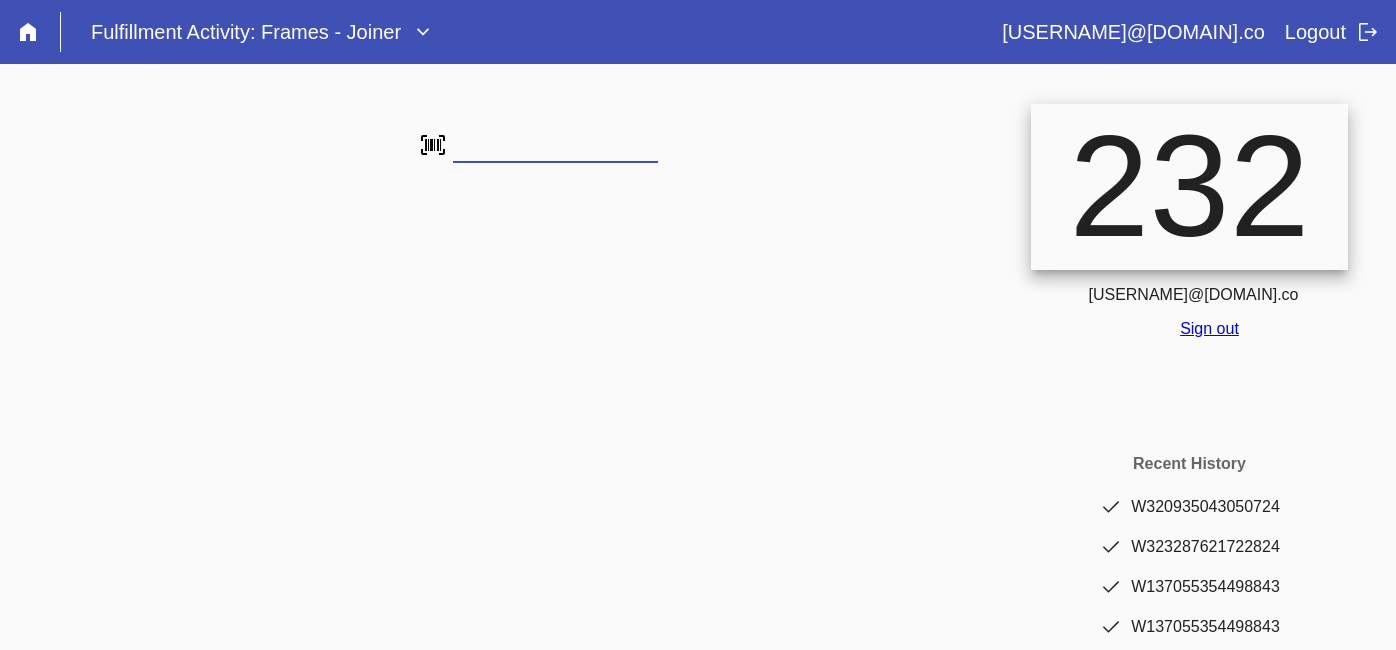 scroll, scrollTop: 0, scrollLeft: 0, axis: both 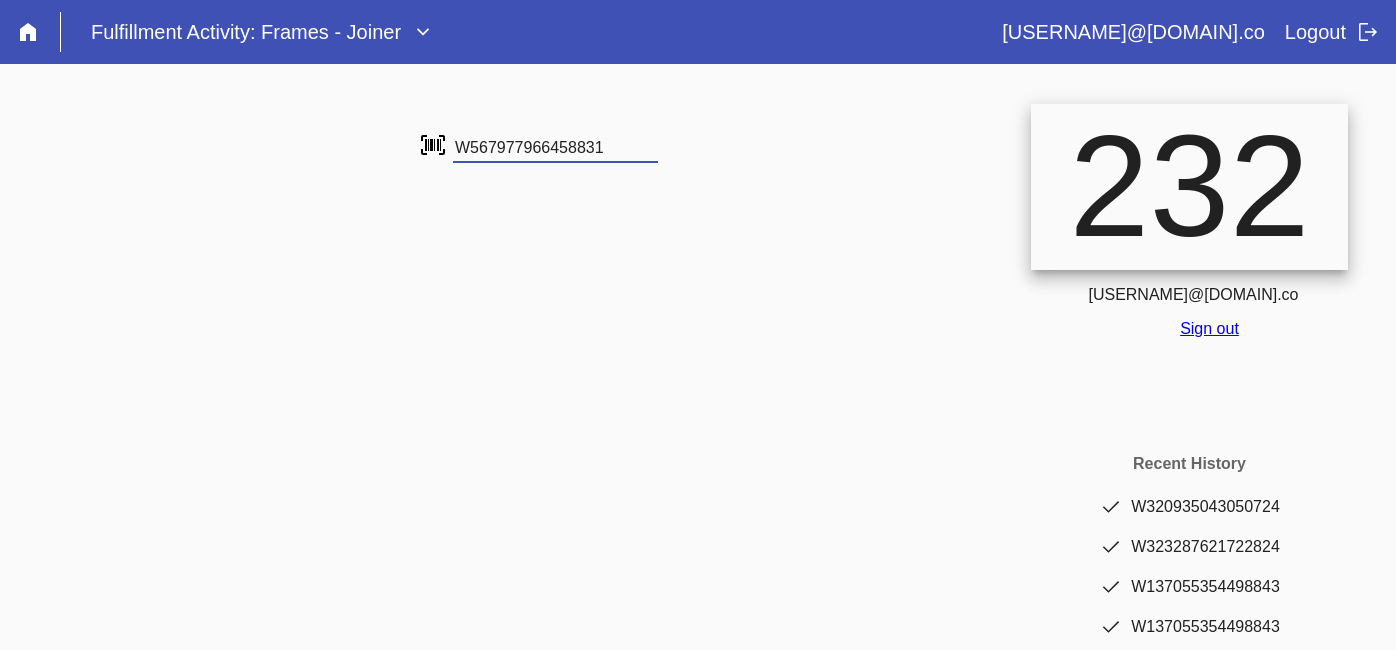 type on "W567977966458831" 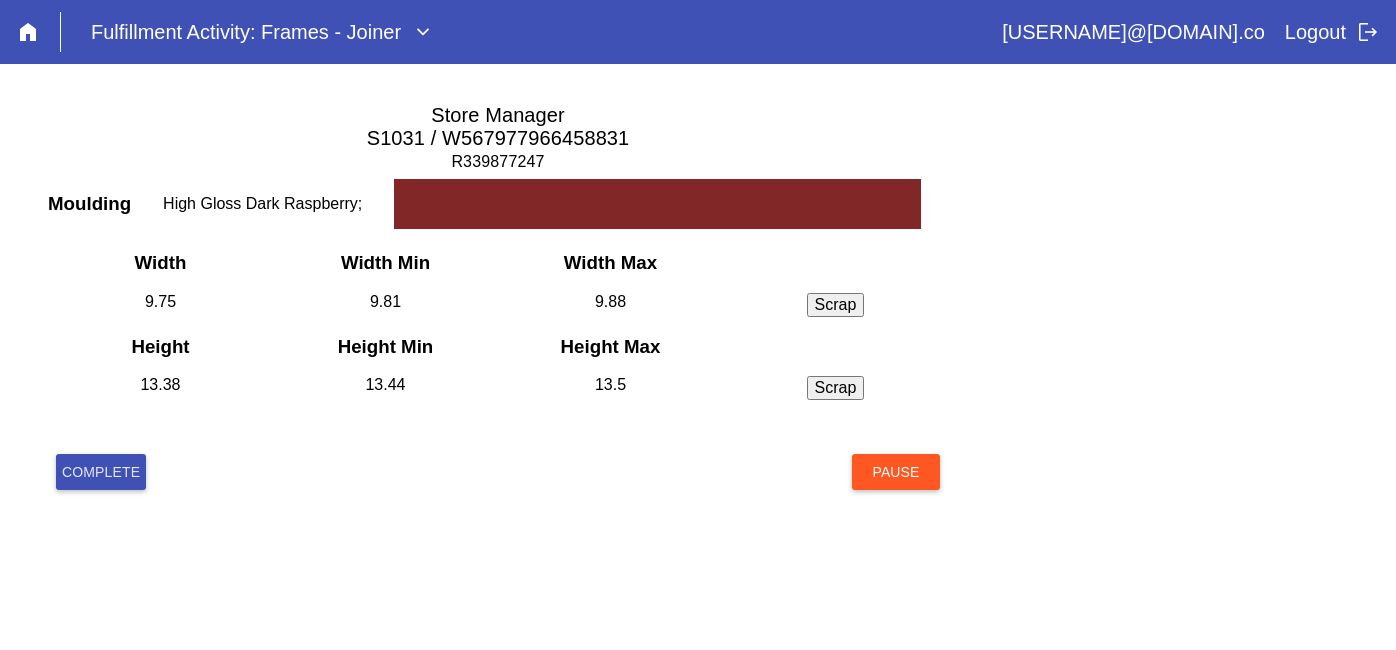 scroll, scrollTop: 0, scrollLeft: 0, axis: both 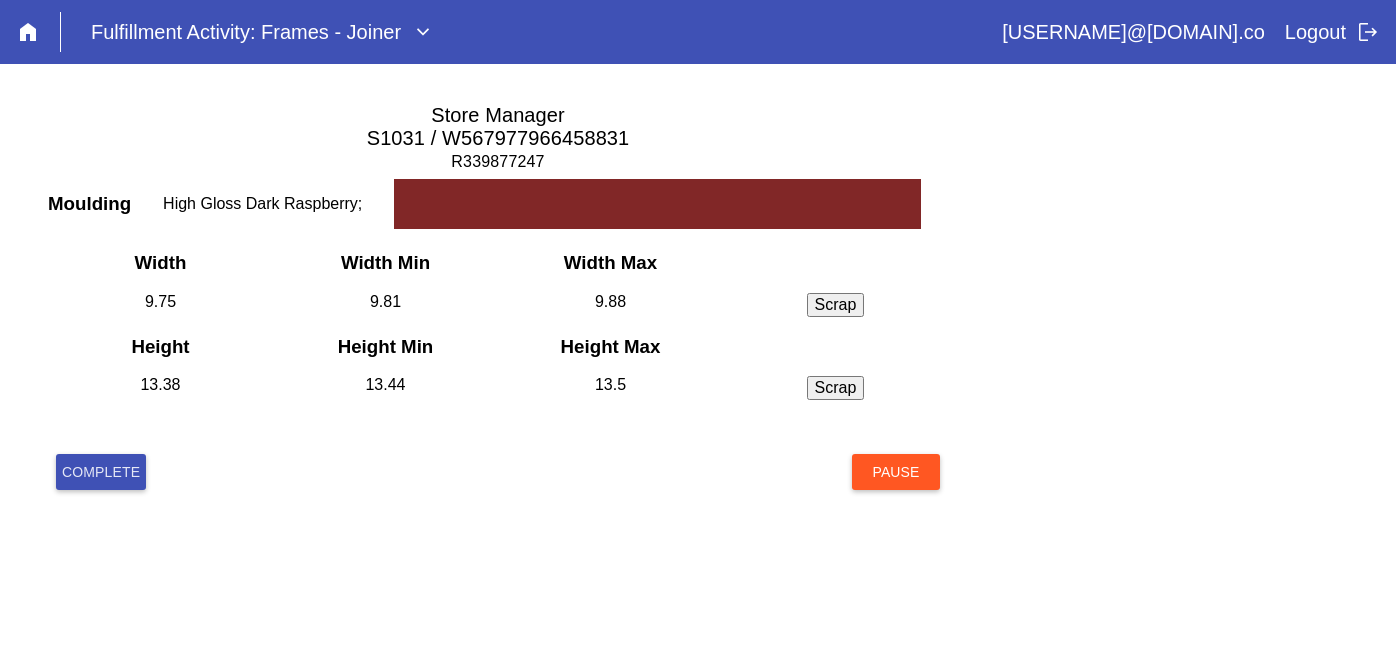 click on "Complete" at bounding box center [101, 472] 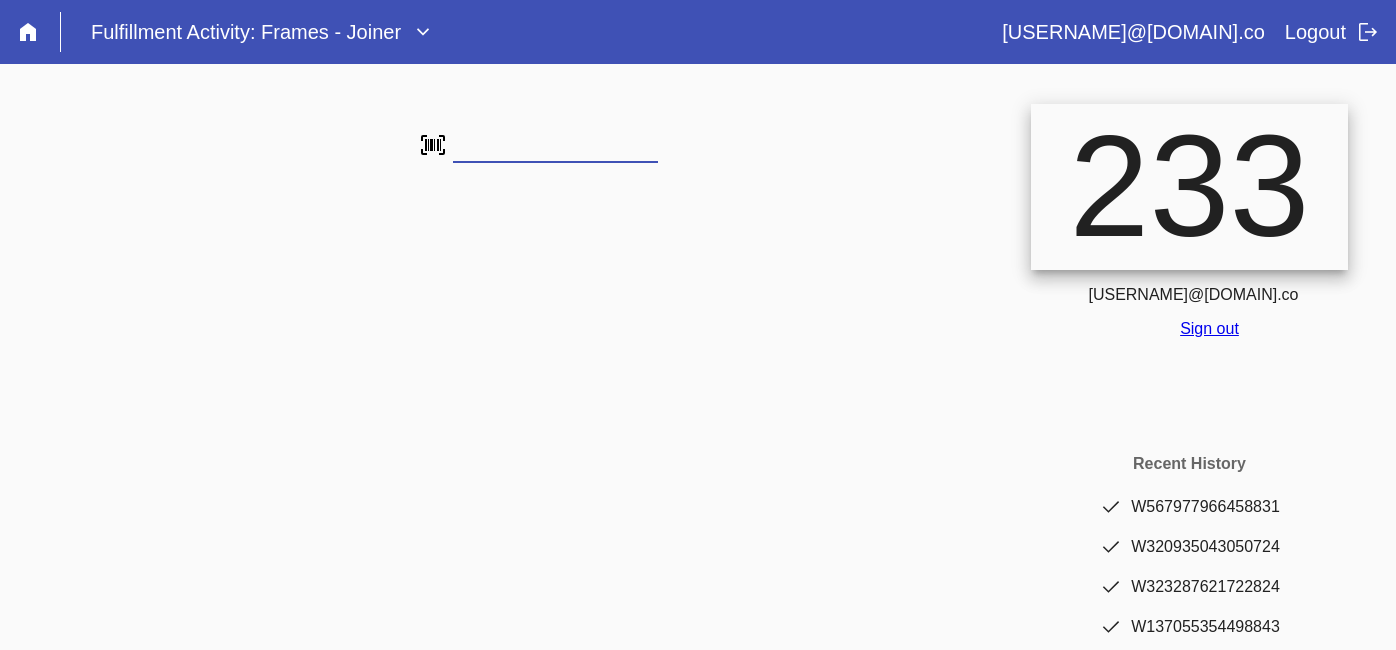 scroll, scrollTop: 0, scrollLeft: 0, axis: both 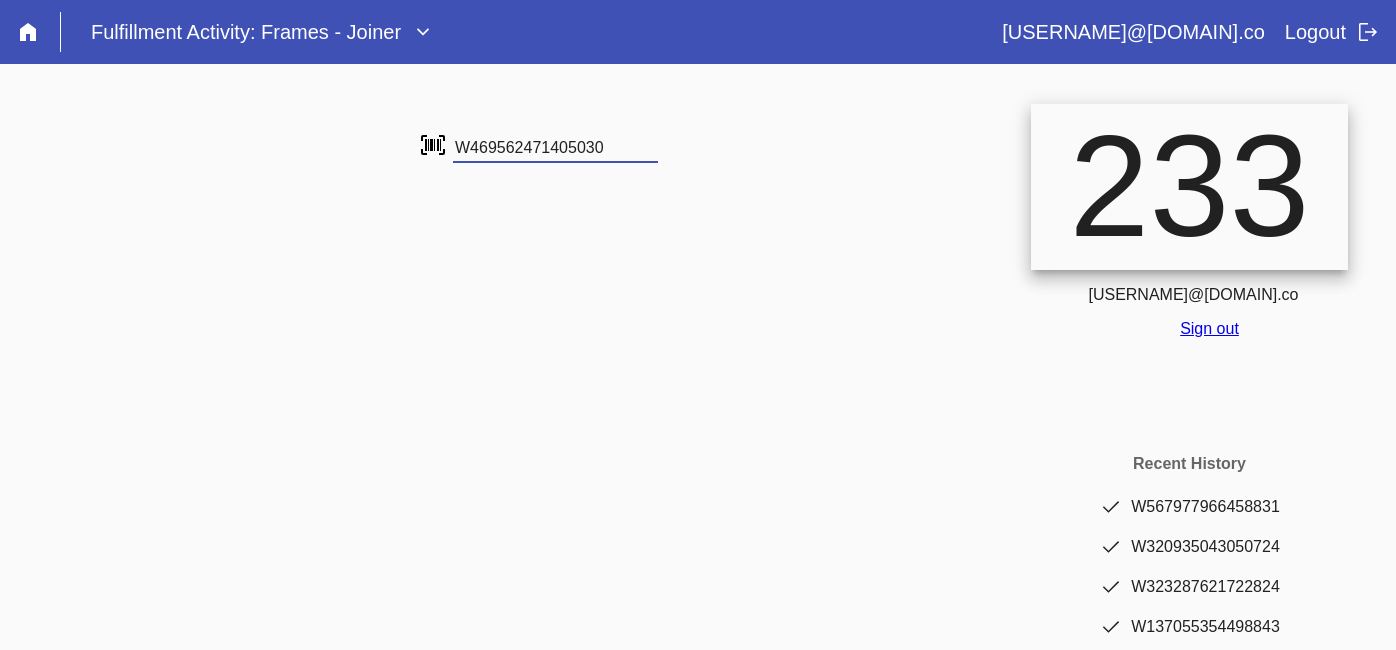 type on "W469562471405030" 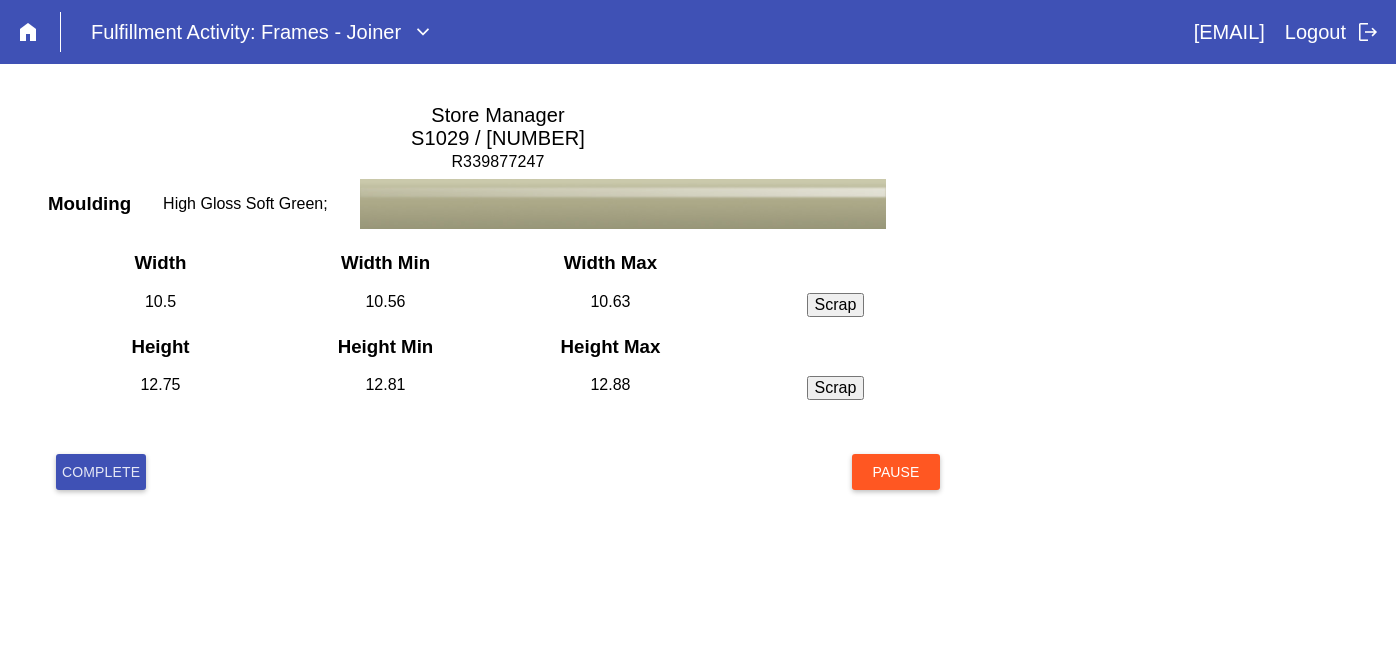 scroll, scrollTop: 0, scrollLeft: 0, axis: both 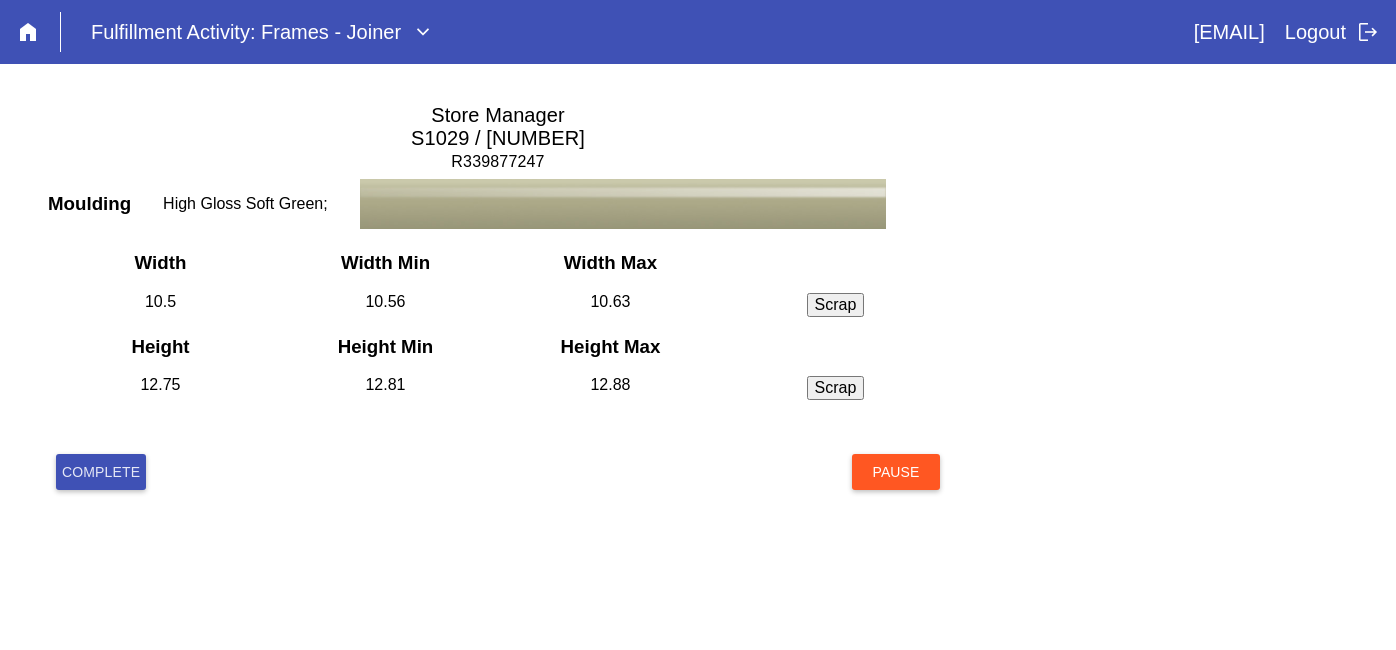 click on "Complete" at bounding box center [101, 472] 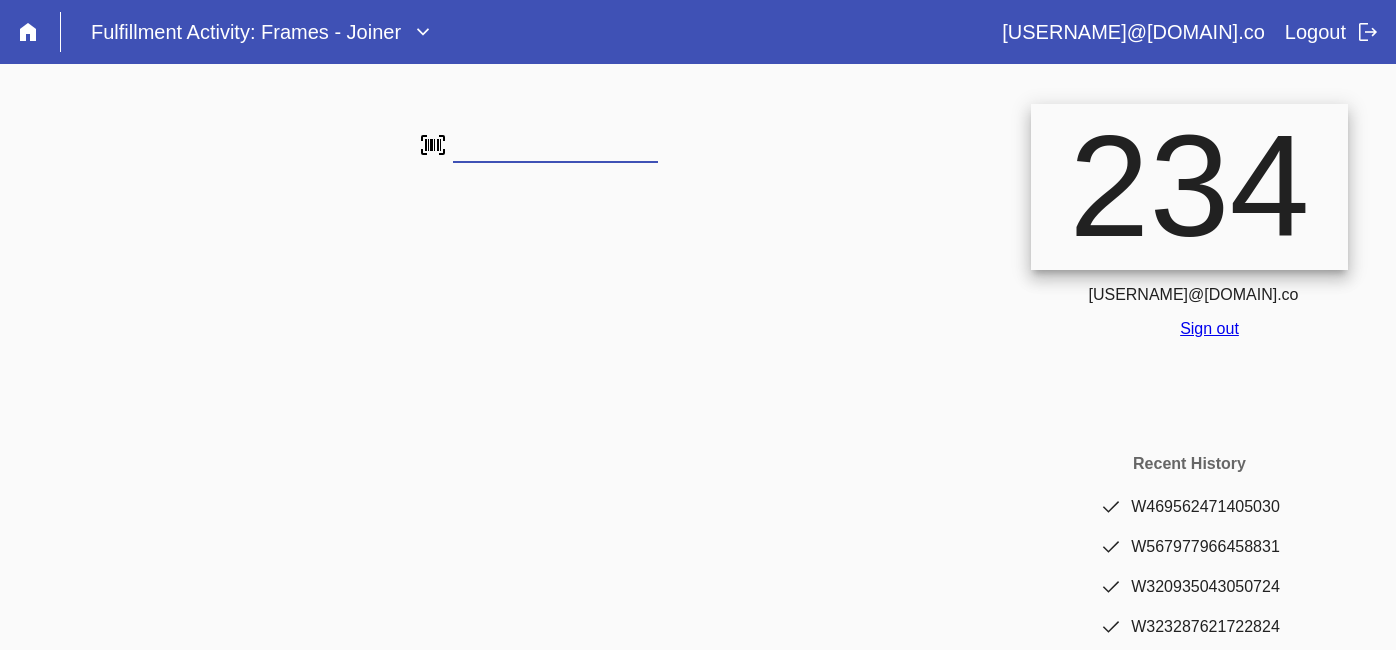 scroll, scrollTop: 0, scrollLeft: 0, axis: both 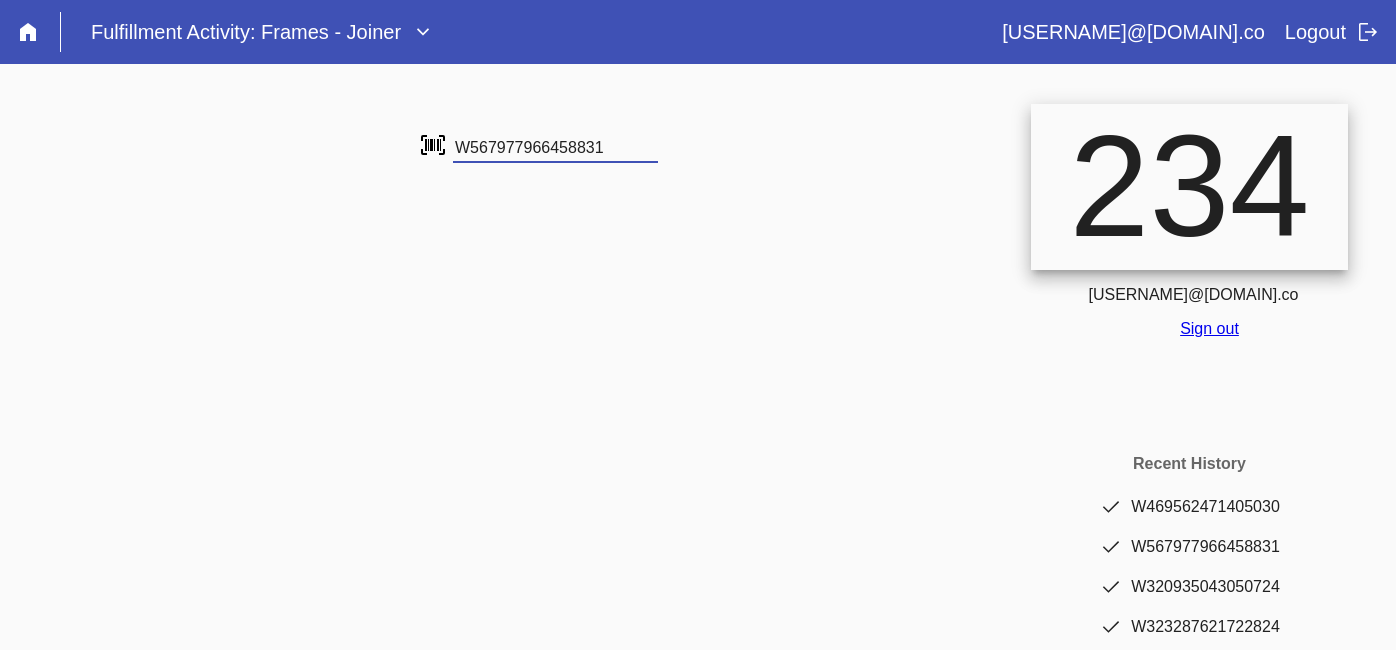 type on "W567977966458831" 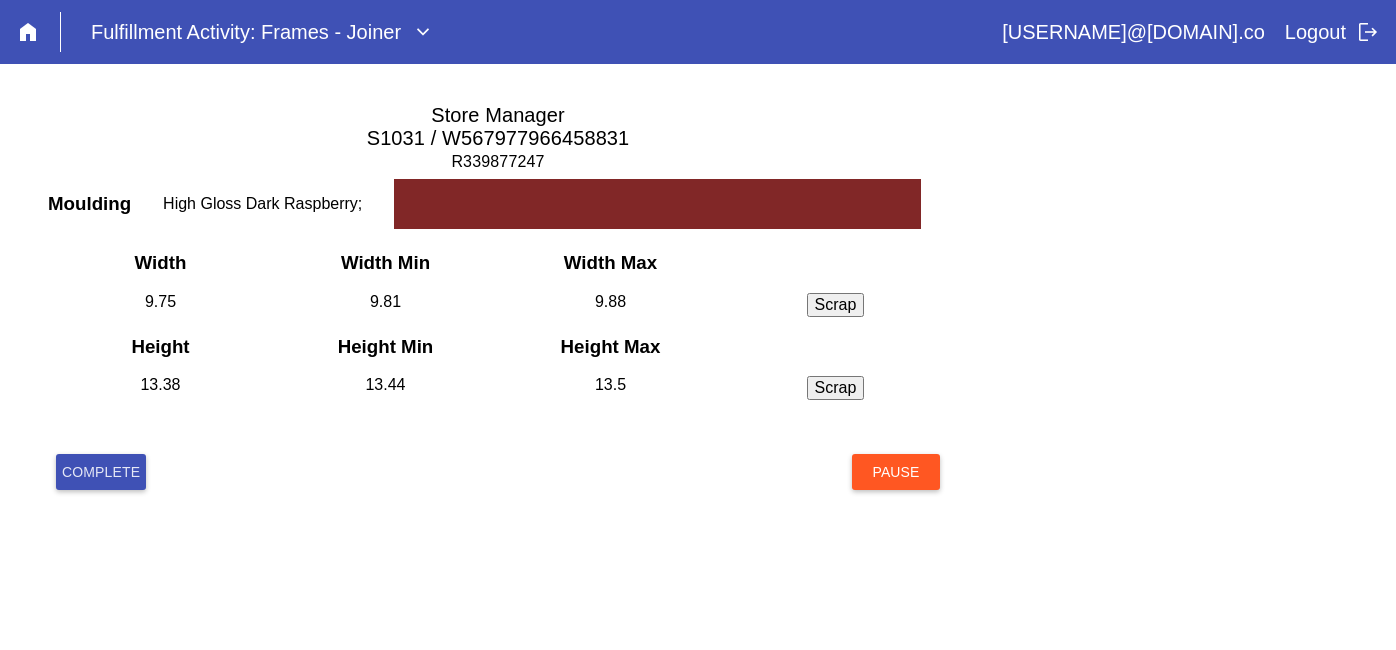 scroll, scrollTop: 0, scrollLeft: 0, axis: both 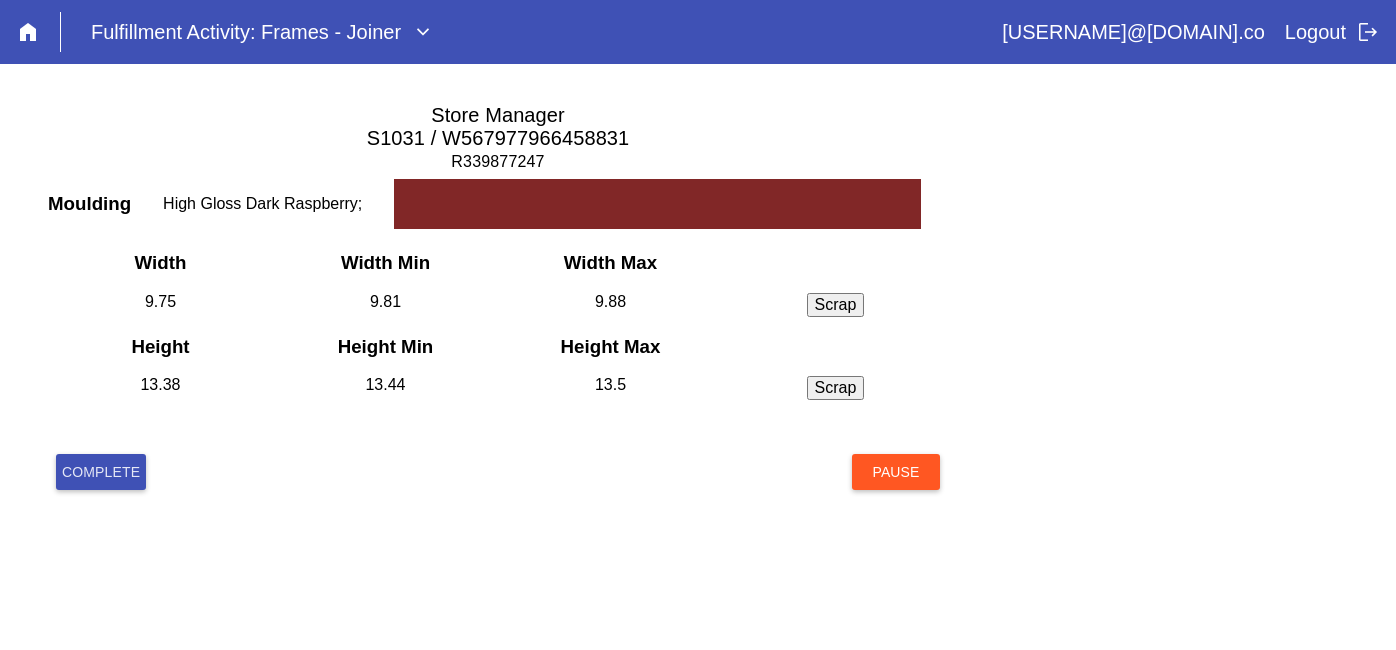click on "Complete" at bounding box center [101, 472] 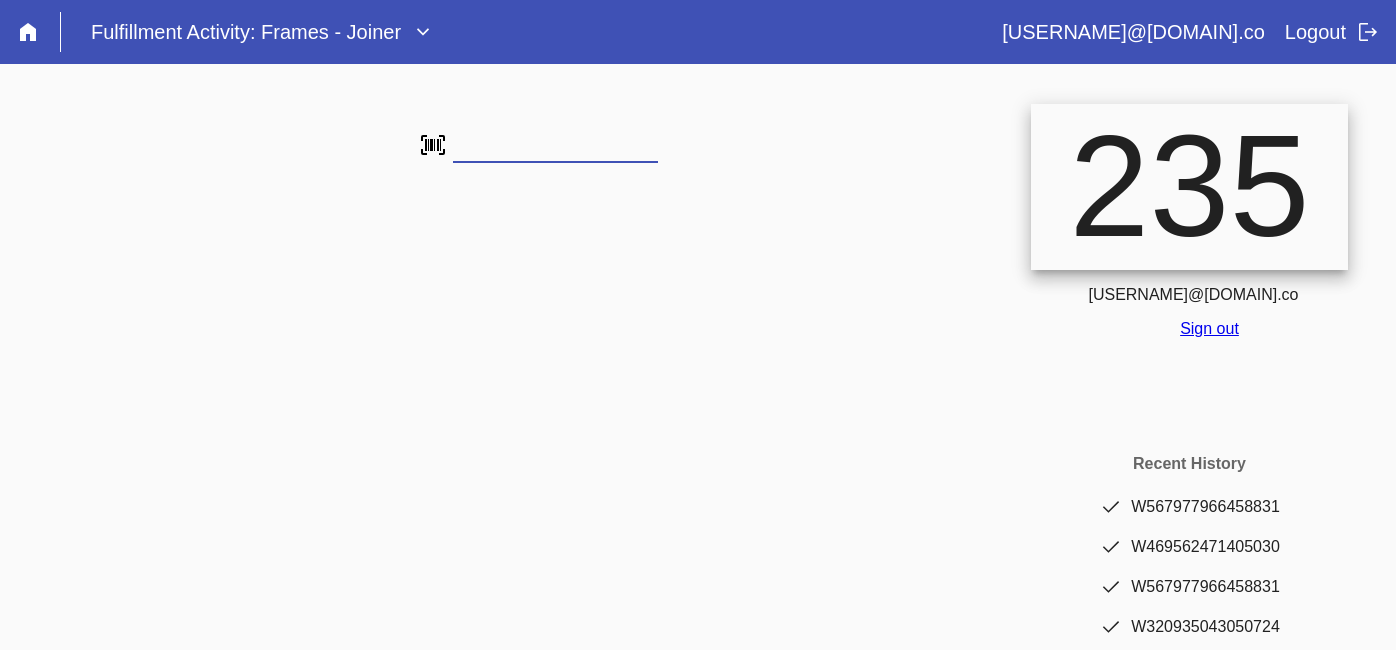 scroll, scrollTop: 0, scrollLeft: 0, axis: both 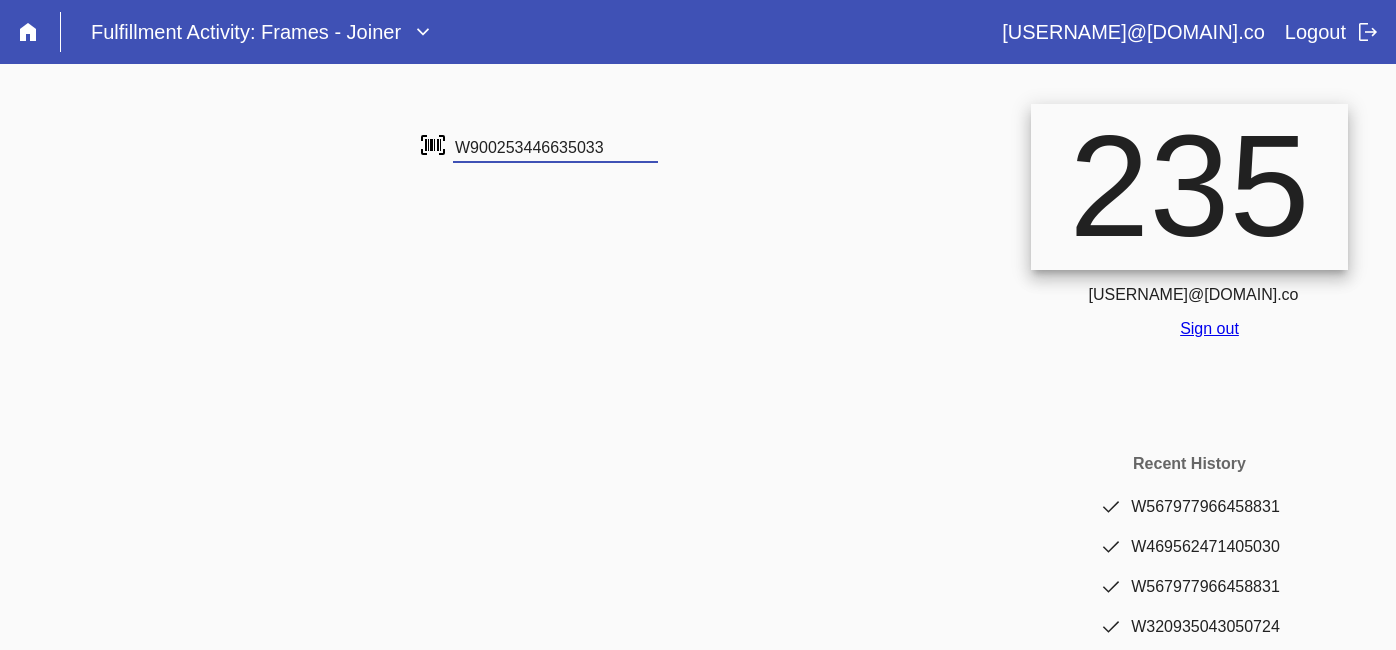 type on "W900253446635033" 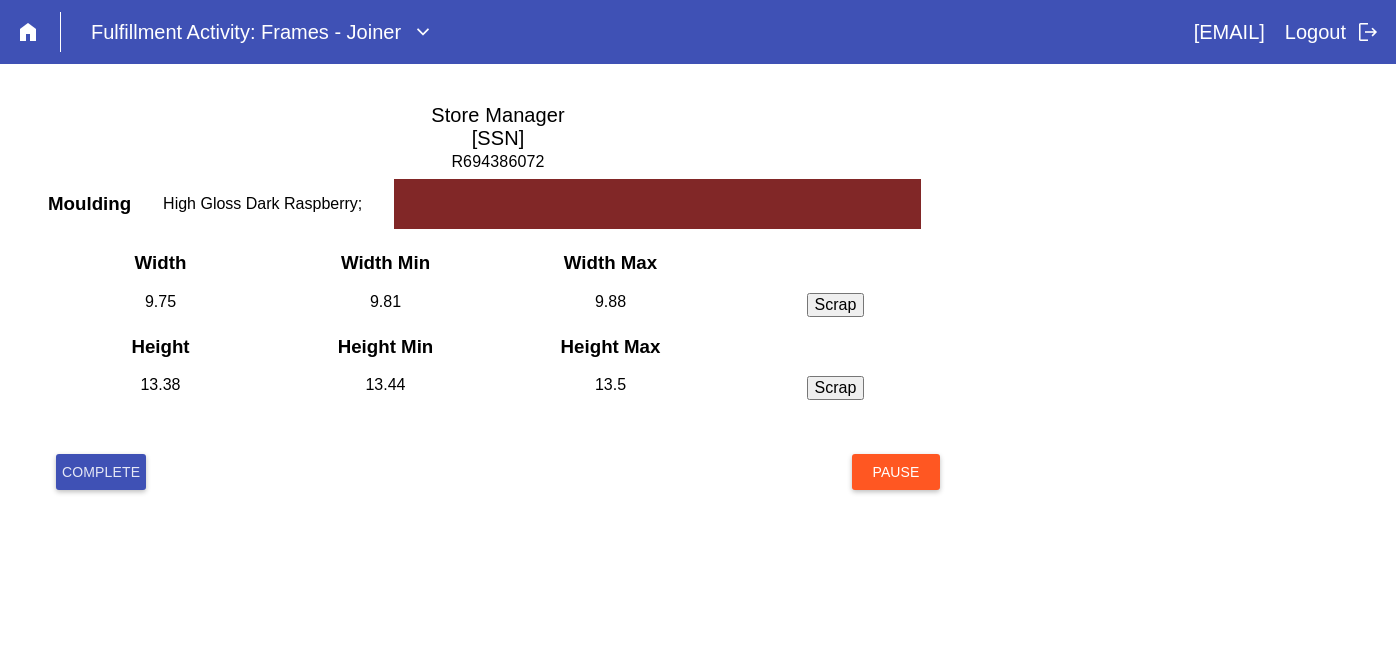 scroll, scrollTop: 0, scrollLeft: 0, axis: both 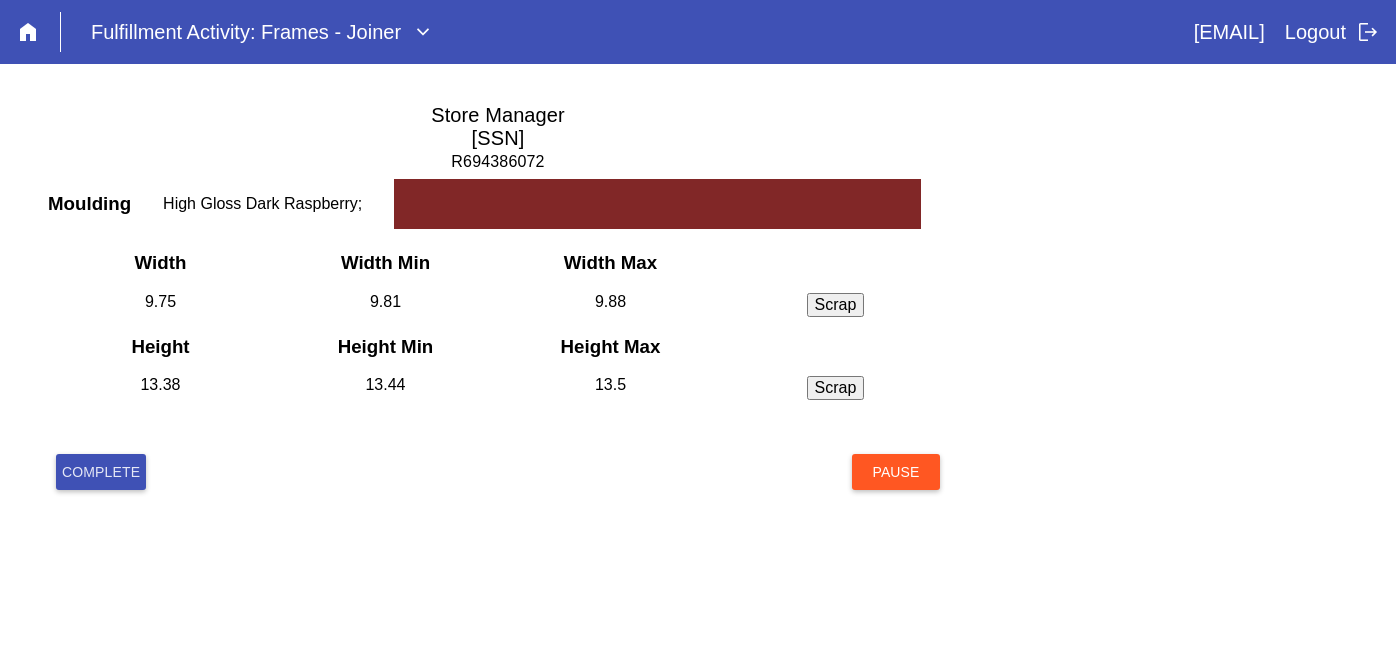 click on "Complete" at bounding box center [101, 472] 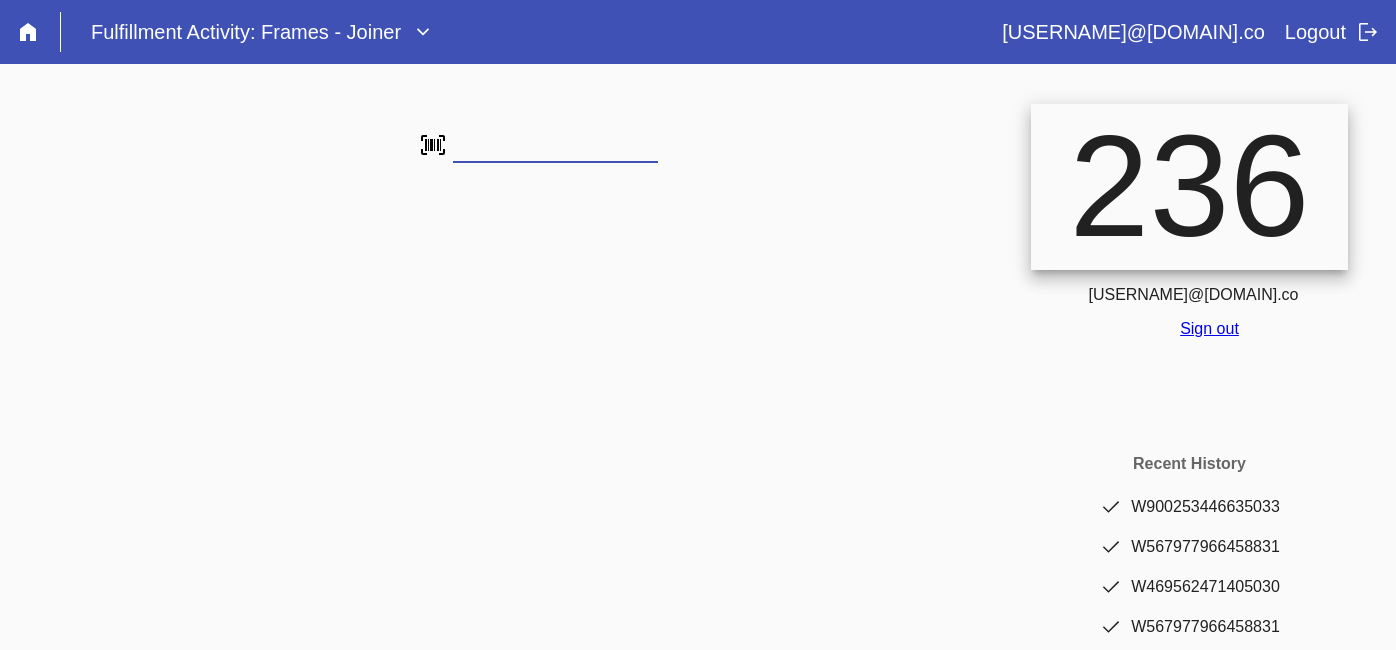 scroll, scrollTop: 0, scrollLeft: 0, axis: both 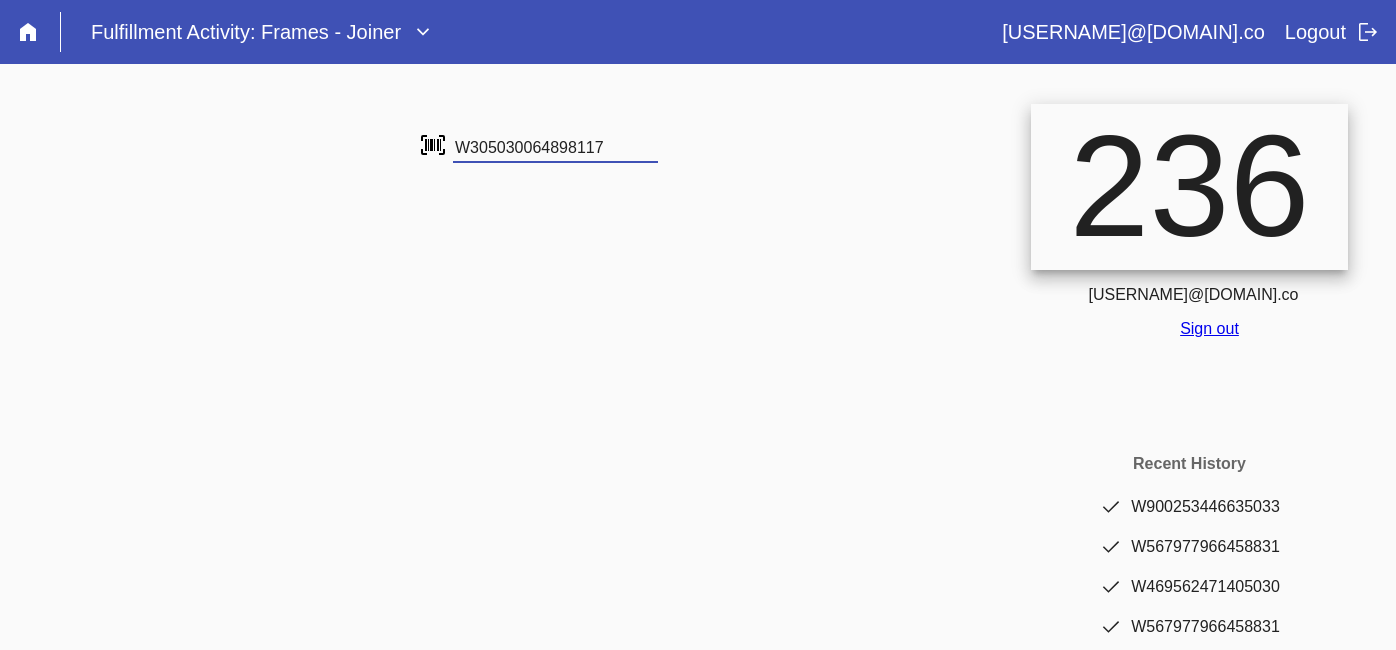 type on "W305030064898117" 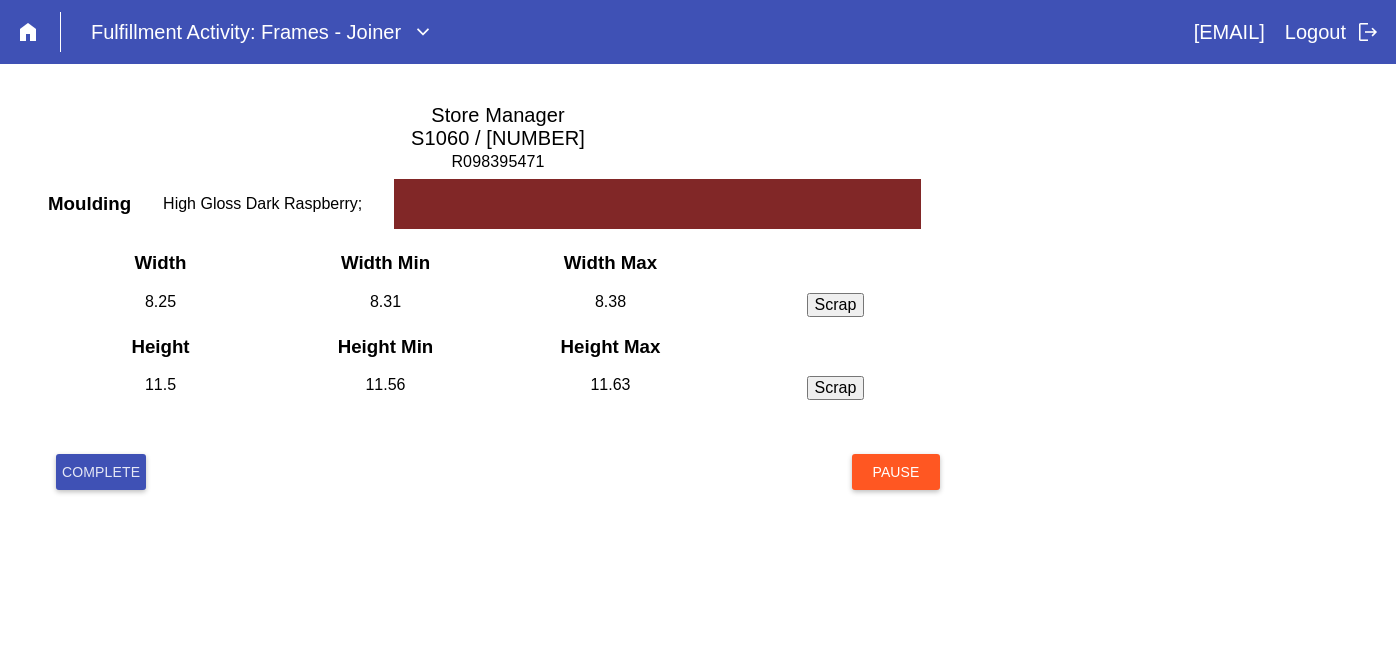 scroll, scrollTop: 0, scrollLeft: 0, axis: both 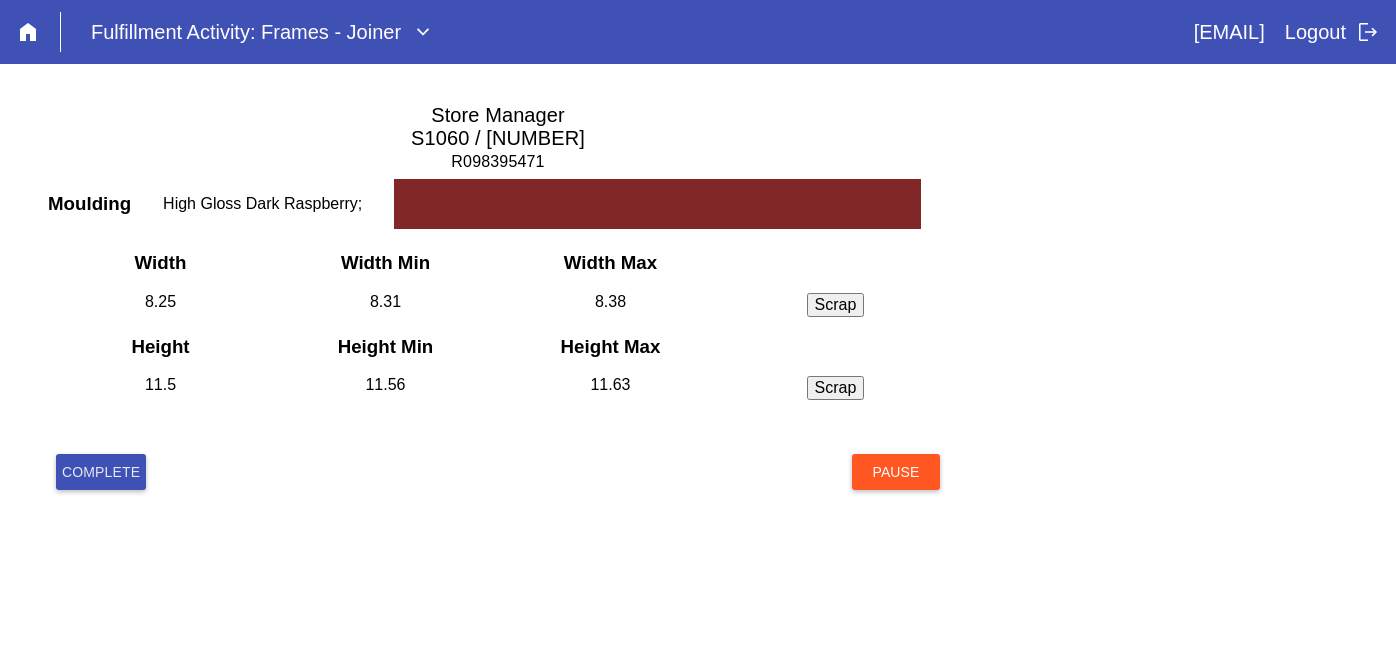 click on "Complete" at bounding box center [101, 472] 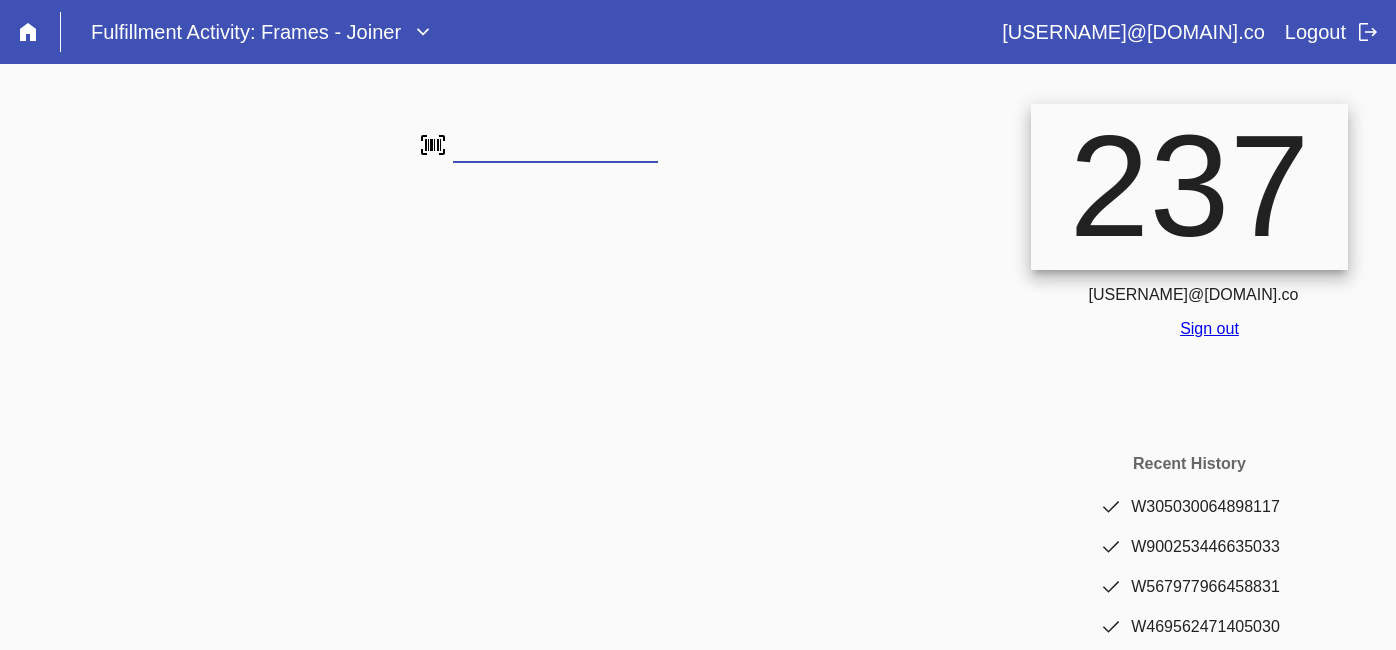 scroll, scrollTop: 0, scrollLeft: 0, axis: both 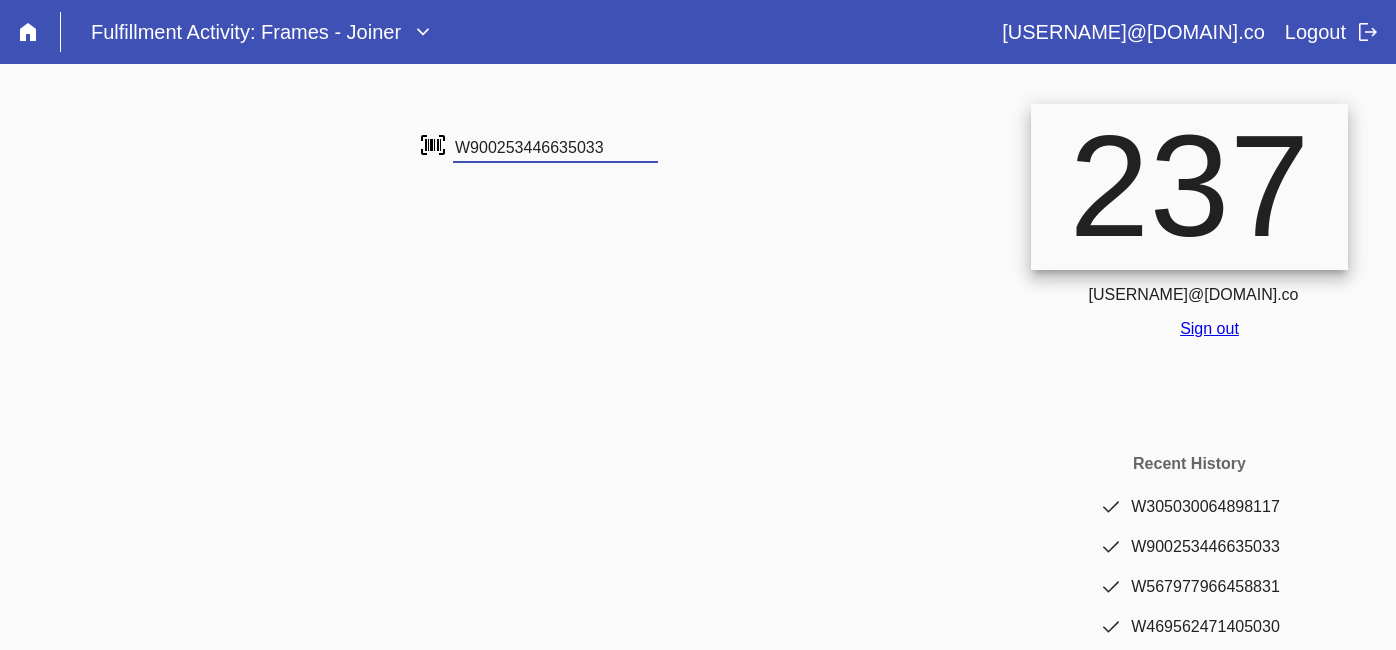 type on "W900253446635033" 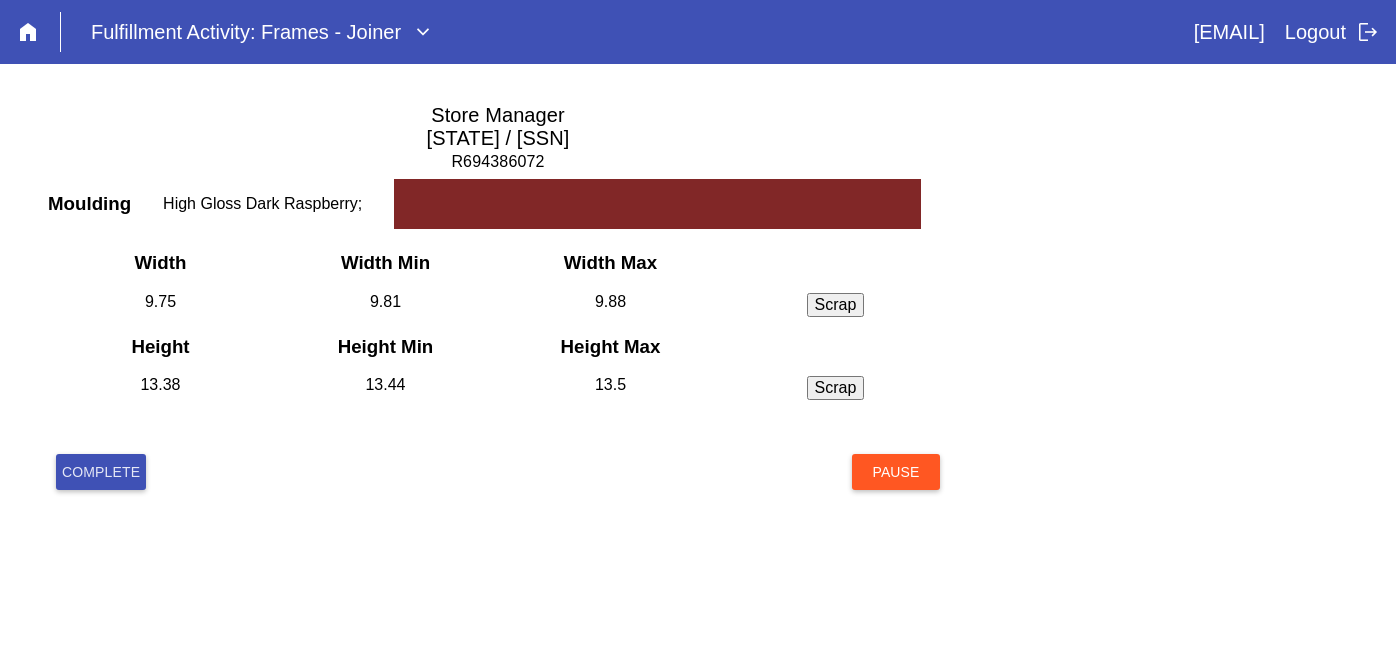 scroll, scrollTop: 0, scrollLeft: 0, axis: both 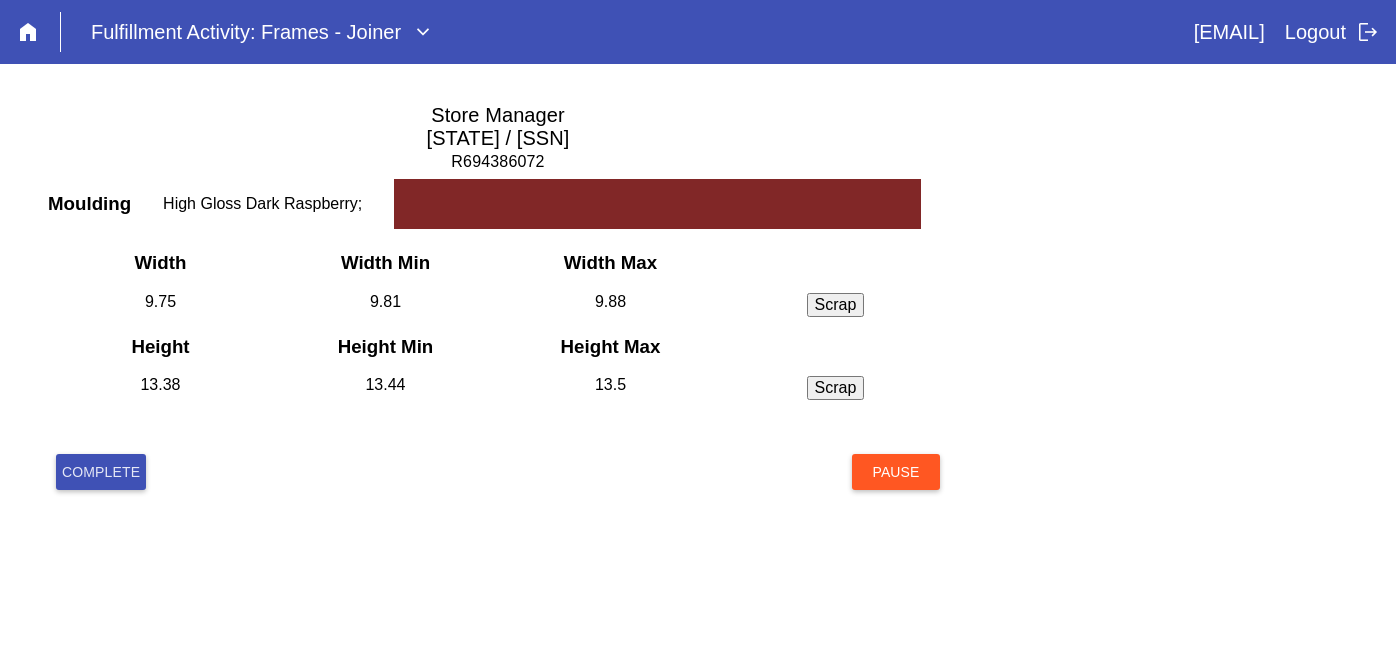 click on "Complete" at bounding box center [101, 472] 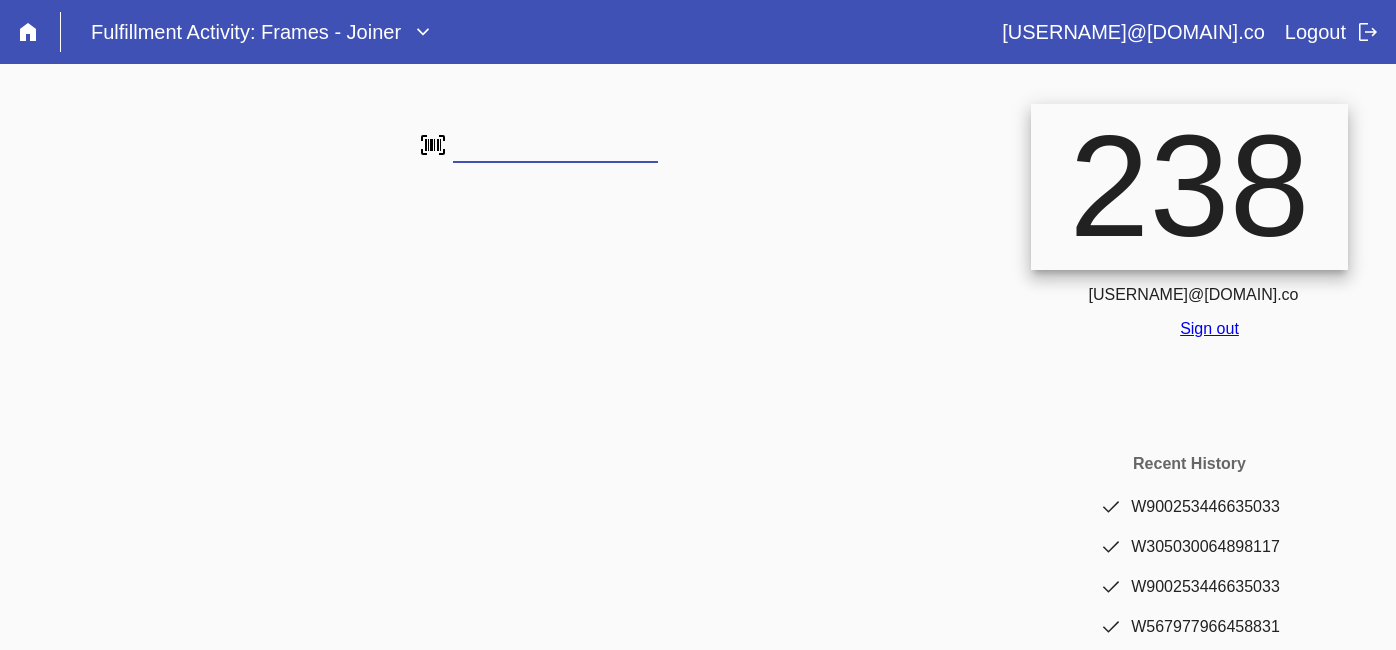 scroll, scrollTop: 0, scrollLeft: 0, axis: both 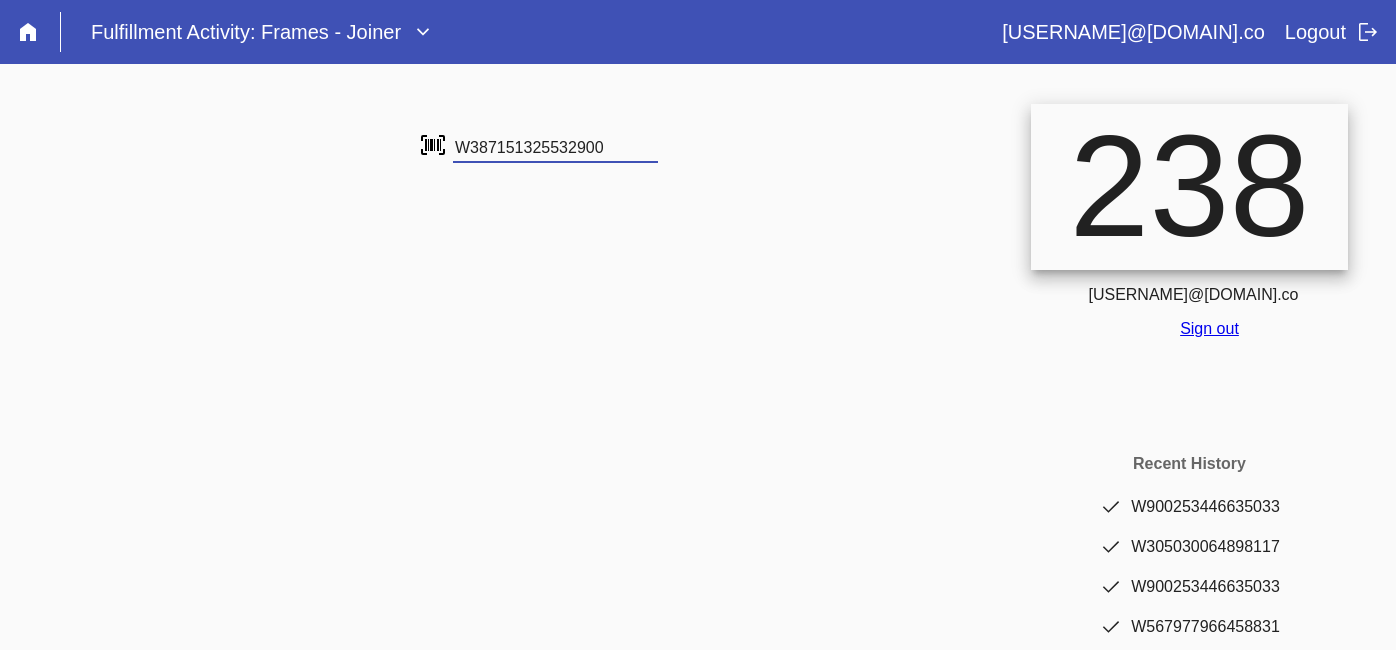 type on "W387151325532900" 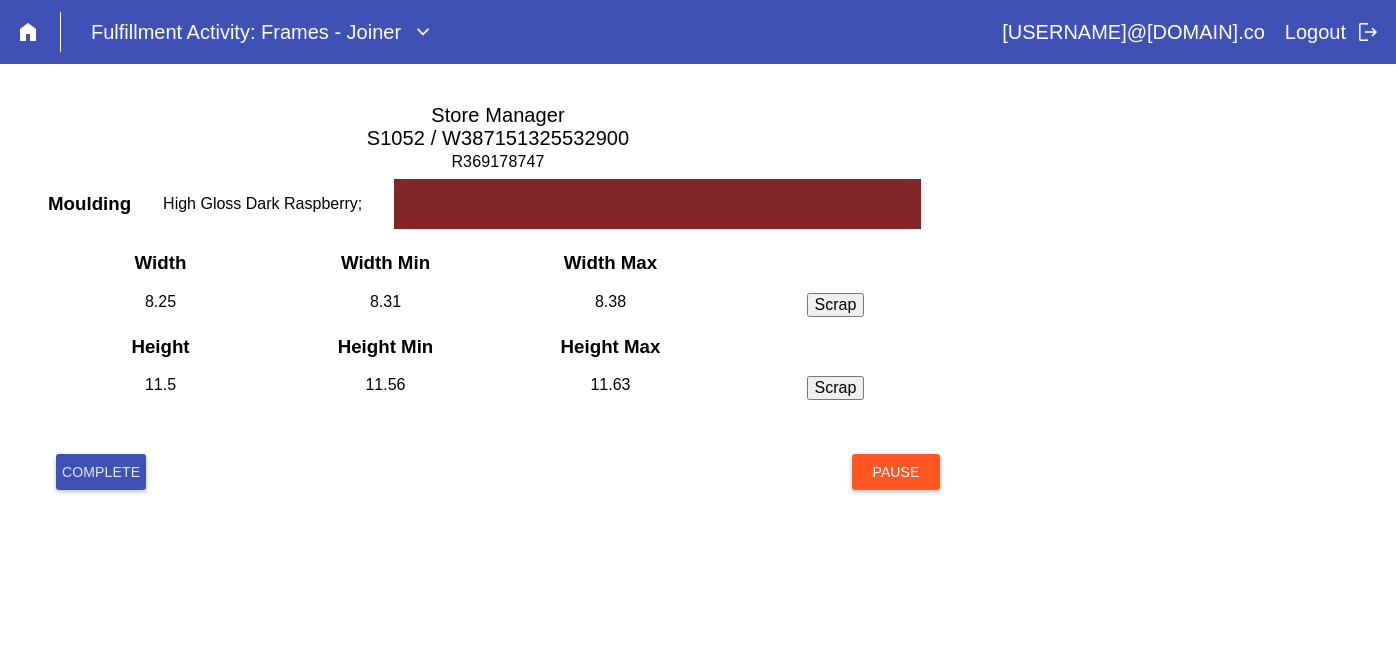scroll, scrollTop: 0, scrollLeft: 0, axis: both 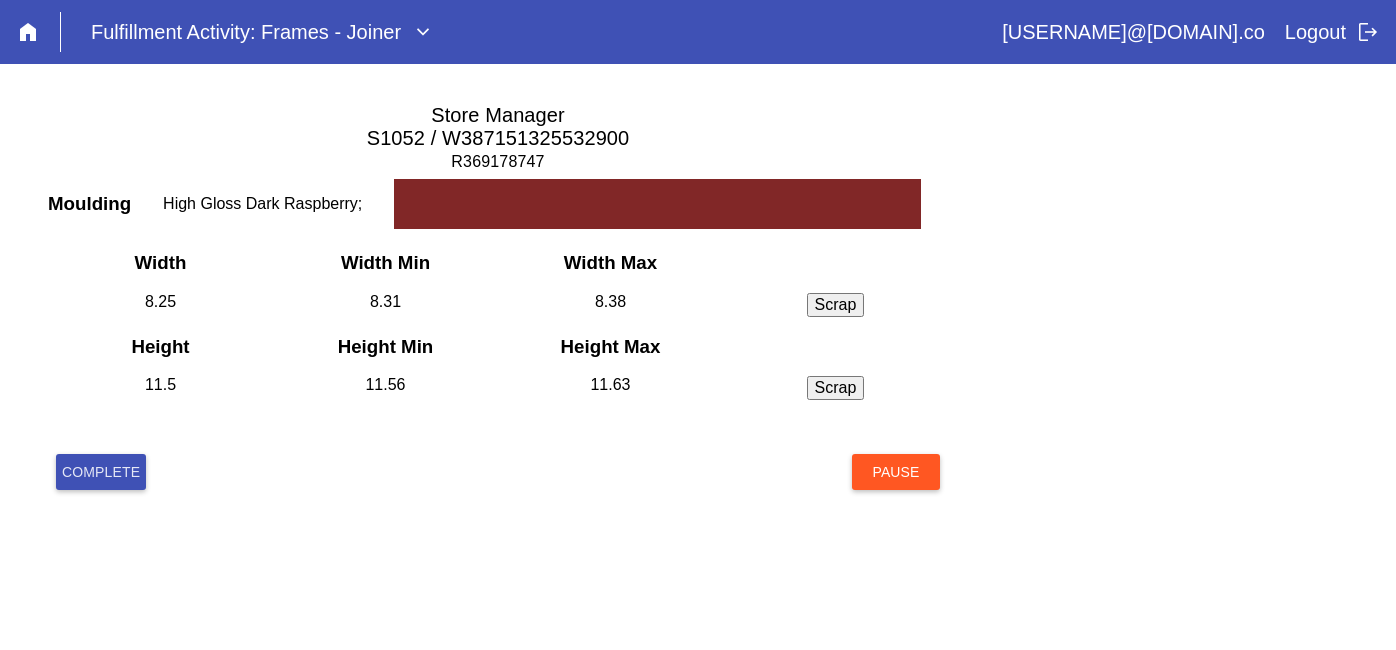 click on "Complete" at bounding box center [101, 472] 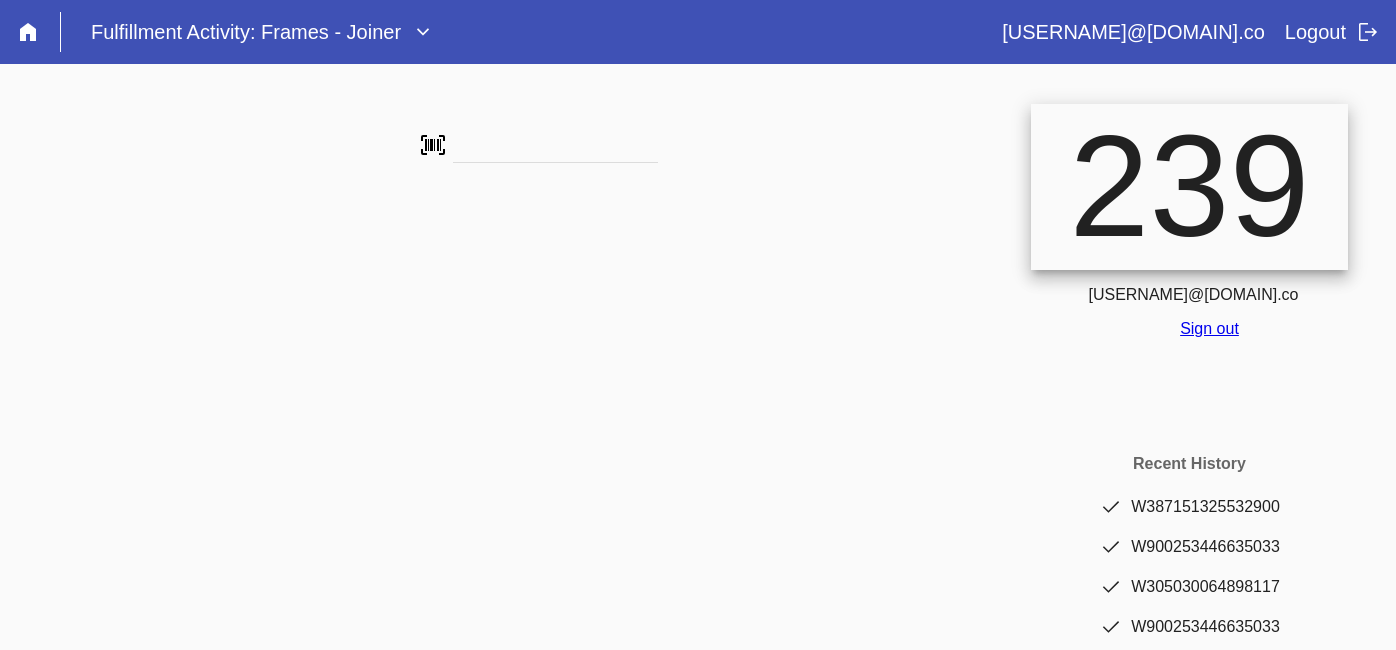 scroll, scrollTop: 0, scrollLeft: 0, axis: both 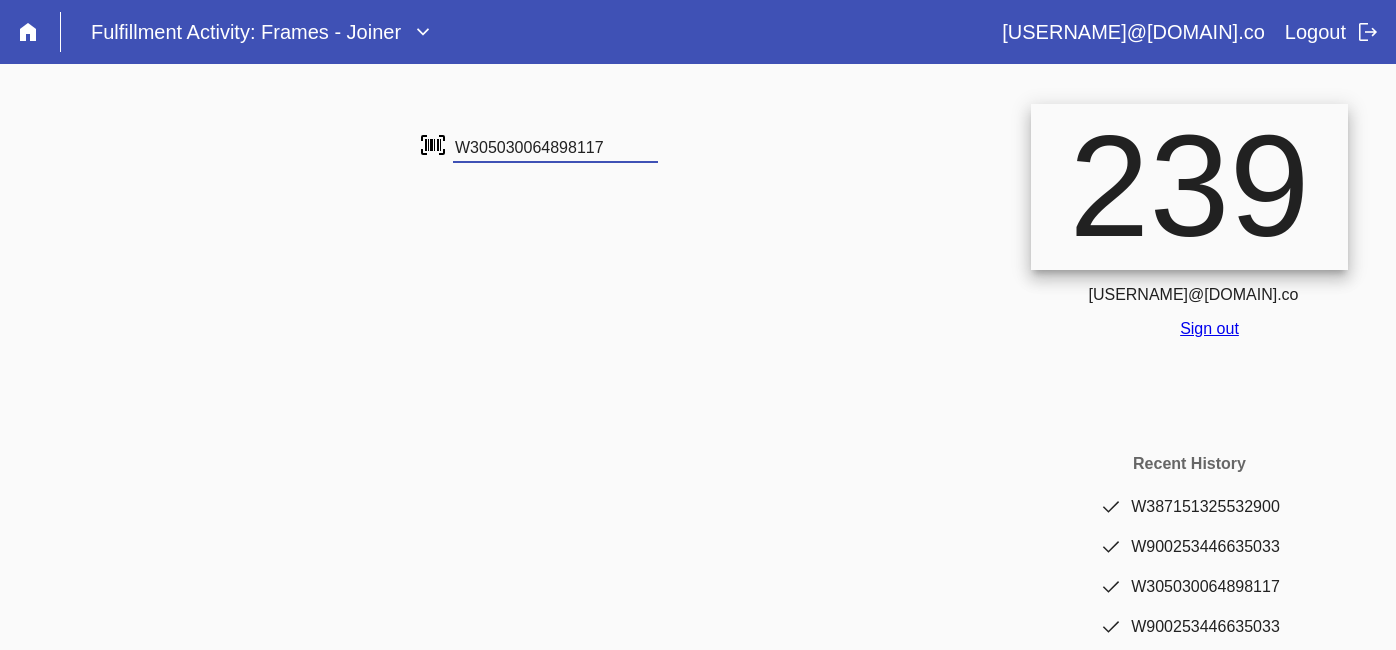 type on "W305030064898117" 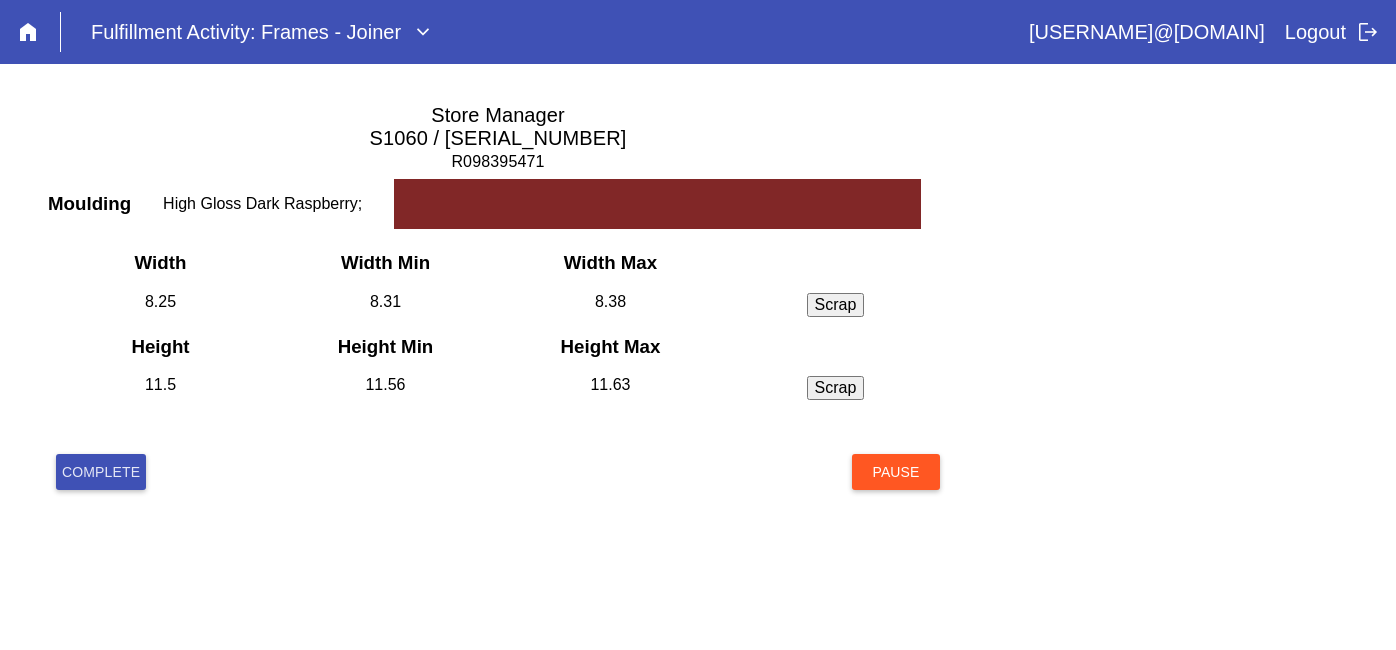 scroll, scrollTop: 0, scrollLeft: 0, axis: both 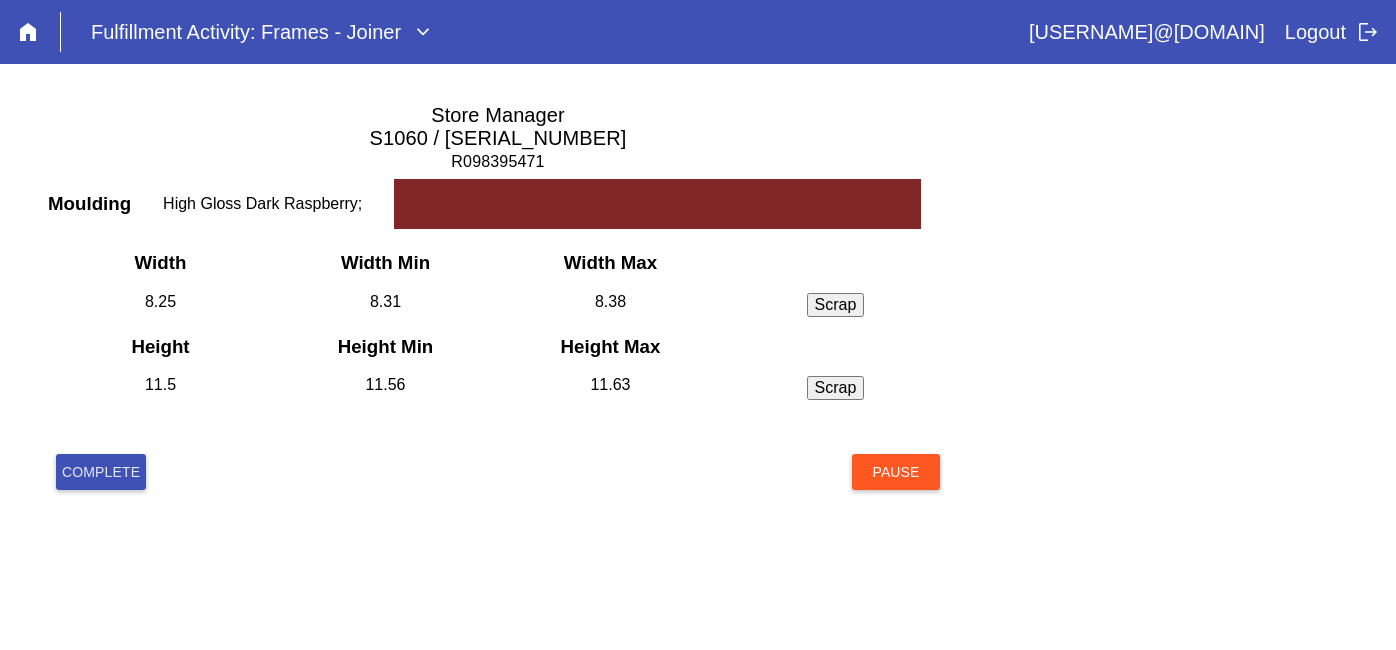 click on "Complete" at bounding box center [101, 472] 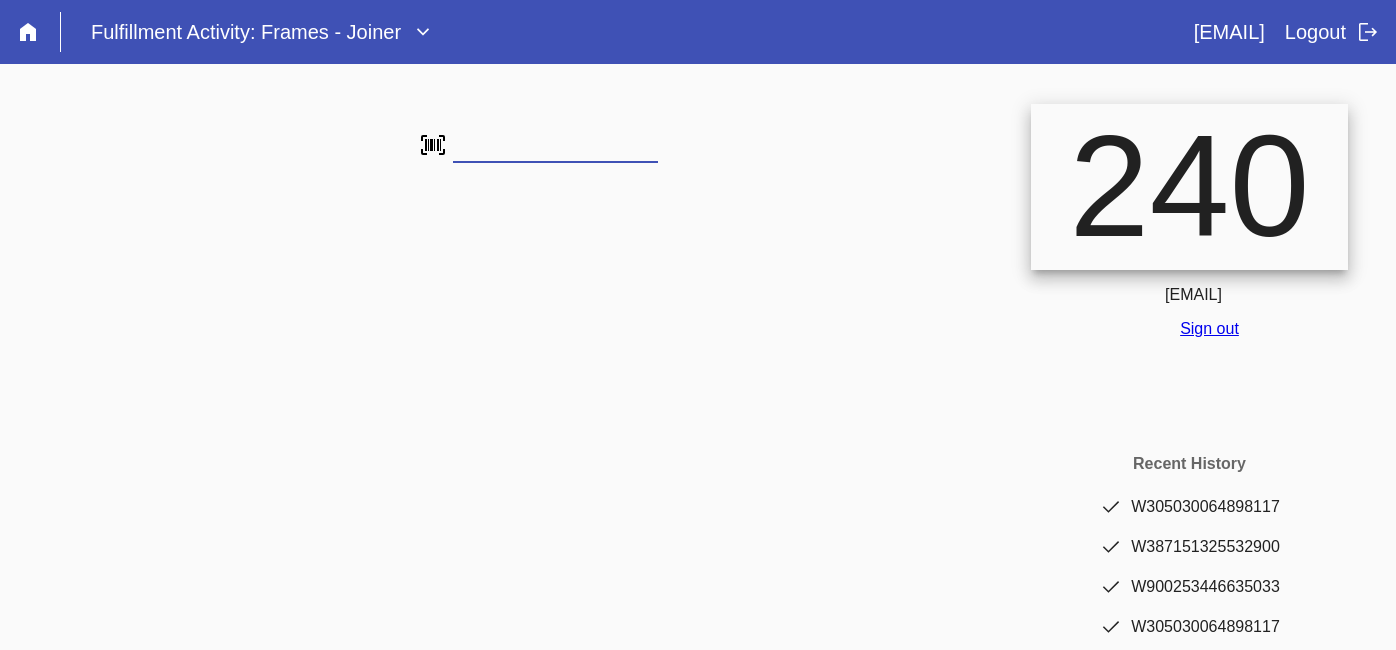 scroll, scrollTop: 0, scrollLeft: 0, axis: both 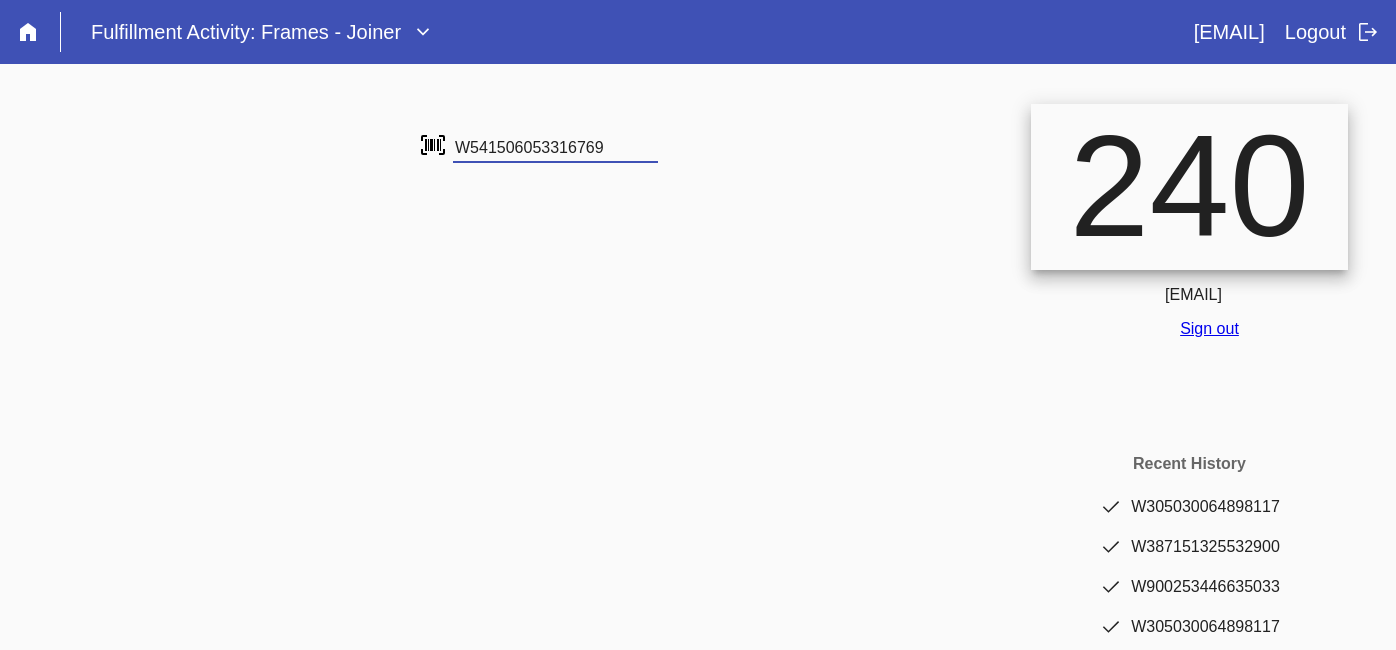 type on "W541506053316769" 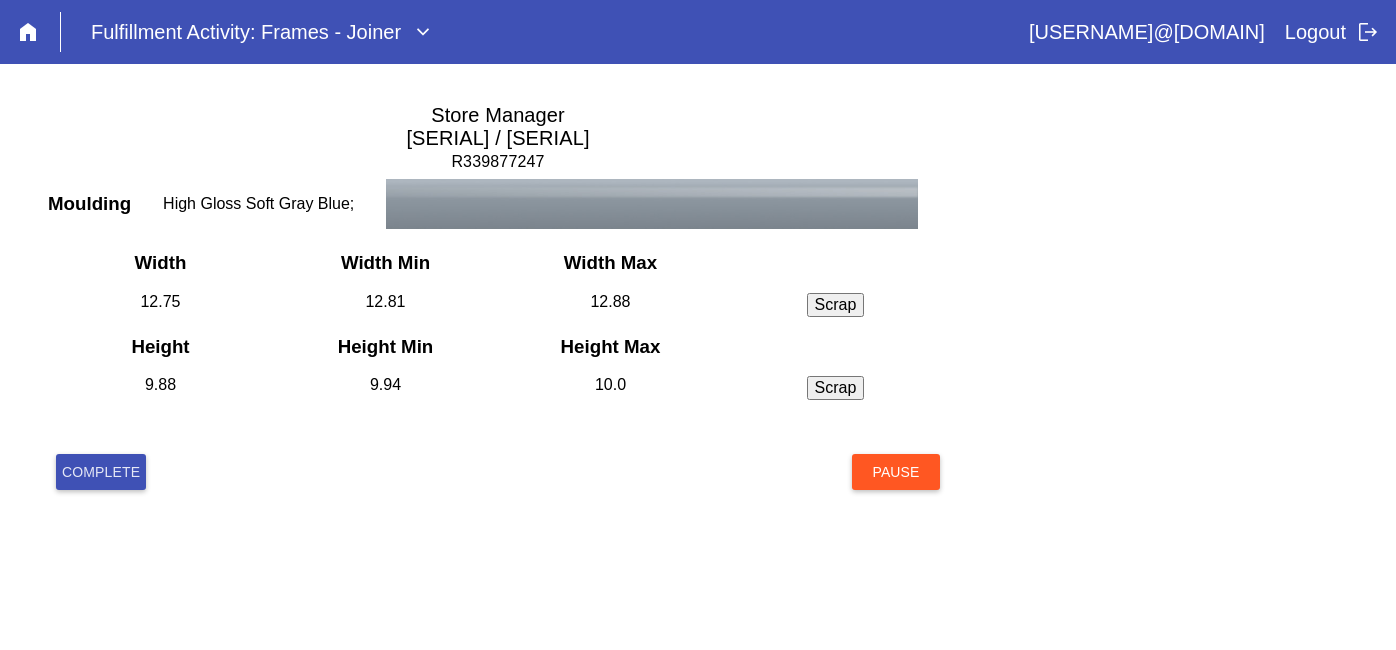scroll, scrollTop: 0, scrollLeft: 0, axis: both 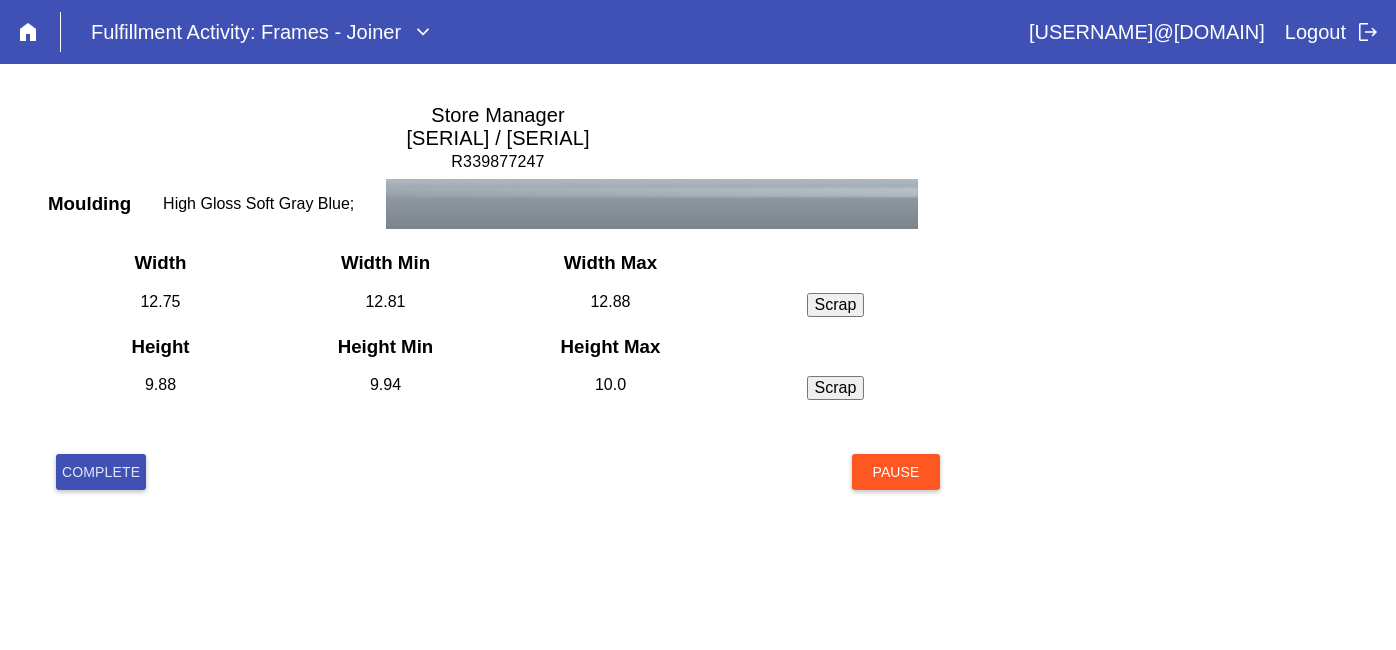 click on "Complete" at bounding box center [101, 472] 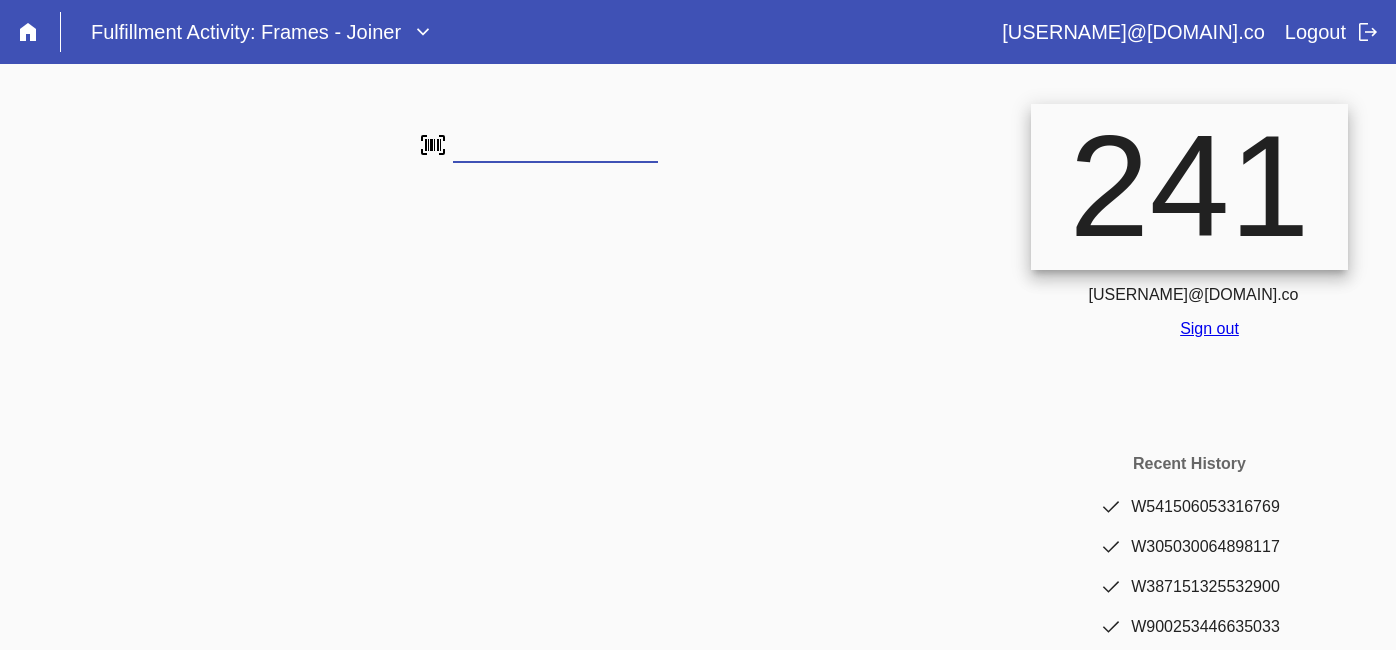 scroll, scrollTop: 0, scrollLeft: 0, axis: both 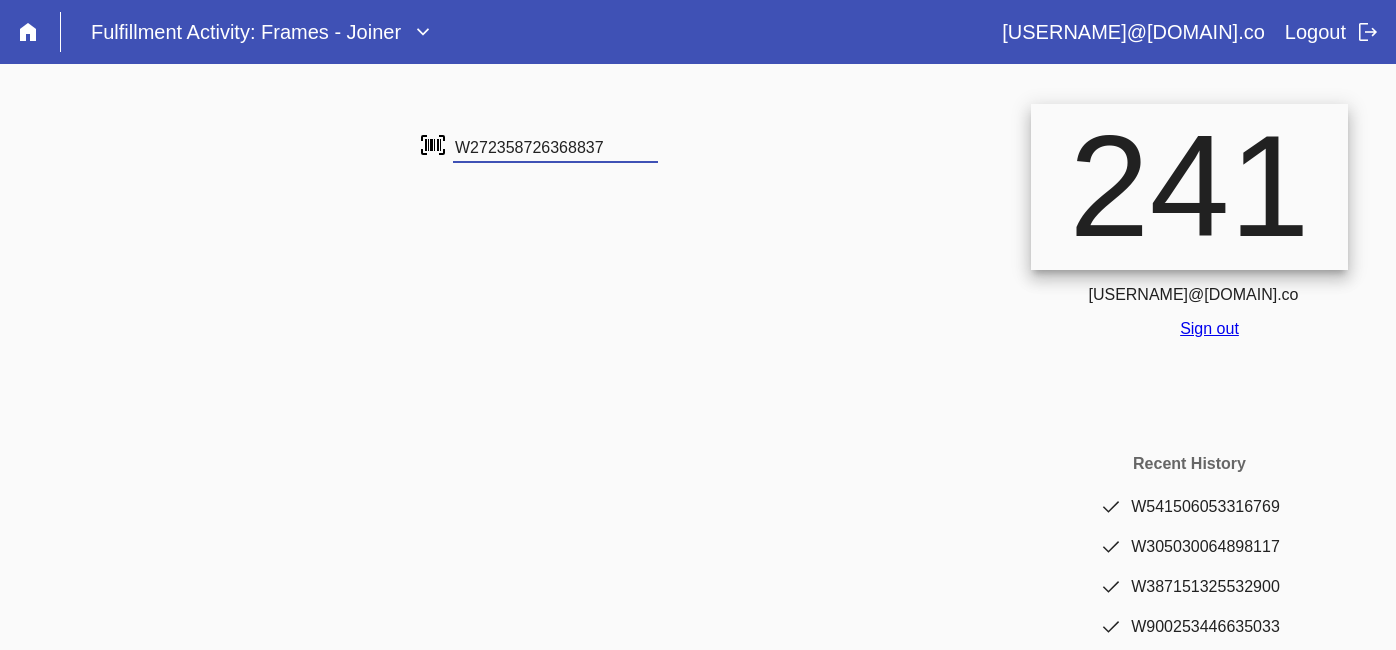 type on "W272358726368837" 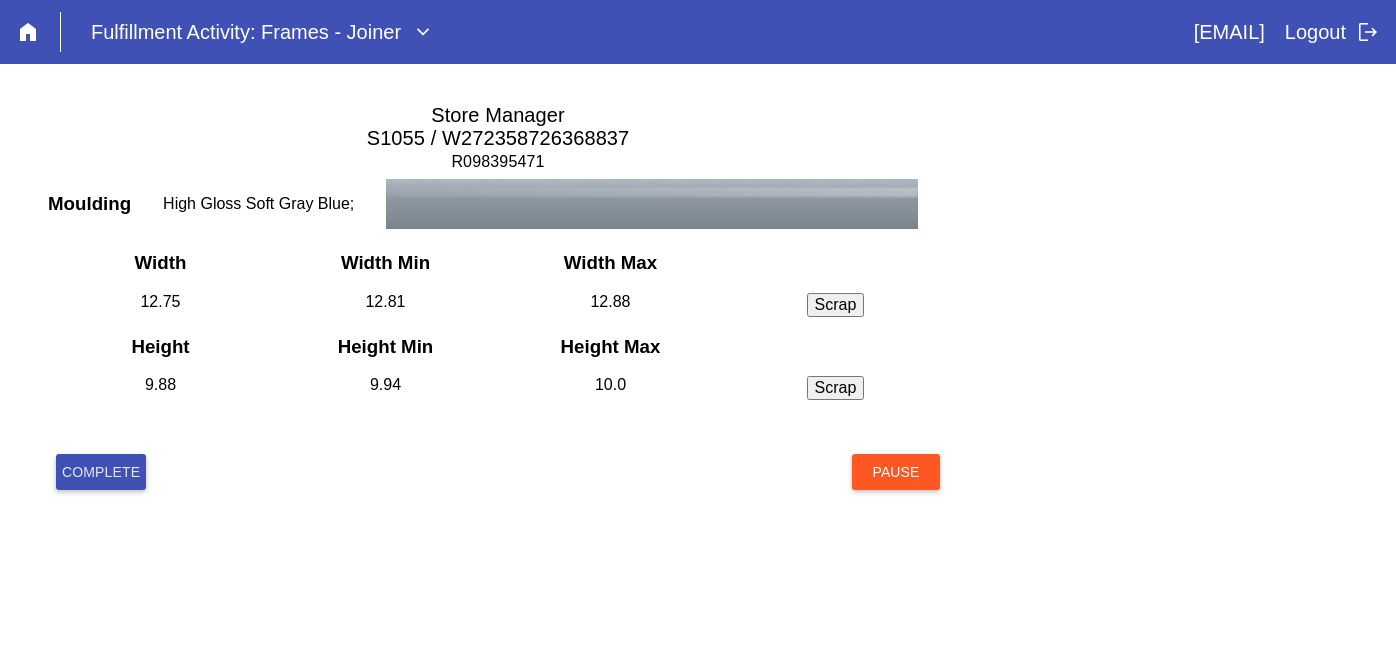 scroll, scrollTop: 0, scrollLeft: 0, axis: both 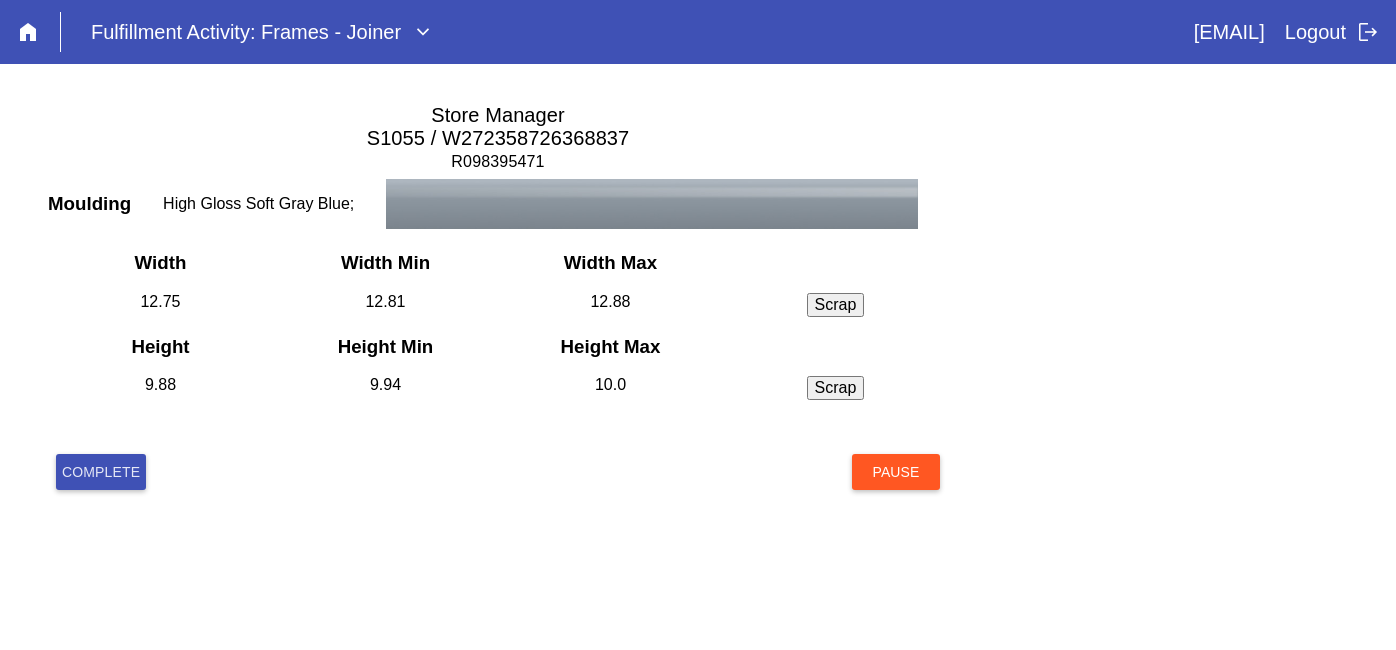 click on "Complete" at bounding box center [101, 472] 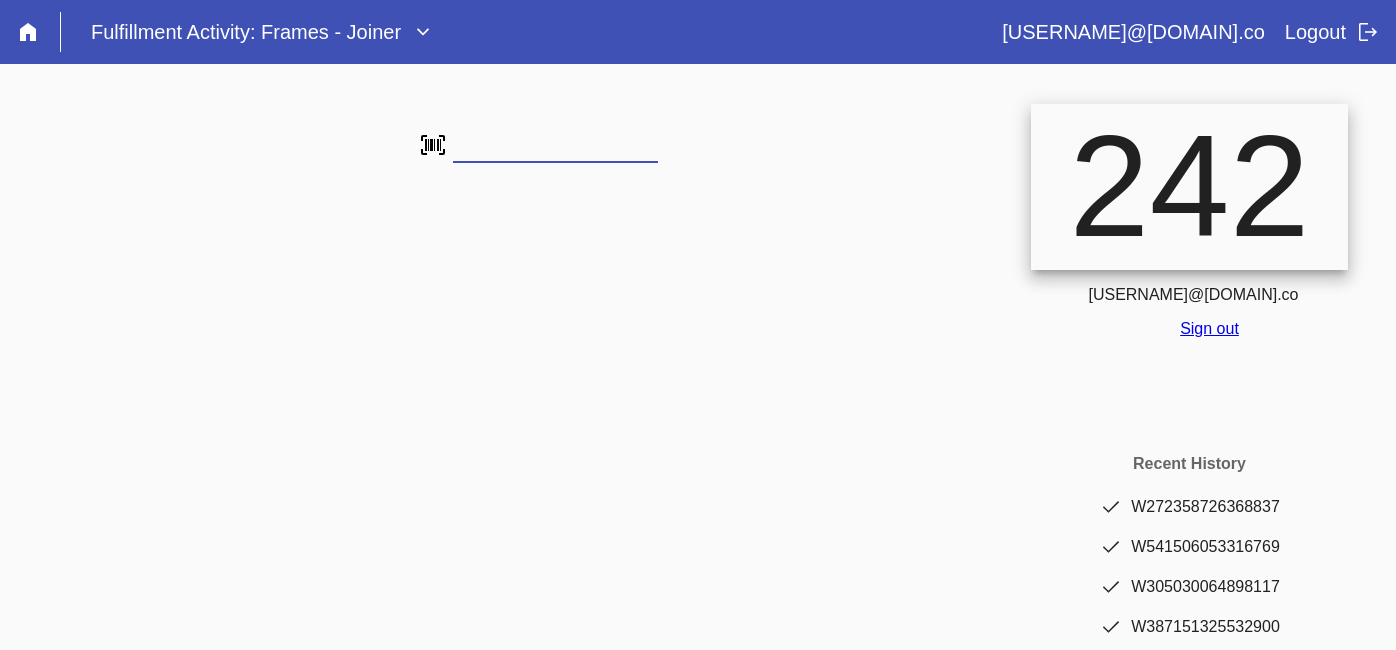 scroll, scrollTop: 0, scrollLeft: 0, axis: both 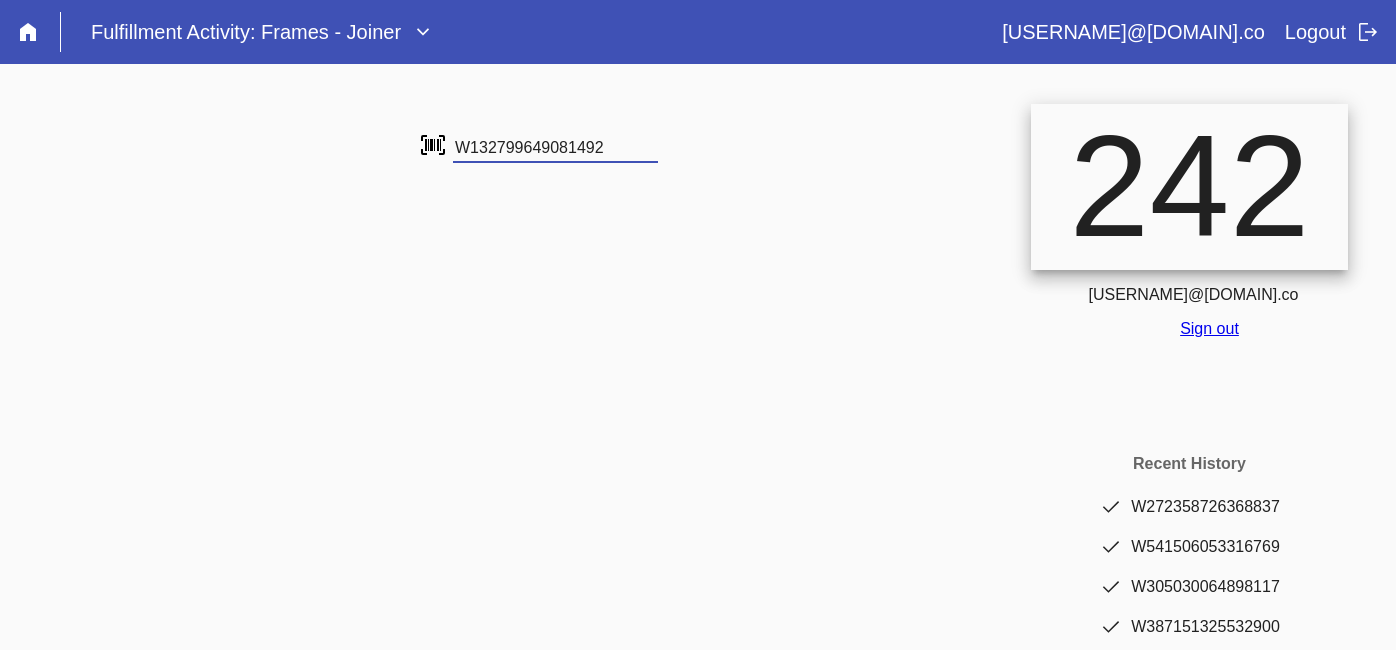 type on "W132799649081492" 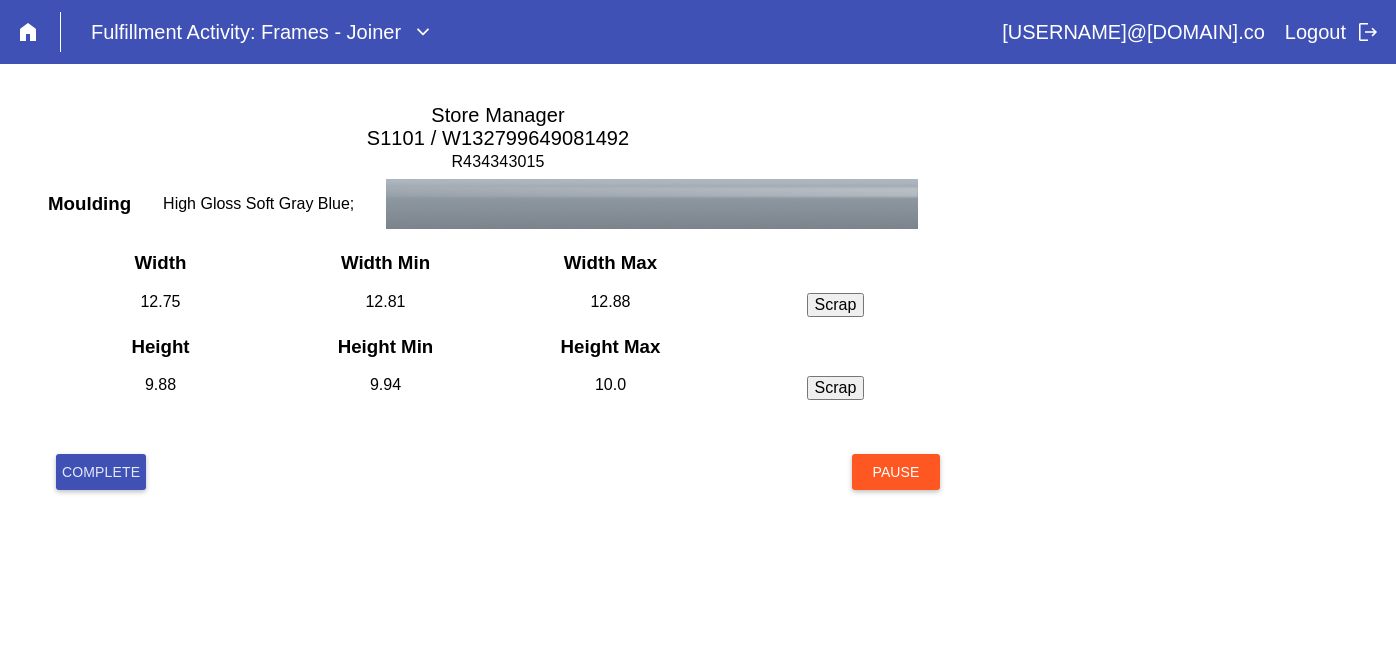 scroll, scrollTop: 0, scrollLeft: 0, axis: both 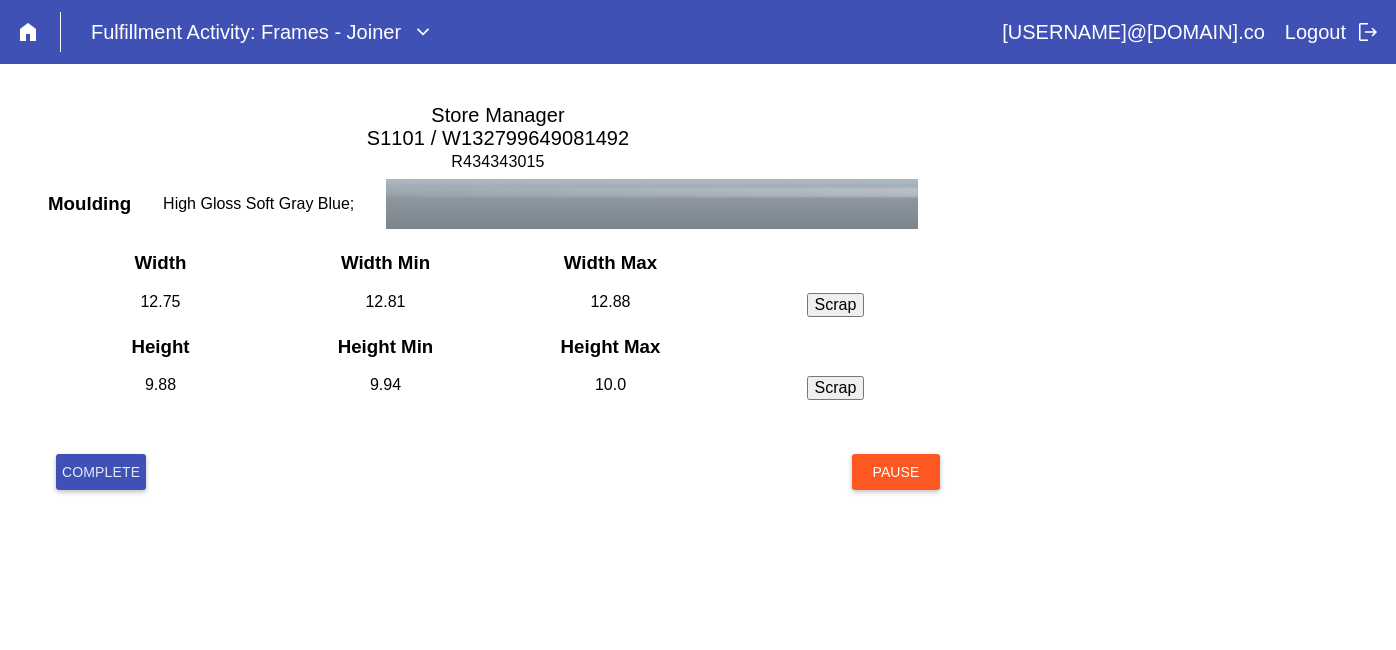 click on "Complete" at bounding box center (101, 472) 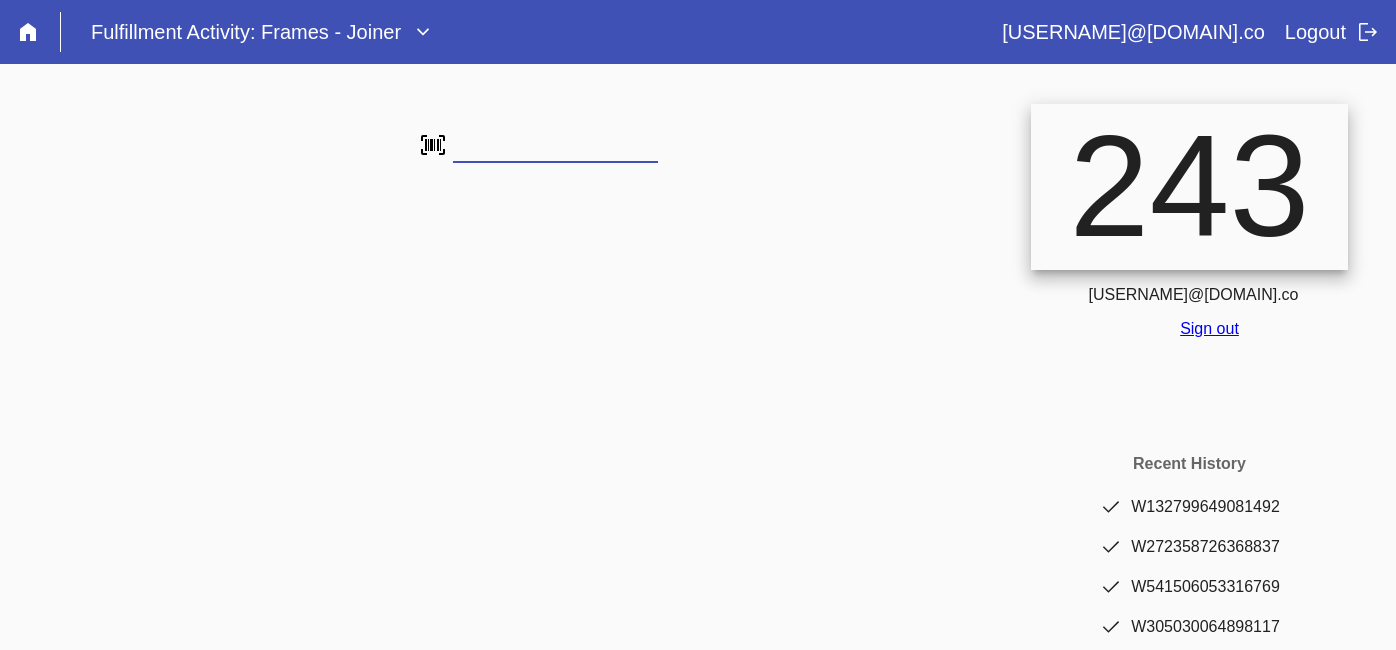 scroll, scrollTop: 0, scrollLeft: 0, axis: both 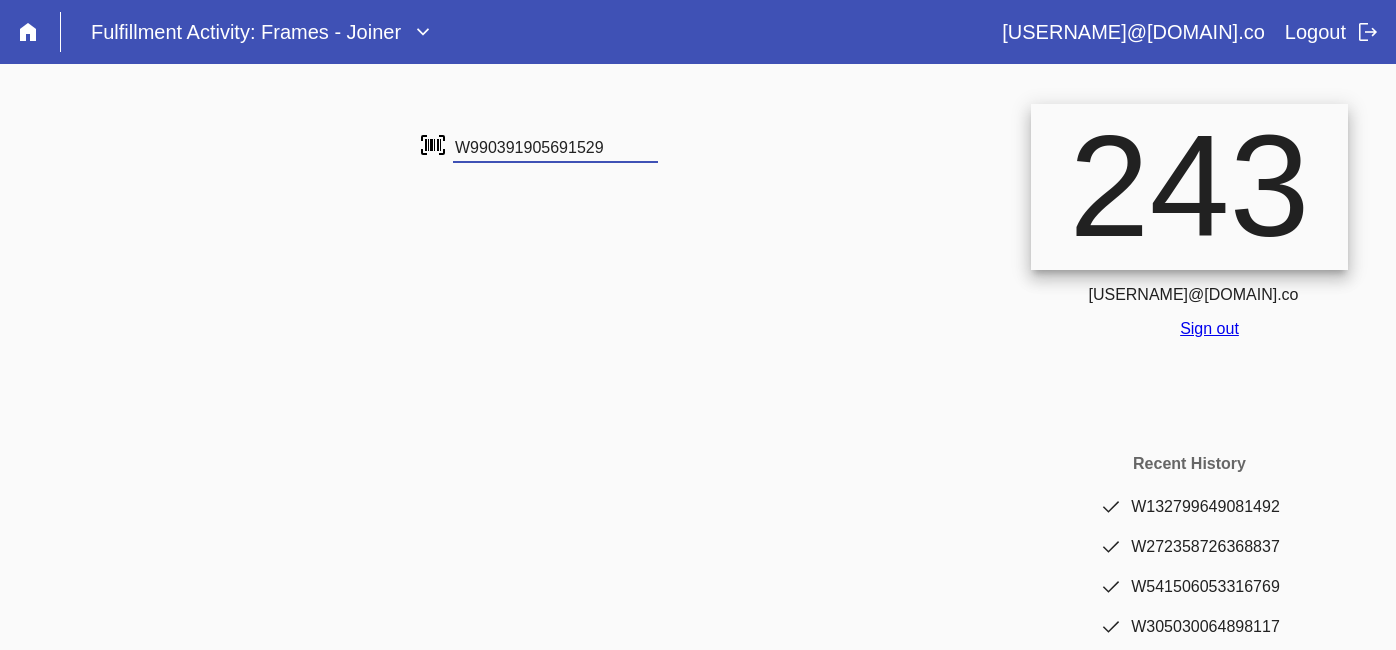 type on "W990391905691529" 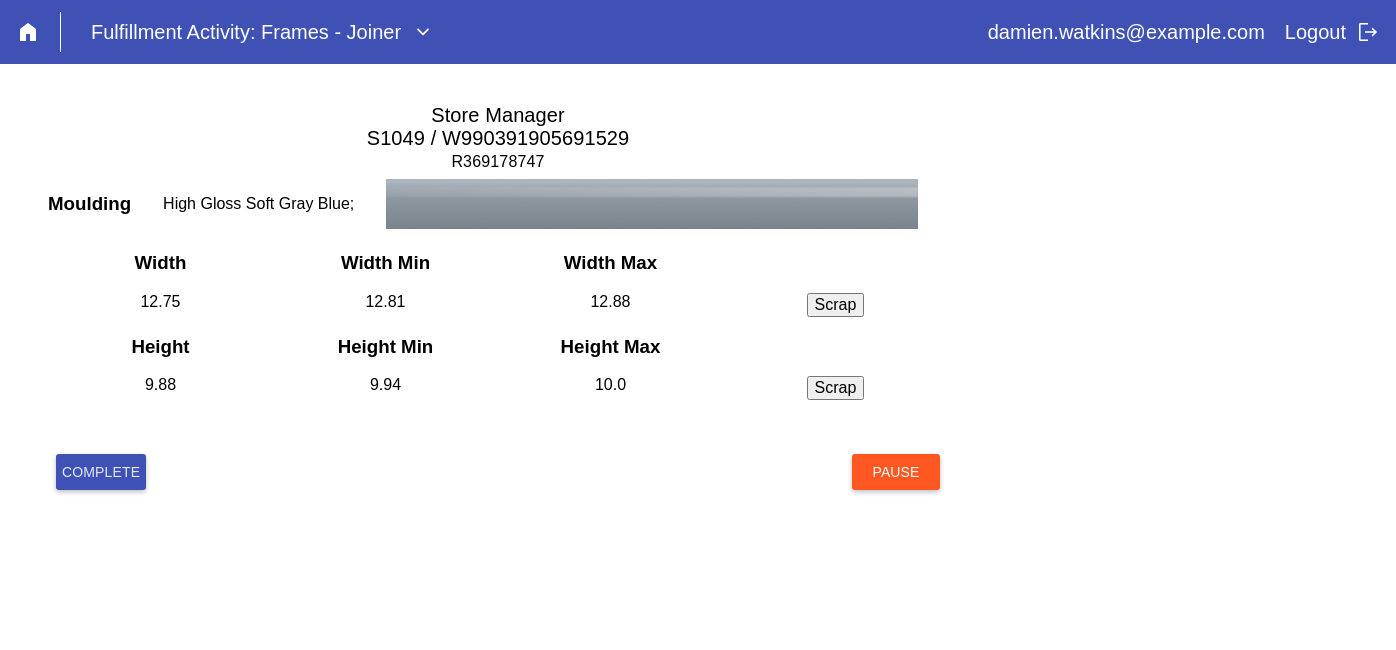 scroll, scrollTop: 0, scrollLeft: 0, axis: both 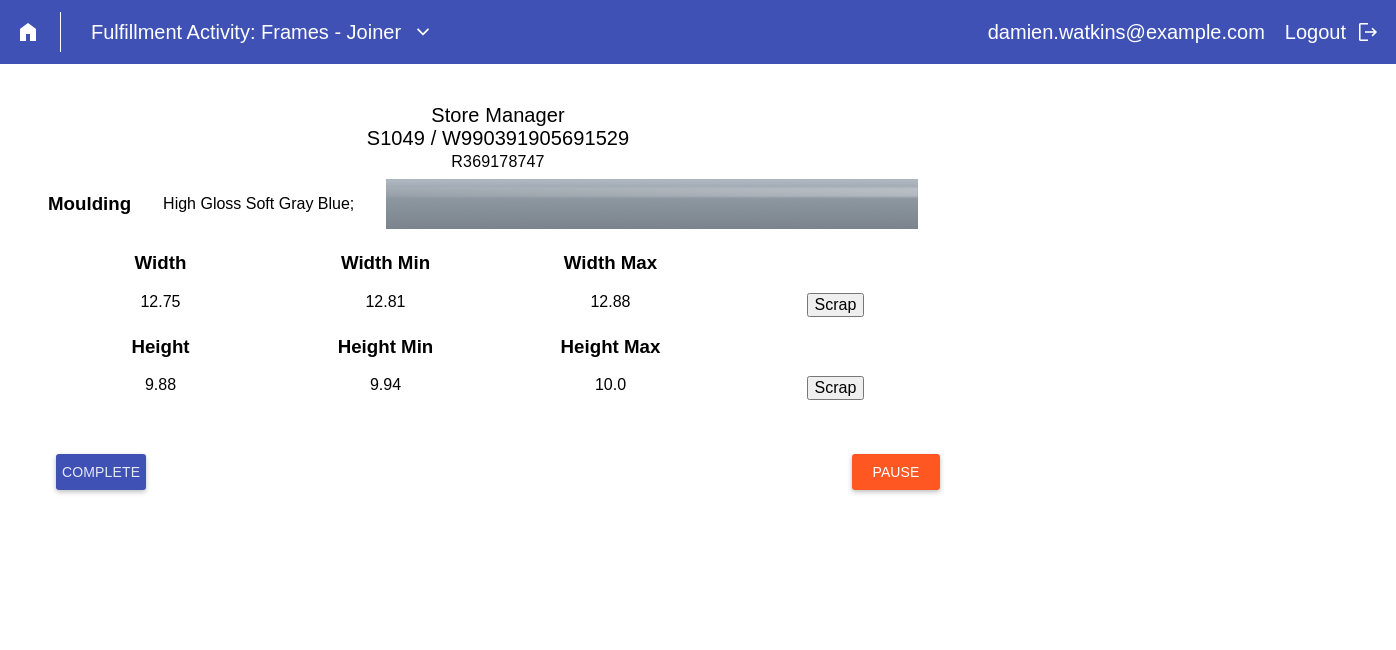 click on "Complete" at bounding box center (101, 472) 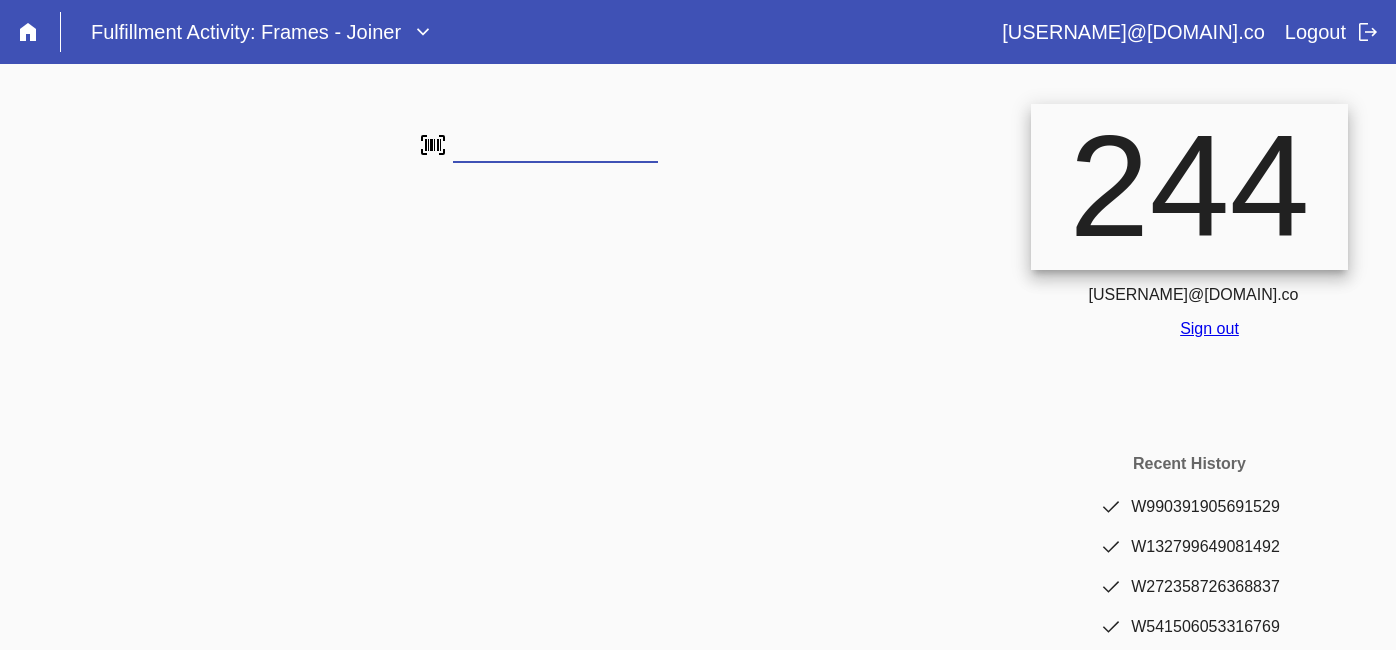 scroll, scrollTop: 0, scrollLeft: 0, axis: both 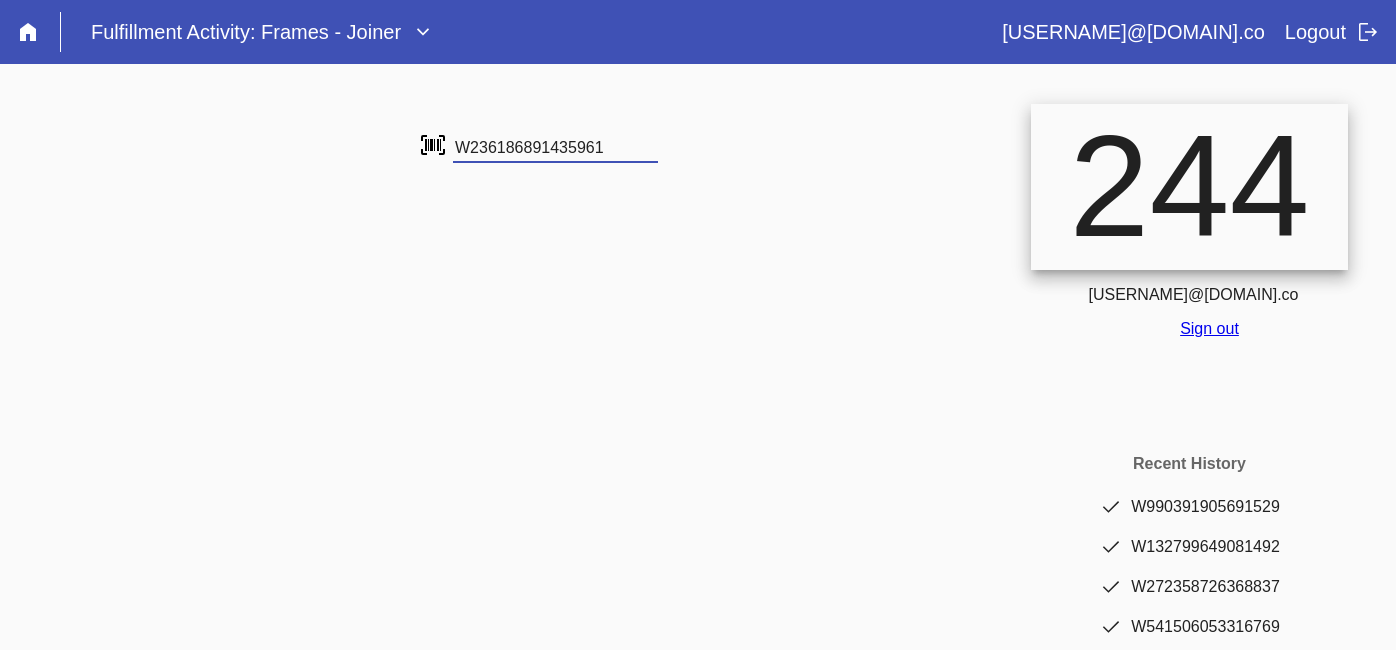 type on "W236186891435961" 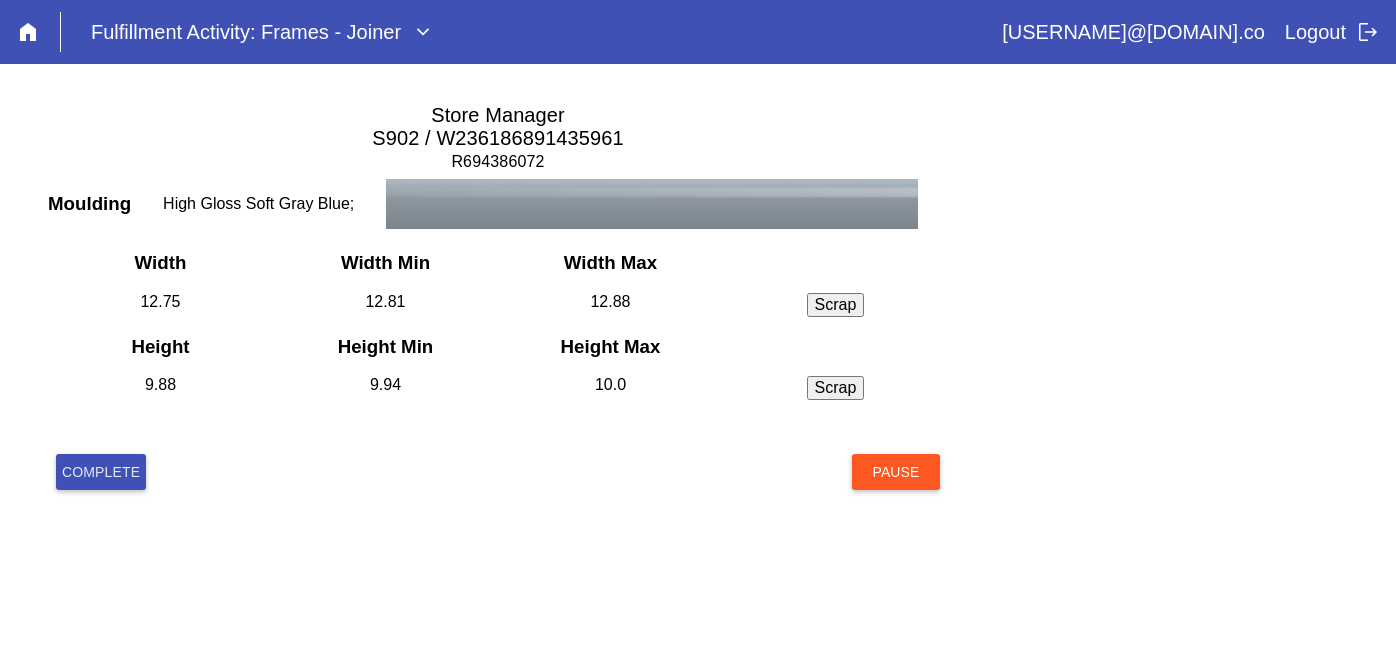 scroll, scrollTop: 0, scrollLeft: 0, axis: both 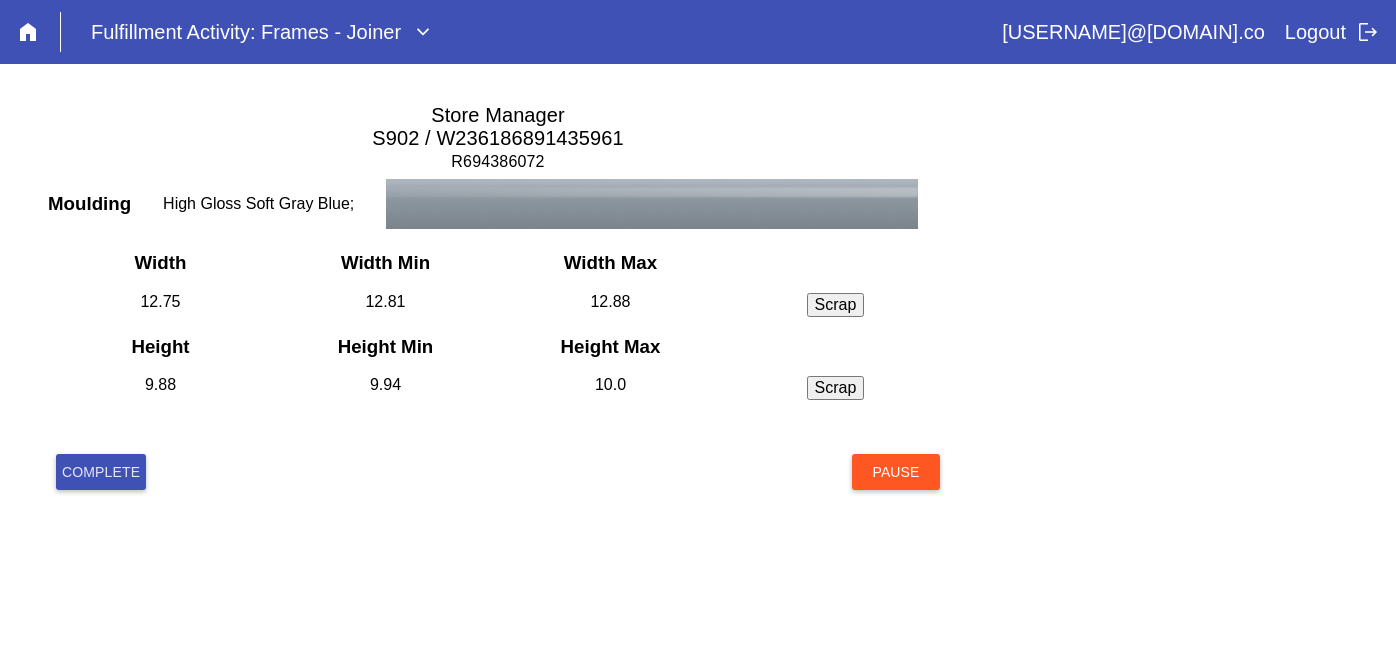 click on "Complete" at bounding box center (101, 472) 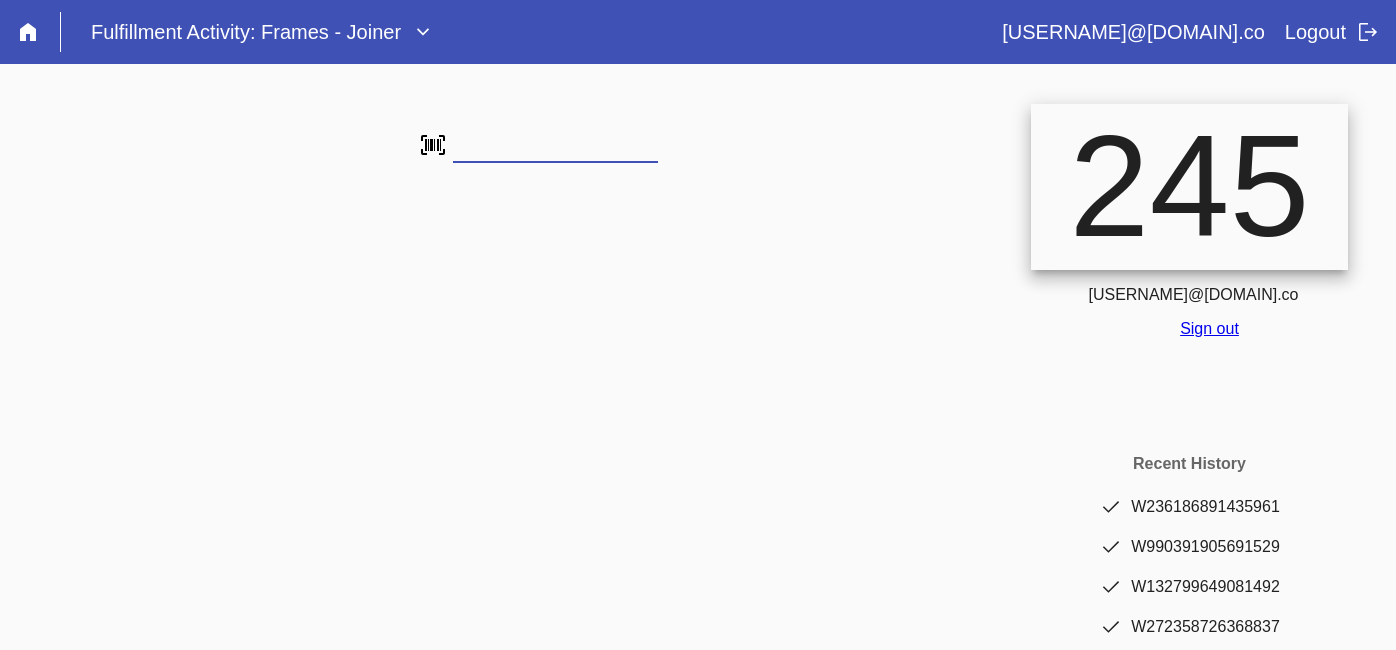 scroll, scrollTop: 0, scrollLeft: 0, axis: both 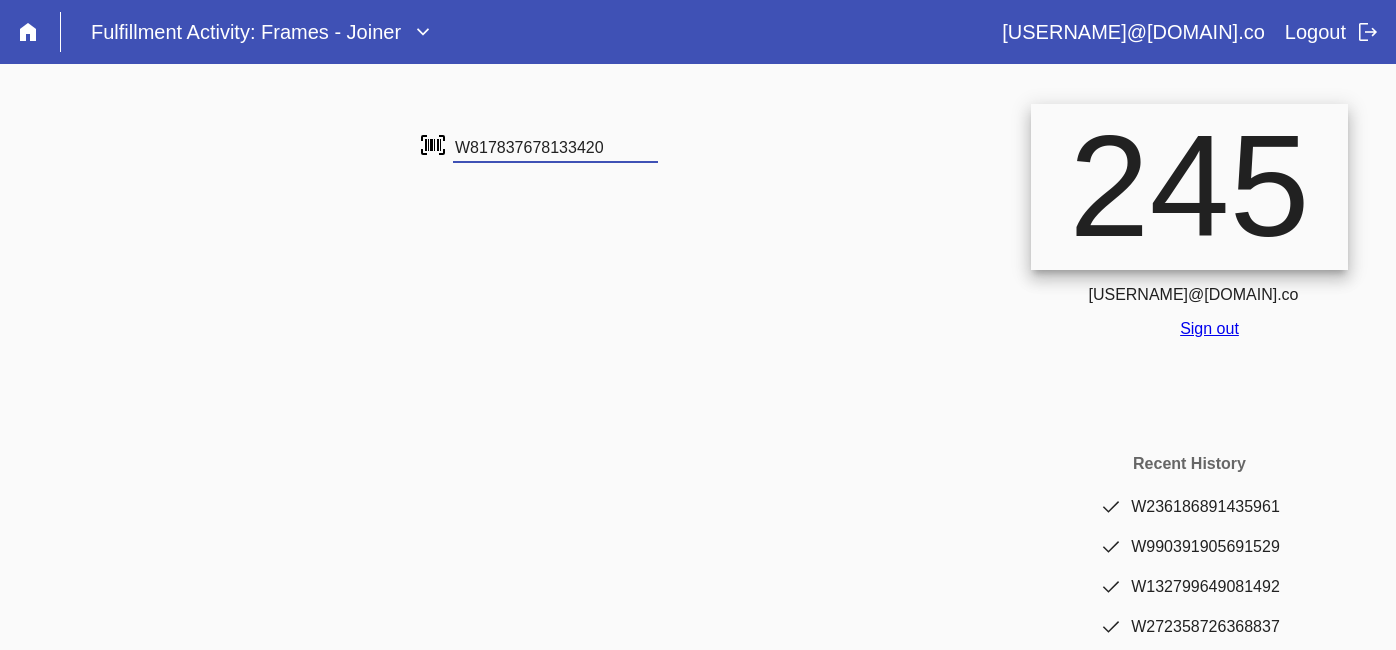 type on "W817837678133420" 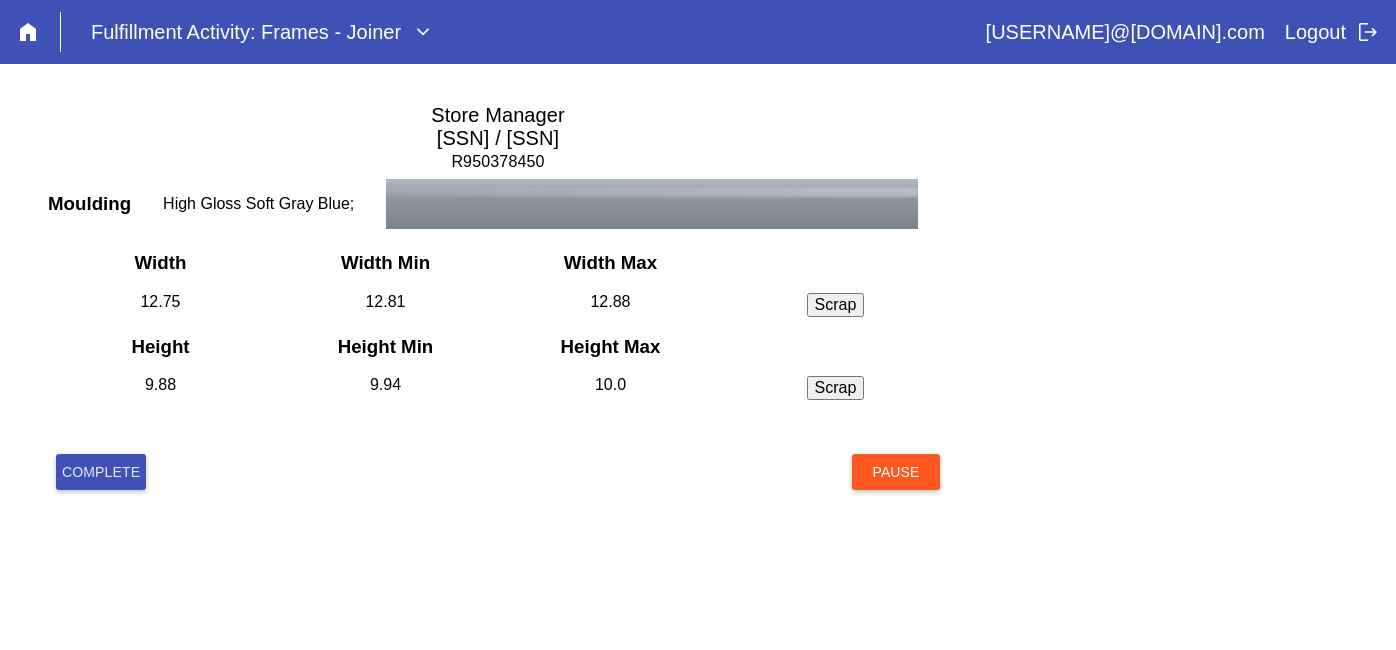scroll, scrollTop: 0, scrollLeft: 0, axis: both 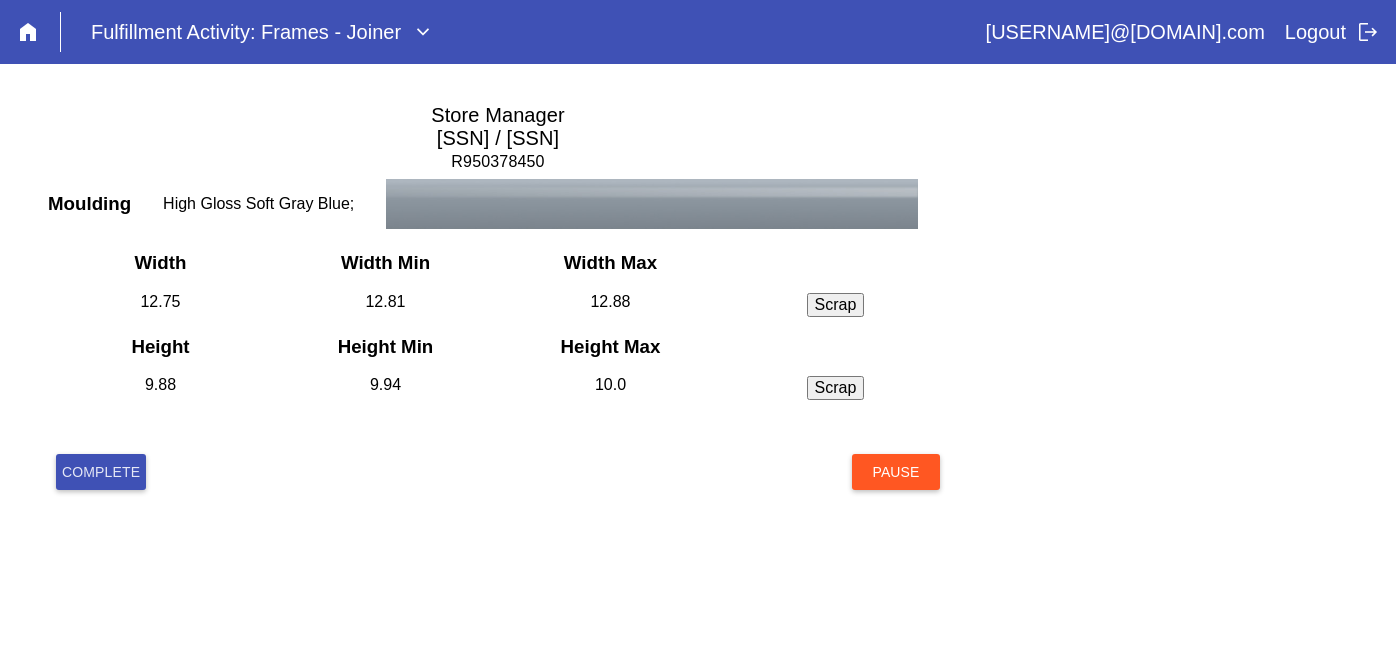 click on "Complete" at bounding box center (101, 472) 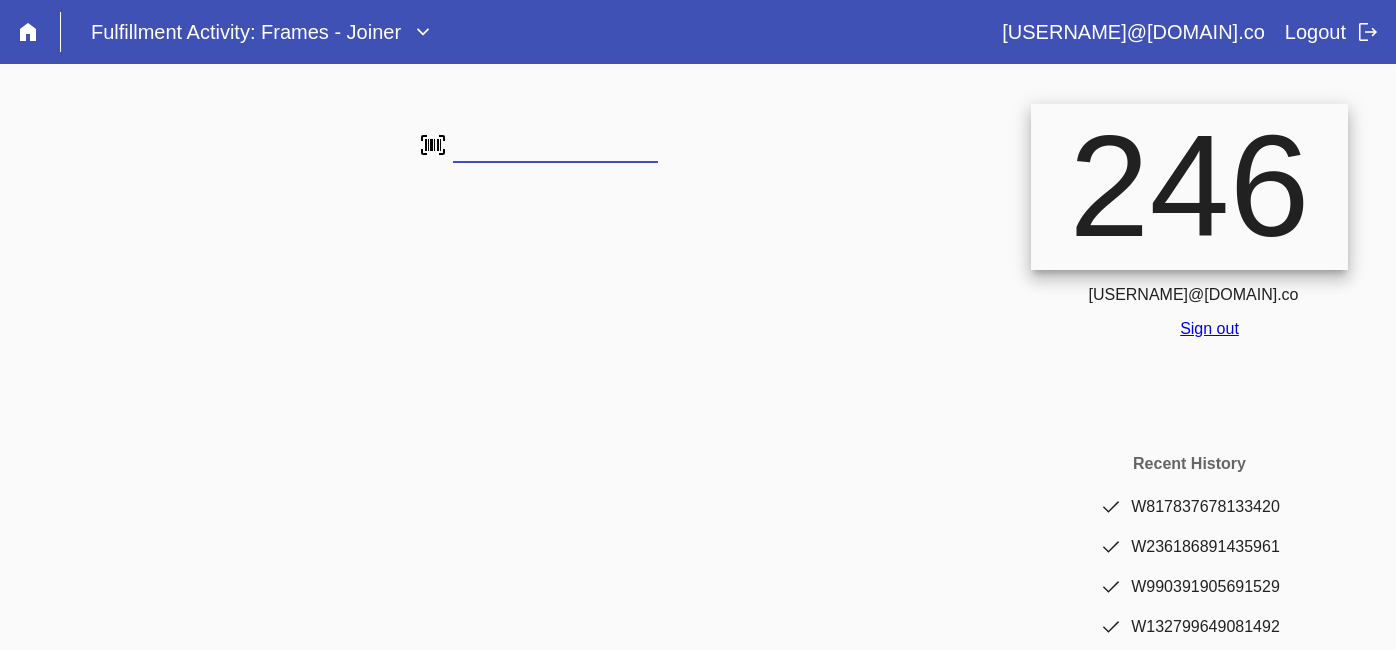 scroll, scrollTop: 0, scrollLeft: 0, axis: both 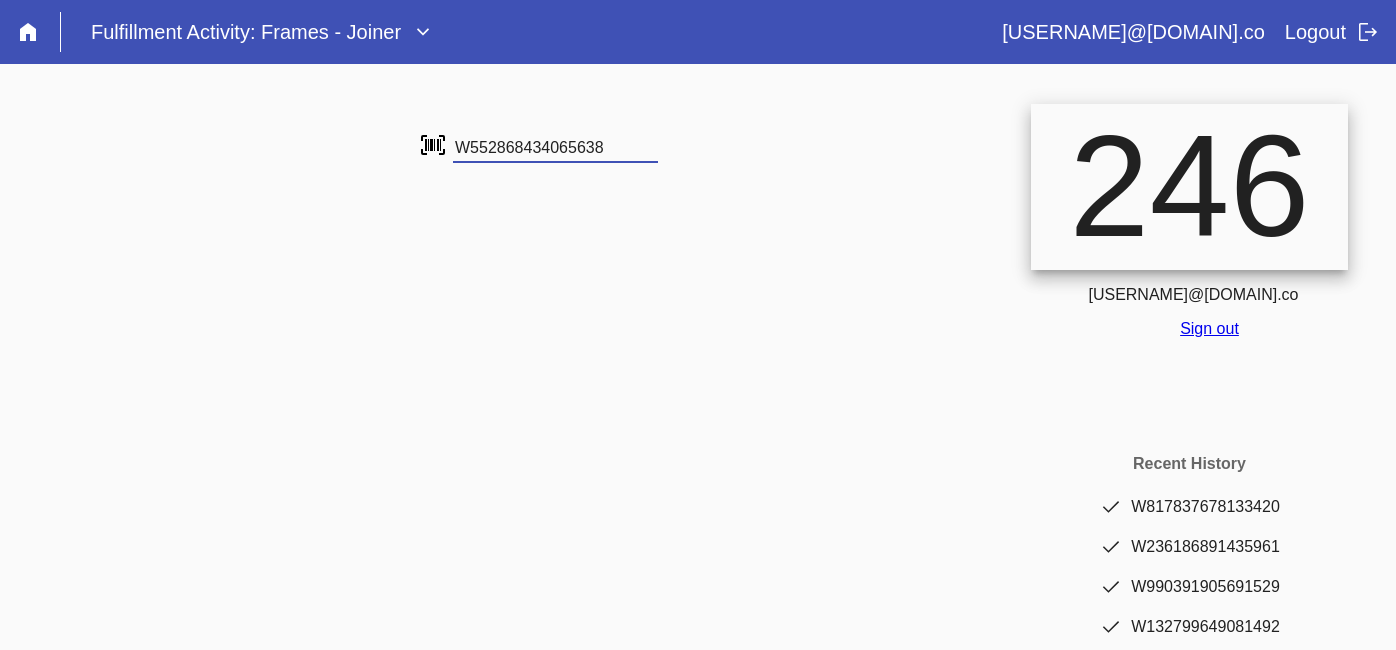 type on "W552868434065638" 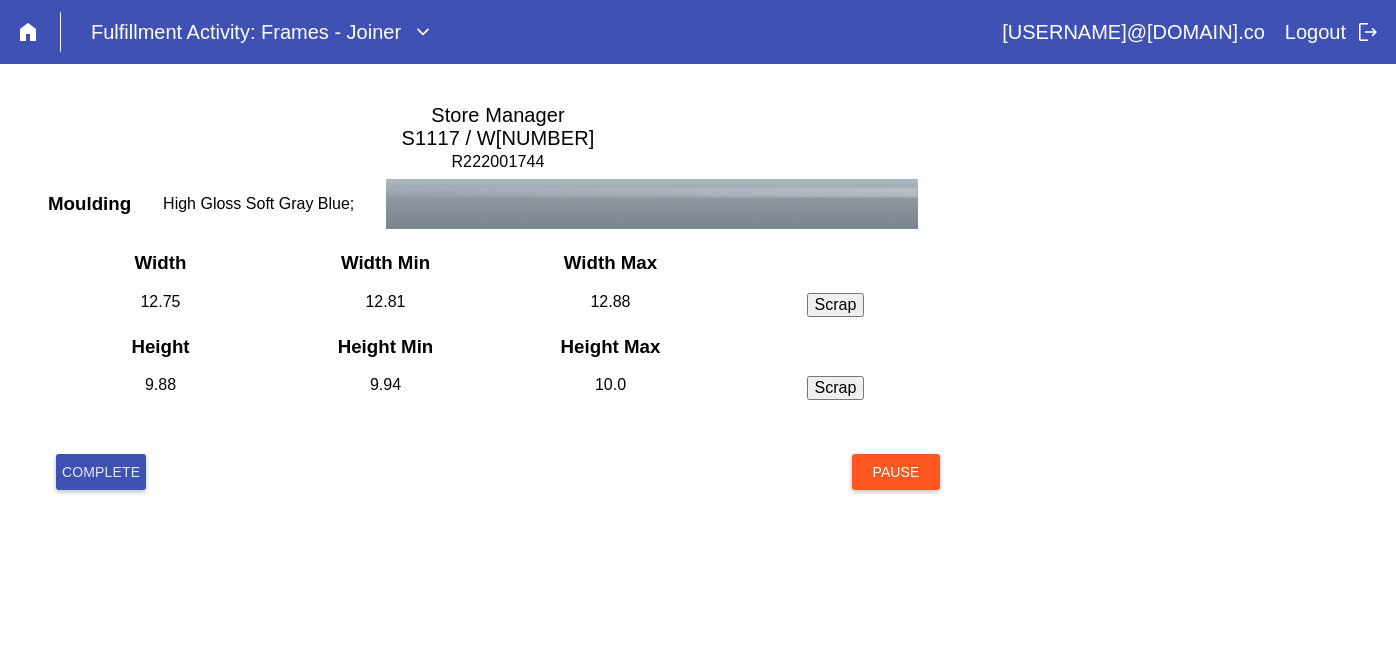 scroll, scrollTop: 0, scrollLeft: 0, axis: both 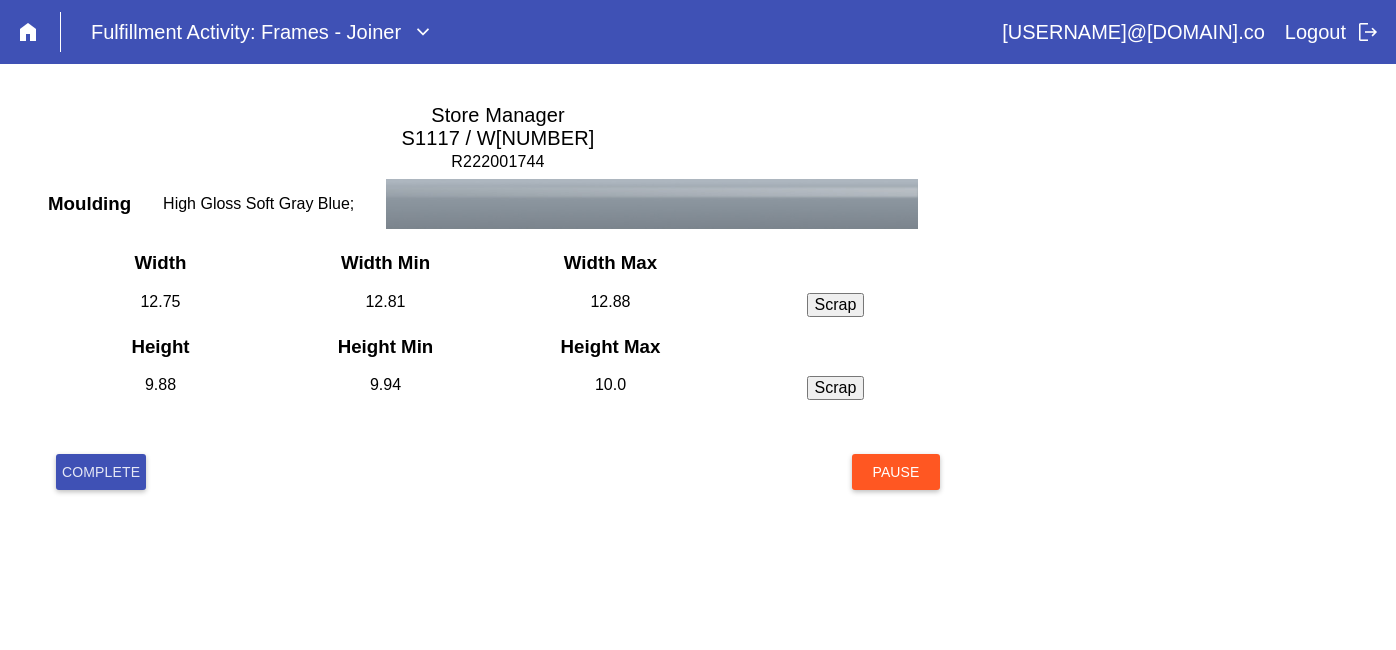 click on "Complete" at bounding box center (101, 472) 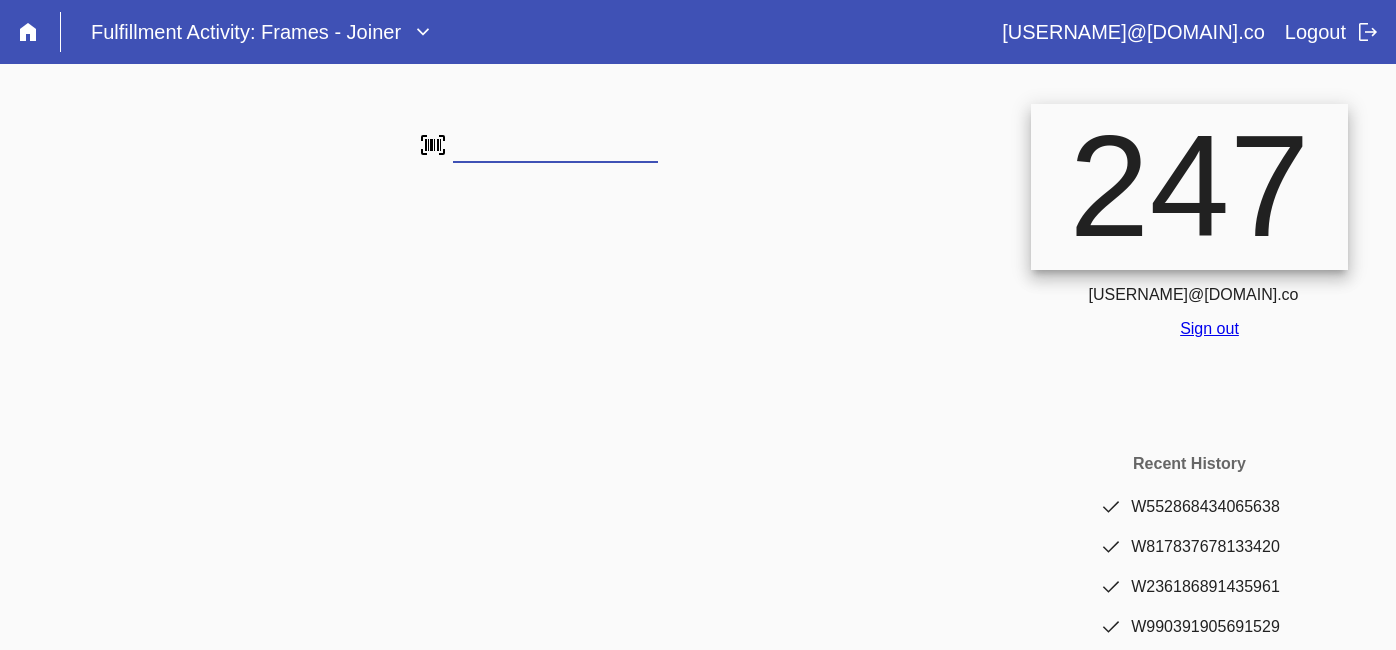 scroll, scrollTop: 0, scrollLeft: 0, axis: both 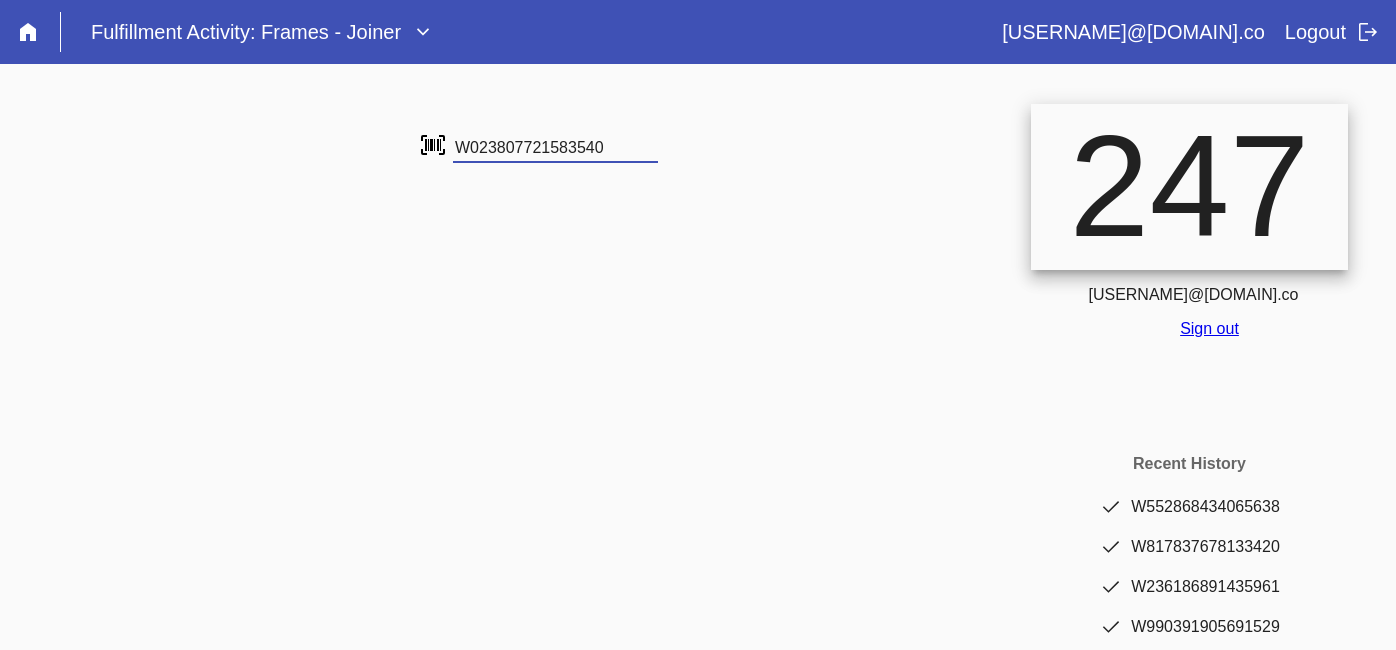 type on "W023807721583540" 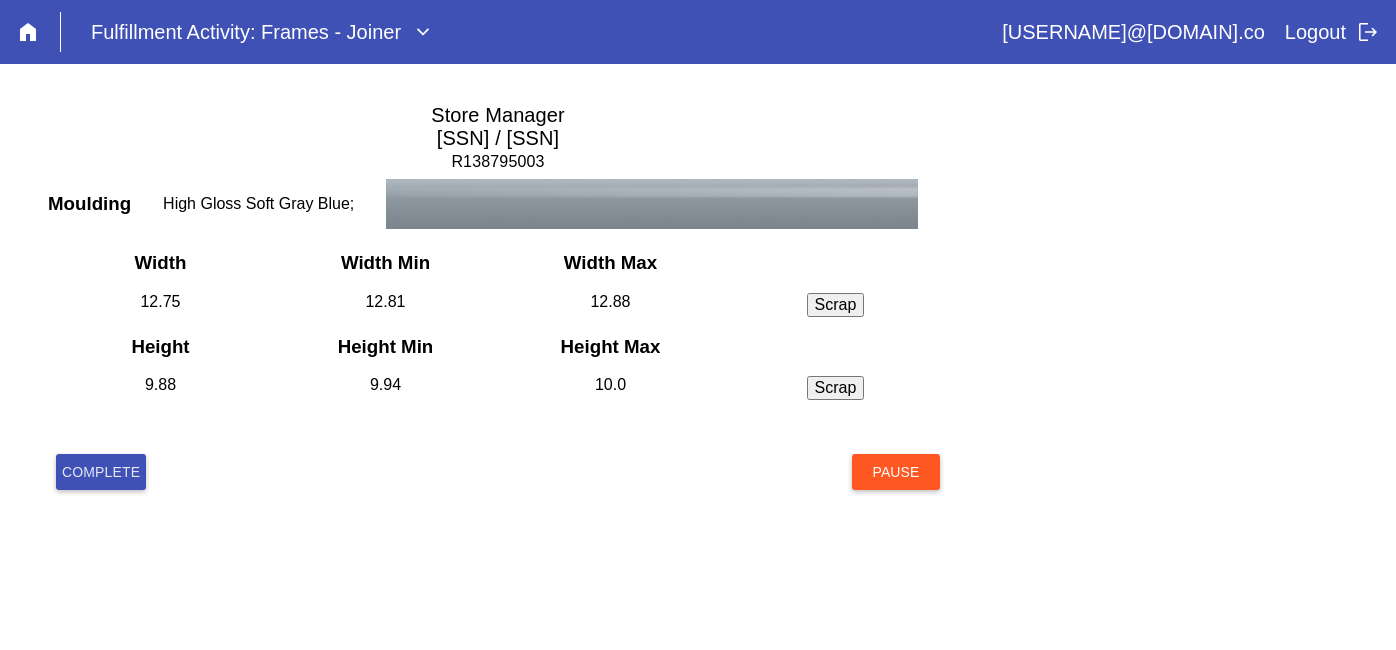 scroll, scrollTop: 0, scrollLeft: 0, axis: both 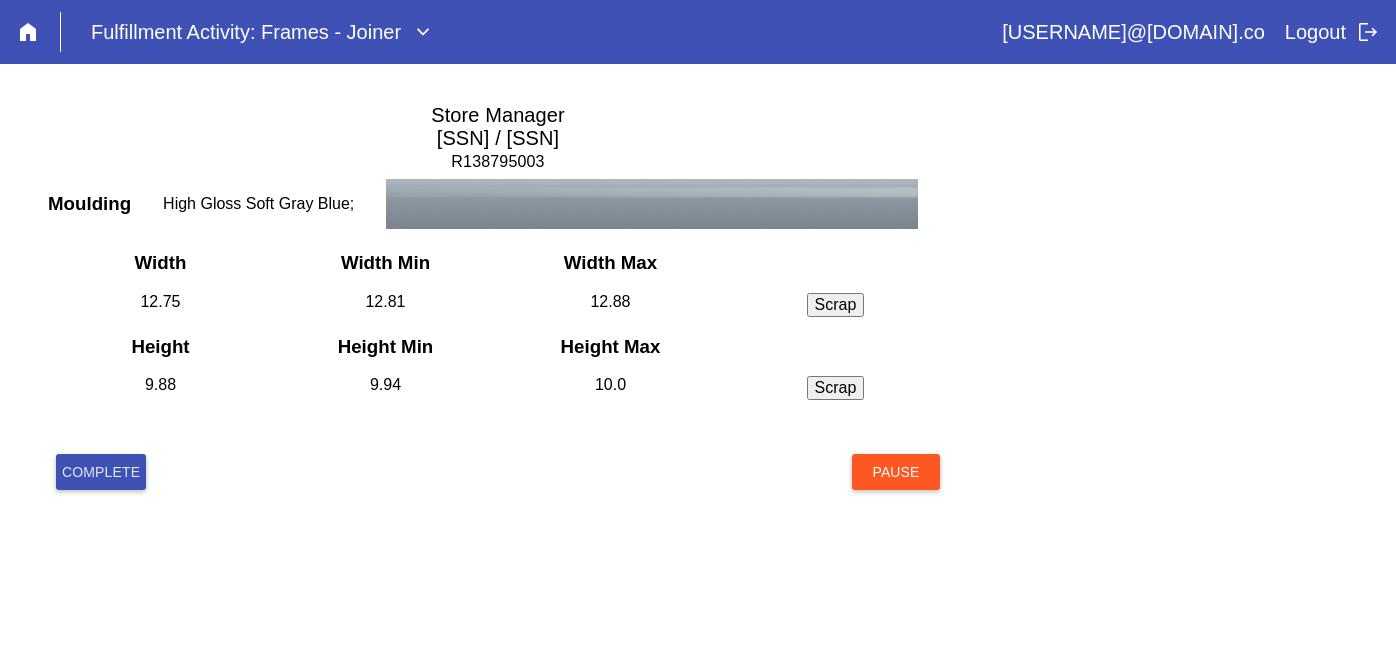 click on "Complete" at bounding box center (101, 472) 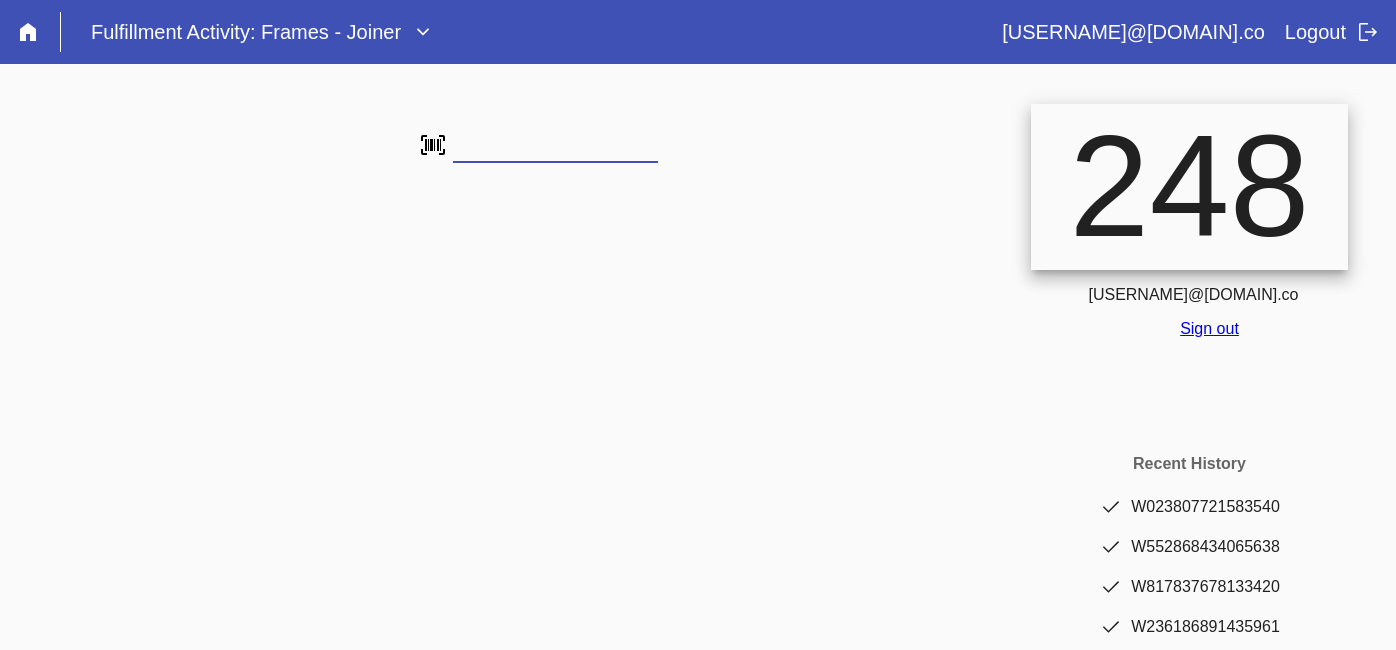 scroll, scrollTop: 0, scrollLeft: 0, axis: both 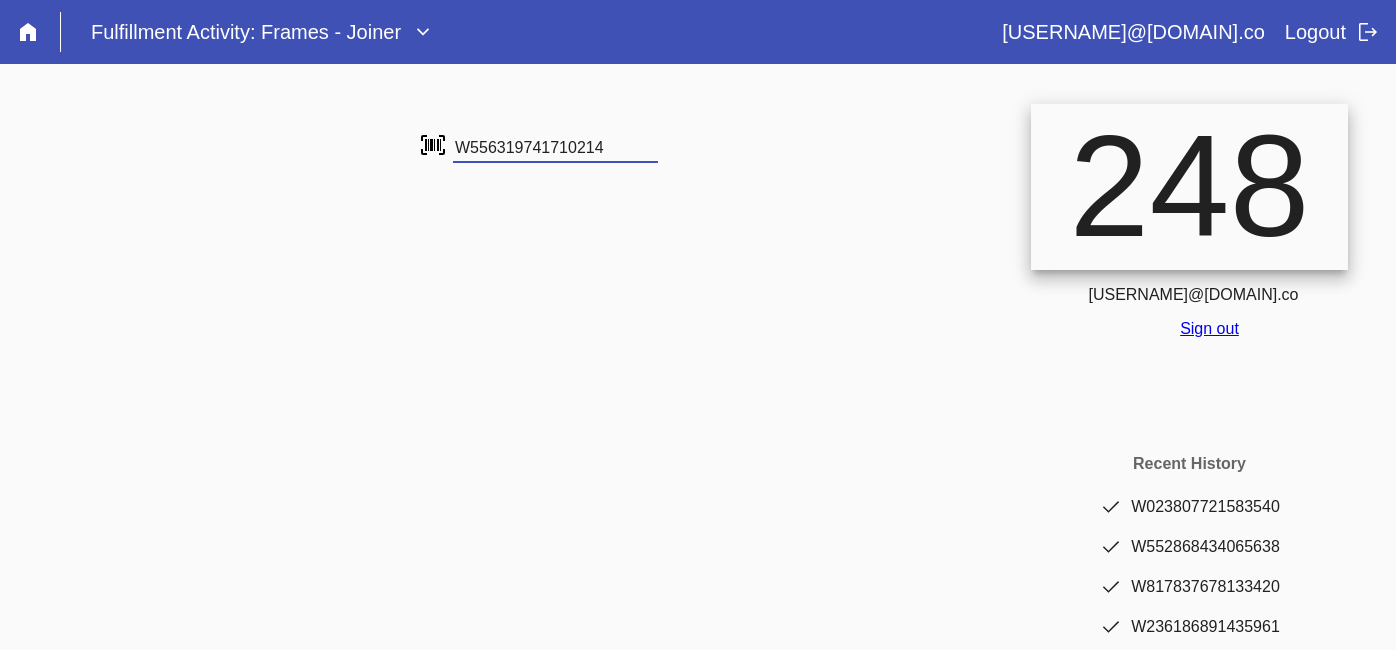 type on "W556319741710214" 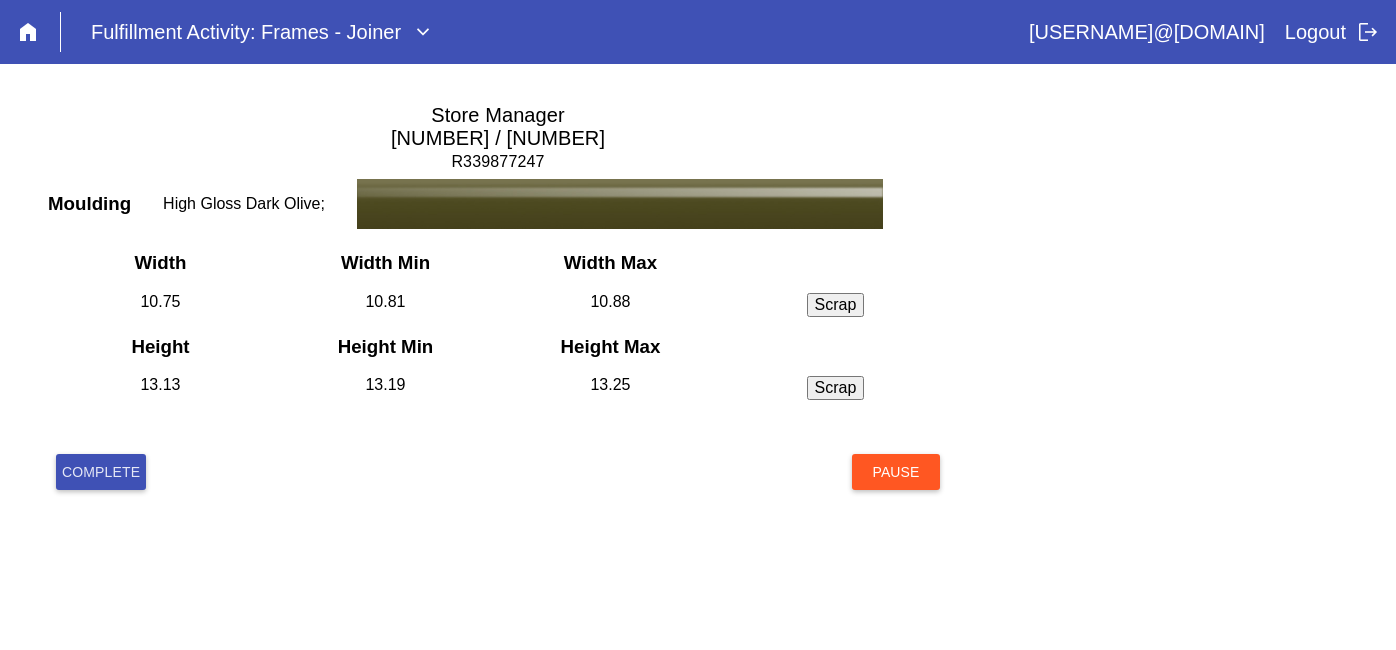 scroll, scrollTop: 0, scrollLeft: 0, axis: both 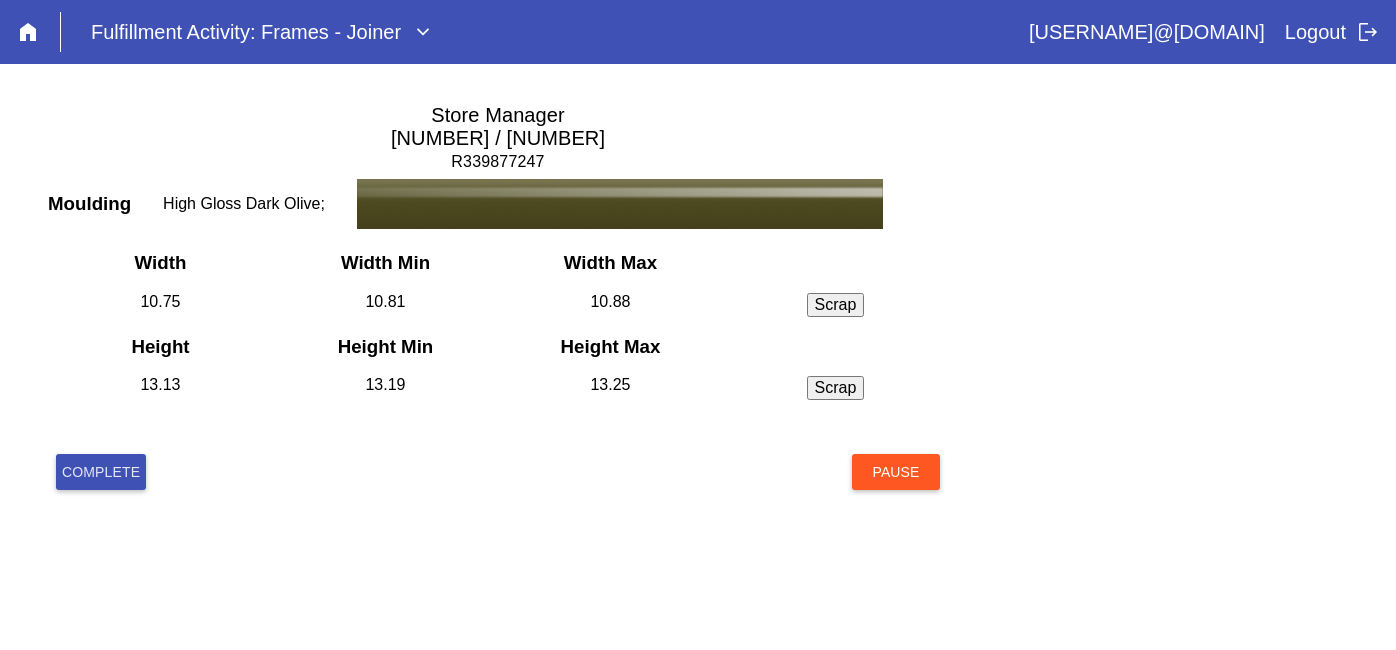 click on "Complete" at bounding box center (101, 472) 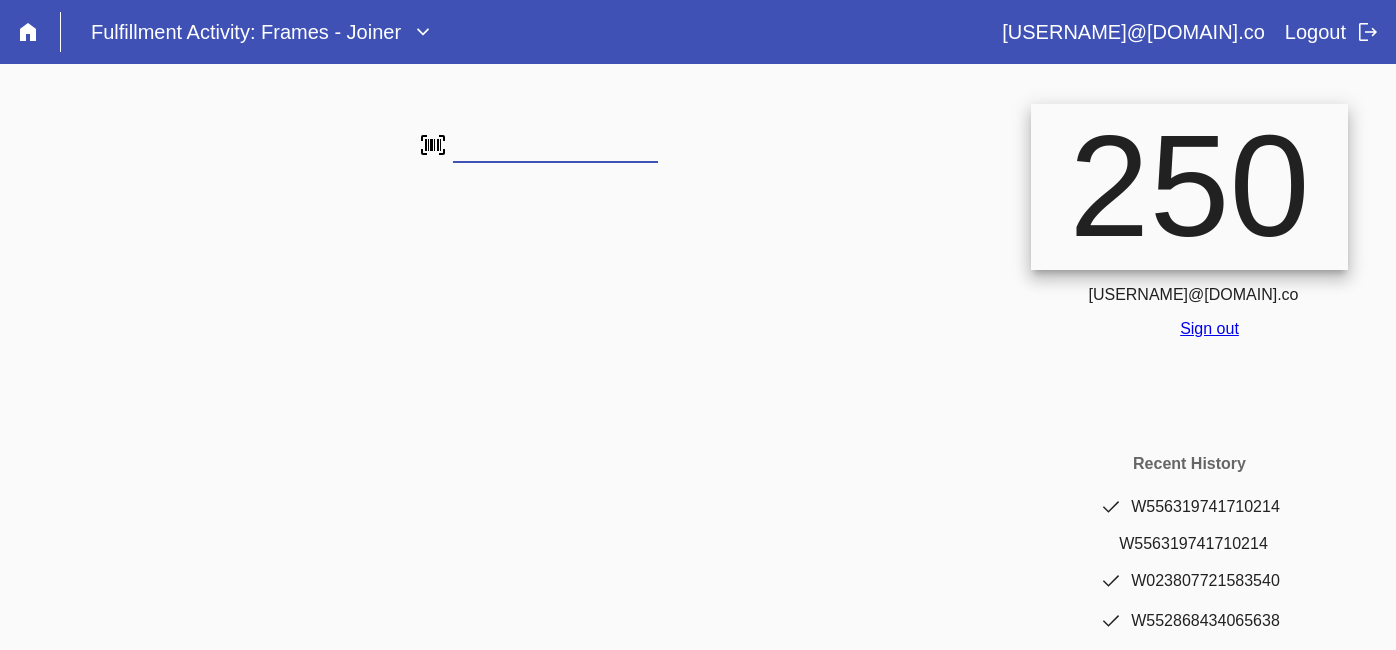 scroll, scrollTop: 0, scrollLeft: 0, axis: both 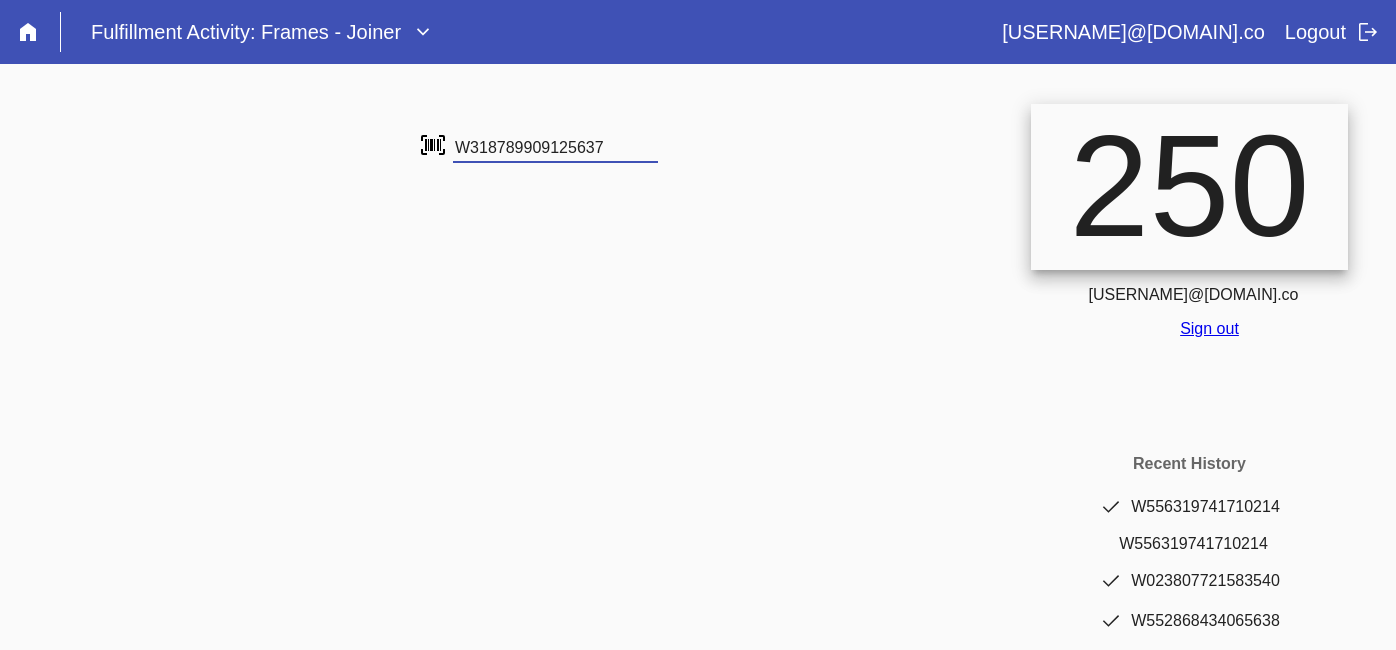 type on "W318789909125637" 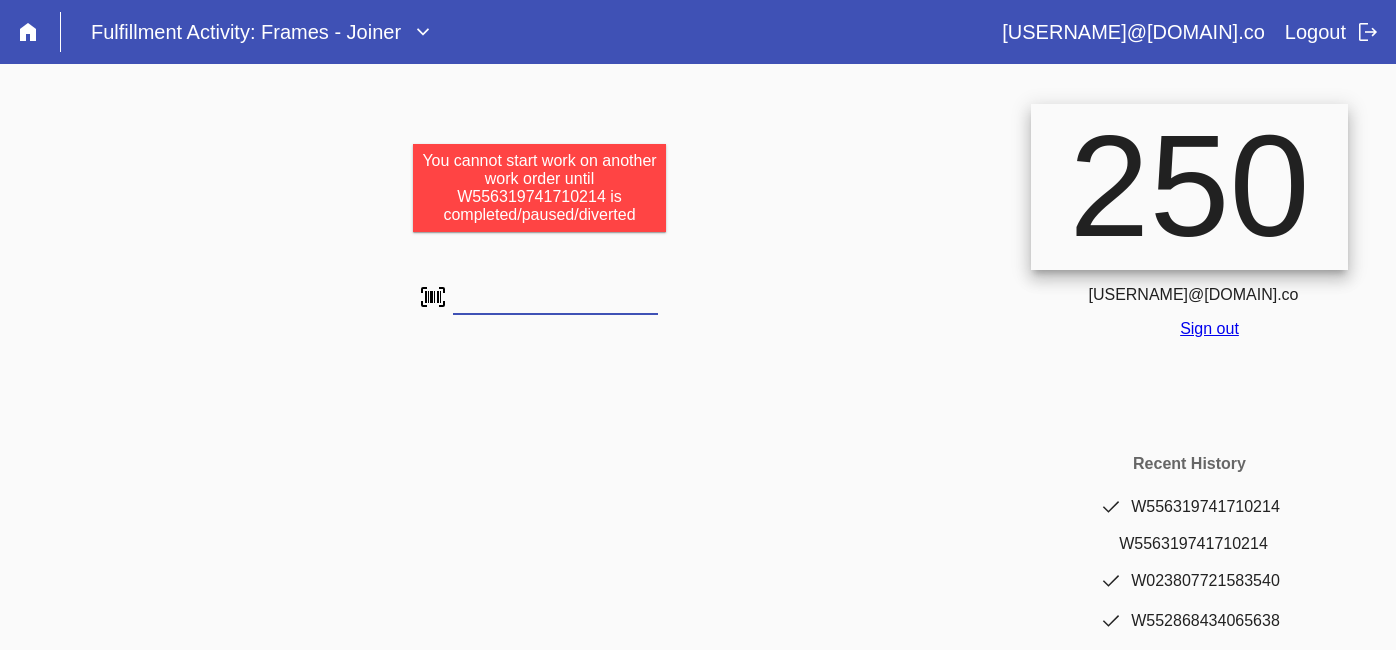 scroll, scrollTop: 0, scrollLeft: 0, axis: both 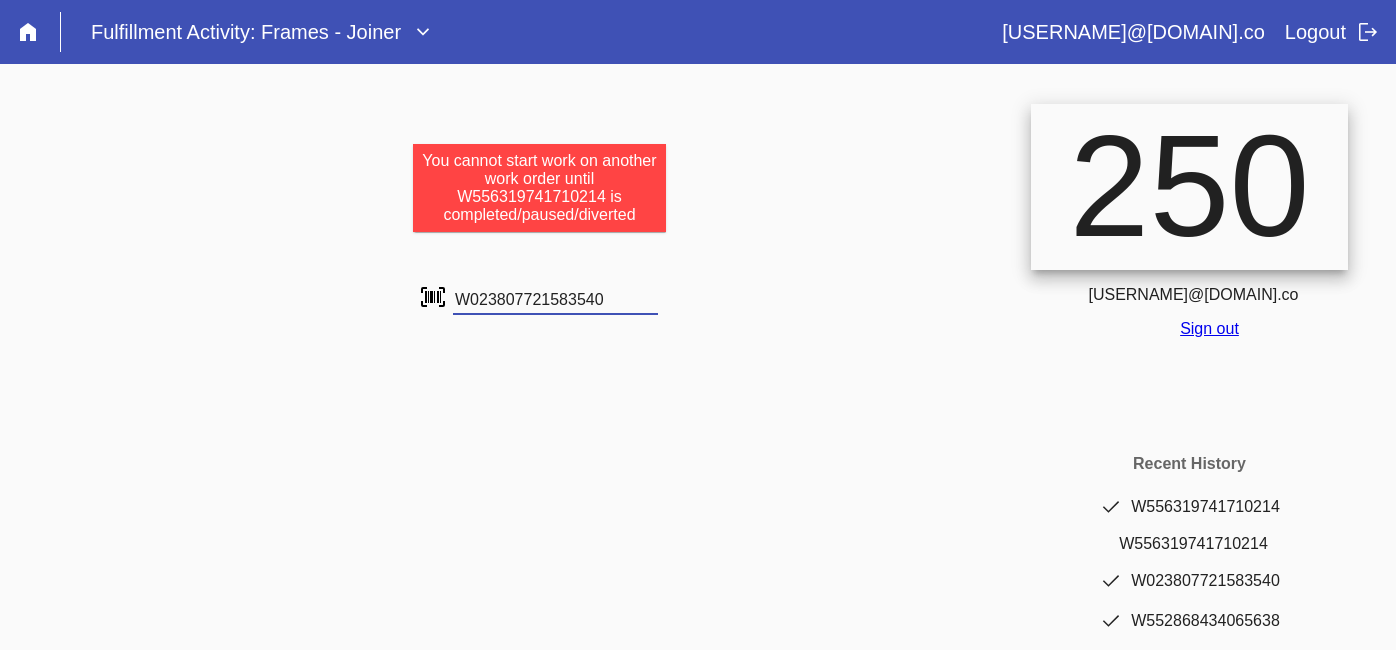 type on "W023807721583540" 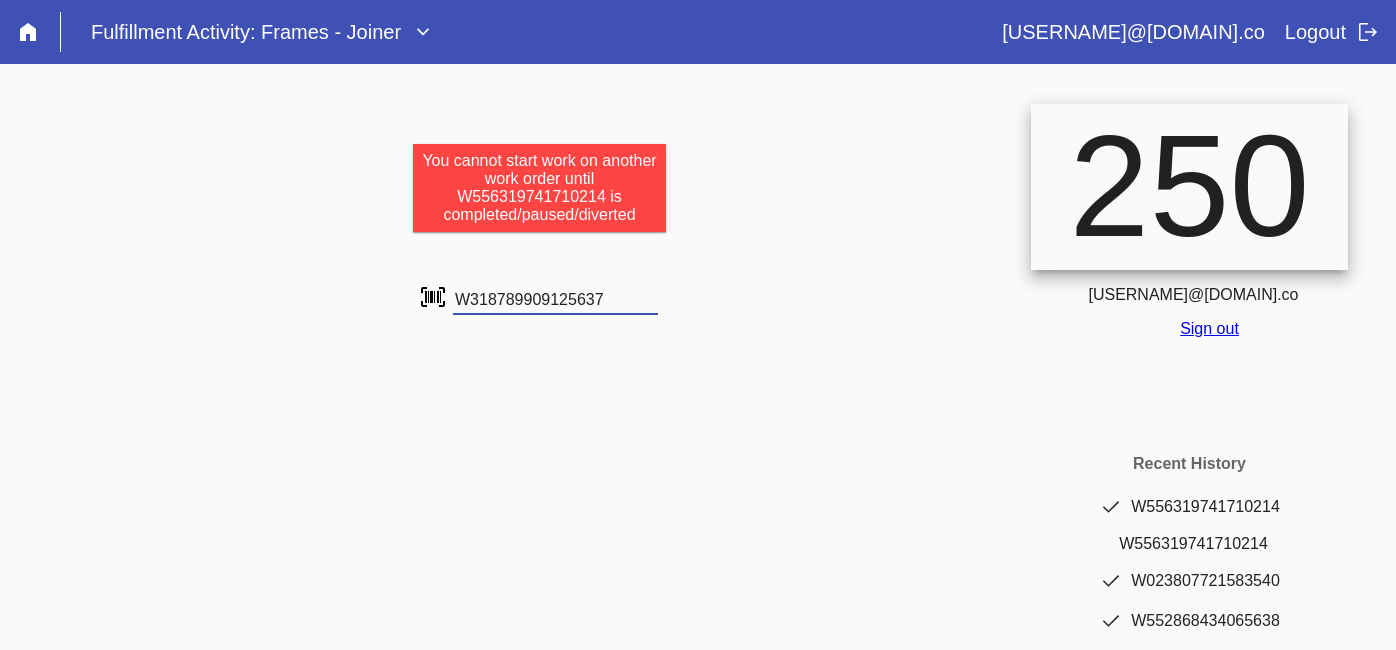 scroll, scrollTop: 0, scrollLeft: 0, axis: both 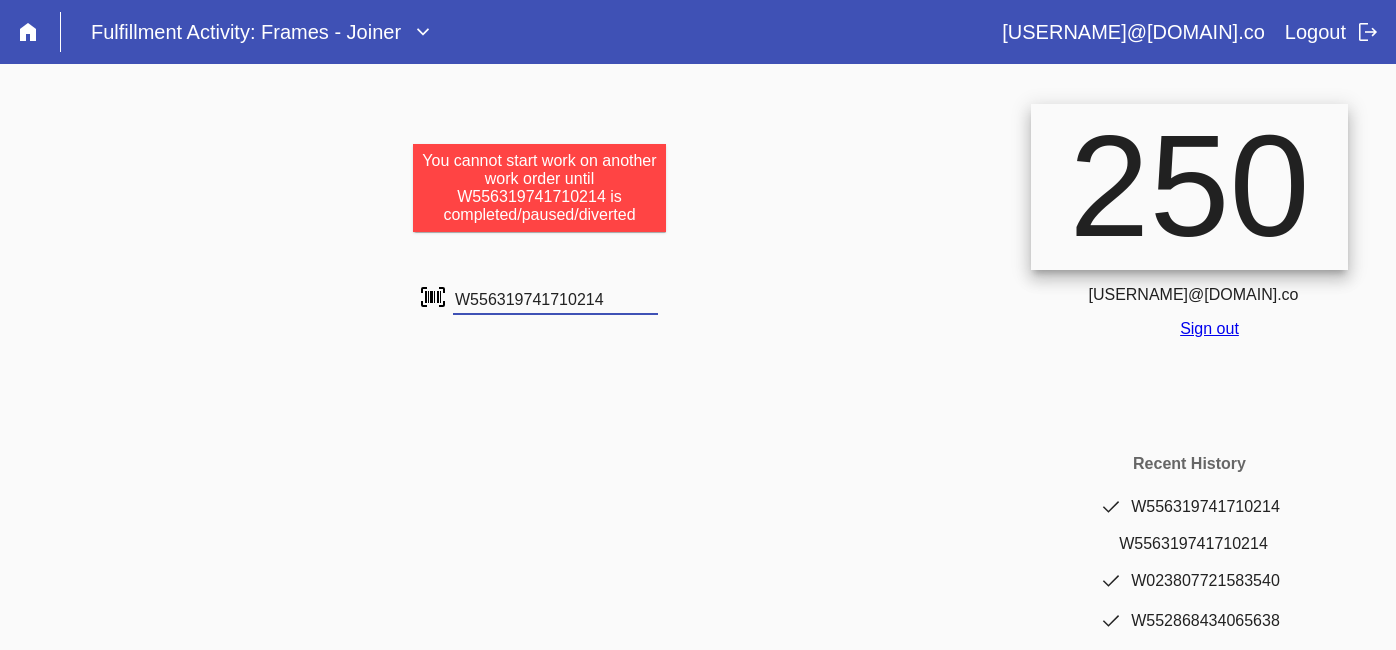 type on "W556319741710214" 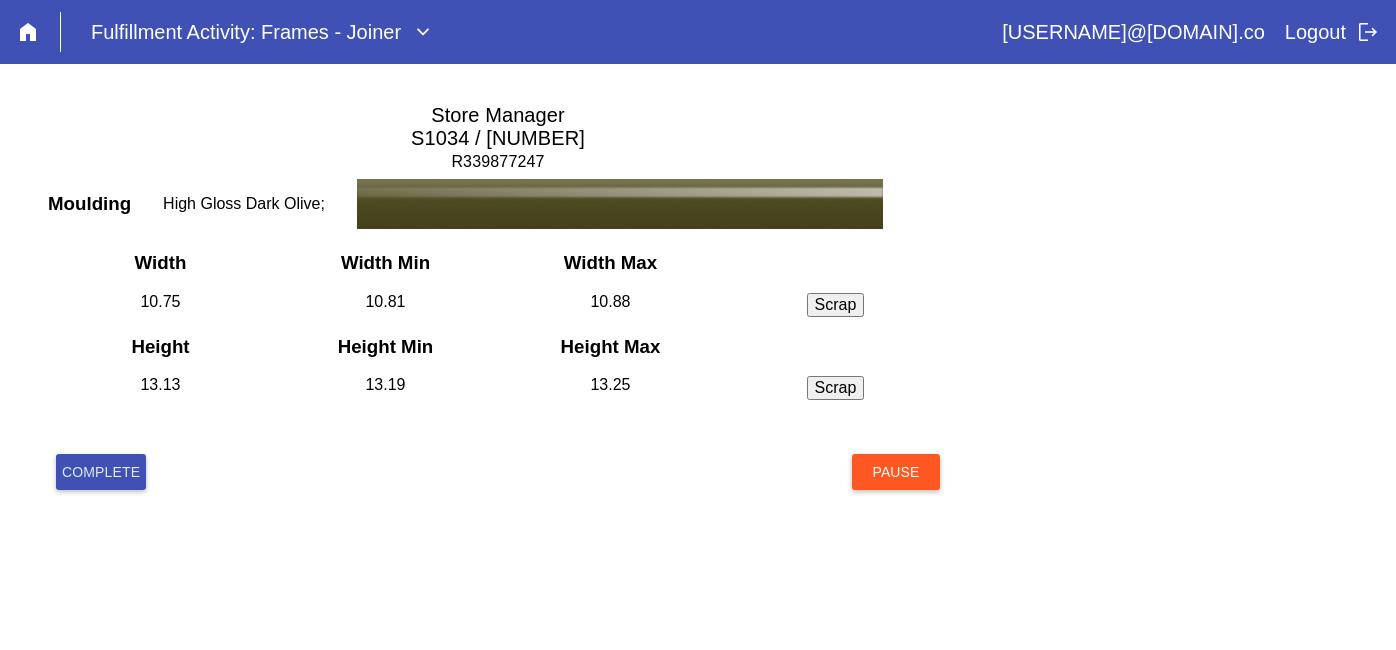 scroll, scrollTop: 0, scrollLeft: 0, axis: both 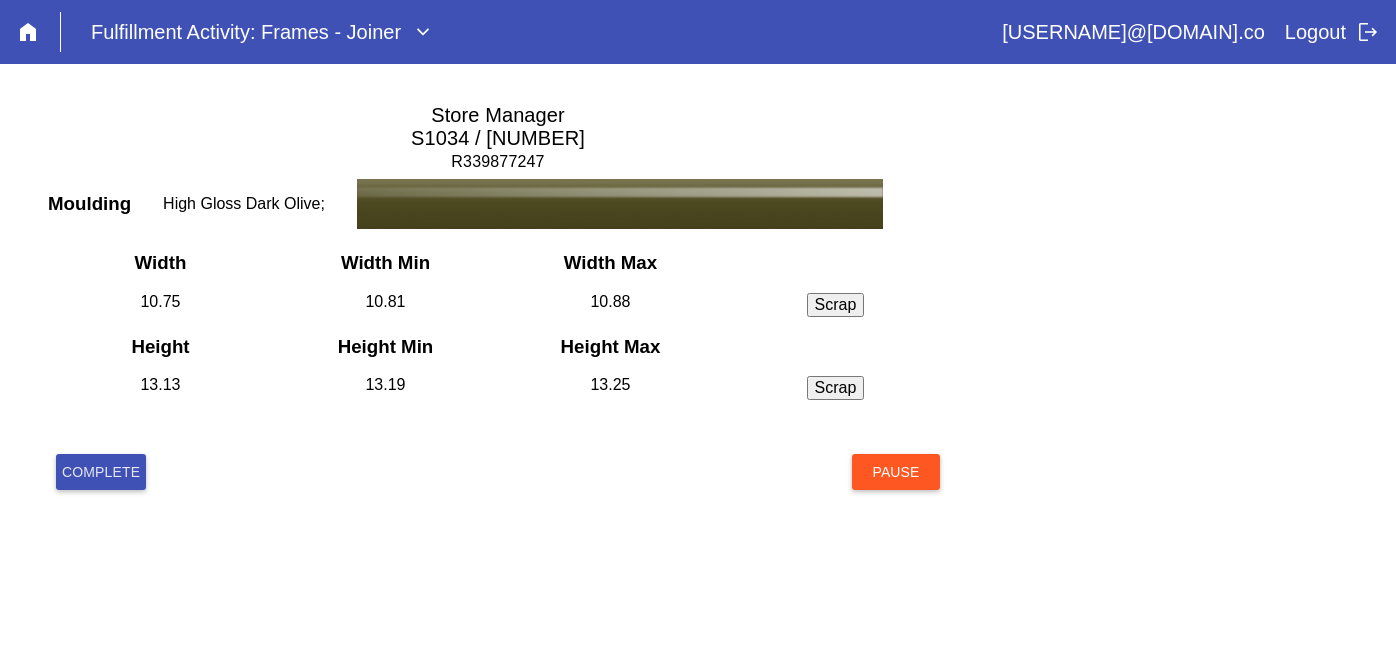 click on "Complete" at bounding box center [101, 472] 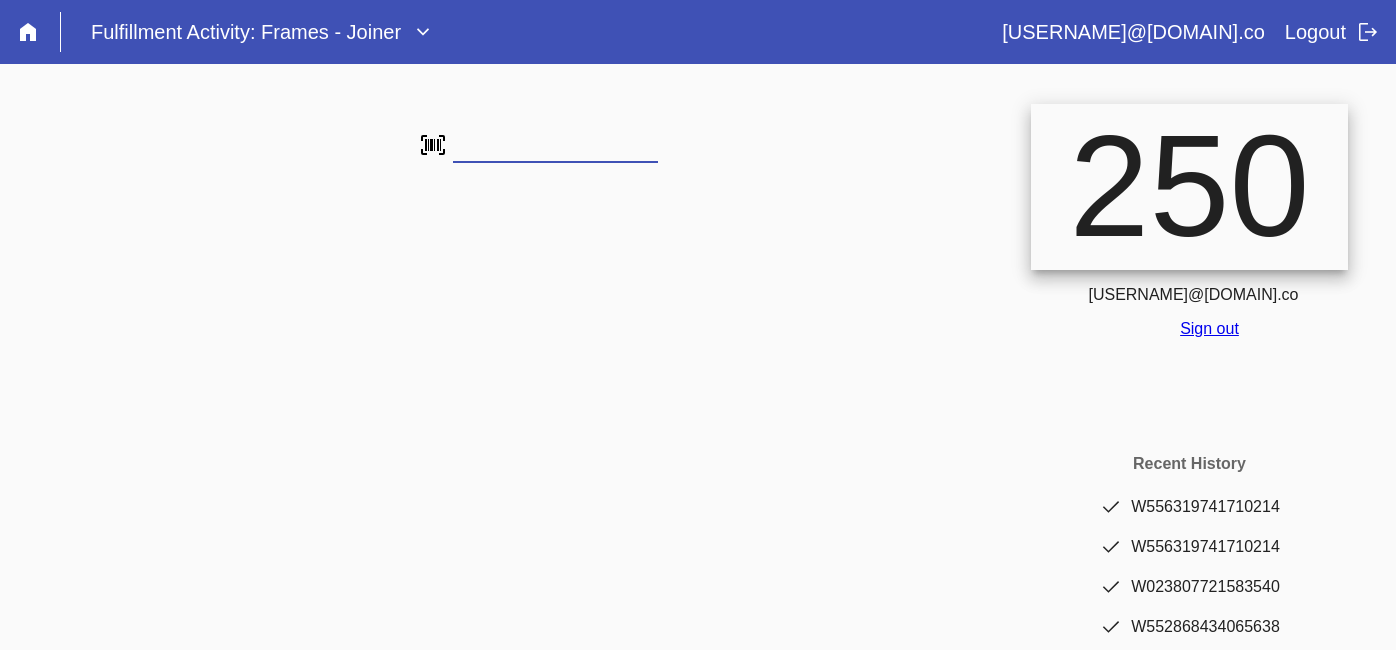 scroll, scrollTop: 0, scrollLeft: 0, axis: both 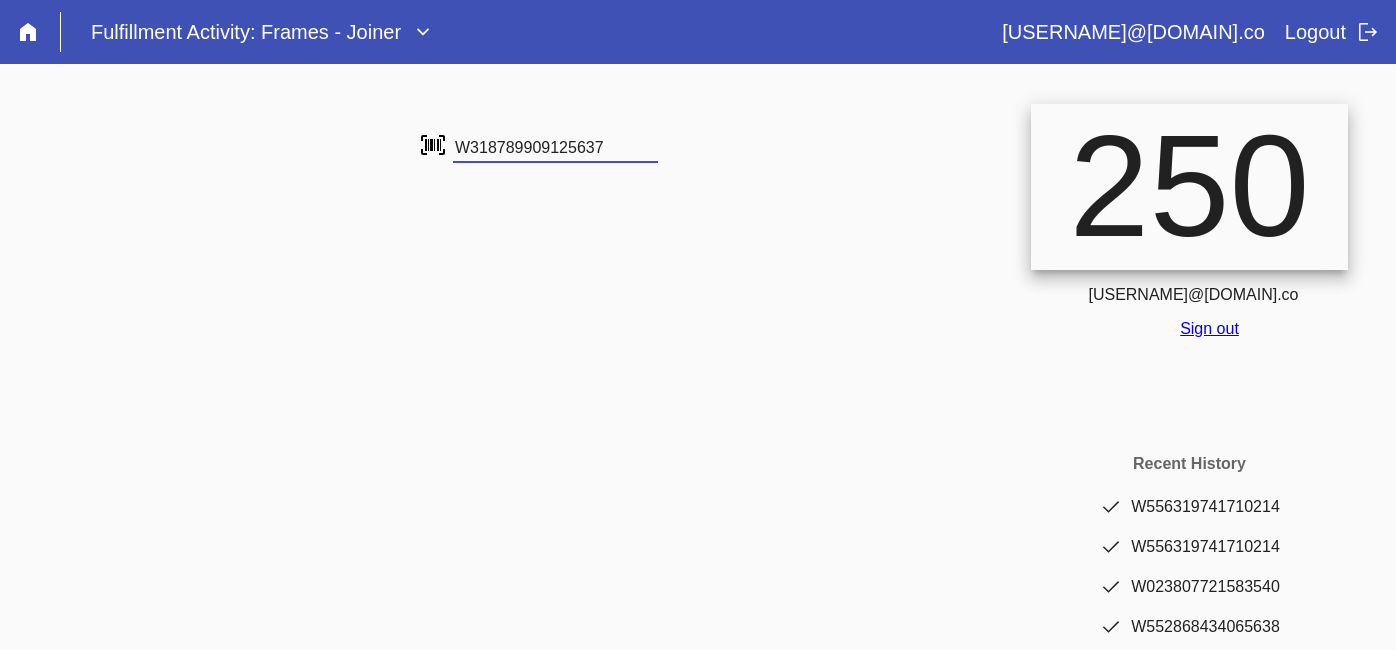 type on "W318789909125637" 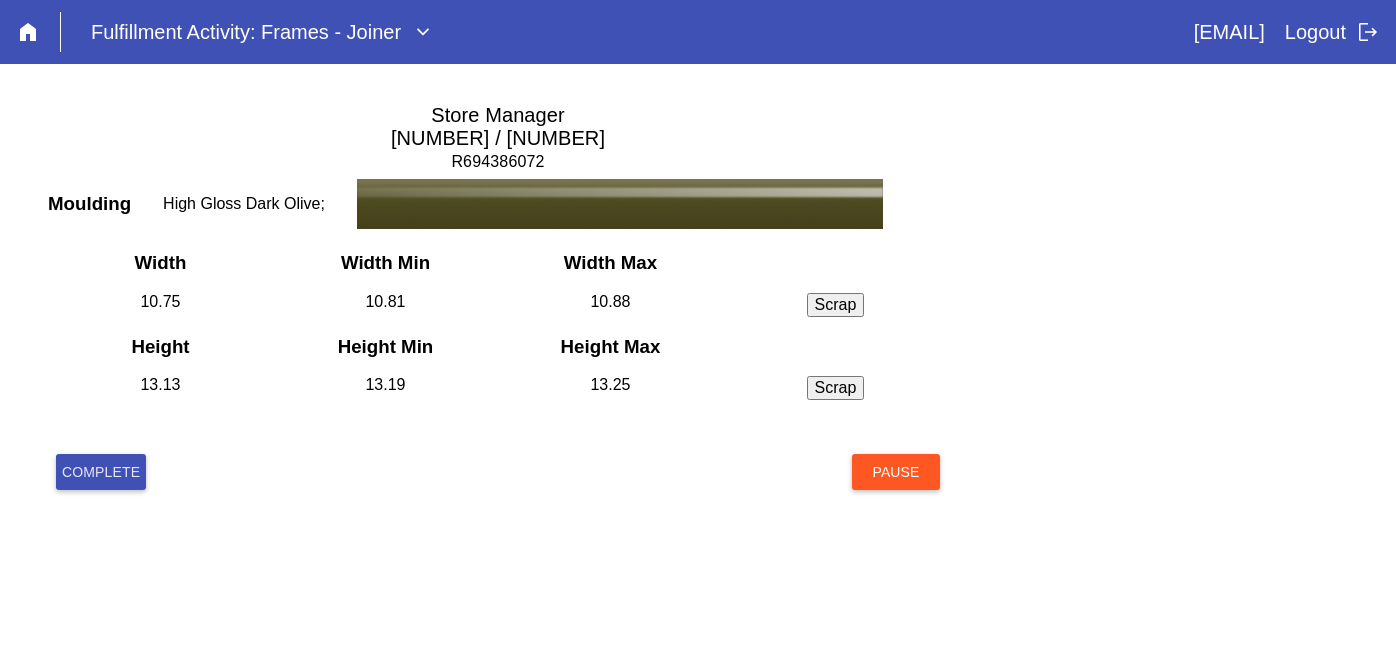 scroll, scrollTop: 0, scrollLeft: 0, axis: both 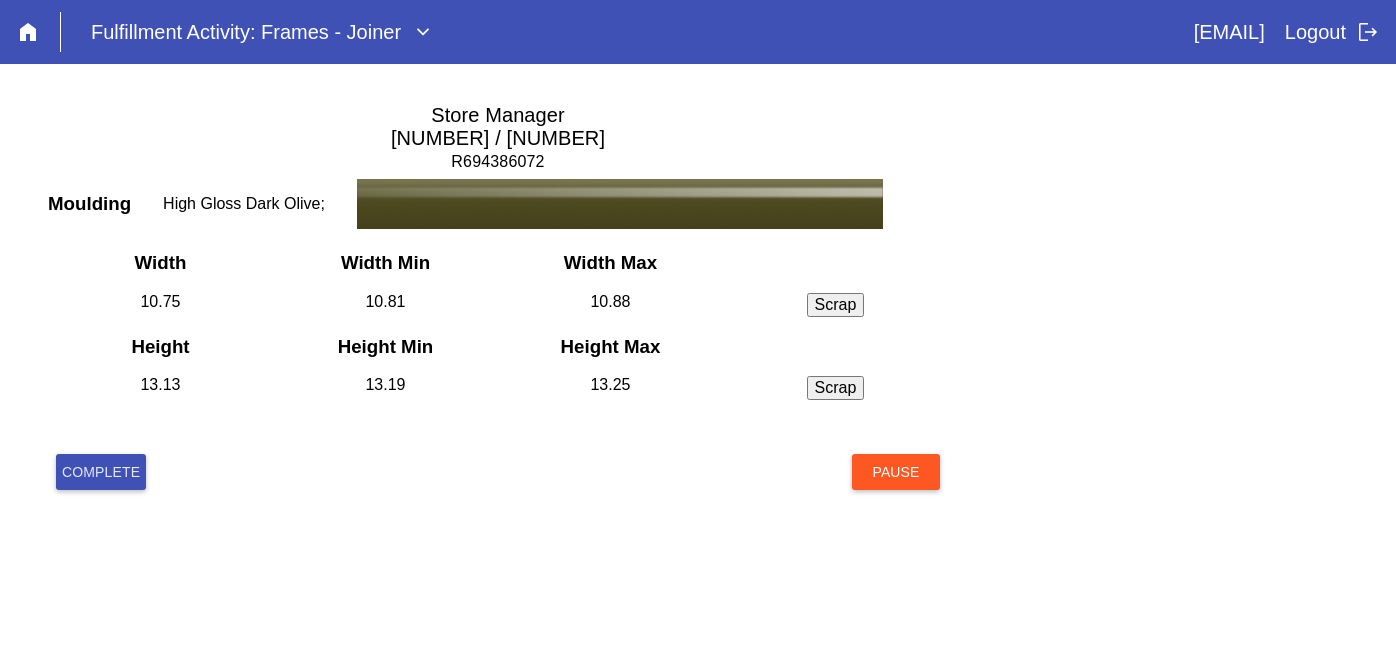 click on "Complete" at bounding box center (101, 472) 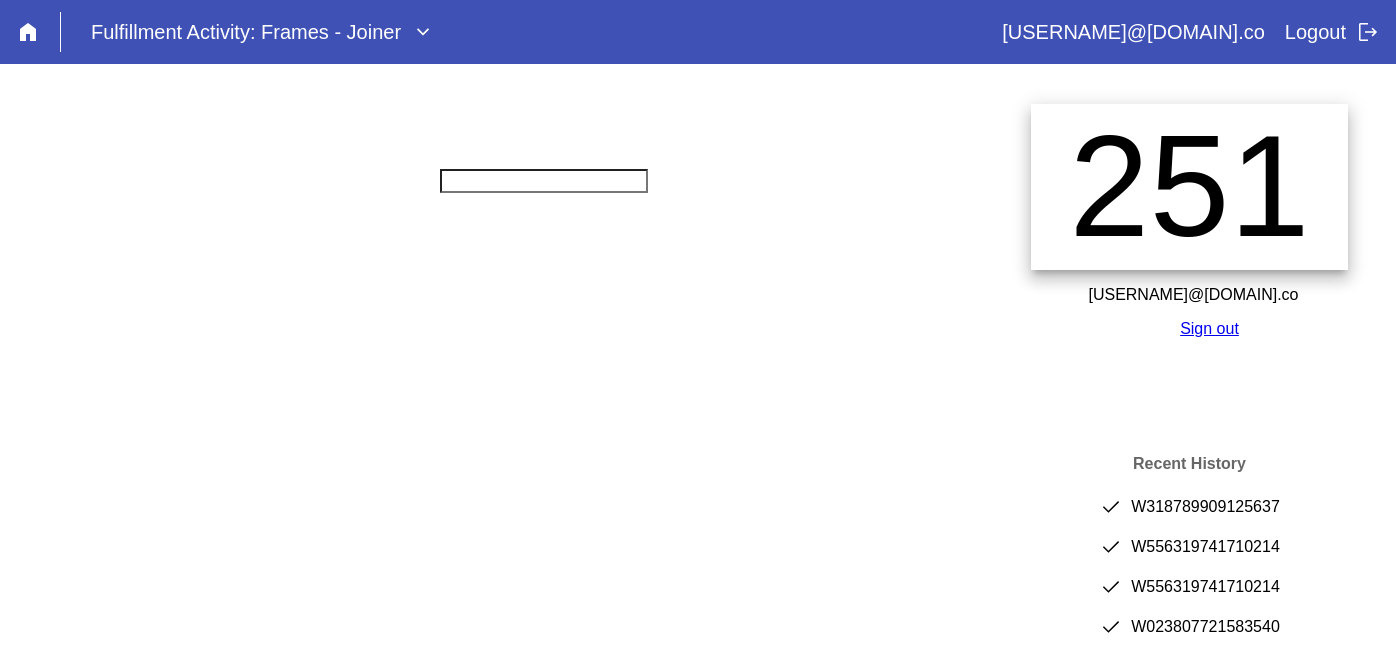 scroll, scrollTop: 0, scrollLeft: 0, axis: both 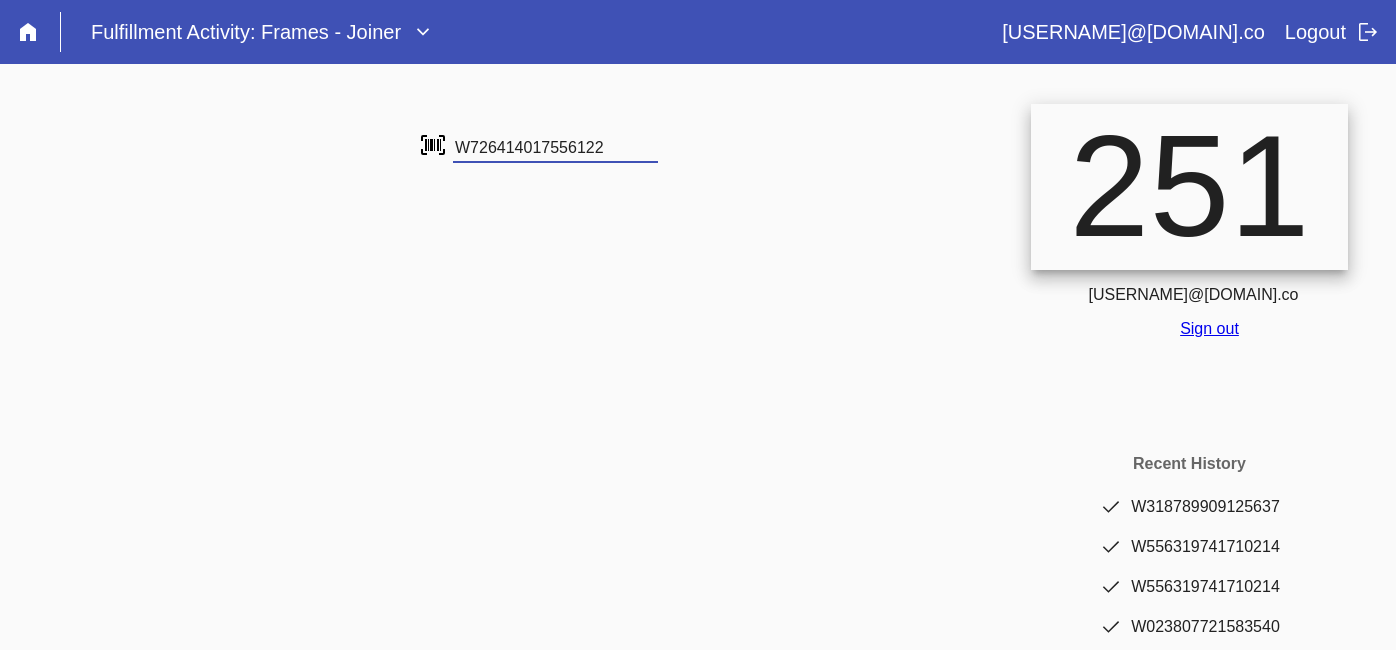 type on "W726414017556122" 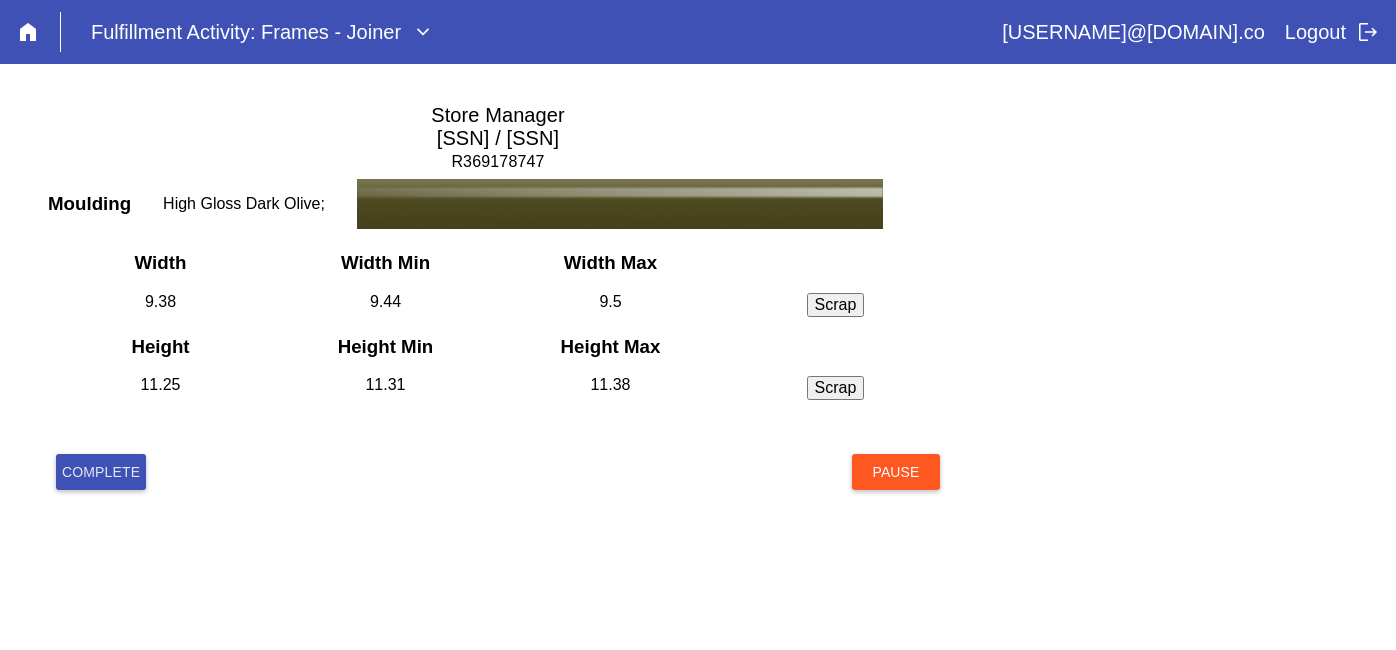 scroll, scrollTop: 0, scrollLeft: 0, axis: both 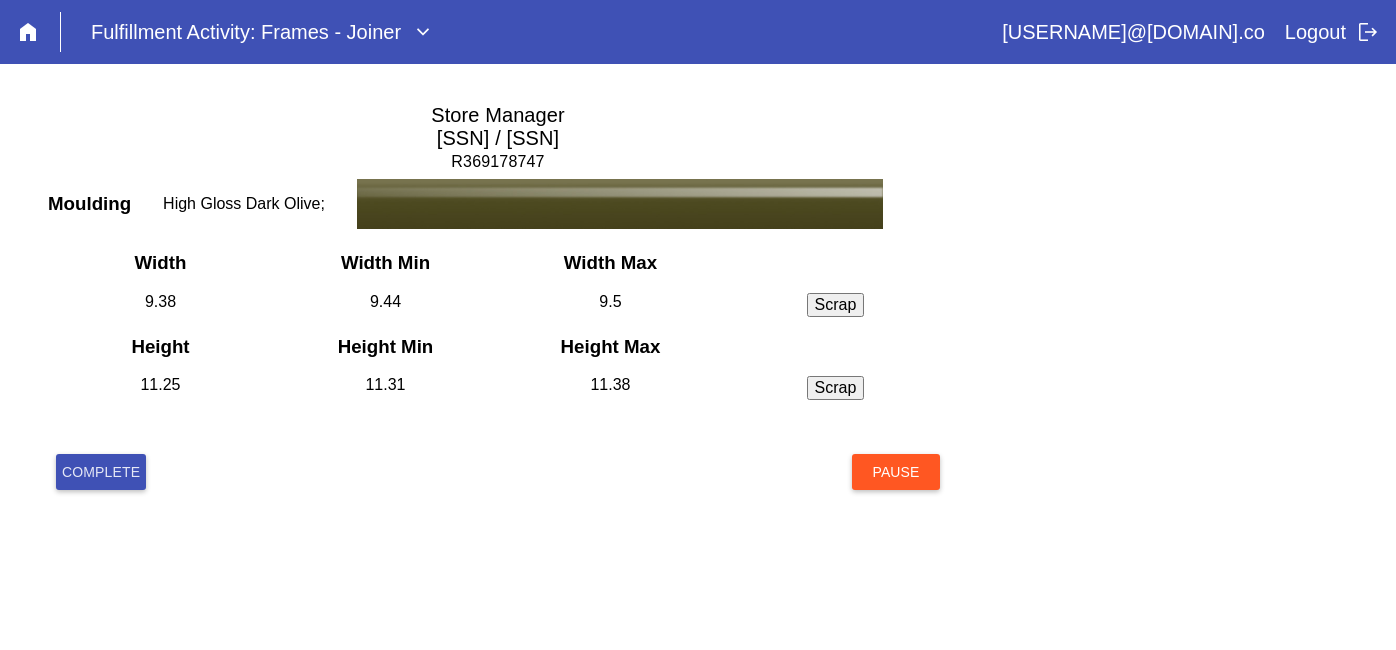 click on "Complete Pause" at bounding box center [498, 496] 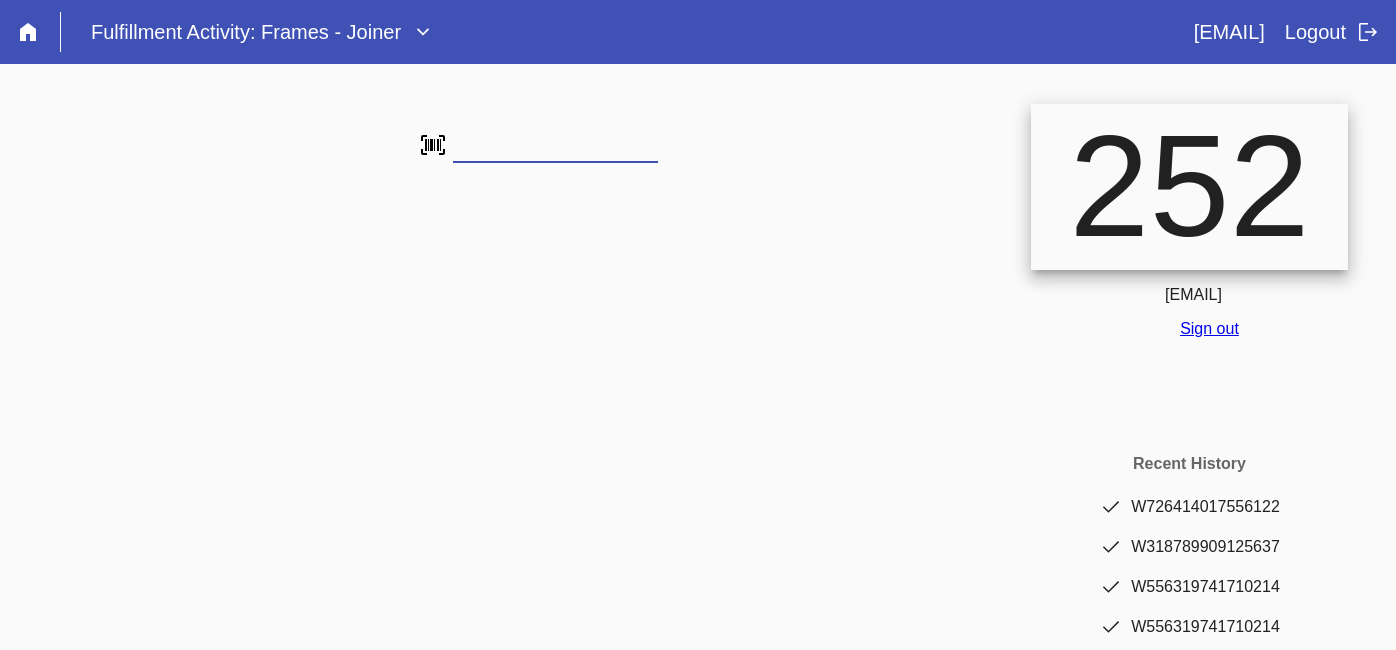 scroll, scrollTop: 0, scrollLeft: 0, axis: both 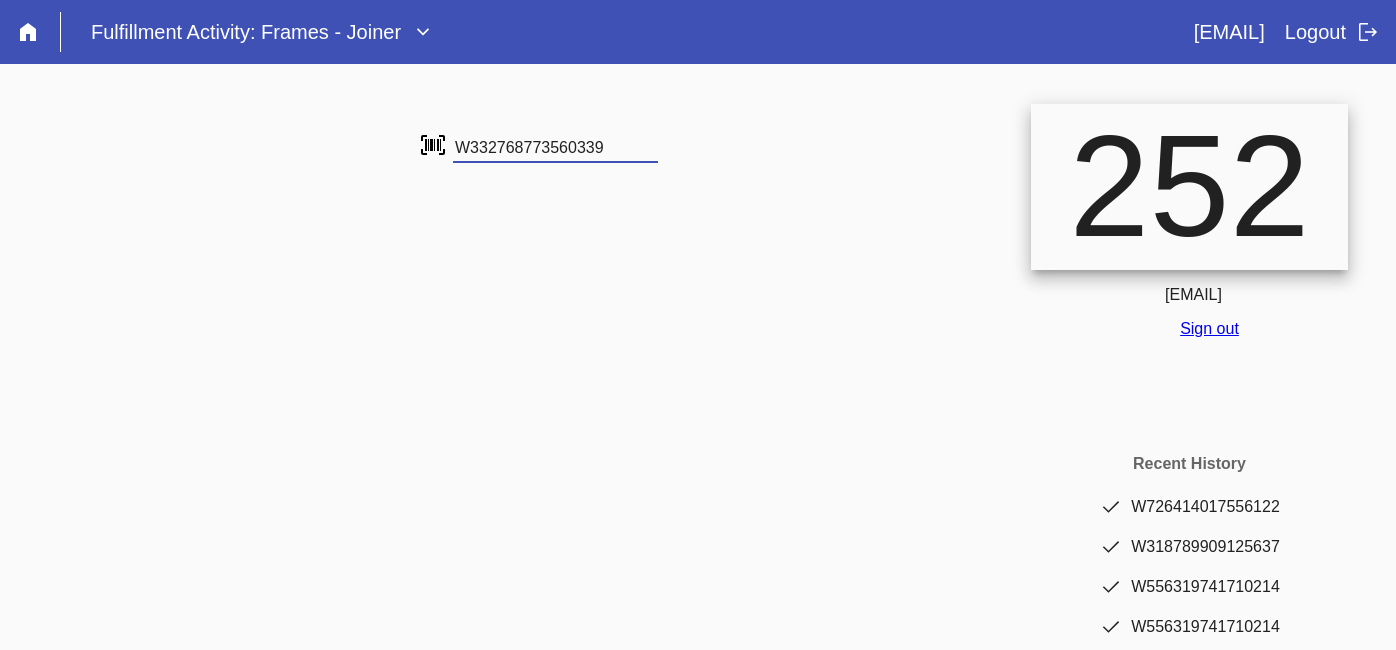 type on "W332768773560339" 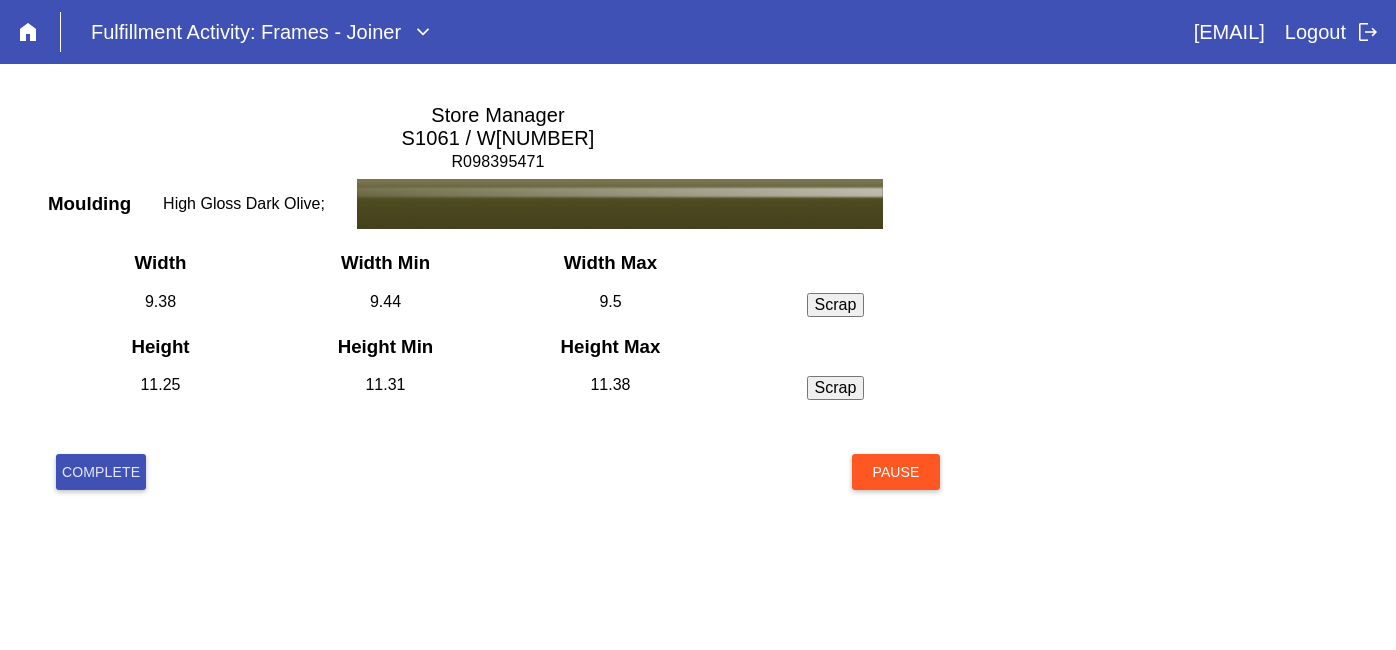scroll, scrollTop: 0, scrollLeft: 0, axis: both 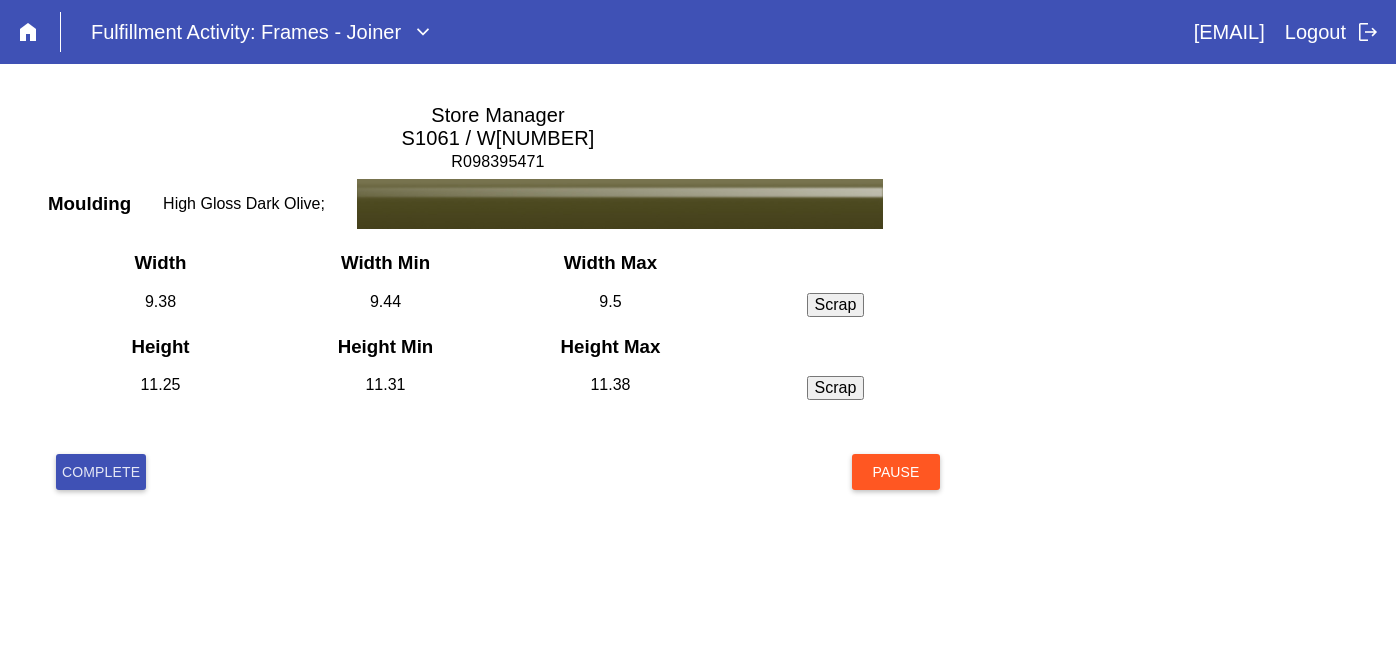 click on "Complete" at bounding box center (101, 472) 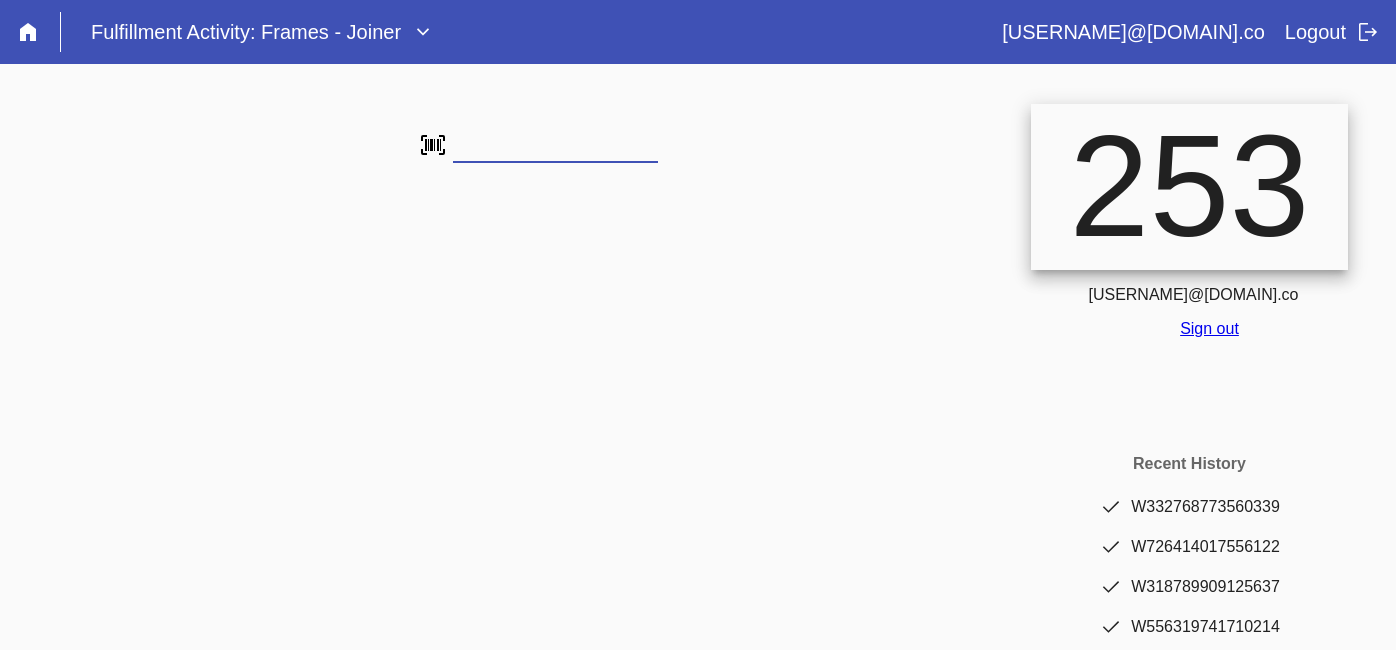 scroll, scrollTop: 0, scrollLeft: 0, axis: both 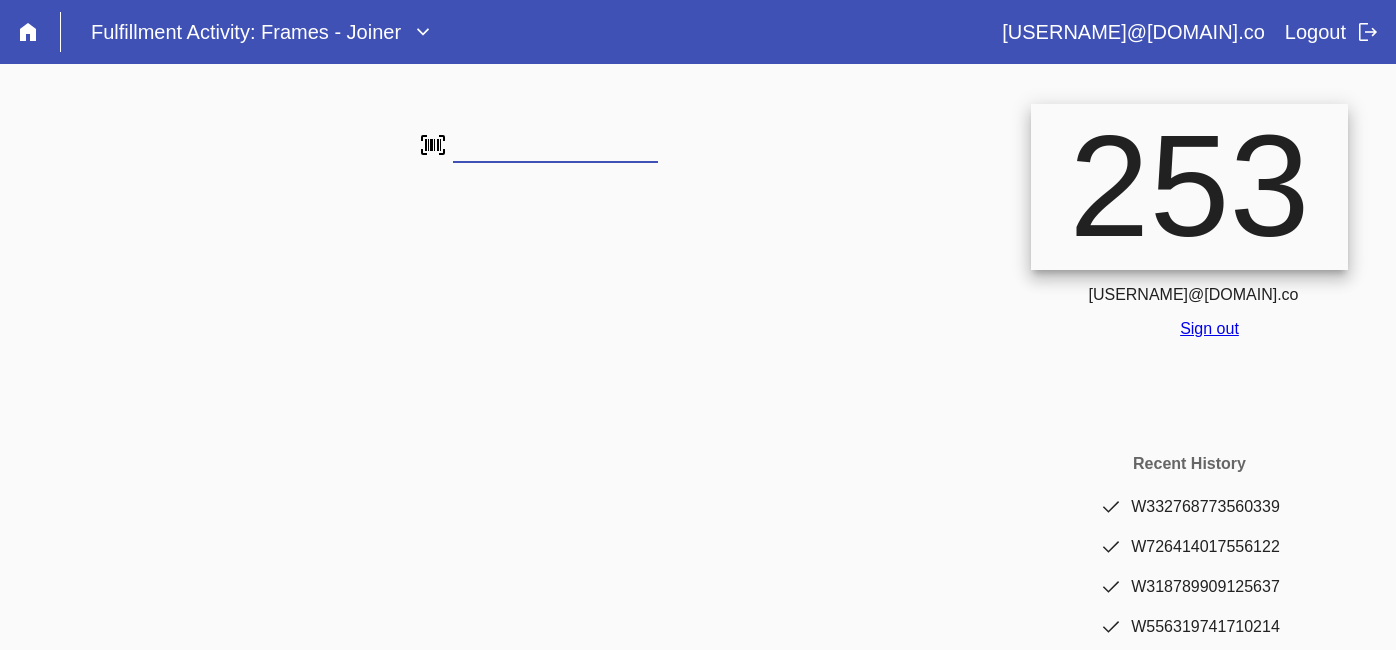 type on "W344165053535492" 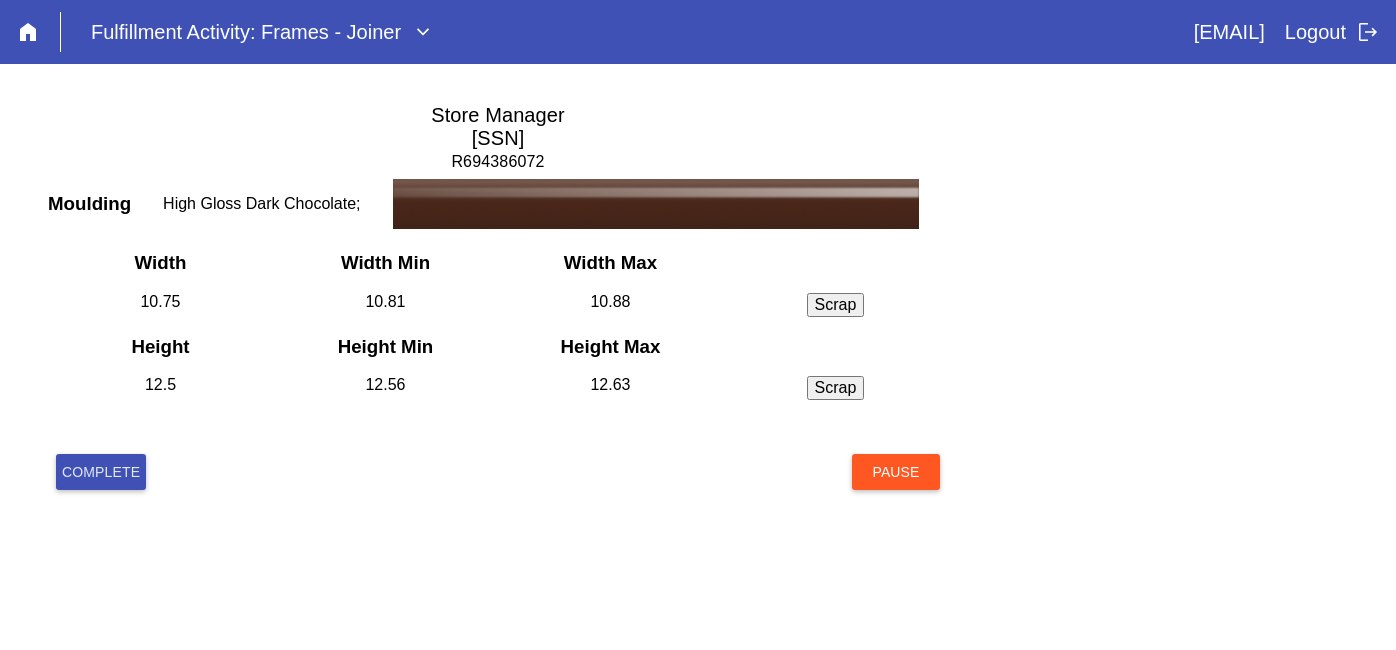 scroll, scrollTop: 0, scrollLeft: 0, axis: both 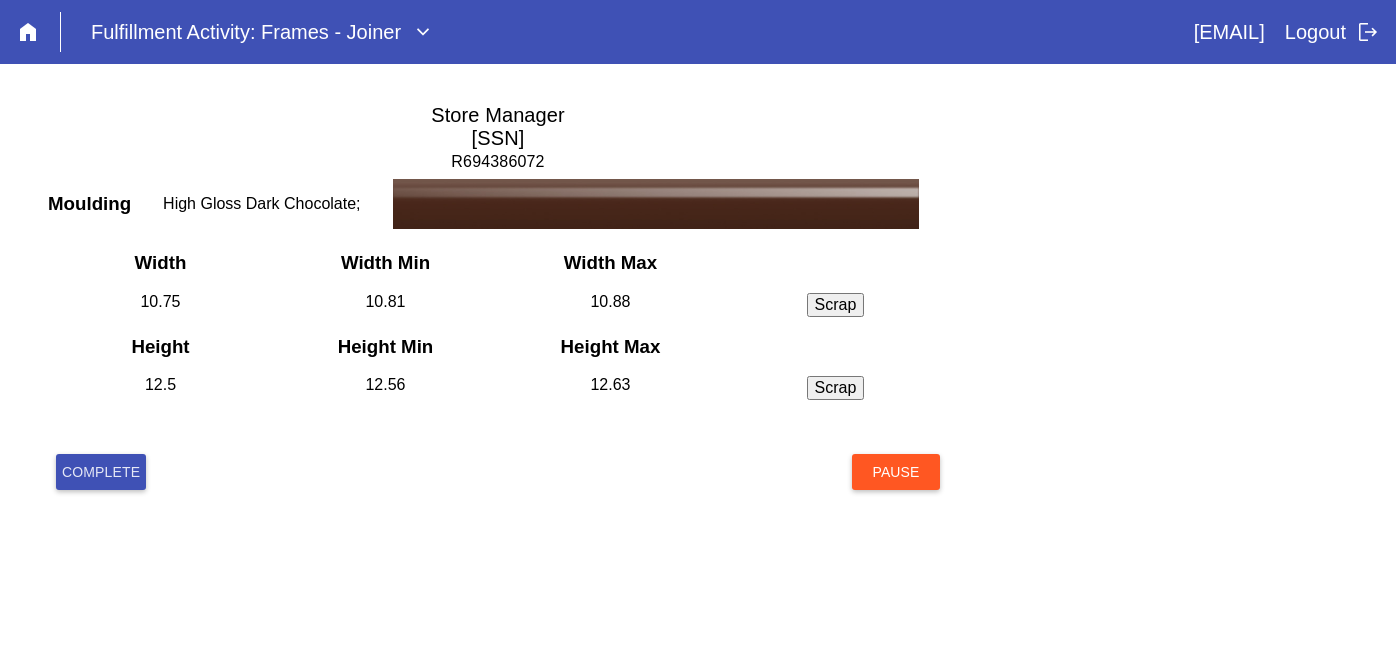 click on "Complete" at bounding box center [101, 472] 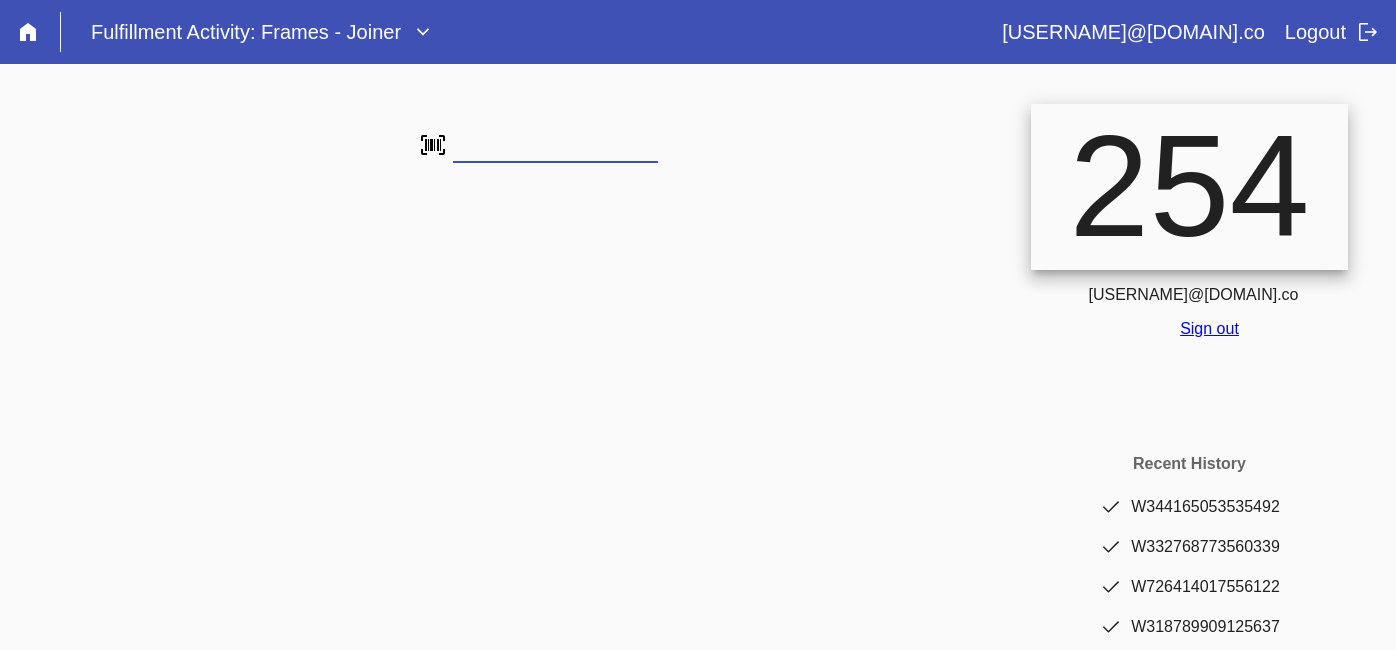 scroll, scrollTop: 0, scrollLeft: 0, axis: both 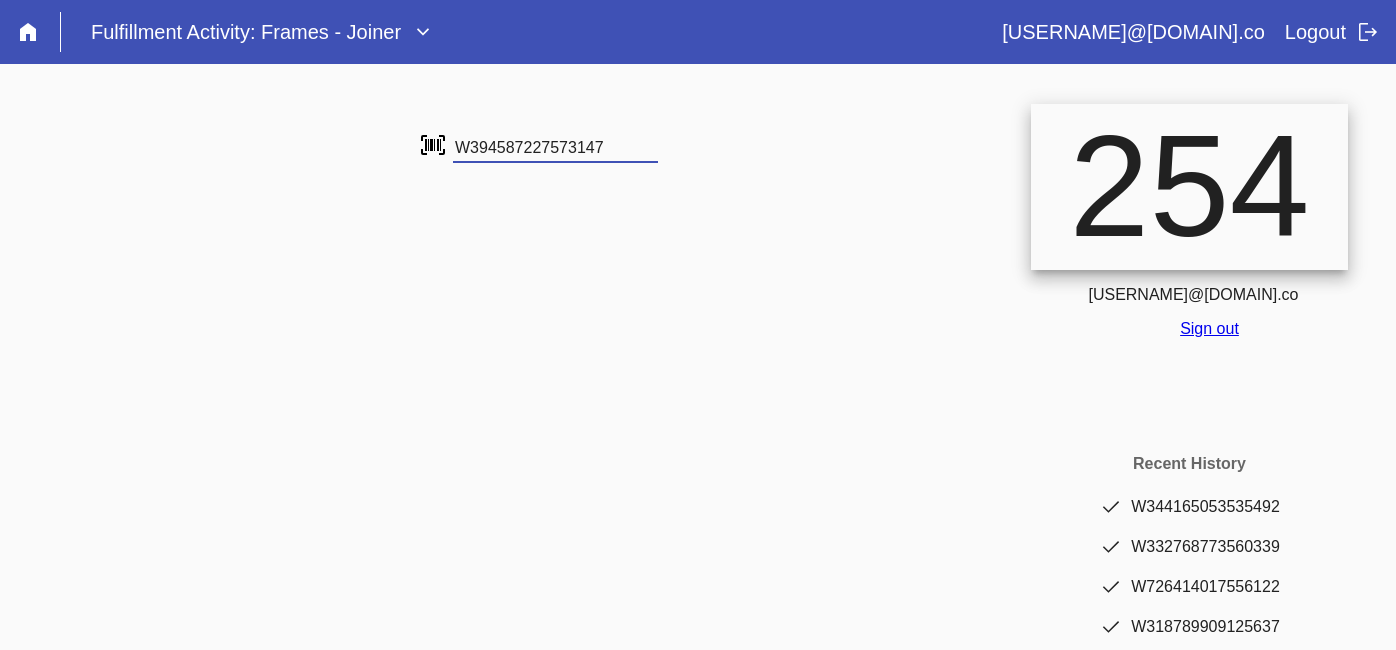 type on "W394587227573147" 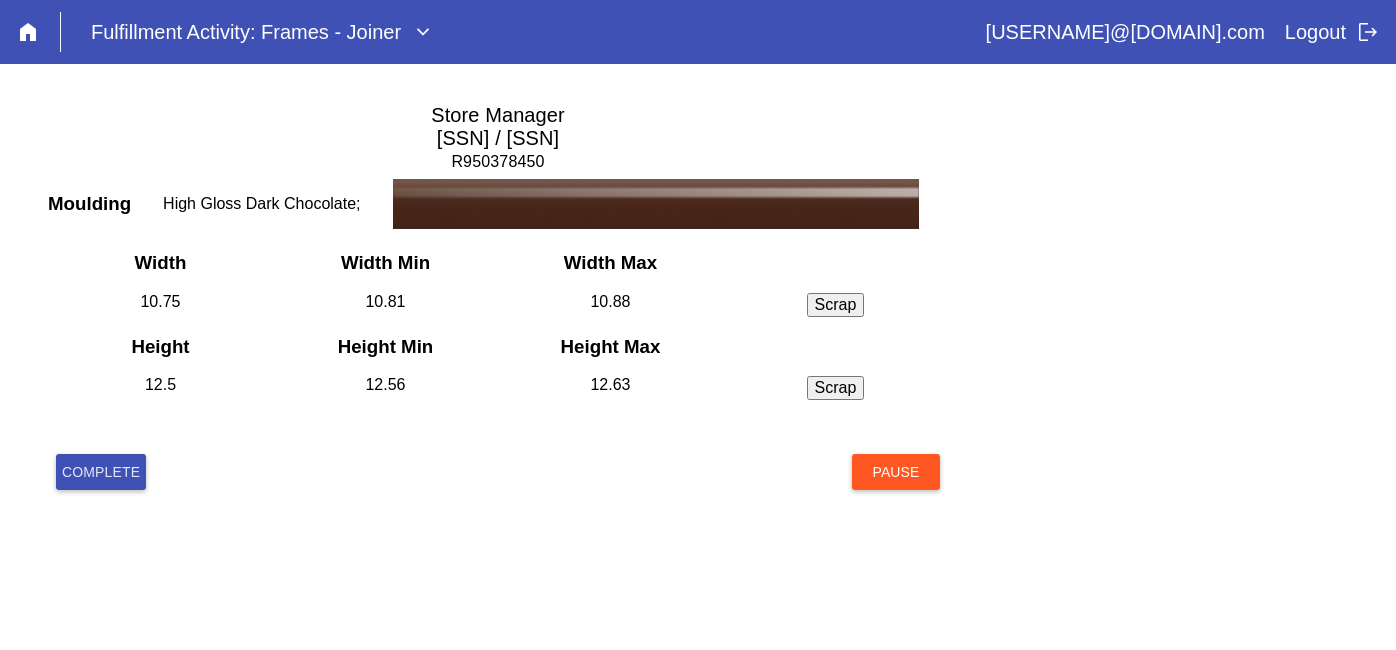 scroll, scrollTop: 0, scrollLeft: 0, axis: both 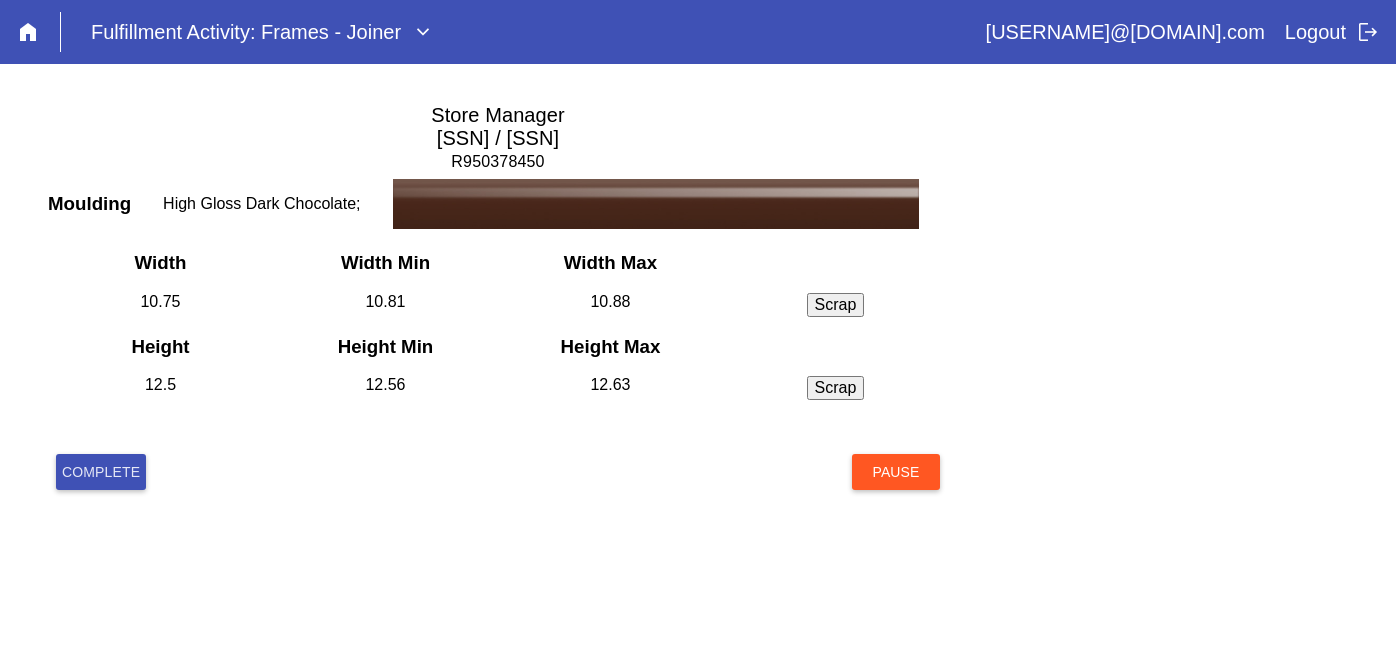 click on "Complete" at bounding box center [101, 472] 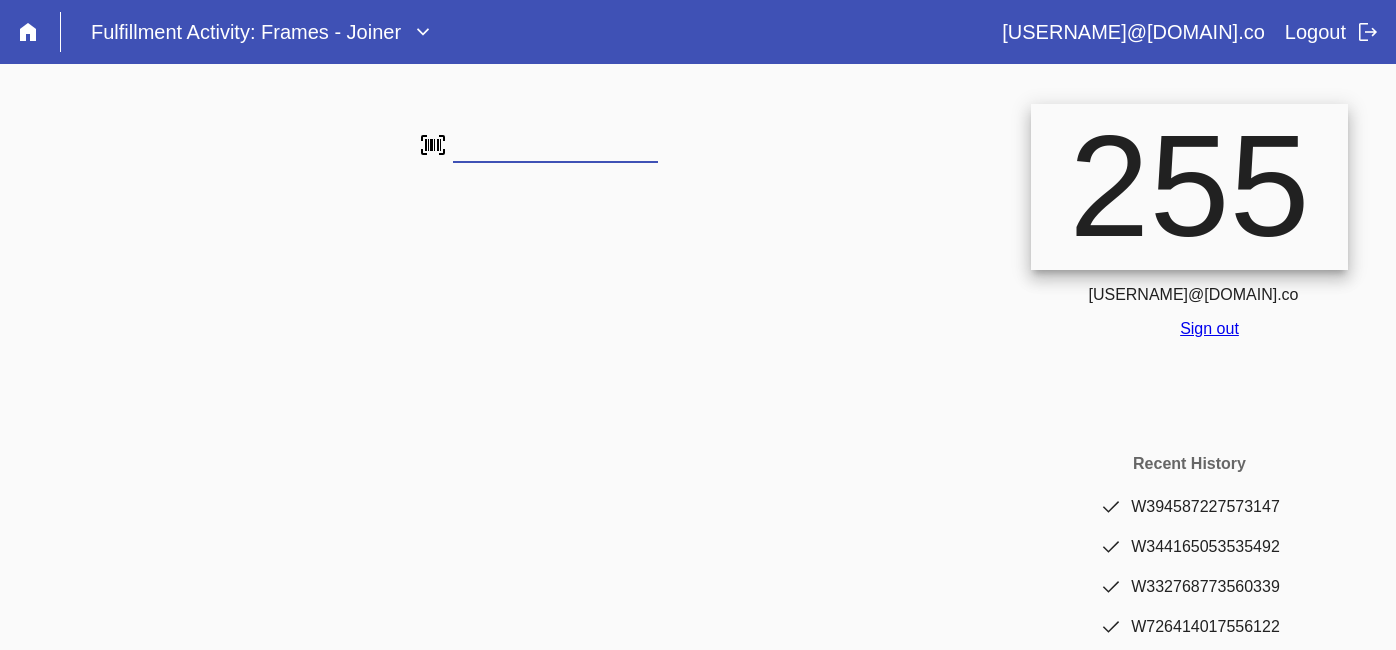 scroll, scrollTop: 0, scrollLeft: 0, axis: both 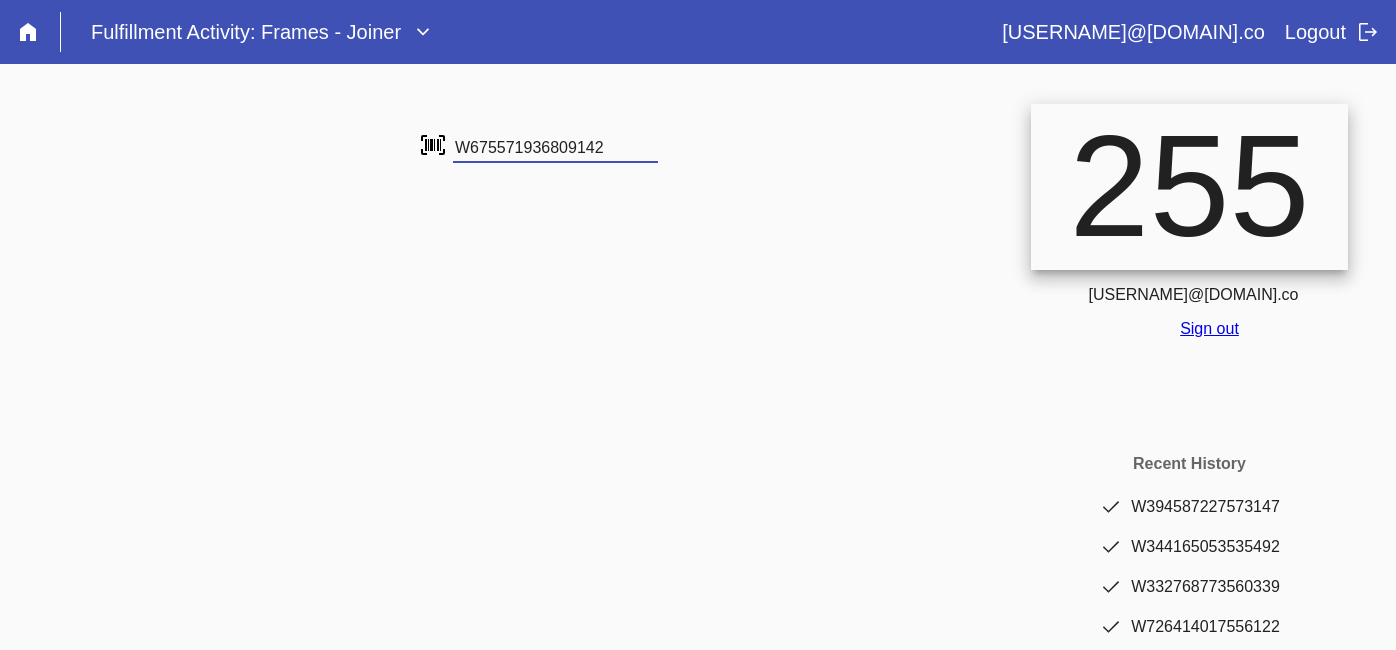 type on "W675571936809142" 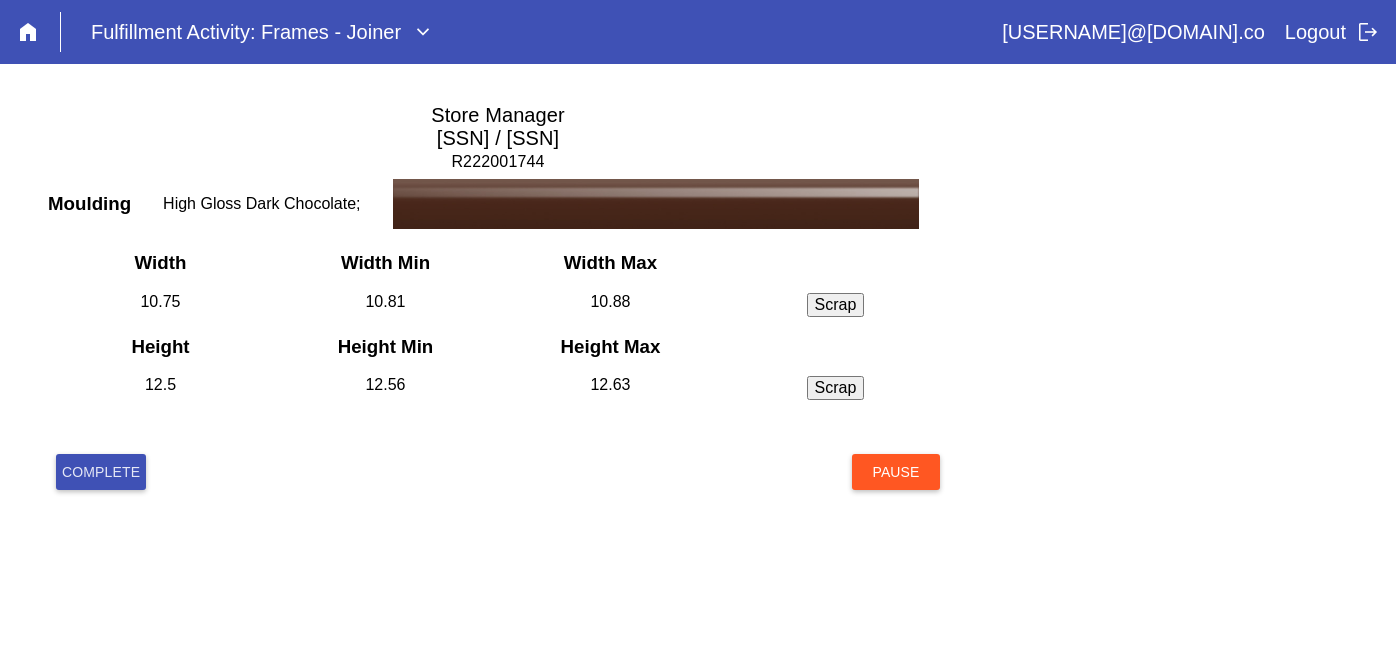 scroll, scrollTop: 0, scrollLeft: 0, axis: both 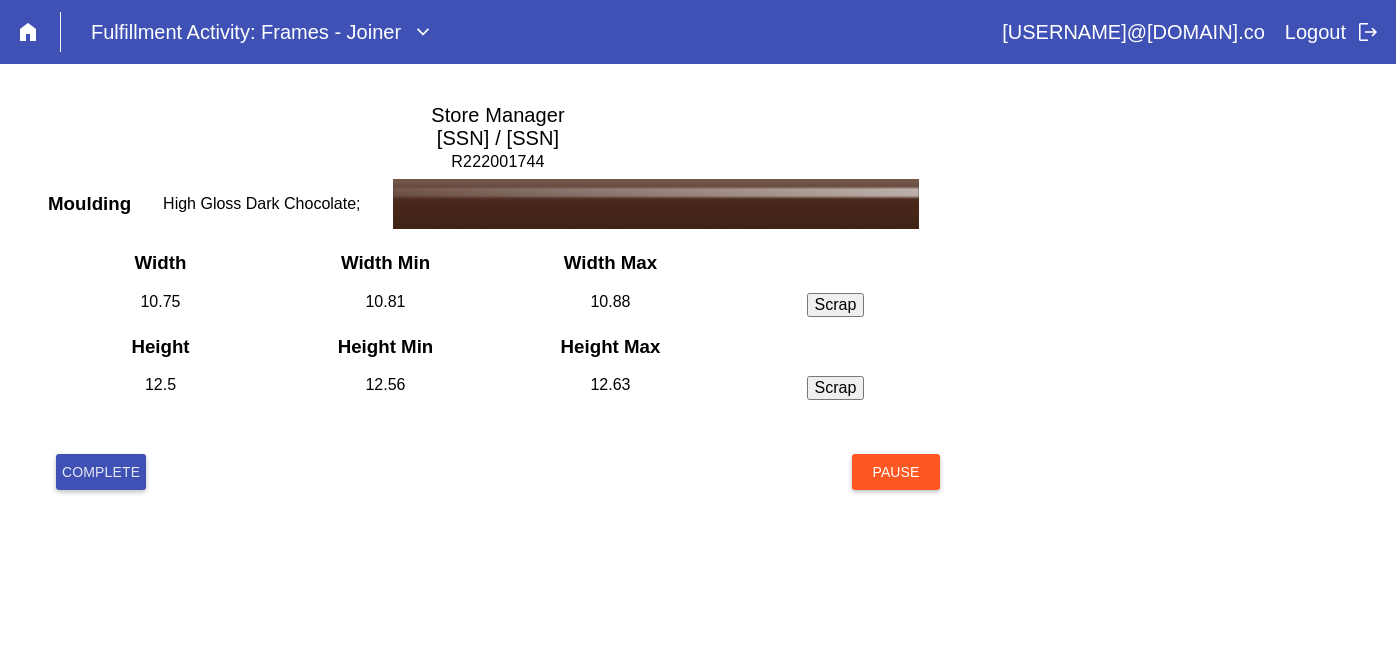 click on "Complete" at bounding box center [101, 472] 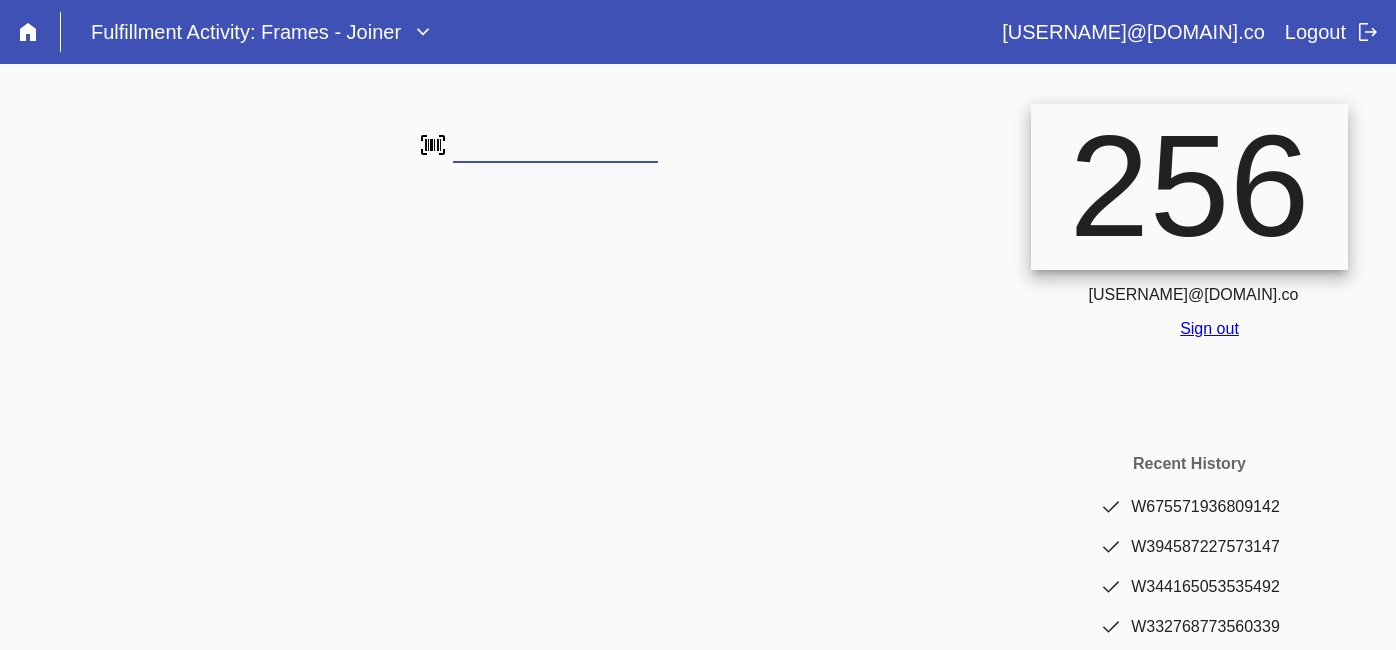 scroll, scrollTop: 0, scrollLeft: 0, axis: both 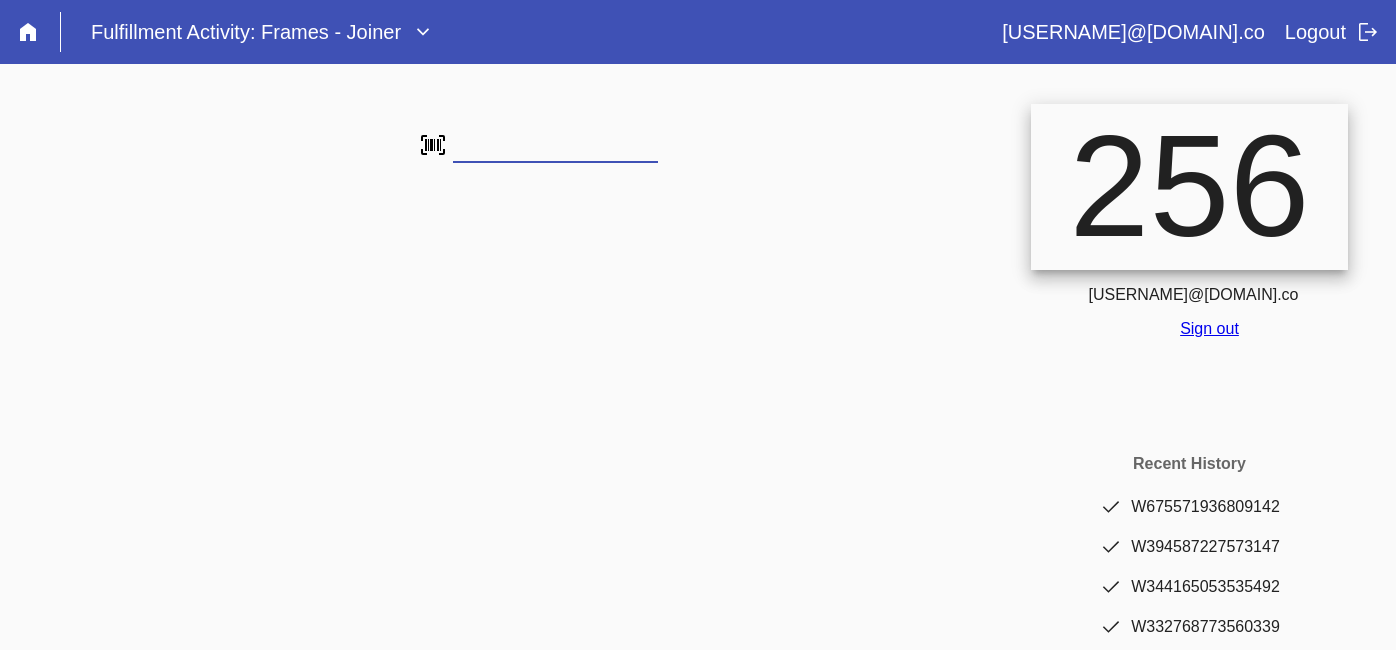 type on "W679475085575509" 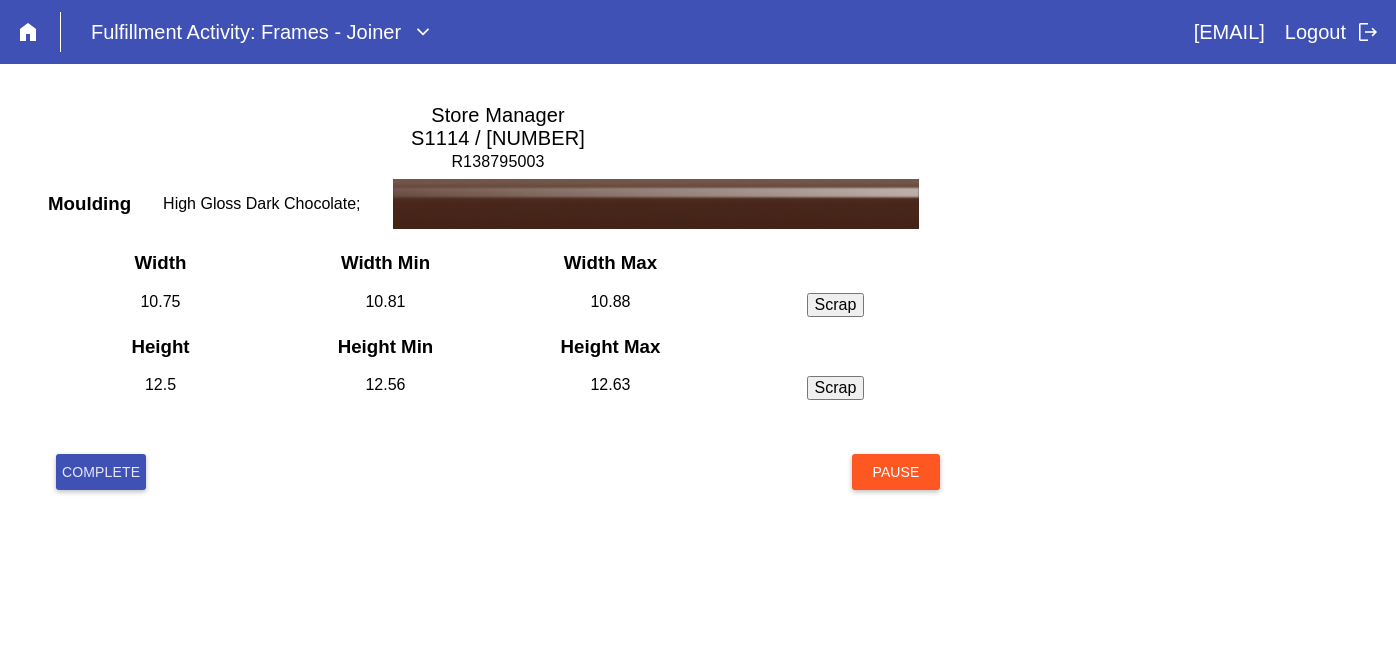 scroll, scrollTop: 0, scrollLeft: 0, axis: both 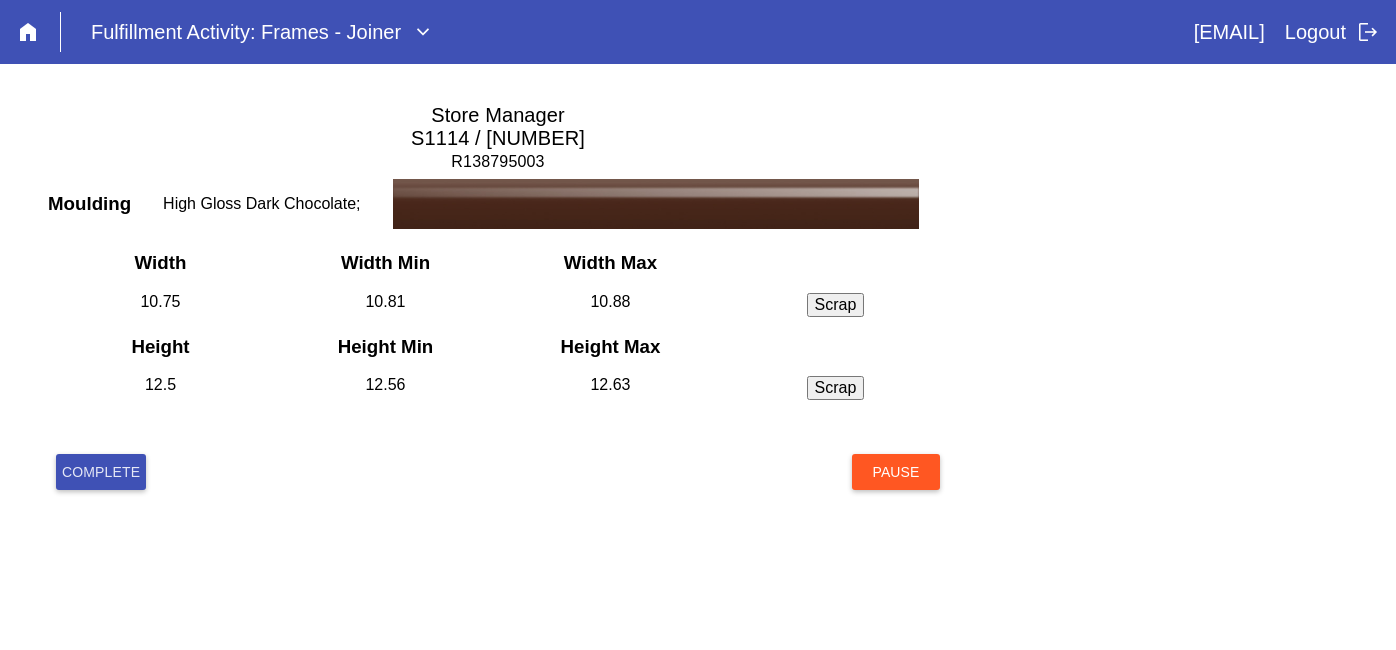 click on "Complete" at bounding box center (101, 472) 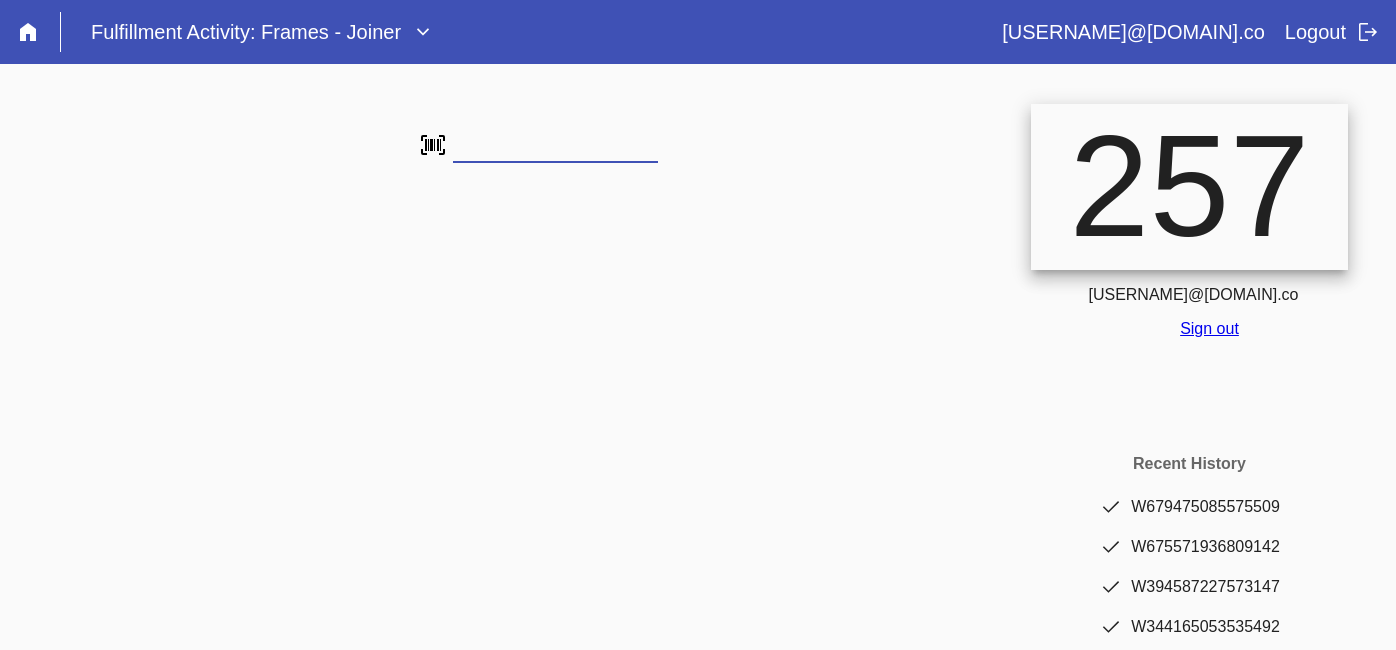 scroll, scrollTop: 0, scrollLeft: 0, axis: both 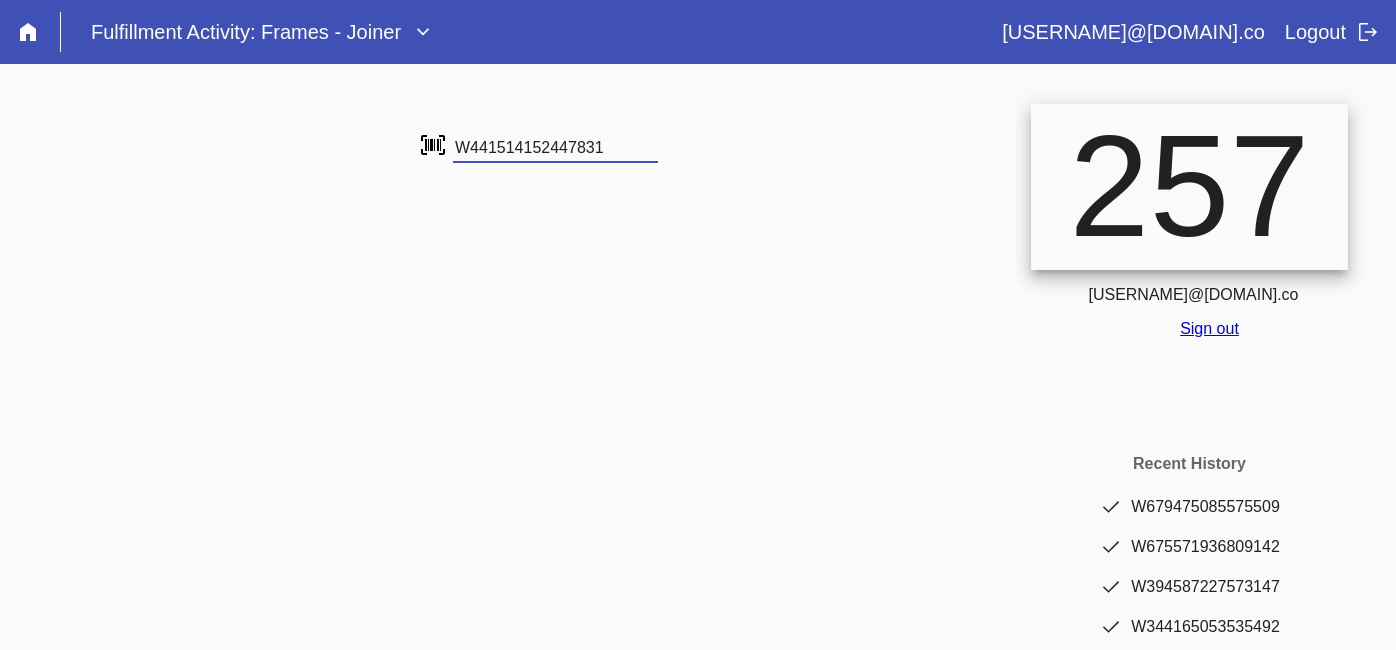 type on "W441514152447831" 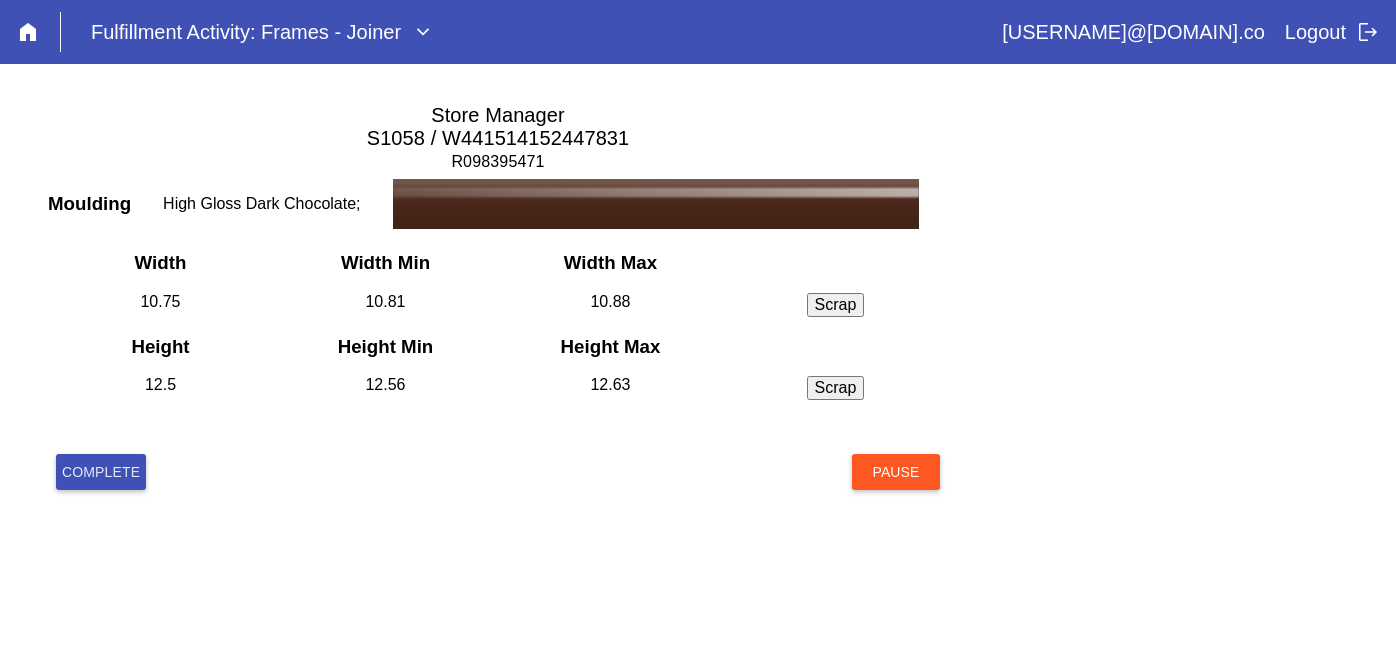 scroll, scrollTop: 0, scrollLeft: 0, axis: both 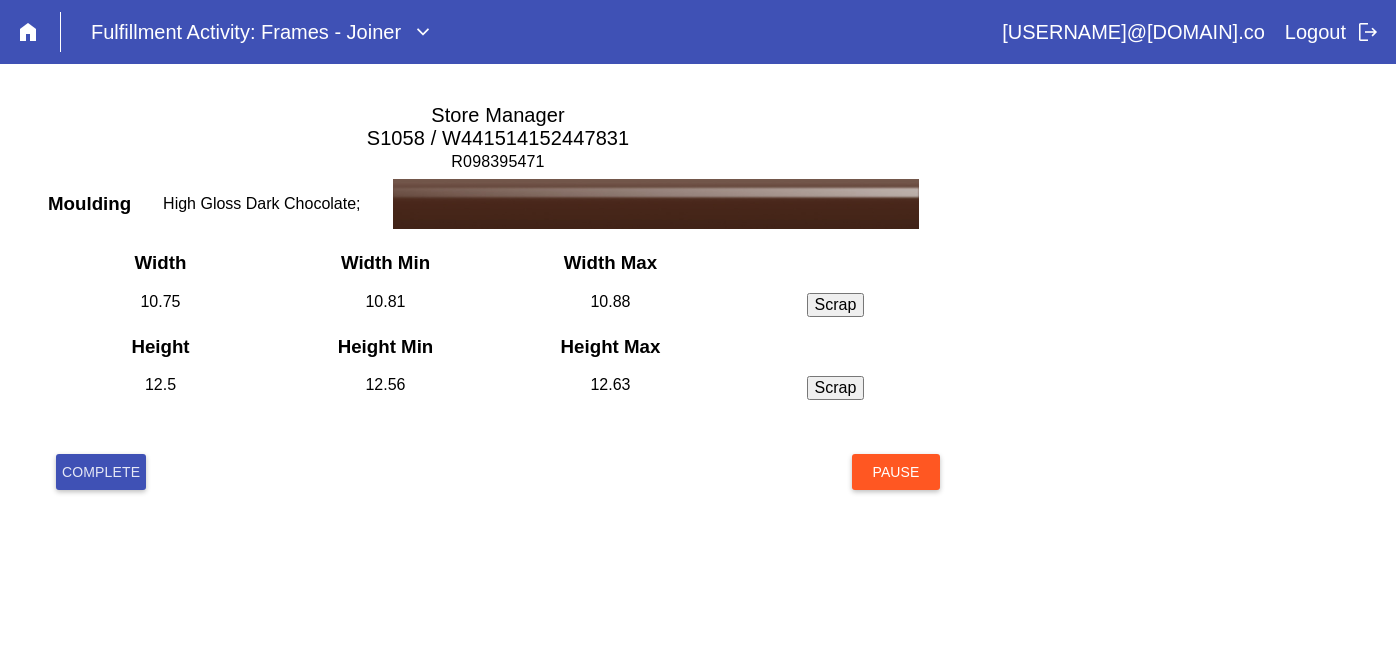 click on "Complete" at bounding box center [101, 472] 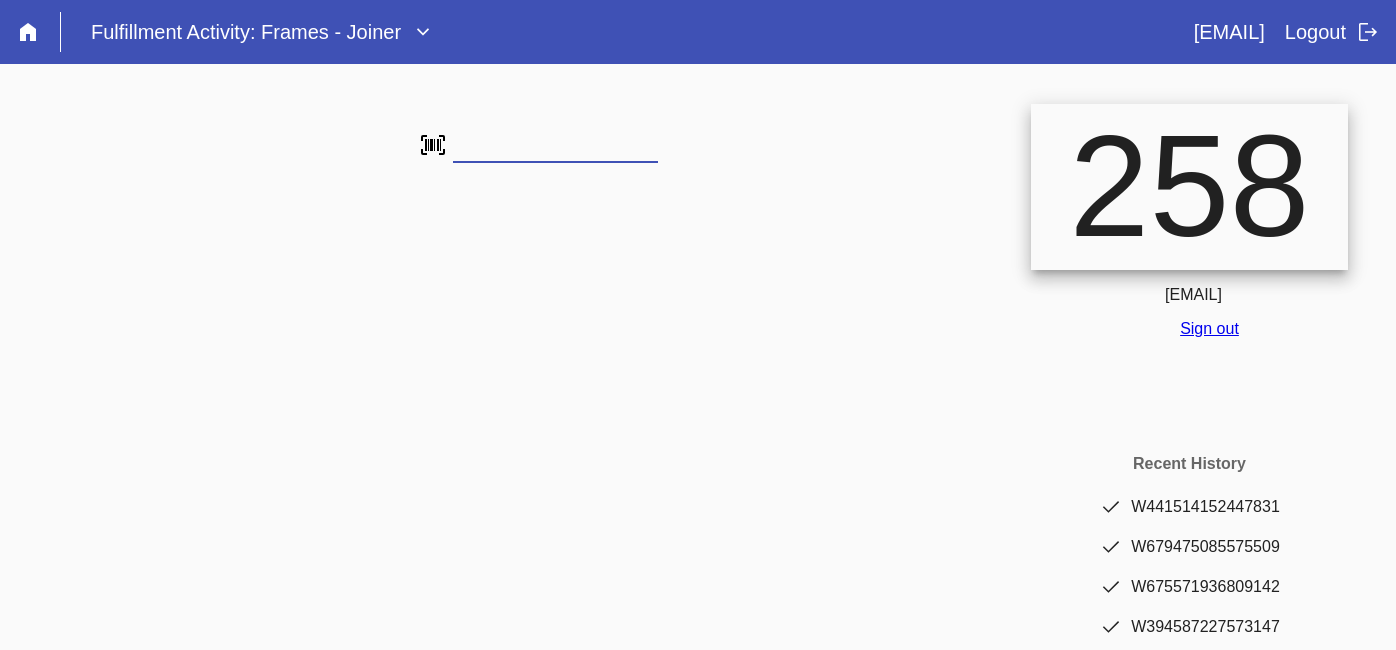 scroll, scrollTop: 0, scrollLeft: 0, axis: both 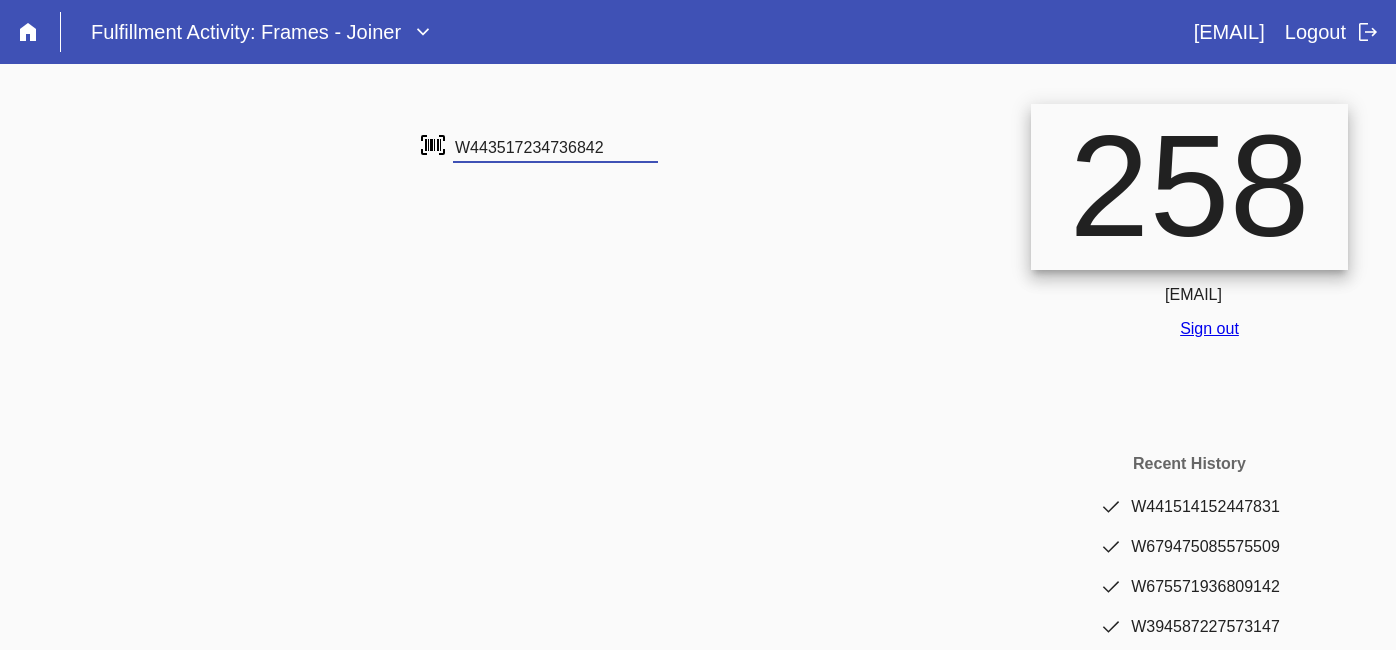 type on "W443517234736842" 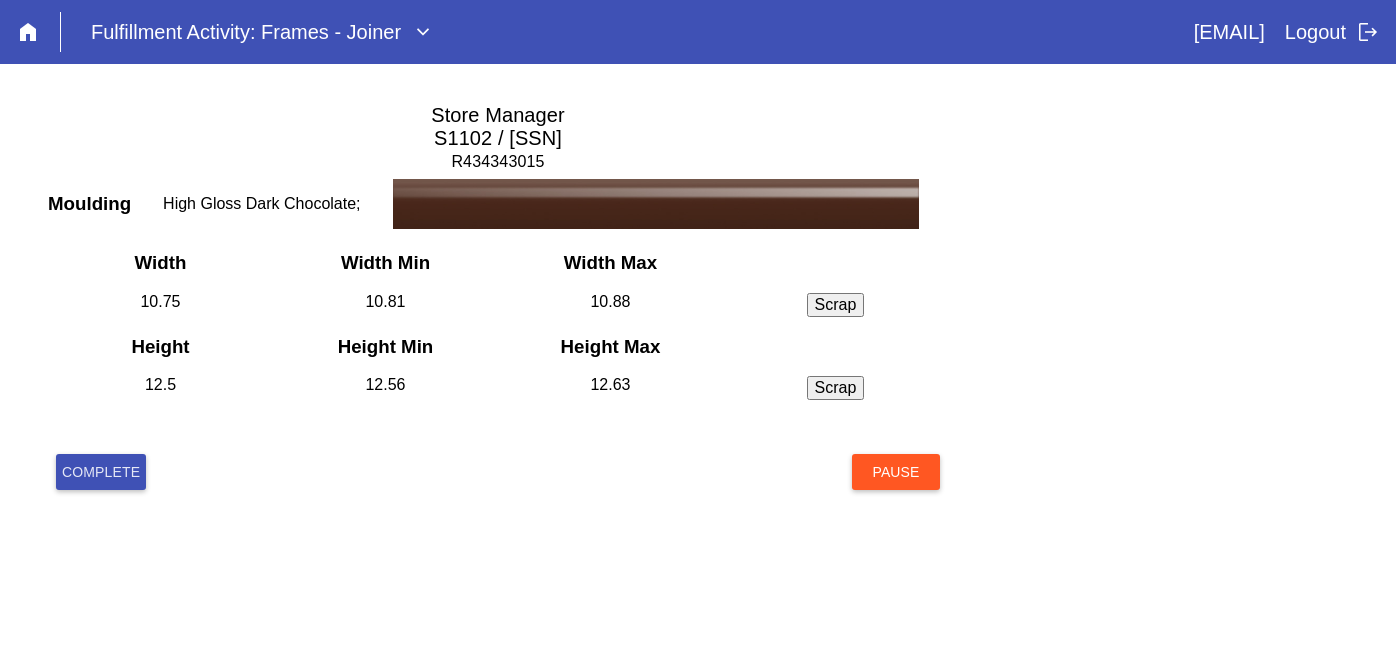 scroll, scrollTop: 0, scrollLeft: 0, axis: both 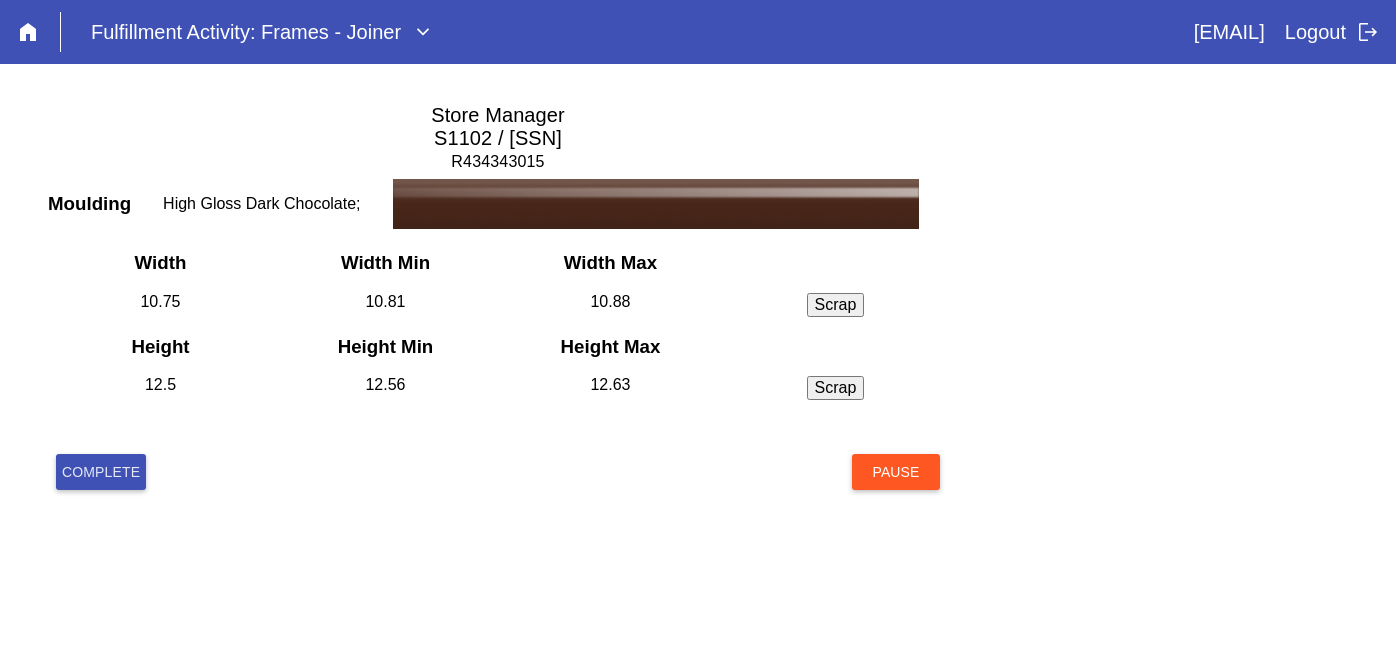 click on "Complete" at bounding box center (101, 472) 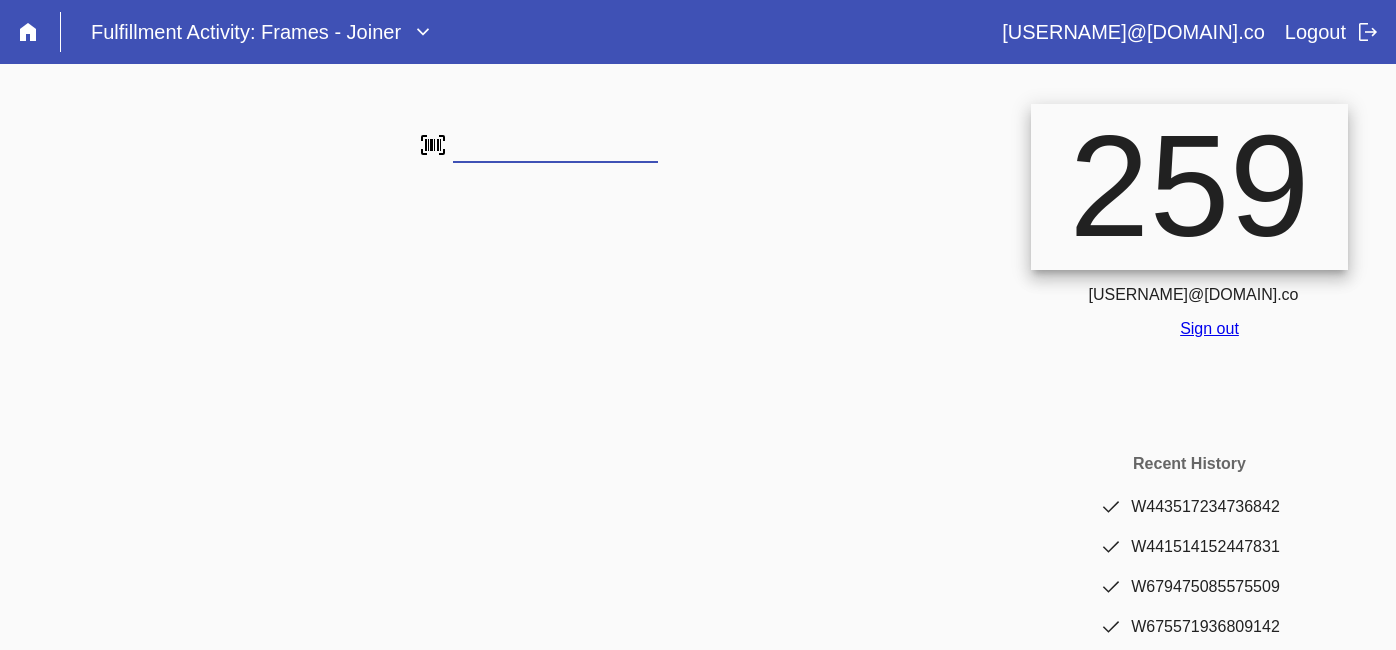 scroll, scrollTop: 0, scrollLeft: 0, axis: both 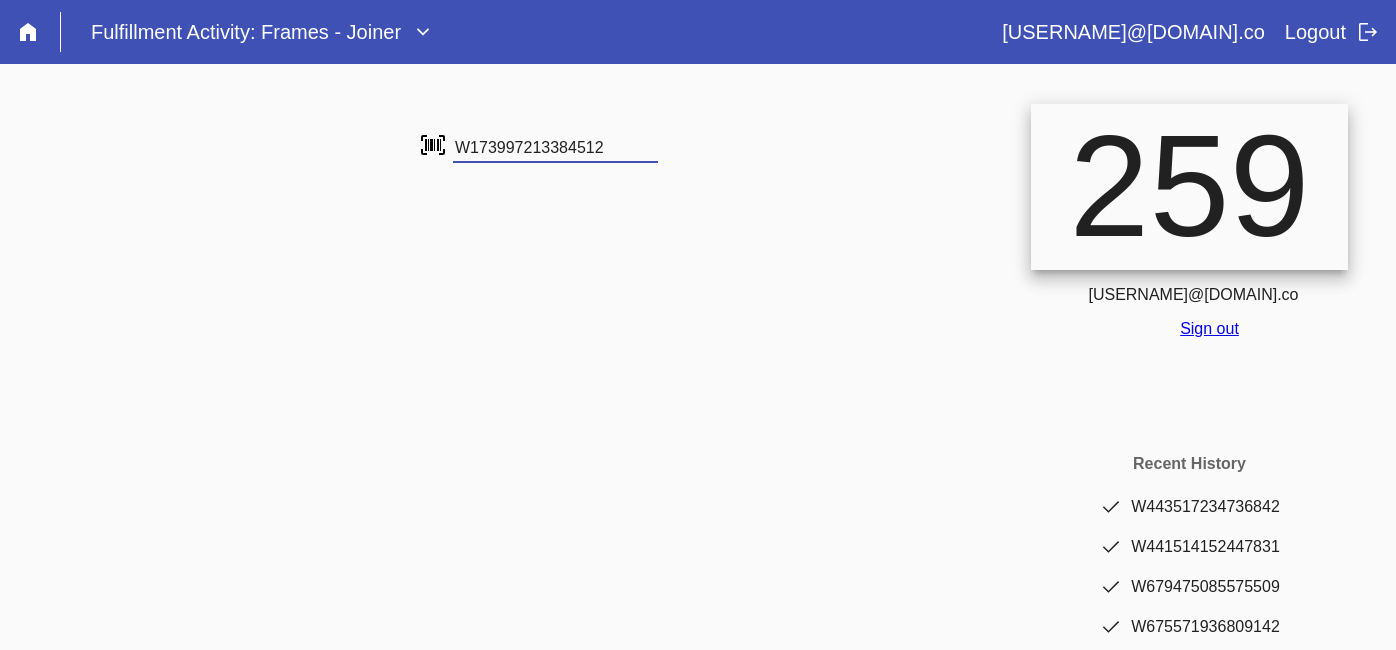 type on "W173997213384512" 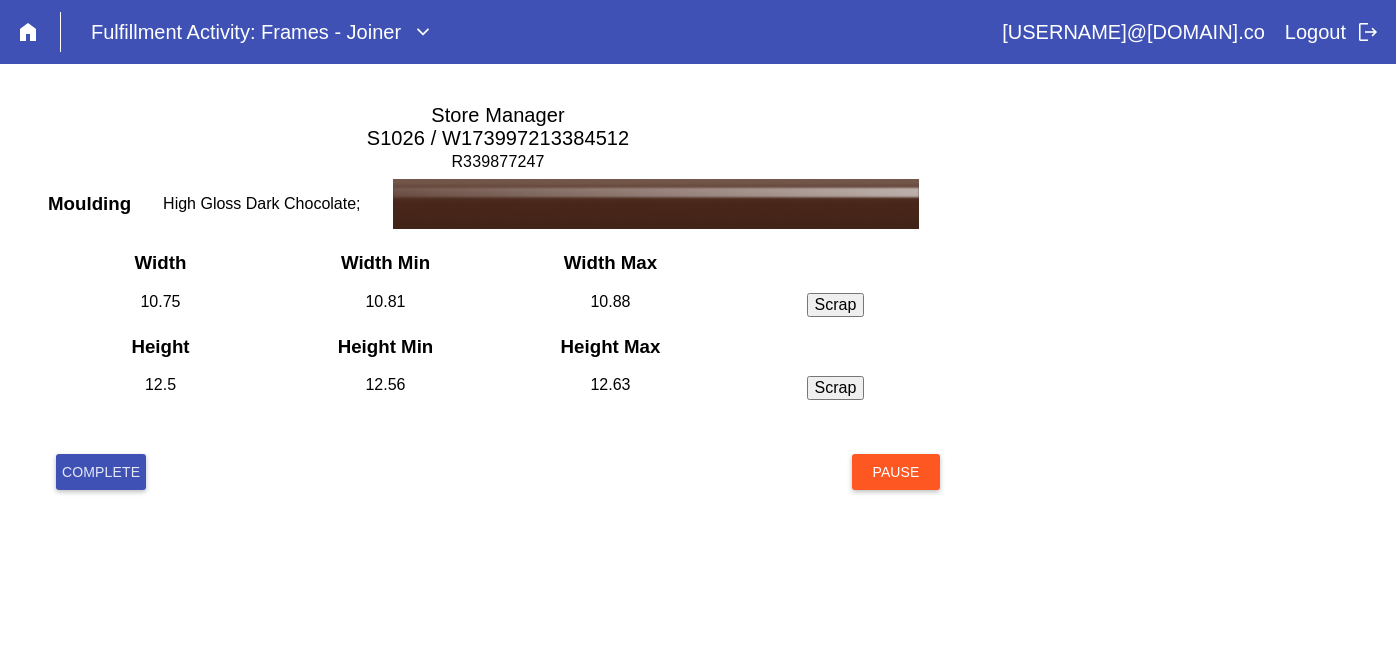 scroll, scrollTop: 0, scrollLeft: 0, axis: both 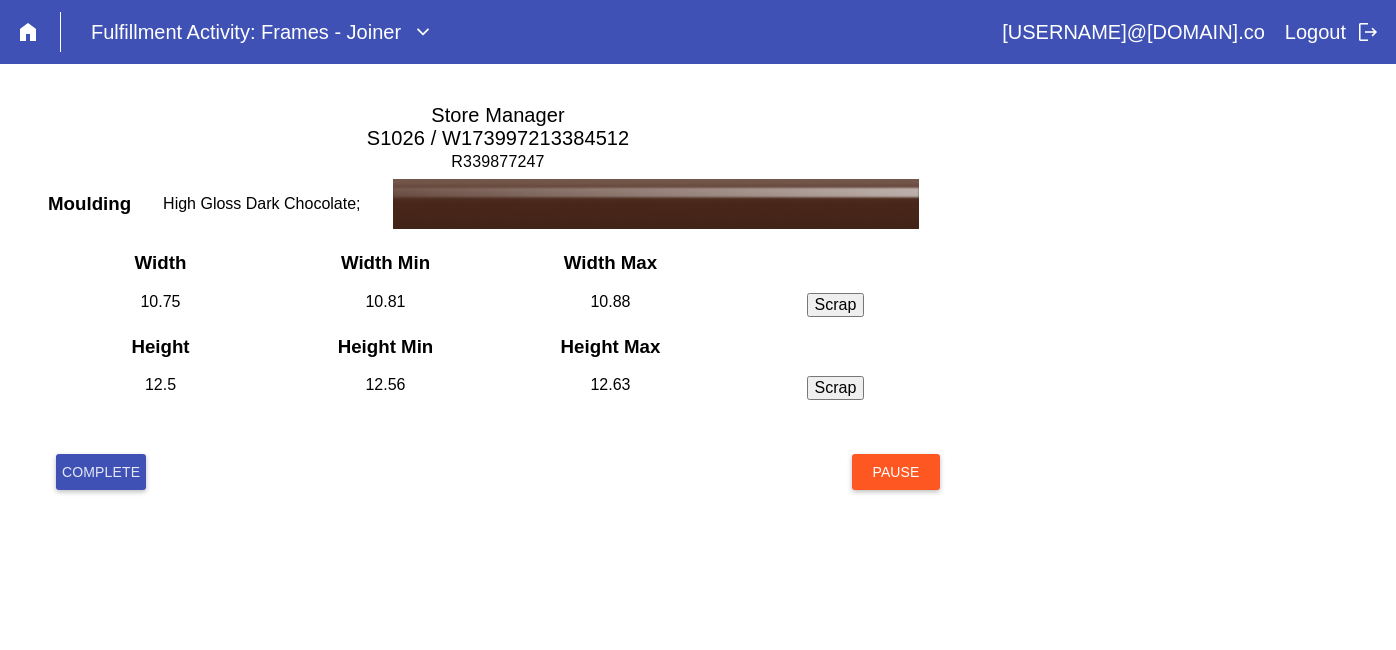 click on "Complete" at bounding box center (101, 472) 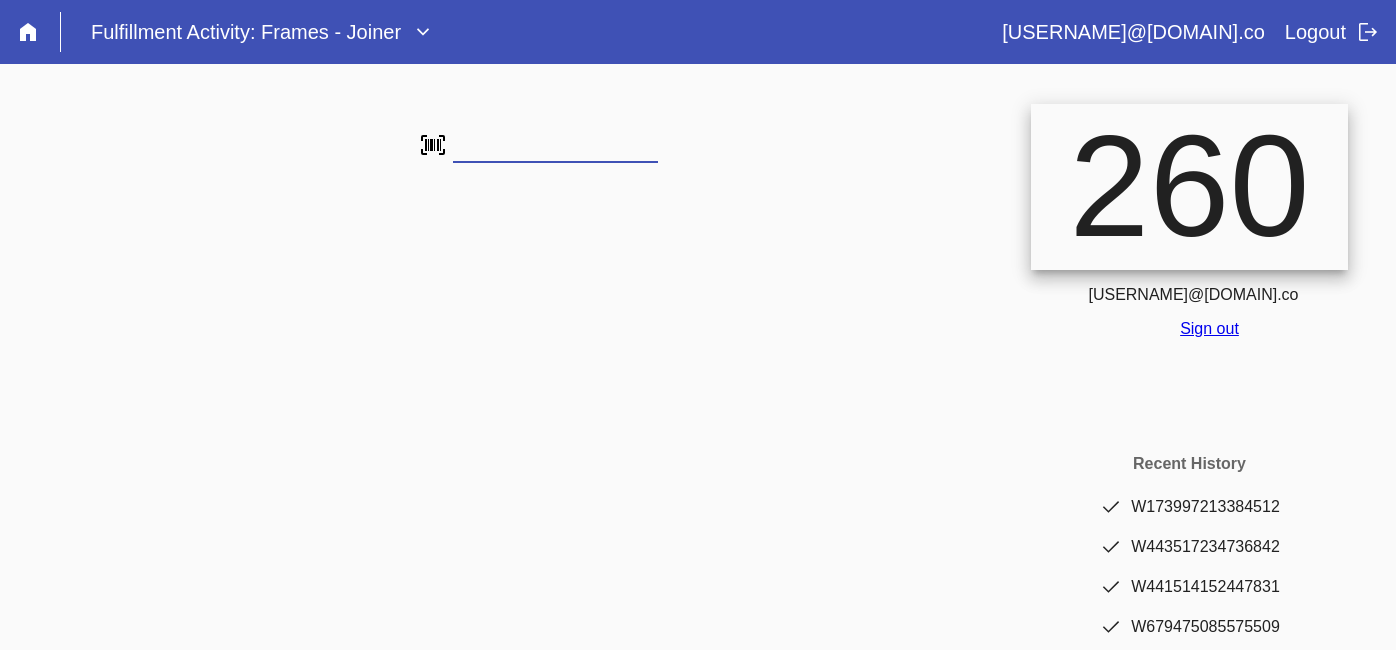 scroll, scrollTop: 0, scrollLeft: 0, axis: both 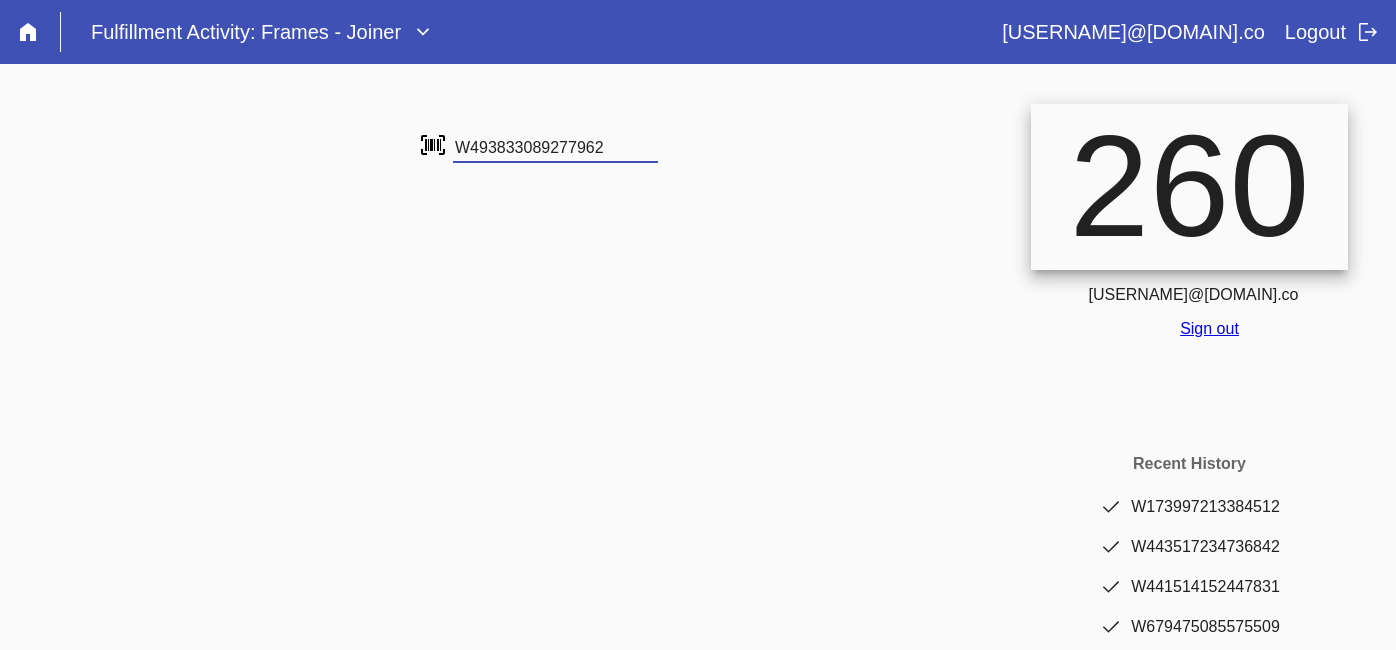 type on "W493833089277962" 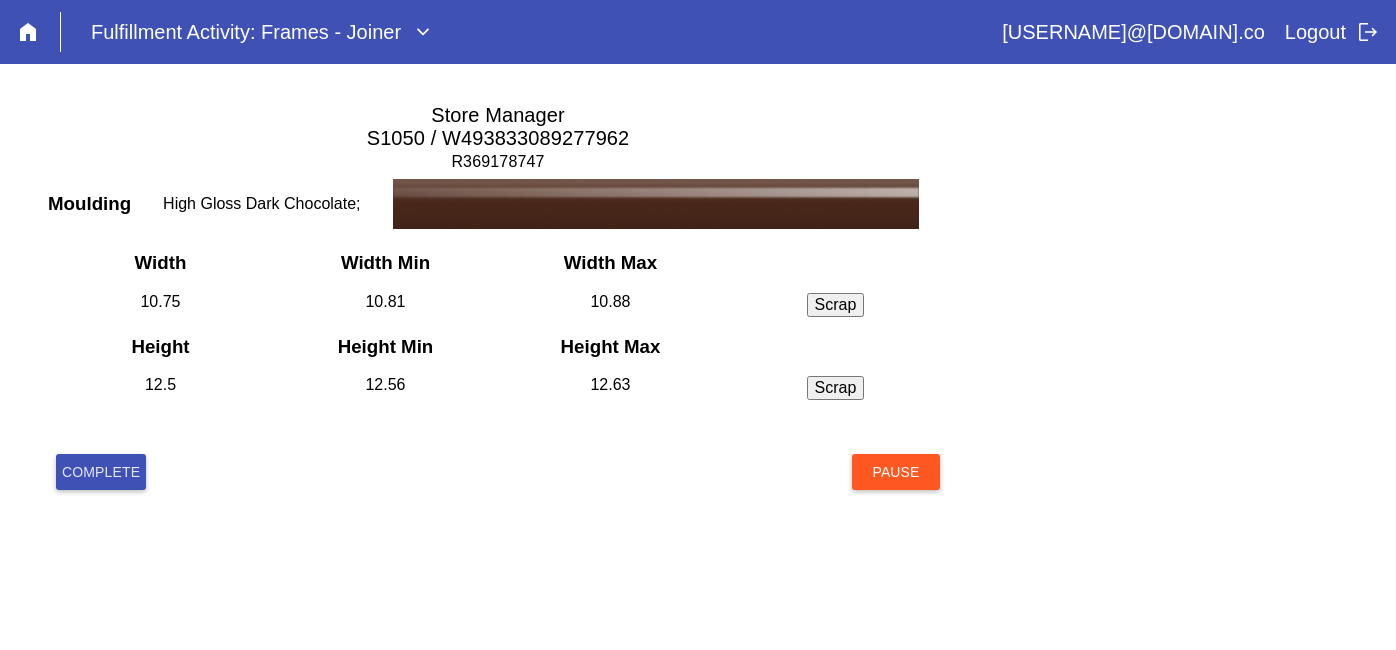 scroll, scrollTop: 0, scrollLeft: 0, axis: both 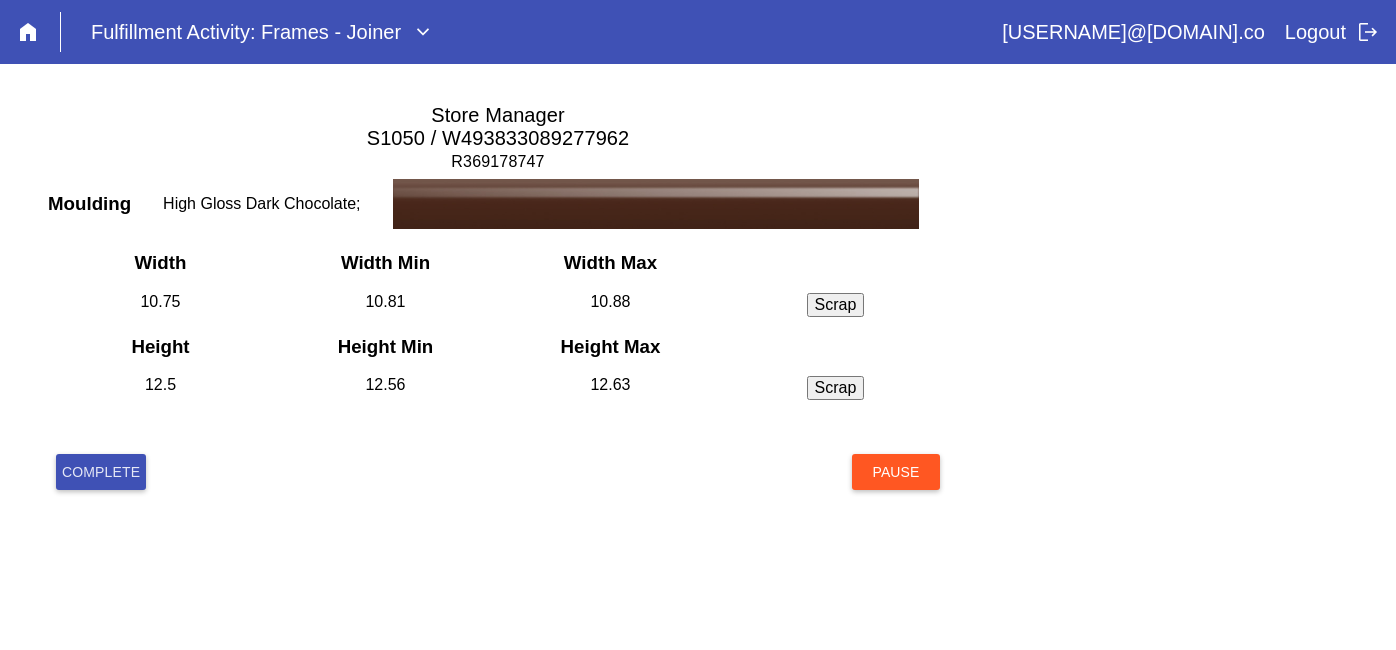 click on "Complete" at bounding box center [101, 472] 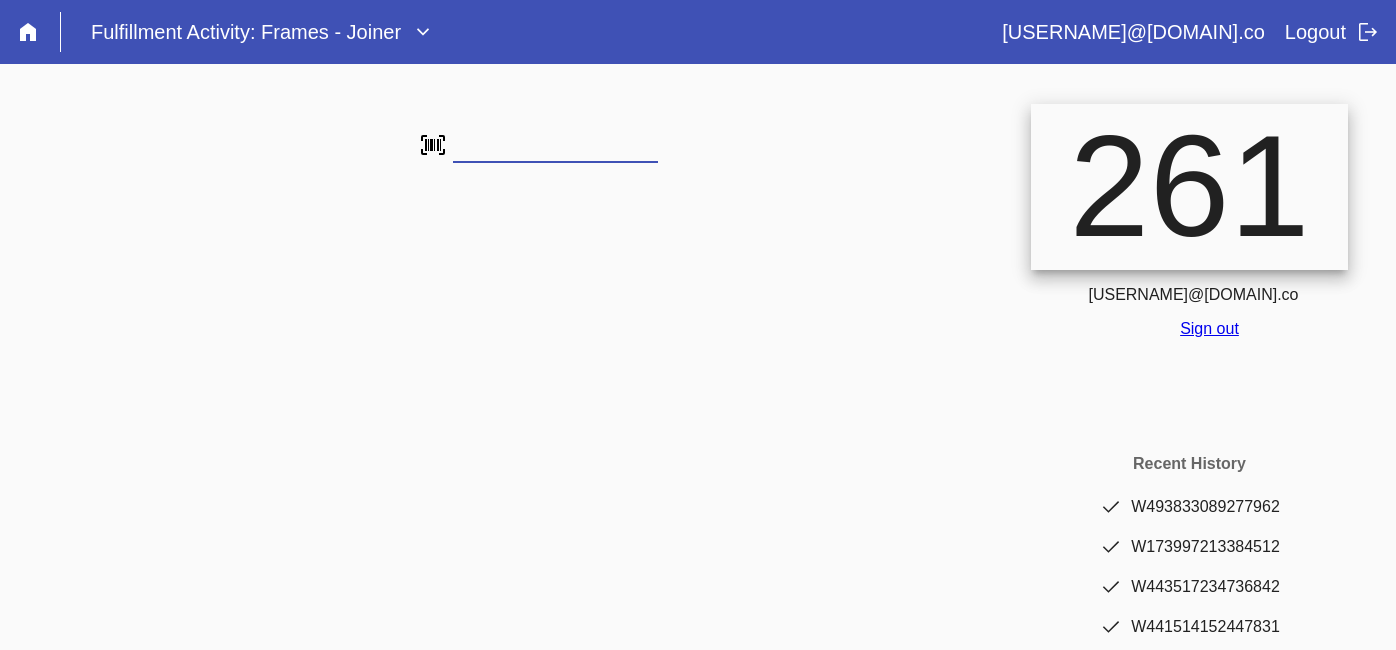 scroll, scrollTop: 0, scrollLeft: 0, axis: both 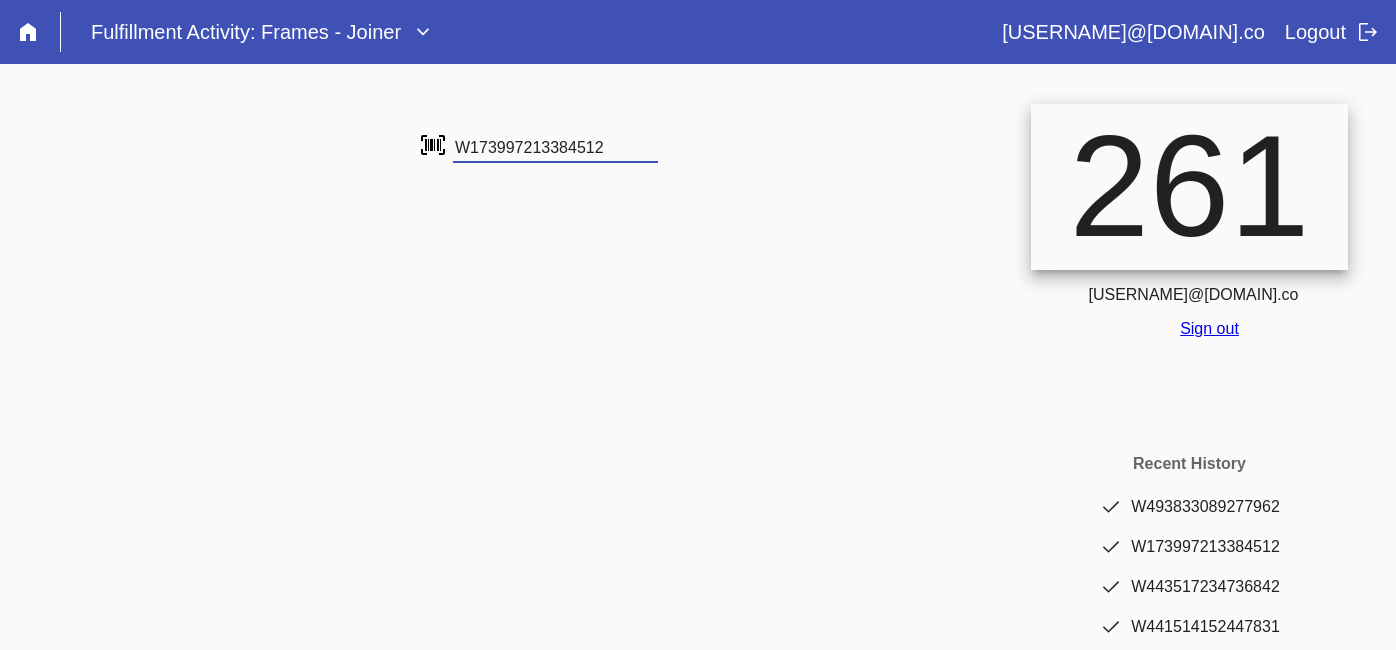 type on "W173997213384512" 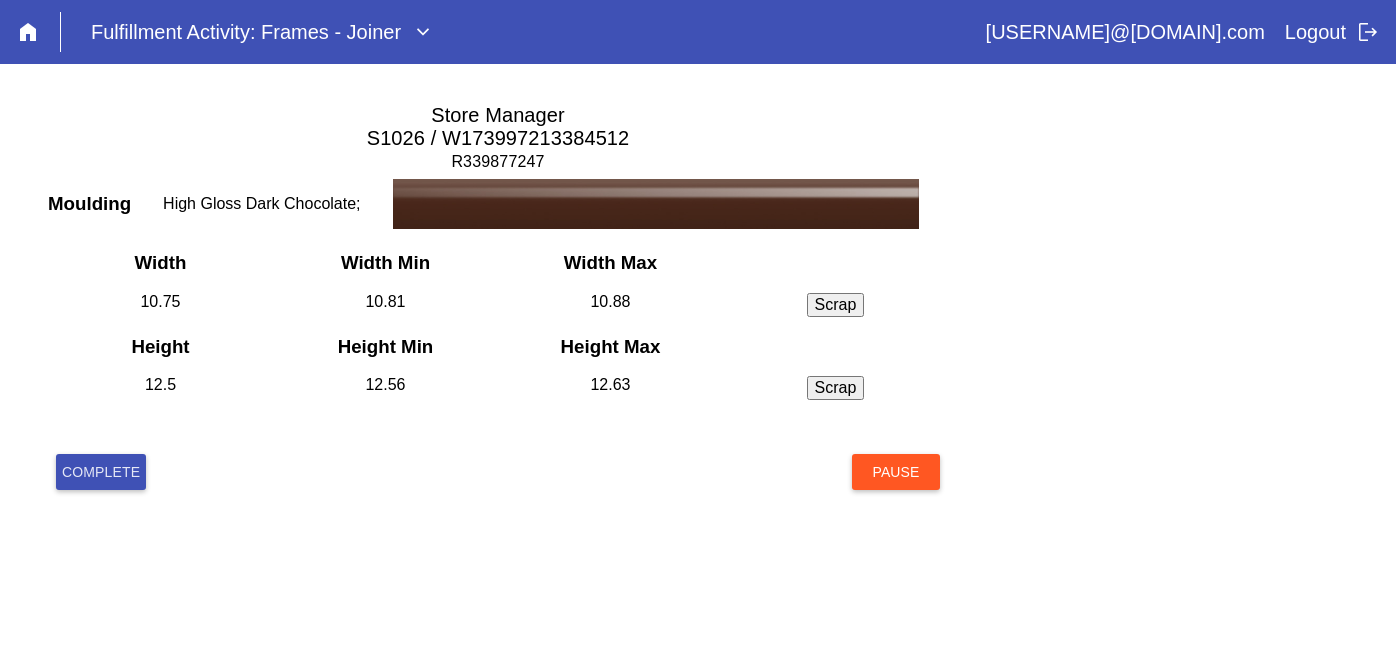 scroll, scrollTop: 0, scrollLeft: 0, axis: both 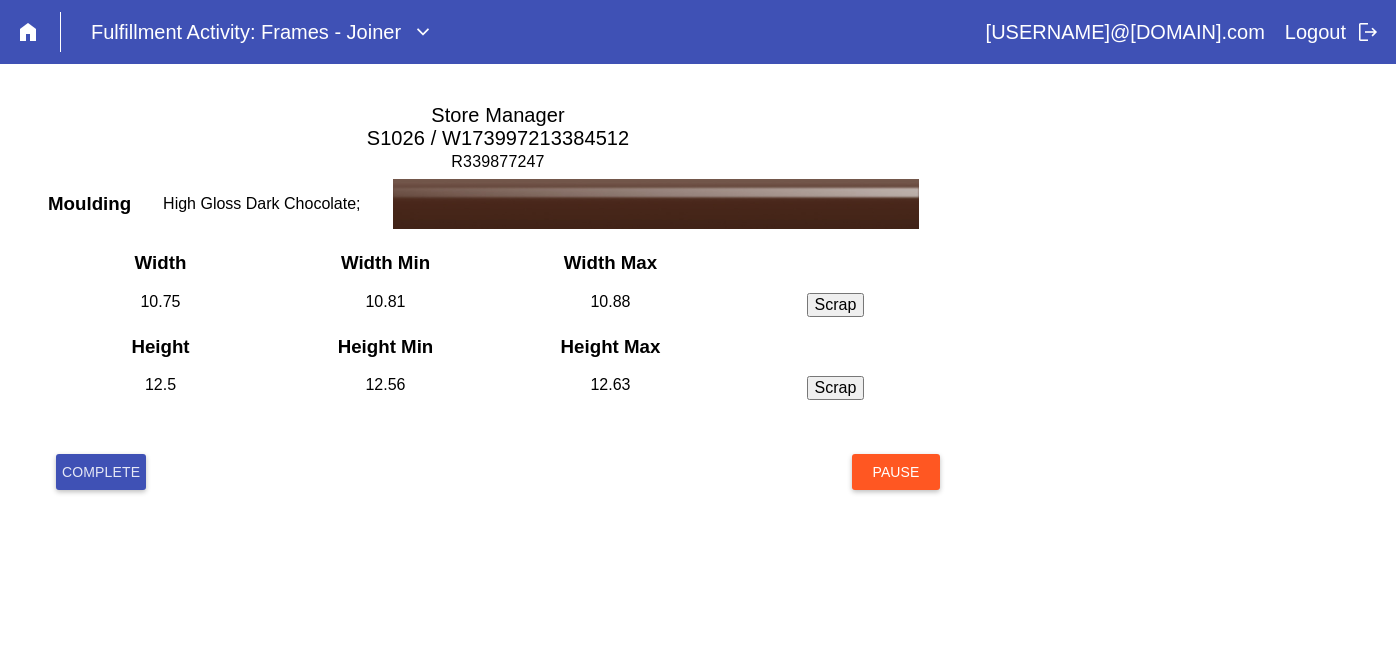click on "Complete Pause" at bounding box center [498, 496] 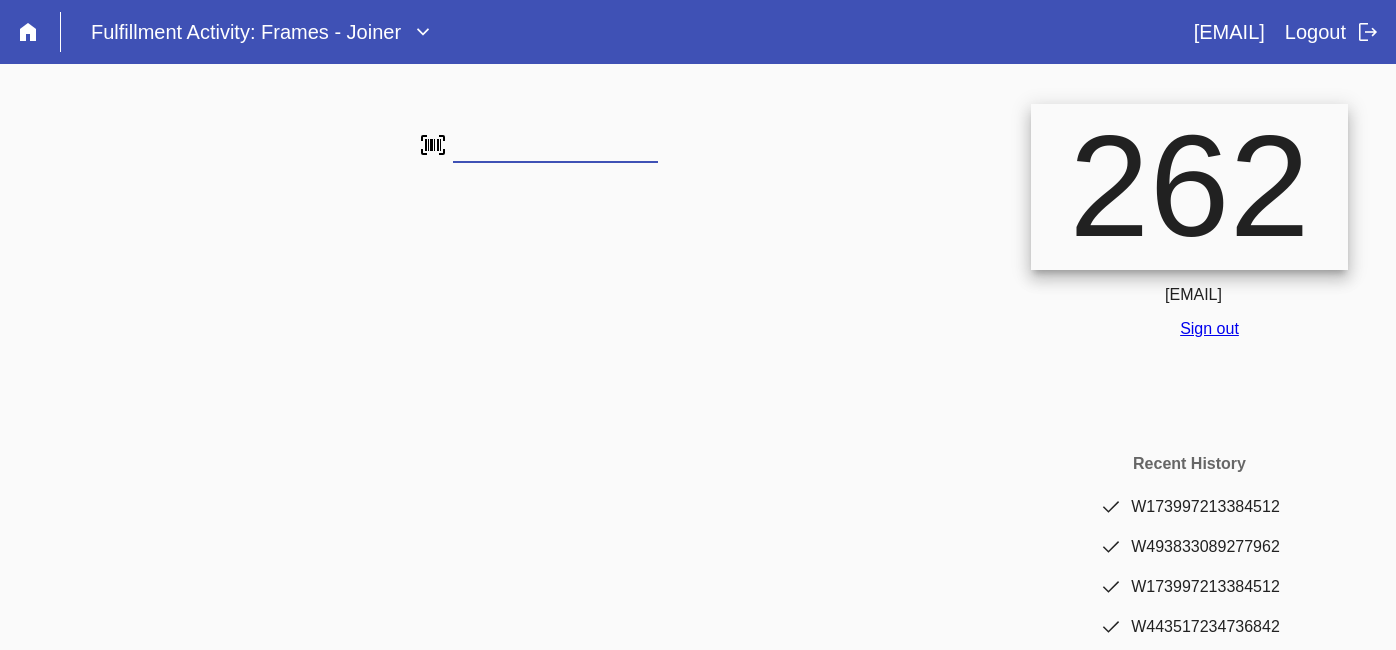 scroll, scrollTop: 0, scrollLeft: 0, axis: both 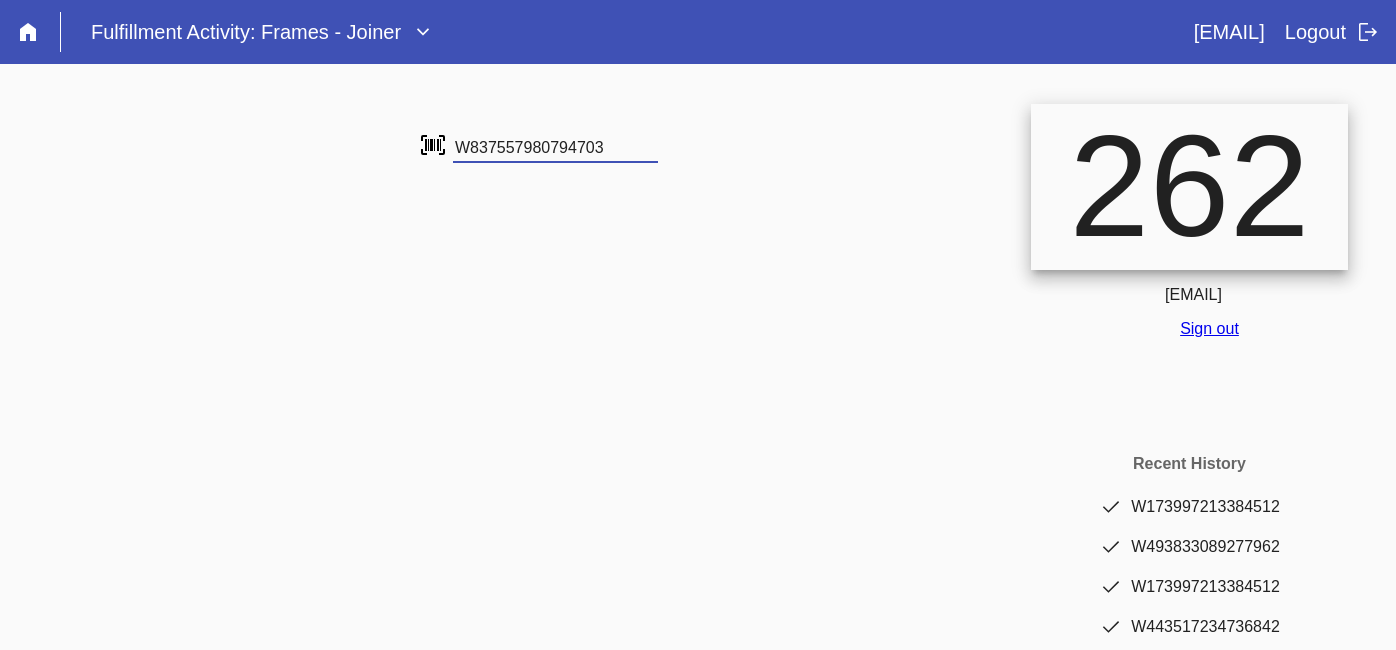 type on "W837557980794703" 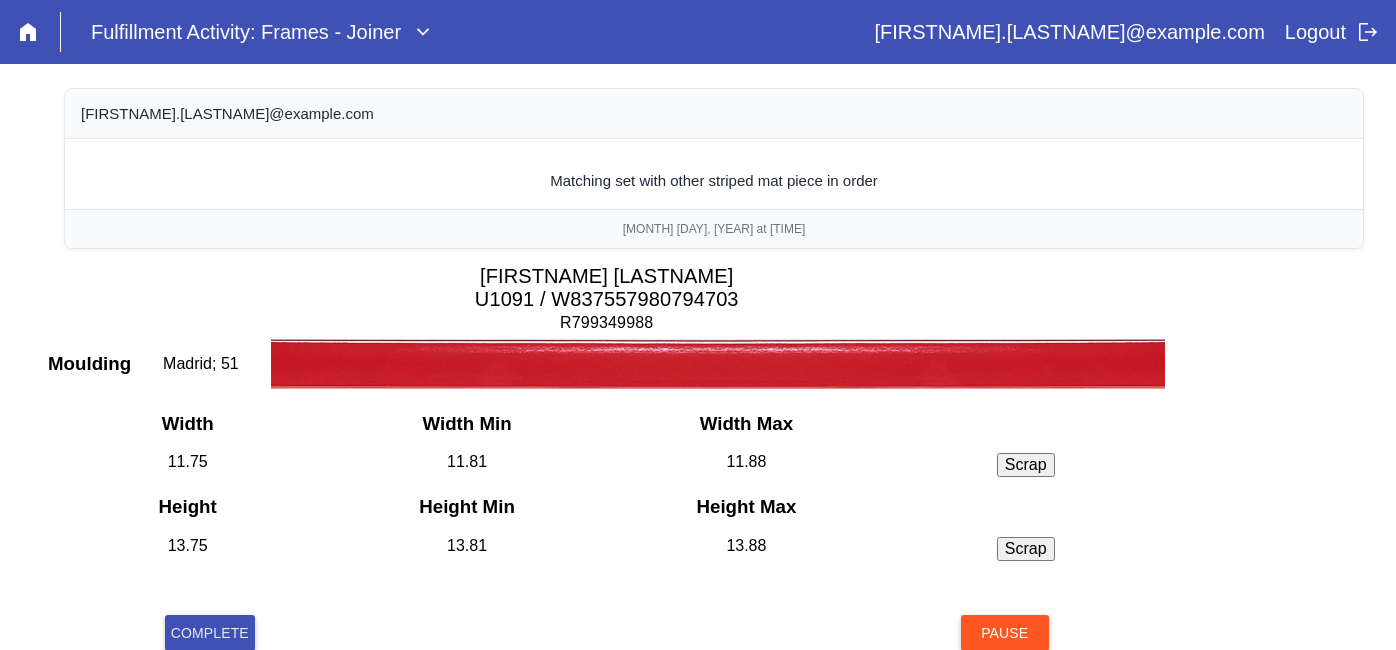 scroll, scrollTop: 0, scrollLeft: 0, axis: both 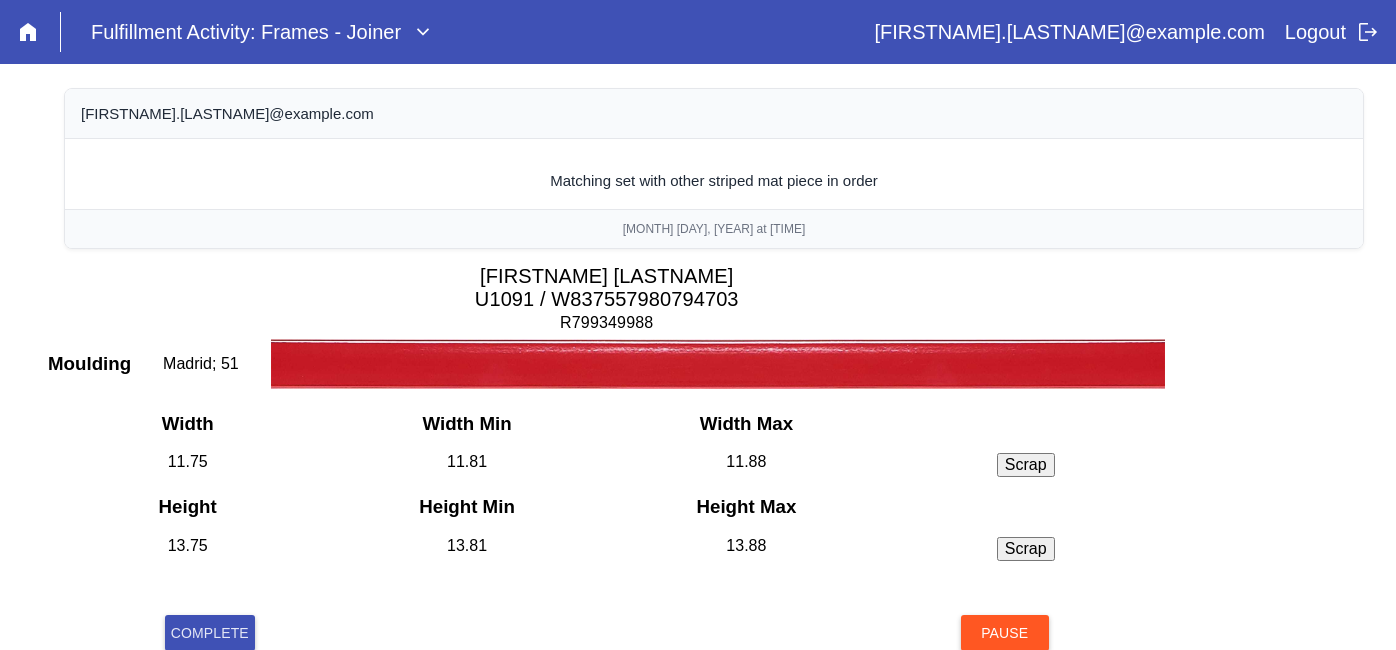 click on "Complete" at bounding box center [210, 633] 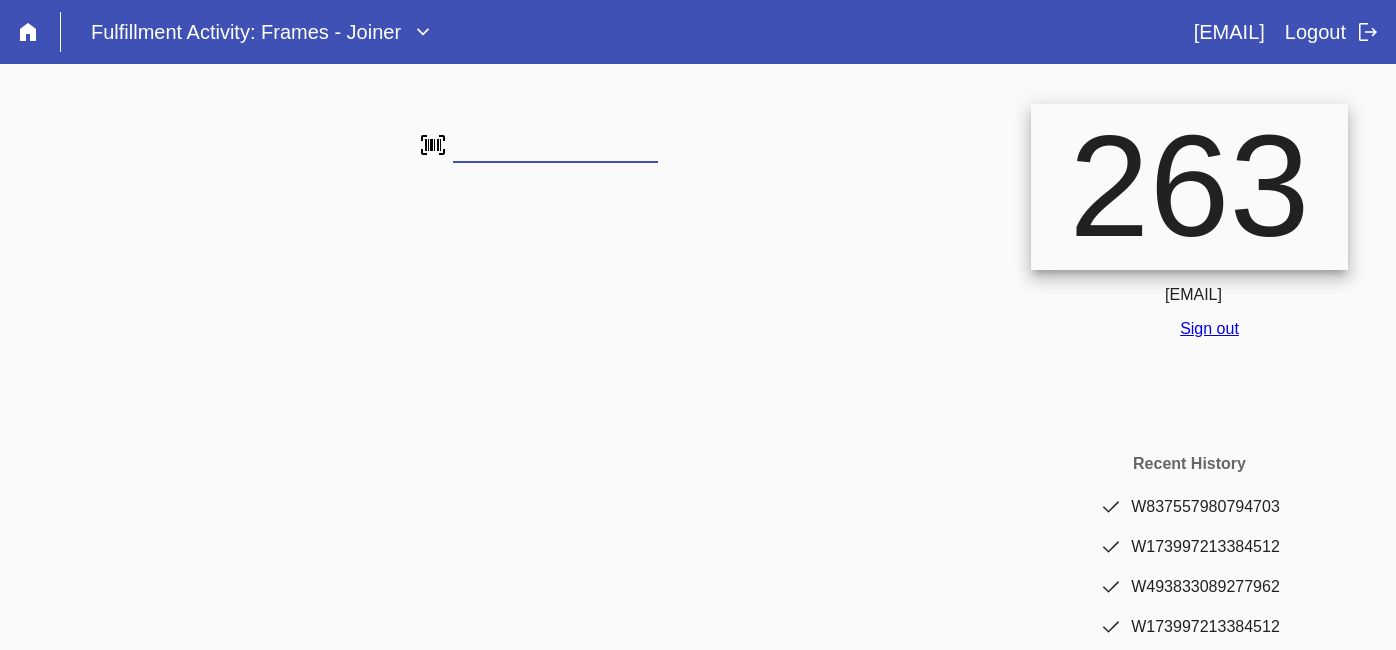 scroll, scrollTop: 0, scrollLeft: 0, axis: both 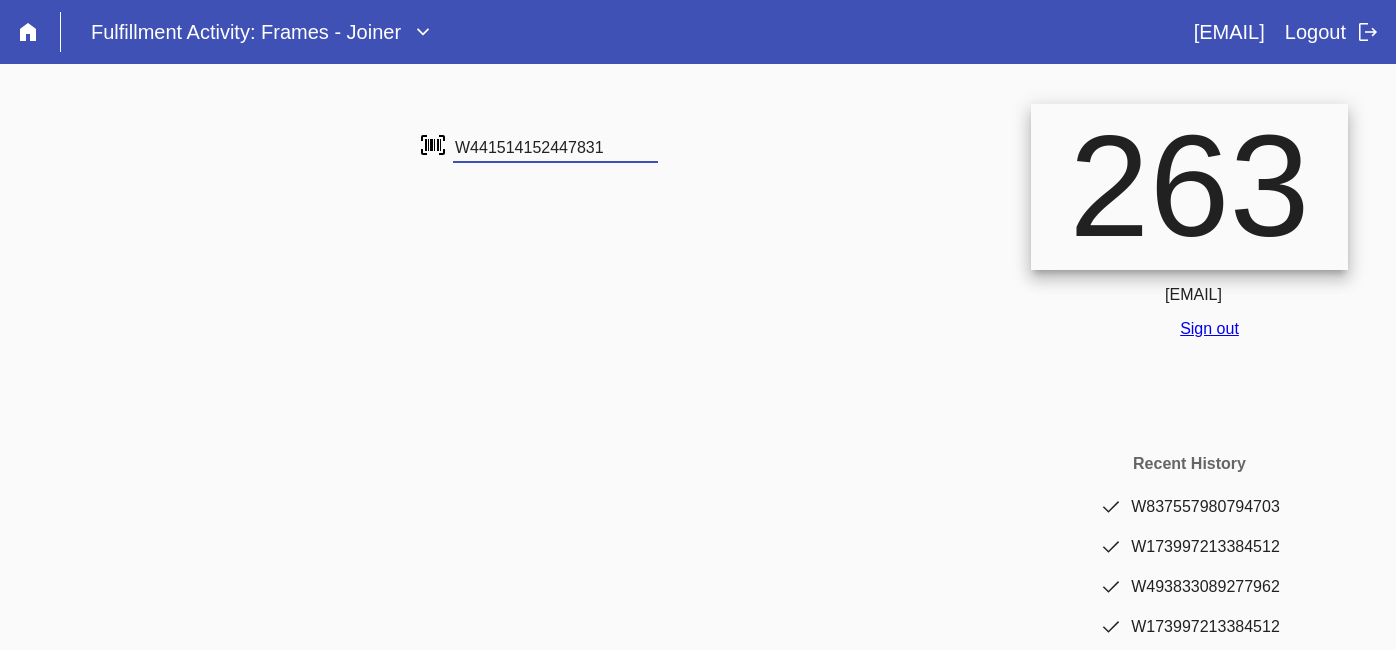 type on "W441514152447831" 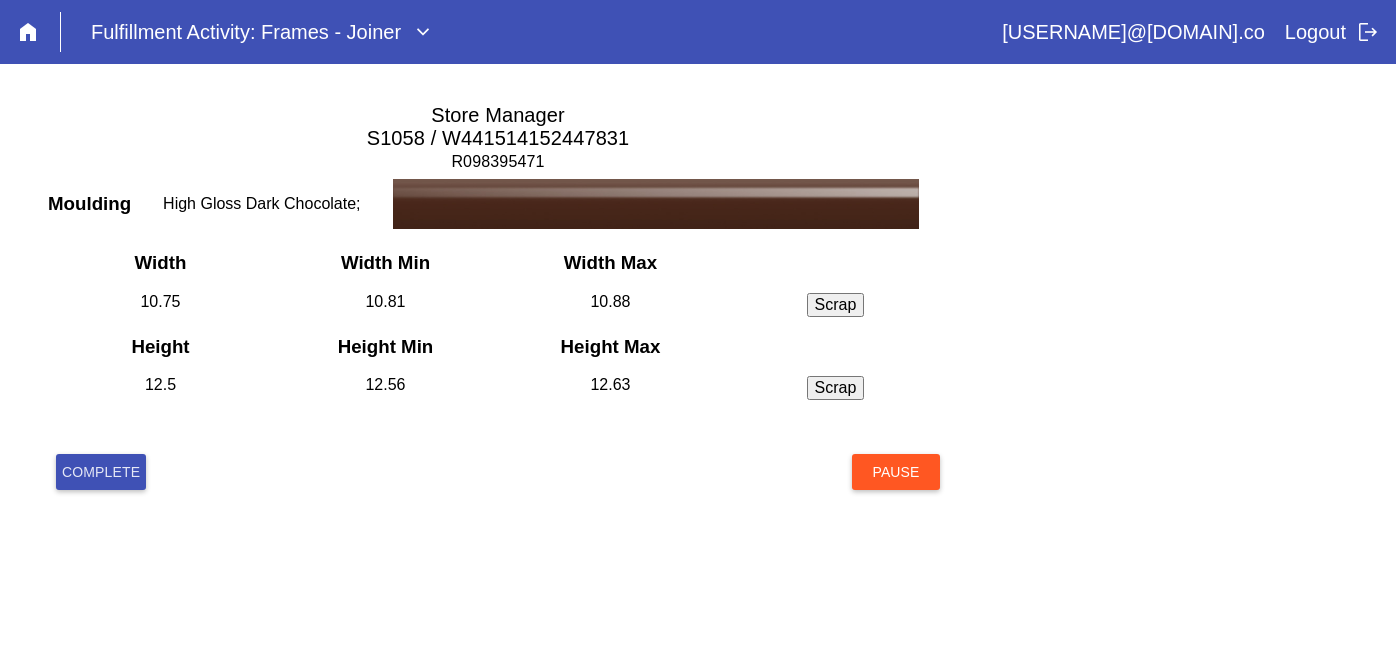 scroll, scrollTop: 0, scrollLeft: 0, axis: both 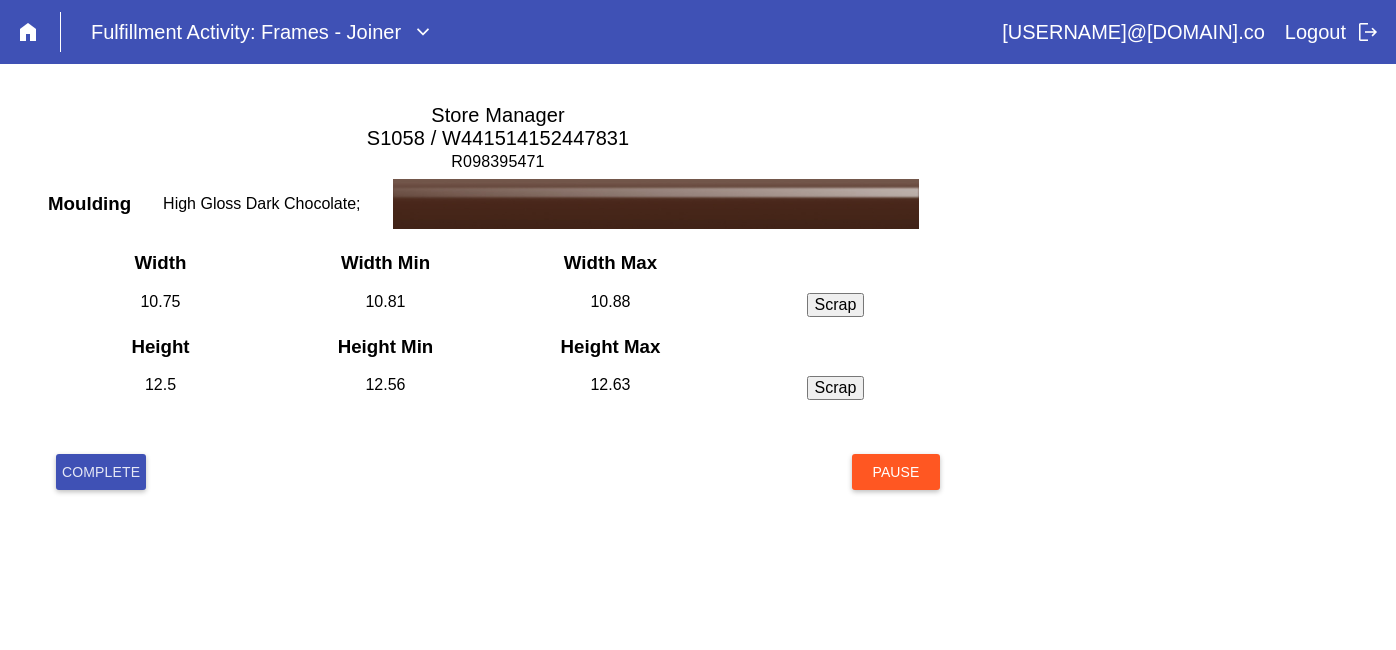 click on "Complete" at bounding box center (101, 472) 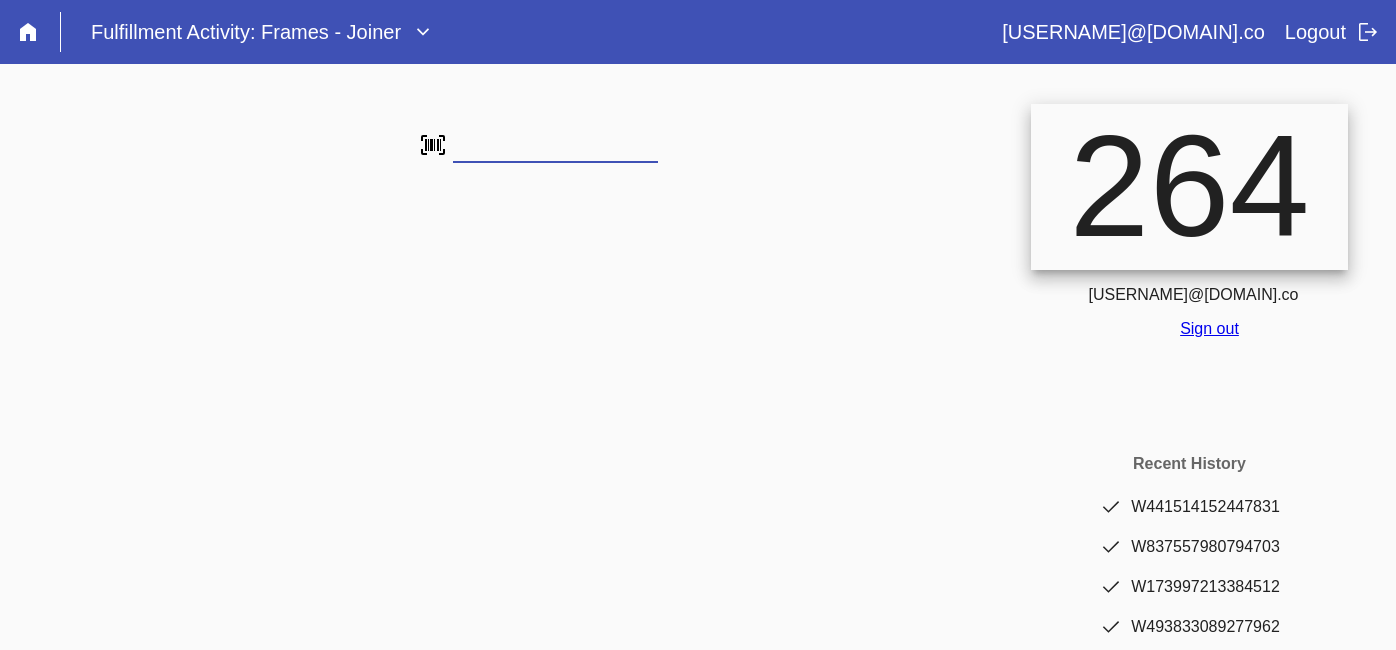 scroll, scrollTop: 0, scrollLeft: 0, axis: both 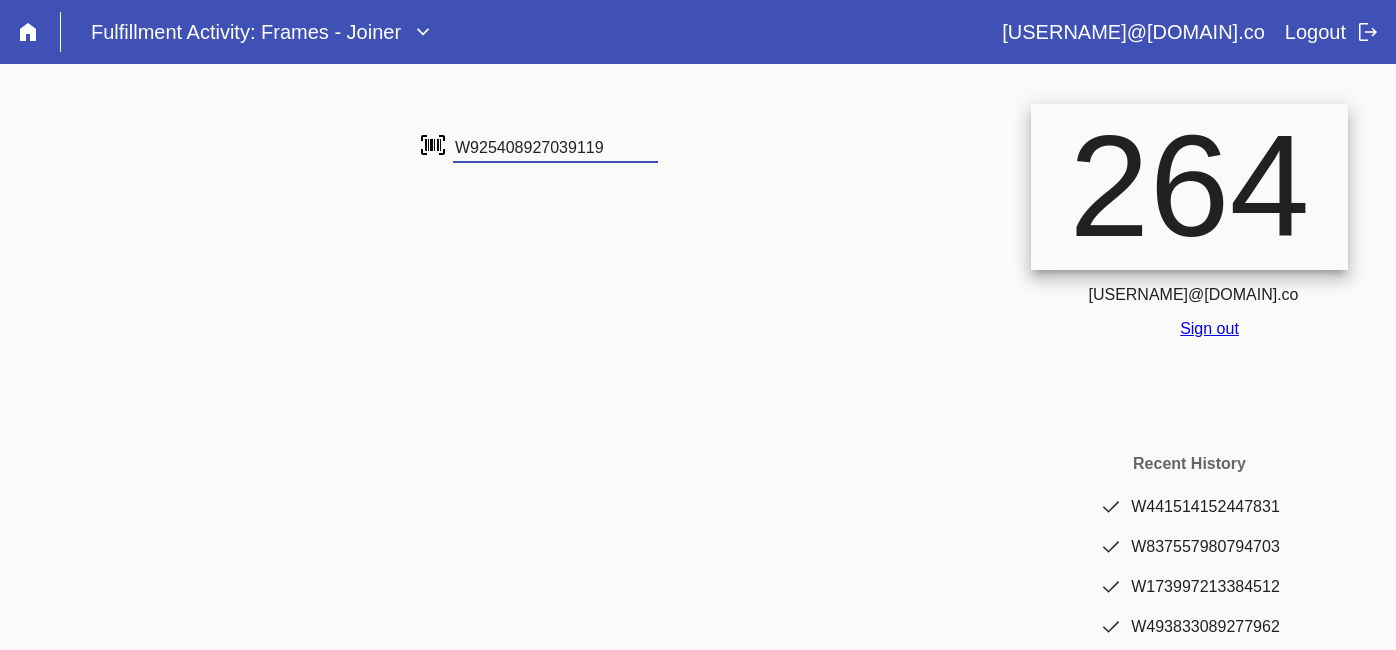 type on "W925408927039119" 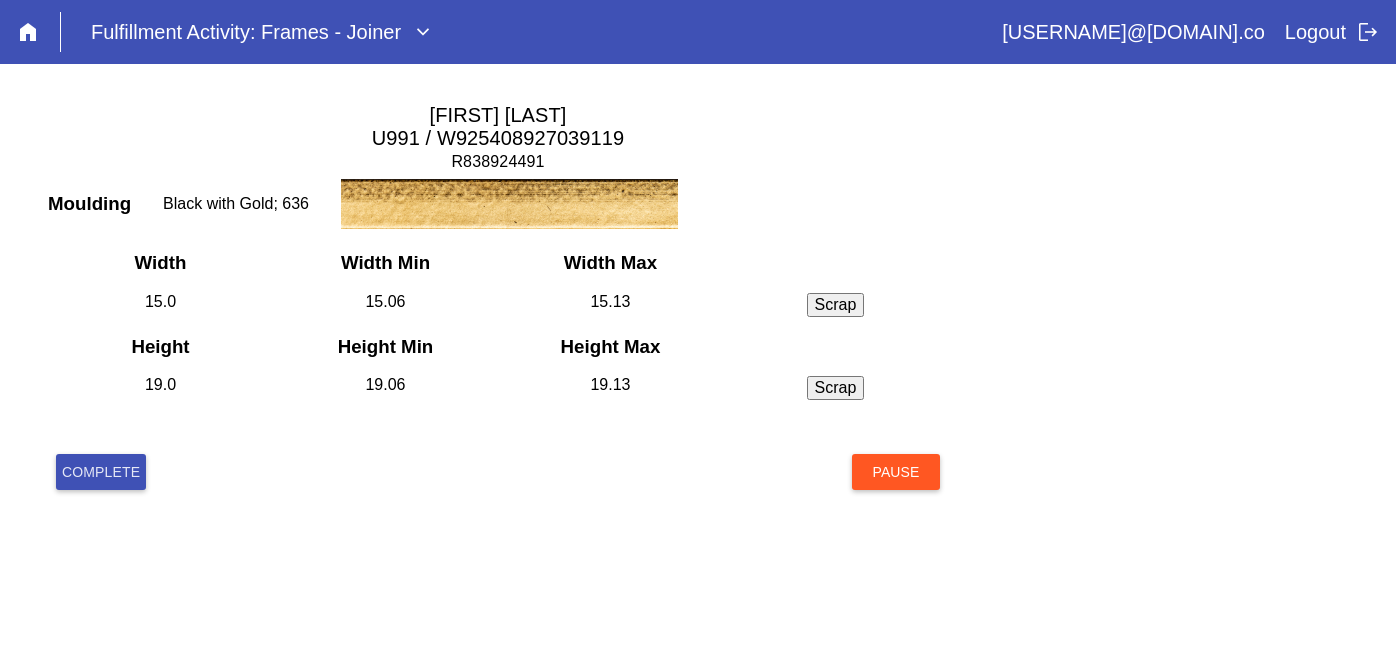 scroll, scrollTop: 0, scrollLeft: 0, axis: both 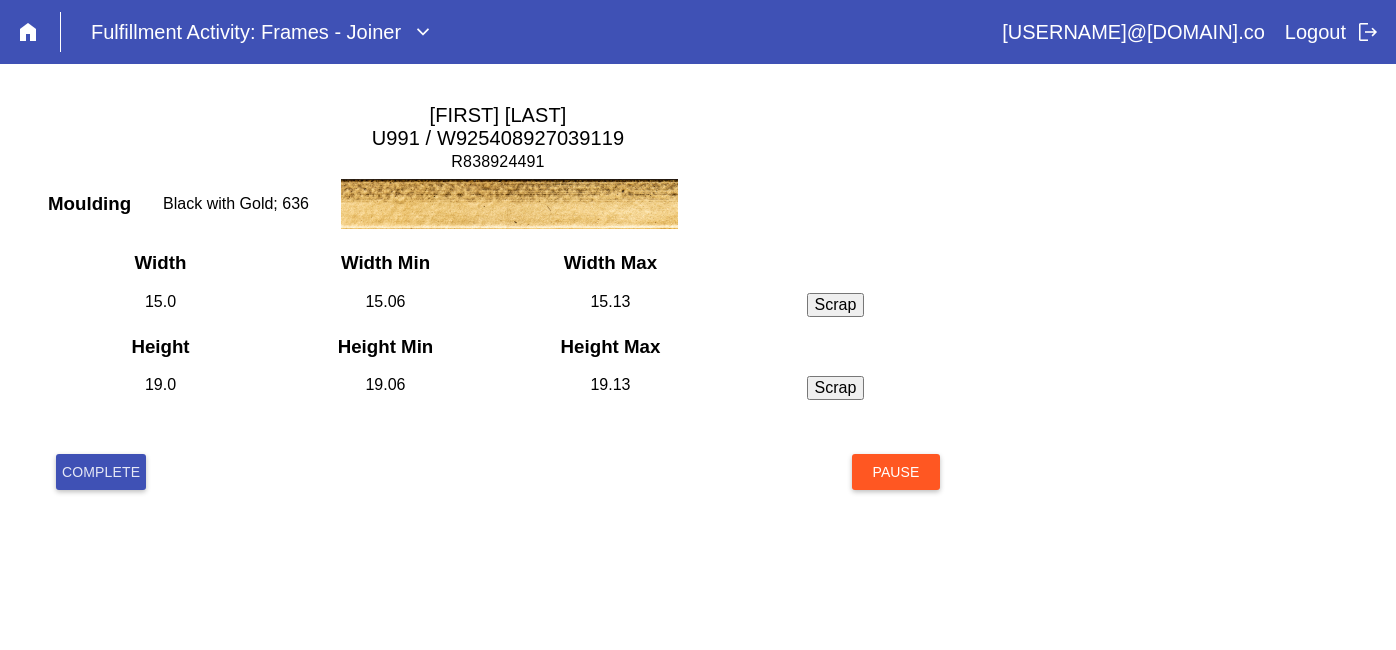 click on "Complete" at bounding box center (101, 472) 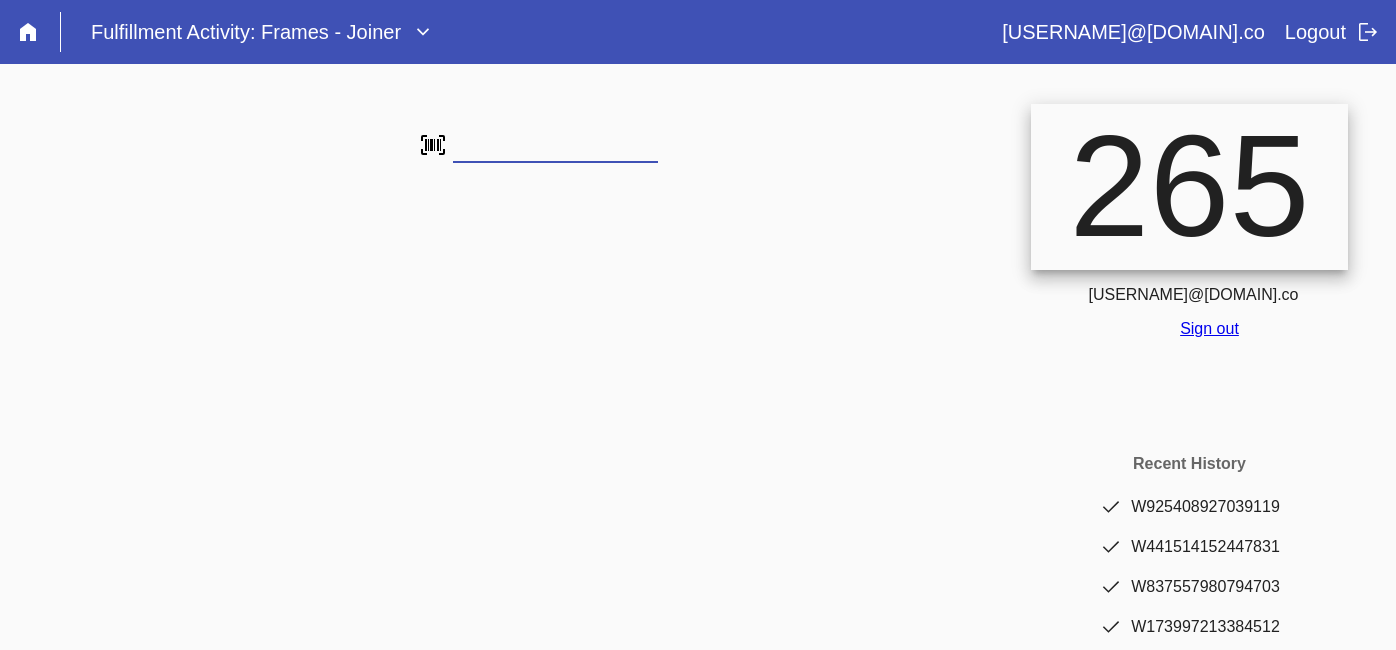scroll, scrollTop: 0, scrollLeft: 0, axis: both 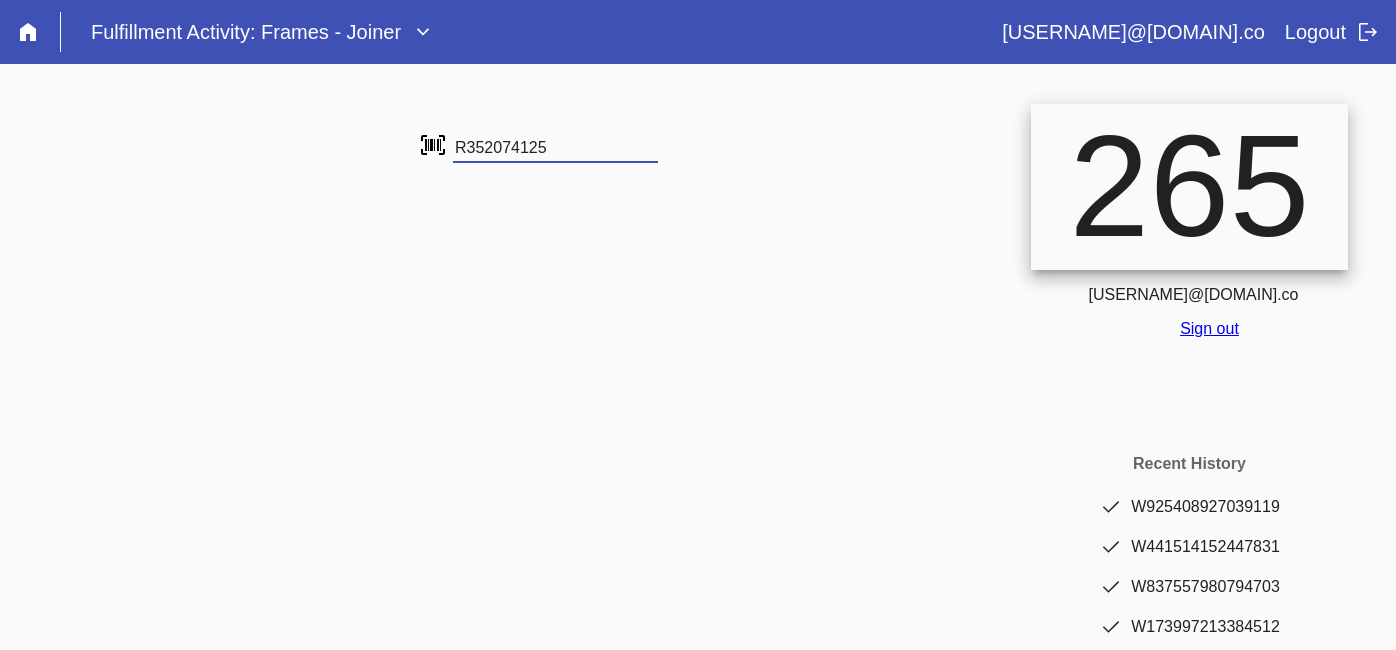 type on "R352074125" 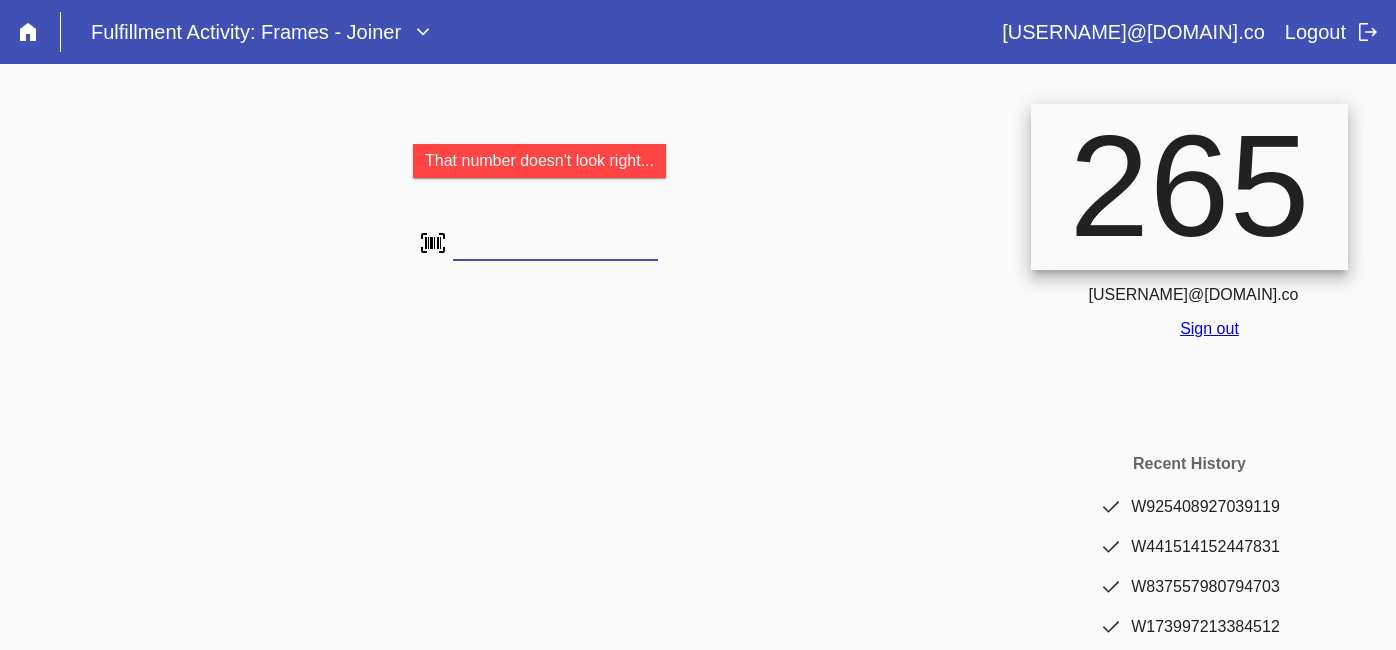 scroll, scrollTop: 0, scrollLeft: 0, axis: both 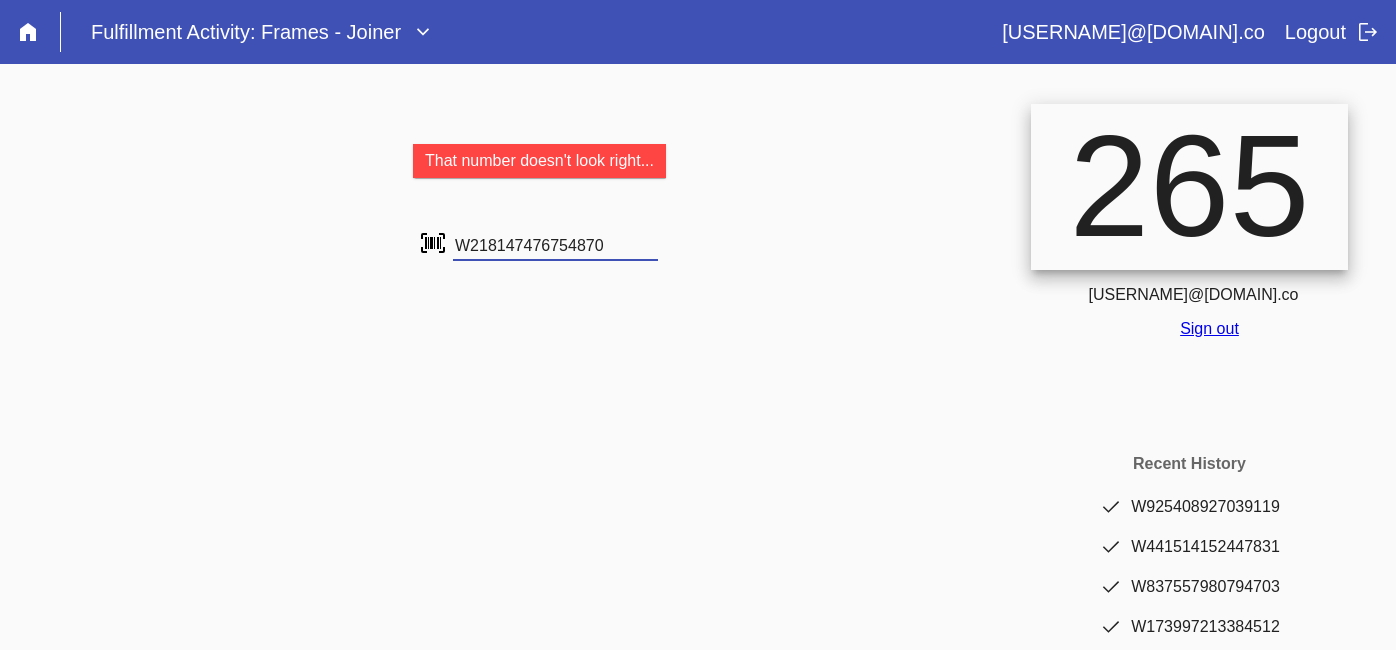 type on "W218147476754870" 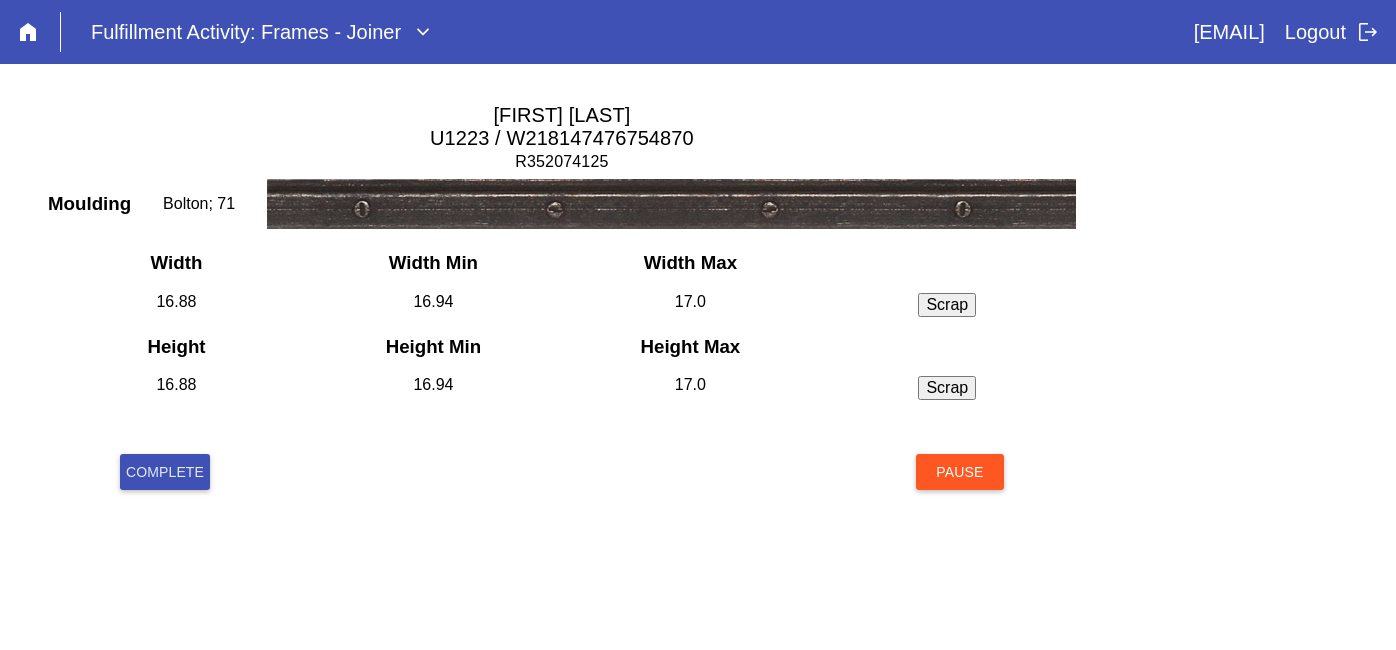 scroll, scrollTop: 0, scrollLeft: 0, axis: both 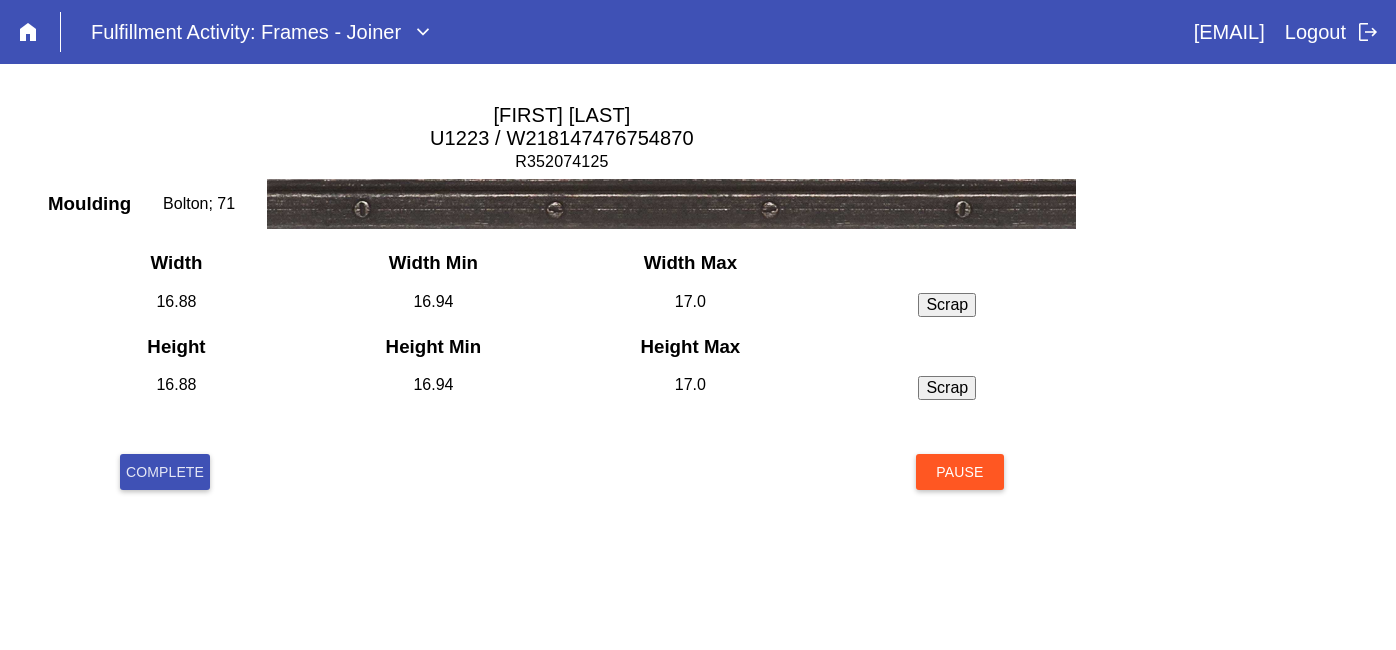 click on "Complete" at bounding box center [165, 472] 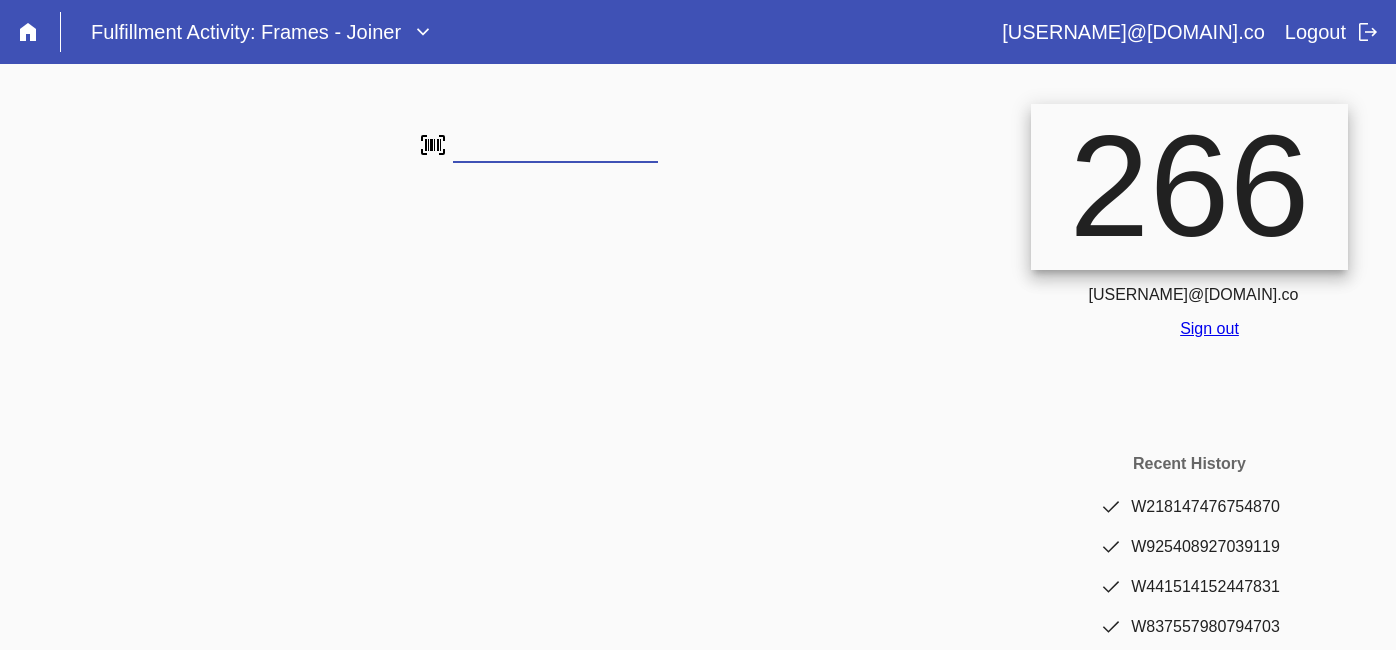 scroll, scrollTop: 0, scrollLeft: 0, axis: both 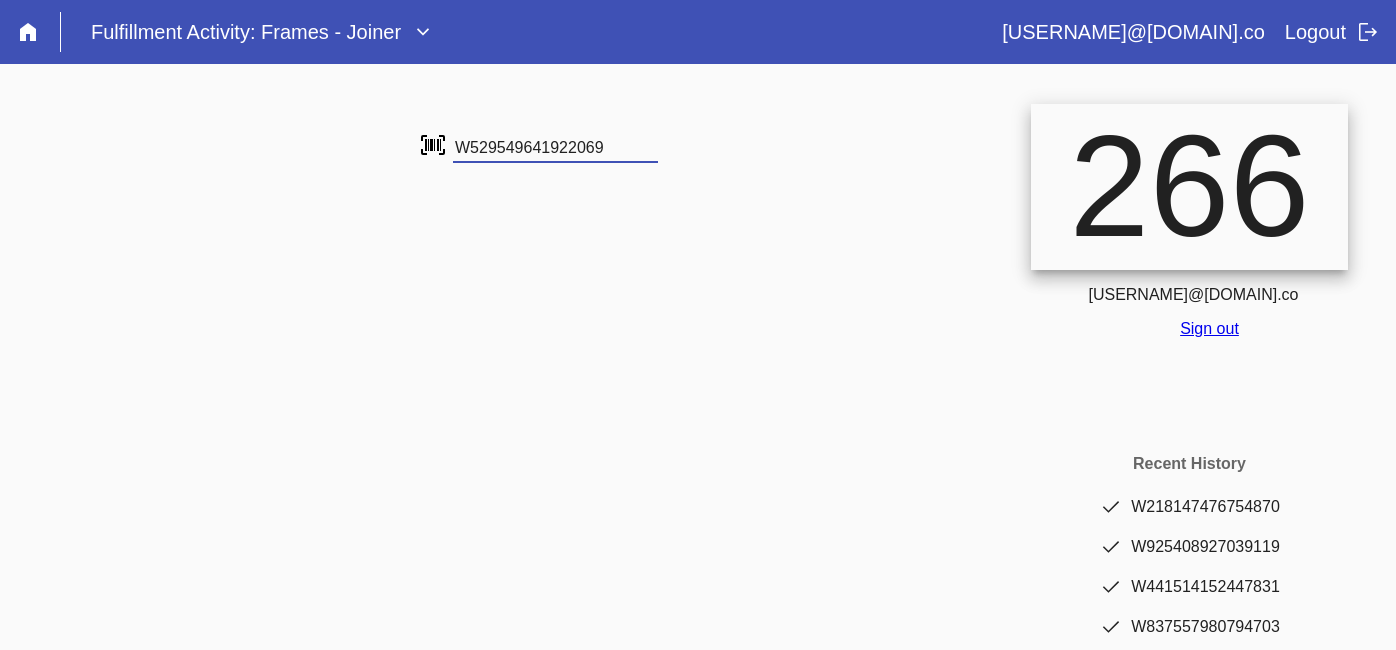 type on "W529549641922069" 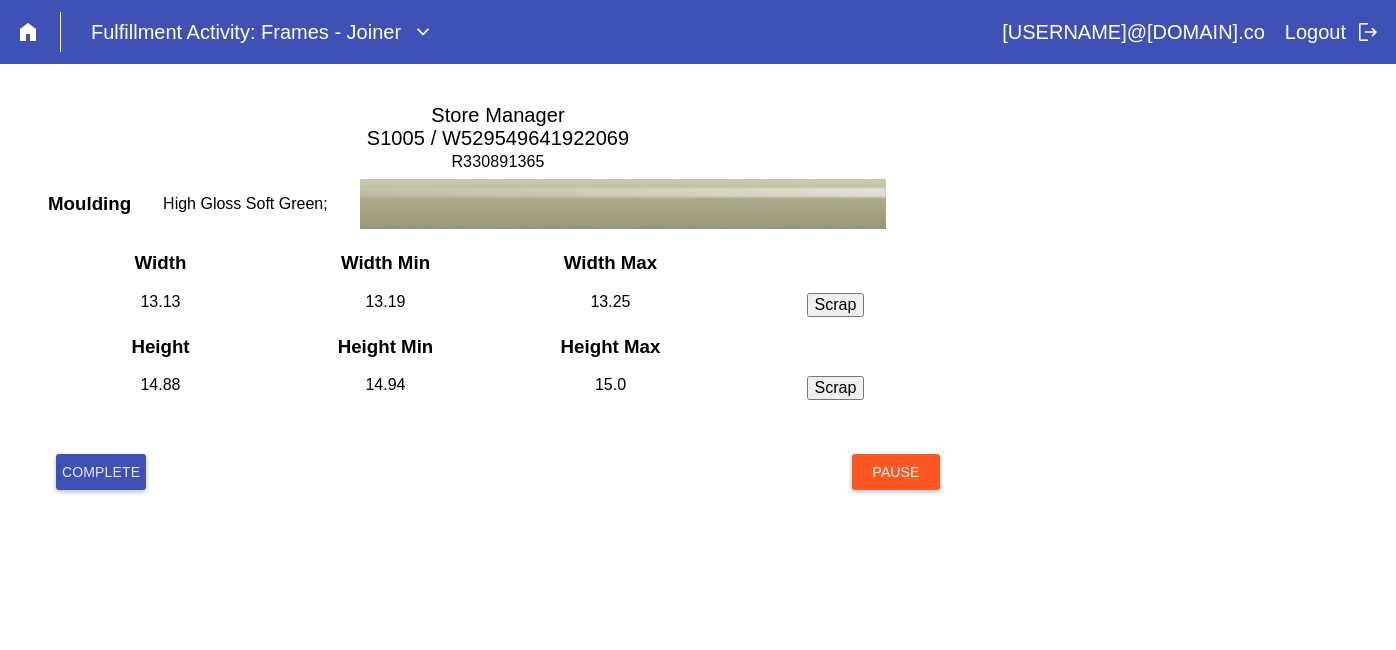 scroll, scrollTop: 0, scrollLeft: 0, axis: both 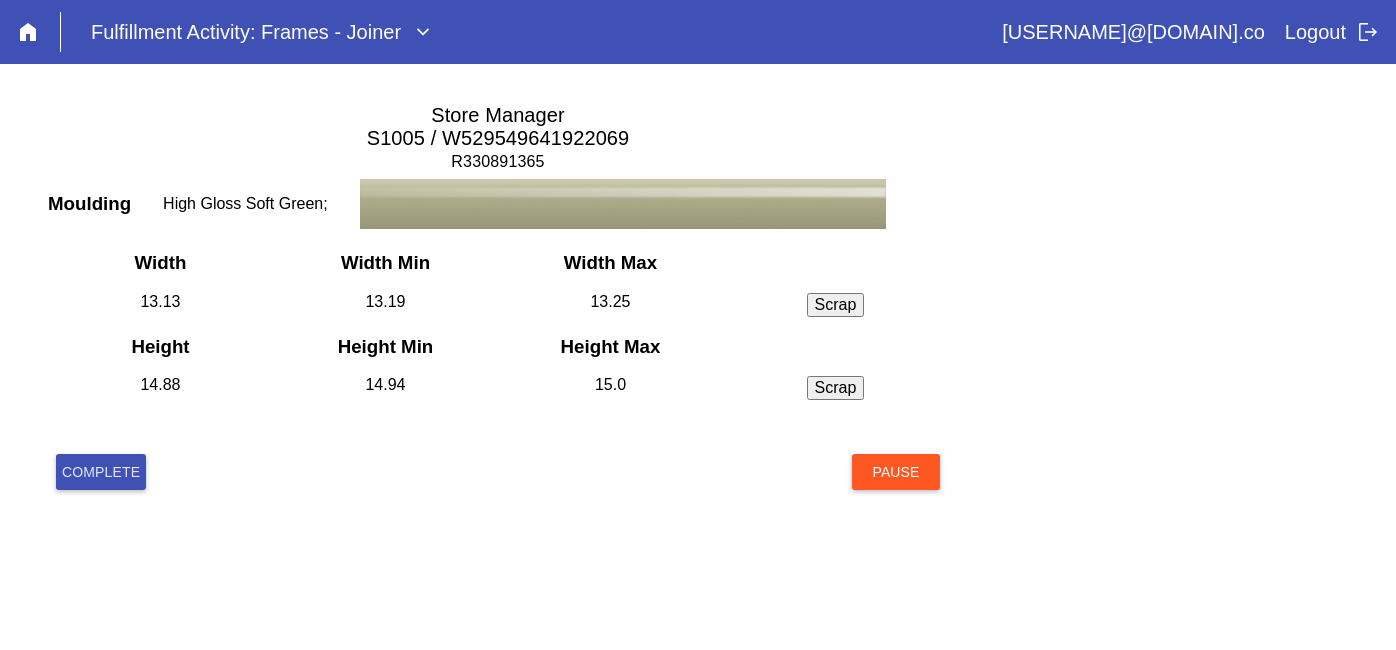 click on "Complete" at bounding box center (101, 472) 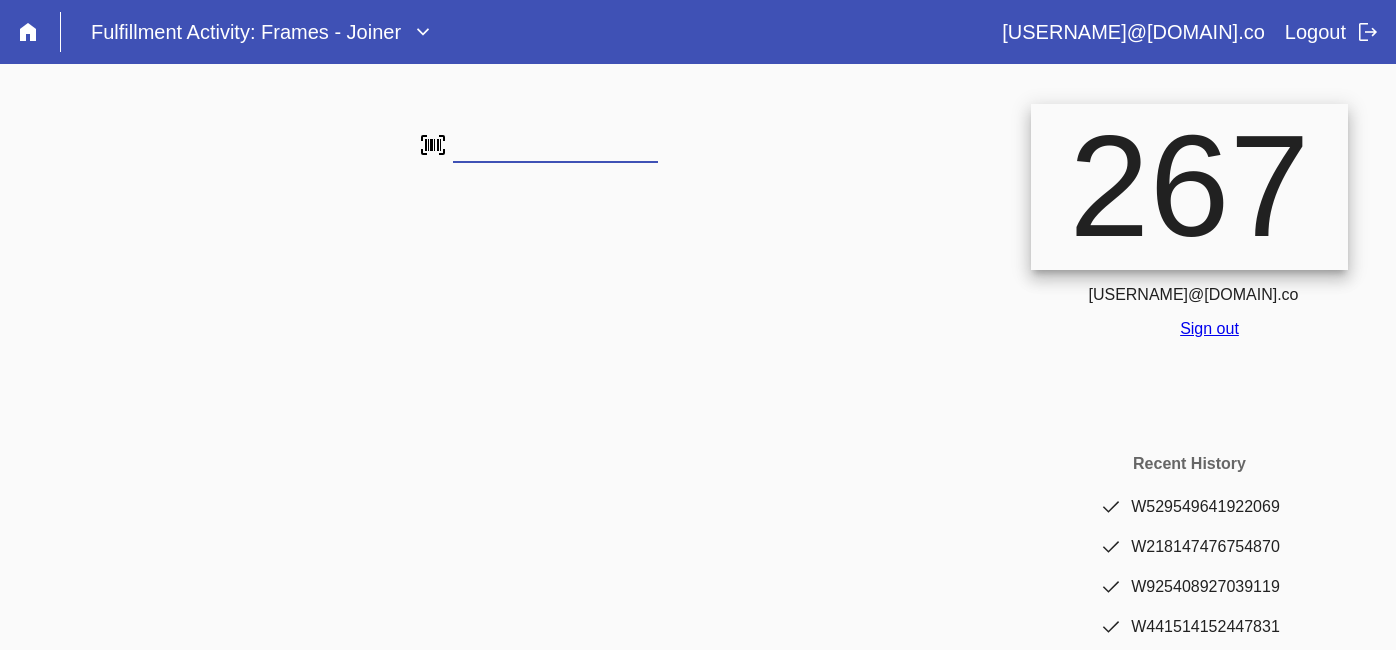scroll, scrollTop: 0, scrollLeft: 0, axis: both 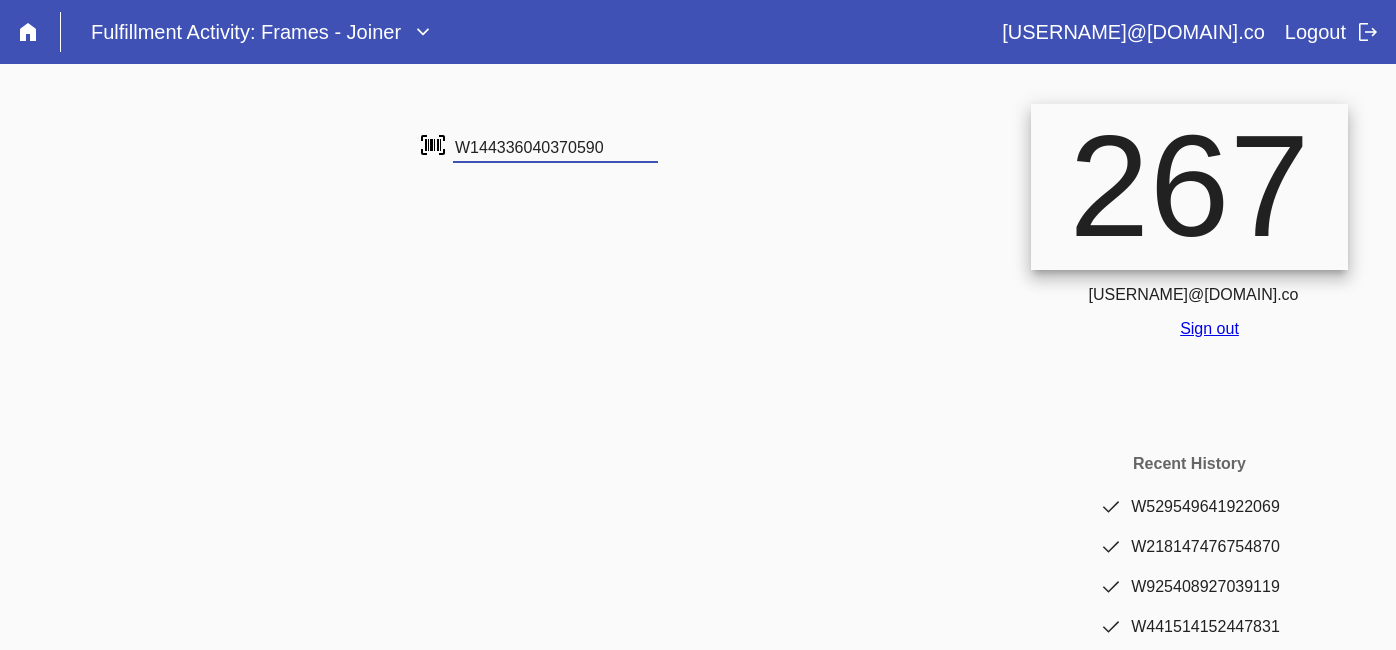 type on "W144336040370590" 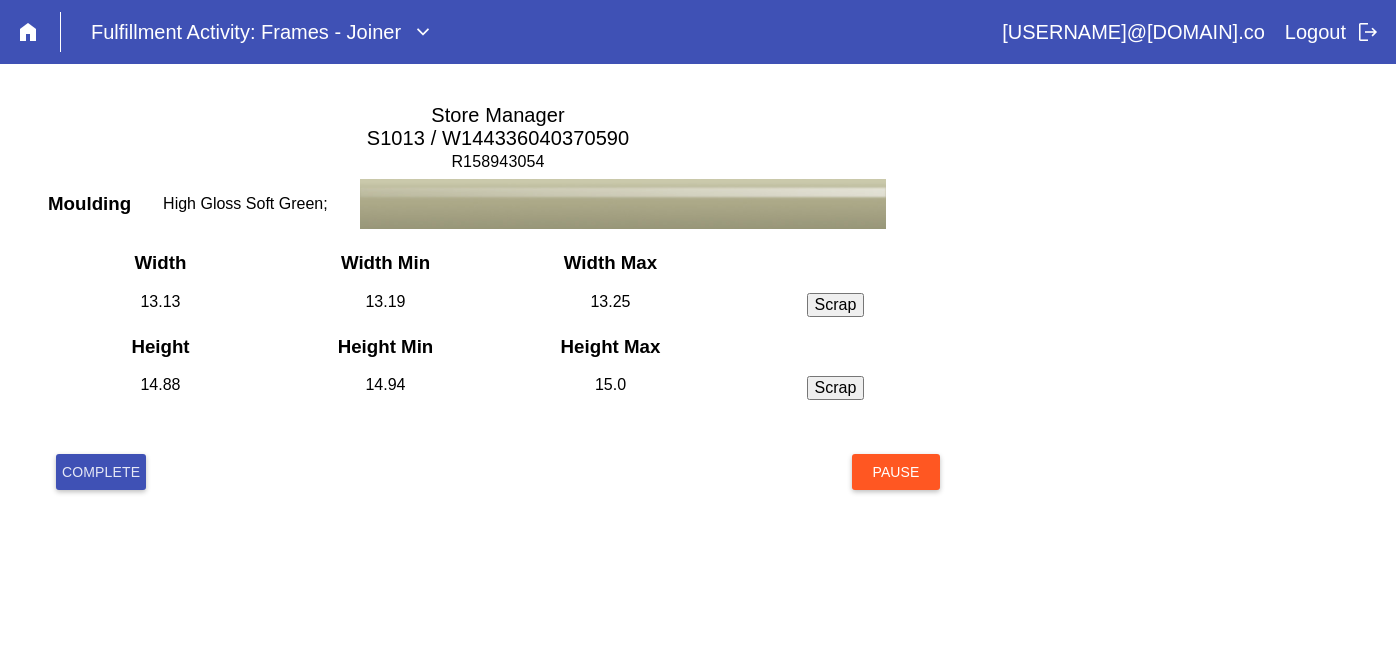 scroll, scrollTop: 0, scrollLeft: 0, axis: both 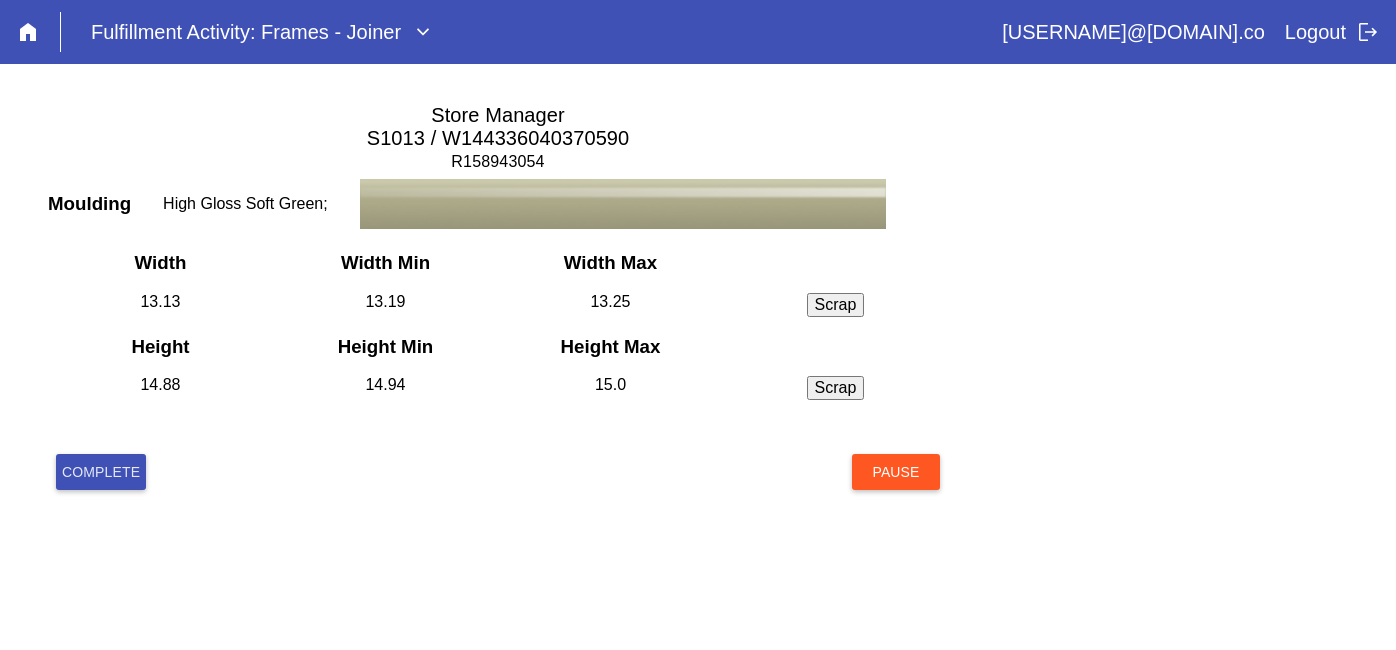 click on "Complete" at bounding box center (101, 472) 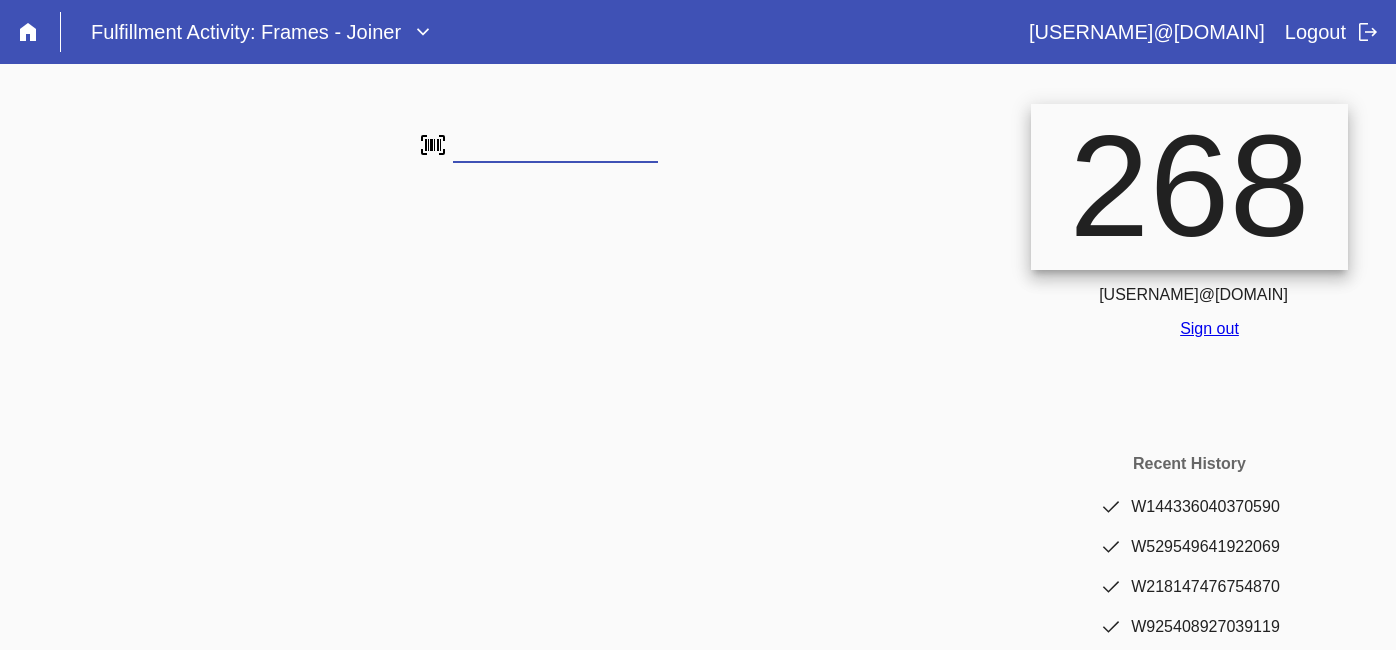 scroll, scrollTop: 0, scrollLeft: 0, axis: both 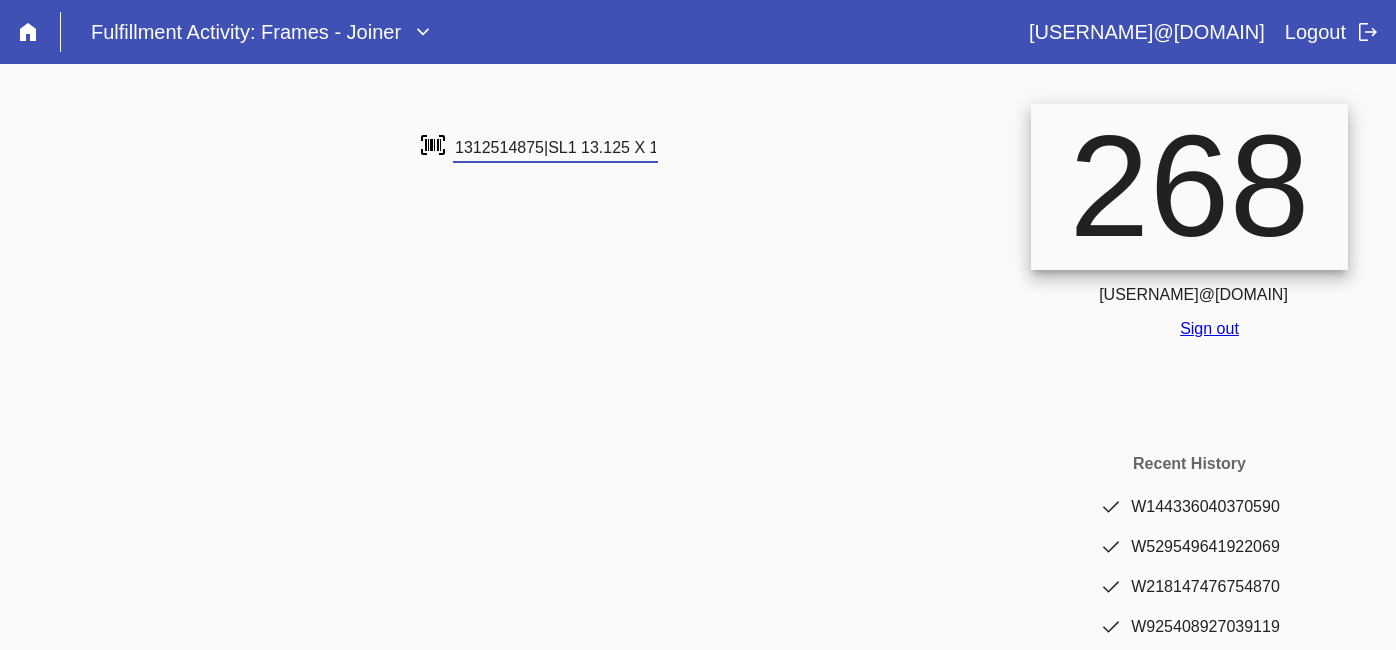 click at bounding box center (0, 0) 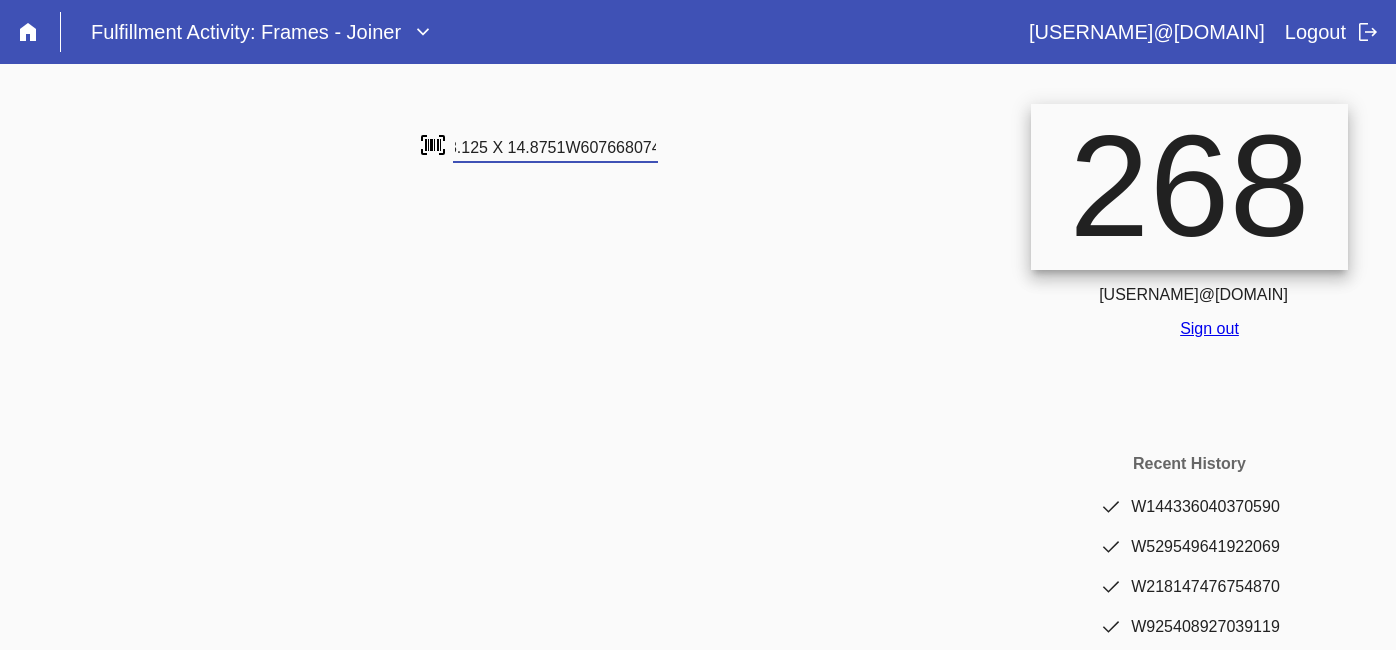 type on "1312514875|SL1 13.125 X 14.8751W607668074695653" 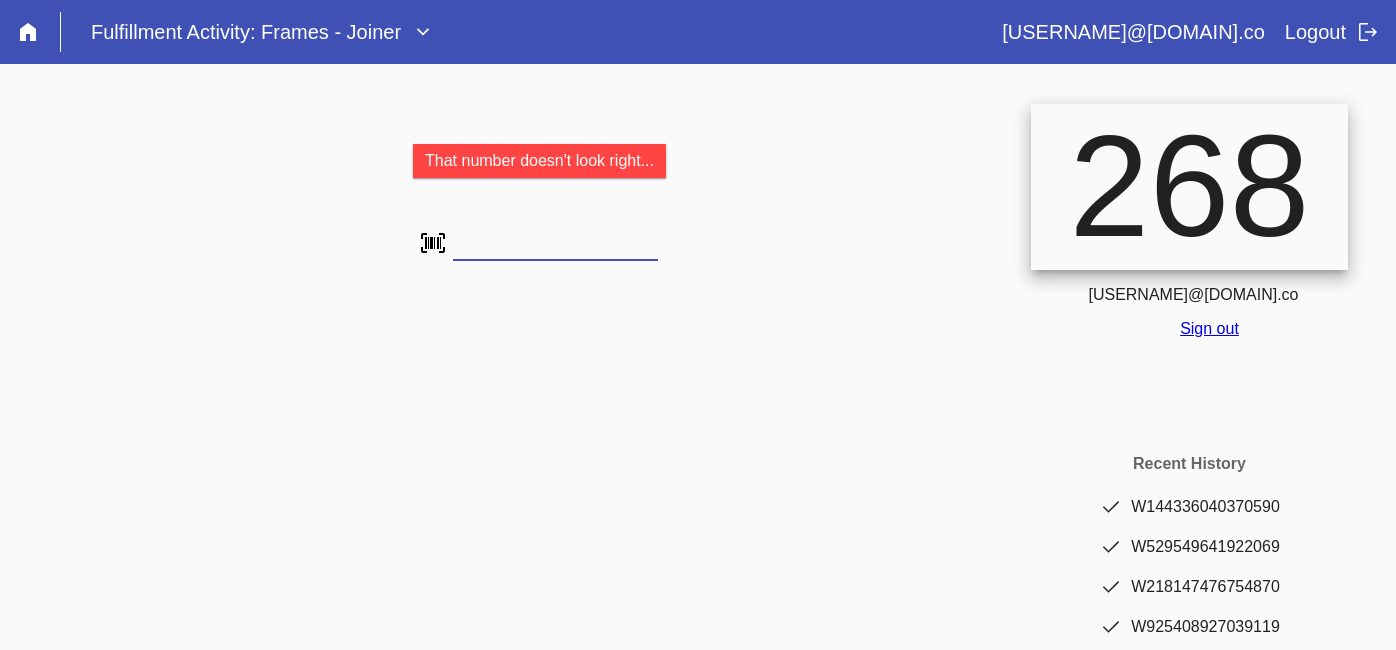 scroll, scrollTop: 0, scrollLeft: 0, axis: both 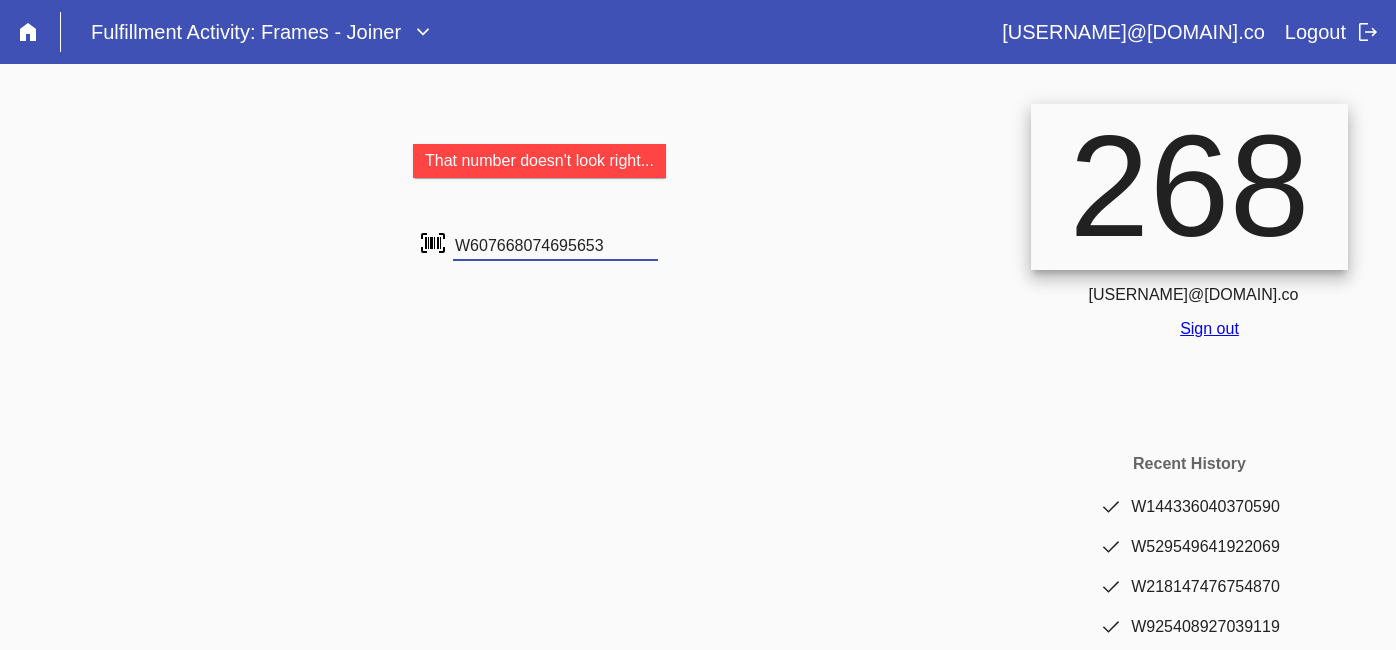type on "W607668074695653" 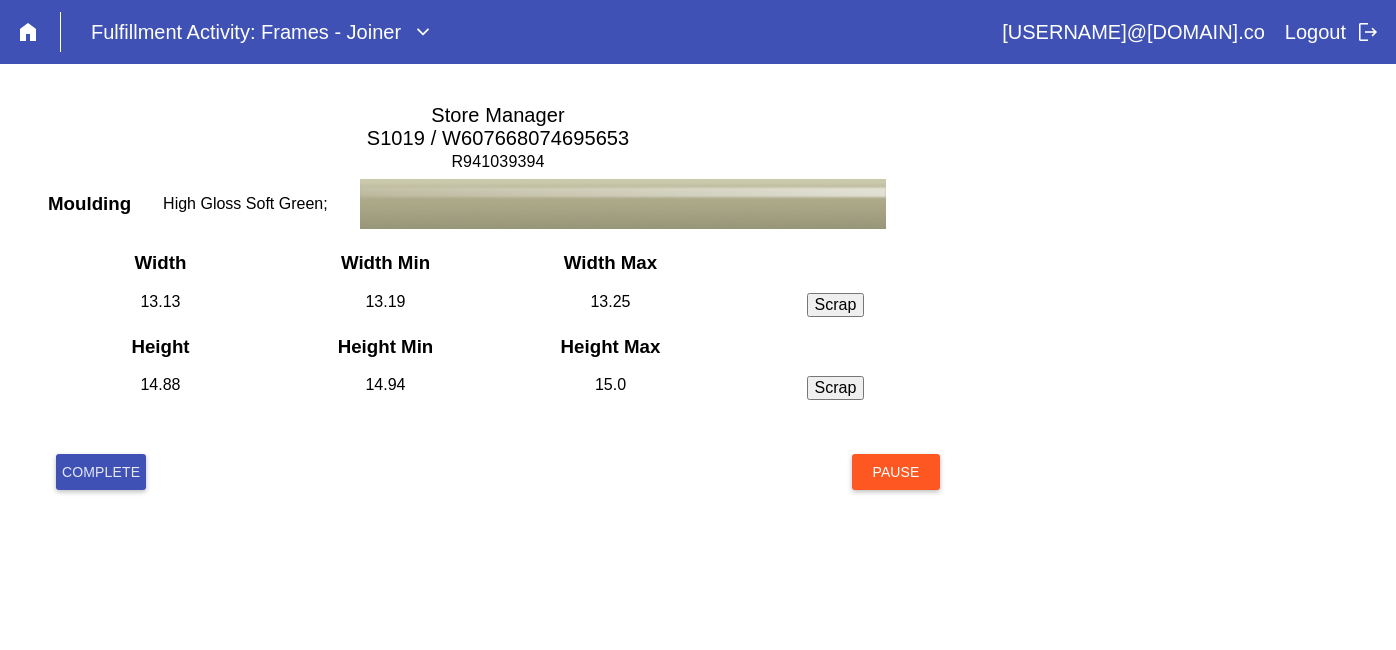 scroll, scrollTop: 0, scrollLeft: 0, axis: both 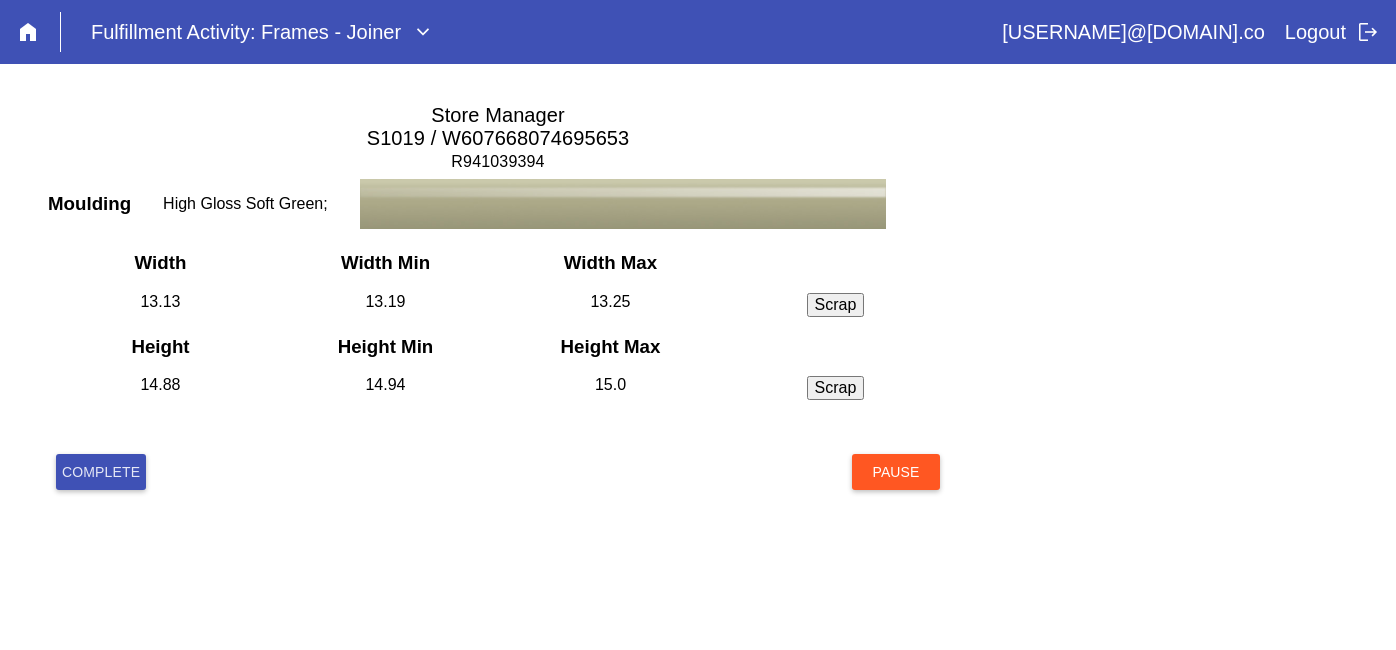 click on "Complete" at bounding box center (101, 472) 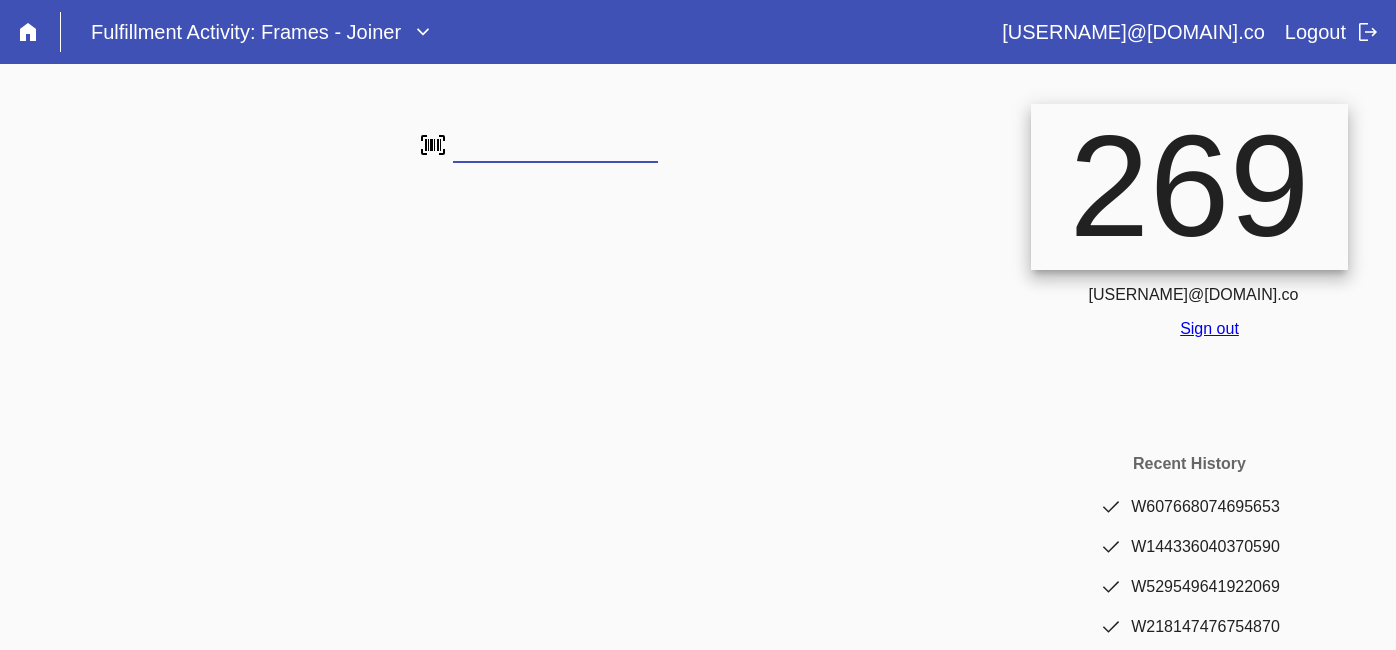 scroll, scrollTop: 0, scrollLeft: 0, axis: both 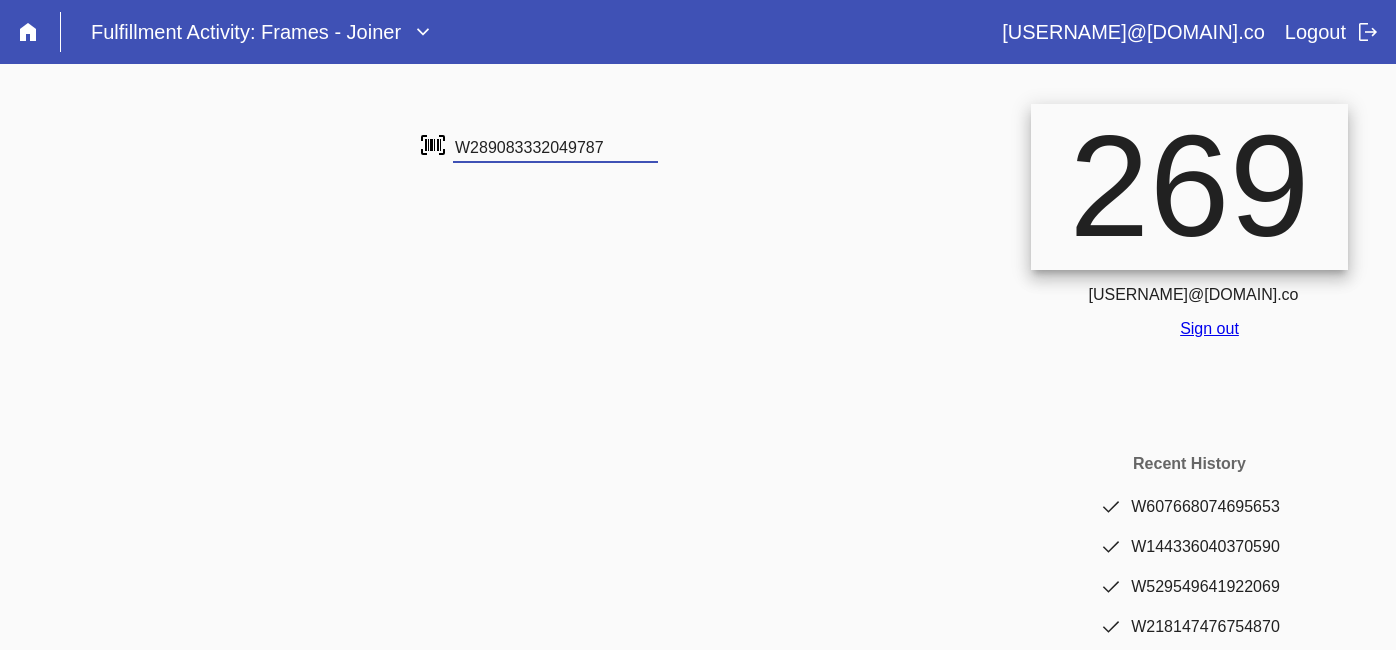 type on "W289083332049787" 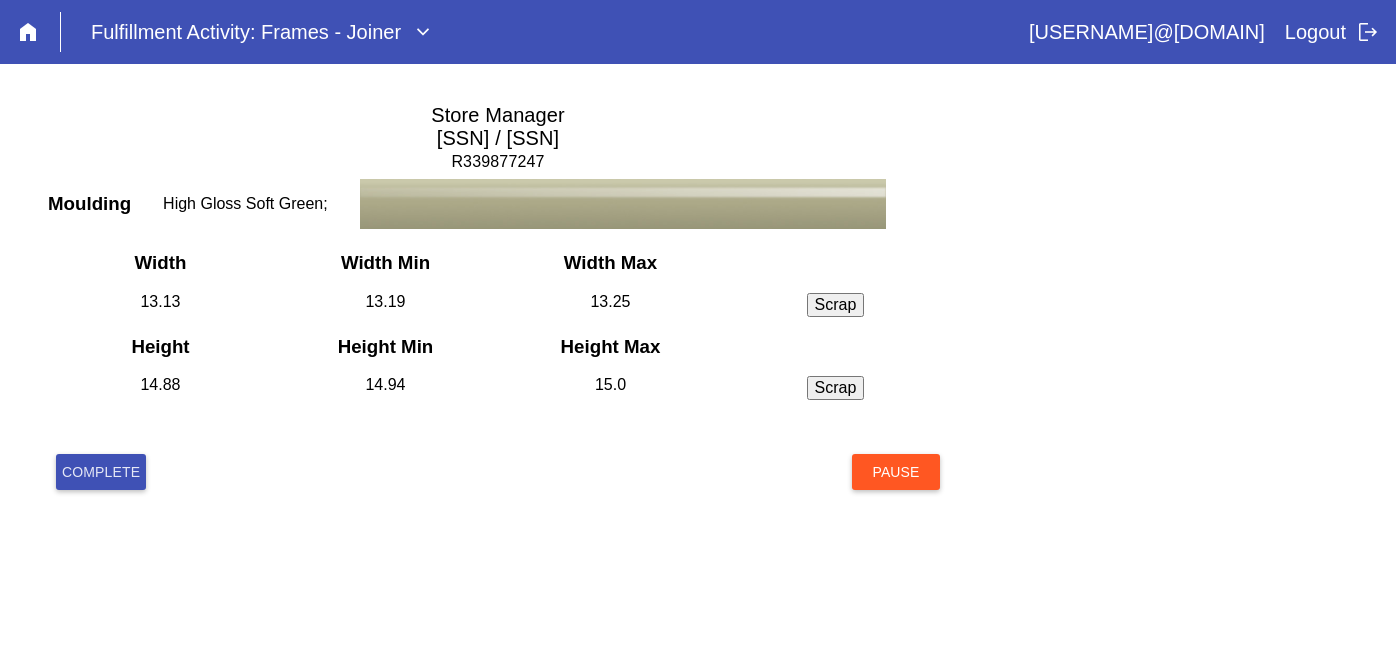 scroll, scrollTop: 0, scrollLeft: 0, axis: both 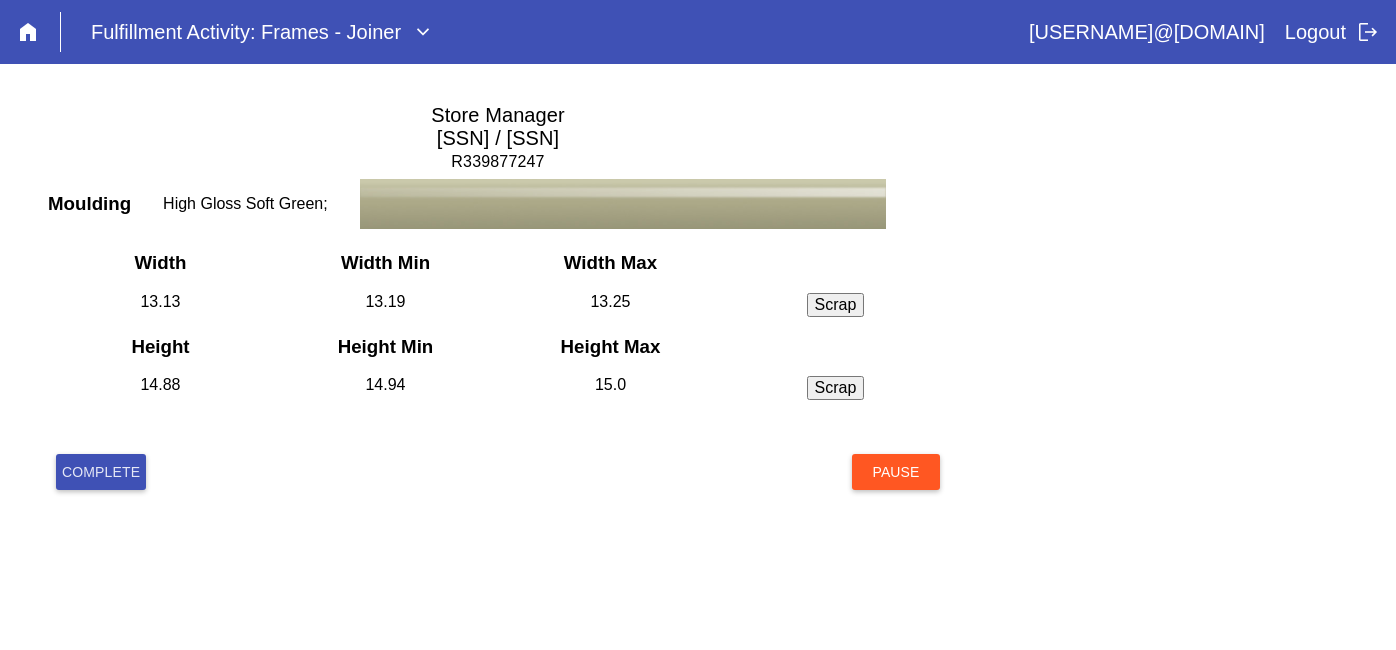 click on "Complete" at bounding box center (101, 472) 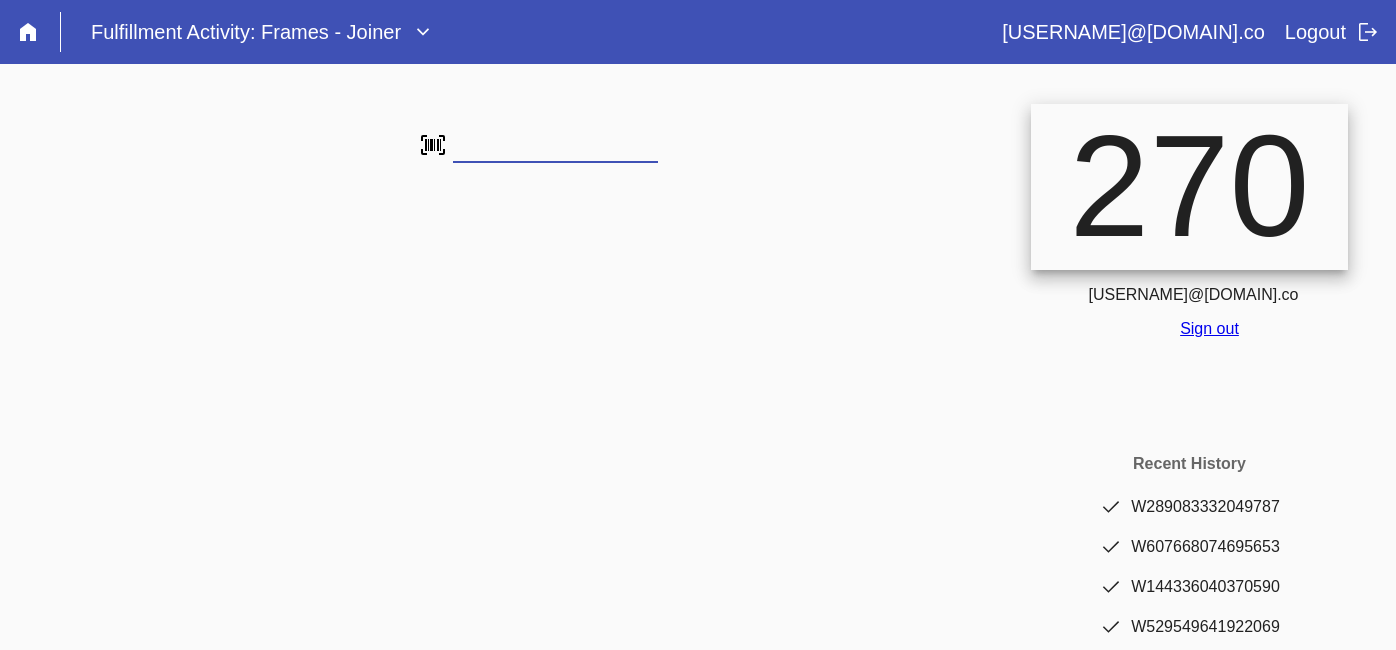 scroll, scrollTop: 0, scrollLeft: 0, axis: both 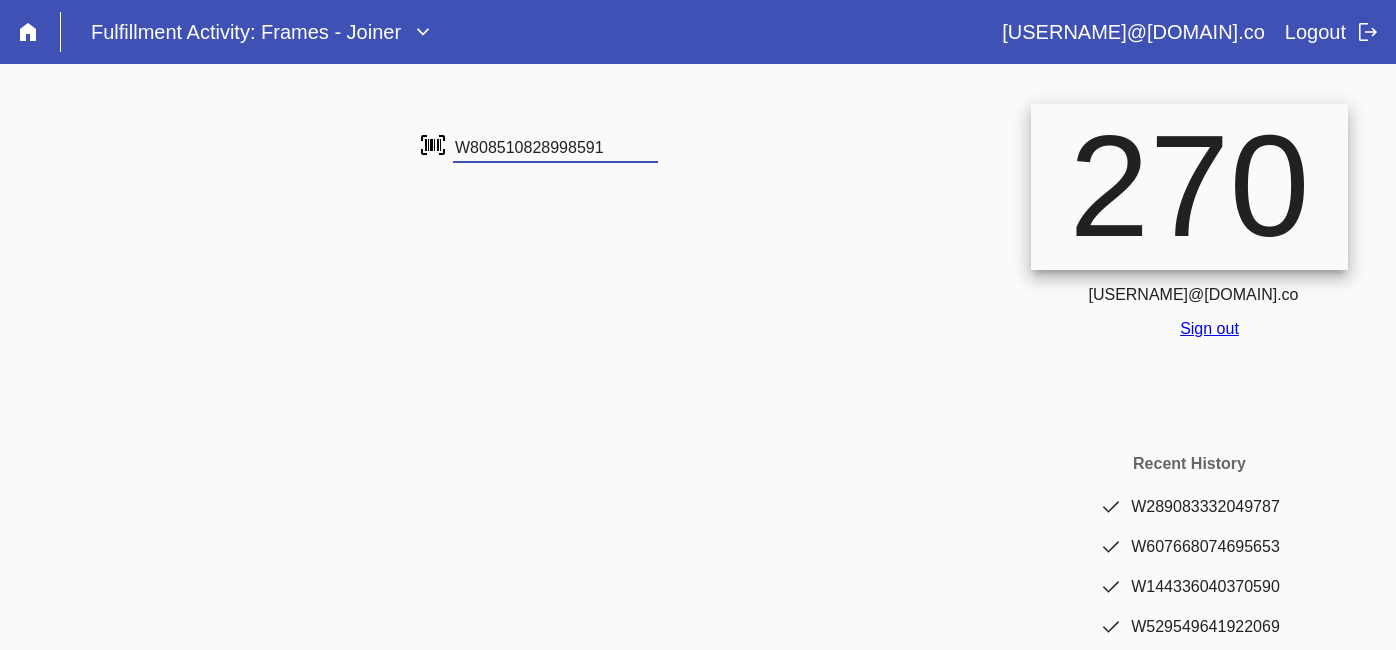 type on "W808510828998591" 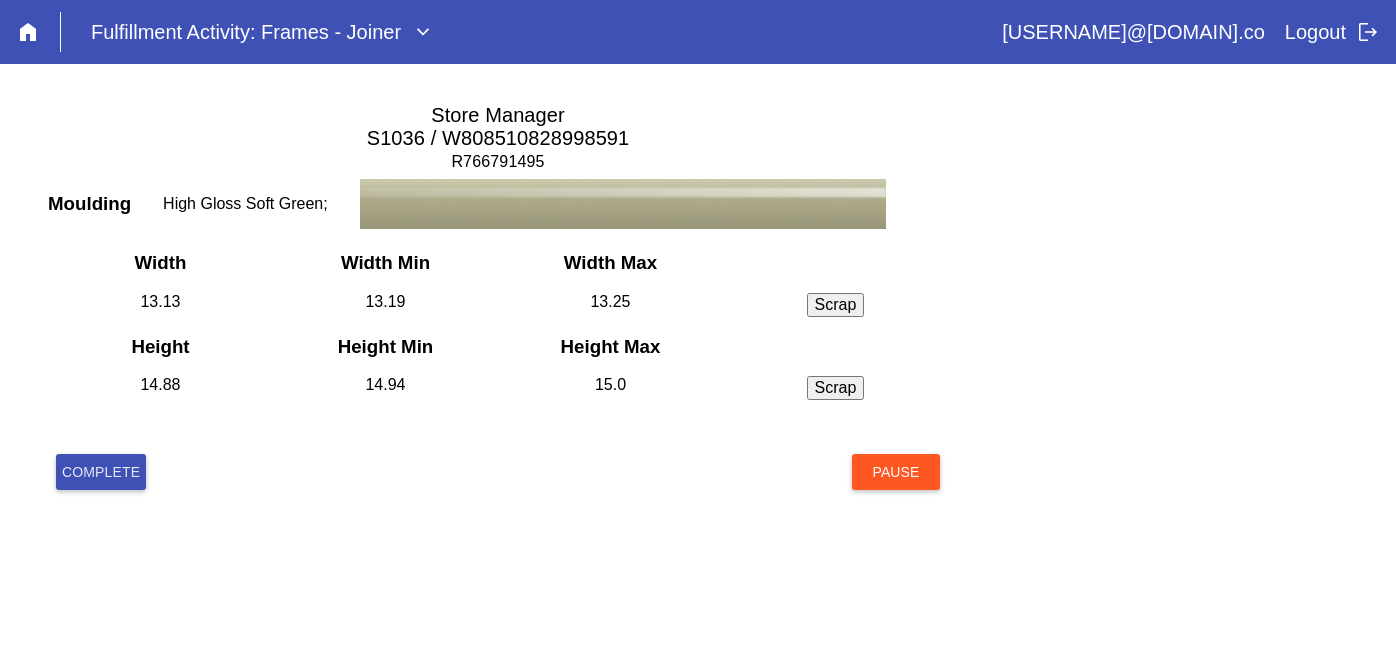 scroll, scrollTop: 0, scrollLeft: 0, axis: both 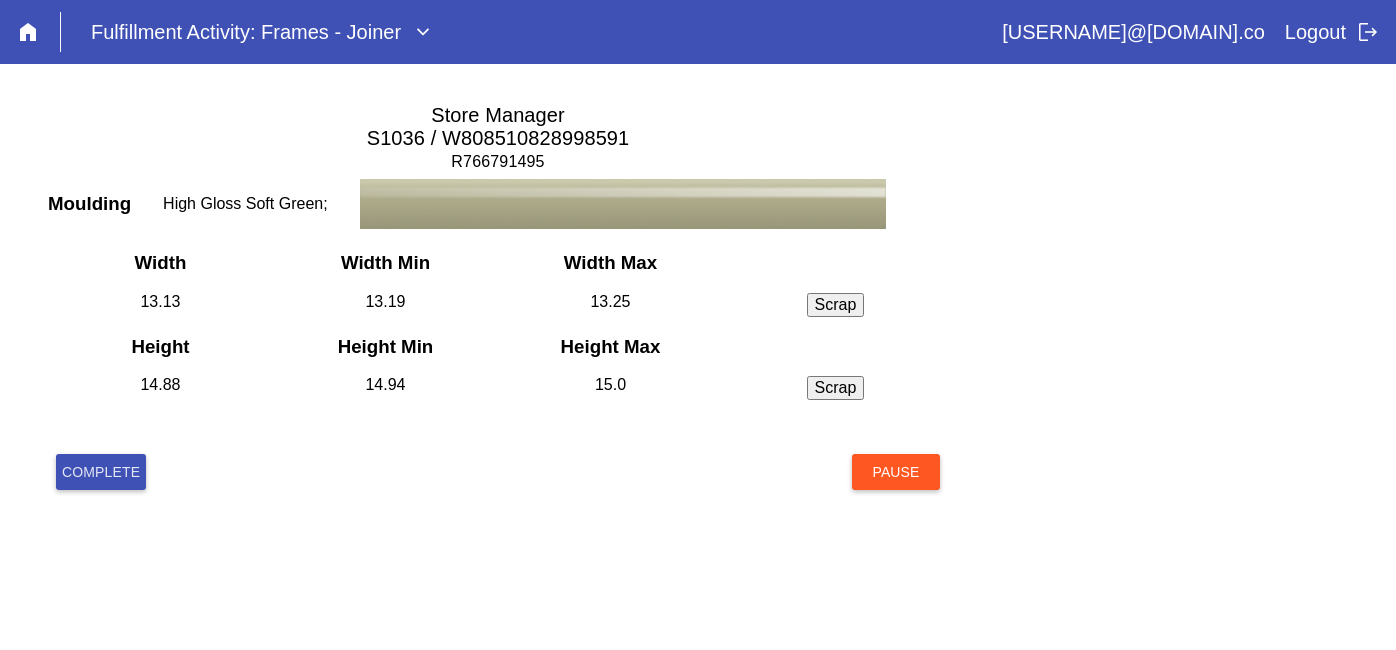 click on "Complete" at bounding box center [101, 472] 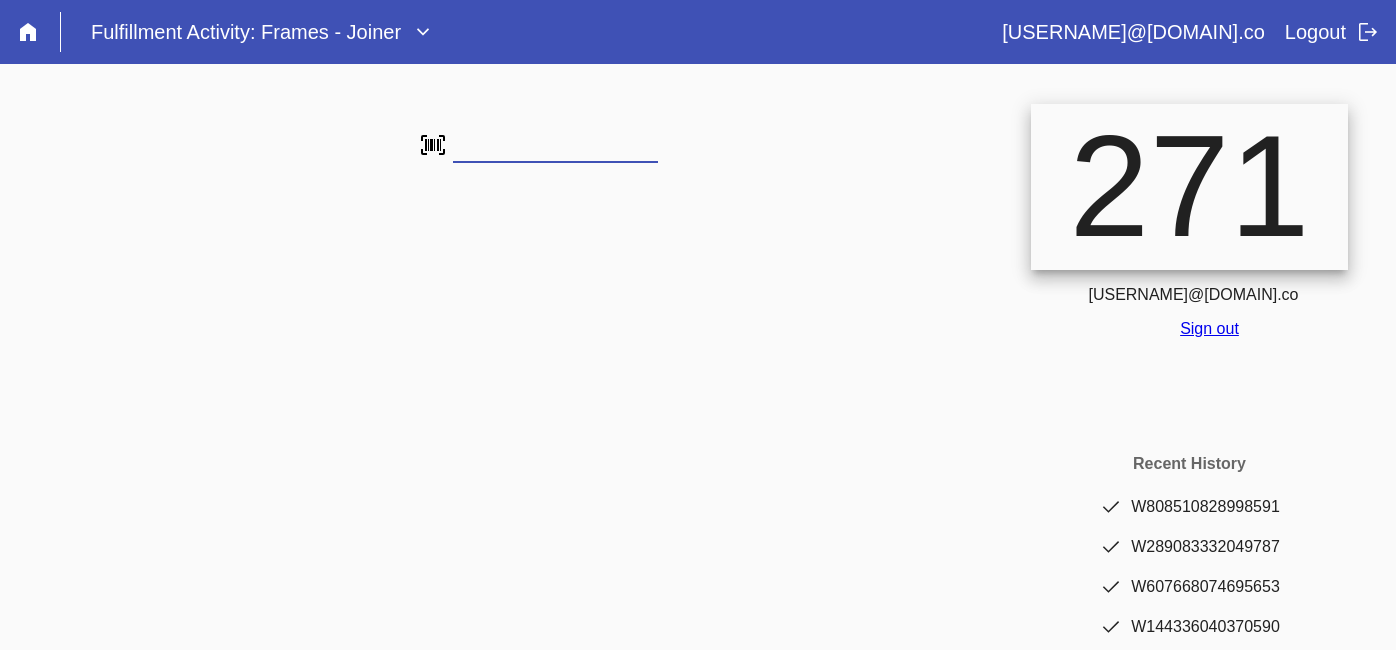 scroll, scrollTop: 0, scrollLeft: 0, axis: both 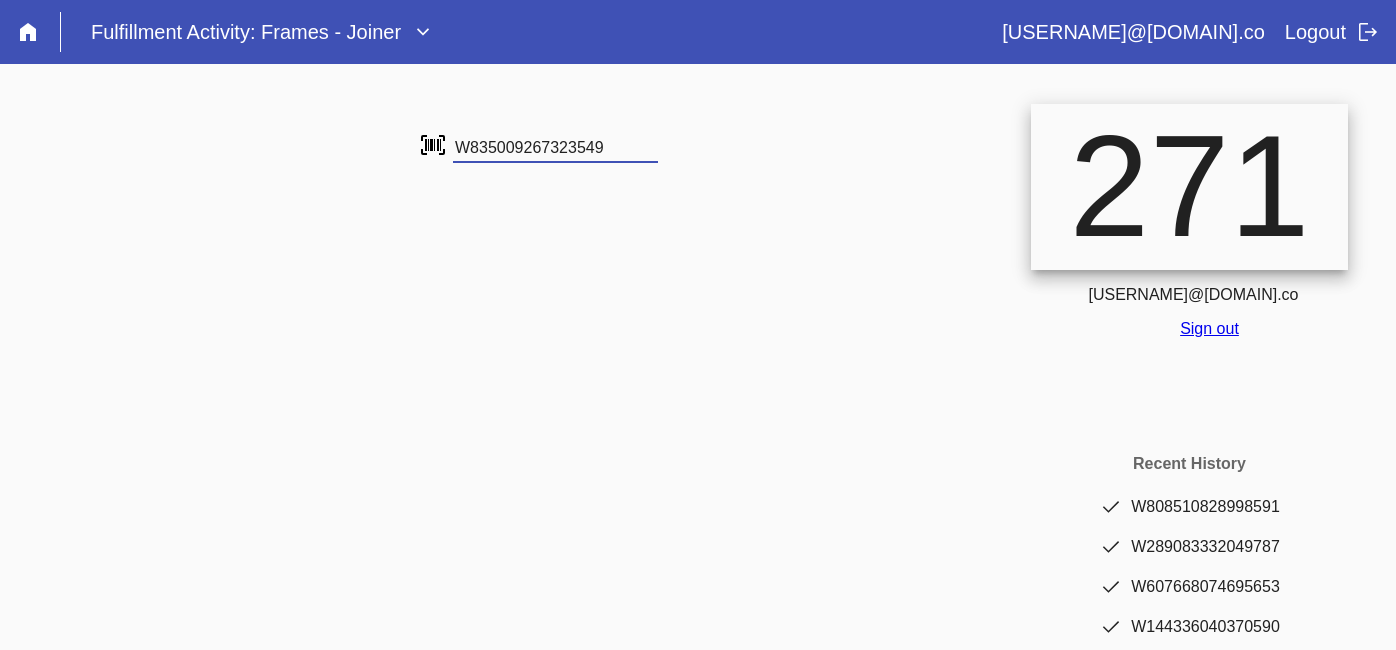 type on "W835009267323549" 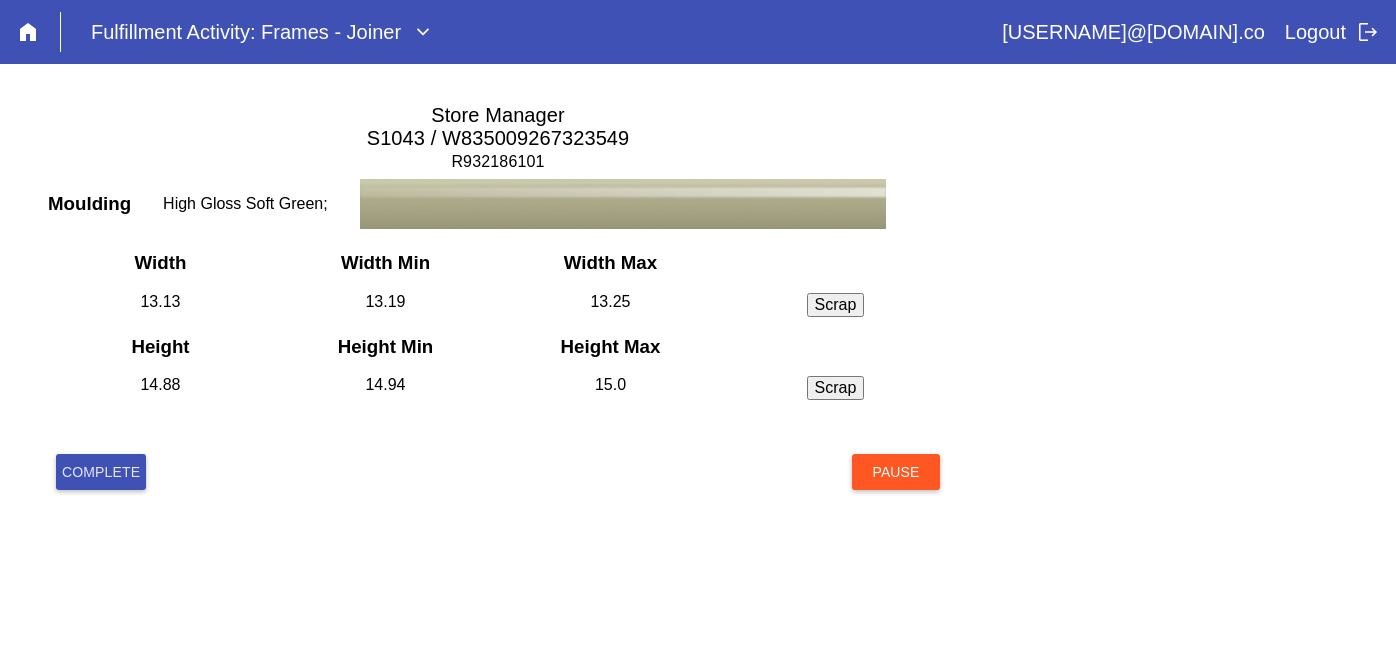scroll, scrollTop: 0, scrollLeft: 0, axis: both 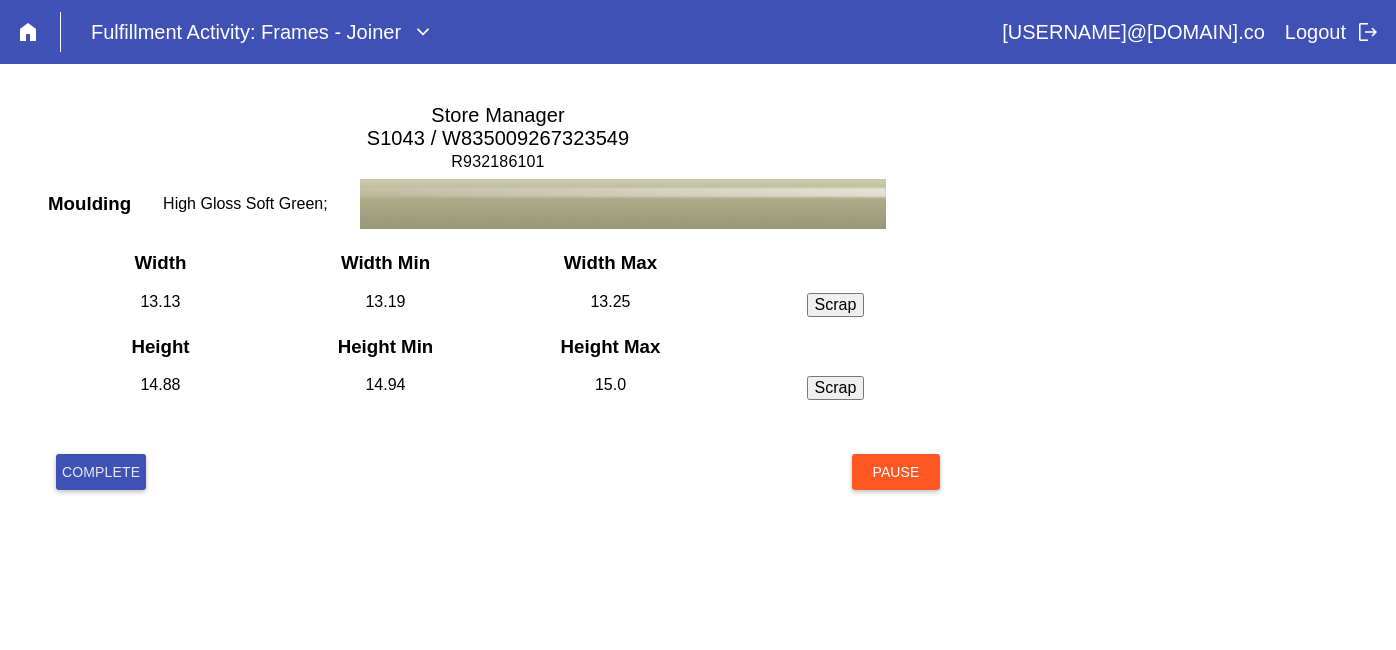 click on "Complete" at bounding box center [101, 472] 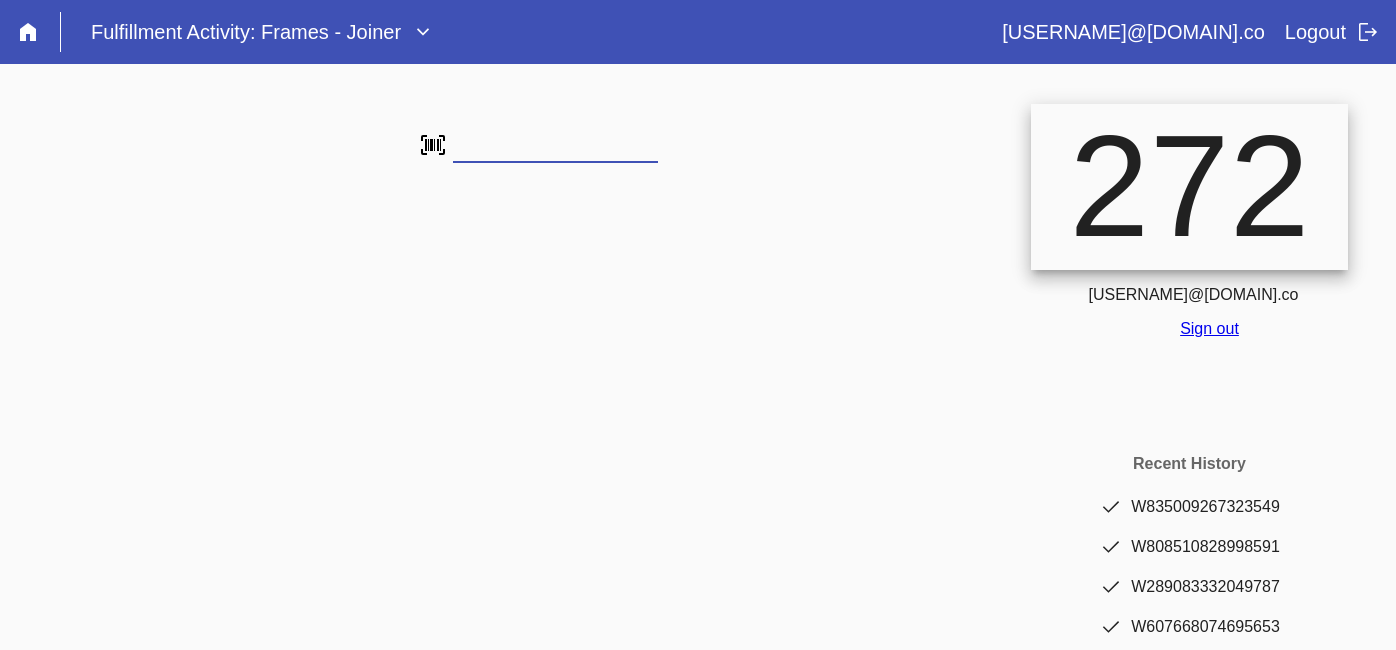 scroll, scrollTop: 0, scrollLeft: 0, axis: both 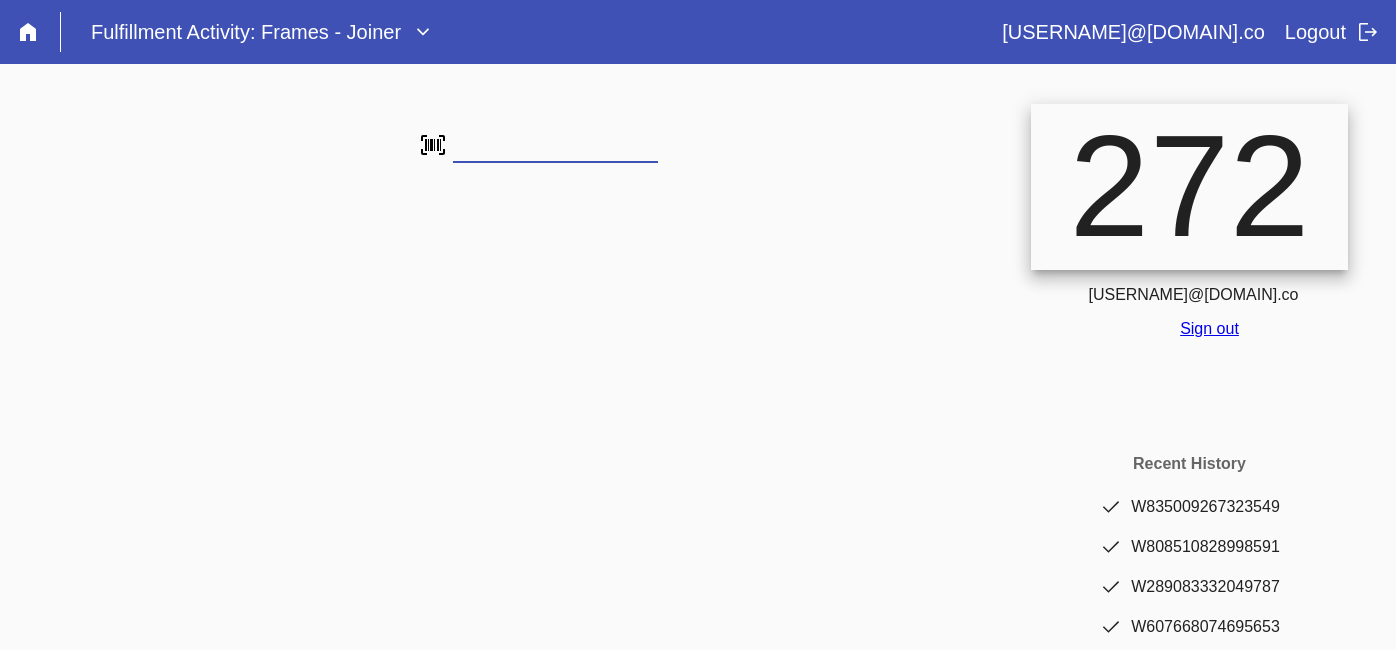 type on "W966635735847864" 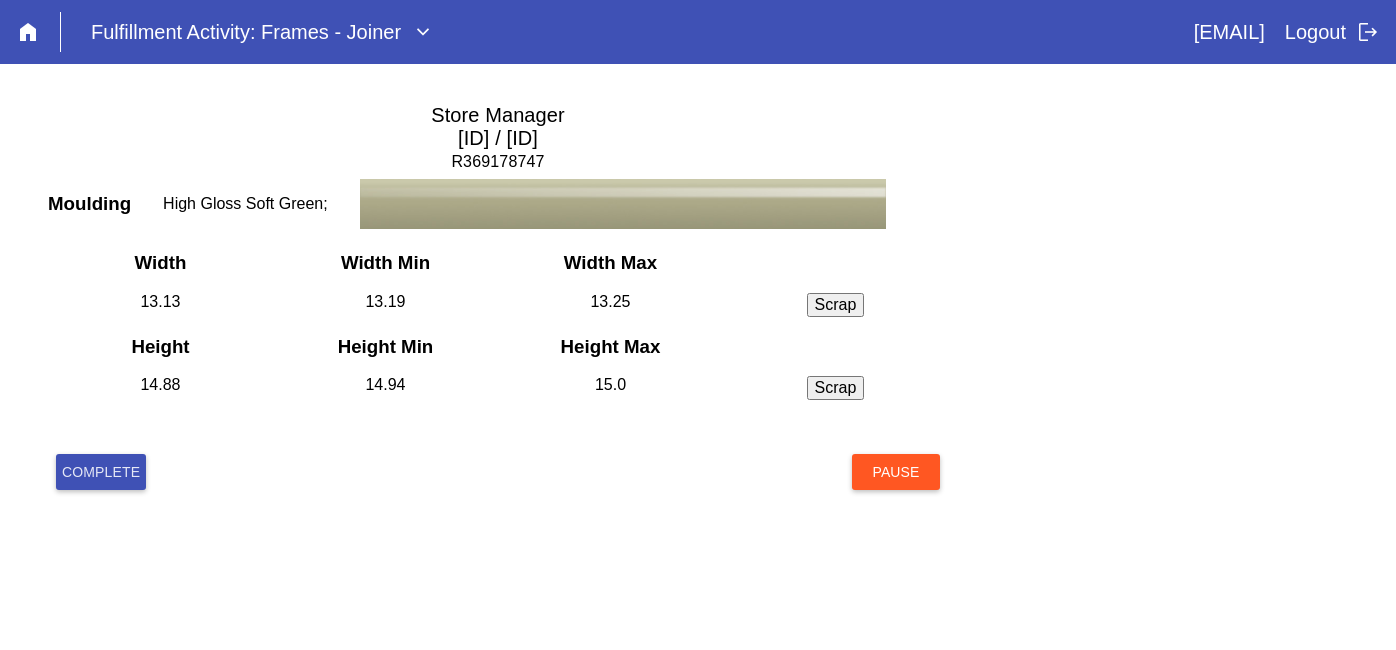 scroll, scrollTop: 0, scrollLeft: 0, axis: both 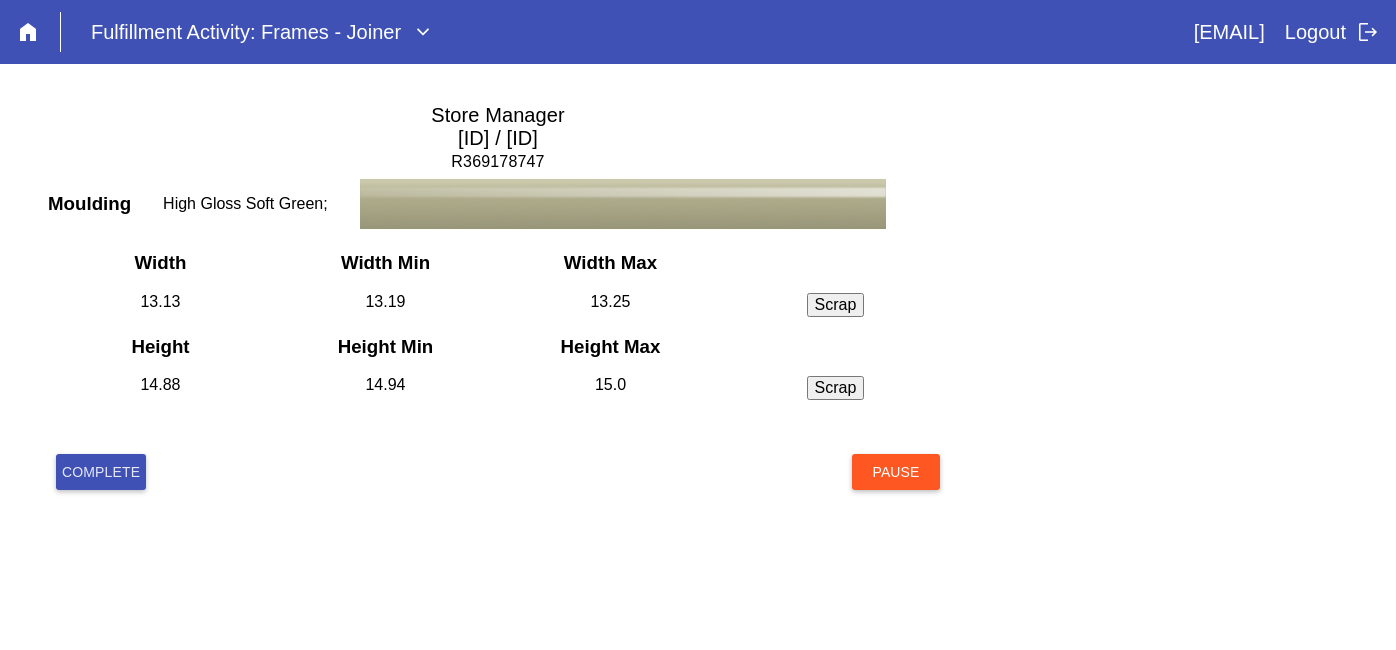 click on "Complete" at bounding box center [101, 472] 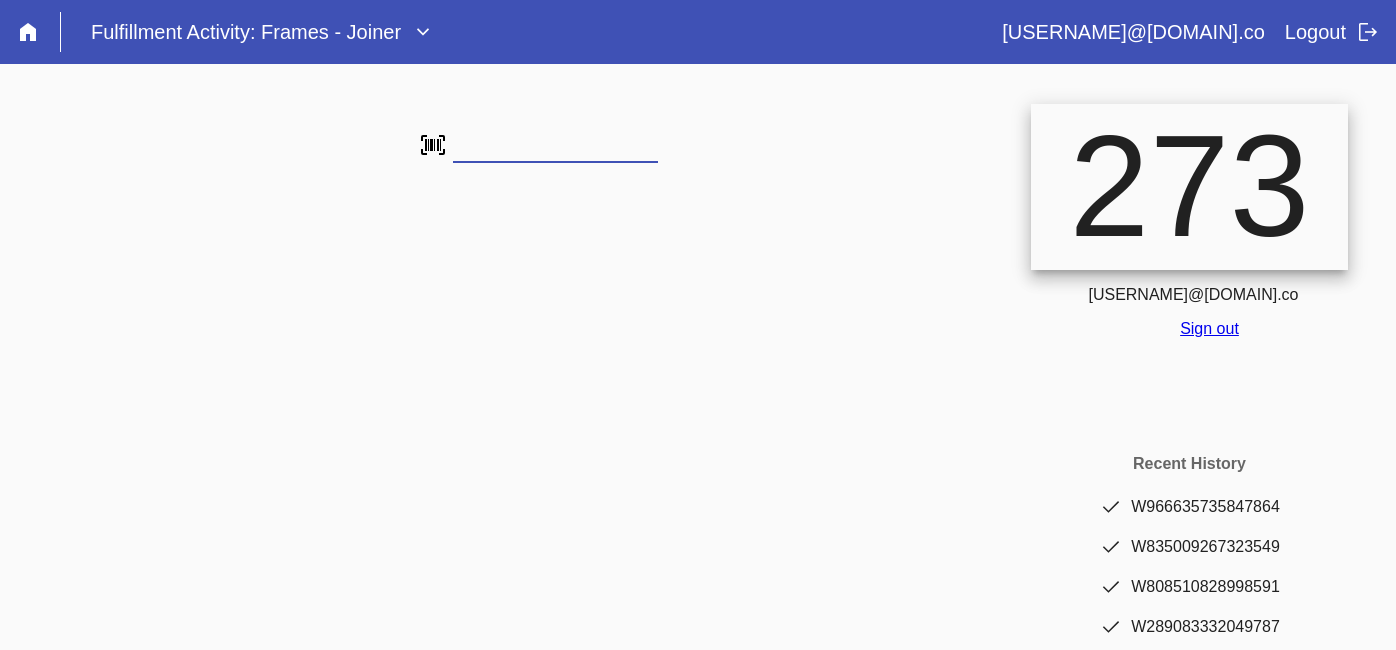 scroll, scrollTop: 0, scrollLeft: 0, axis: both 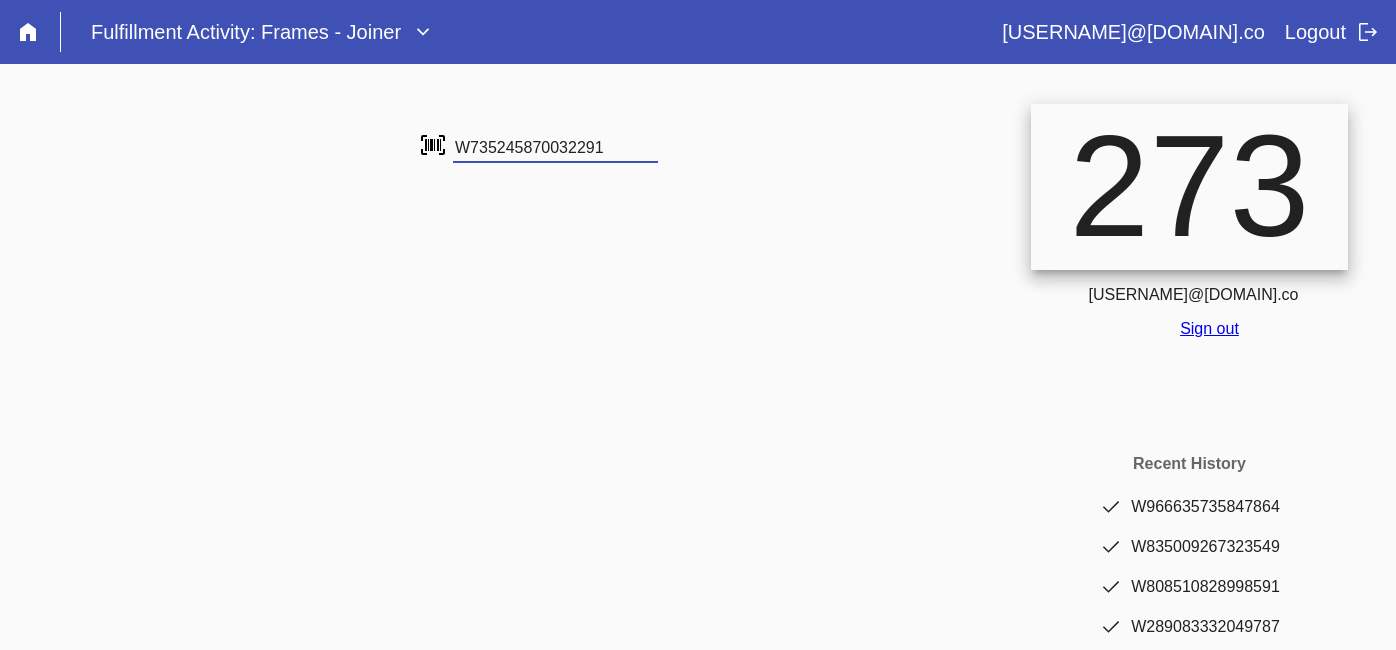 type on "W735245870032291" 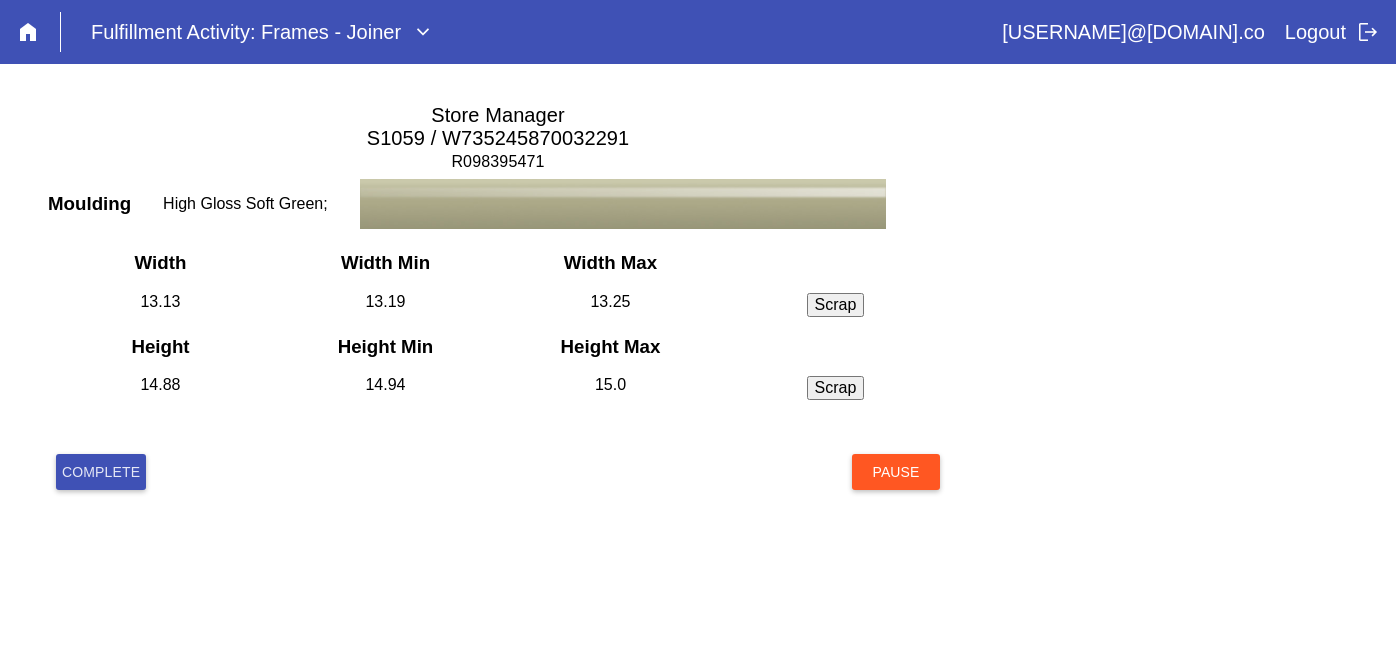 scroll, scrollTop: 0, scrollLeft: 0, axis: both 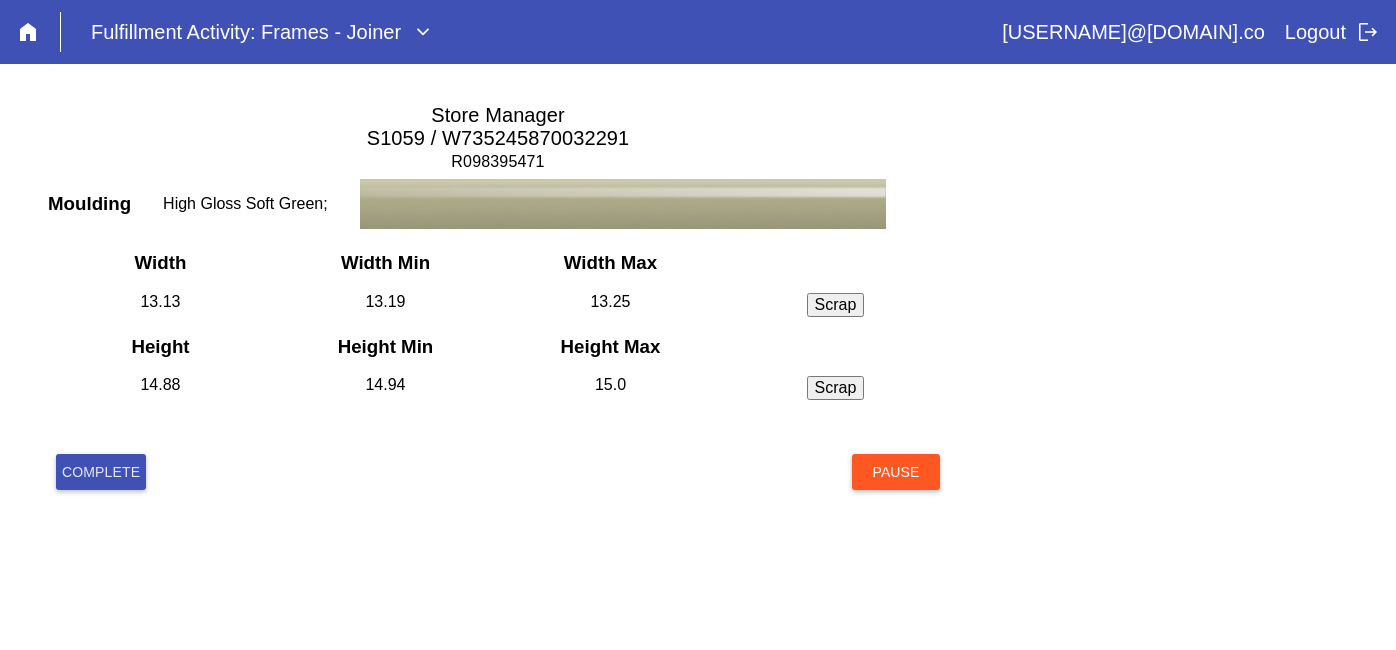 click on "Complete" at bounding box center (101, 472) 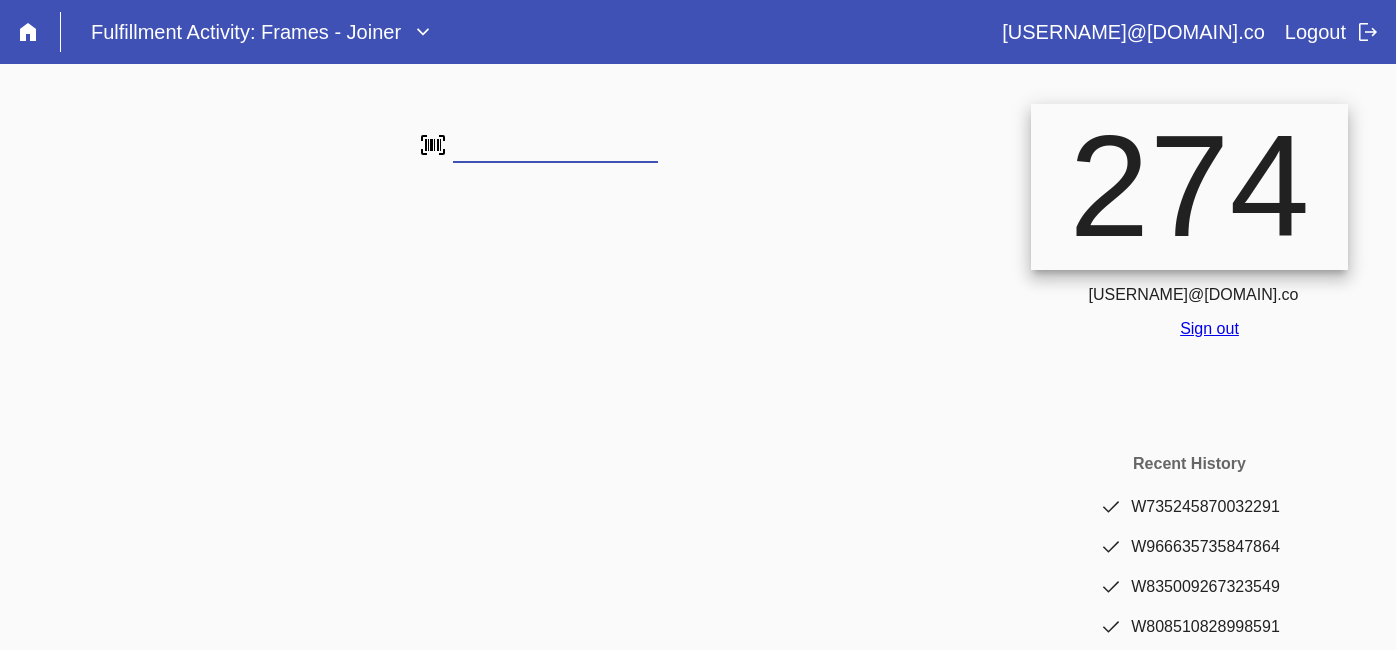 scroll, scrollTop: 0, scrollLeft: 0, axis: both 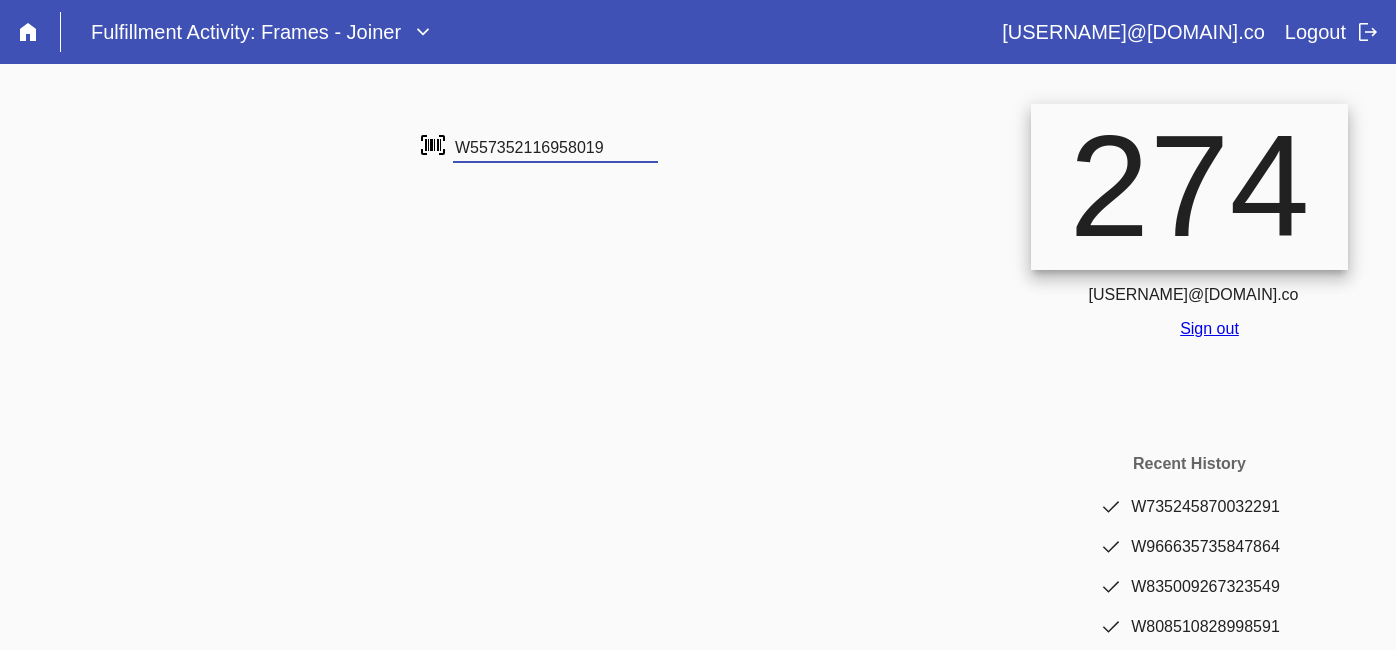 type on "W557352116958019" 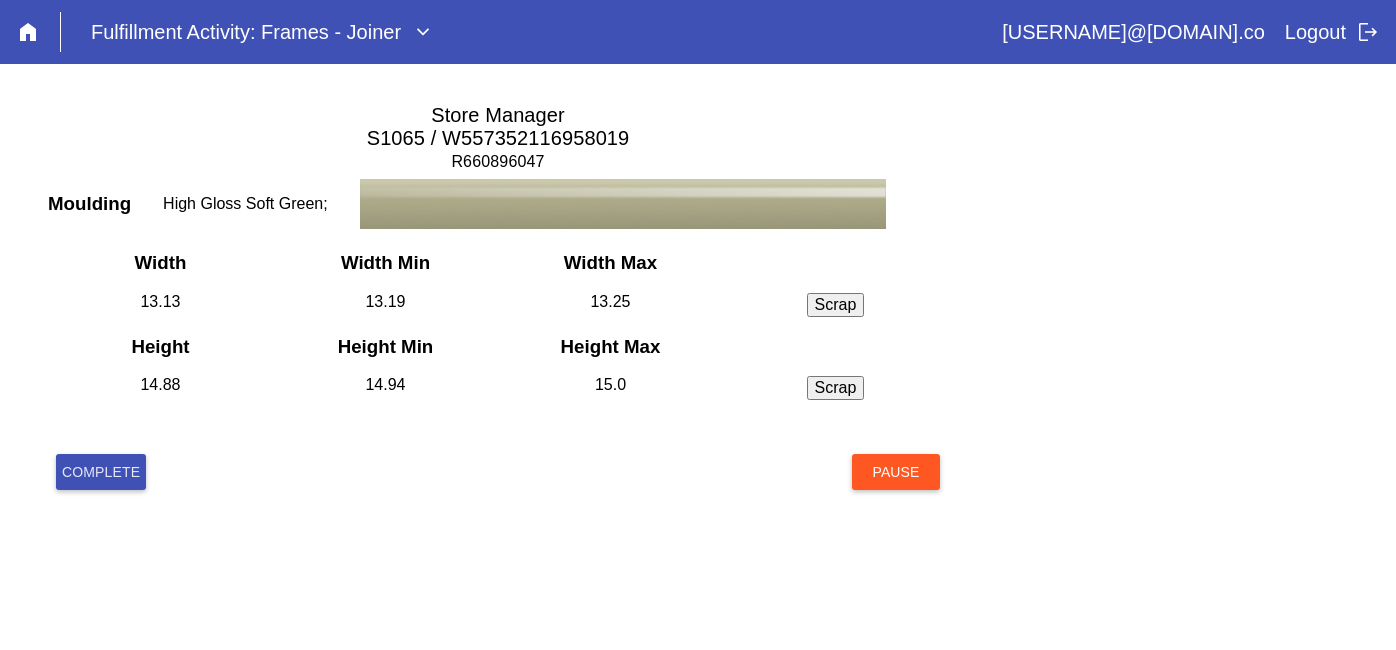 scroll, scrollTop: 0, scrollLeft: 0, axis: both 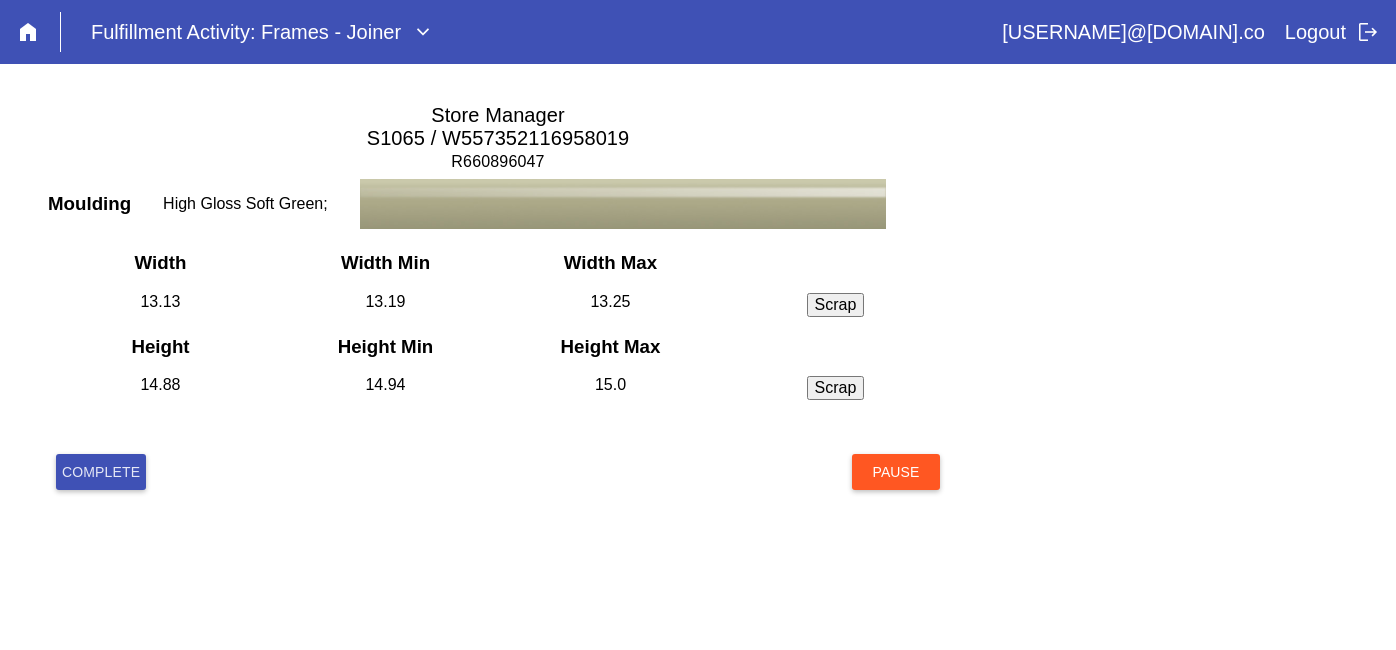 click on "Complete" at bounding box center (101, 472) 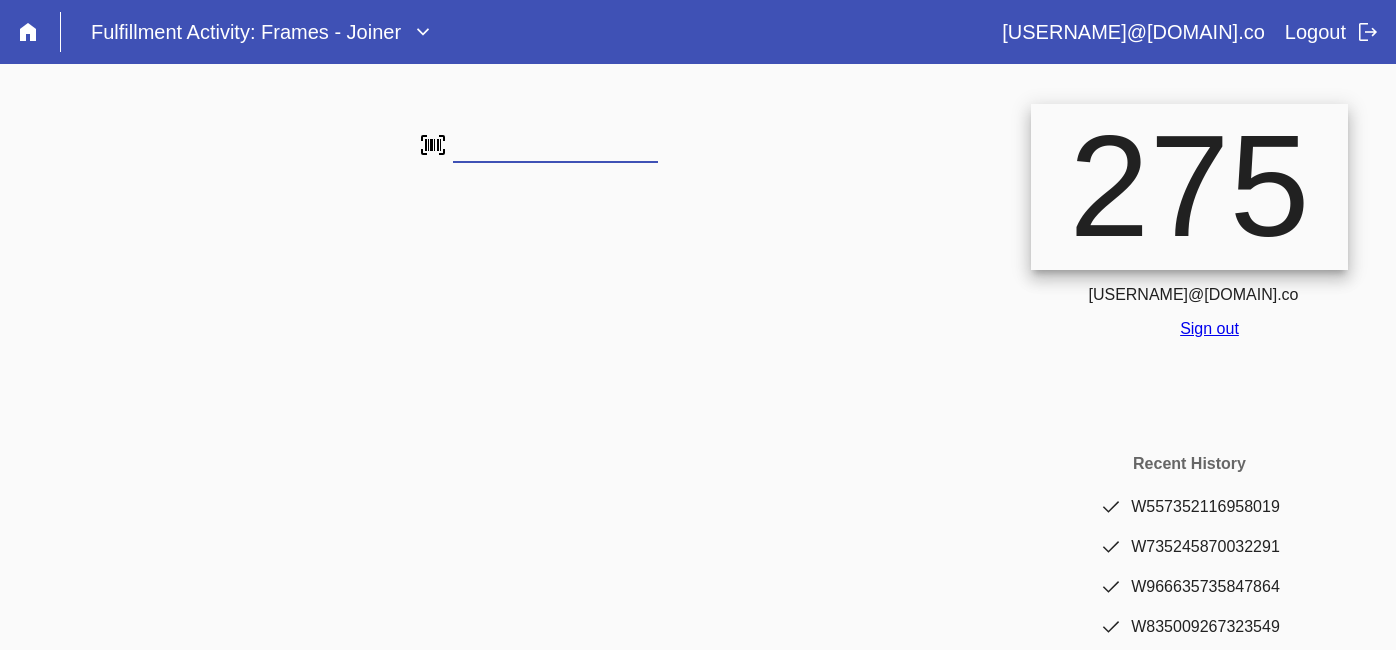 scroll, scrollTop: 0, scrollLeft: 0, axis: both 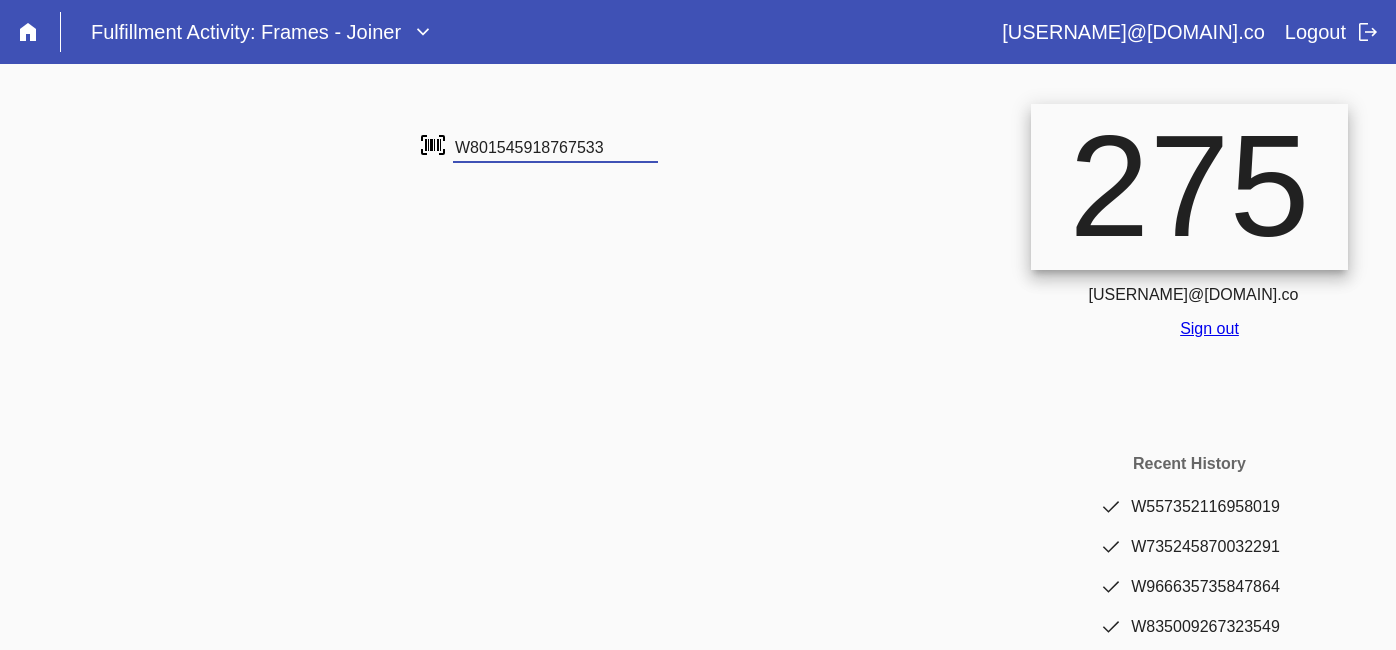 type on "W801545918767533" 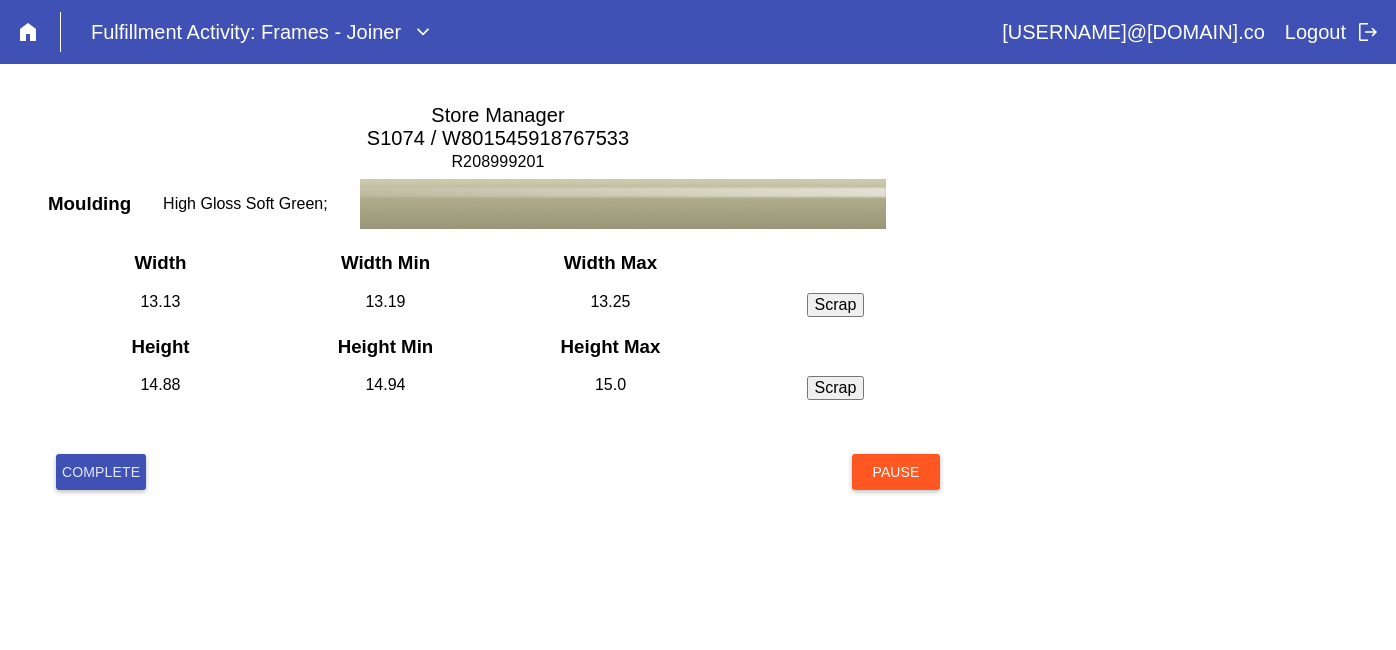 scroll, scrollTop: 0, scrollLeft: 0, axis: both 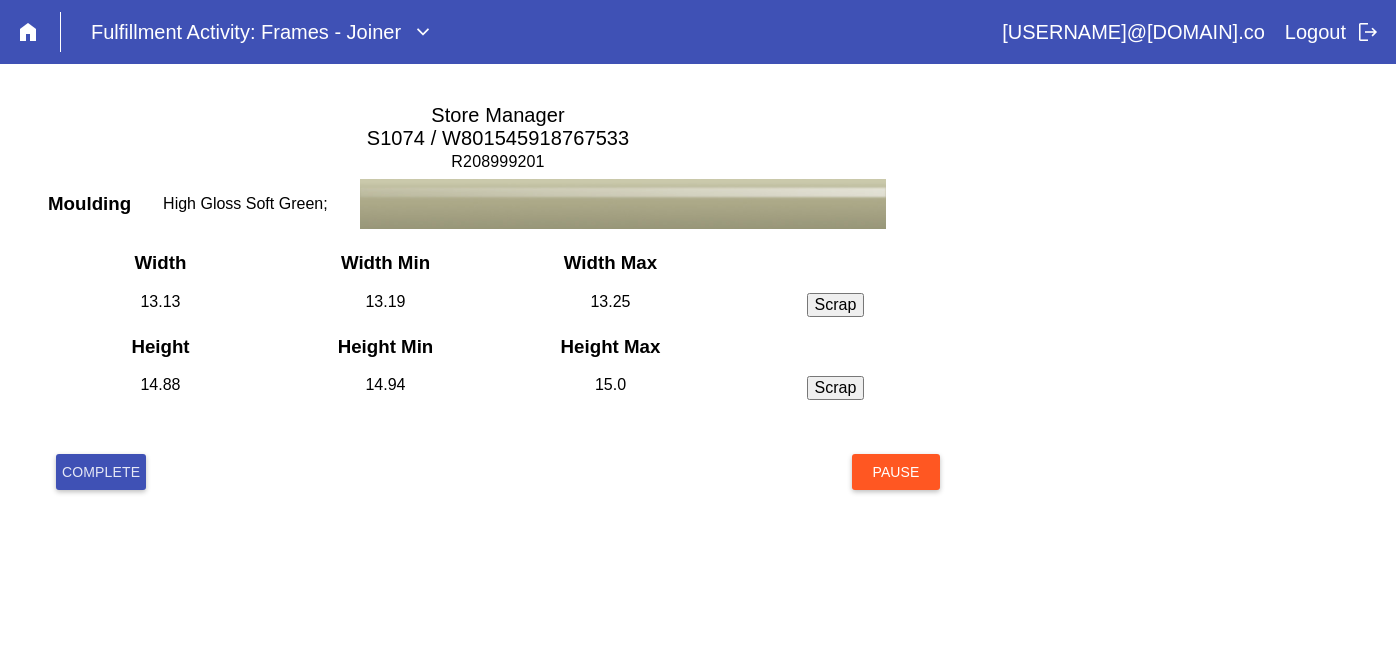 click on "Complete" at bounding box center (101, 472) 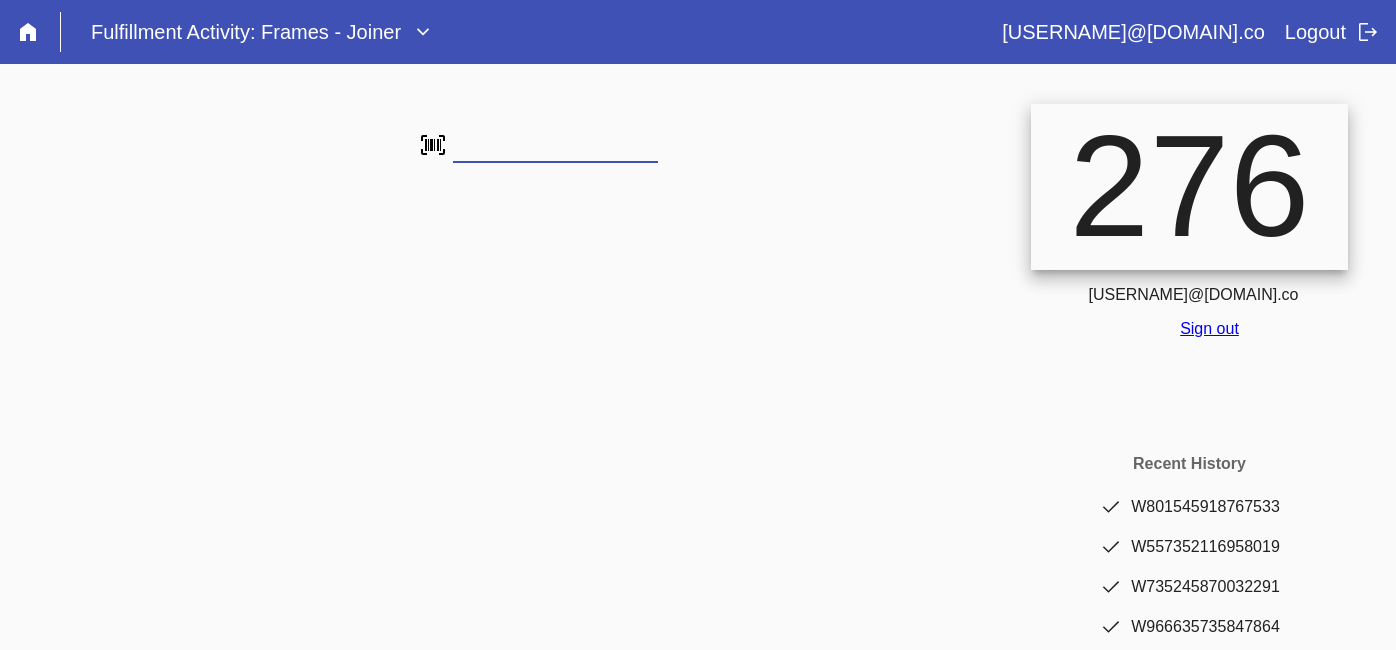 scroll, scrollTop: 0, scrollLeft: 0, axis: both 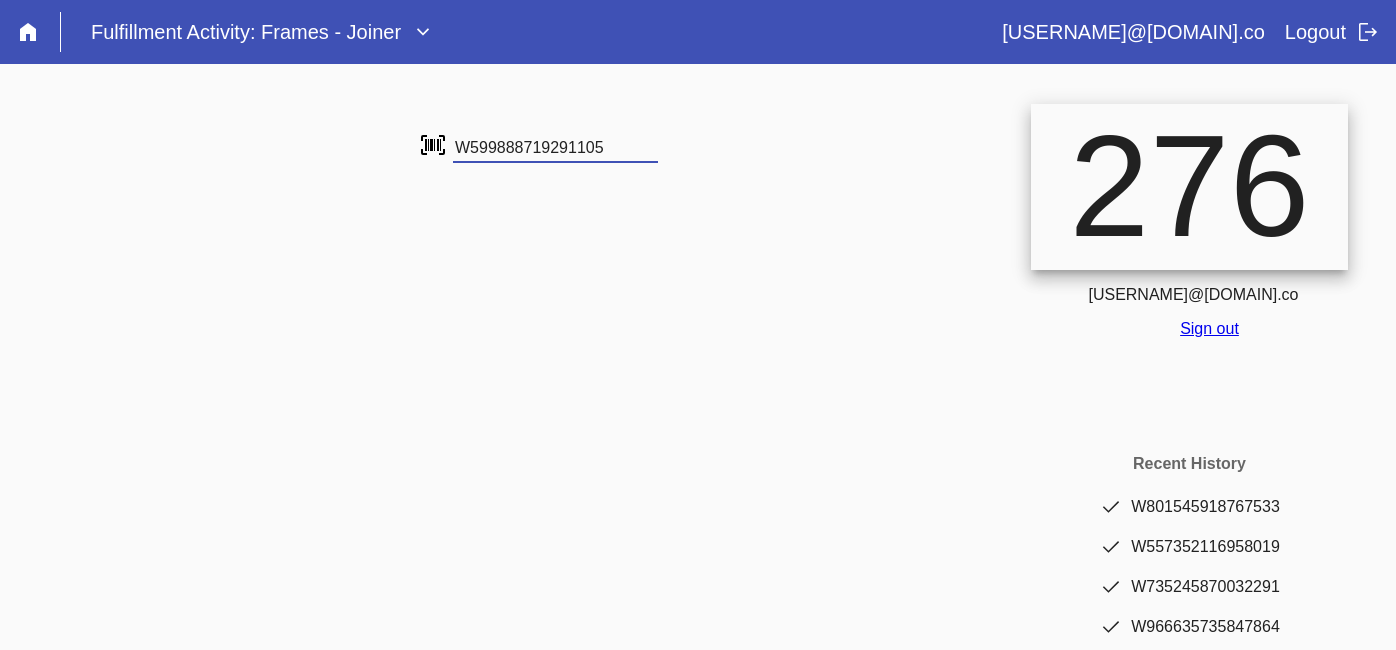 type on "W599888719291105" 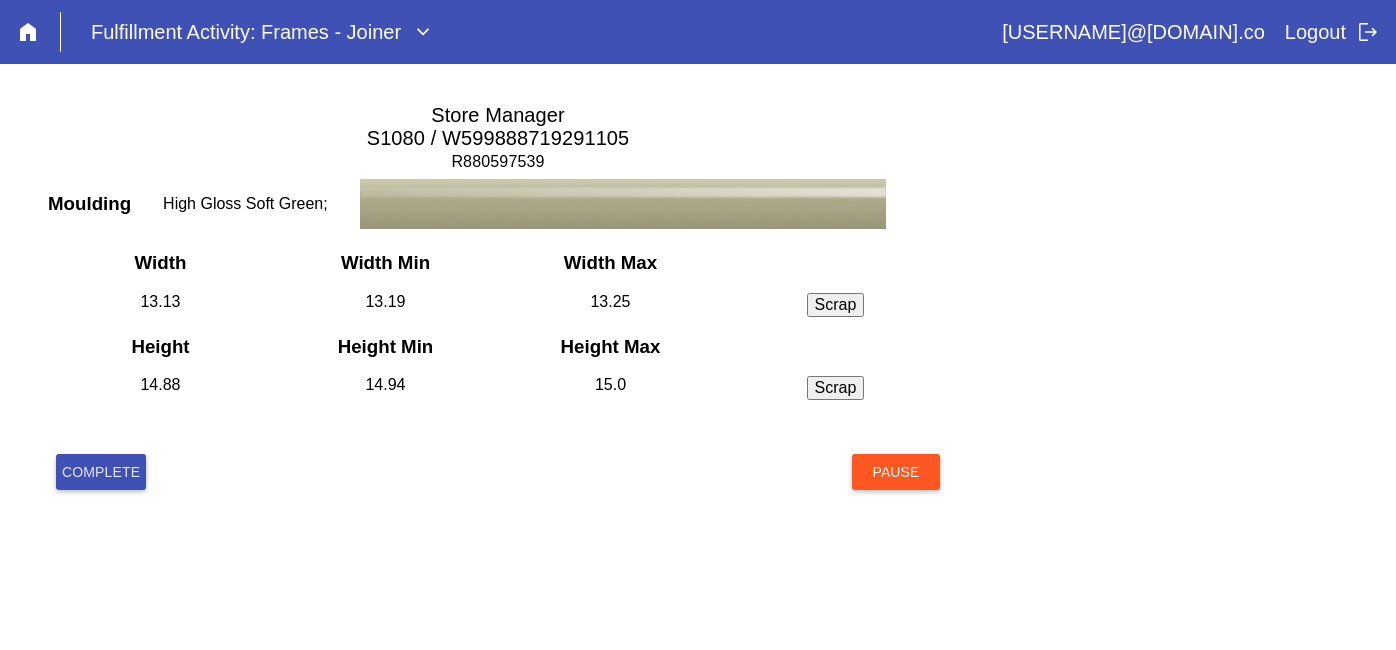 scroll, scrollTop: 0, scrollLeft: 0, axis: both 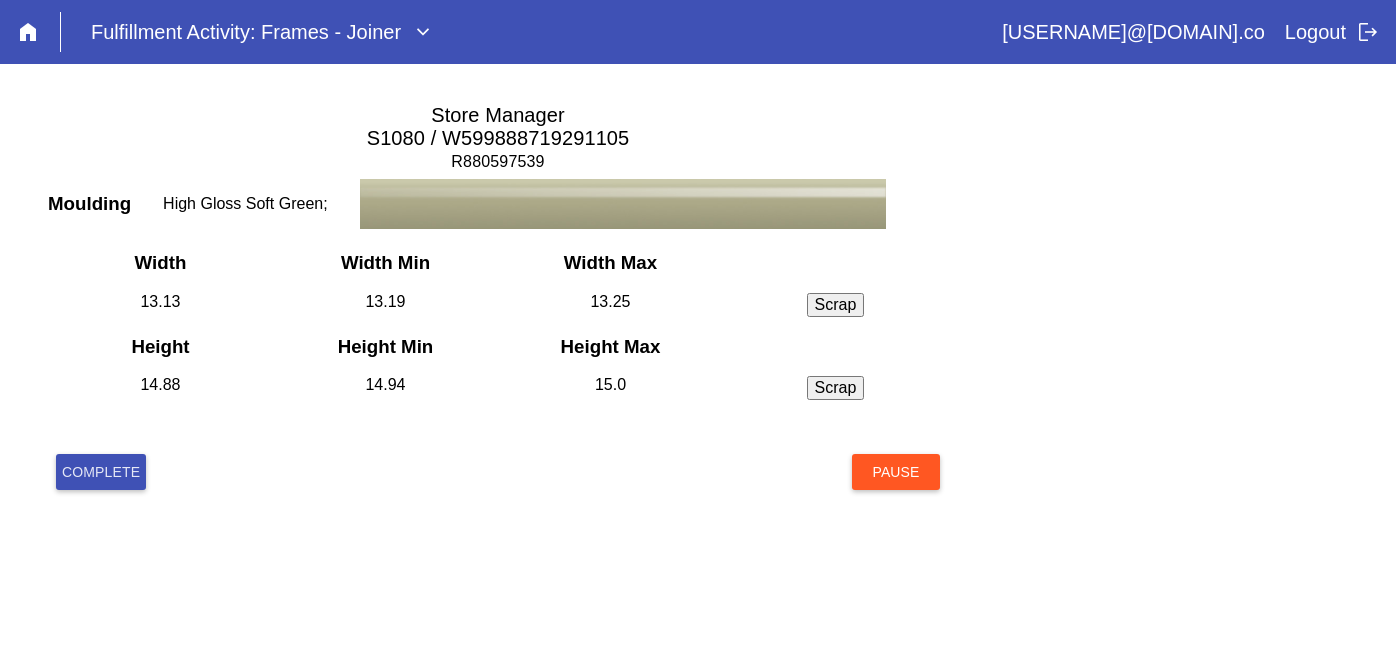 click on "Complete" at bounding box center (101, 472) 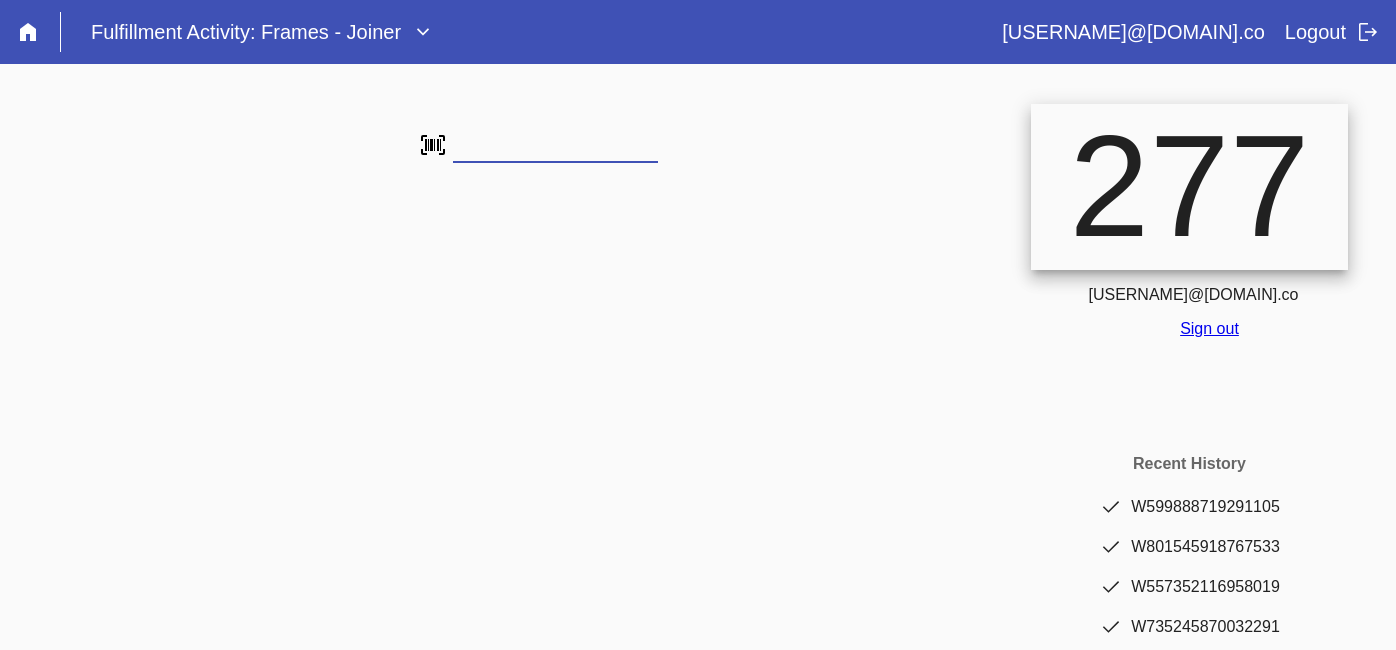 scroll, scrollTop: 0, scrollLeft: 0, axis: both 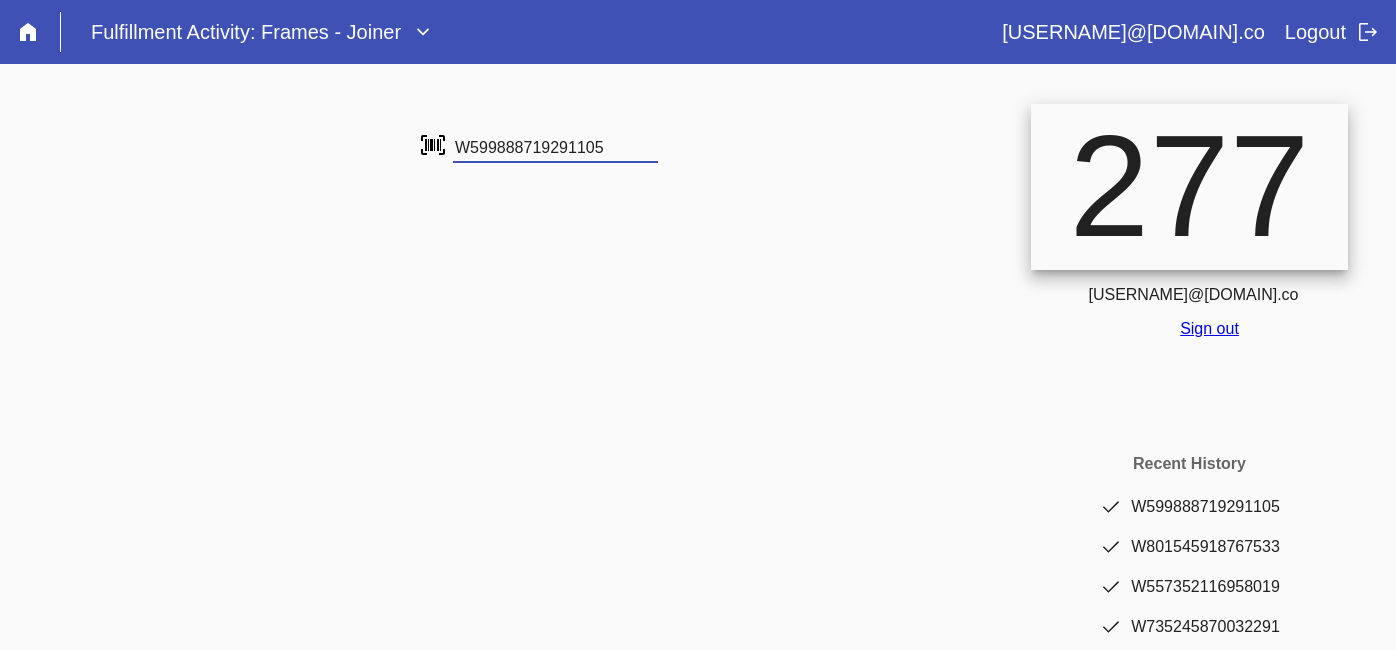 type on "W599888719291105" 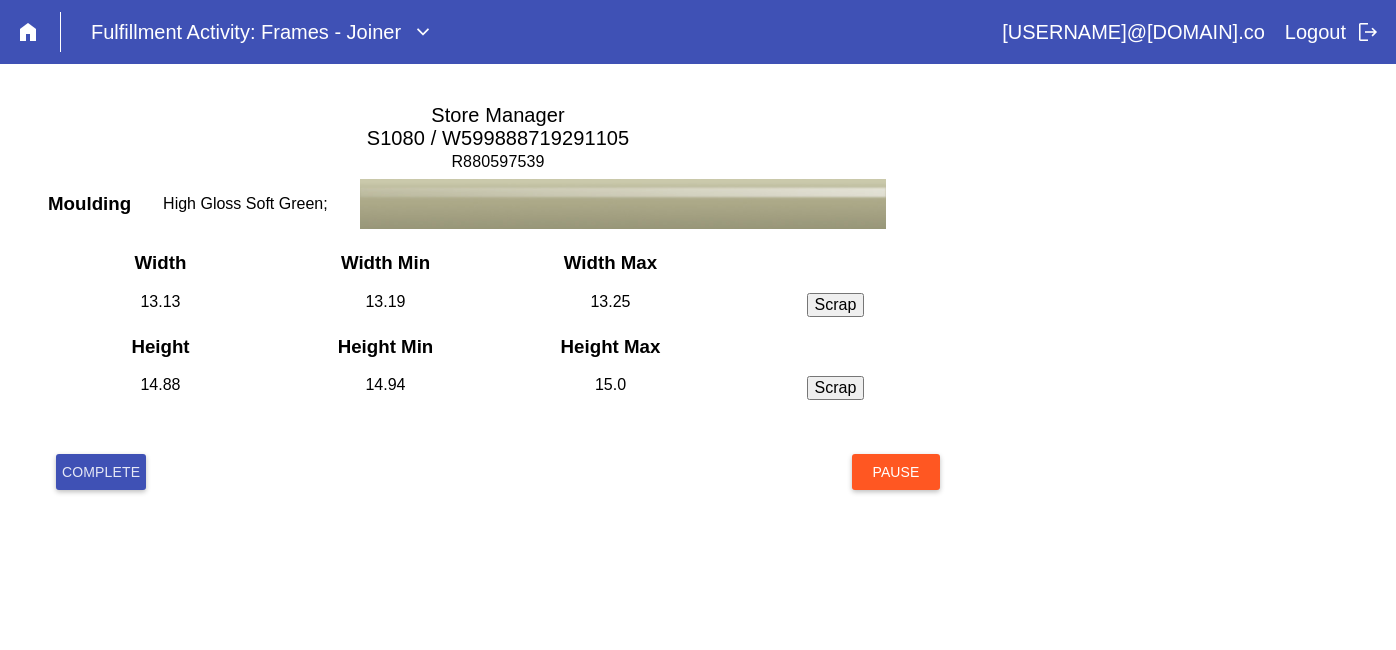 scroll, scrollTop: 0, scrollLeft: 0, axis: both 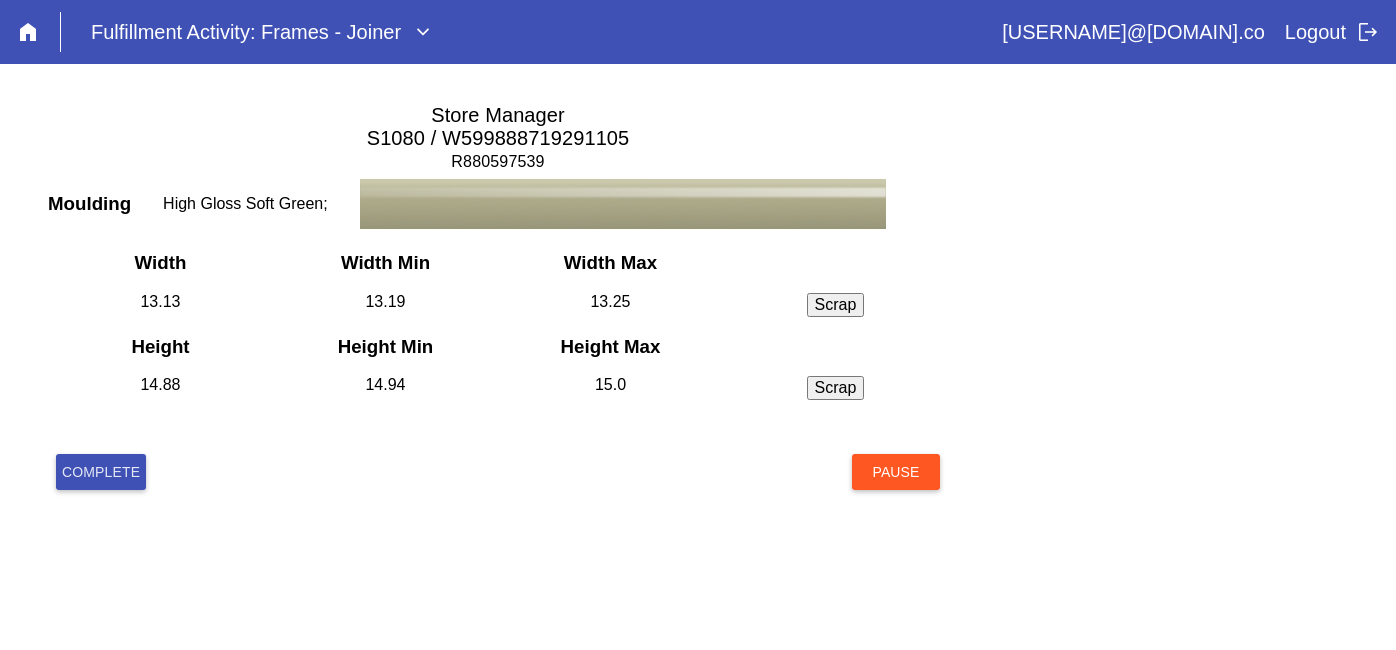 click on "Complete" at bounding box center [101, 472] 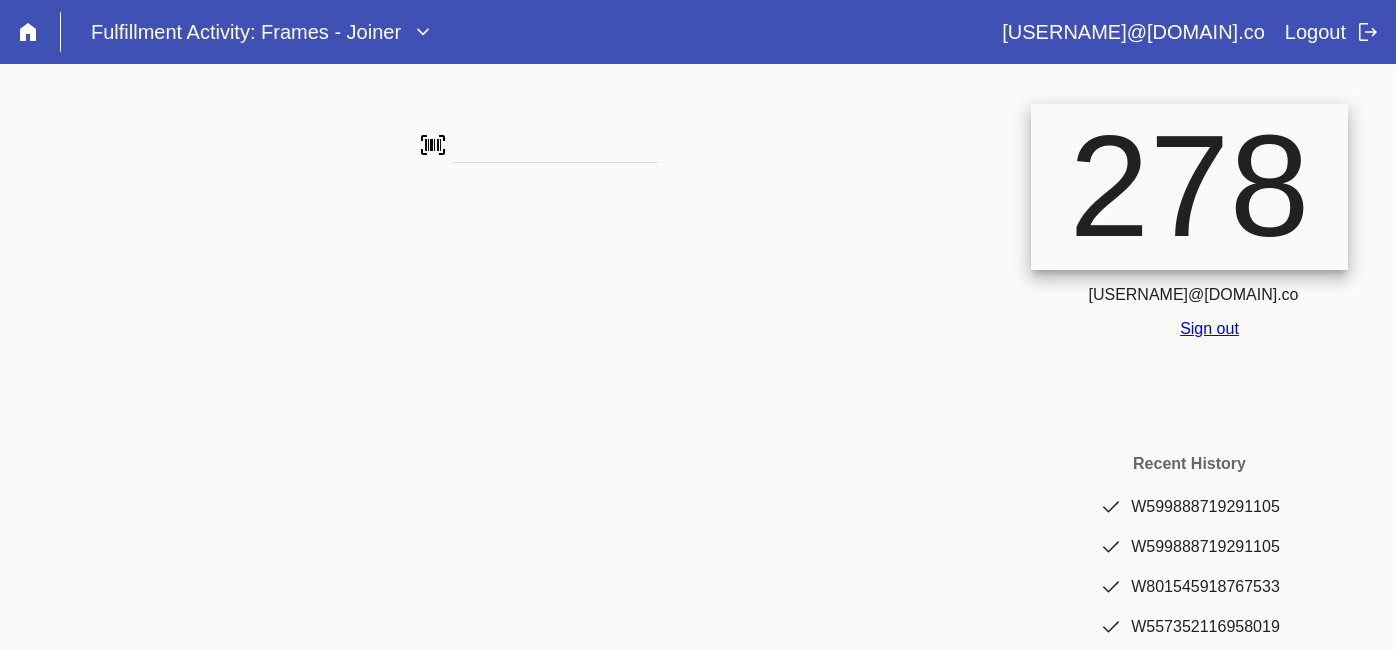 scroll, scrollTop: 0, scrollLeft: 0, axis: both 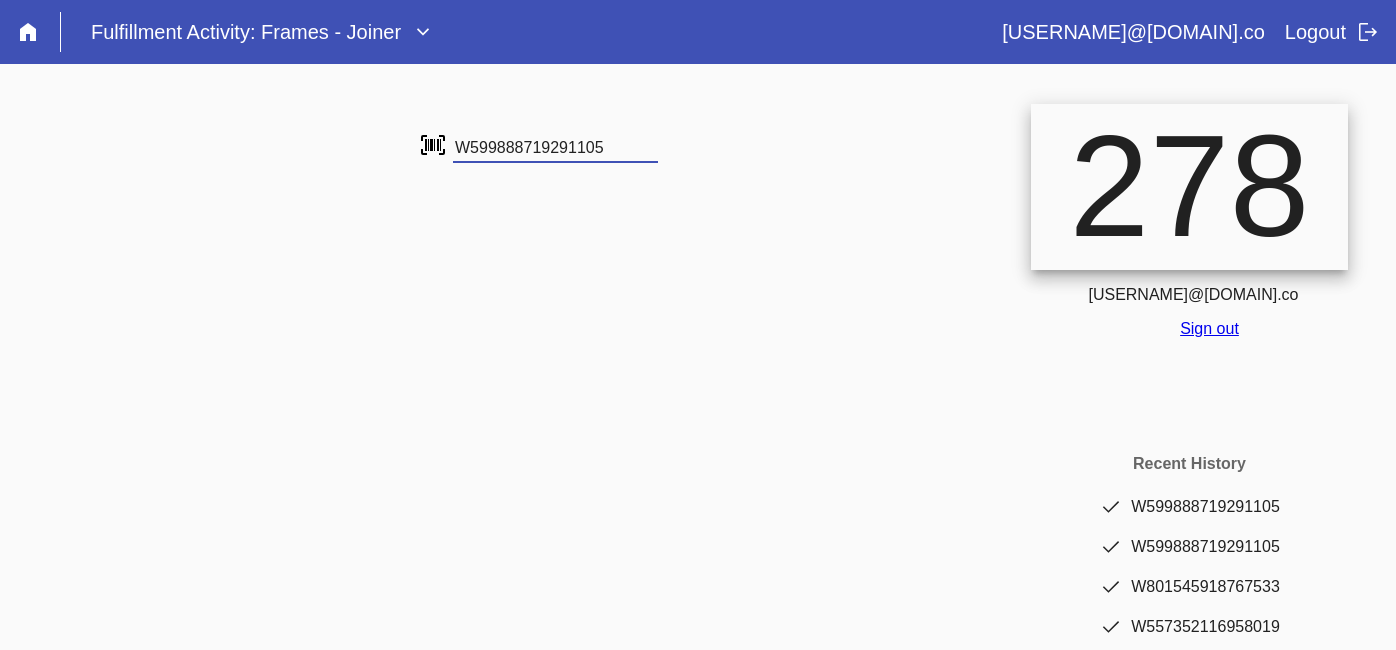 type on "W599888719291105" 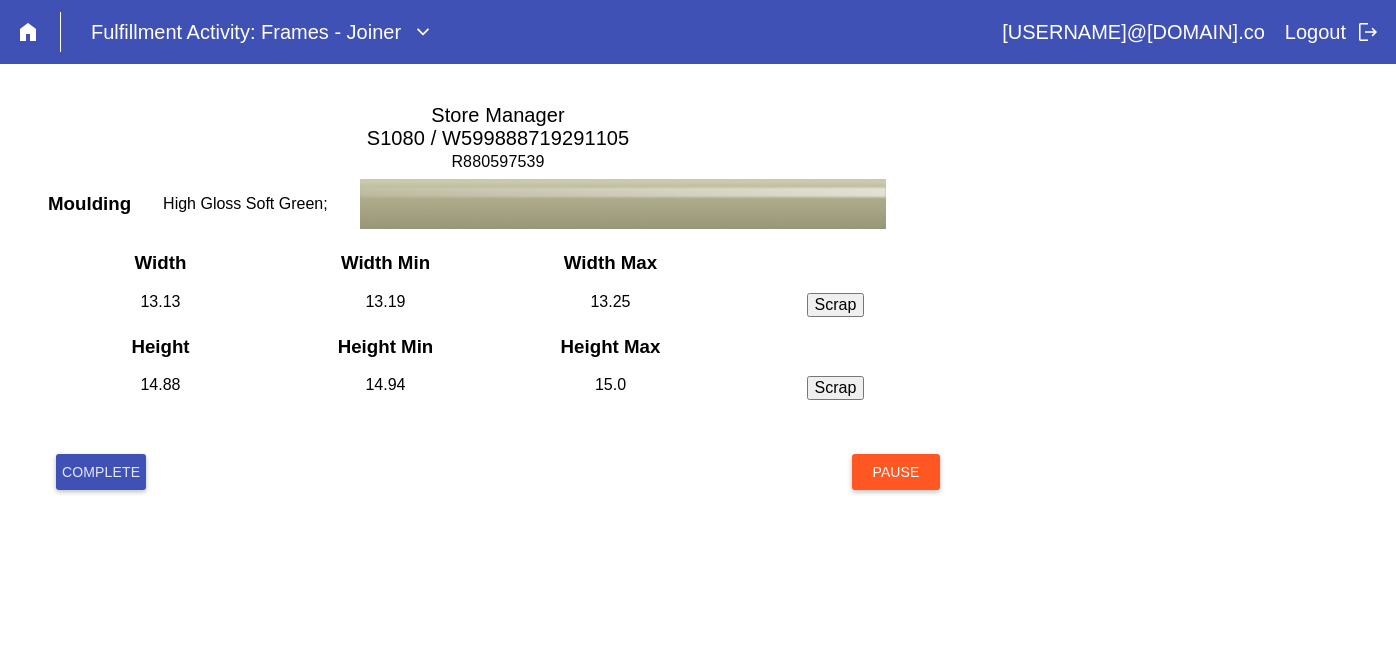 scroll, scrollTop: 0, scrollLeft: 0, axis: both 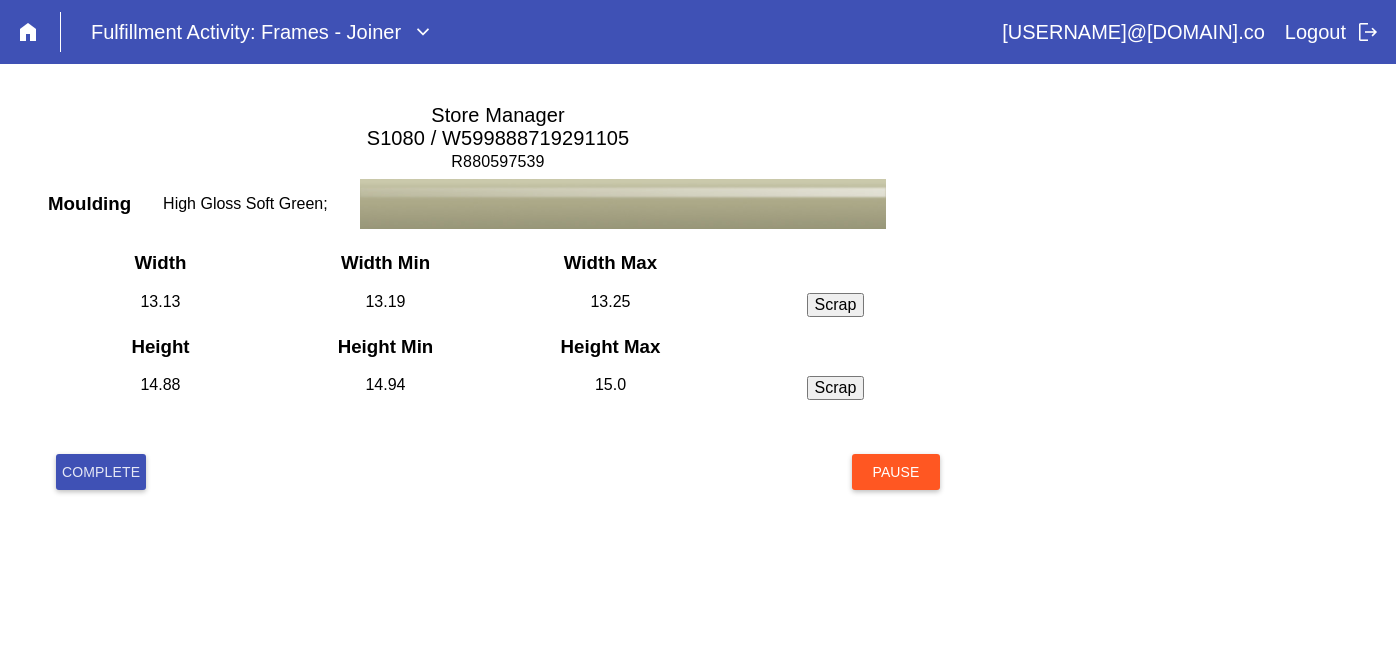 click on "Complete" at bounding box center [101, 472] 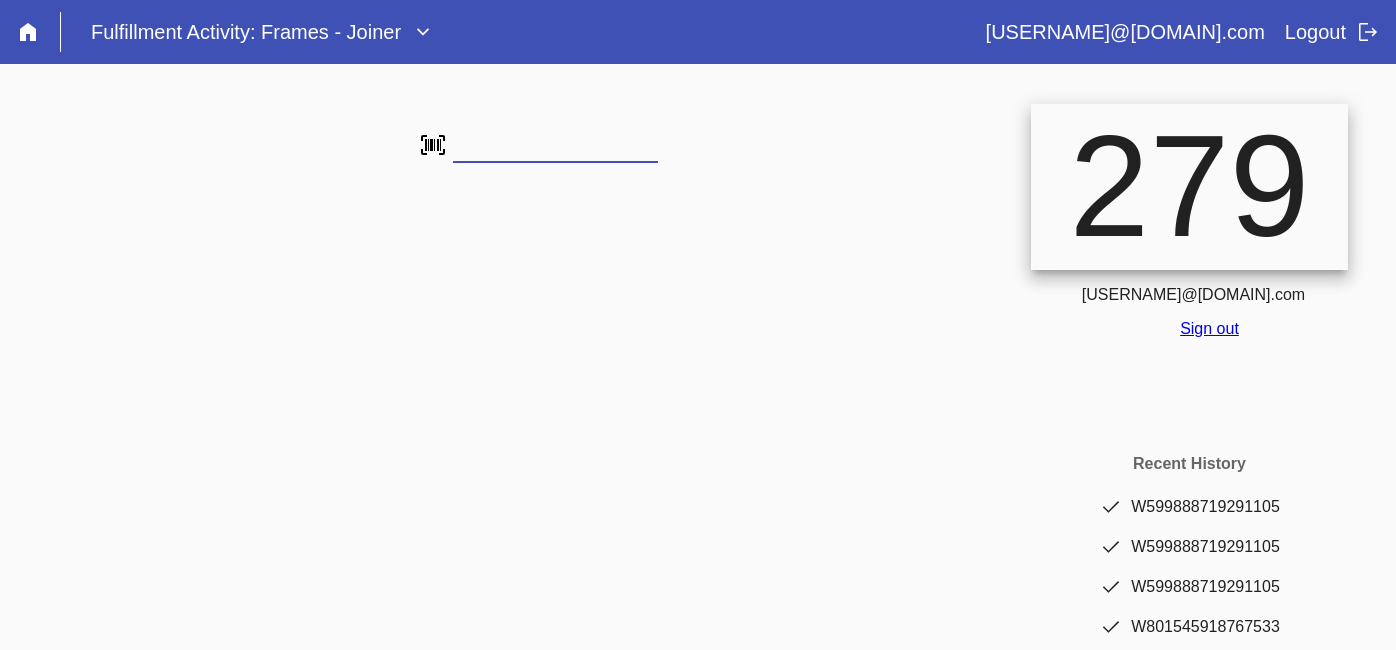 scroll, scrollTop: 0, scrollLeft: 0, axis: both 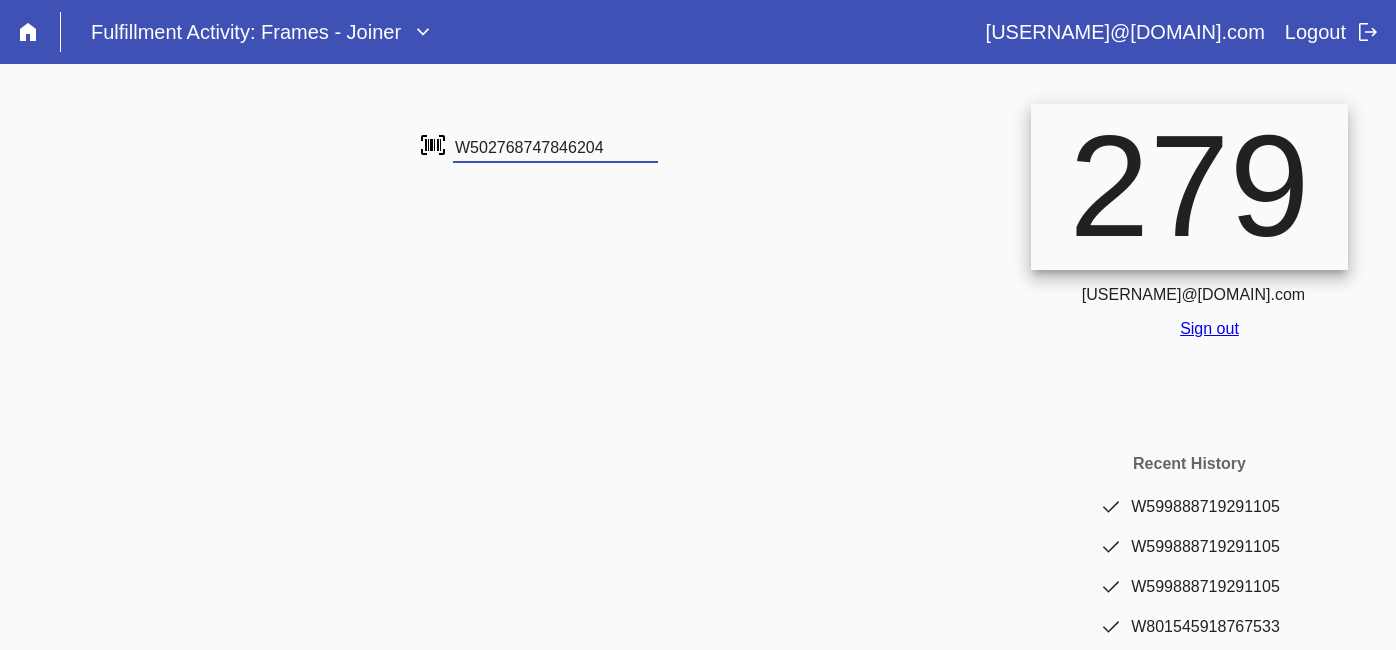 type on "W502768747846204" 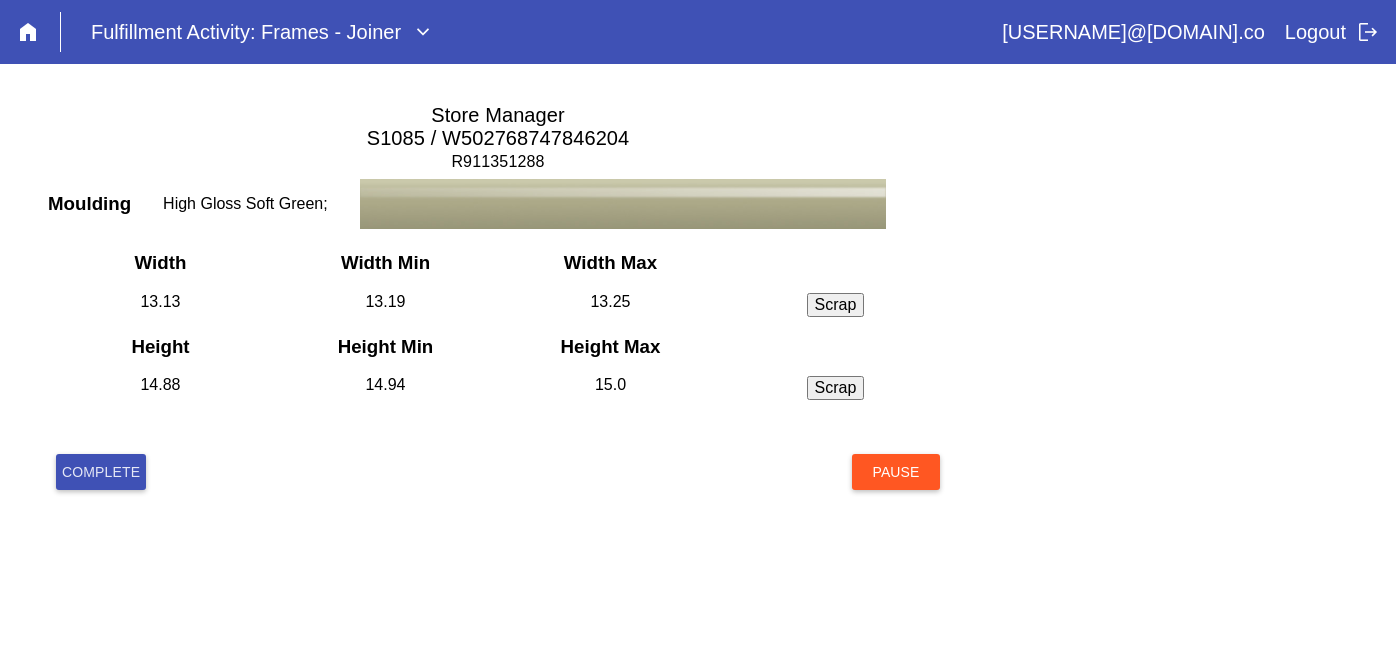 scroll, scrollTop: 0, scrollLeft: 0, axis: both 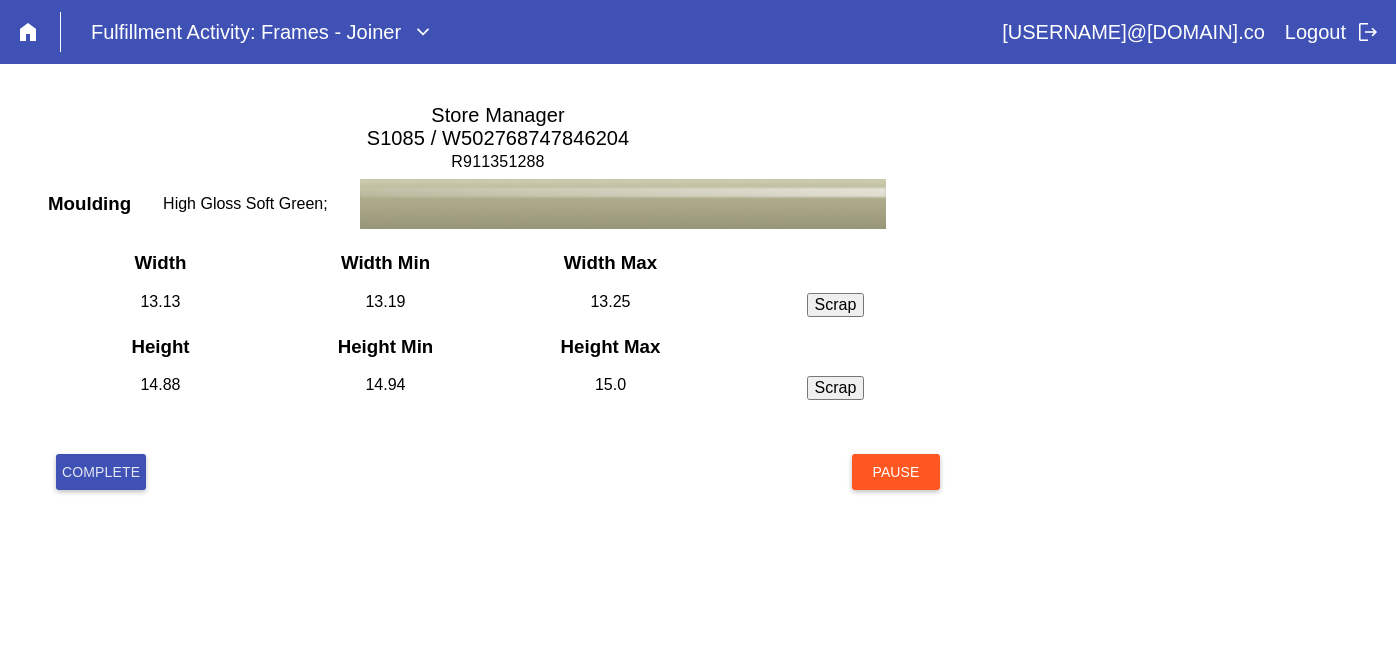 click on "Complete" at bounding box center (101, 472) 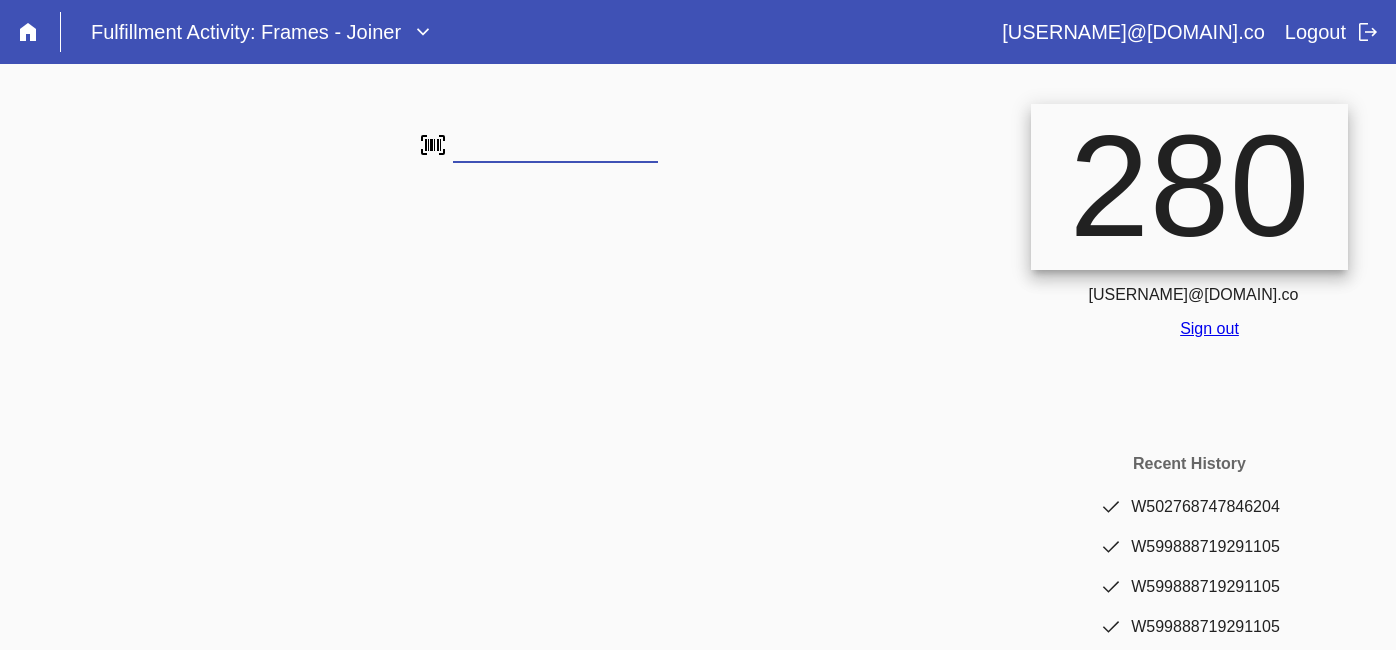 scroll, scrollTop: 0, scrollLeft: 0, axis: both 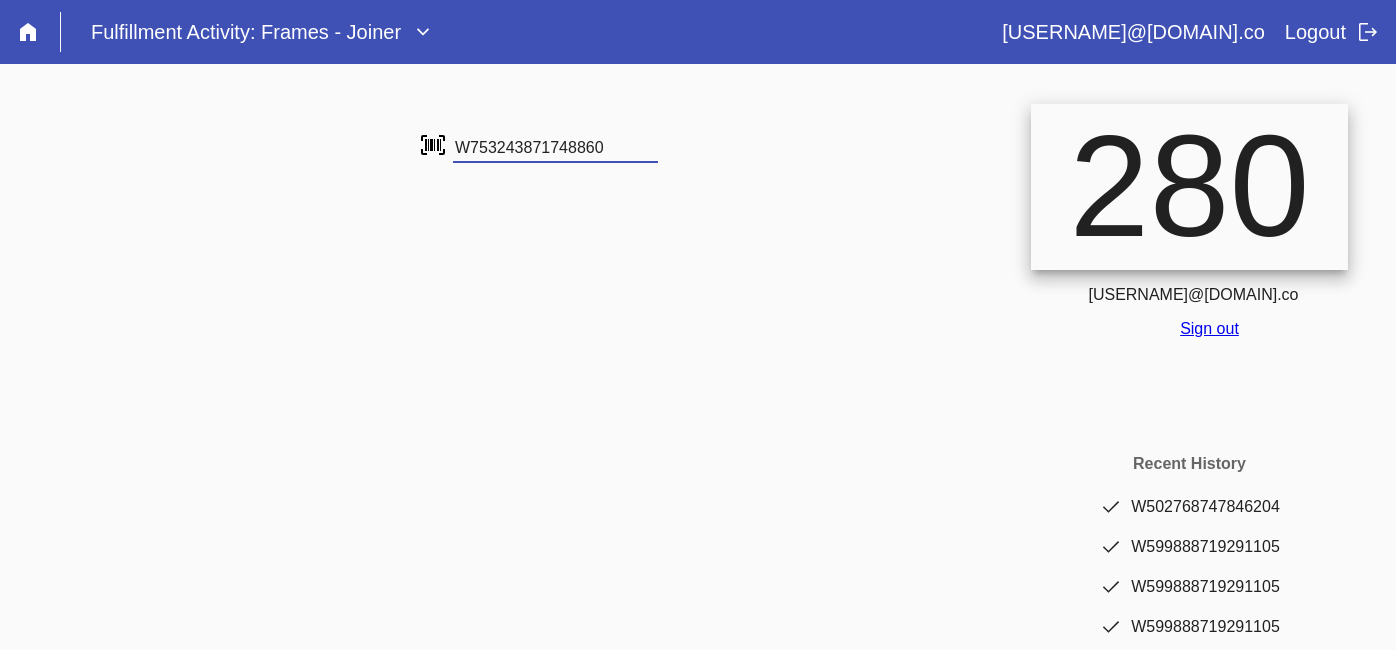 type on "W753243871748860" 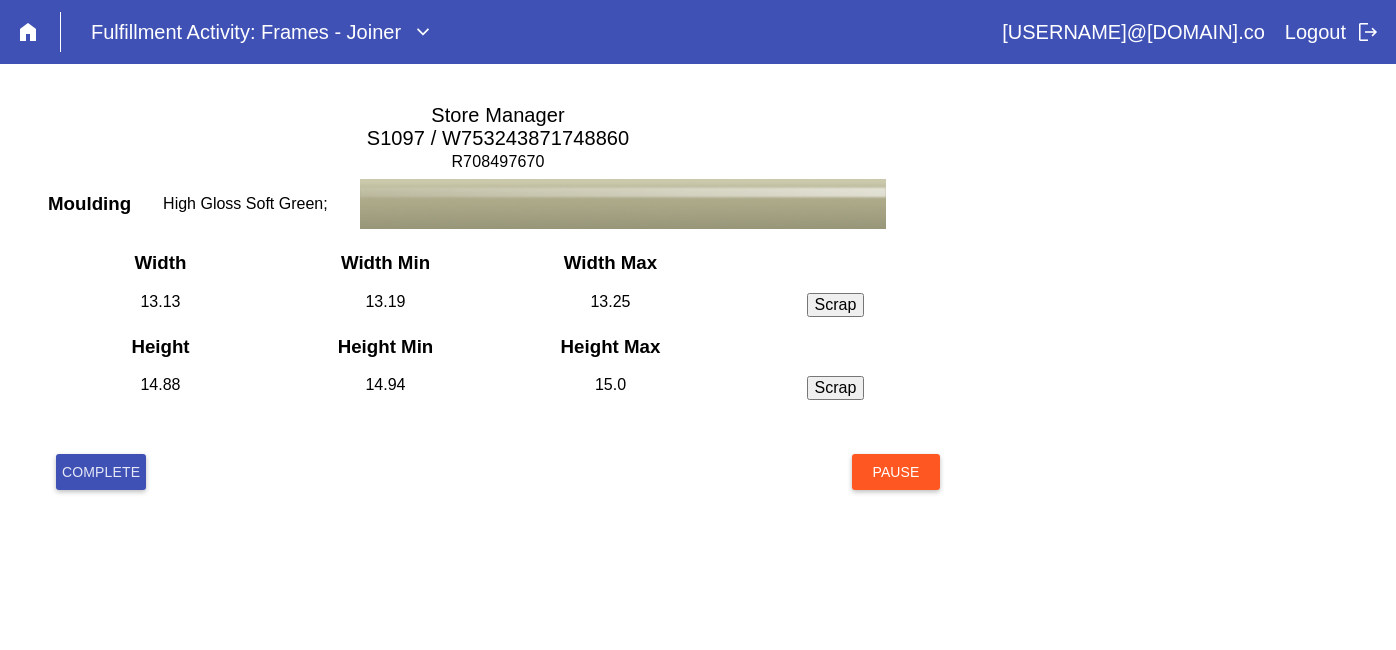 scroll, scrollTop: 0, scrollLeft: 0, axis: both 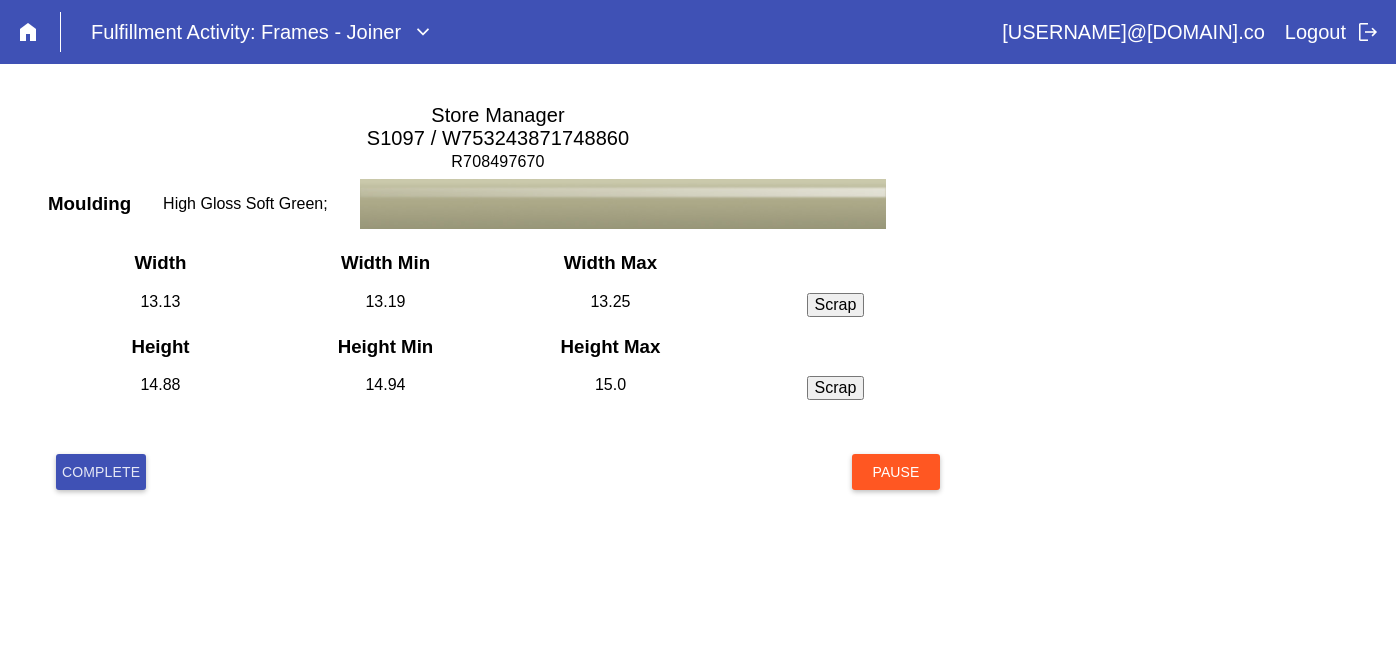 click on "Complete" at bounding box center [101, 472] 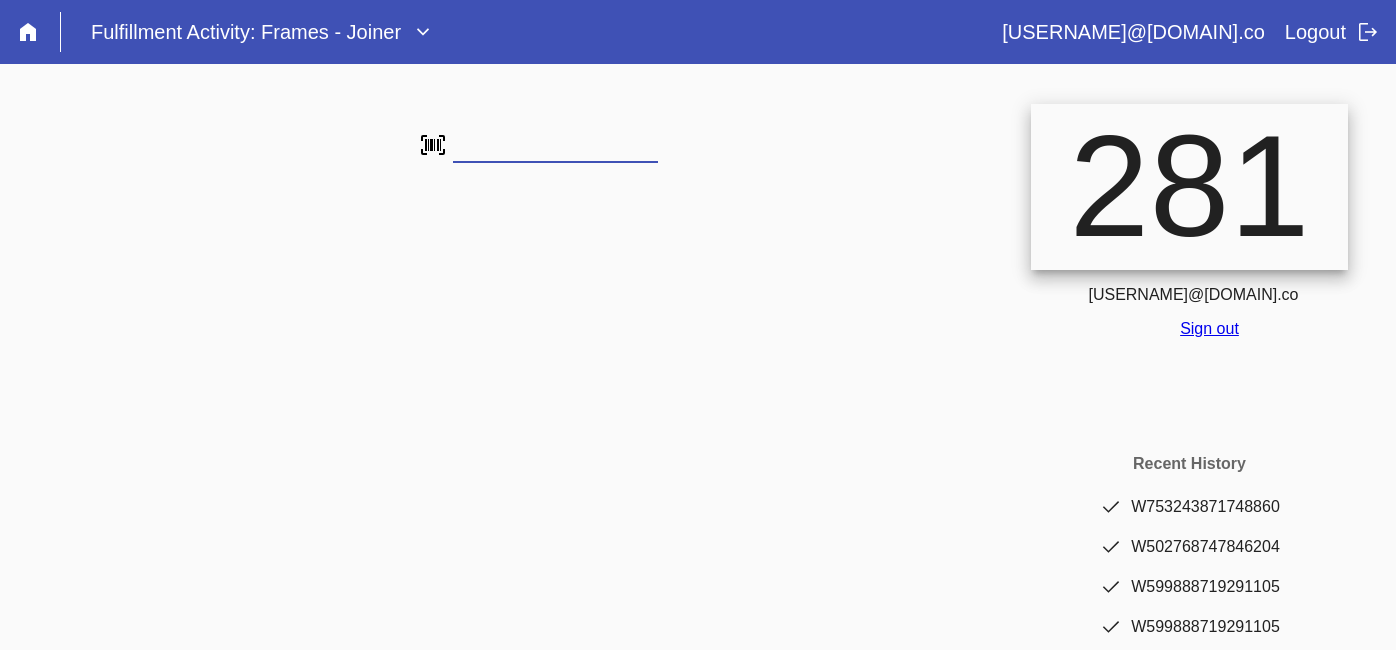 scroll, scrollTop: 0, scrollLeft: 0, axis: both 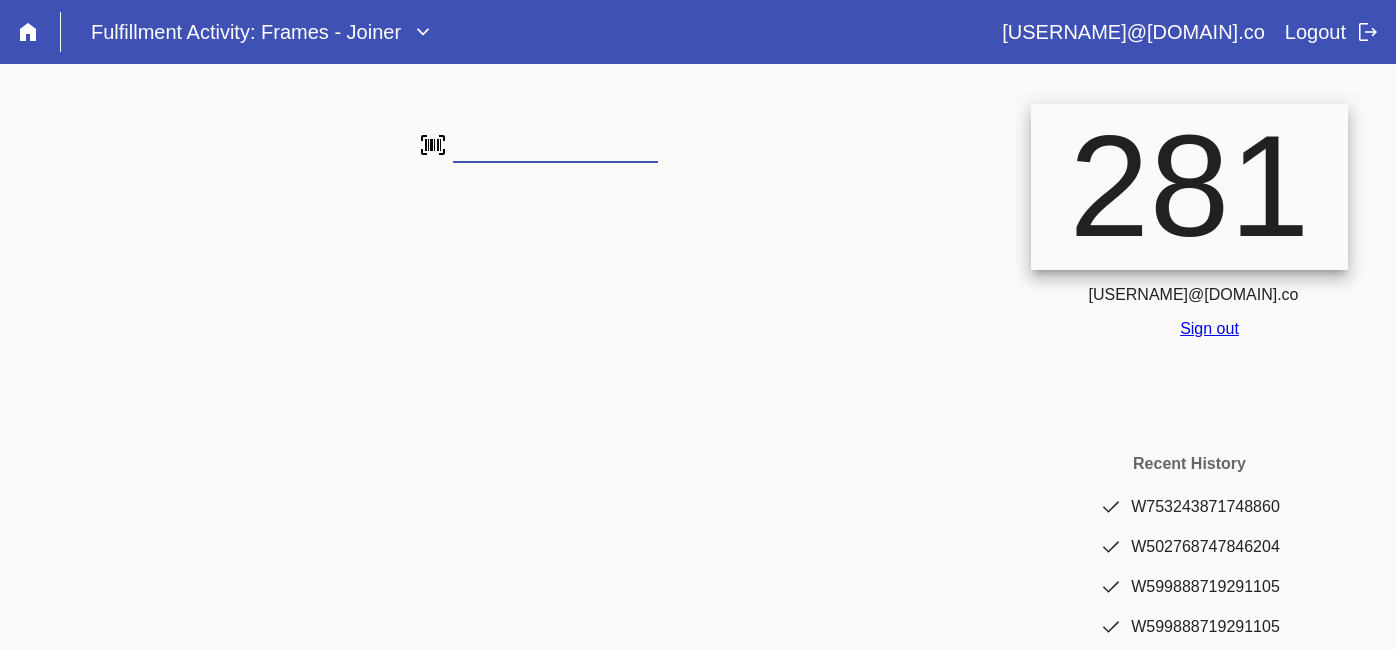 type on "W215856906173715" 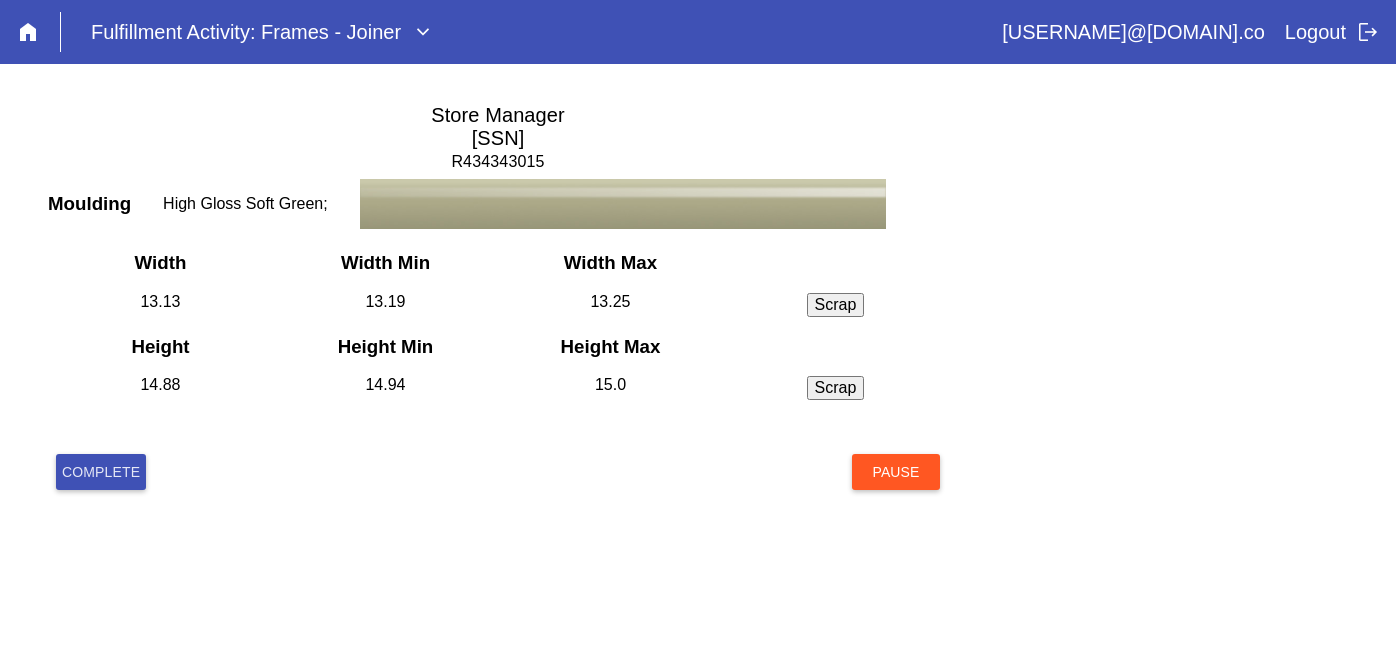 scroll, scrollTop: 0, scrollLeft: 0, axis: both 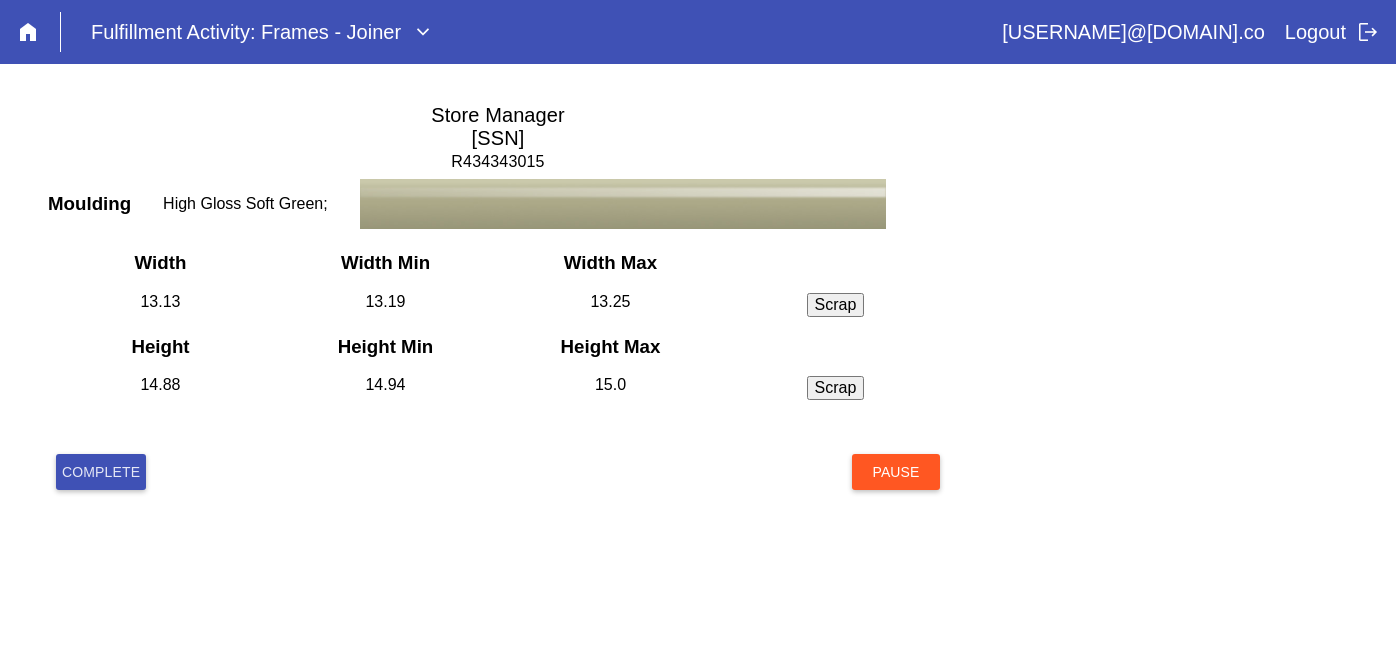 click on "Complete" at bounding box center [101, 472] 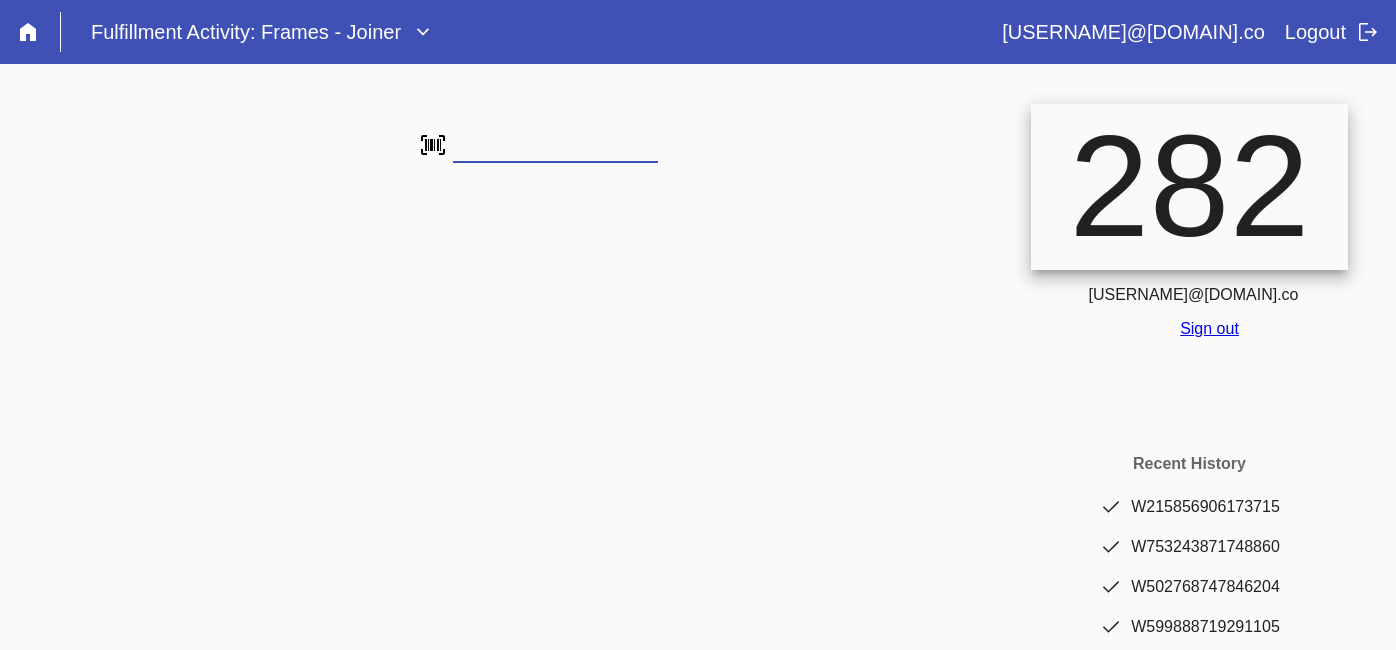 scroll, scrollTop: 0, scrollLeft: 0, axis: both 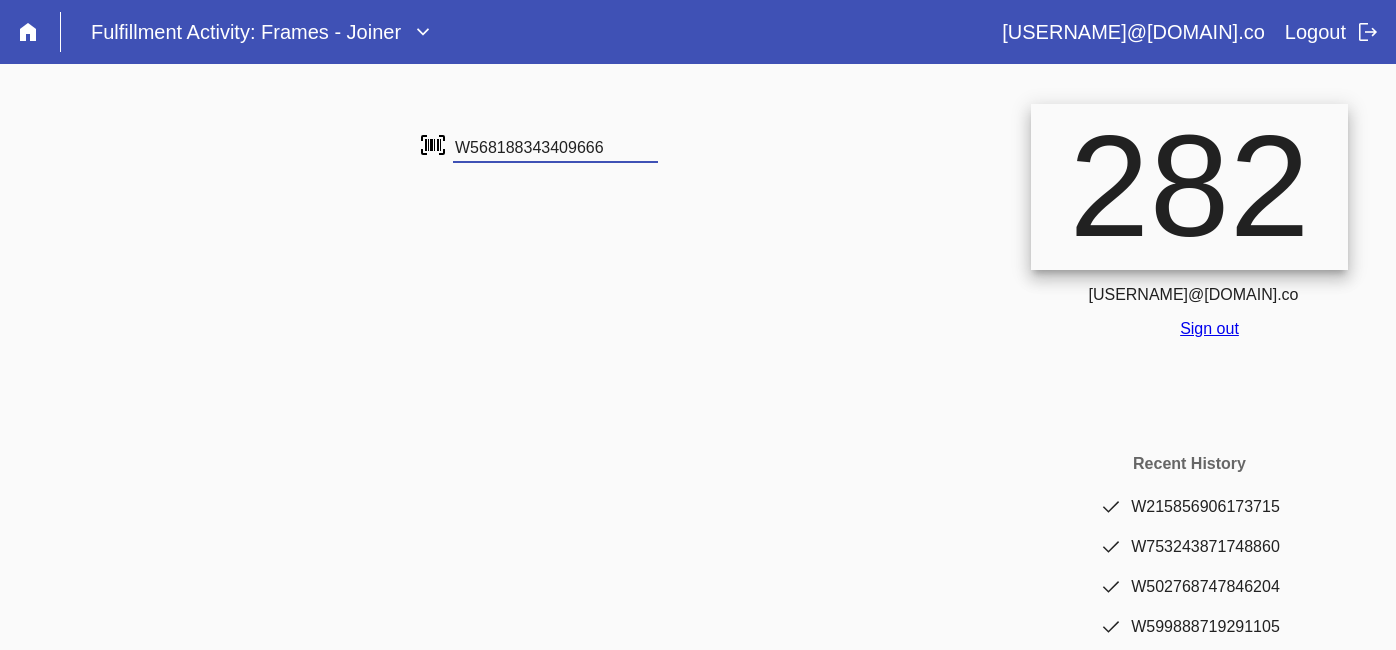 type on "W568188343409666" 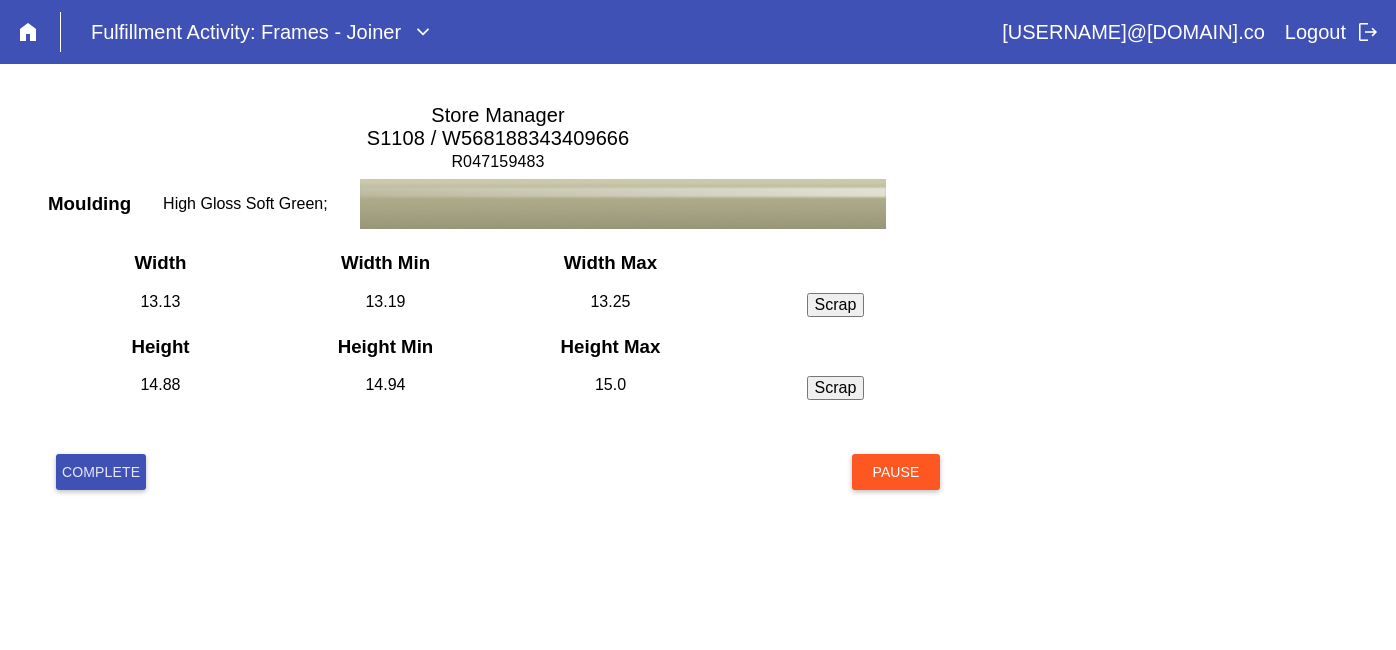 scroll, scrollTop: 0, scrollLeft: 0, axis: both 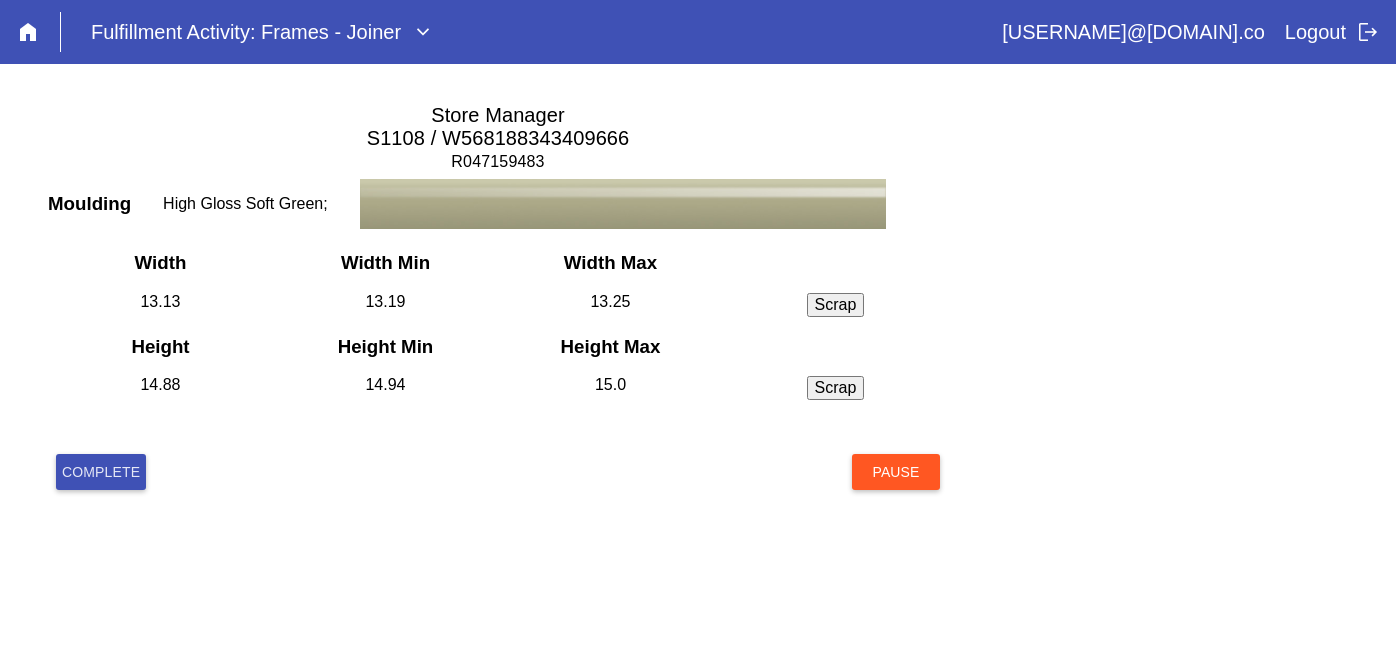 click on "Complete" at bounding box center [101, 472] 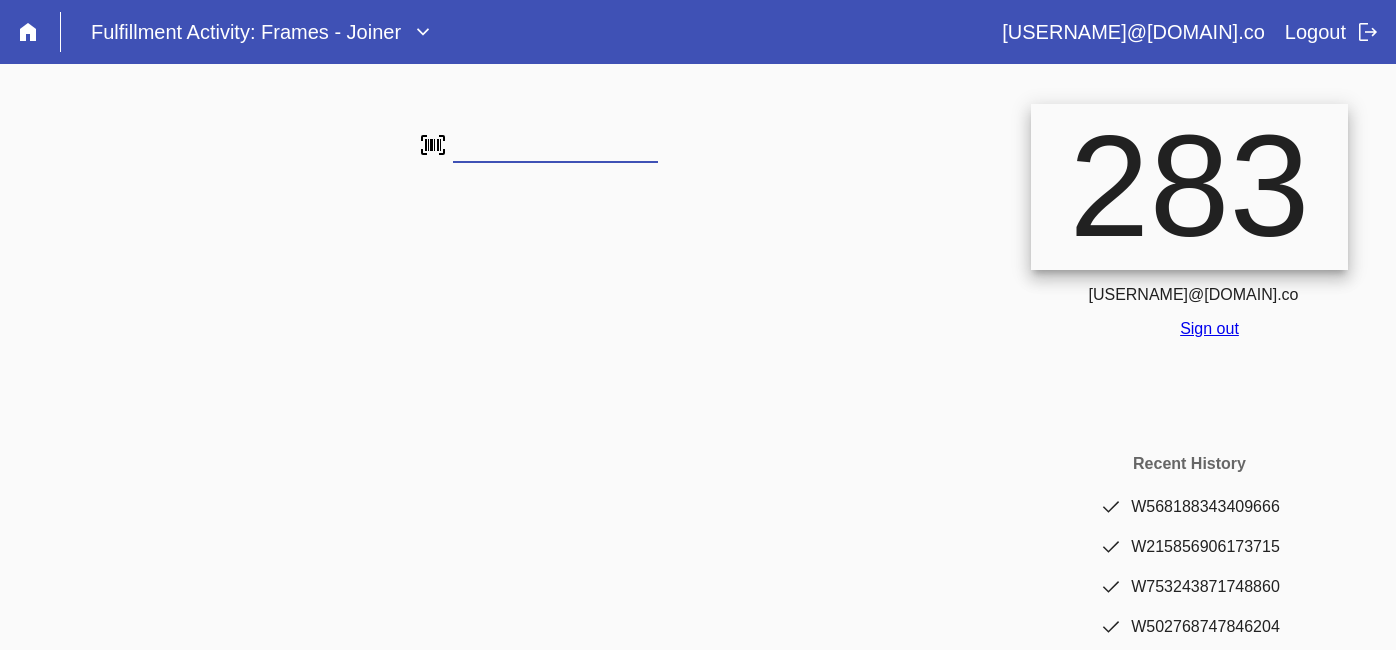 scroll, scrollTop: 0, scrollLeft: 0, axis: both 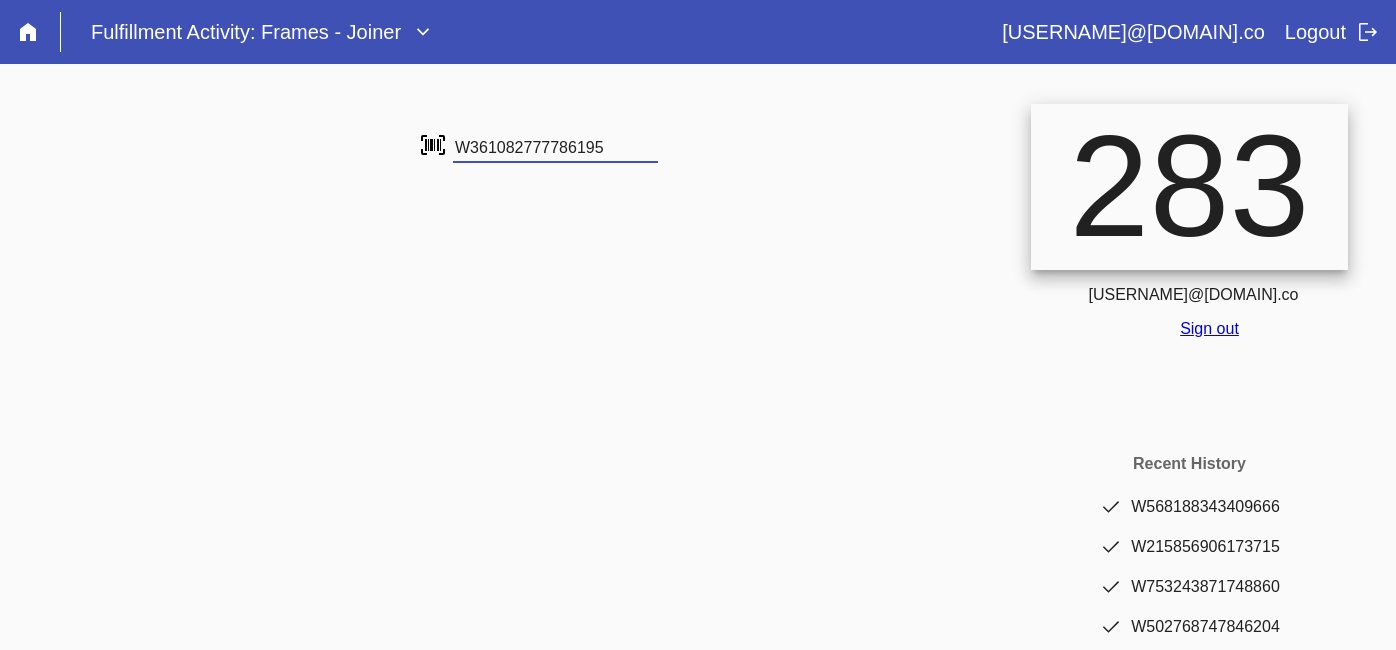 type on "W361082777786195" 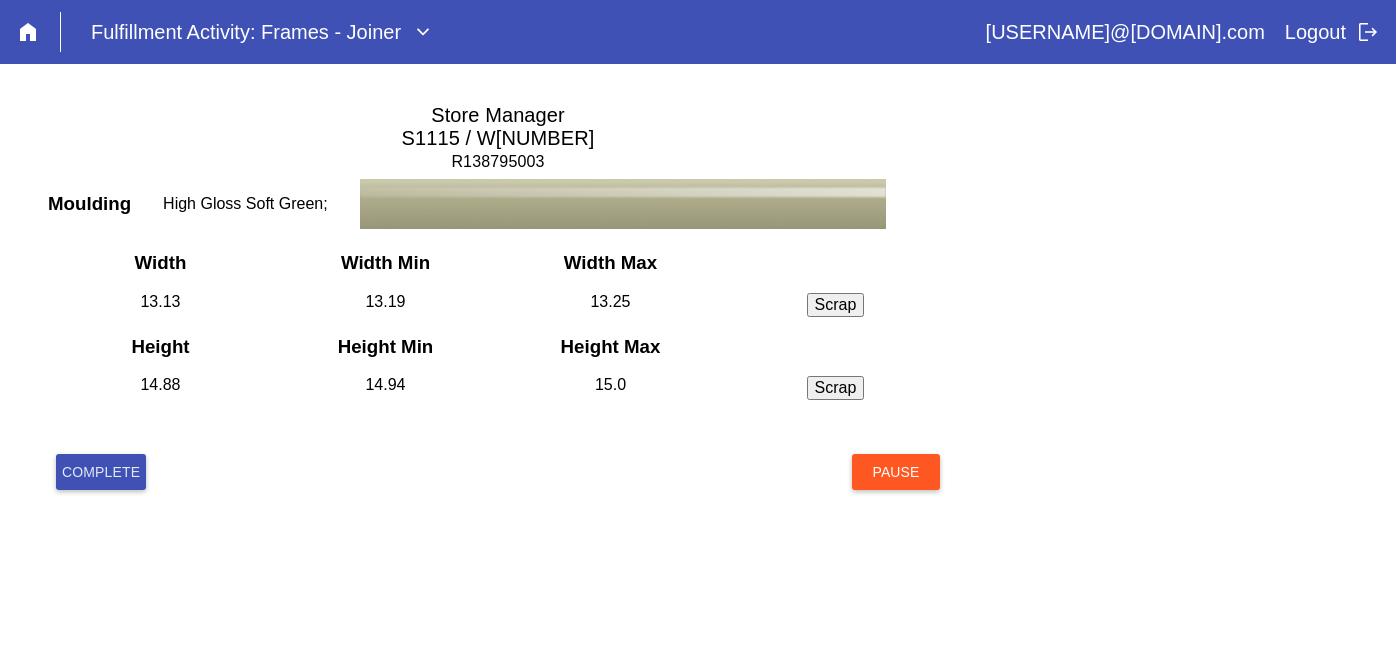 scroll, scrollTop: 0, scrollLeft: 0, axis: both 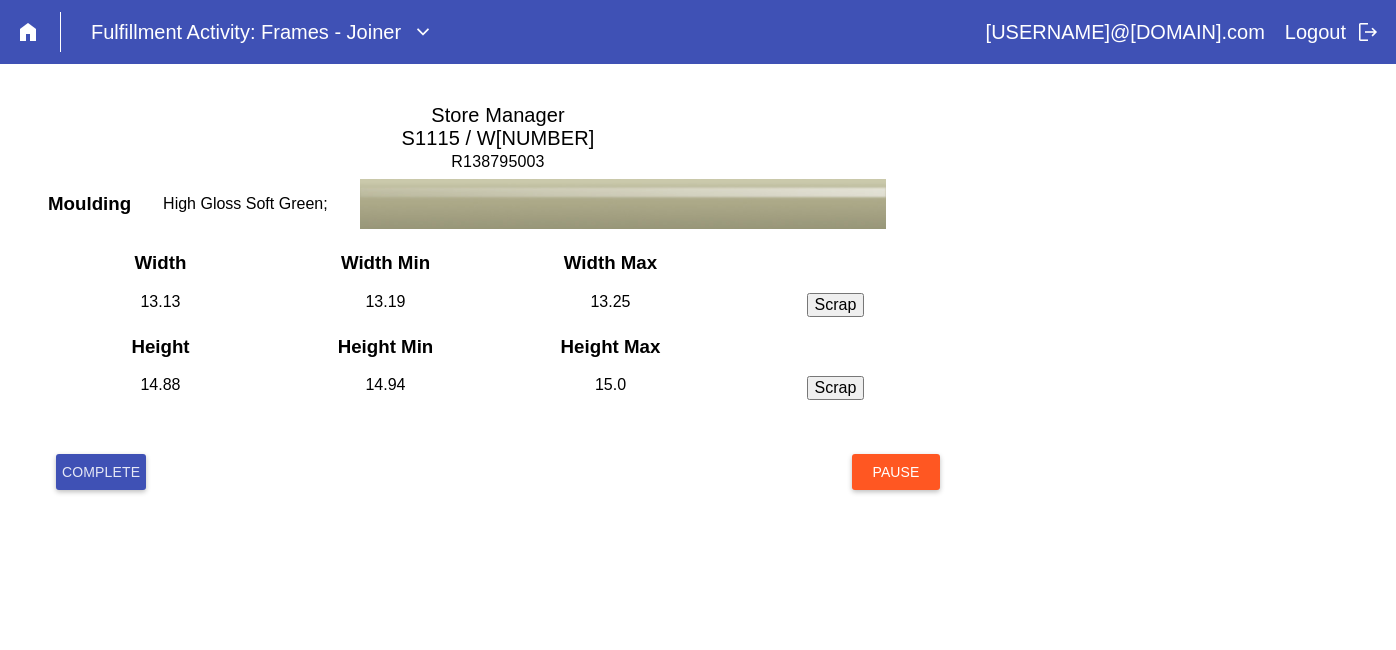 click on "Complete" at bounding box center [101, 472] 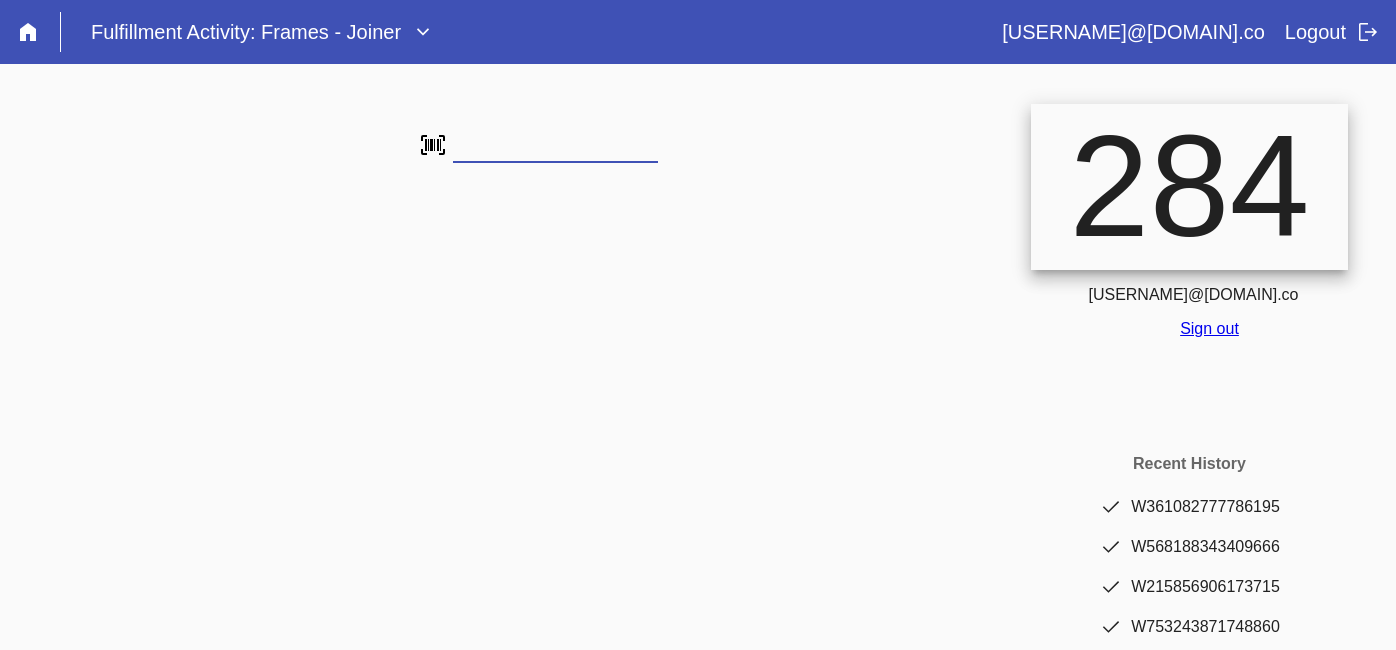 scroll, scrollTop: 0, scrollLeft: 0, axis: both 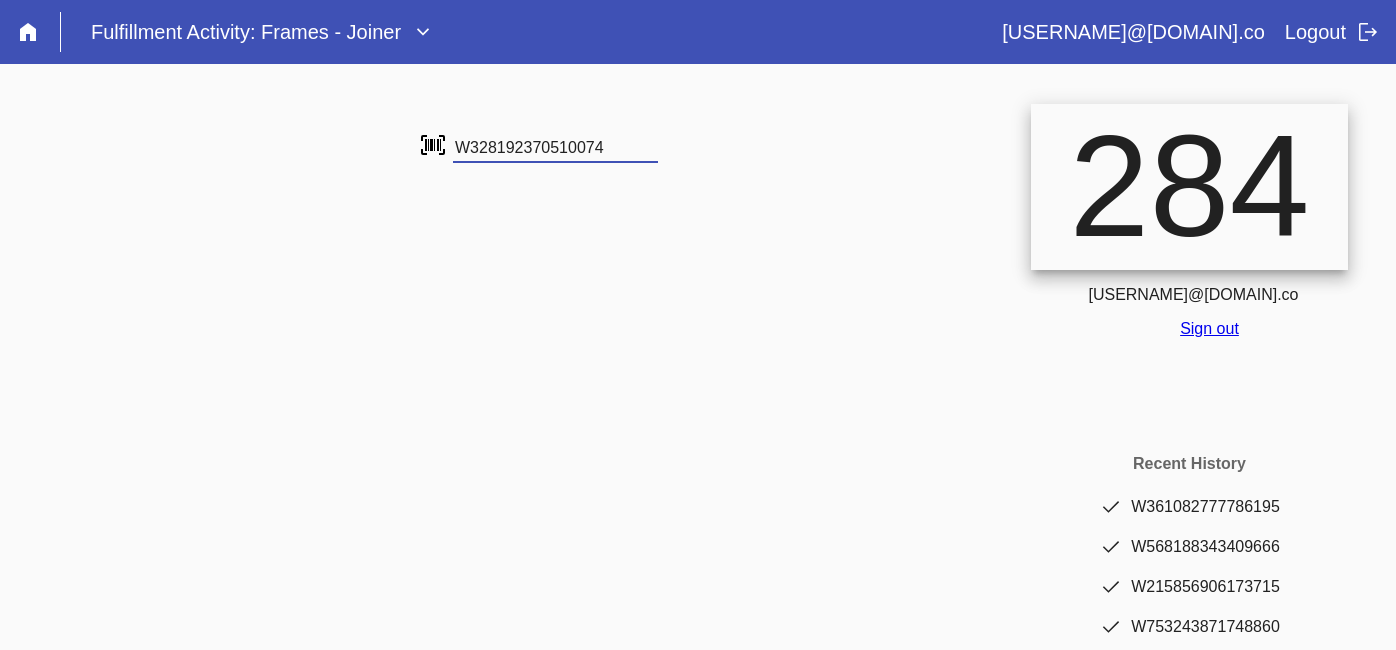 type on "W328192370510074" 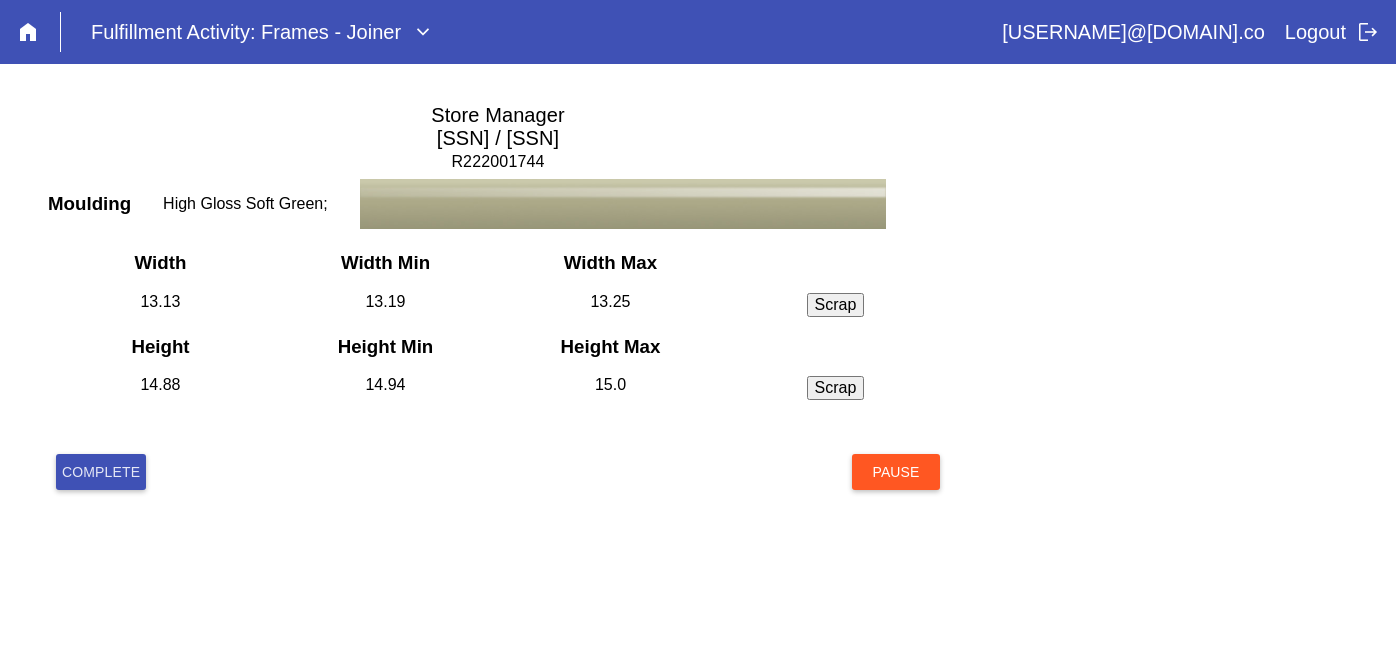 scroll, scrollTop: 0, scrollLeft: 0, axis: both 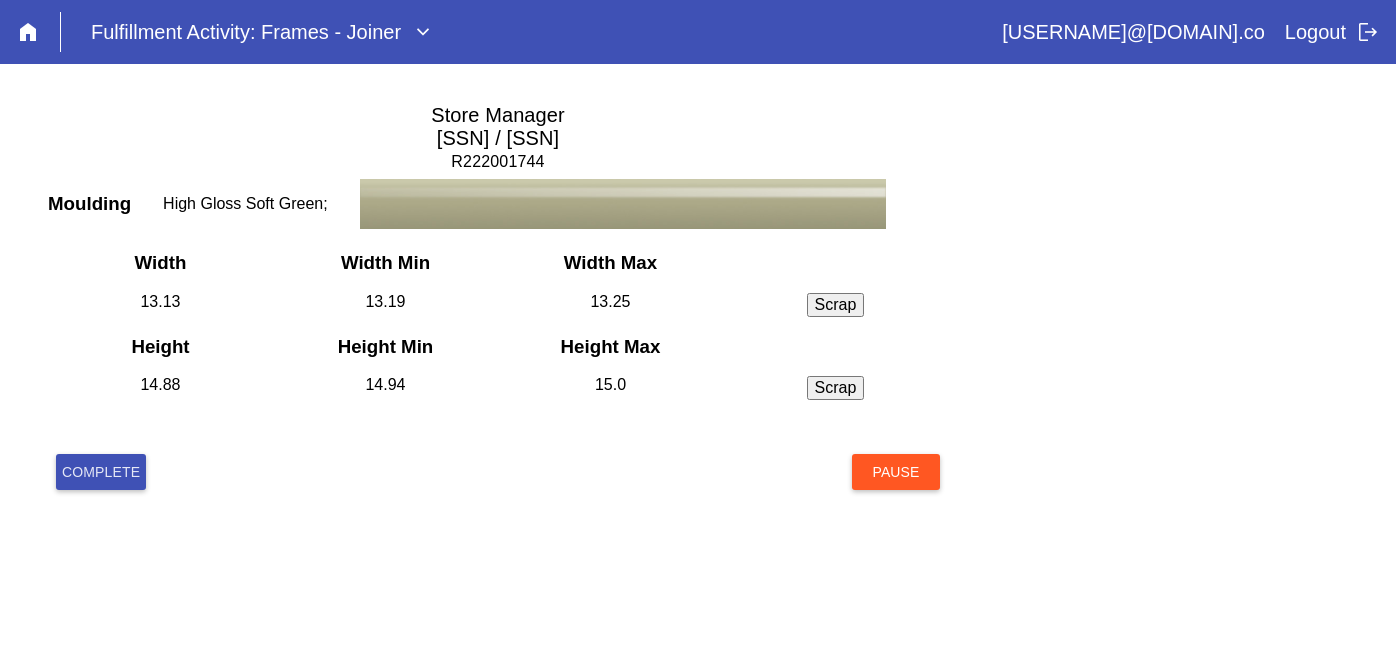 click on "Complete" at bounding box center (101, 472) 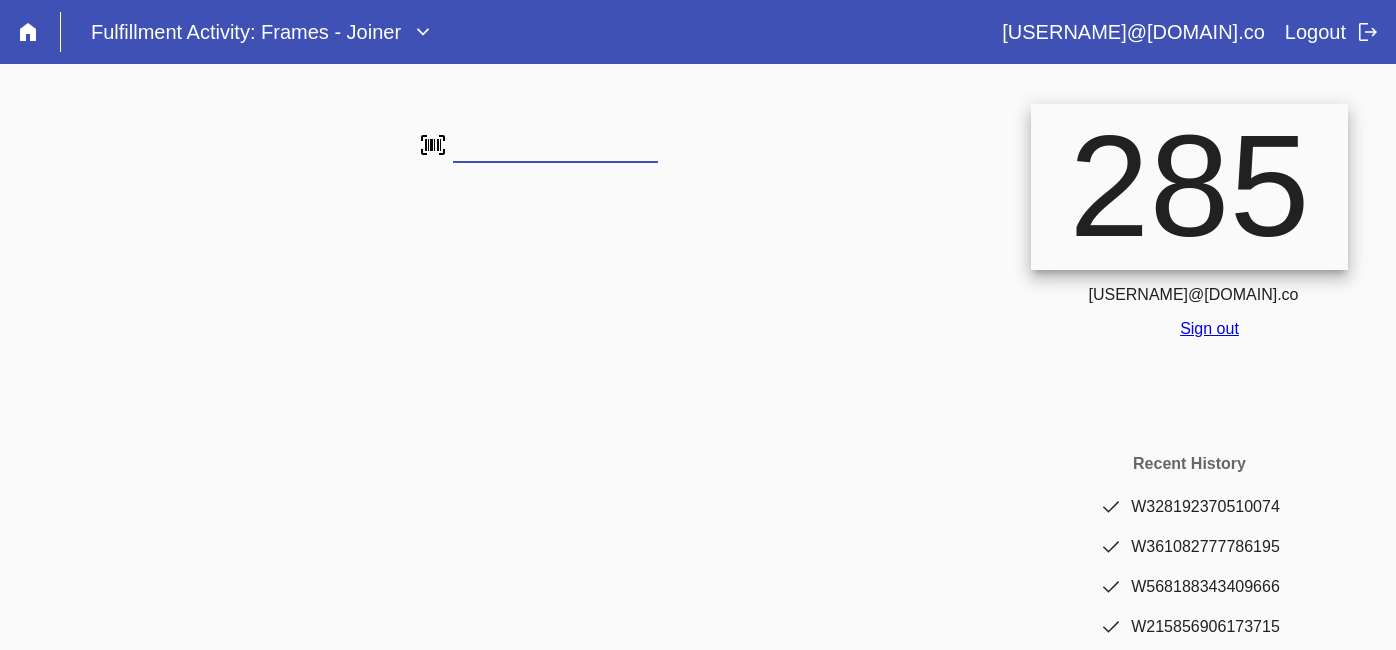 scroll, scrollTop: 0, scrollLeft: 0, axis: both 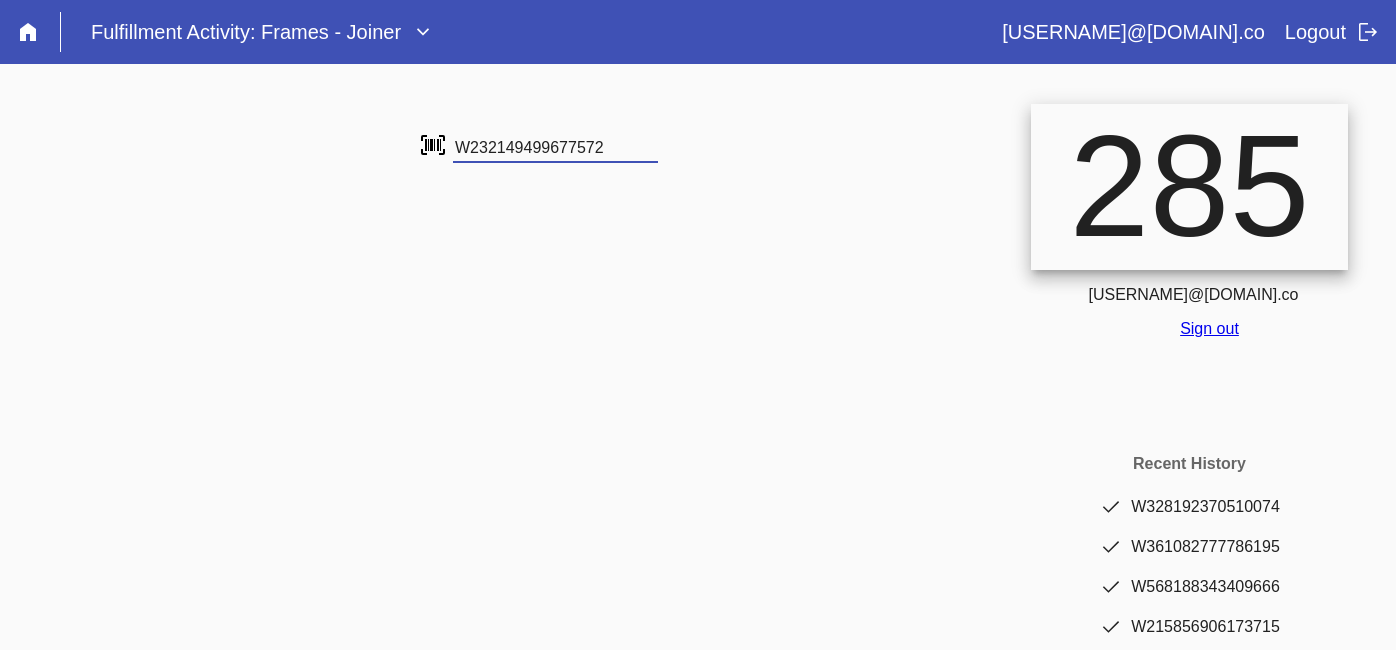 type on "W232149499677572" 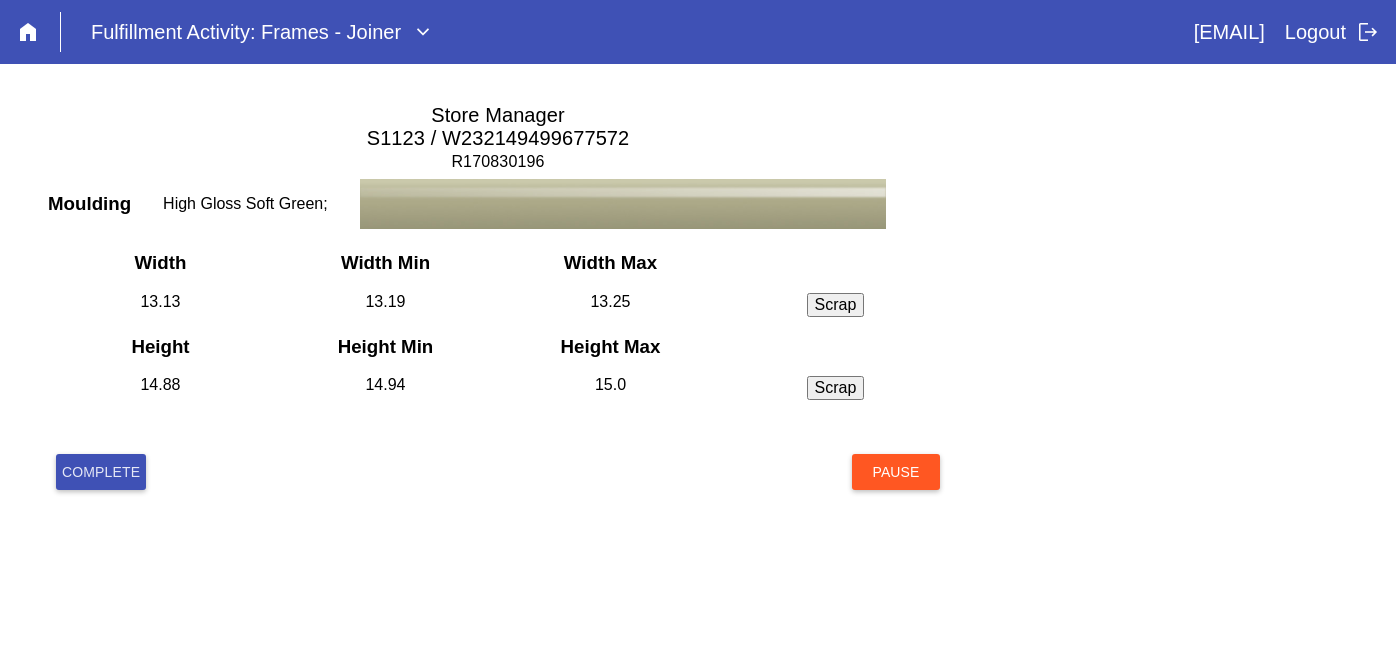 scroll, scrollTop: 0, scrollLeft: 0, axis: both 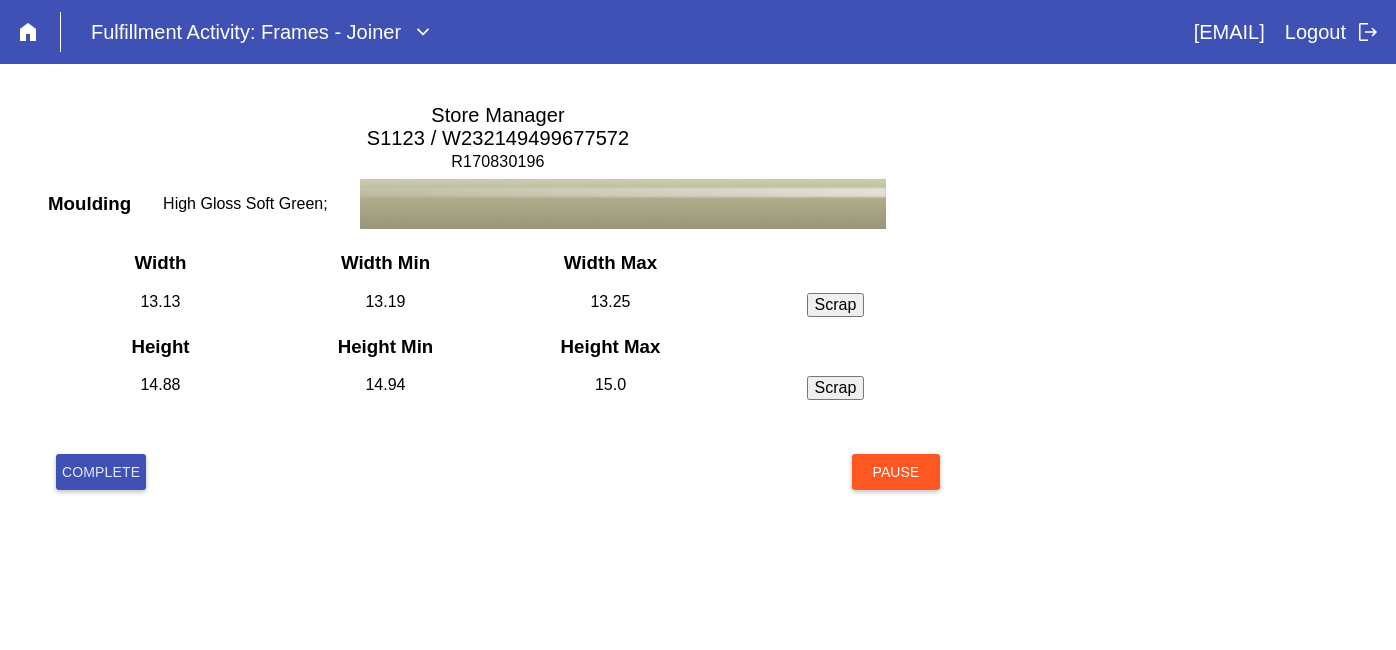 click on "Complete" at bounding box center (101, 472) 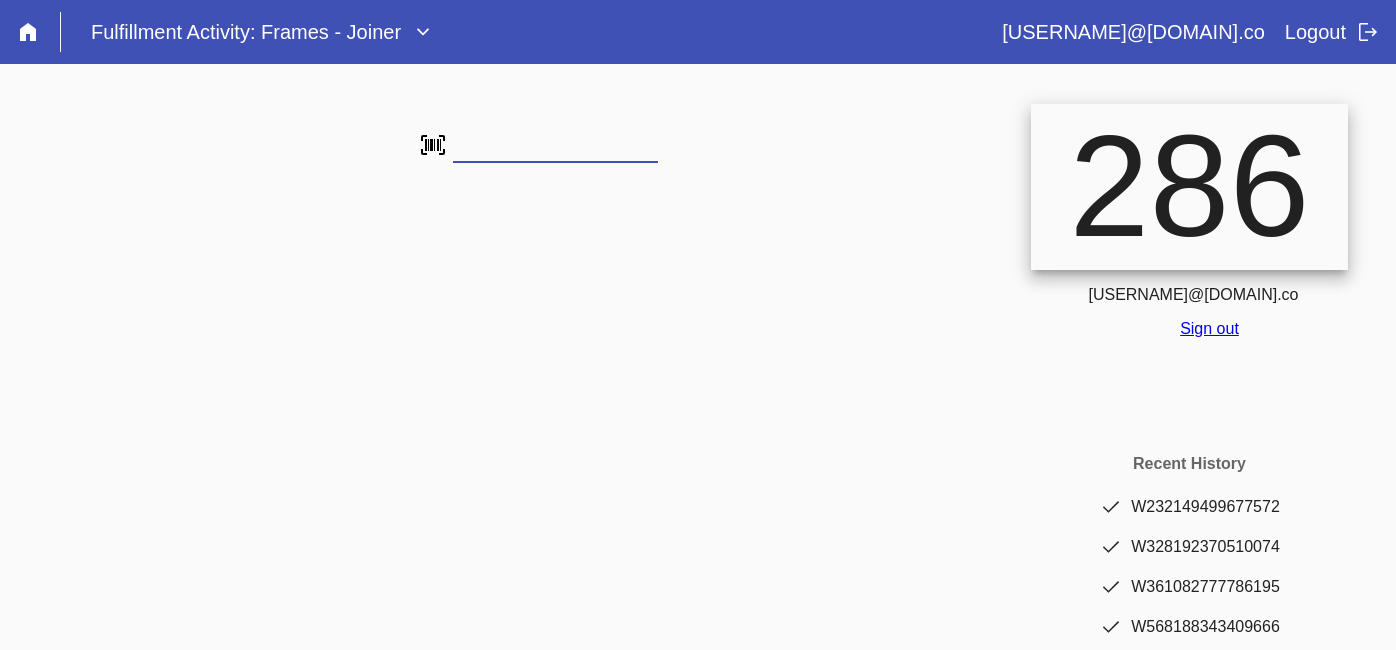 scroll, scrollTop: 0, scrollLeft: 0, axis: both 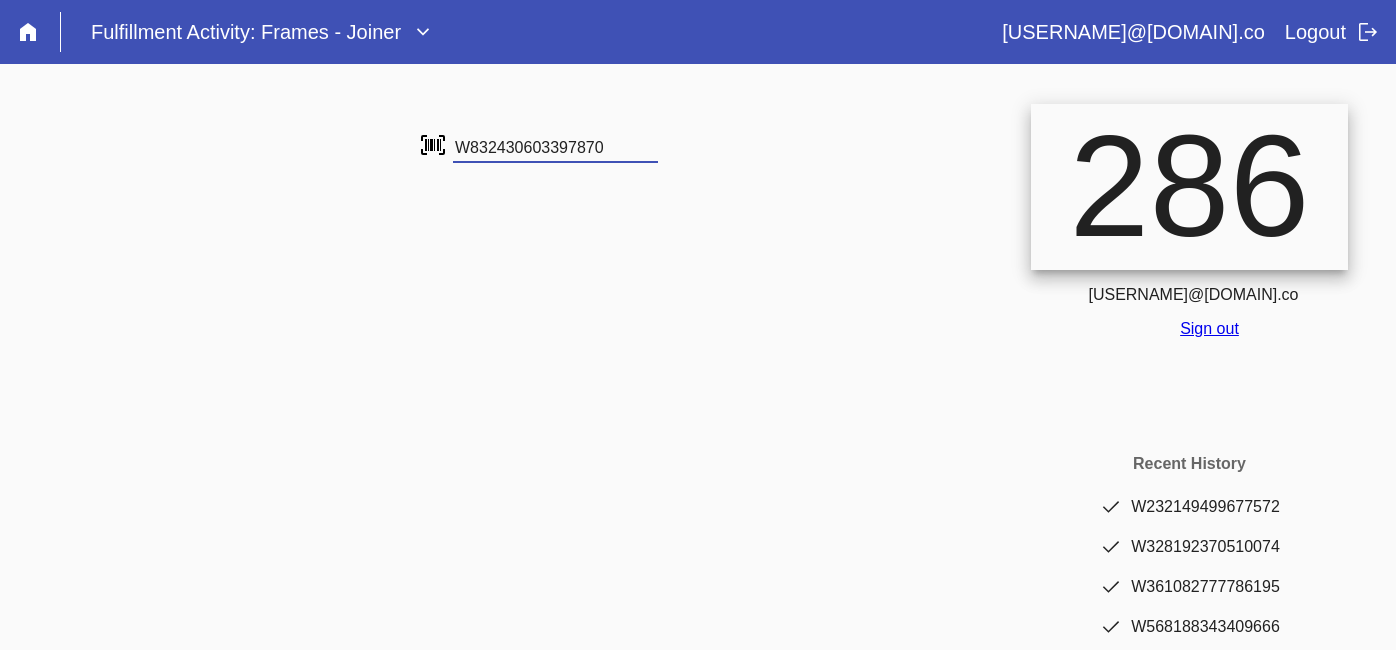 type on "W832430603397870" 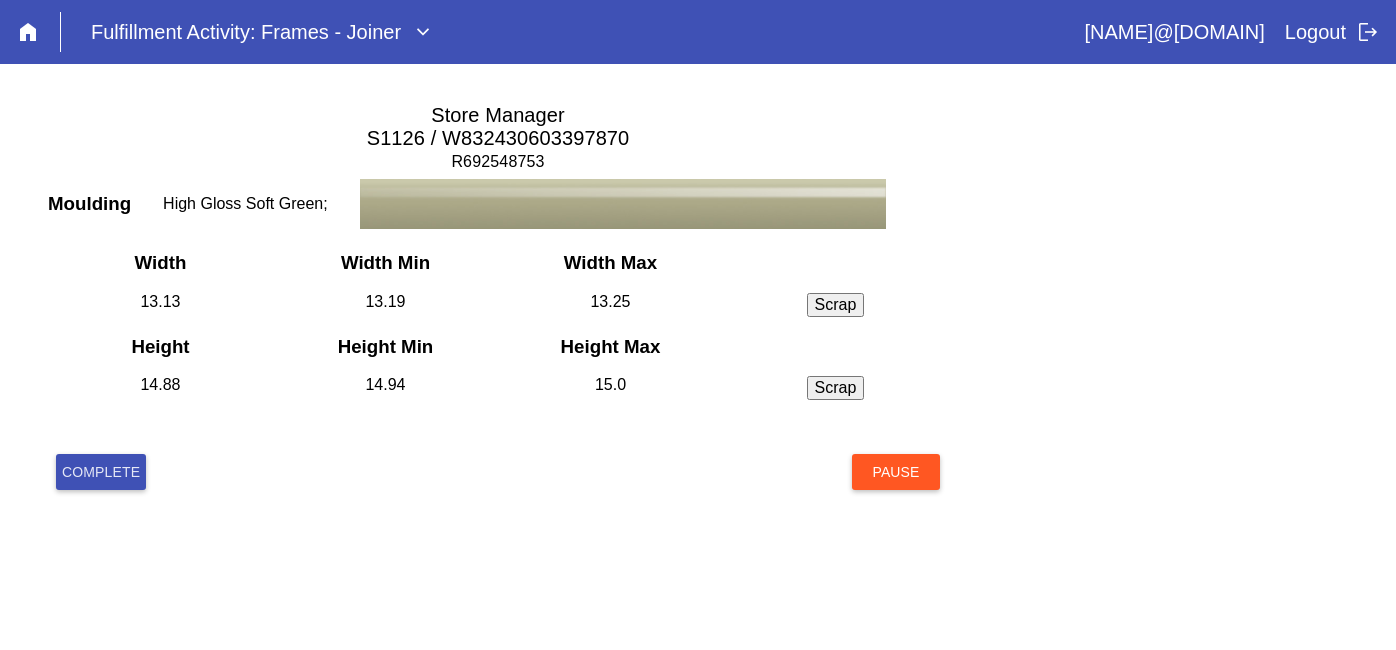scroll, scrollTop: 0, scrollLeft: 0, axis: both 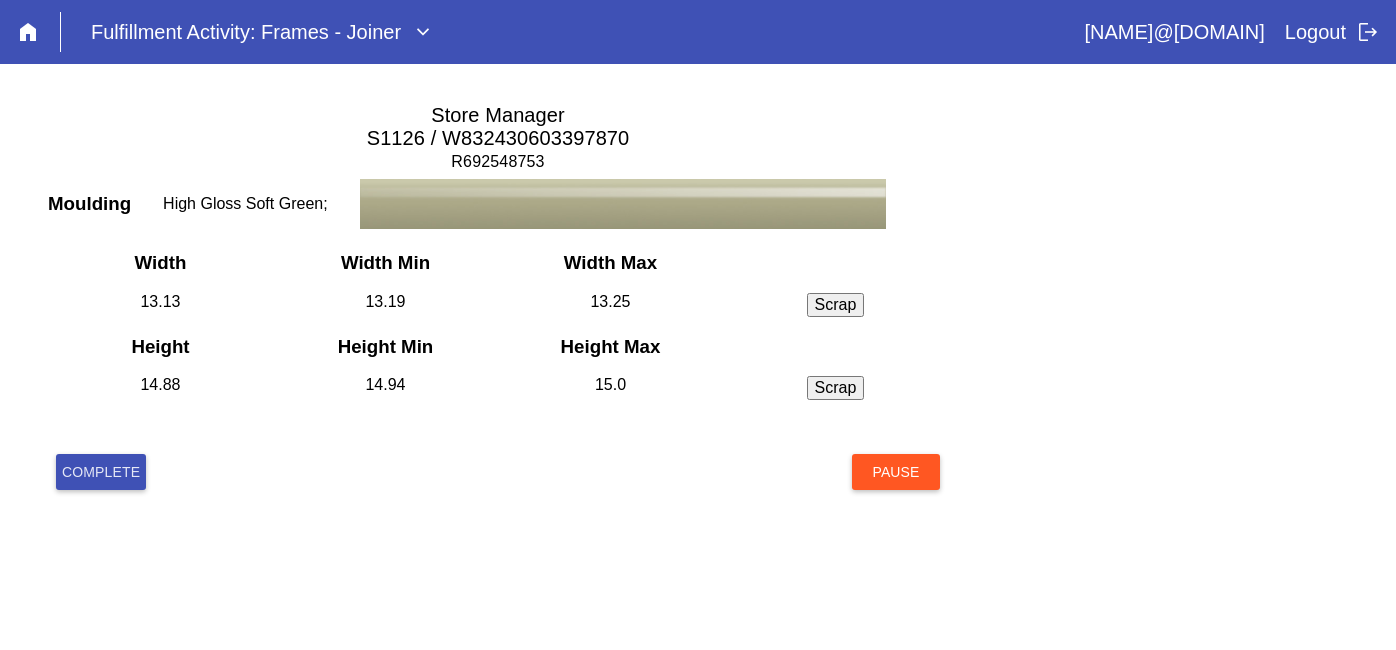click on "Store Manager S1126 / W832430603397870 R692548753 Moulding High Gloss Soft Green;  Width Width Min Width Max 13.13 13.19 13.25 Scrap Incorrect Dimensions Chip Scratch Height Height Min Height Max 14.88 14.94 15.0 Scrap Incorrect Dimensions Chip Scratch Complete Pause" at bounding box center (698, 308) 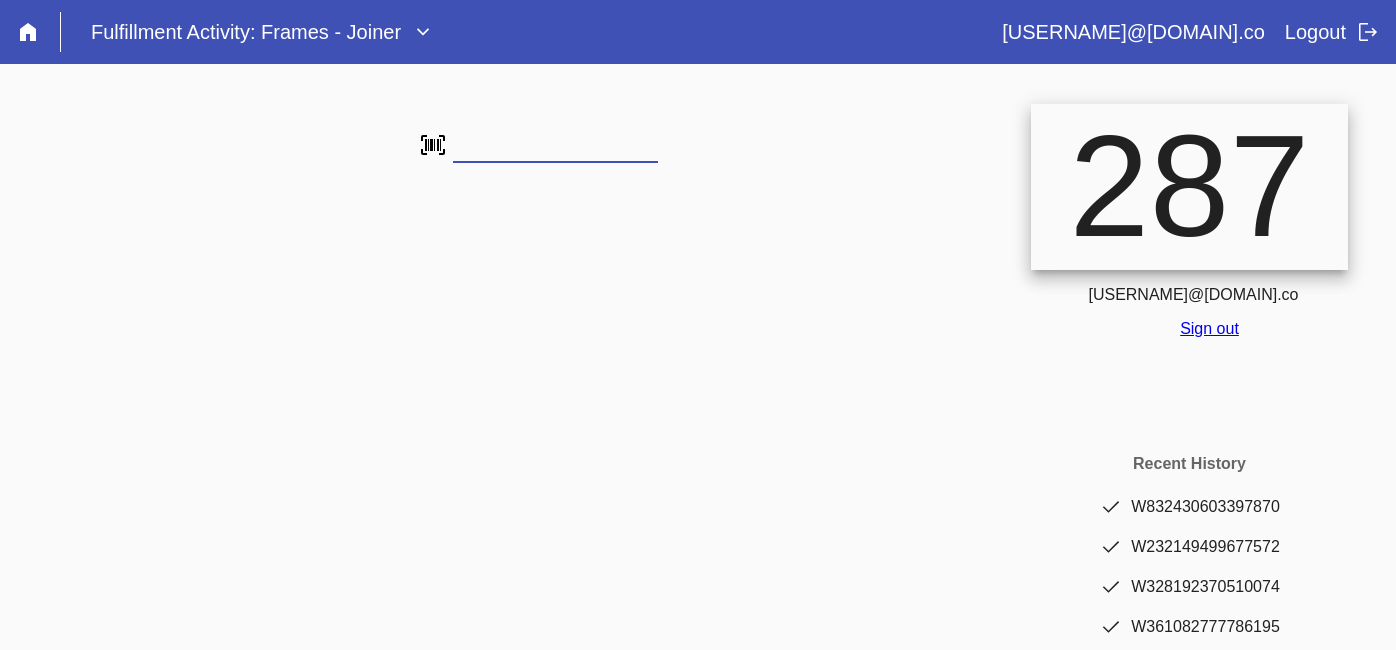 scroll, scrollTop: 0, scrollLeft: 0, axis: both 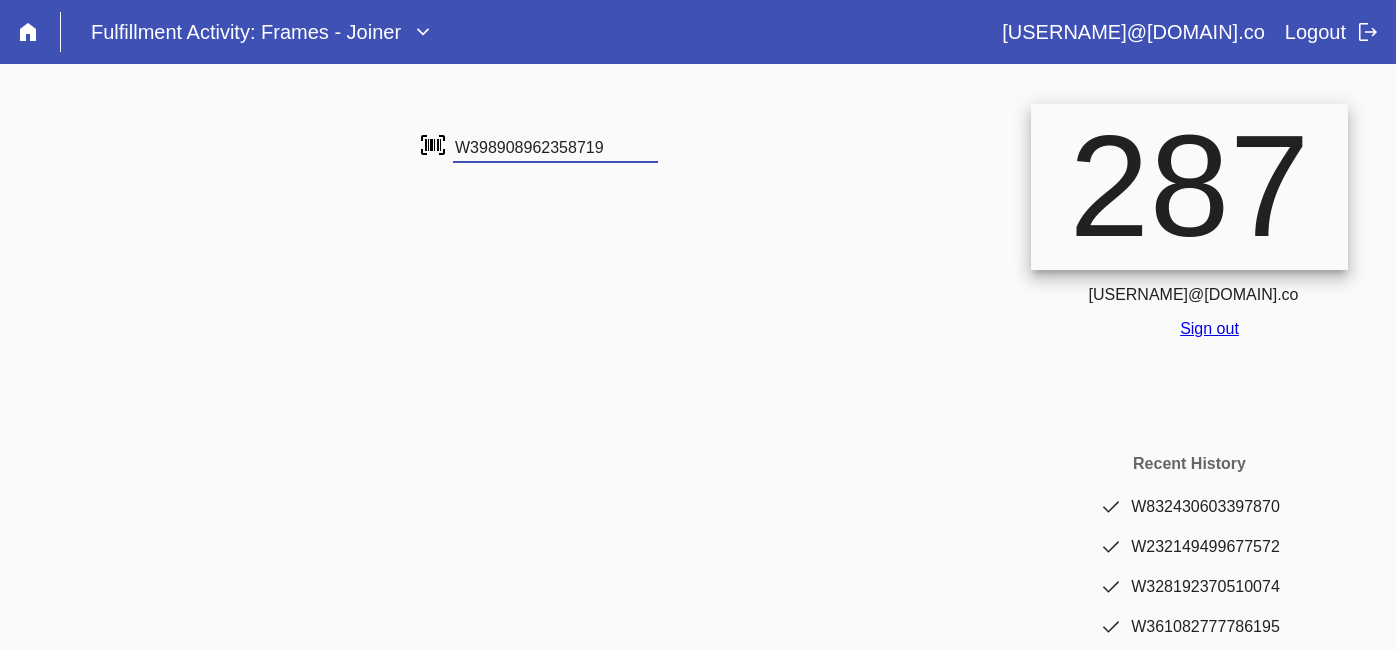 type on "W398908962358719" 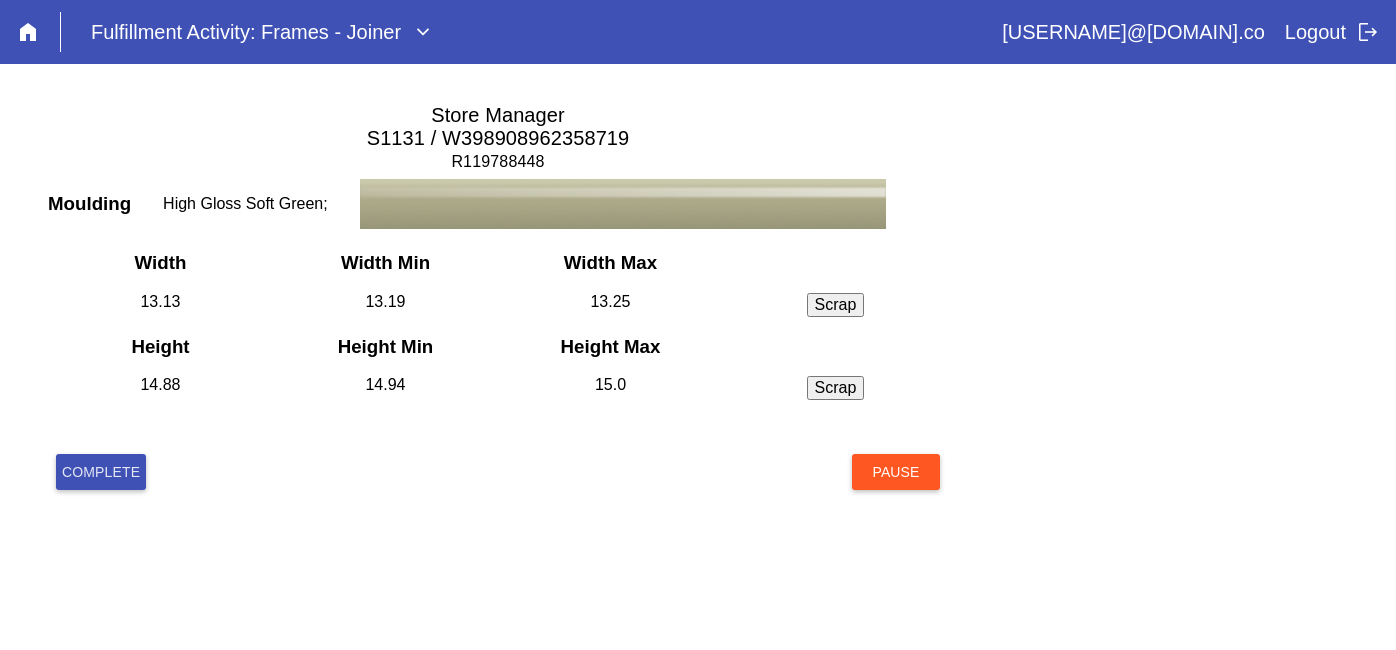 scroll, scrollTop: 0, scrollLeft: 0, axis: both 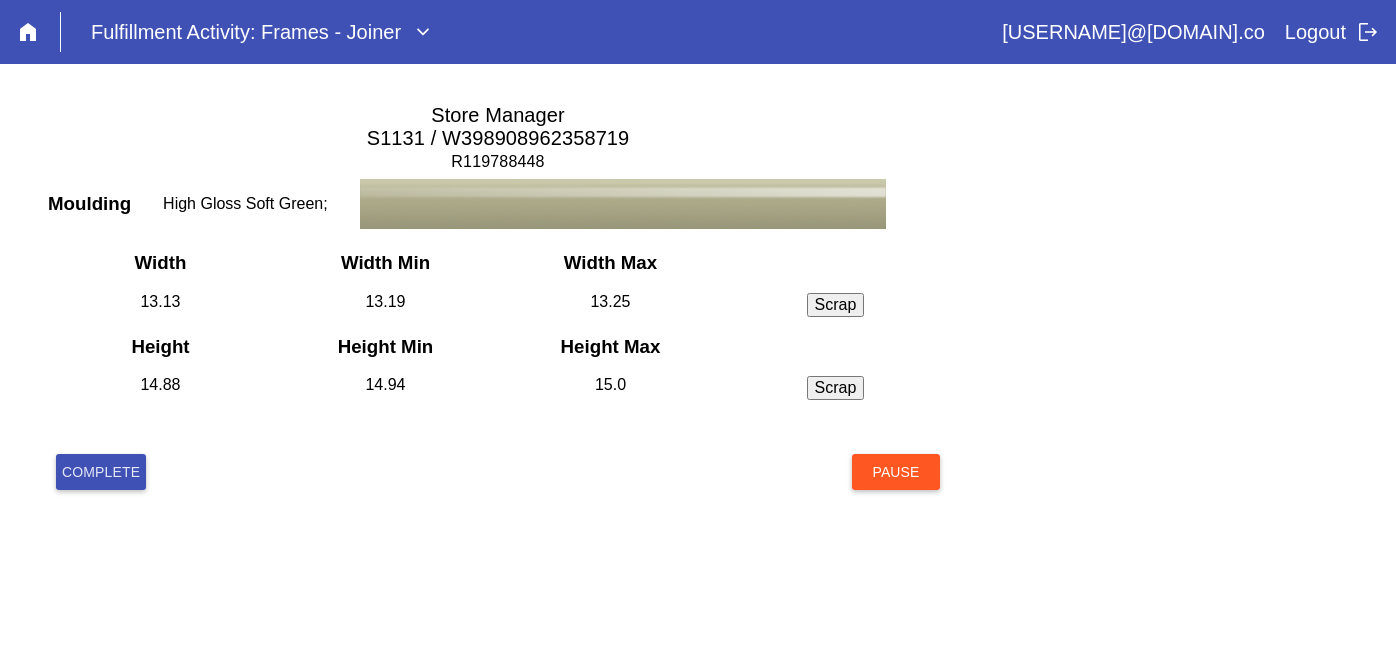 click on "Complete" at bounding box center [101, 472] 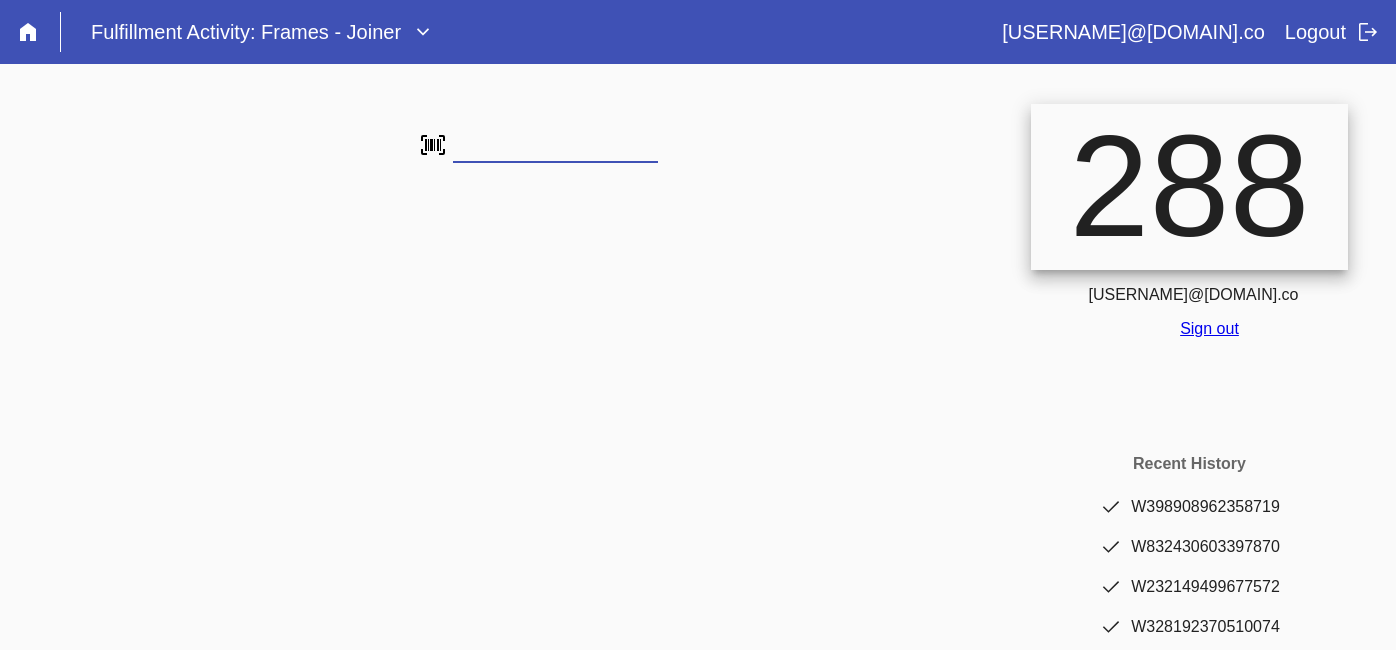 scroll, scrollTop: 0, scrollLeft: 0, axis: both 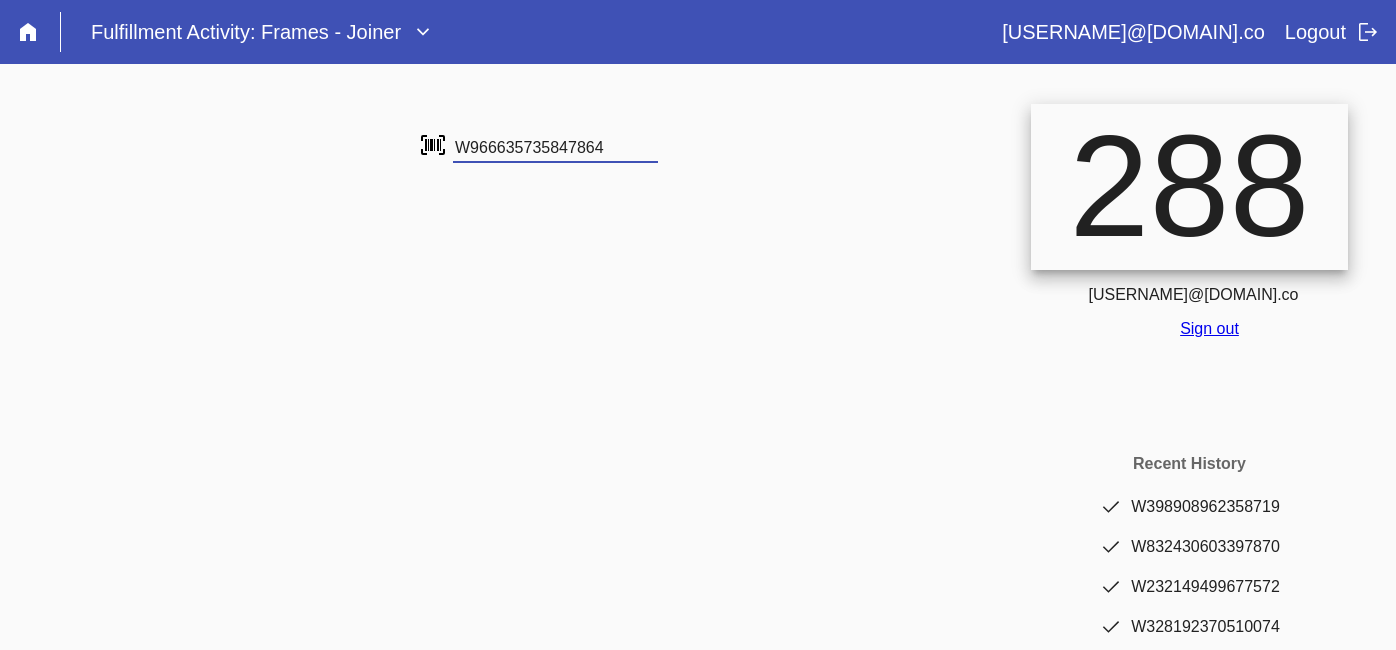 type on "W966635735847864" 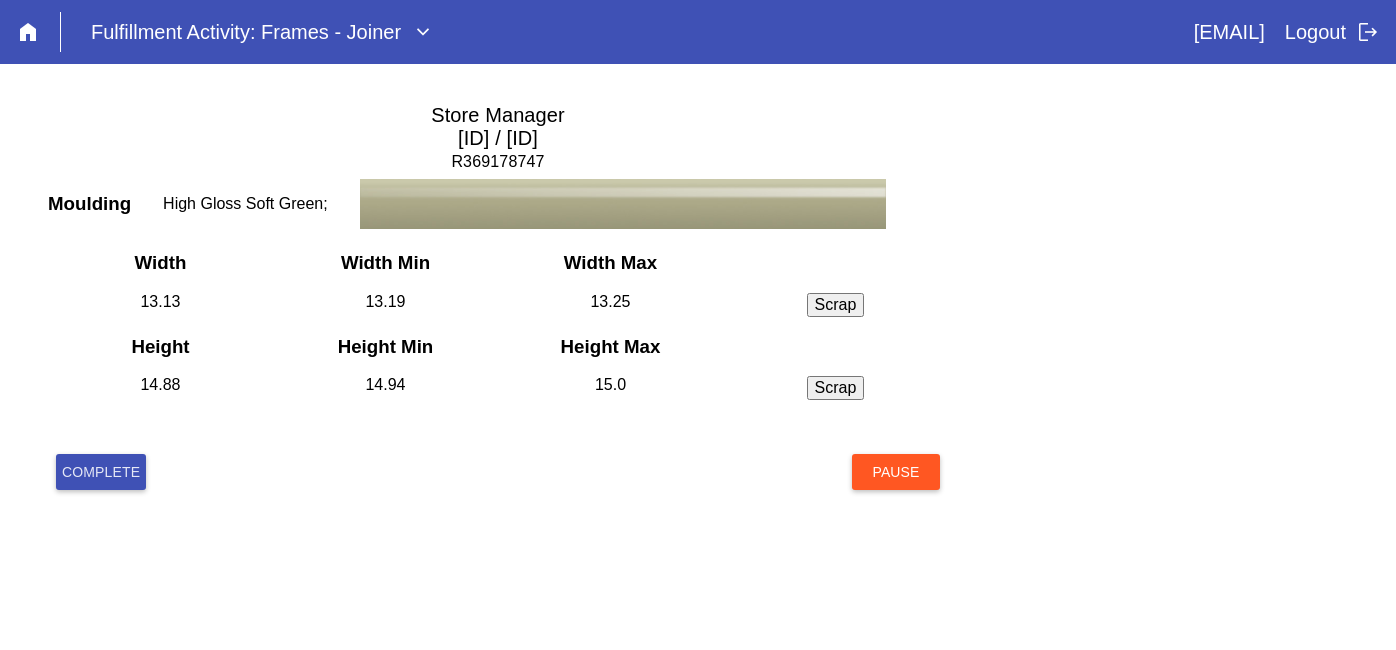 scroll, scrollTop: 0, scrollLeft: 0, axis: both 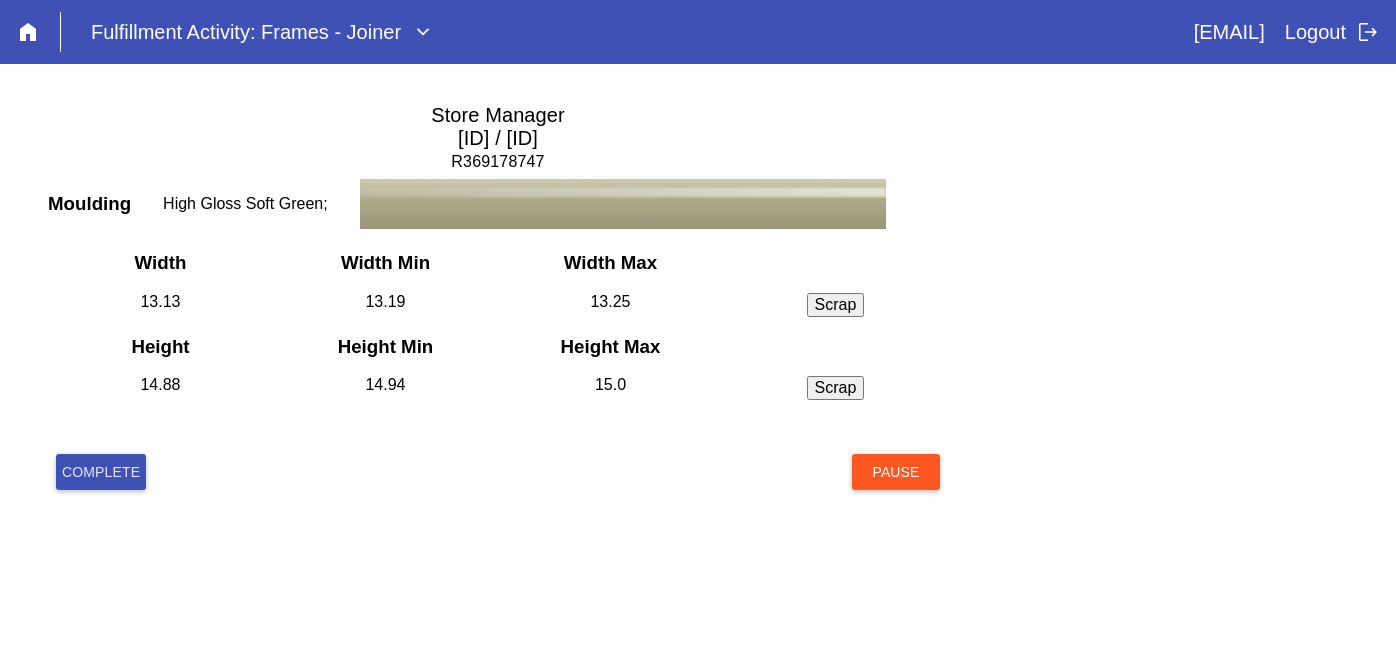 click on "Complete" at bounding box center (101, 472) 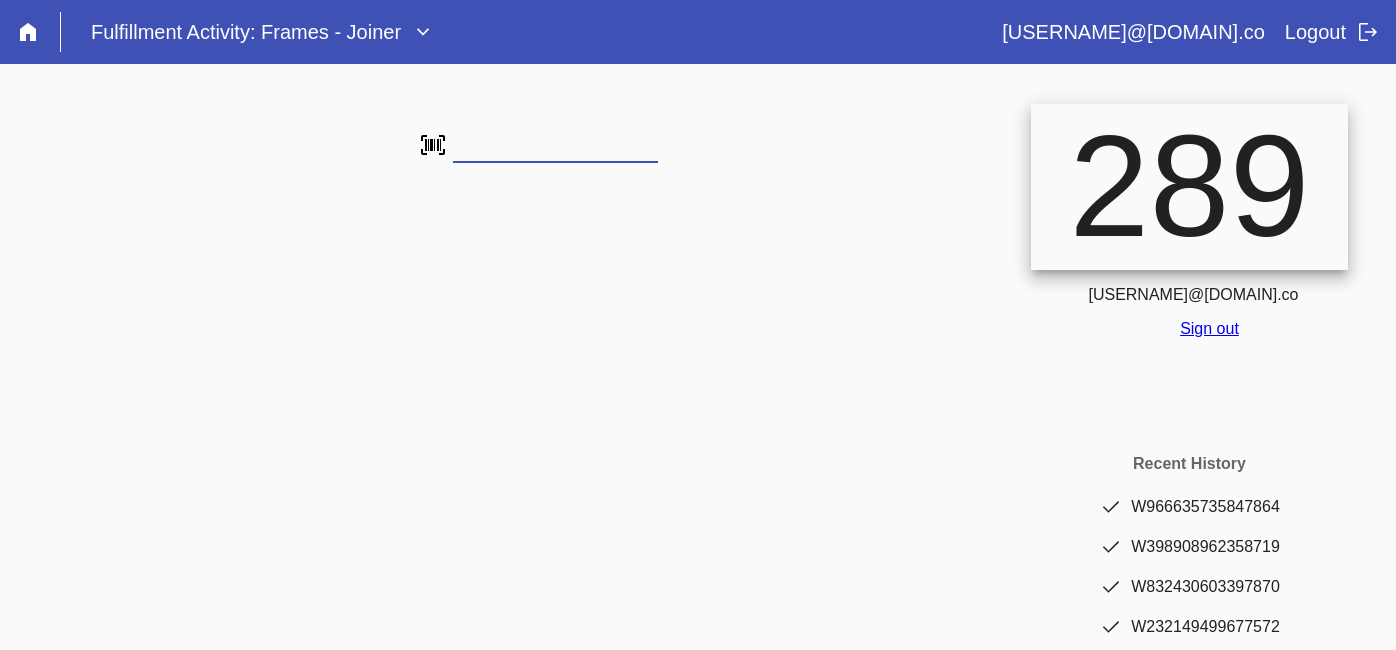 scroll, scrollTop: 0, scrollLeft: 0, axis: both 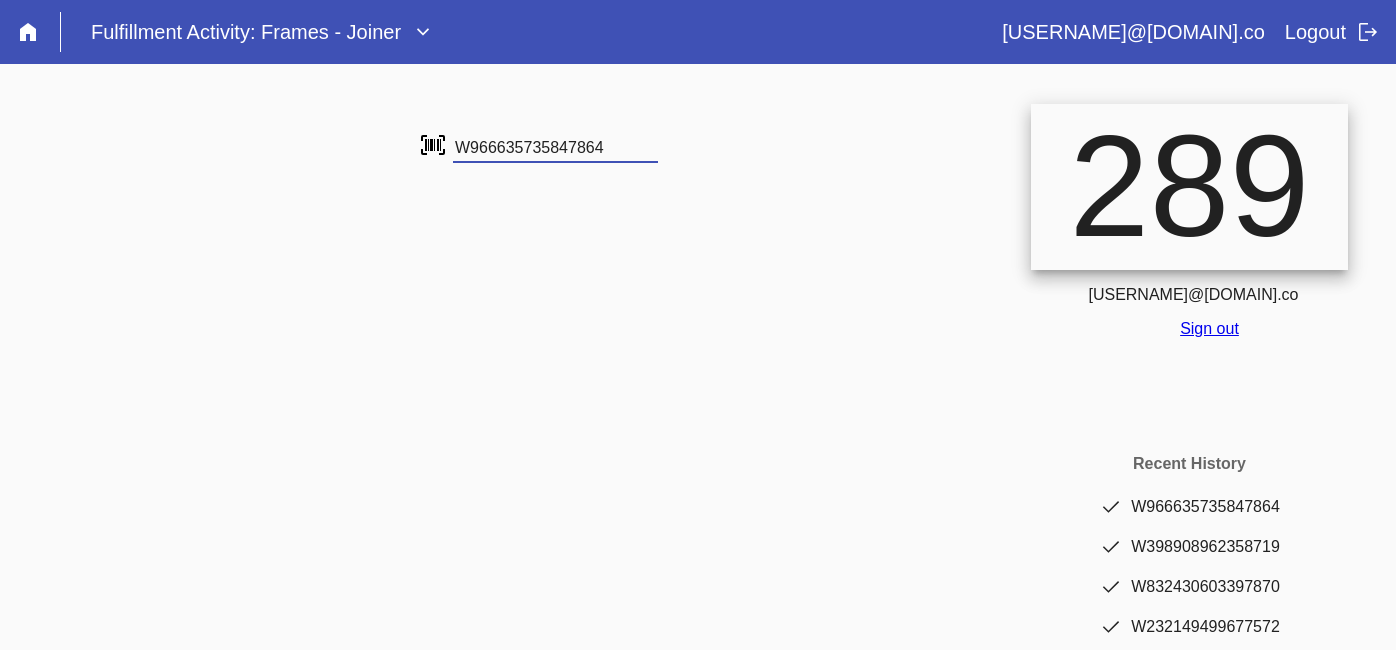 type on "W966635735847864" 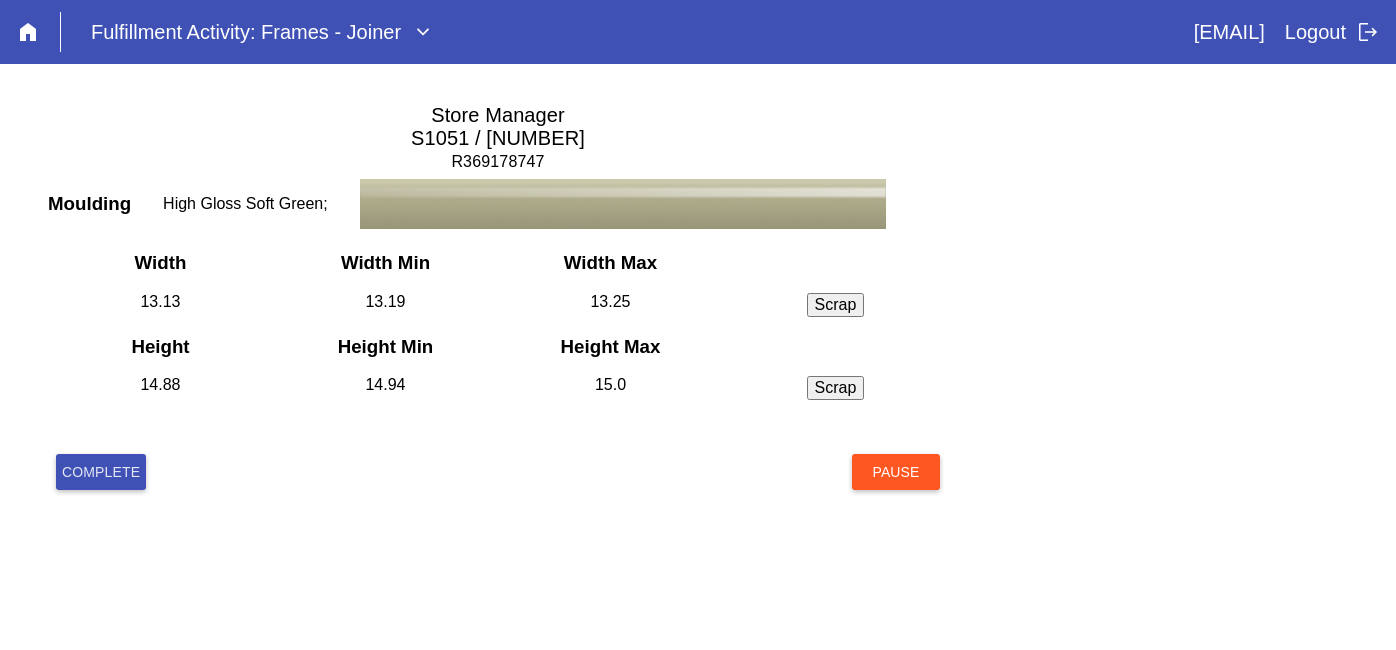 scroll, scrollTop: 0, scrollLeft: 0, axis: both 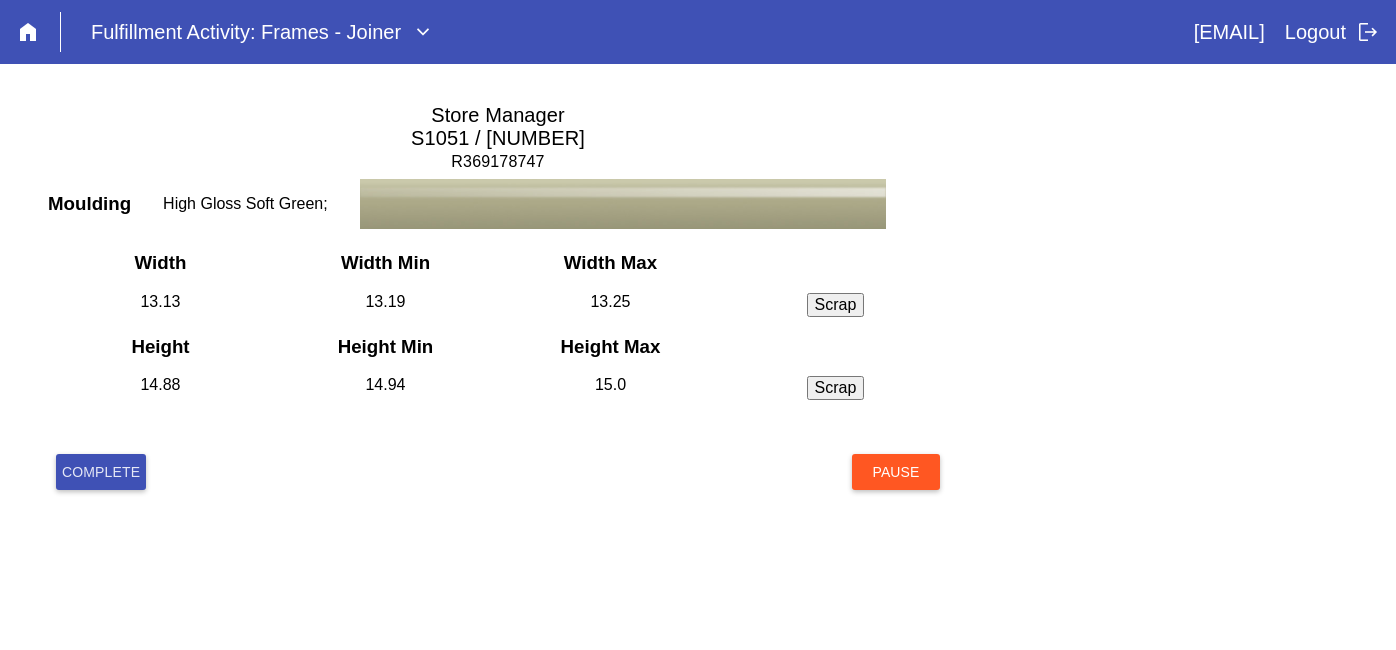 click on "Complete" at bounding box center (101, 472) 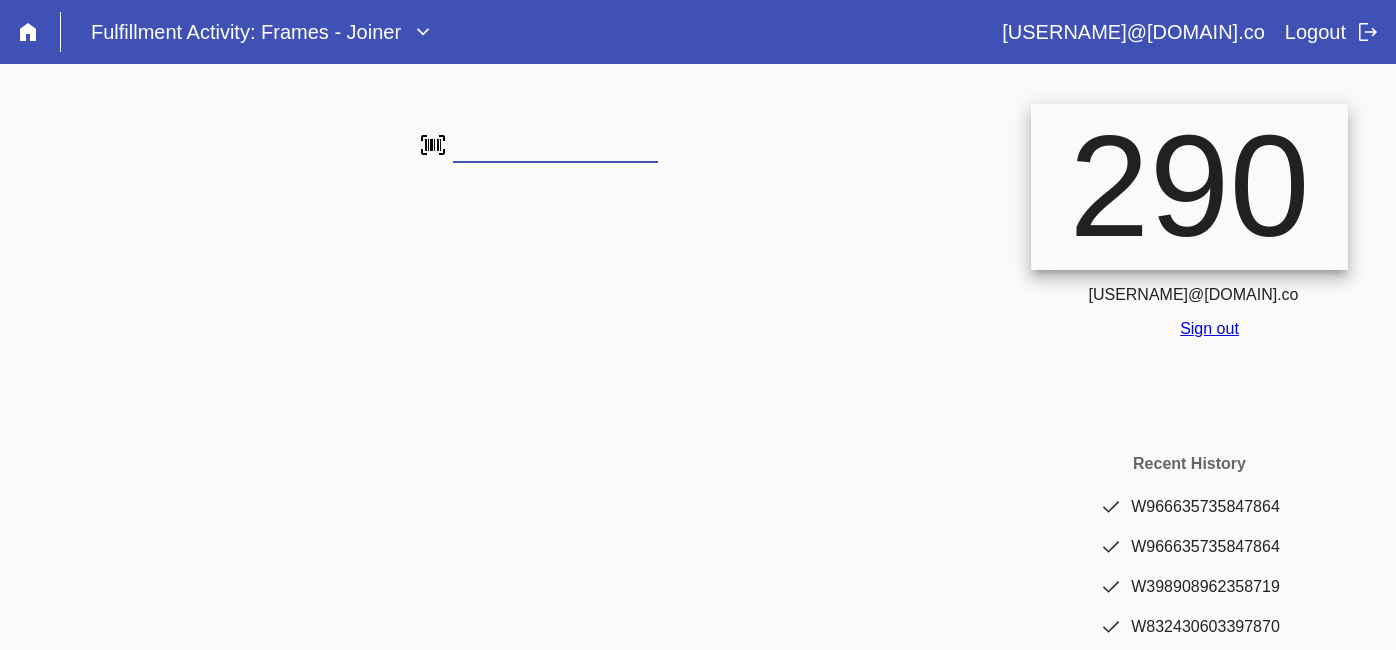 scroll, scrollTop: 0, scrollLeft: 0, axis: both 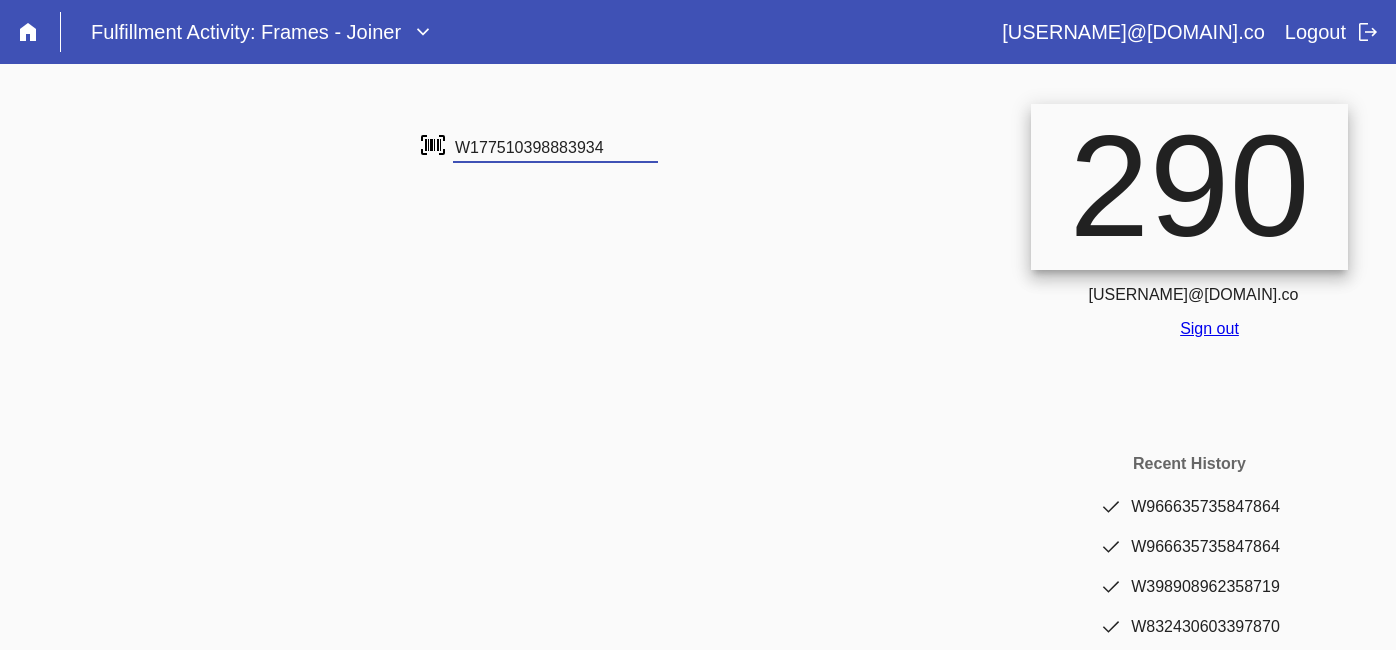 type on "W177510398883934" 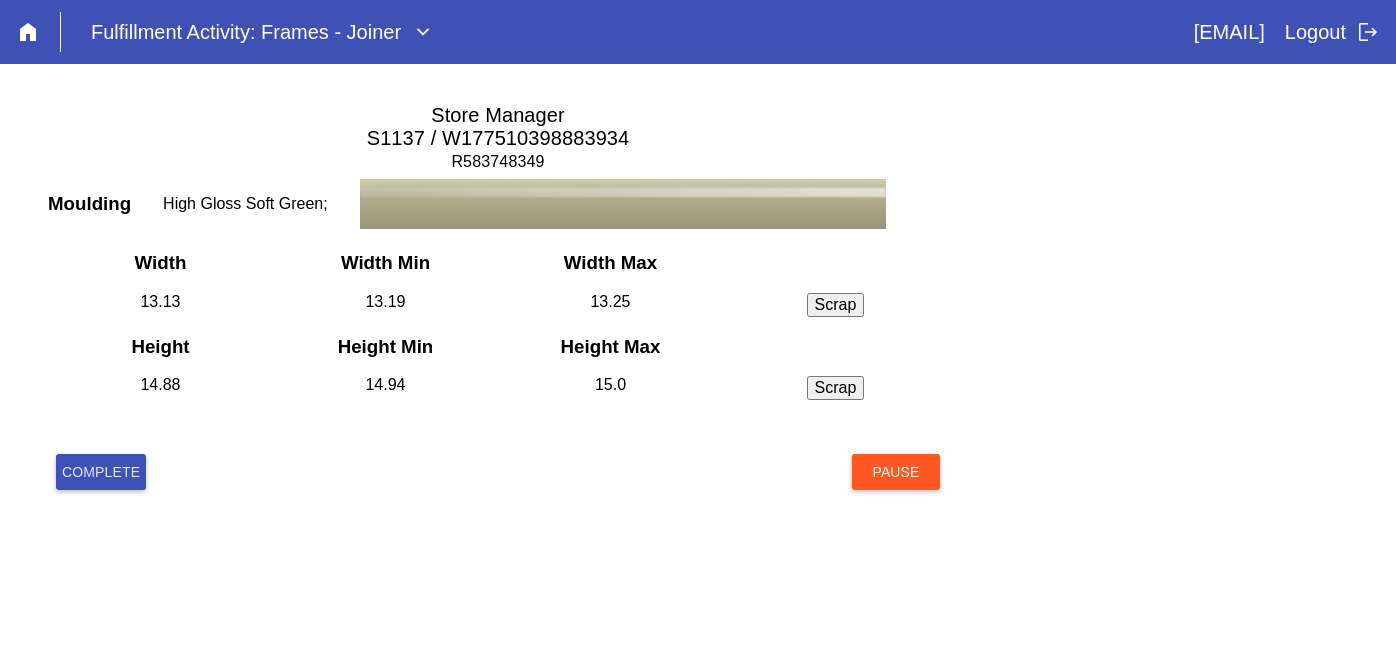 scroll, scrollTop: 0, scrollLeft: 0, axis: both 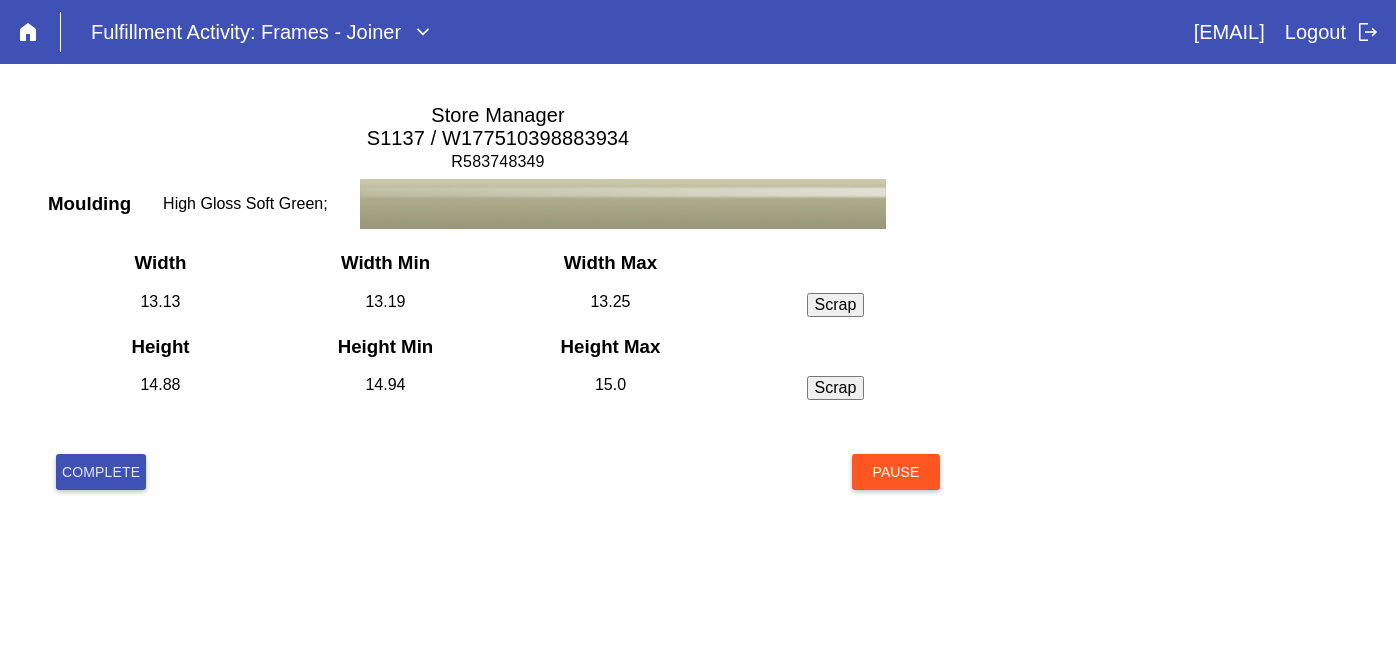 click on "Complete" at bounding box center [101, 472] 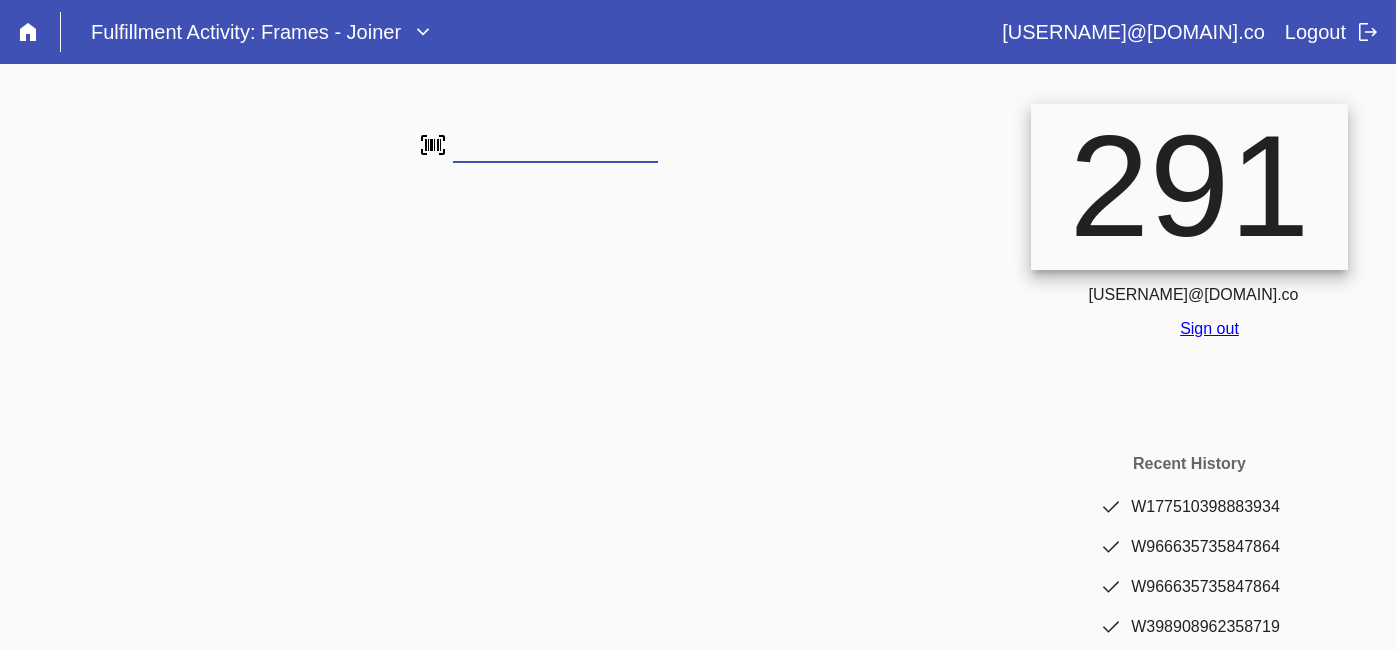 scroll, scrollTop: 0, scrollLeft: 0, axis: both 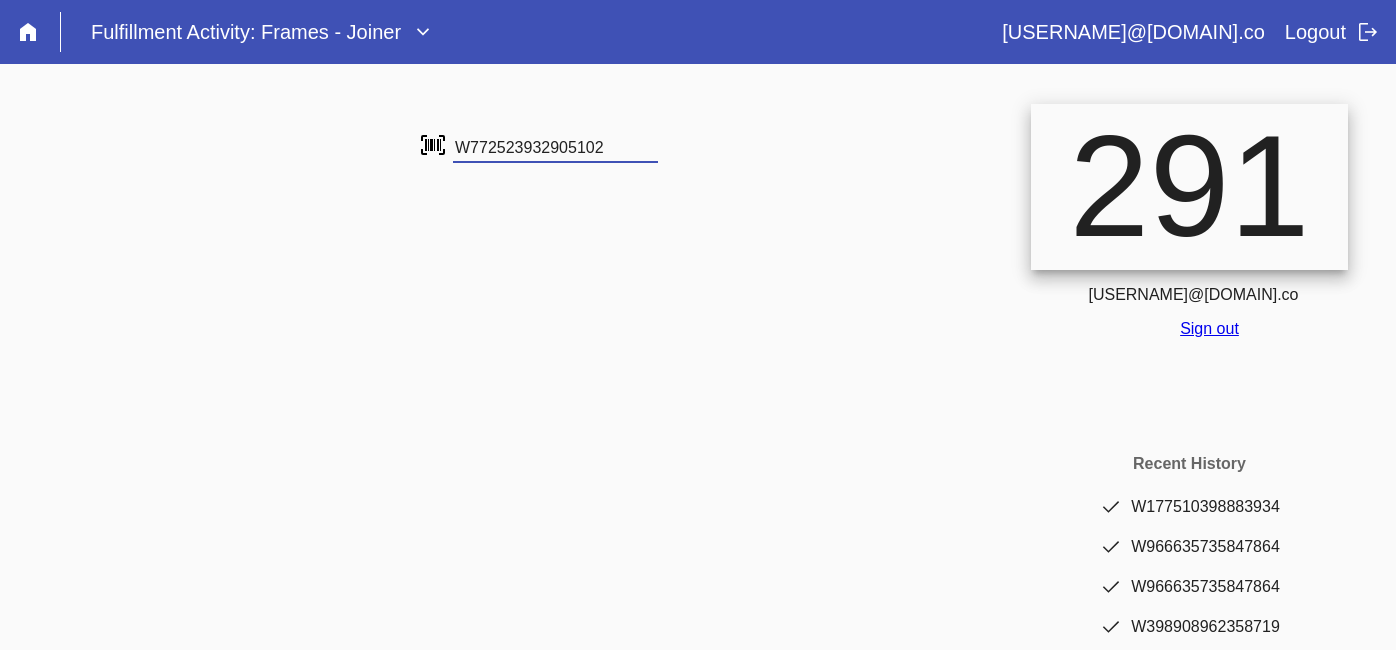 type on "W772523932905102" 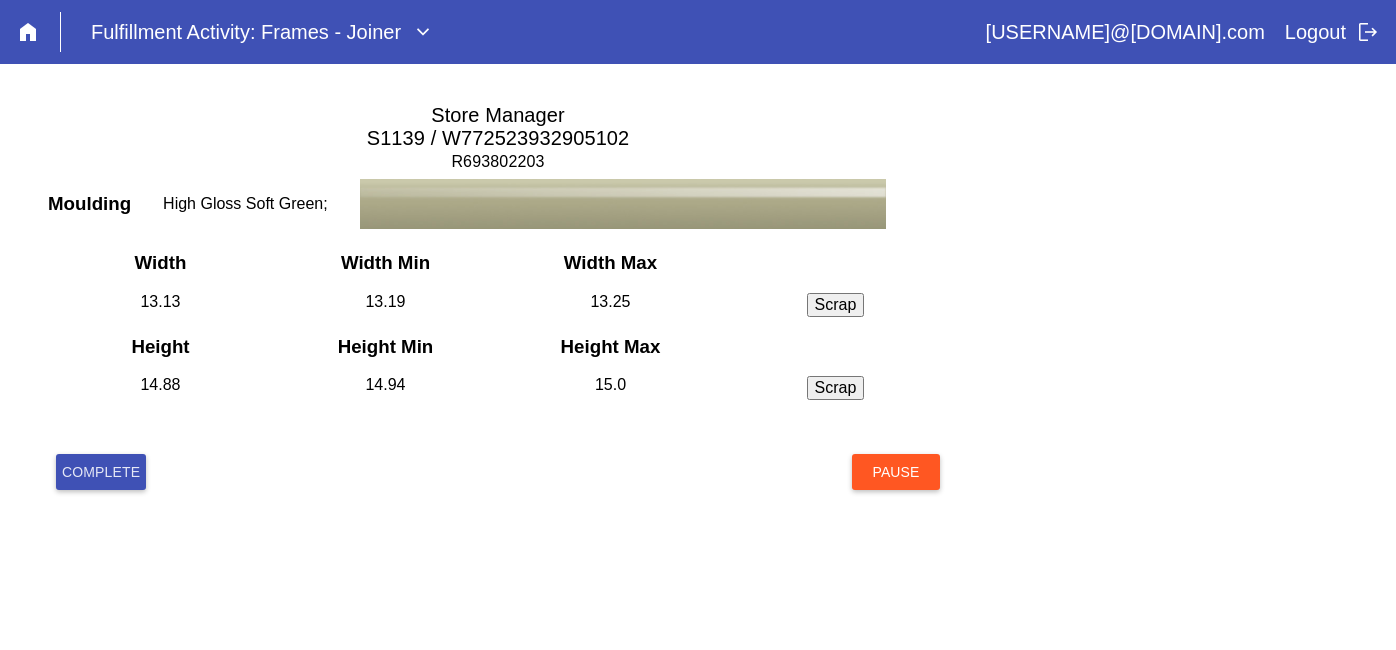 scroll, scrollTop: 0, scrollLeft: 0, axis: both 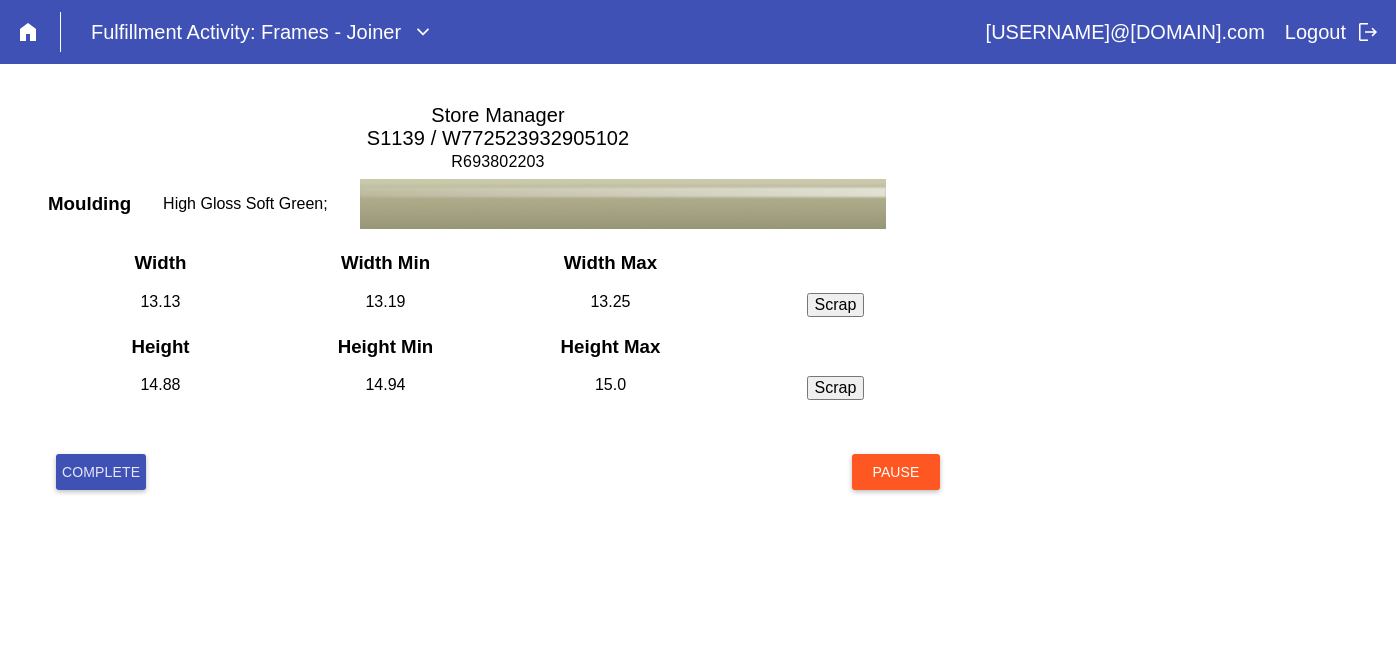 click on "Complete" at bounding box center [101, 472] 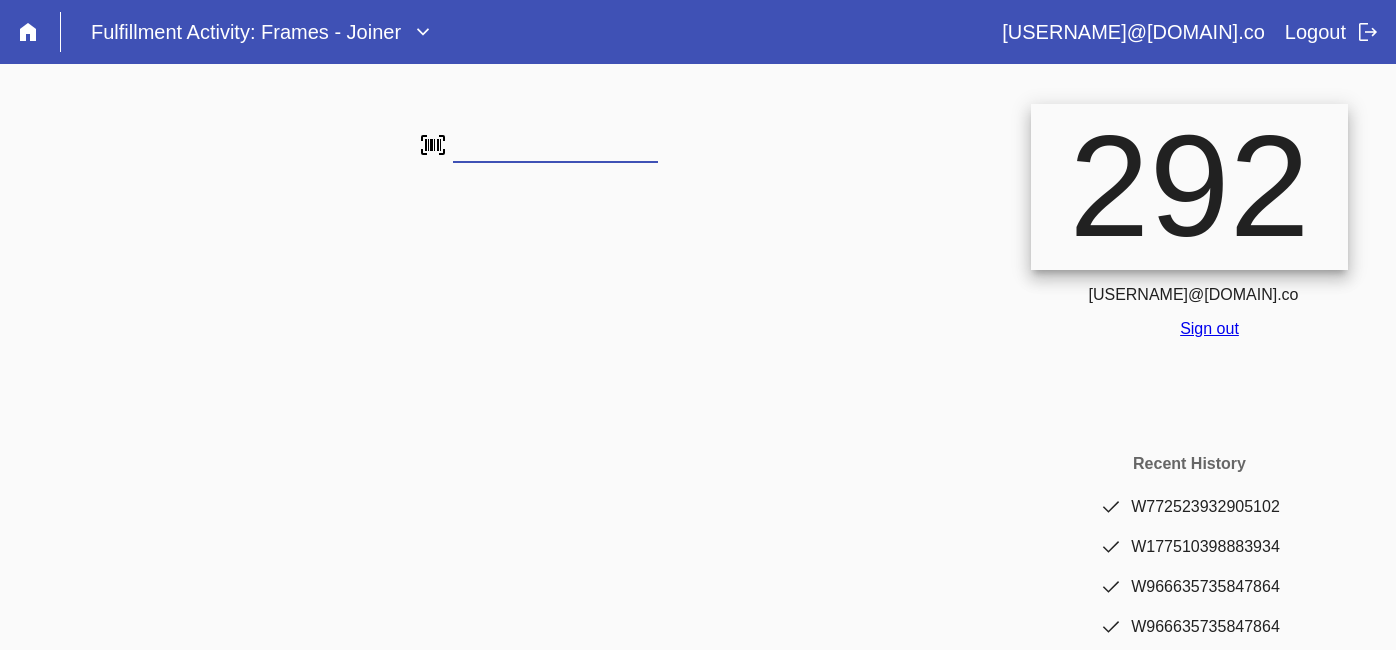 scroll, scrollTop: 0, scrollLeft: 0, axis: both 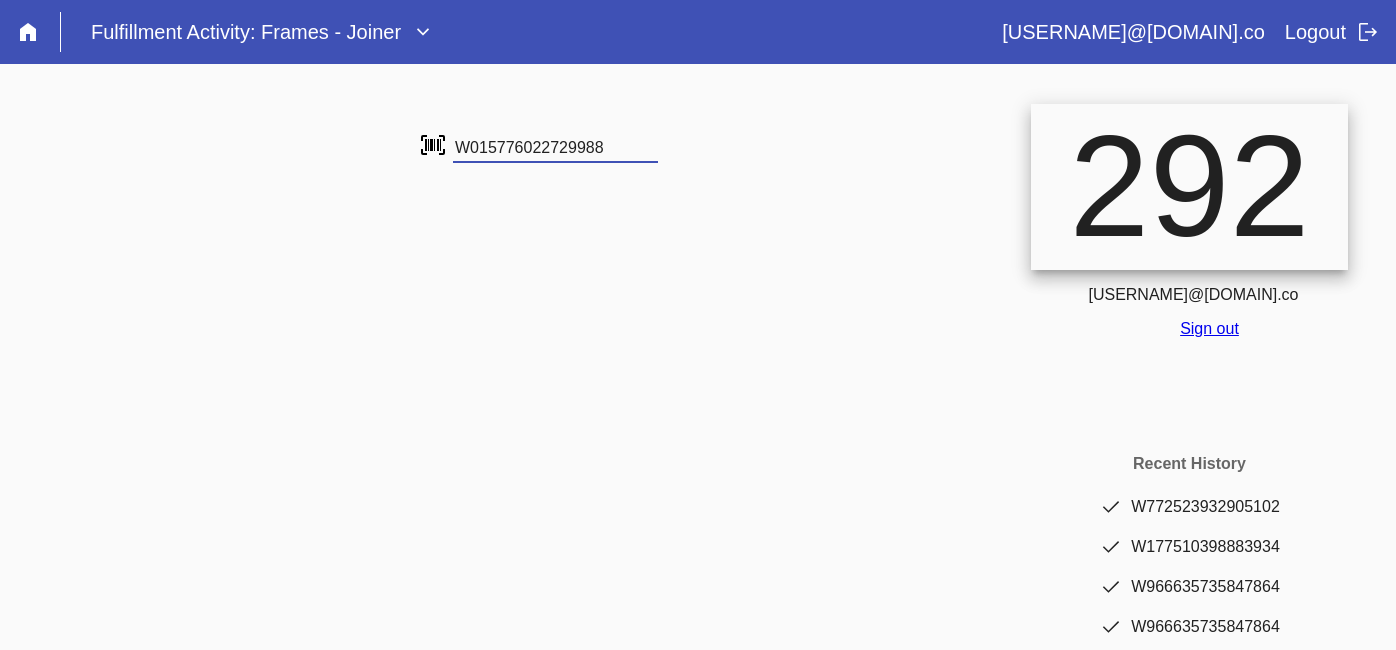 type on "W015776022729988" 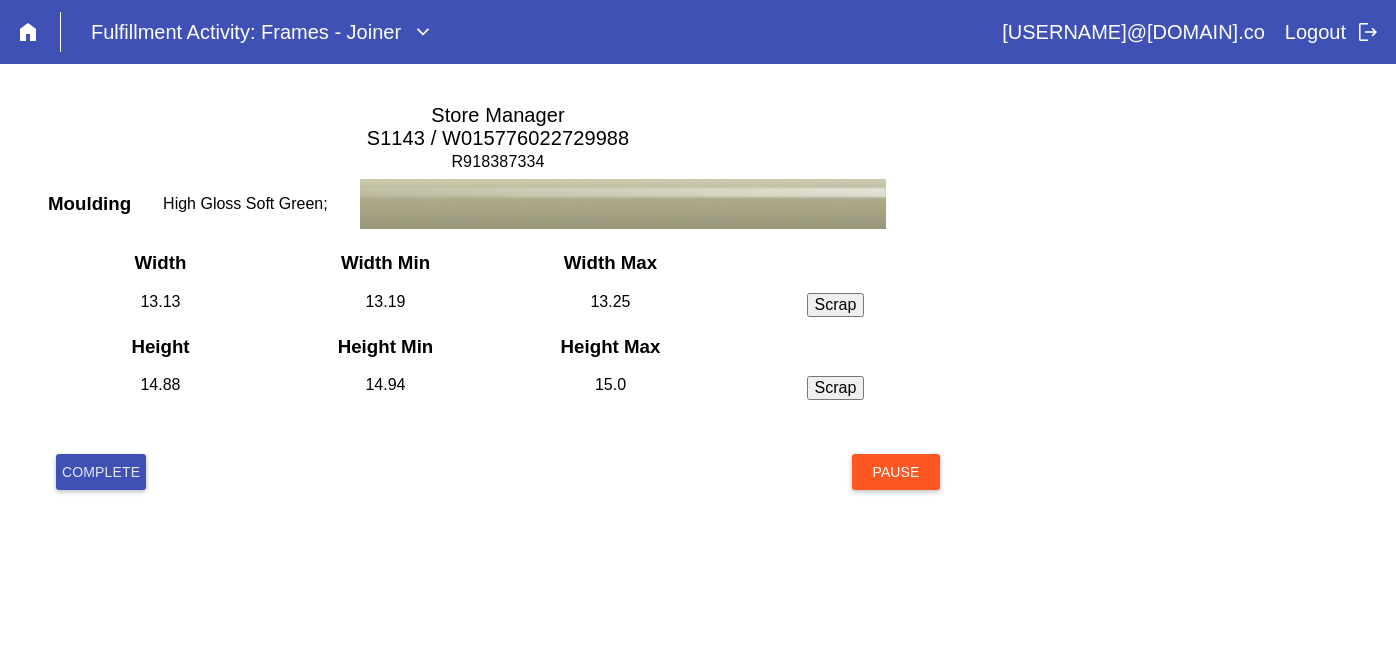 scroll, scrollTop: 0, scrollLeft: 0, axis: both 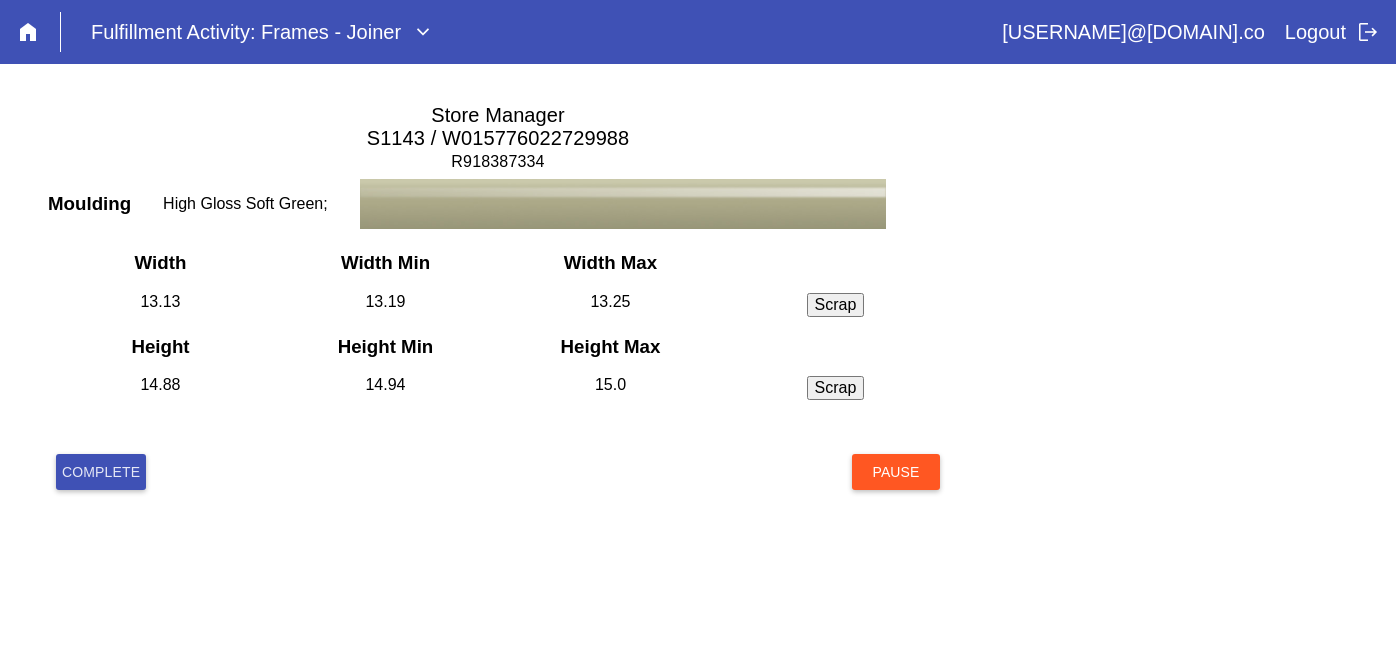 click on "Complete" at bounding box center [101, 472] 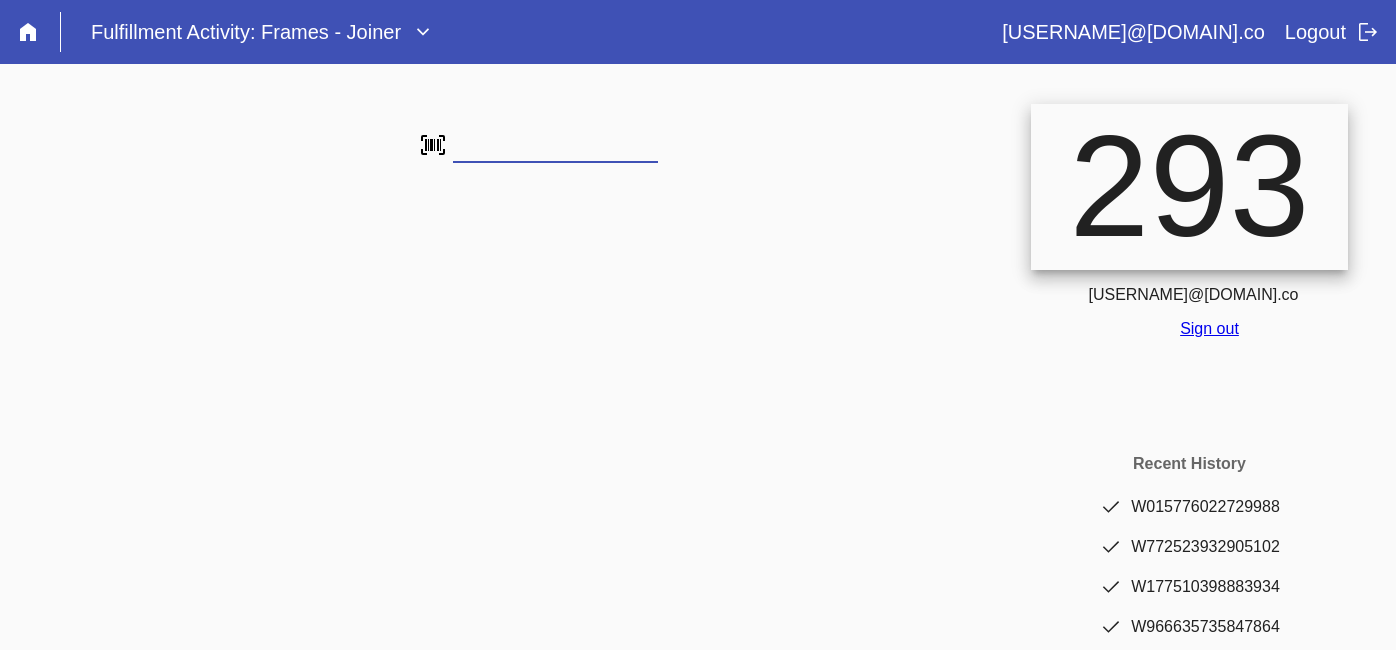 scroll, scrollTop: 0, scrollLeft: 0, axis: both 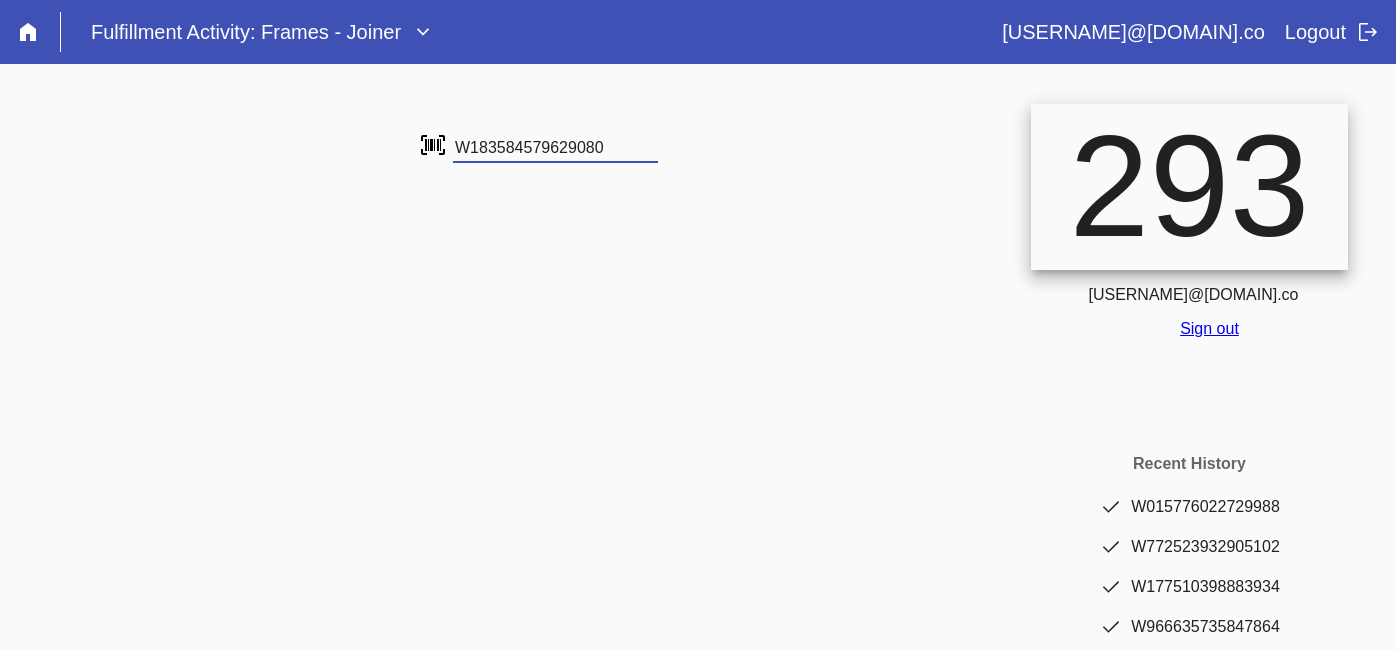 type on "W183584579629080" 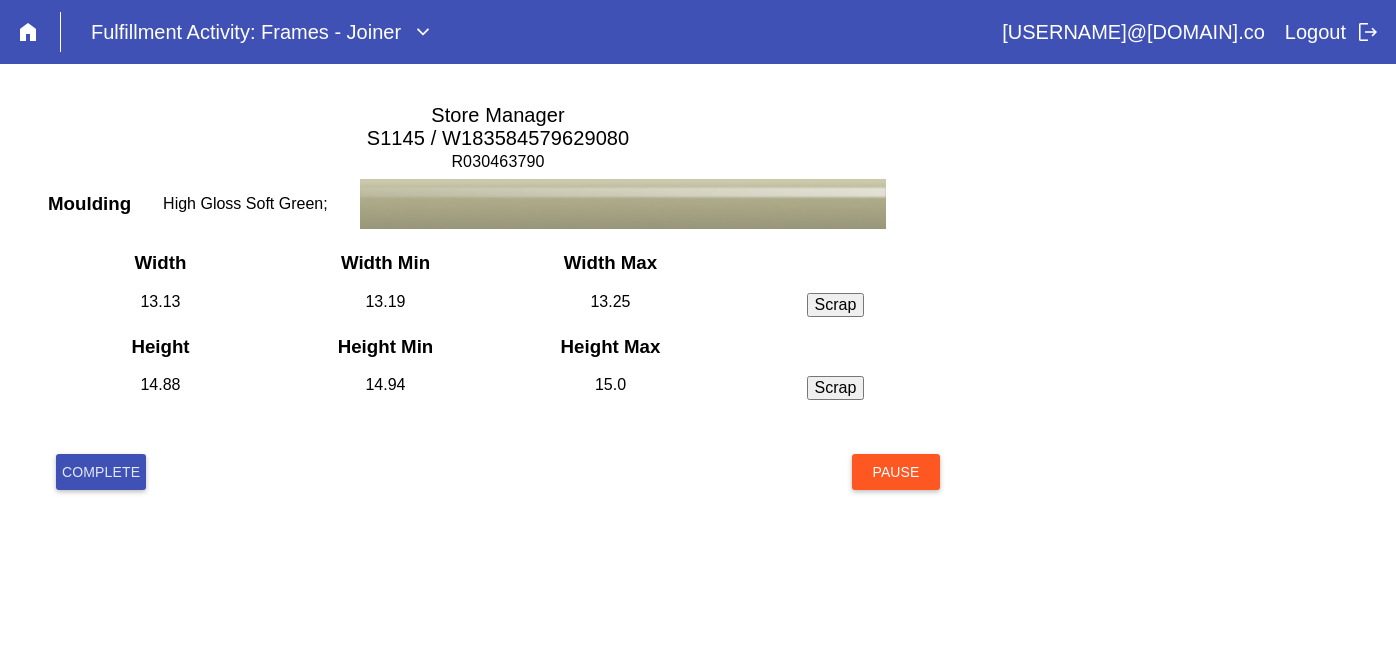 scroll, scrollTop: 0, scrollLeft: 0, axis: both 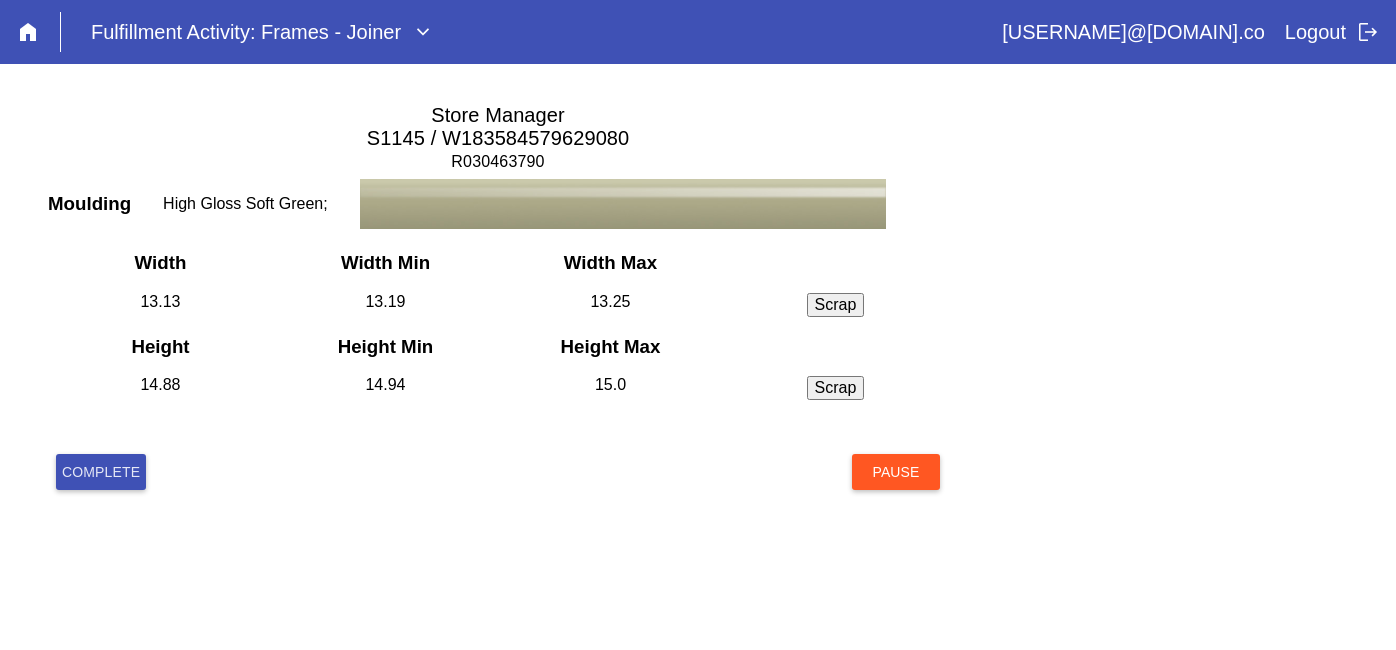 click on "Complete" at bounding box center (101, 472) 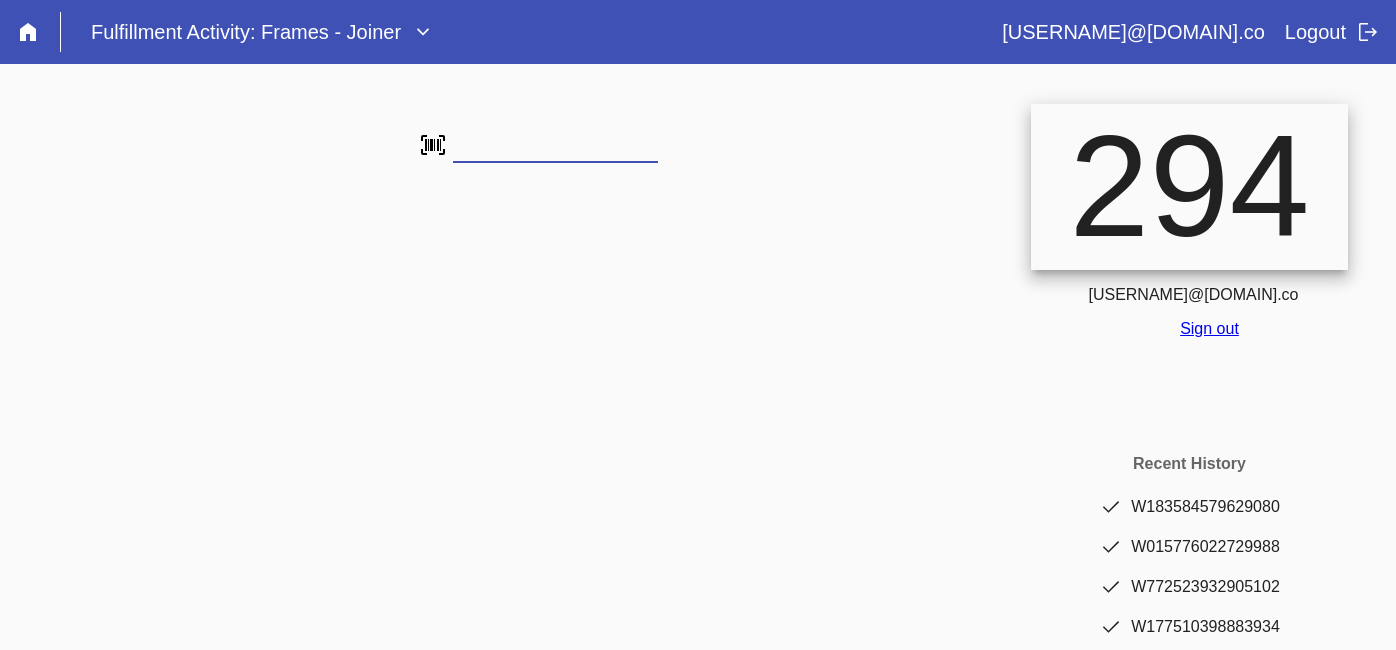 scroll, scrollTop: 0, scrollLeft: 0, axis: both 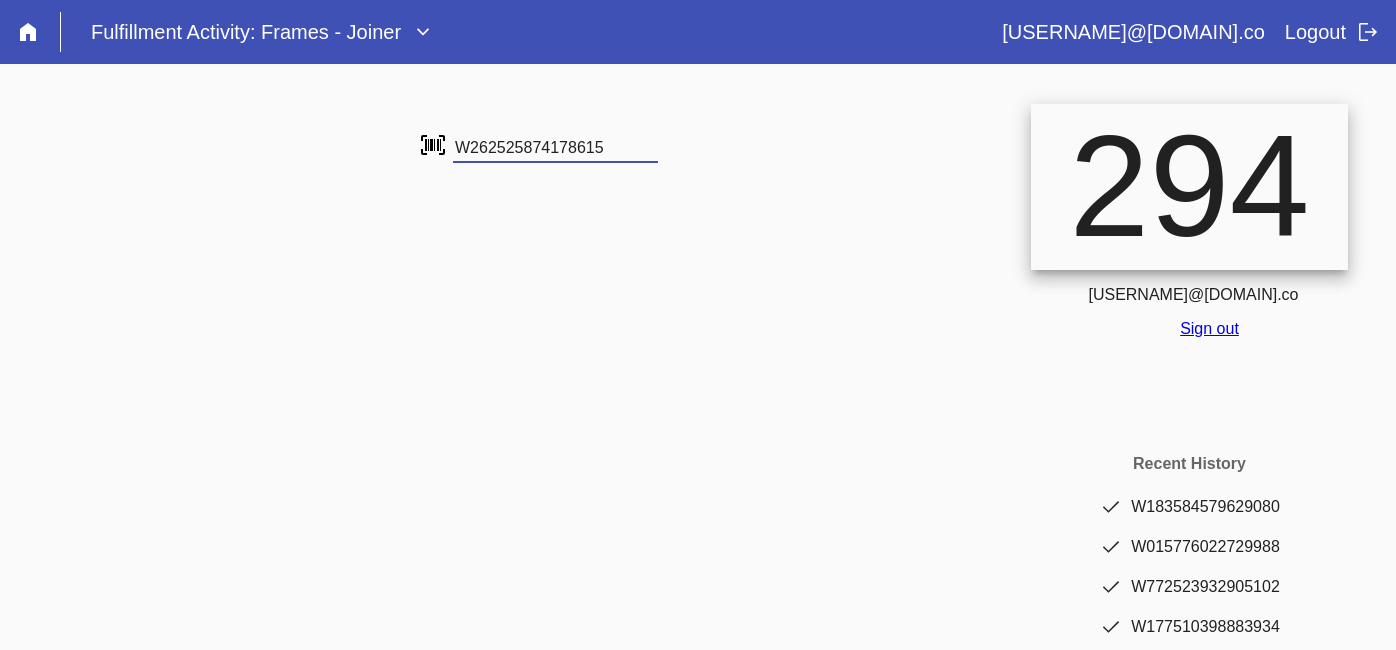 type on "W262525874178615" 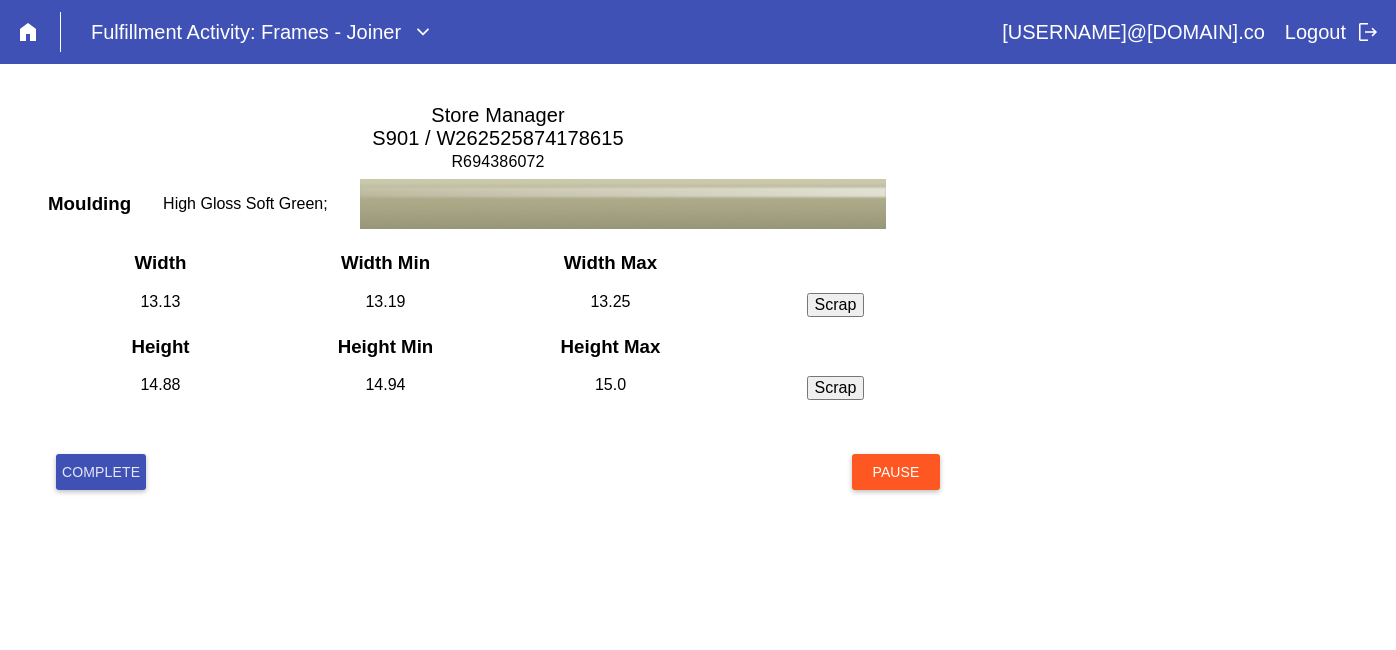 scroll, scrollTop: 0, scrollLeft: 0, axis: both 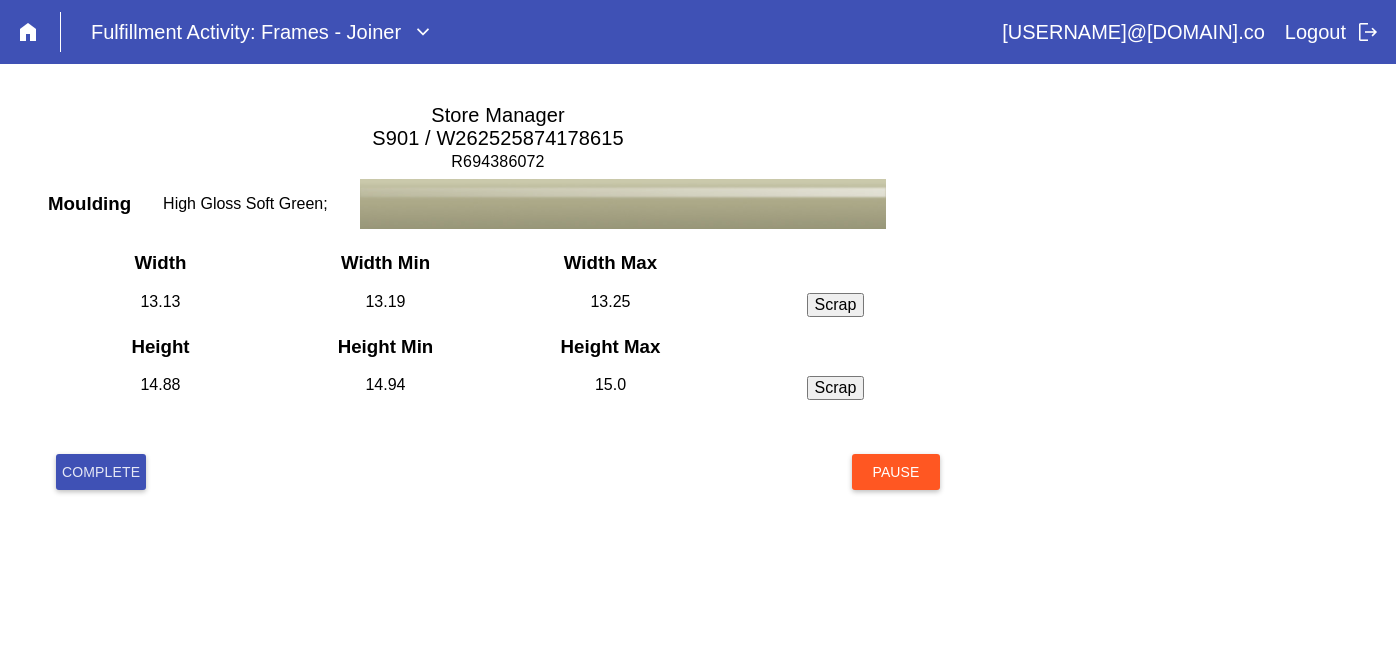 click on "Complete" at bounding box center [101, 472] 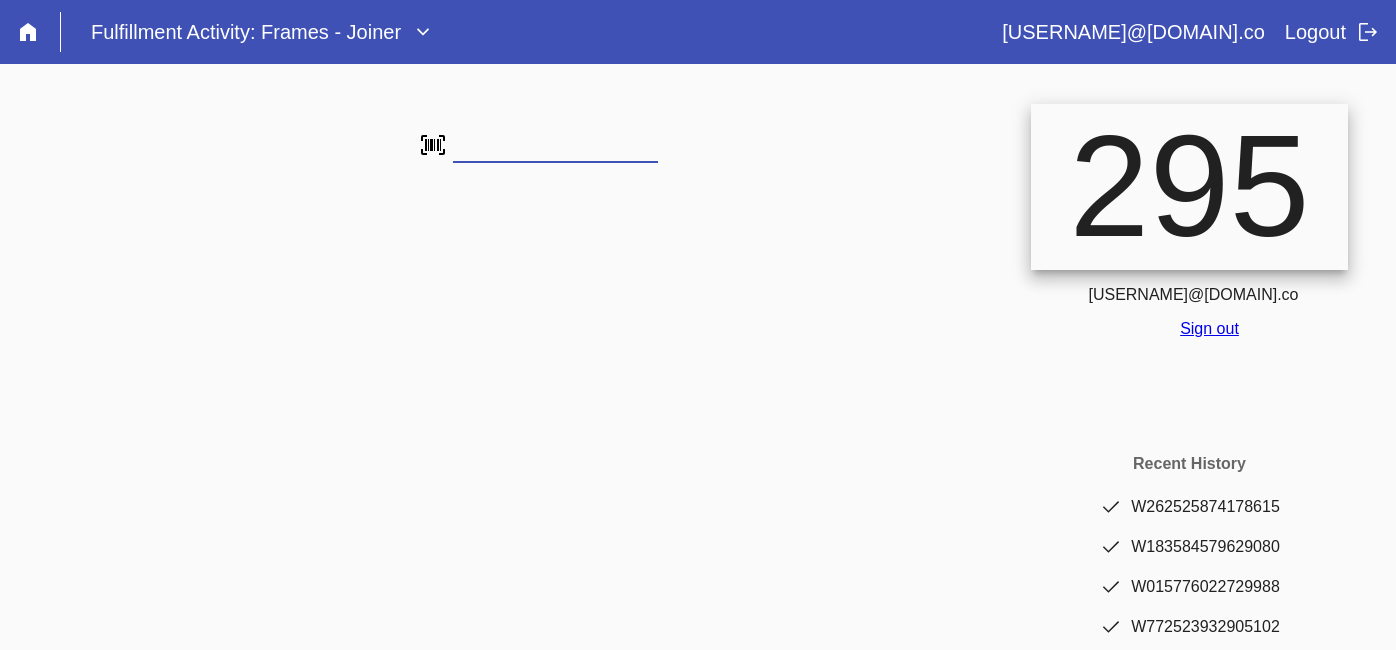 scroll, scrollTop: 0, scrollLeft: 0, axis: both 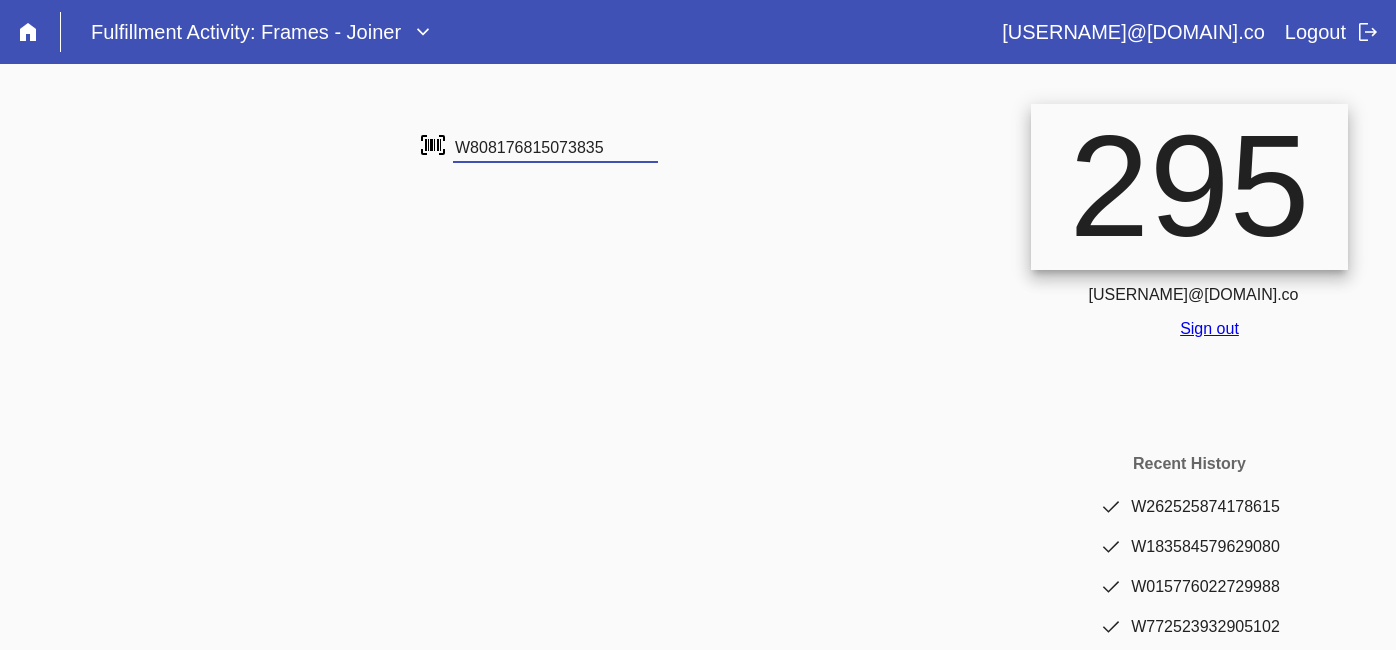 type on "W808176815073835" 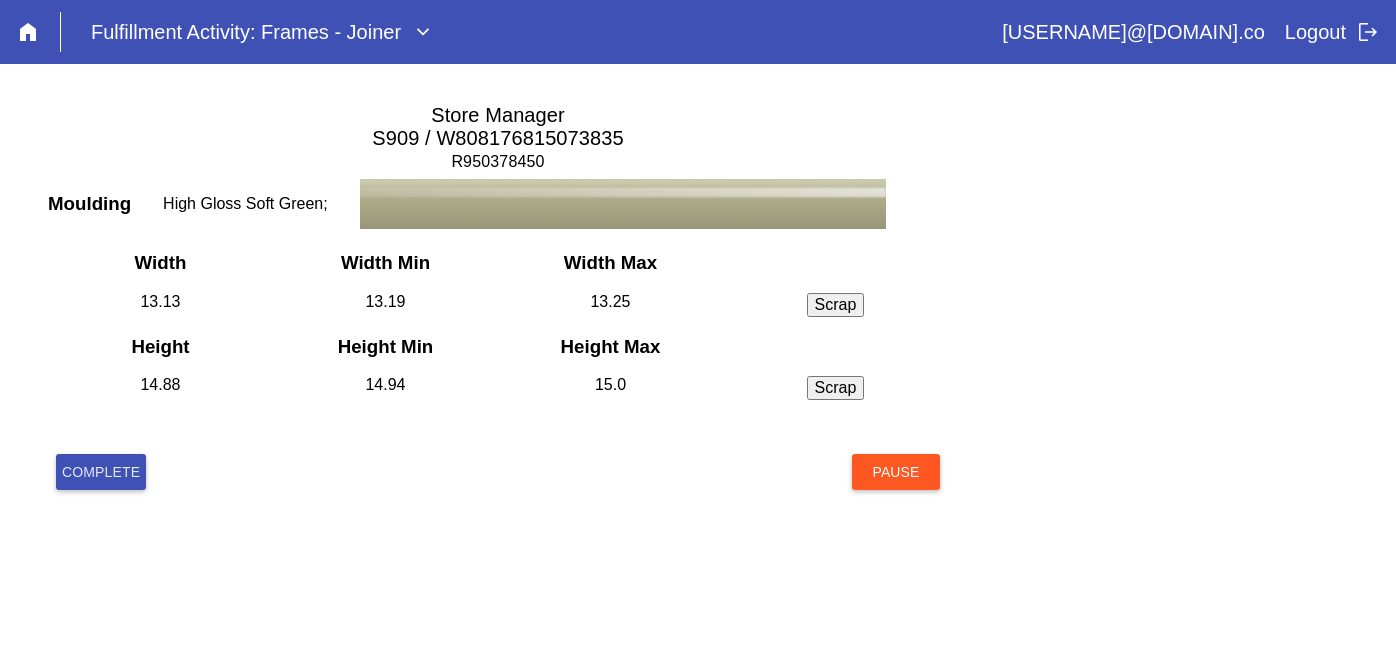 scroll, scrollTop: 0, scrollLeft: 0, axis: both 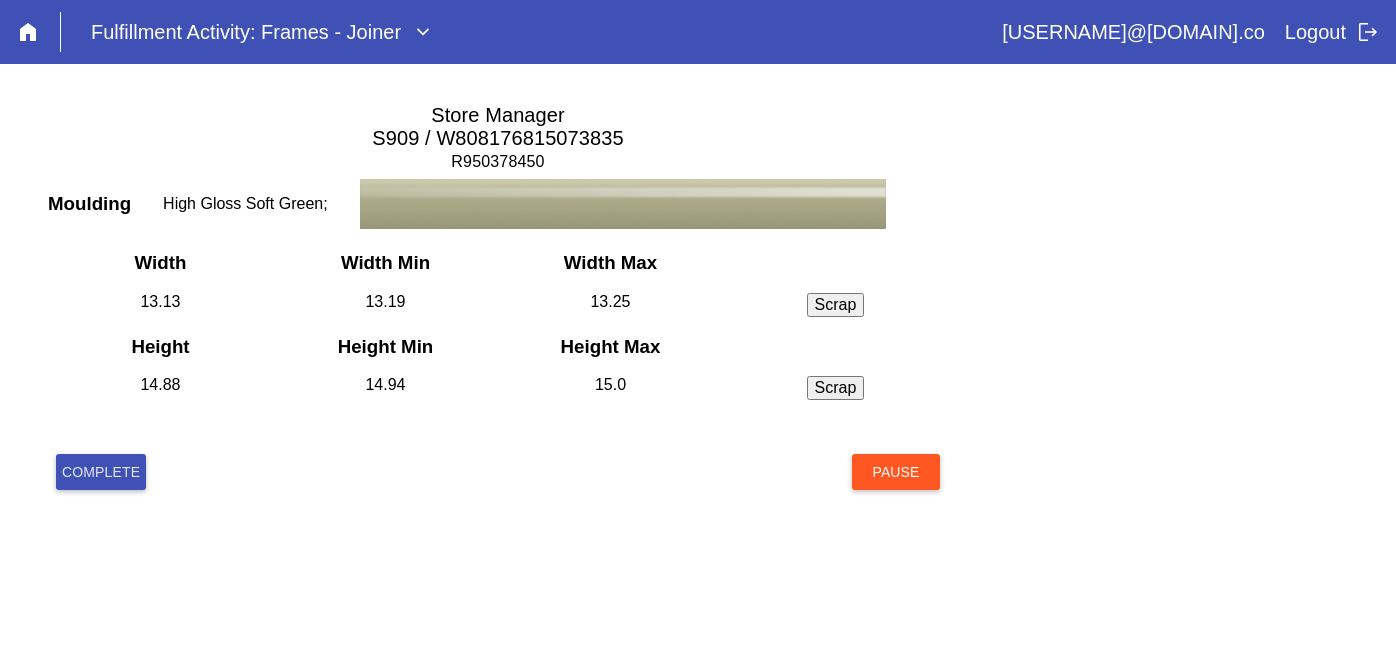 click on "Complete" at bounding box center [101, 472] 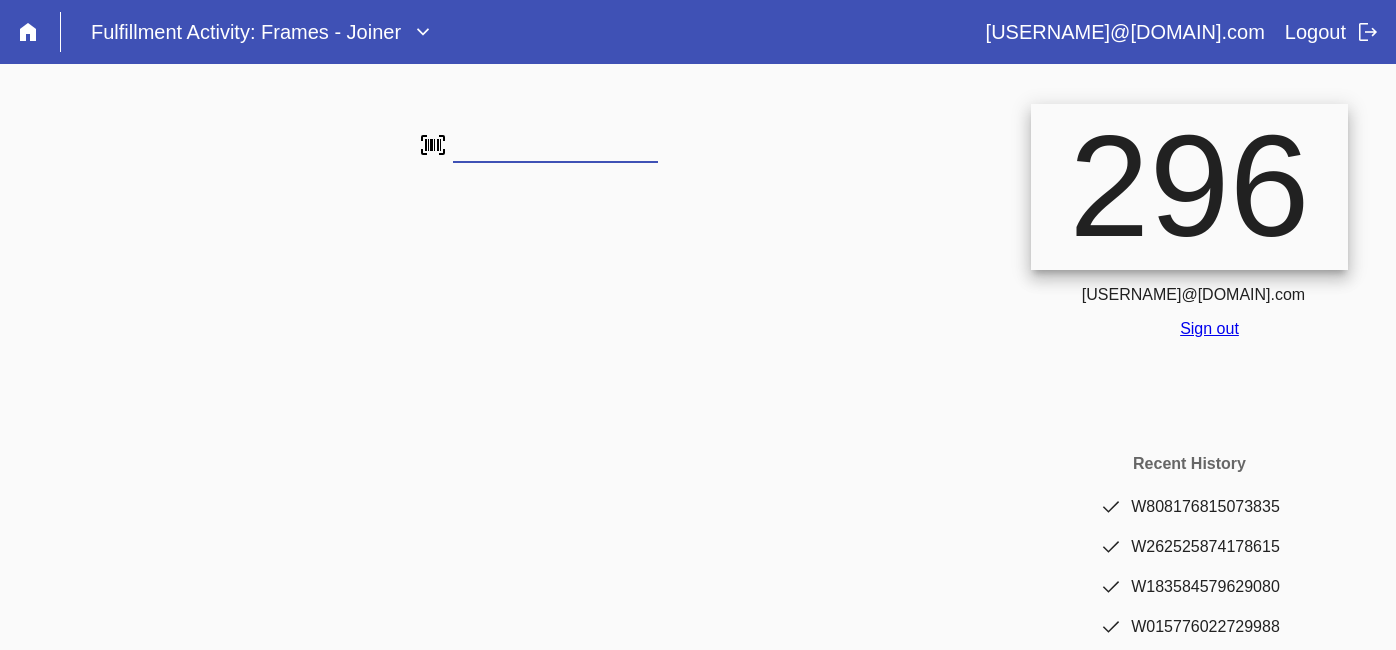 scroll, scrollTop: 0, scrollLeft: 0, axis: both 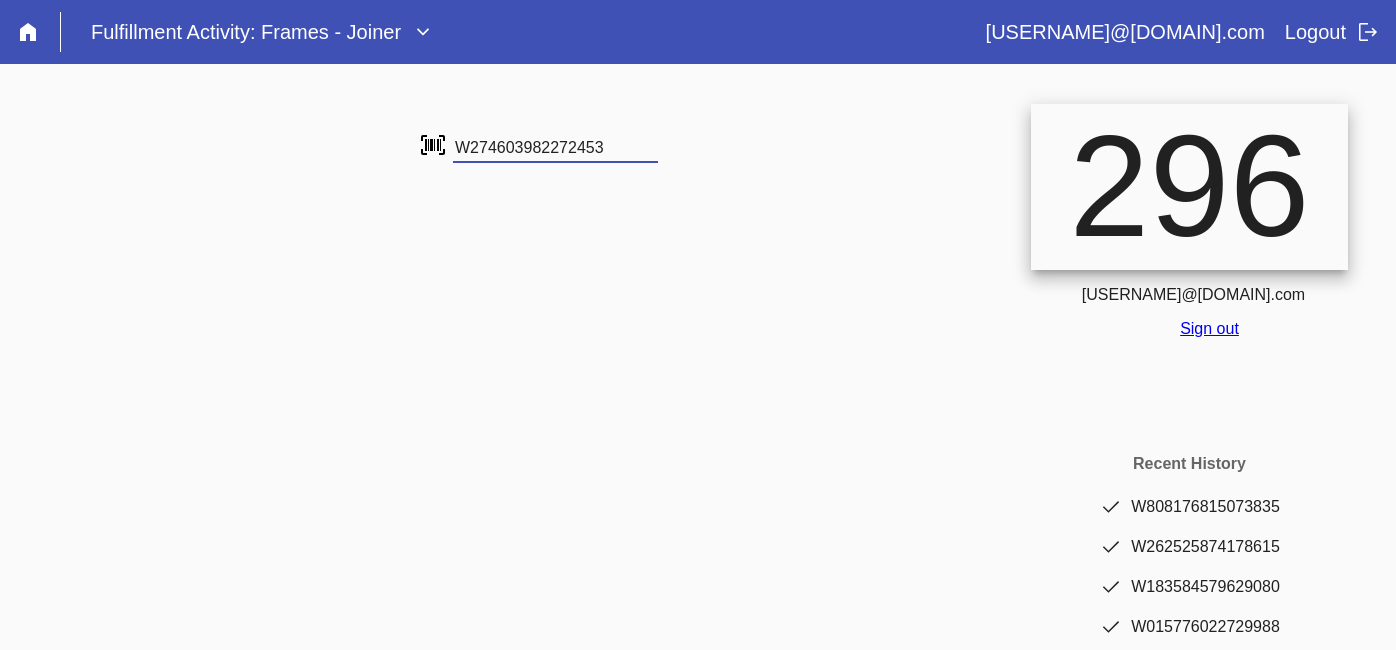 type on "W274603982272453" 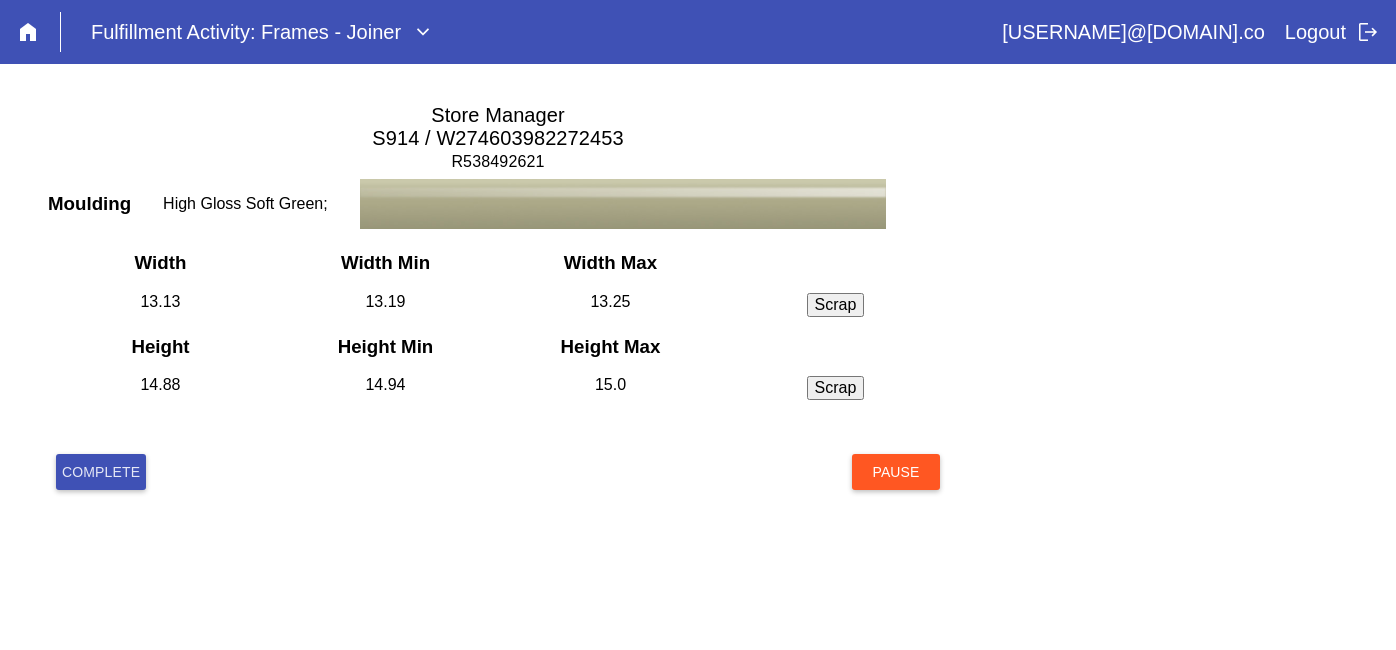 scroll, scrollTop: 0, scrollLeft: 0, axis: both 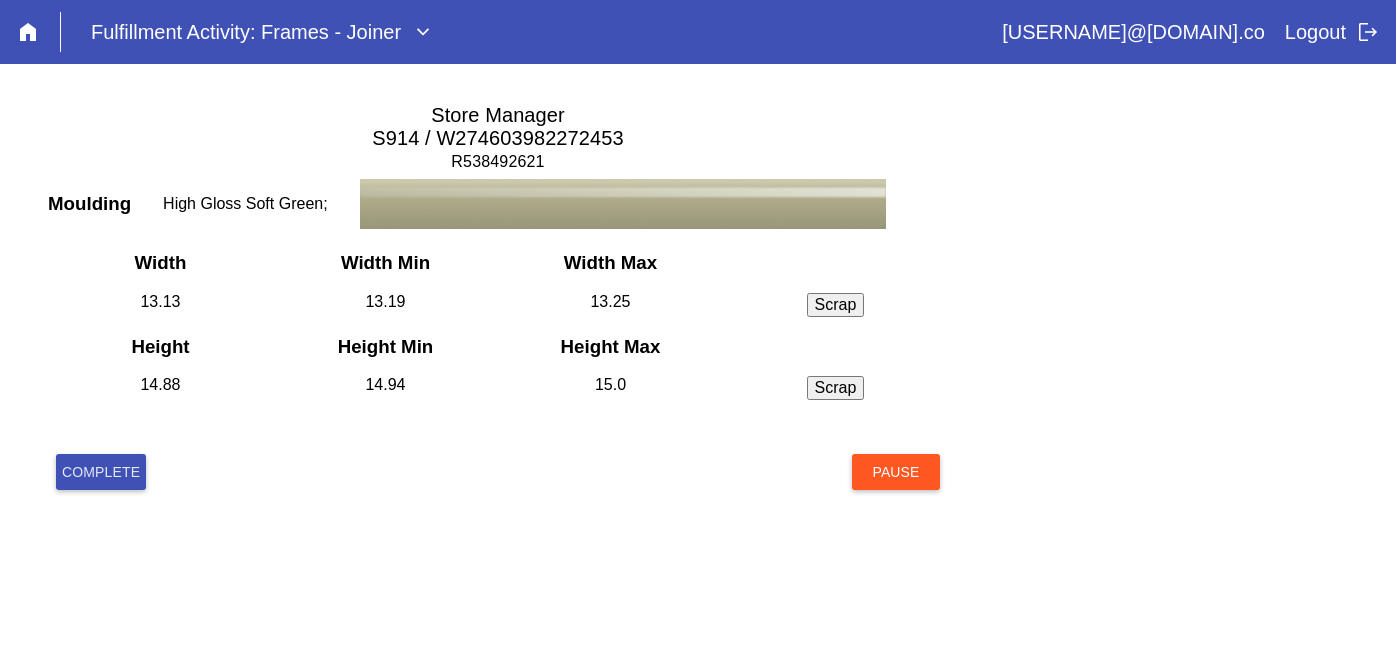 click on "Complete" at bounding box center (101, 472) 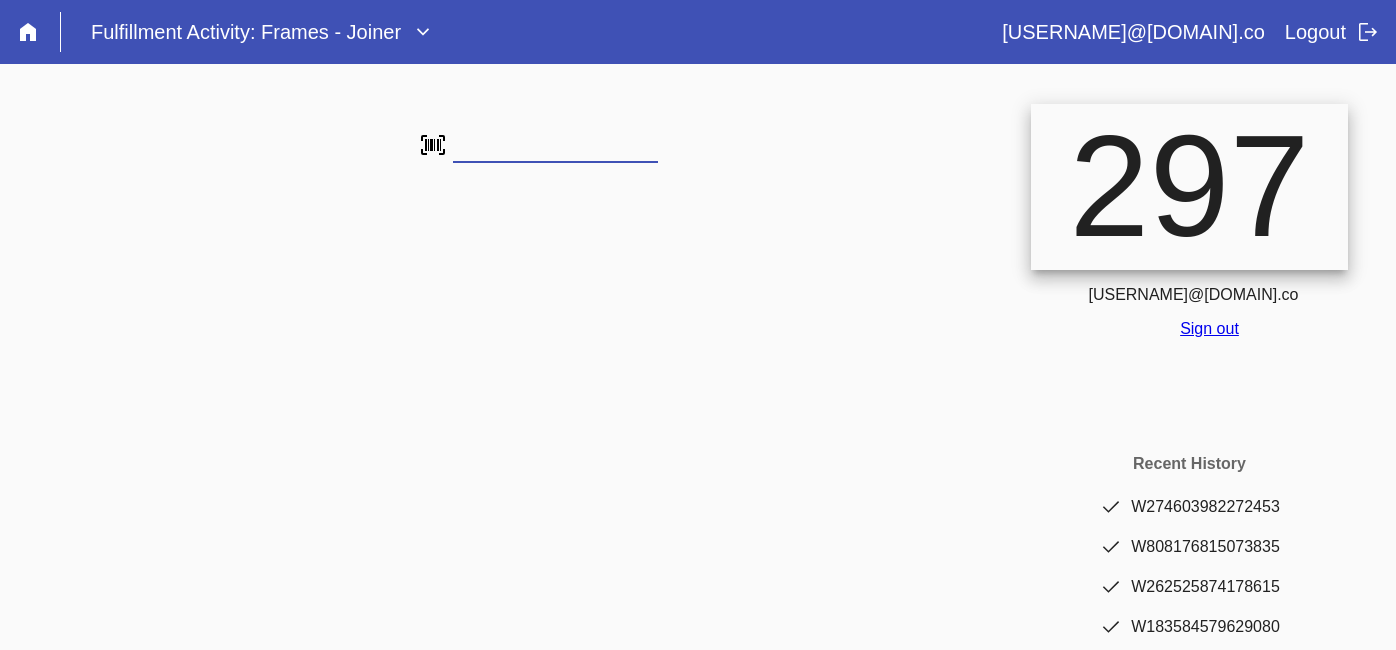 scroll, scrollTop: 0, scrollLeft: 0, axis: both 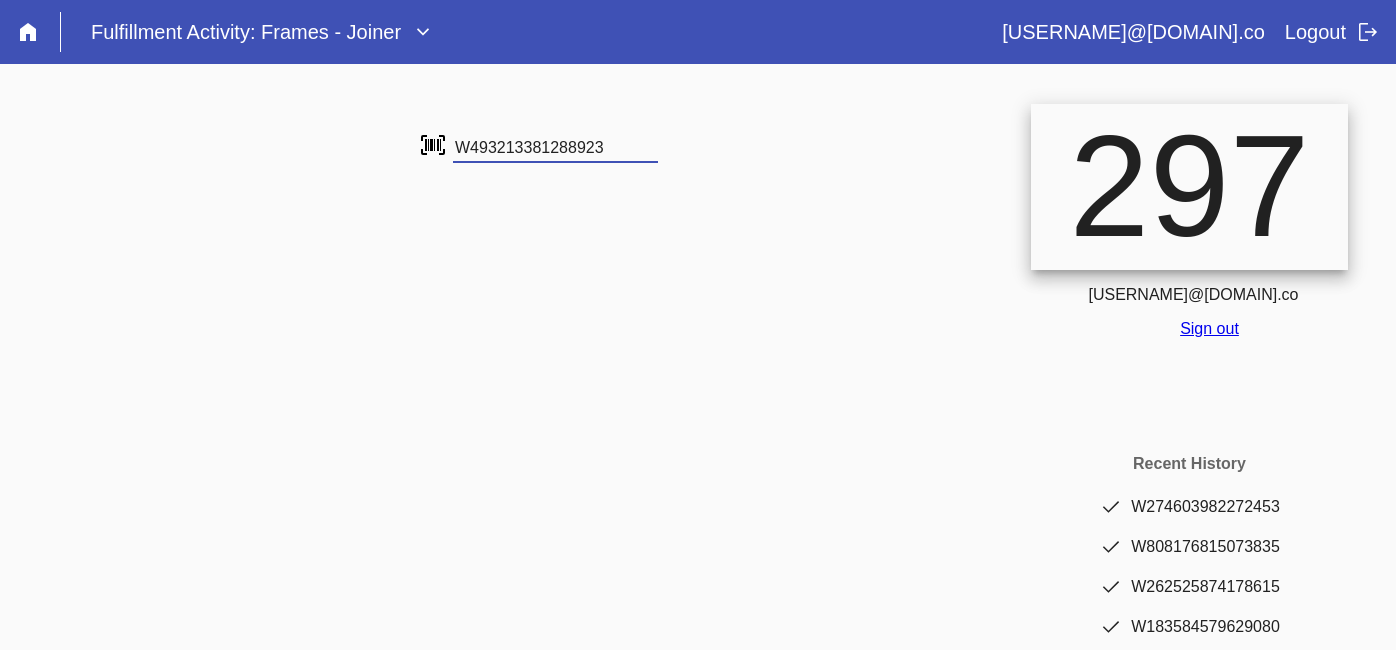 type on "W493213381288923" 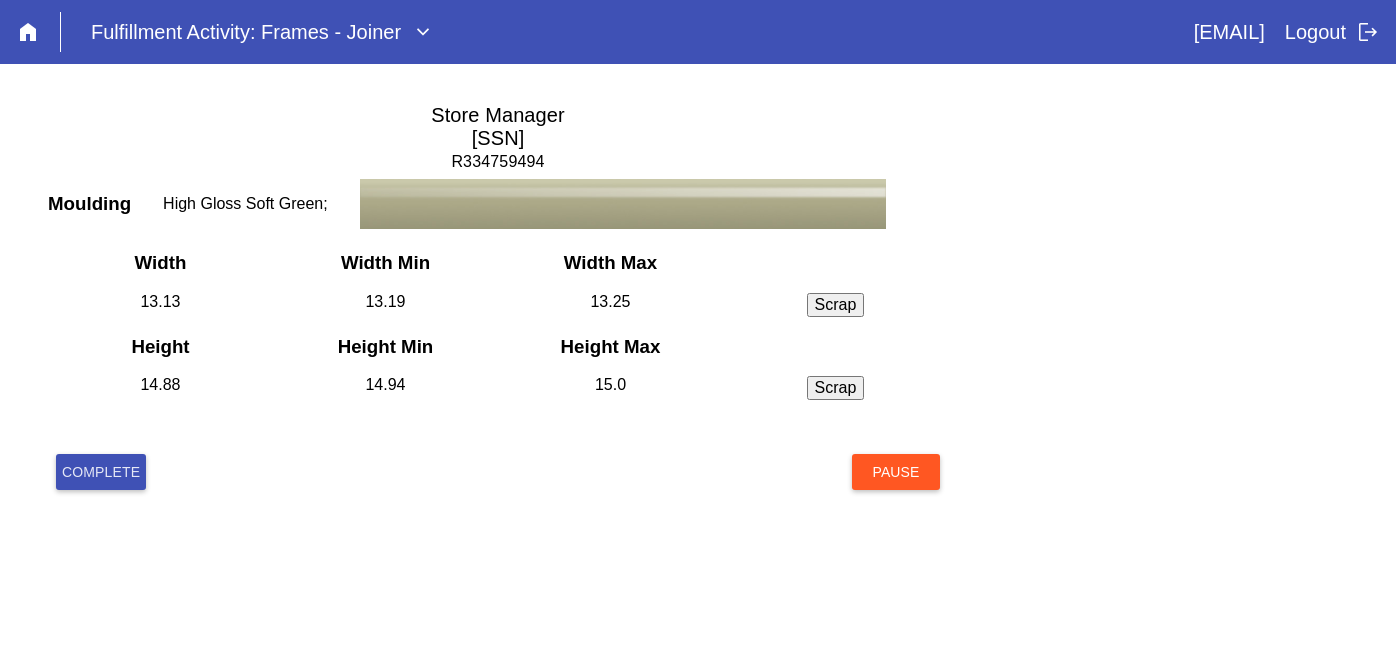 scroll, scrollTop: 0, scrollLeft: 0, axis: both 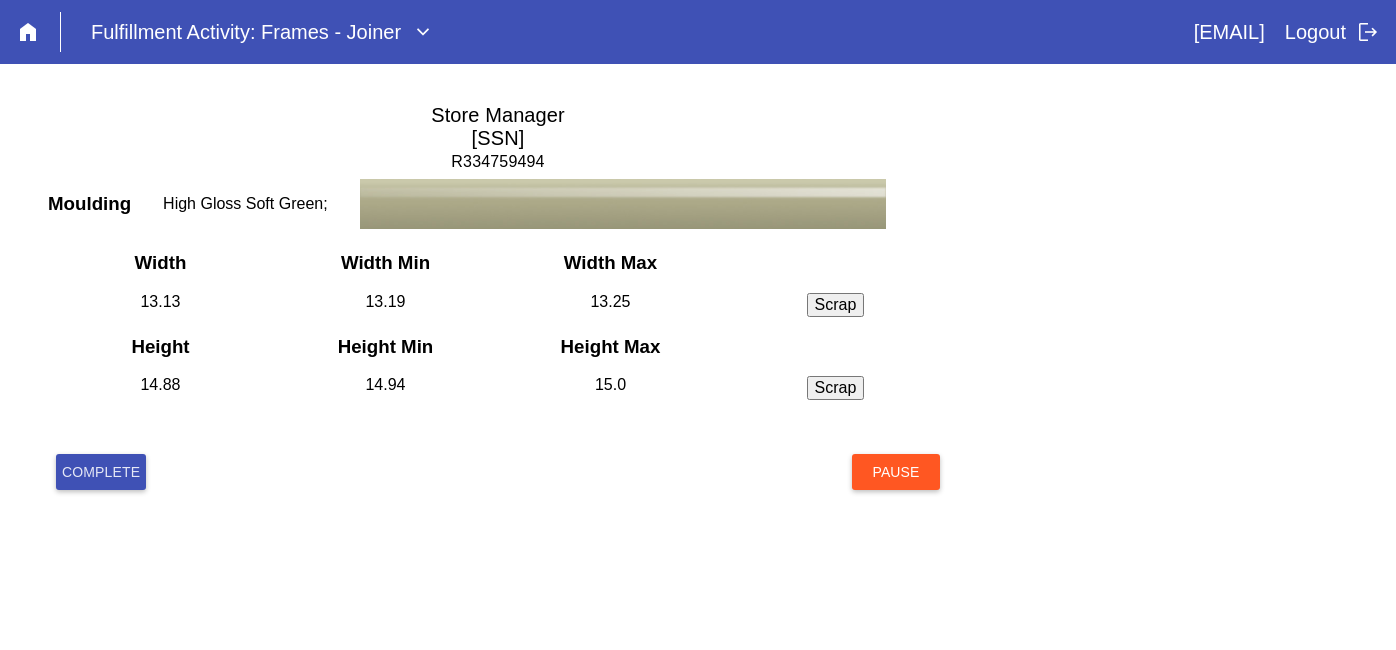 click on "Complete" at bounding box center (101, 472) 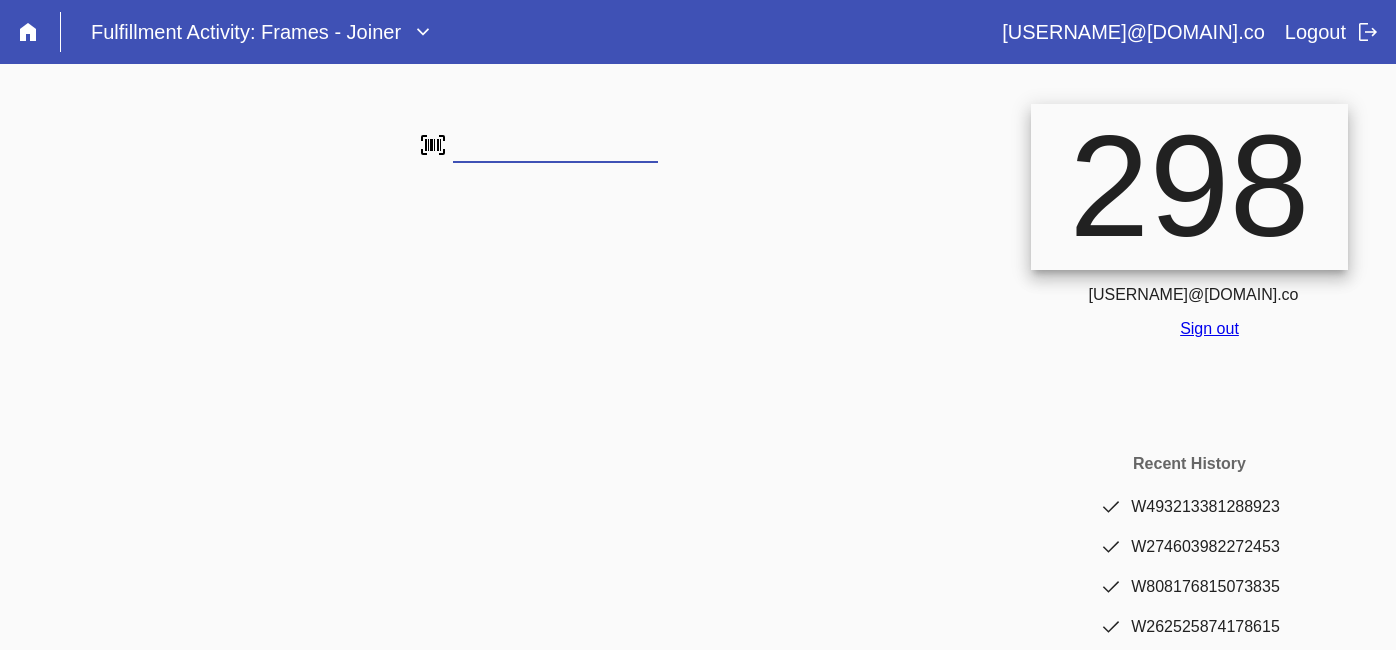 scroll, scrollTop: 0, scrollLeft: 0, axis: both 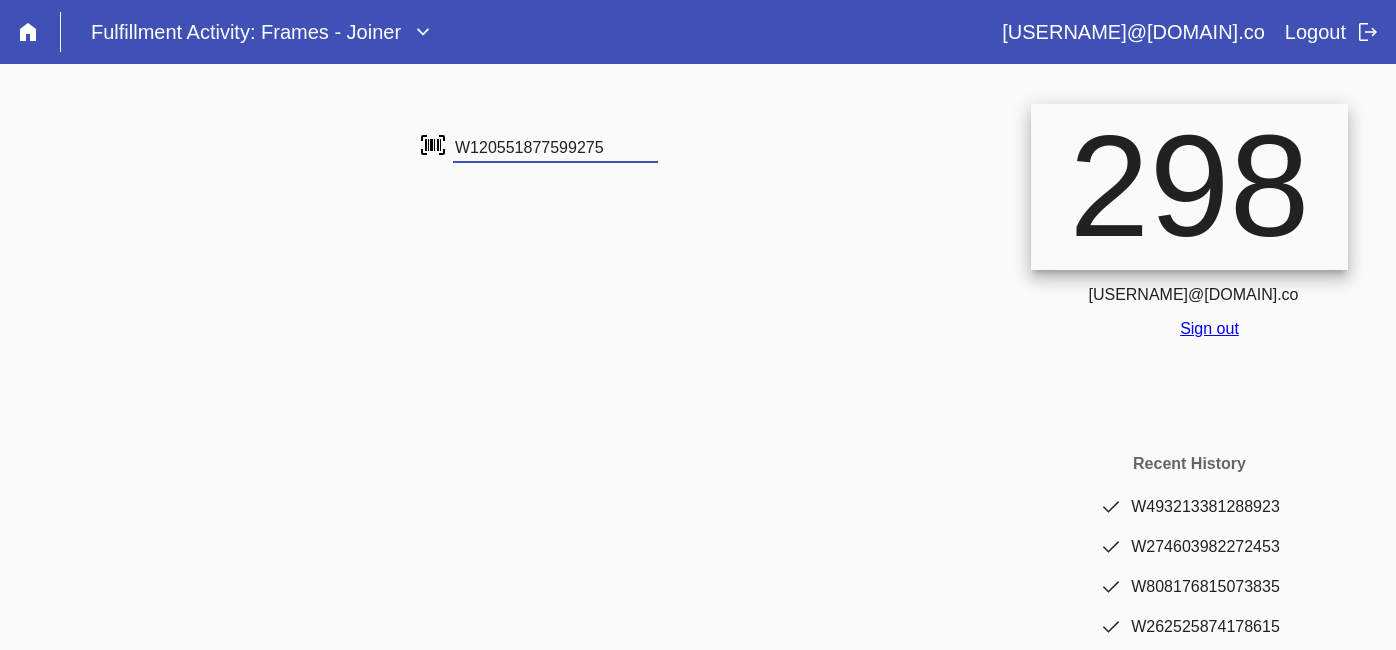 type on "W120551877599275" 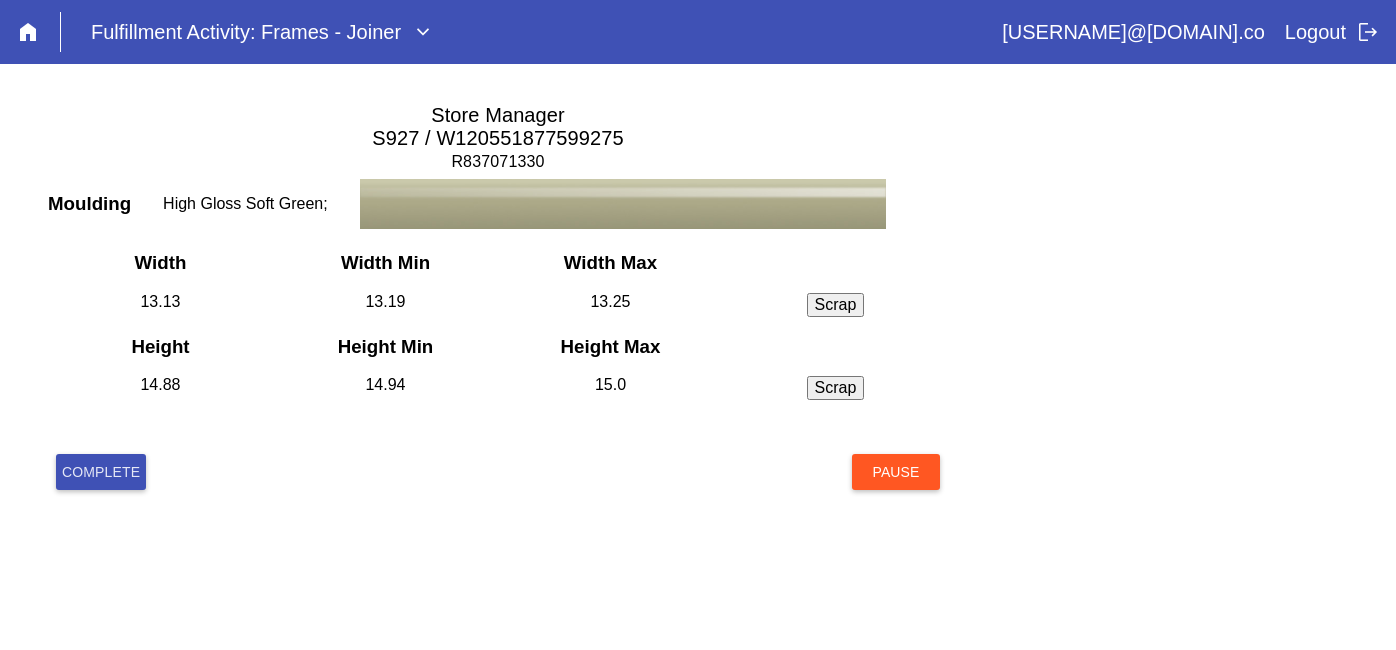 scroll, scrollTop: 0, scrollLeft: 0, axis: both 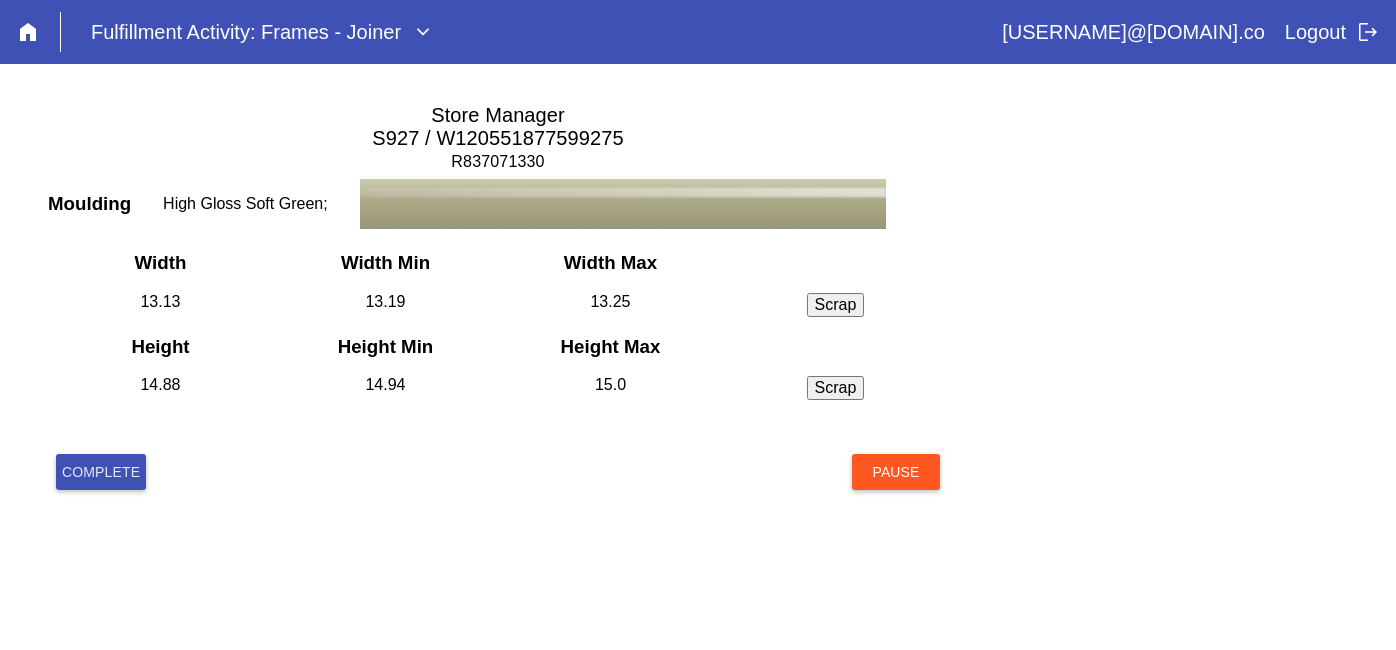 click on "Complete" at bounding box center (101, 472) 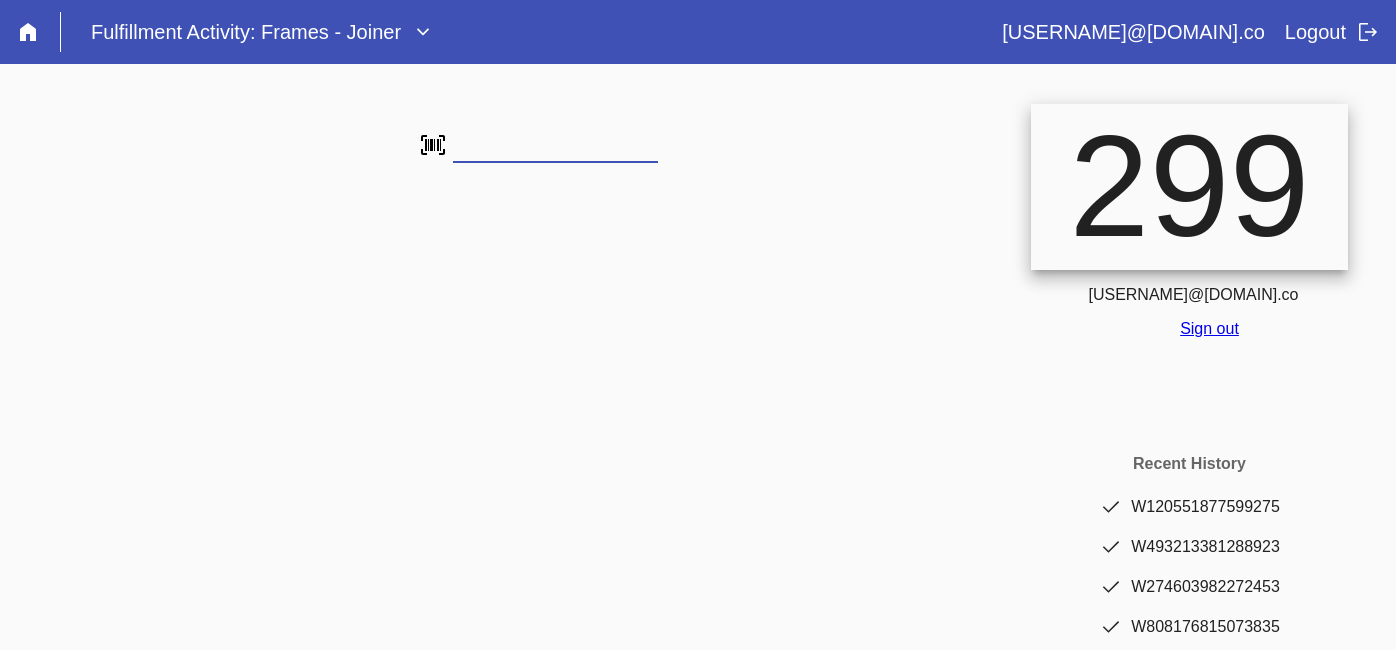scroll, scrollTop: 0, scrollLeft: 0, axis: both 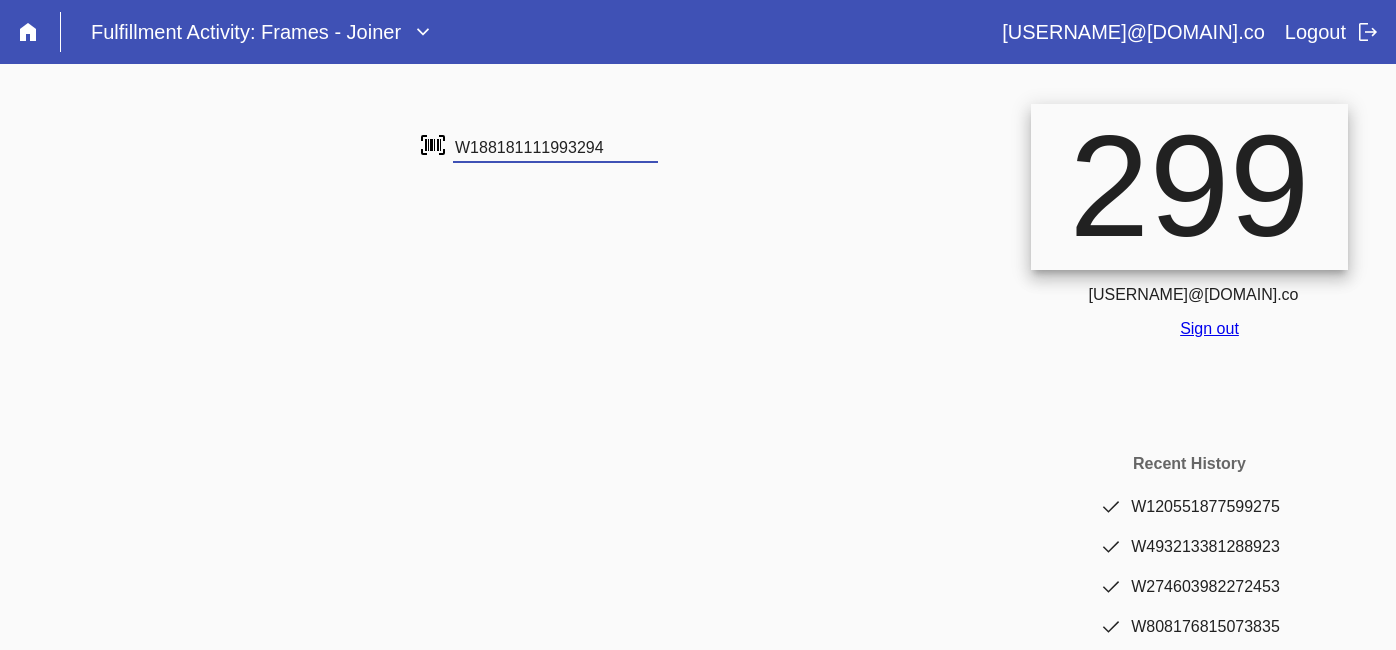 type on "W188181111993294" 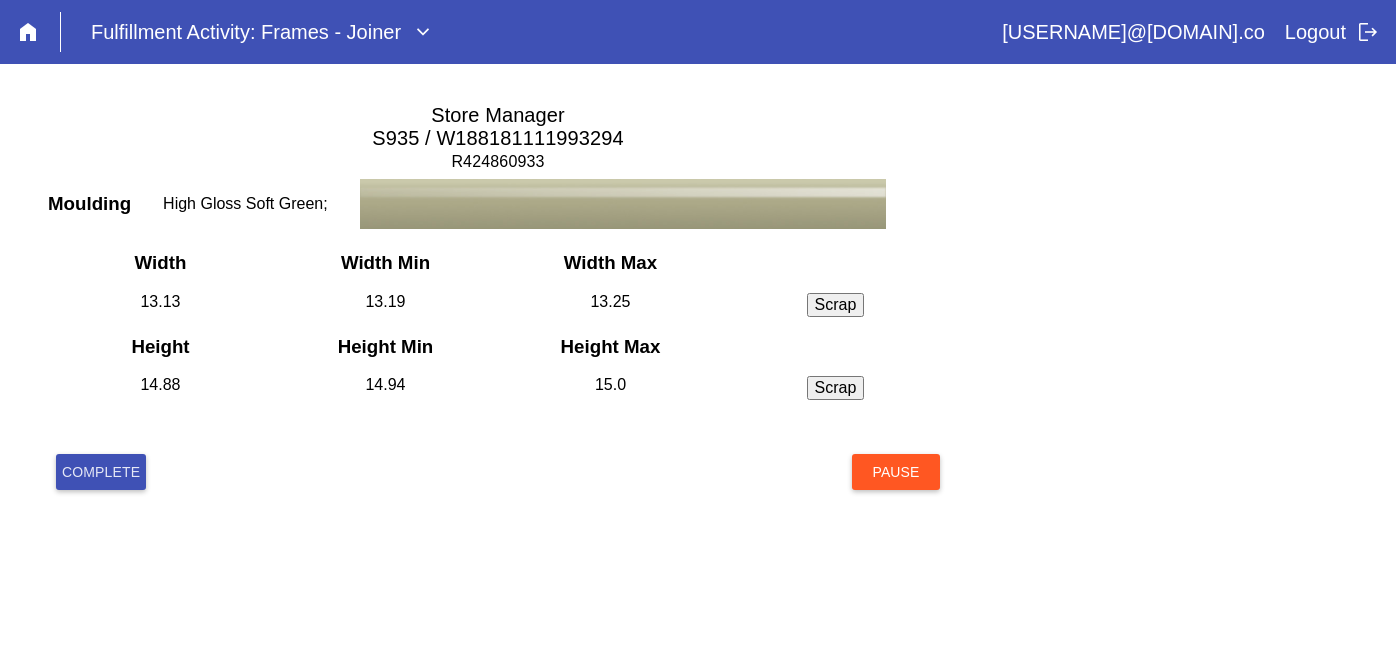 scroll, scrollTop: 0, scrollLeft: 0, axis: both 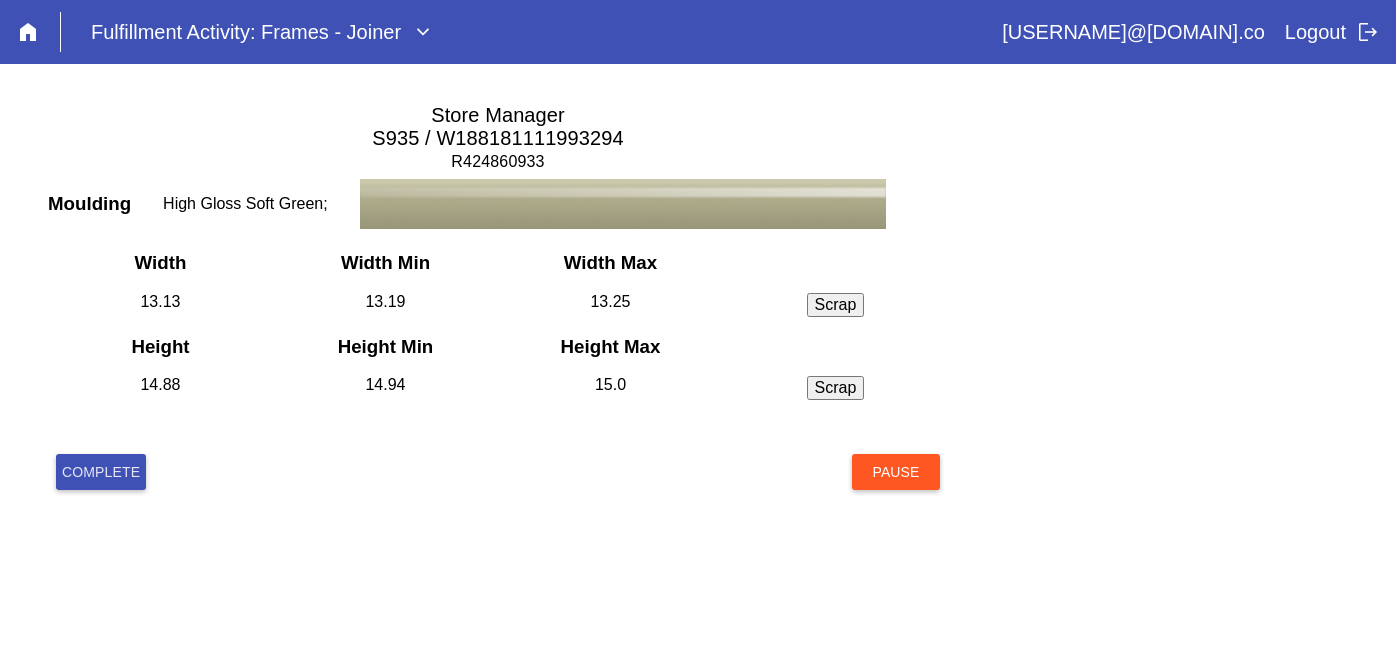 click on "Complete" at bounding box center (101, 472) 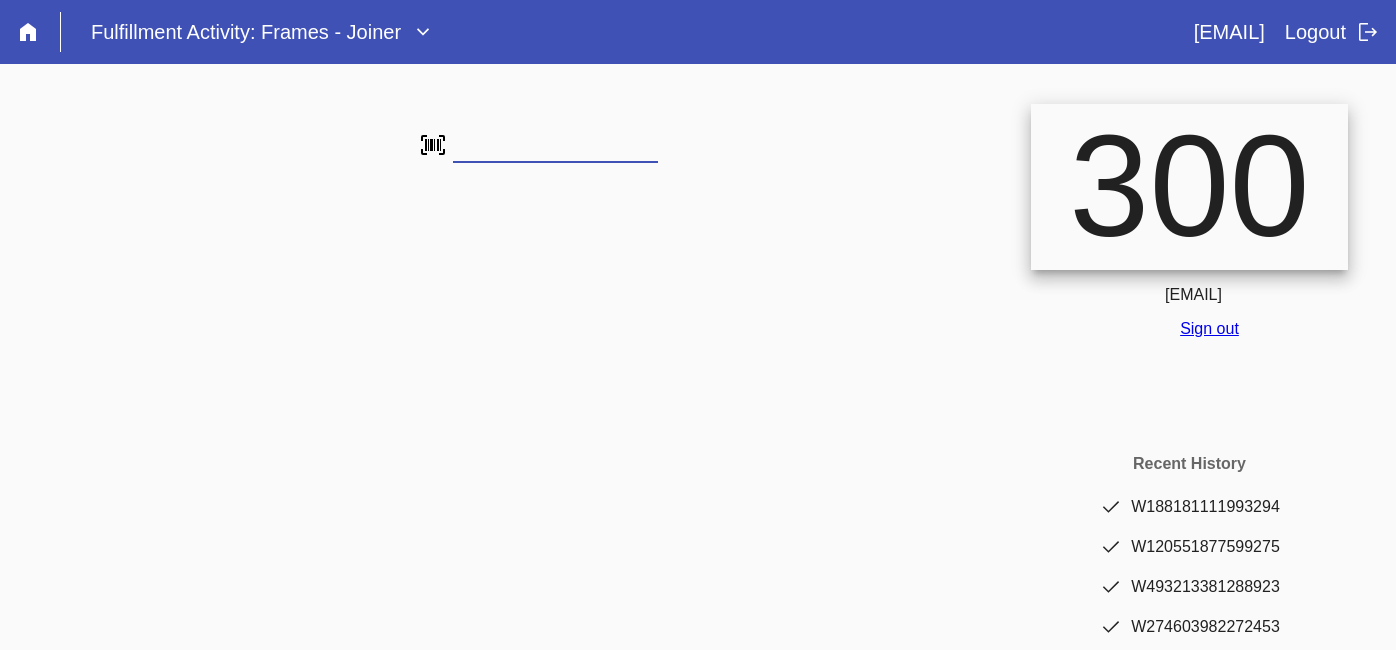 scroll, scrollTop: 0, scrollLeft: 0, axis: both 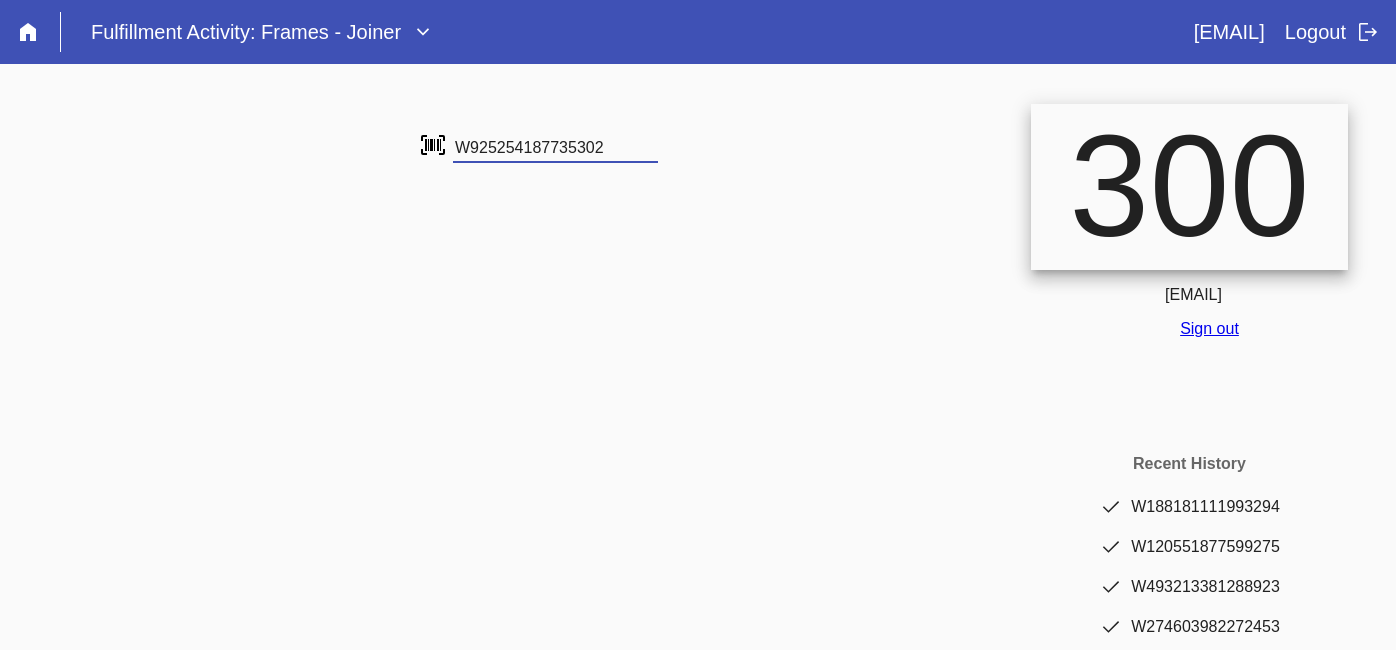 type on "W925254187735302" 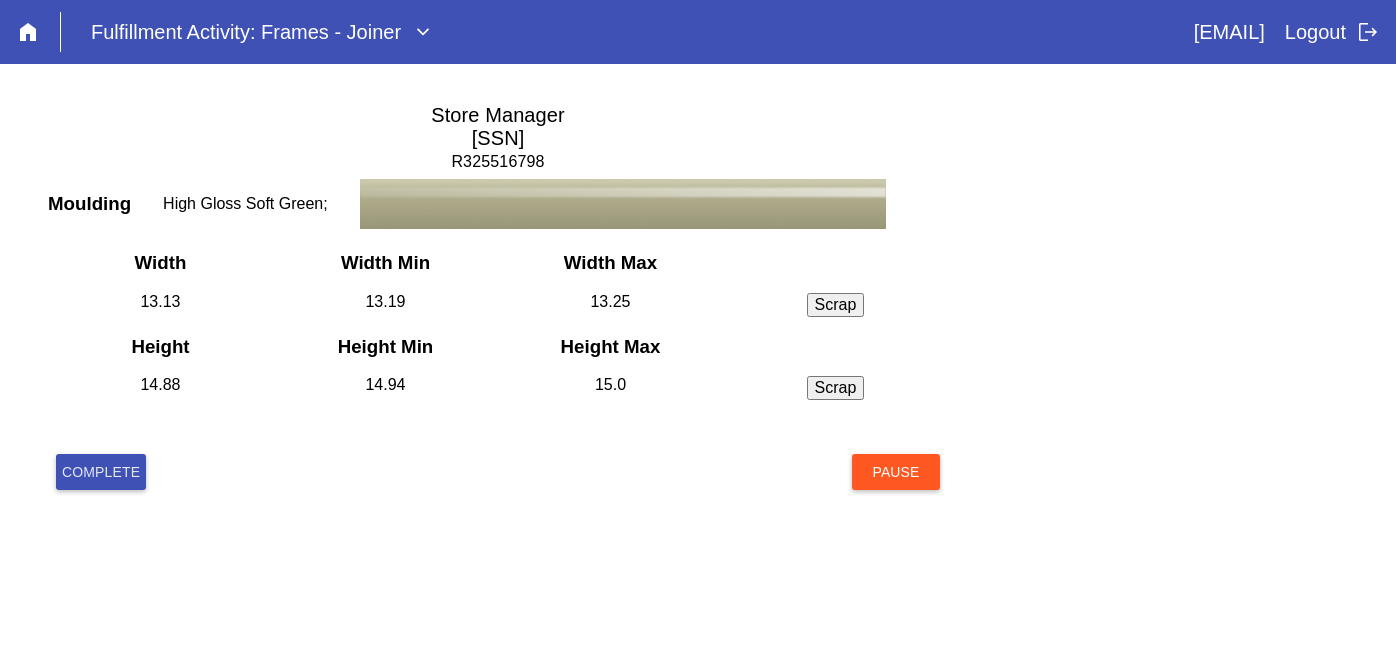 scroll, scrollTop: 0, scrollLeft: 0, axis: both 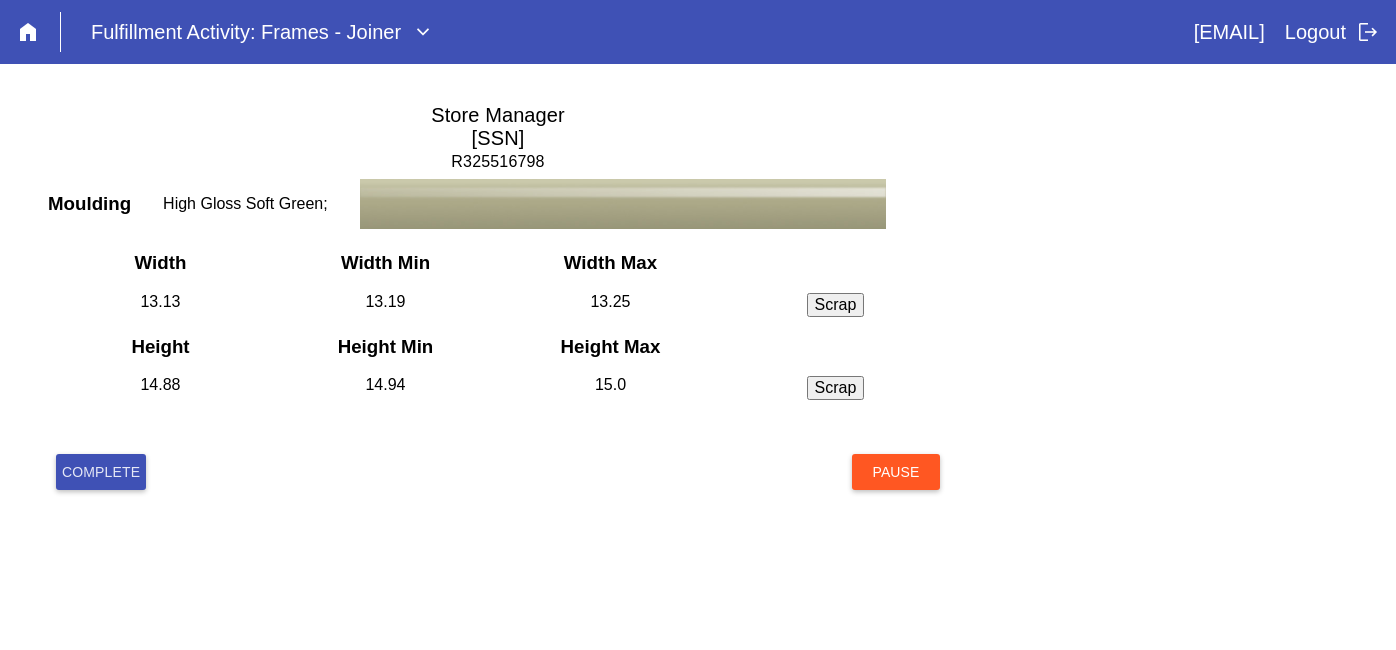 click on "Complete" at bounding box center [101, 472] 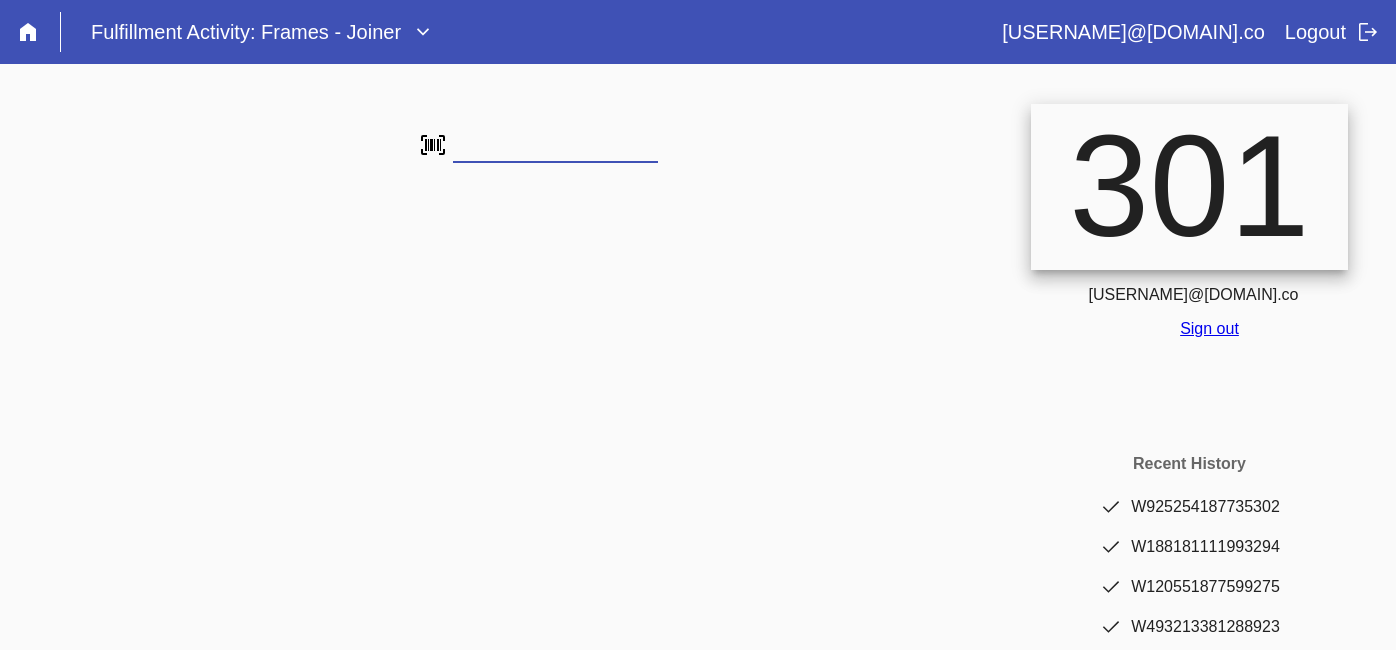 scroll, scrollTop: 0, scrollLeft: 0, axis: both 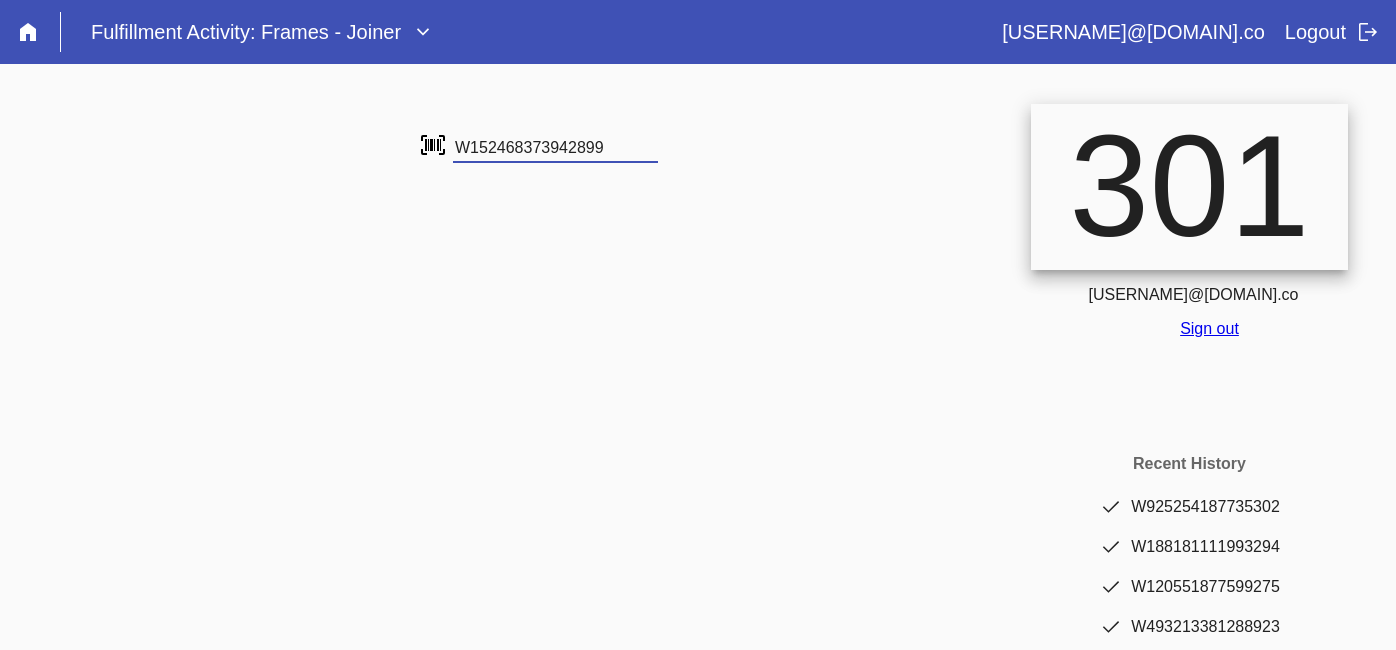 type on "W152468373942899" 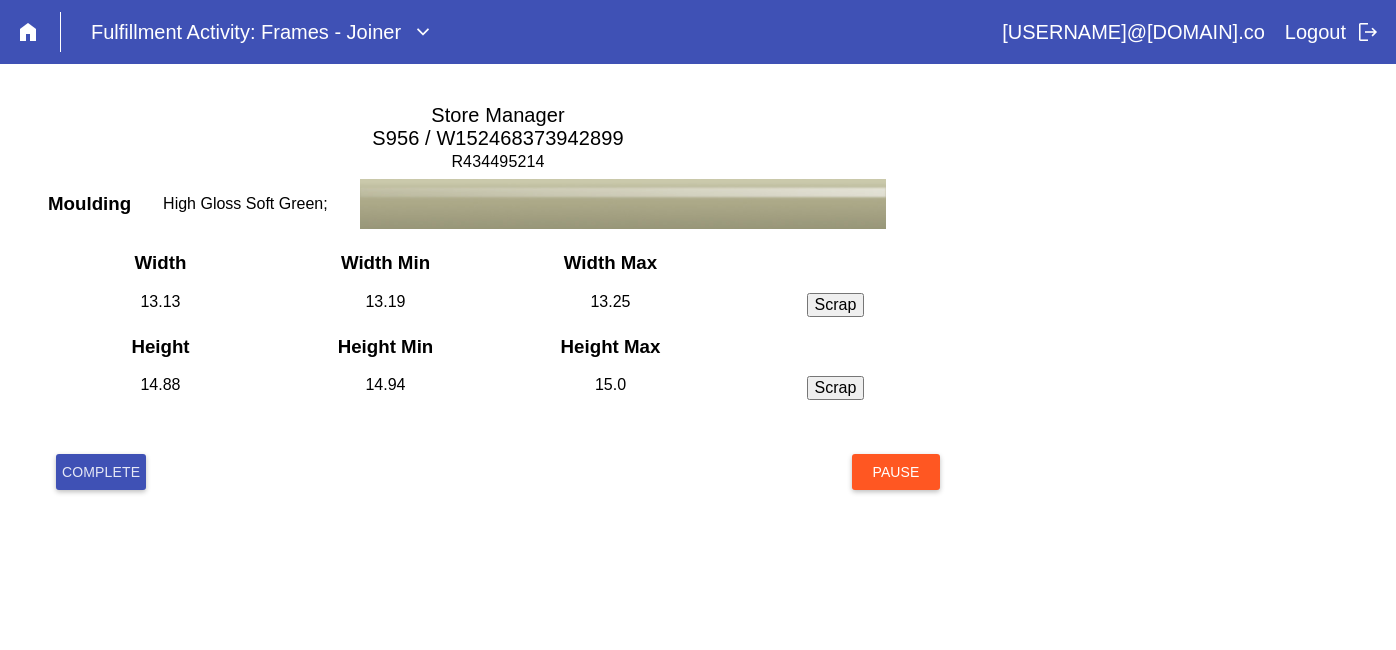 scroll, scrollTop: 0, scrollLeft: 0, axis: both 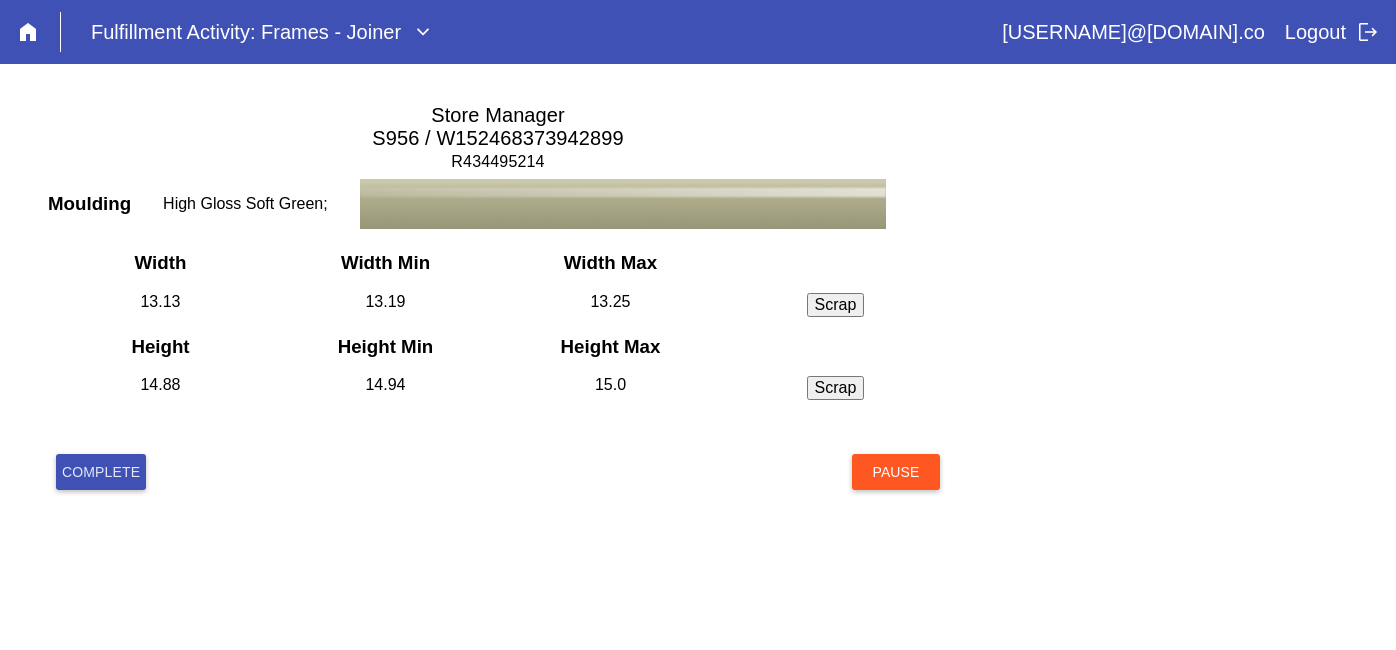 click on "Complete" at bounding box center [101, 472] 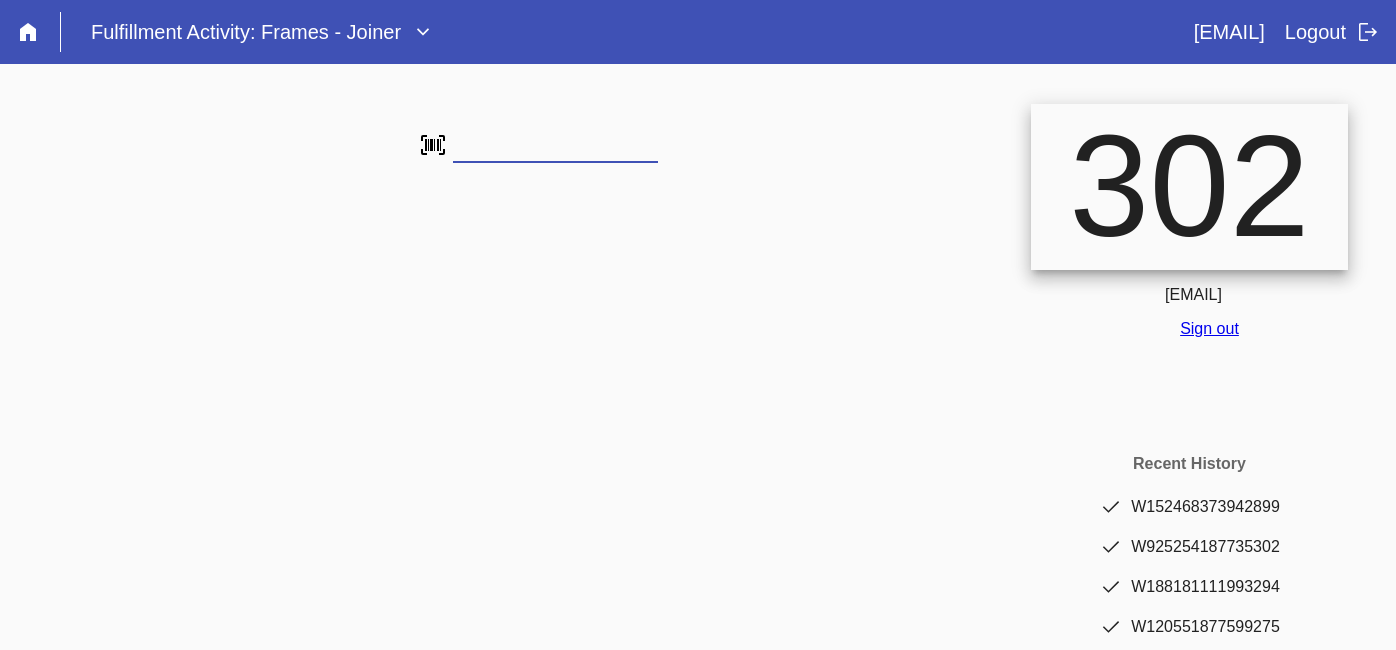 scroll, scrollTop: 0, scrollLeft: 0, axis: both 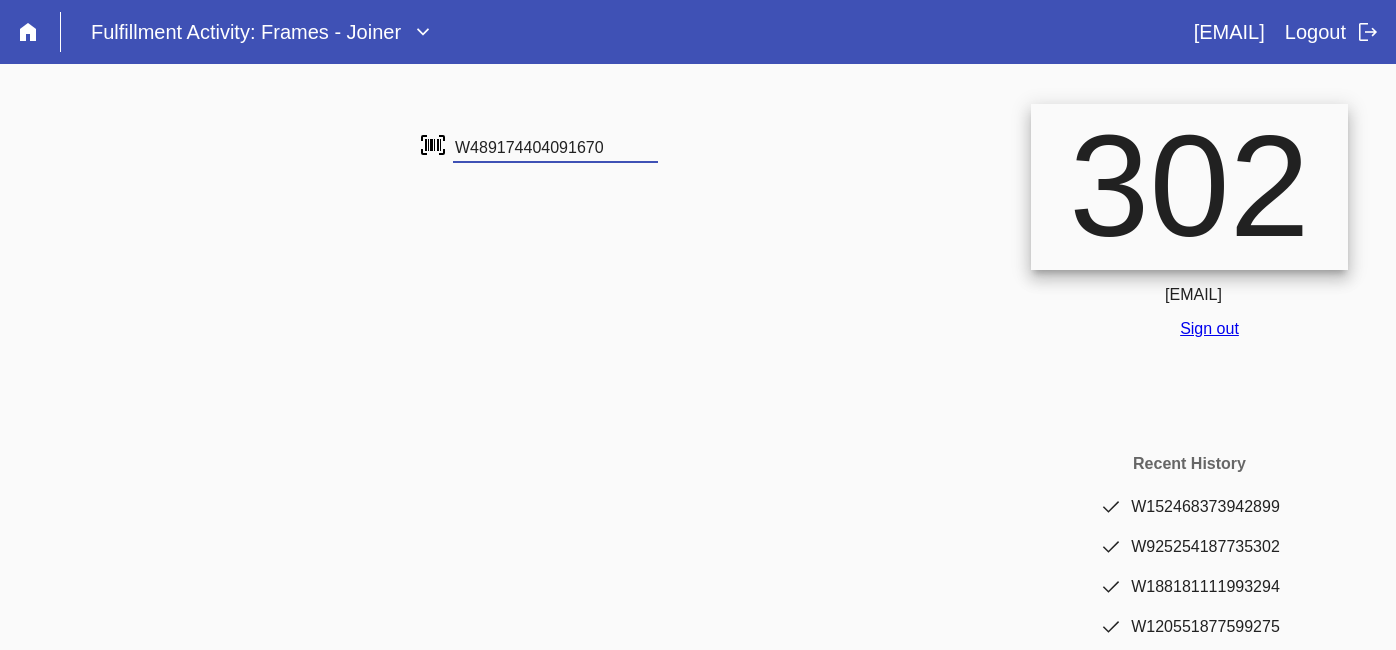 type on "W489174404091670" 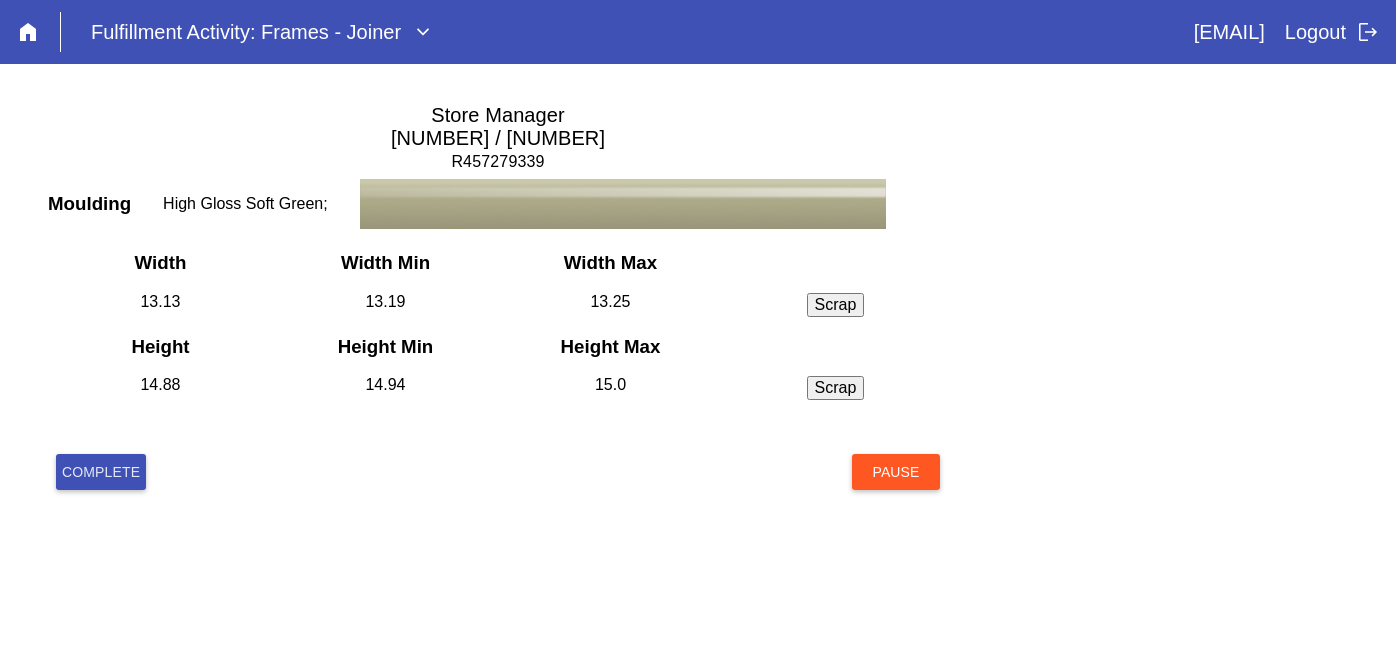 scroll, scrollTop: 0, scrollLeft: 0, axis: both 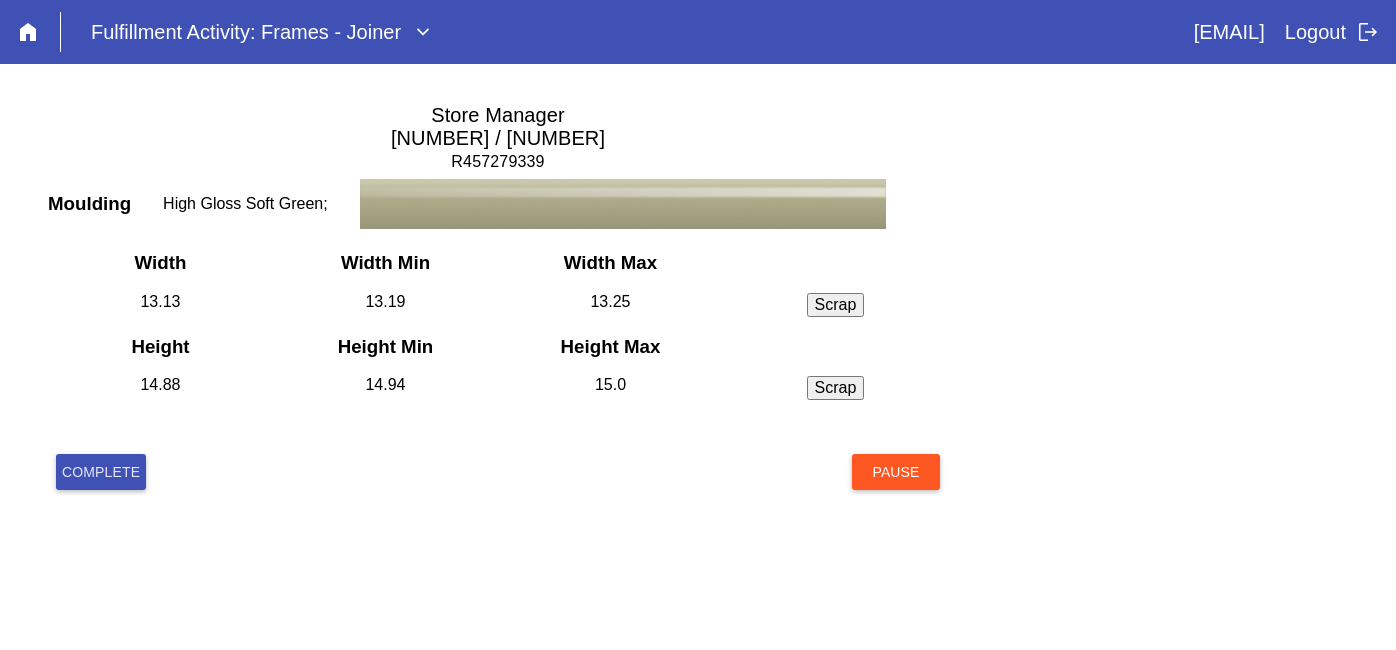 click on "Complete" at bounding box center (101, 472) 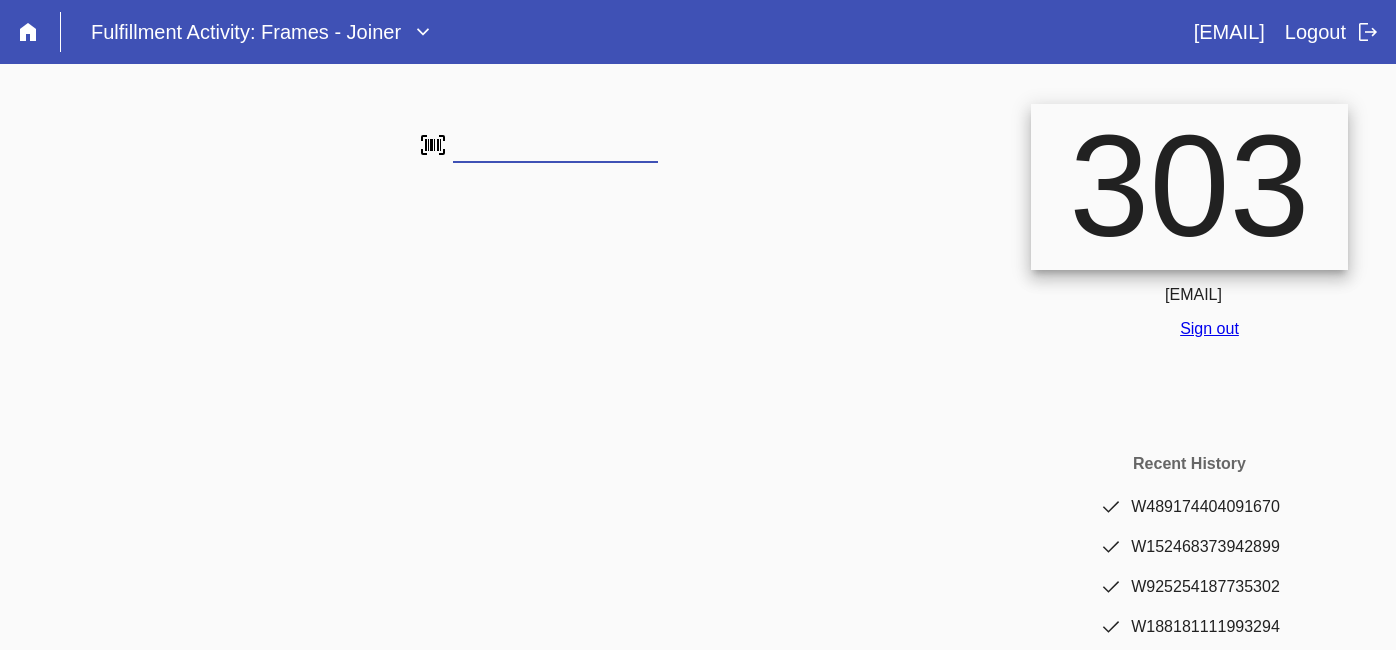 scroll, scrollTop: 0, scrollLeft: 0, axis: both 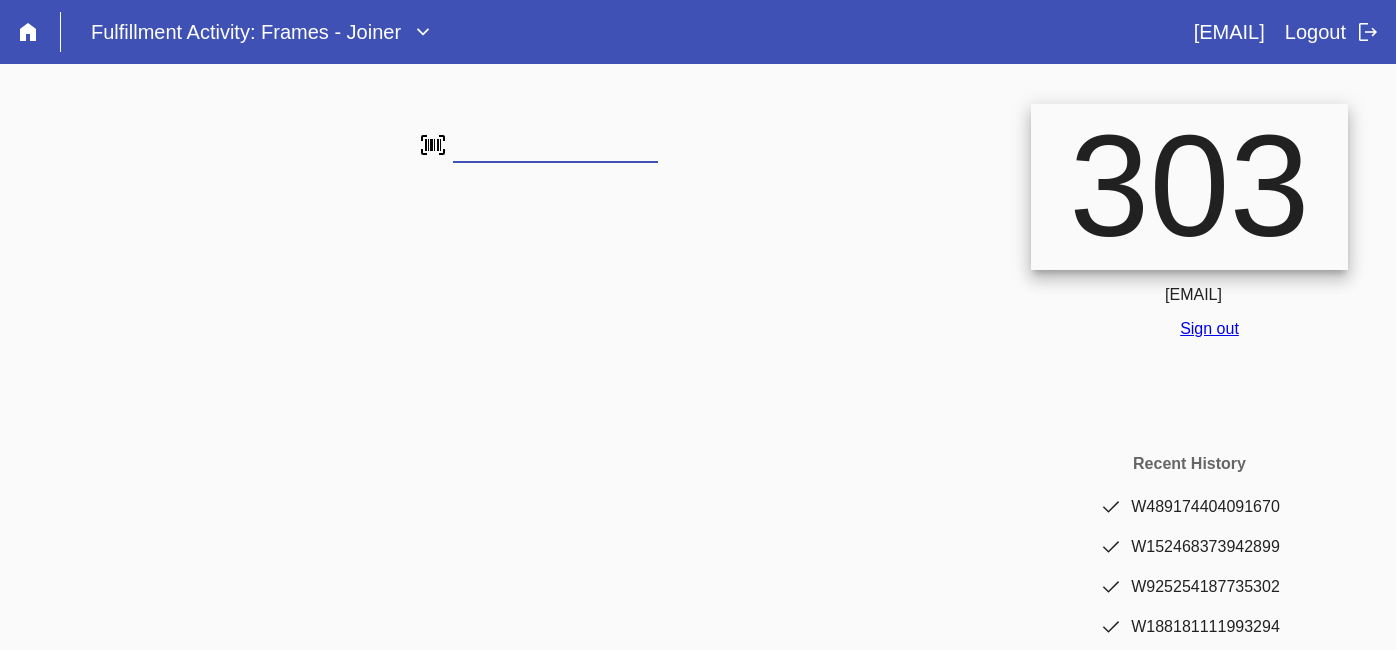 type on "W855346503874019" 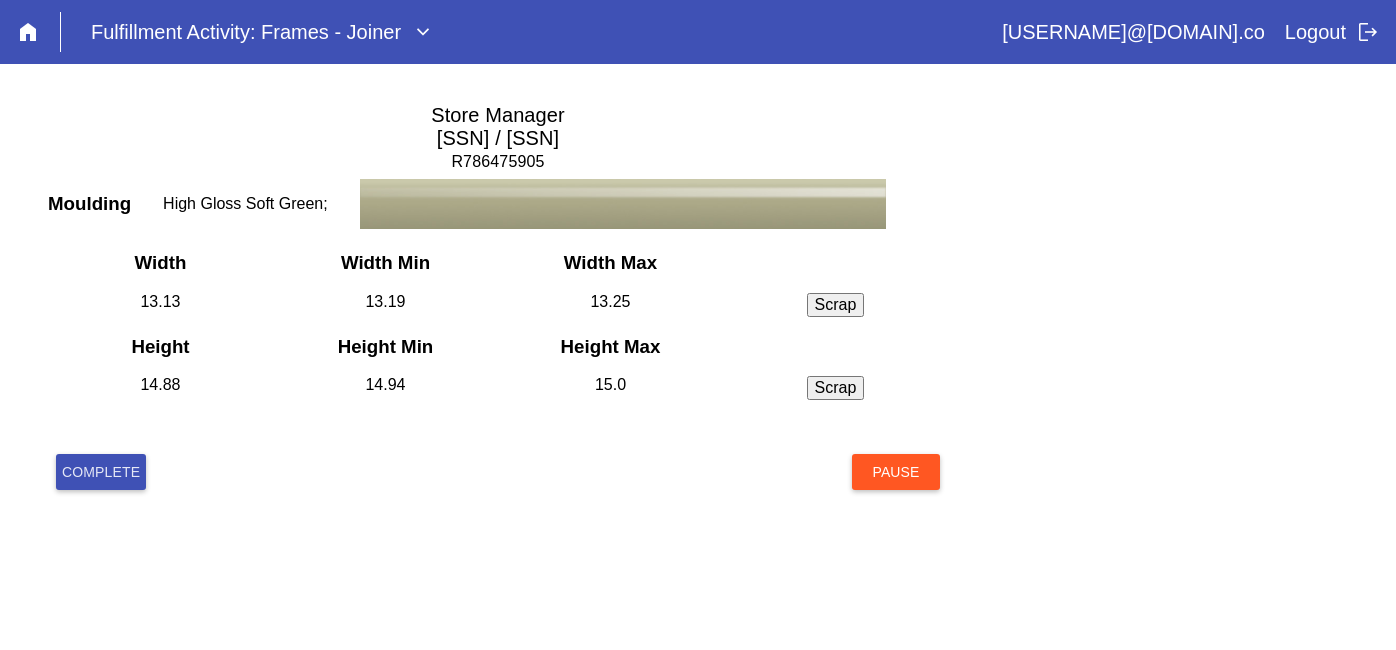 scroll, scrollTop: 0, scrollLeft: 0, axis: both 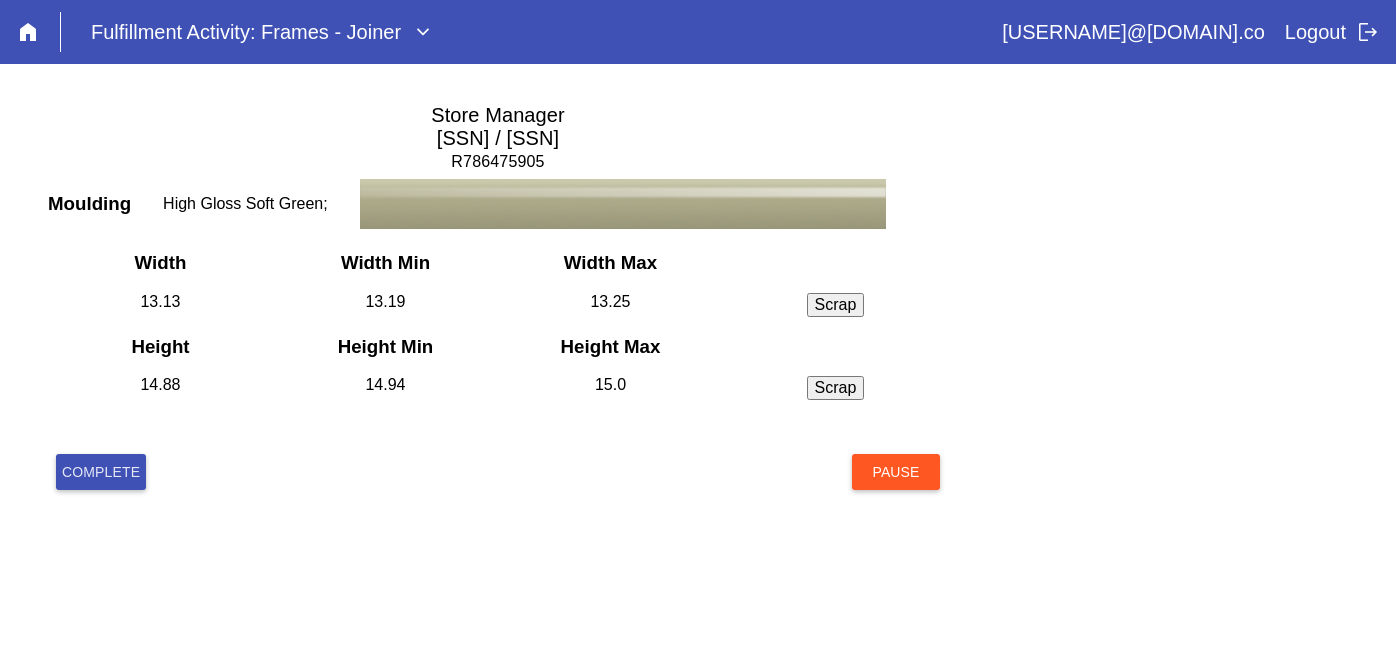 click on "Complete" at bounding box center (101, 472) 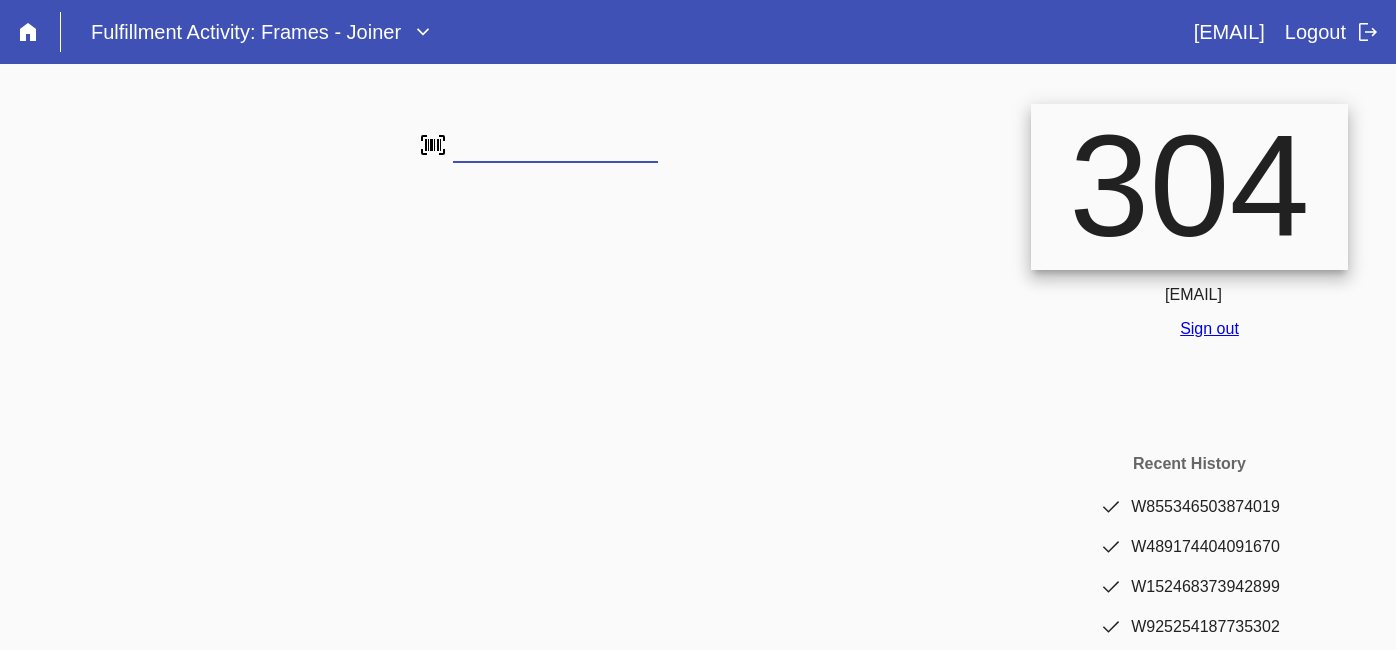 scroll, scrollTop: 0, scrollLeft: 0, axis: both 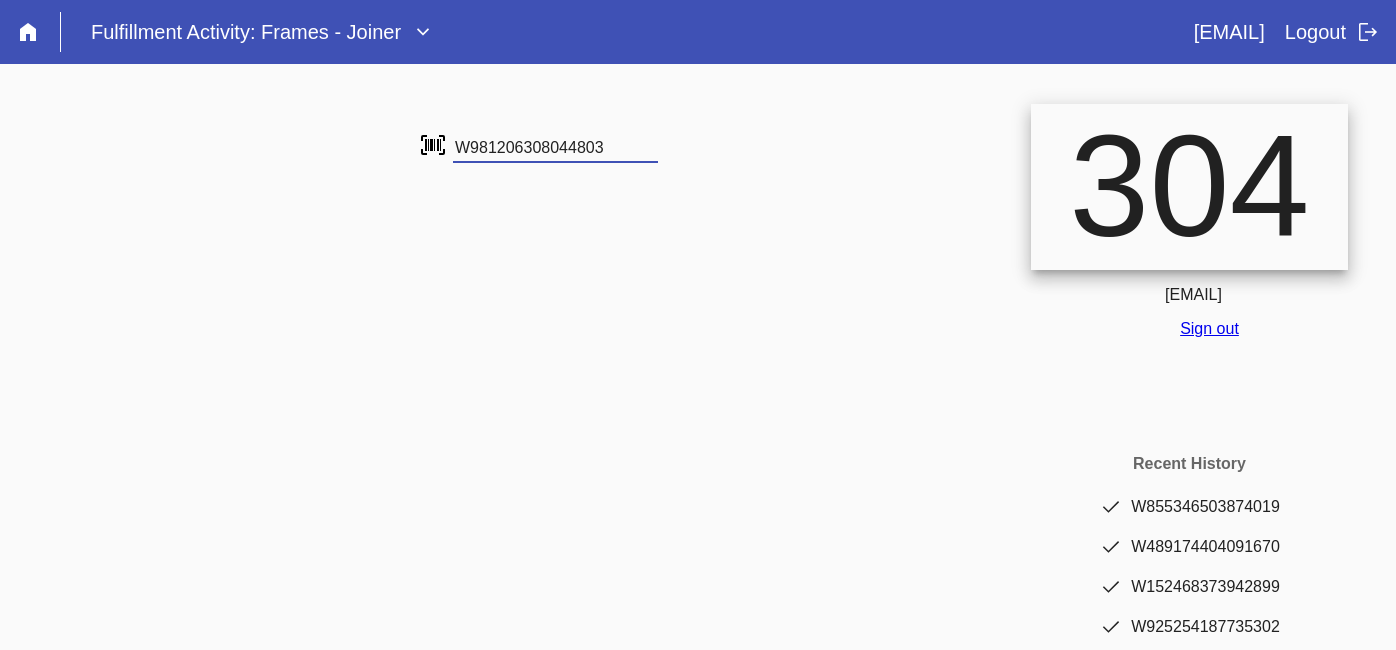 type on "W981206308044803" 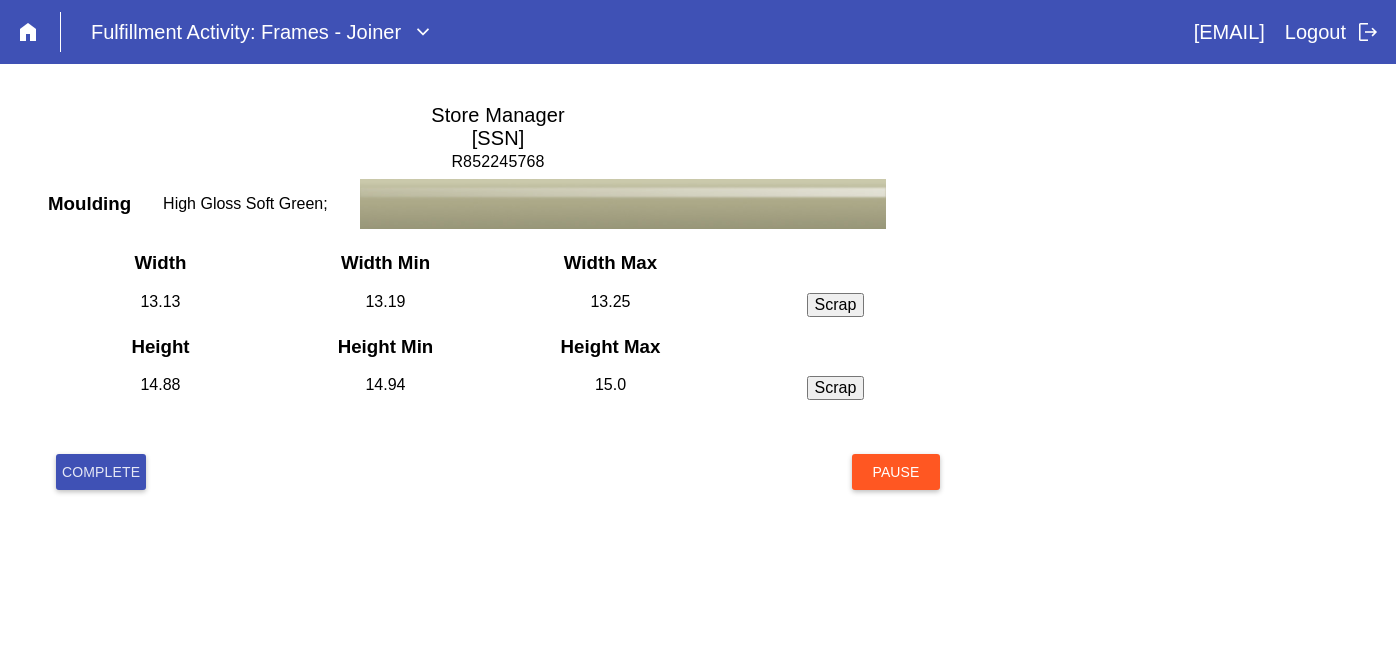 scroll, scrollTop: 0, scrollLeft: 0, axis: both 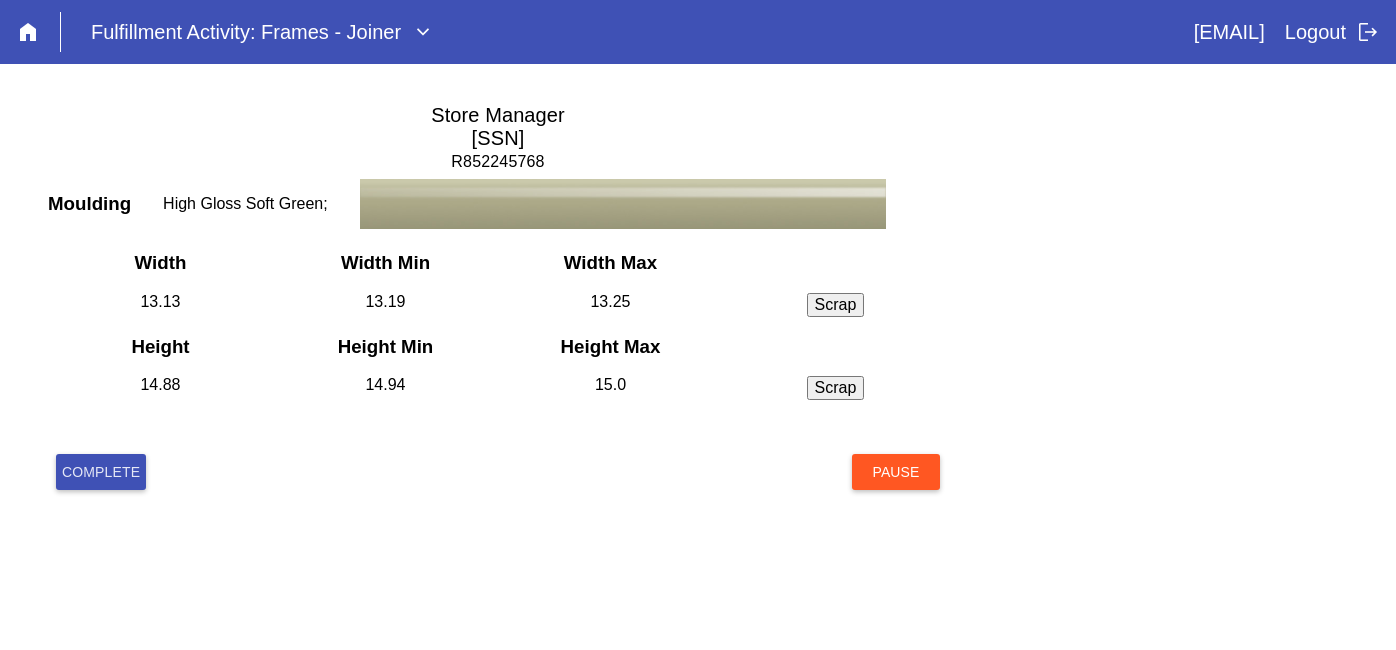 click on "Complete" at bounding box center [101, 472] 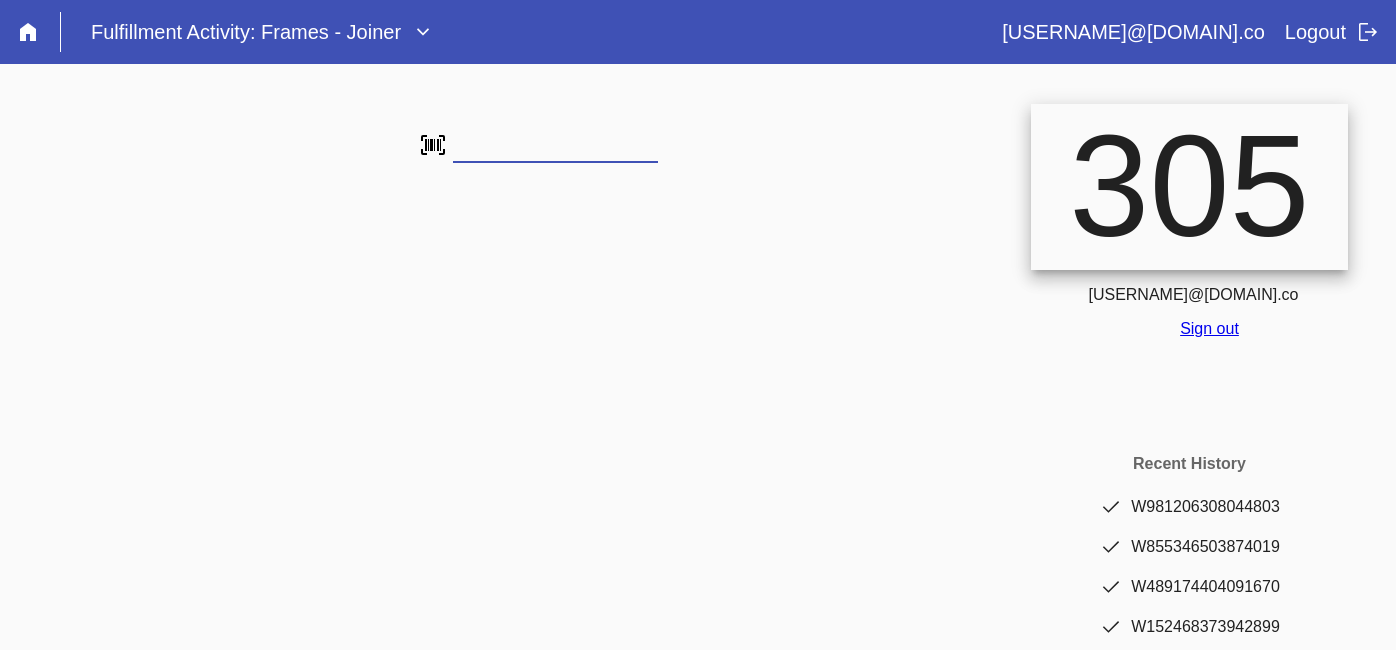 scroll, scrollTop: 0, scrollLeft: 0, axis: both 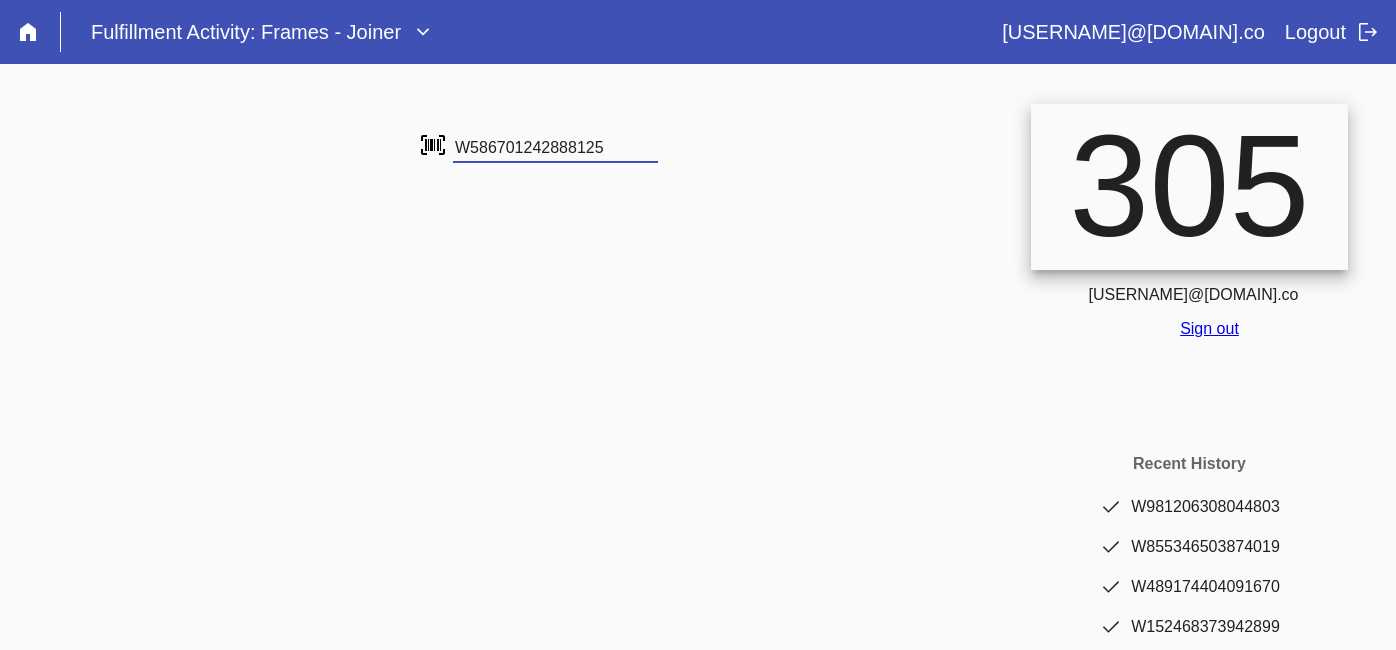 type on "W586701242888125" 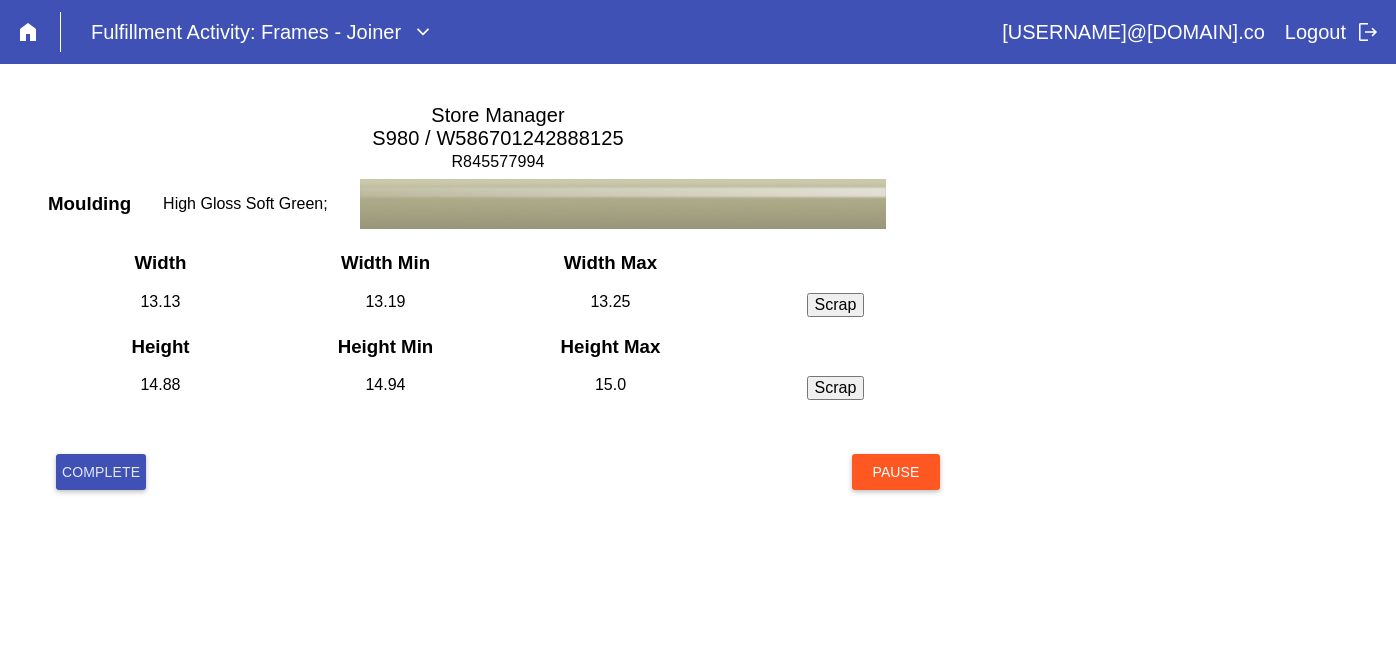 scroll, scrollTop: 0, scrollLeft: 0, axis: both 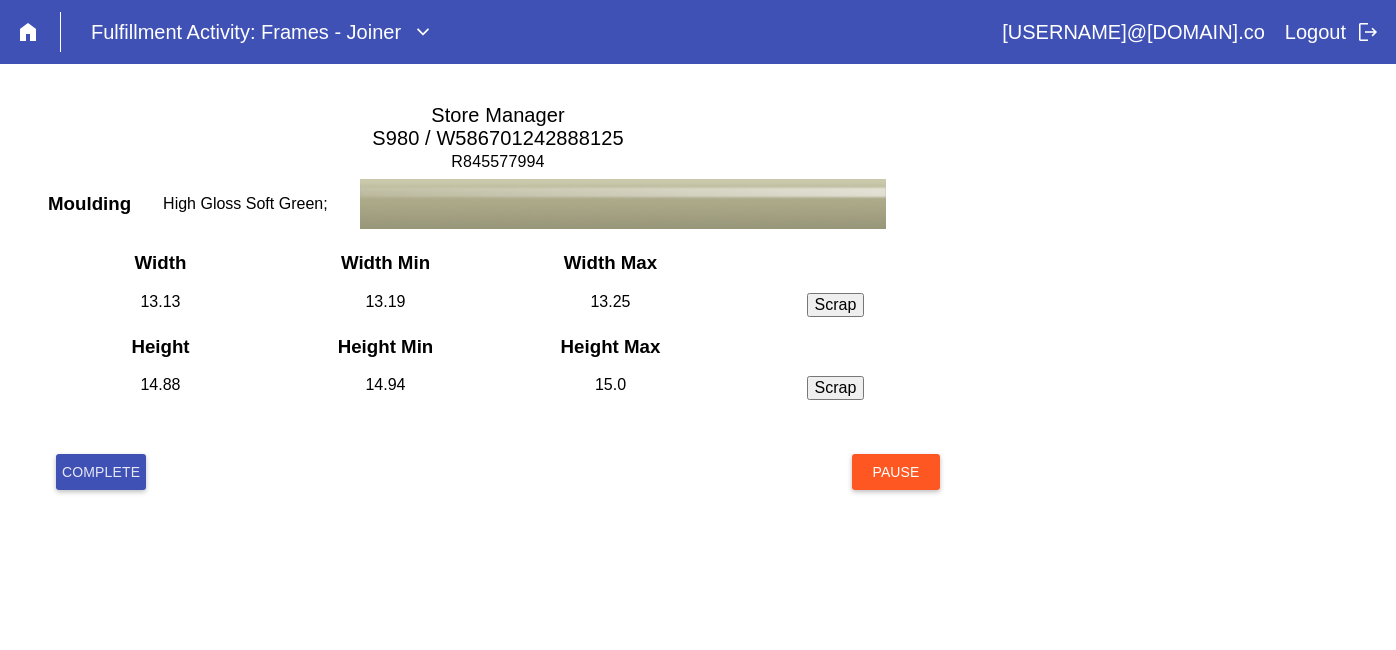 click on "Complete Pause" at bounding box center (498, 496) 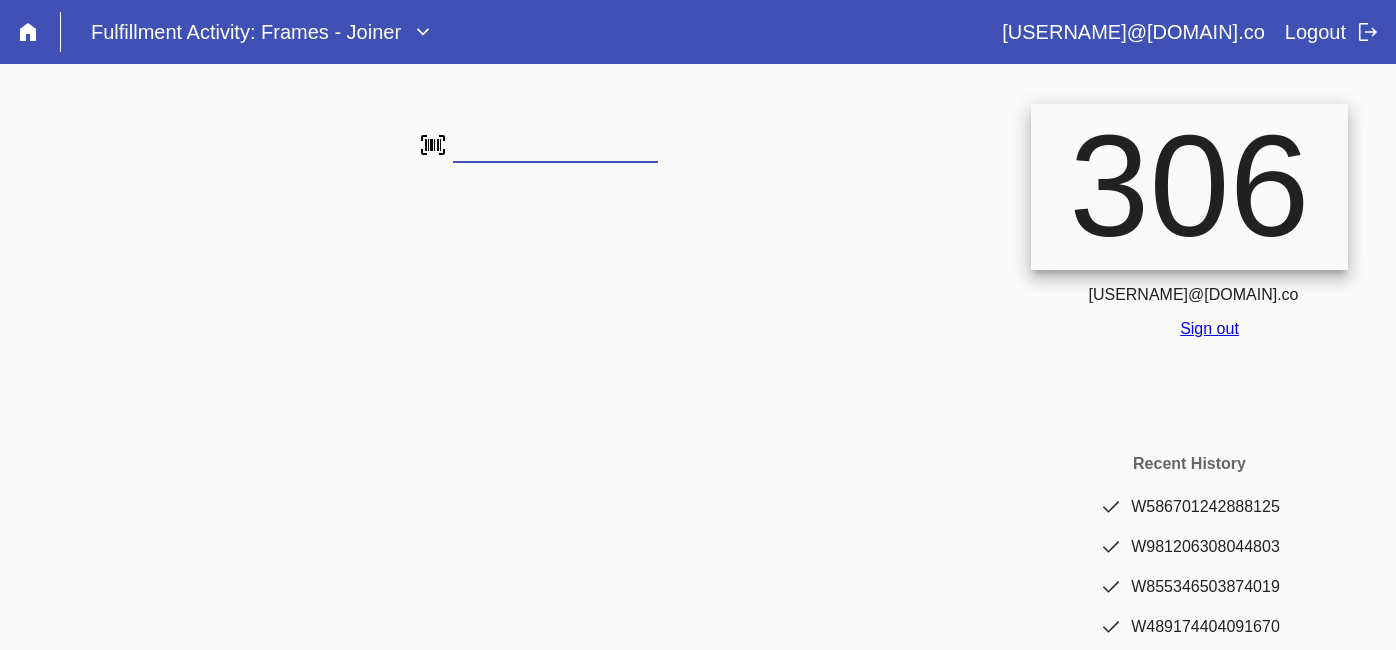 scroll, scrollTop: 0, scrollLeft: 0, axis: both 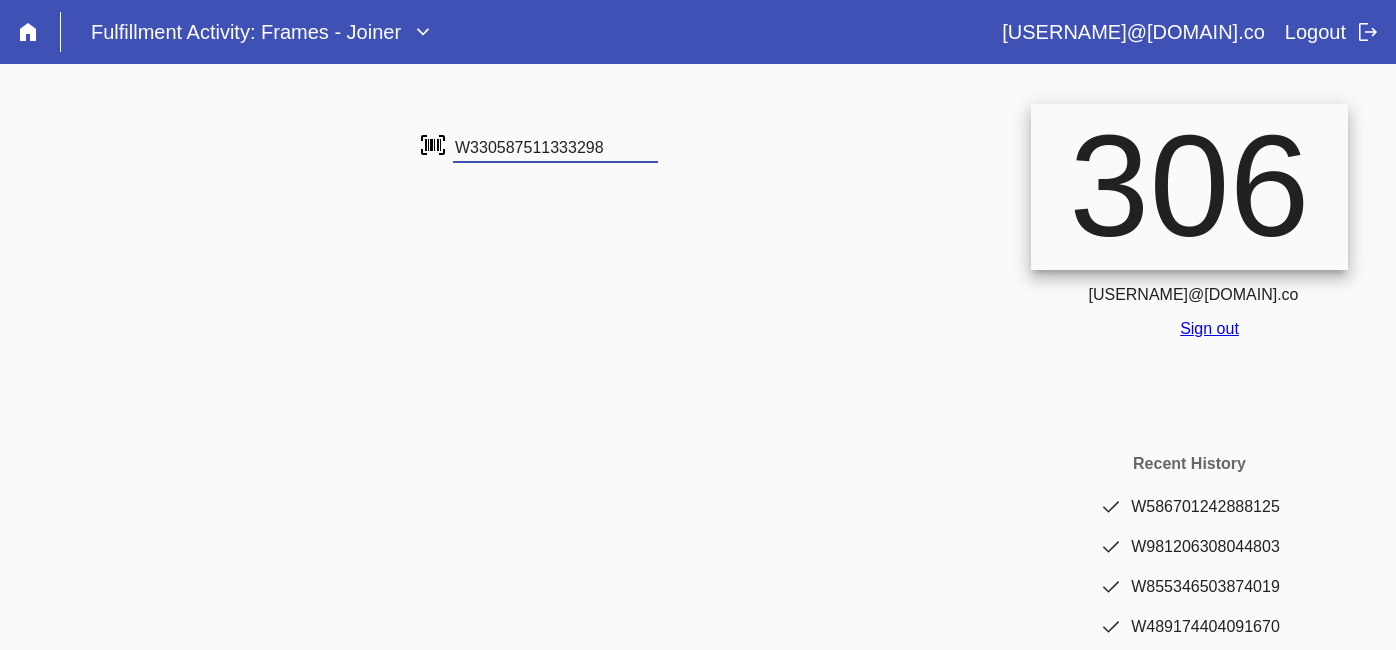 type on "W330587511333298" 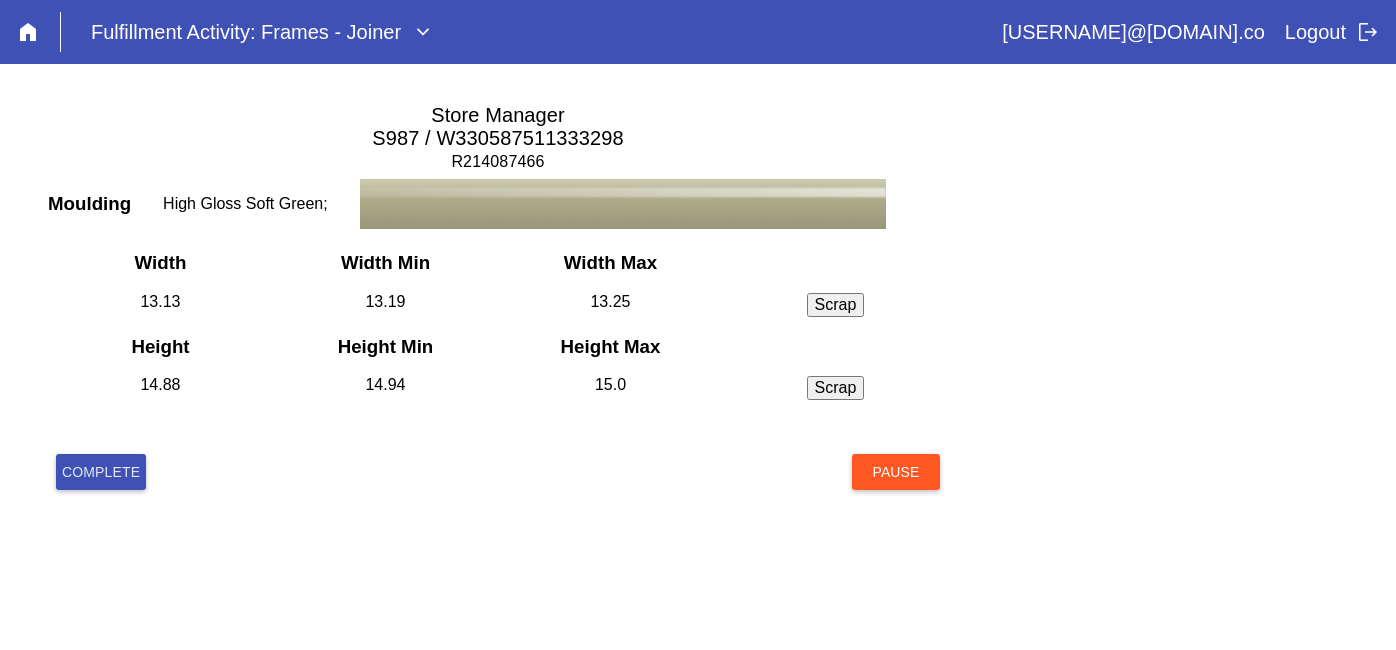 scroll, scrollTop: 0, scrollLeft: 0, axis: both 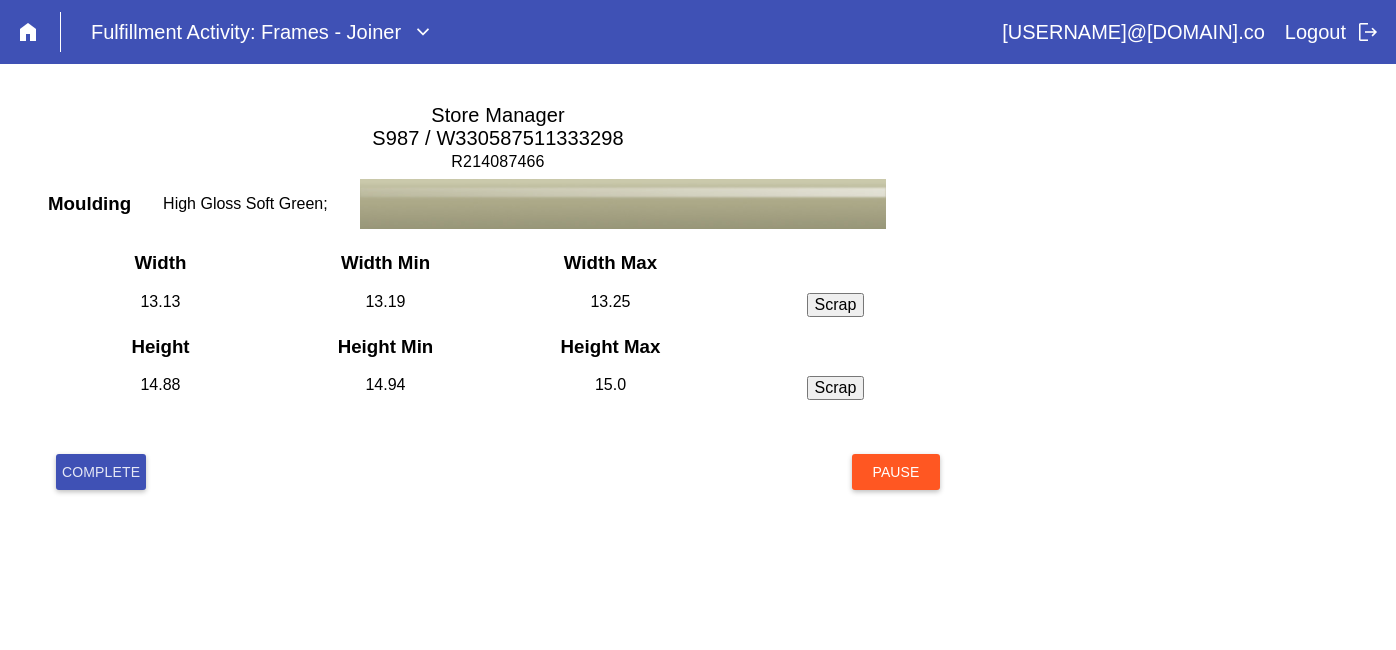 click on "Complete" at bounding box center (101, 472) 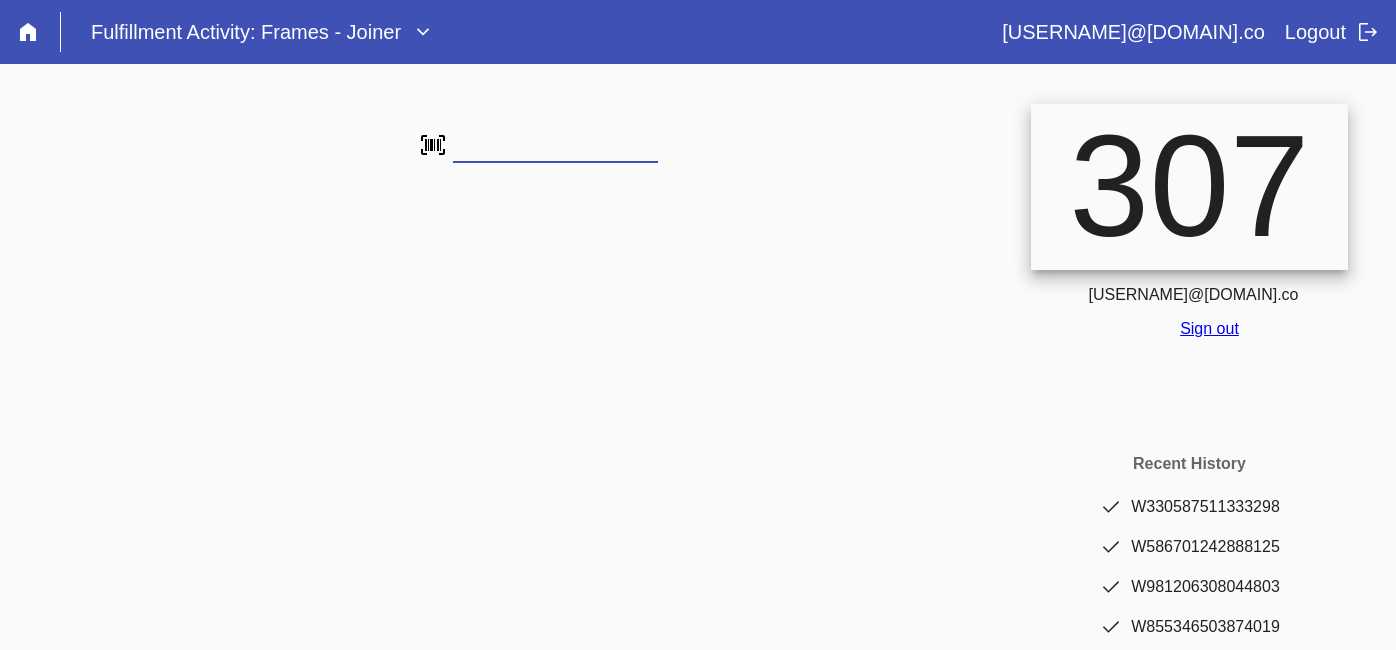 scroll, scrollTop: 0, scrollLeft: 0, axis: both 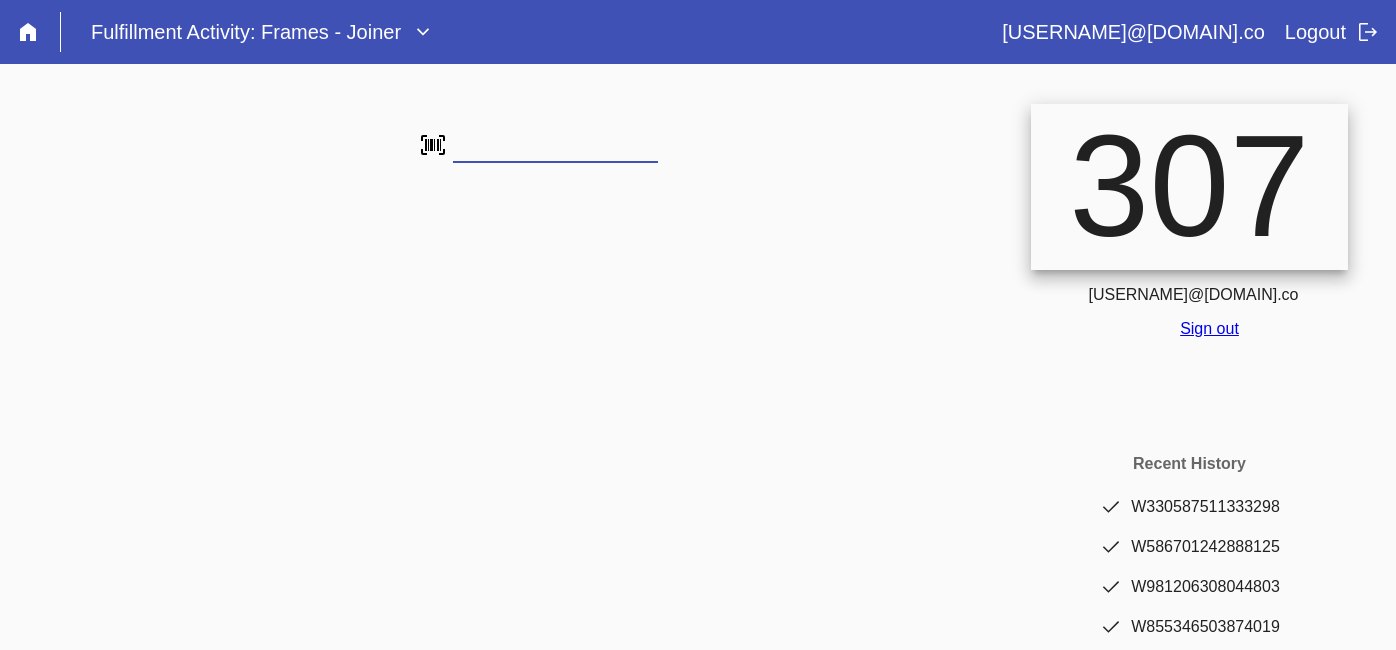 type on "W212153795667524" 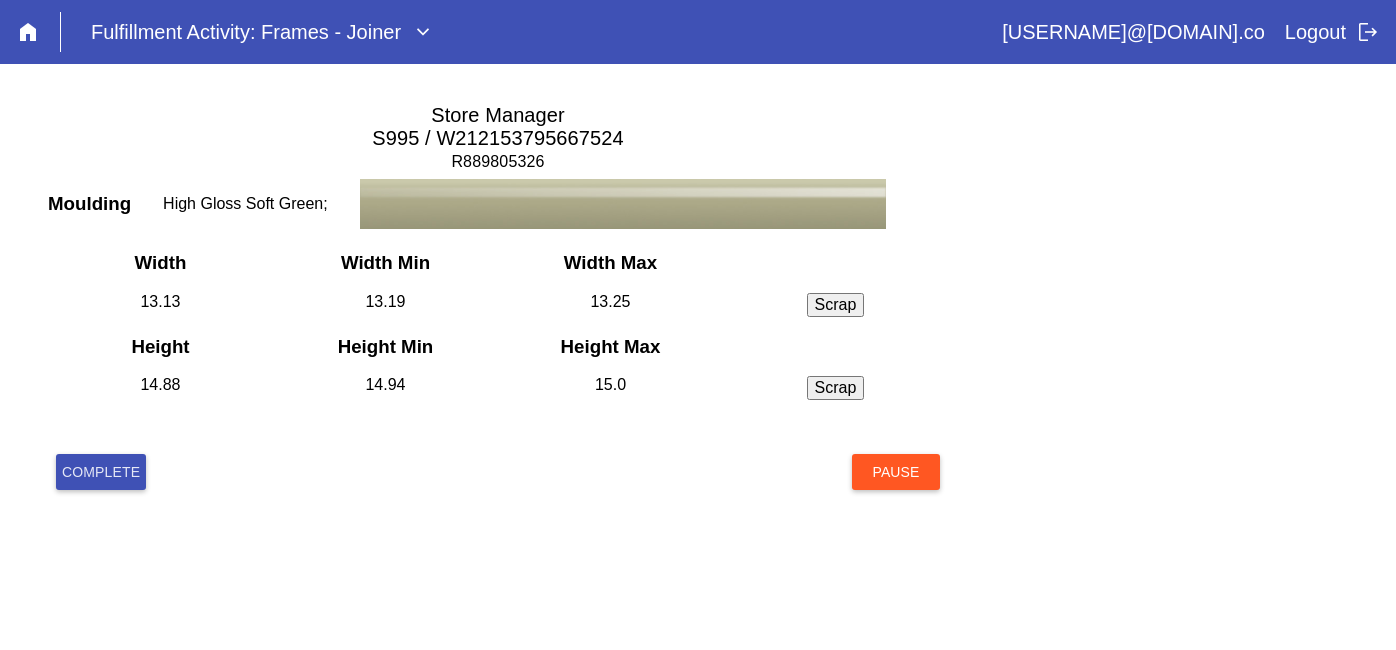 scroll, scrollTop: 0, scrollLeft: 0, axis: both 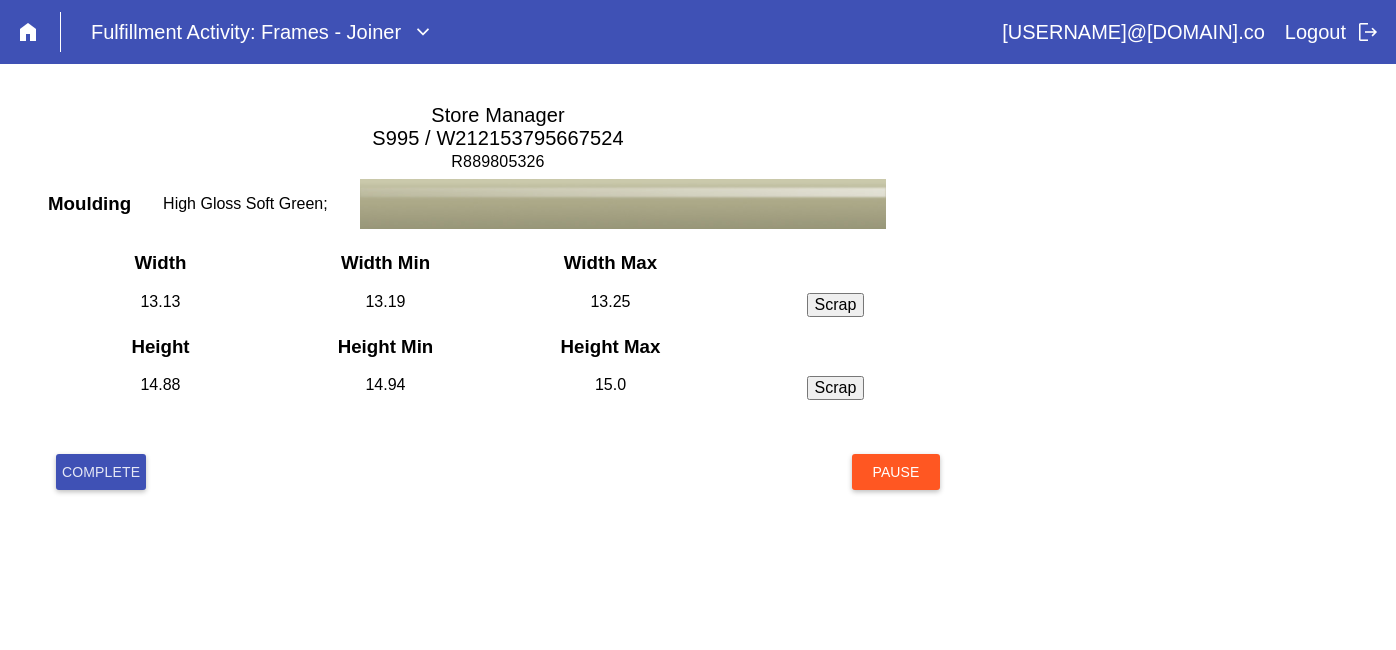 click on "Complete" at bounding box center (101, 472) 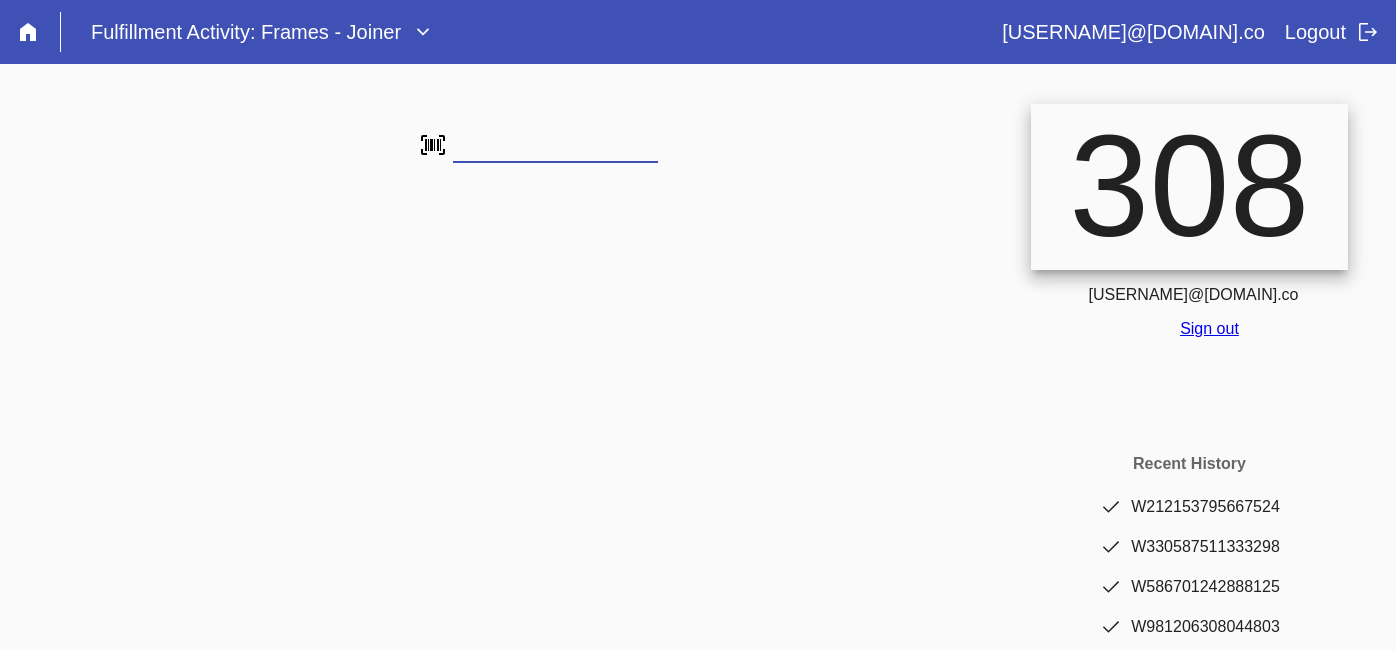 scroll, scrollTop: 0, scrollLeft: 0, axis: both 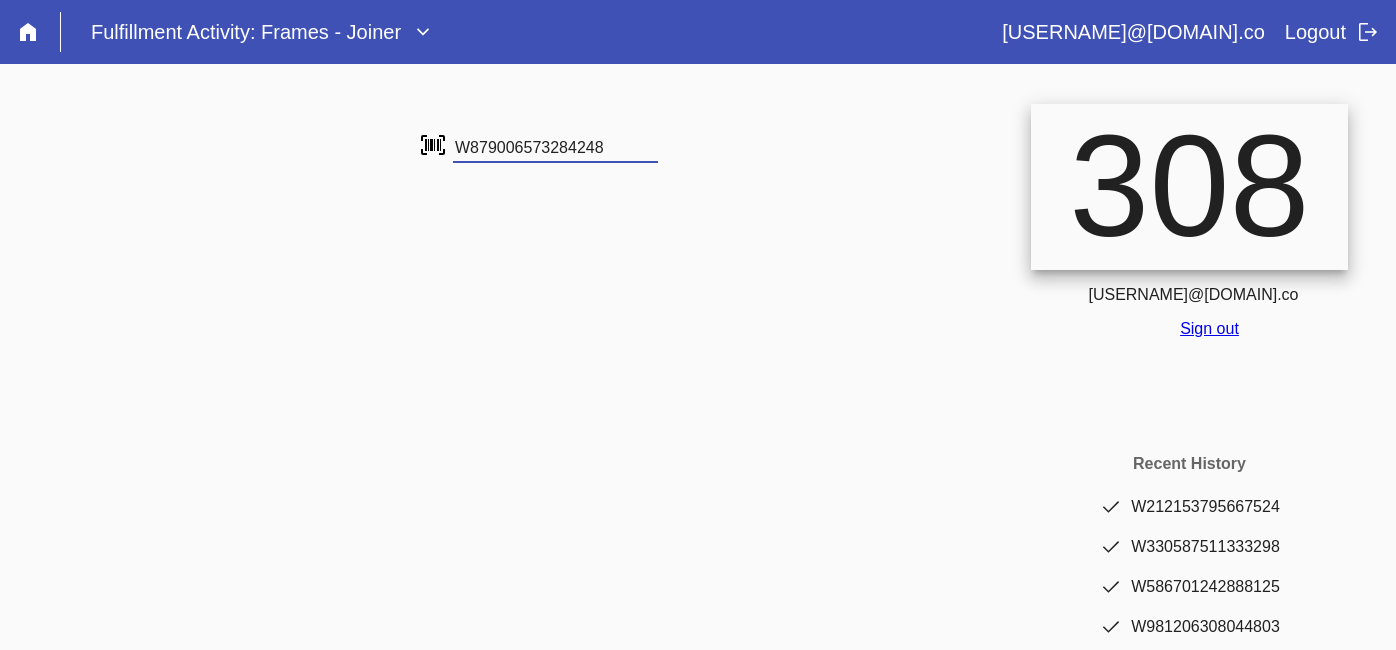 type on "W879006573284248" 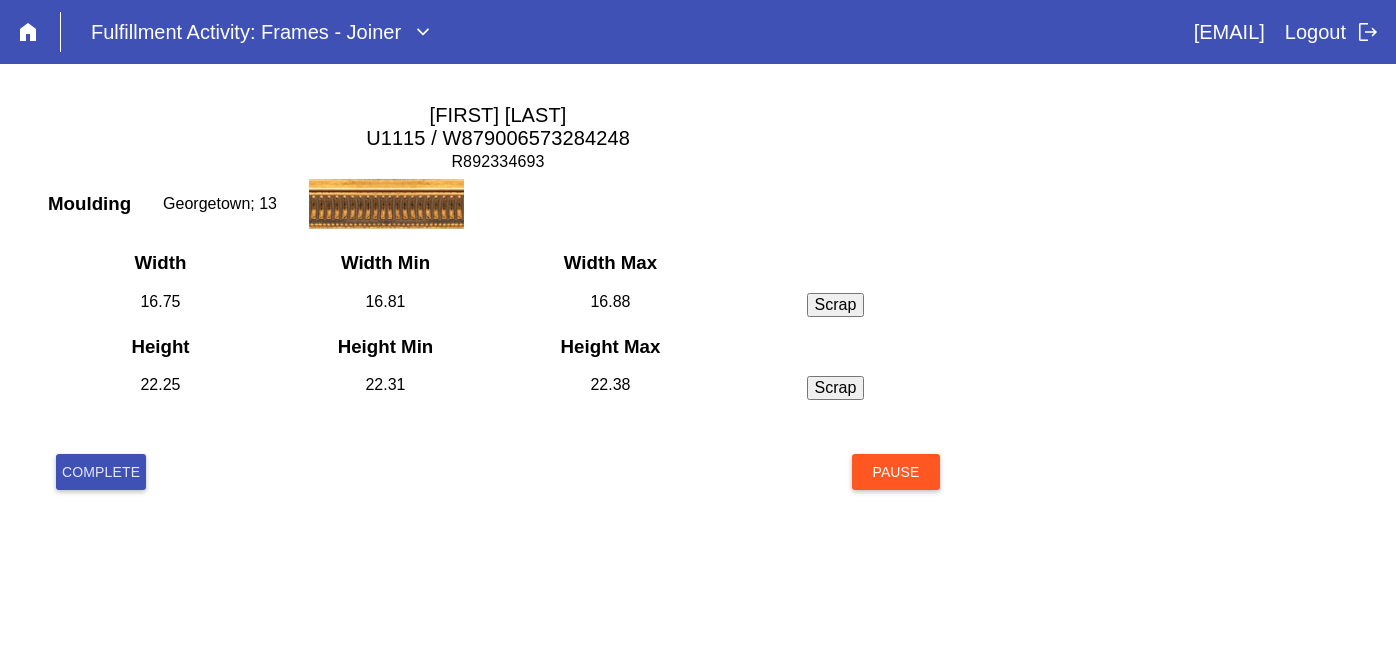 scroll, scrollTop: 0, scrollLeft: 0, axis: both 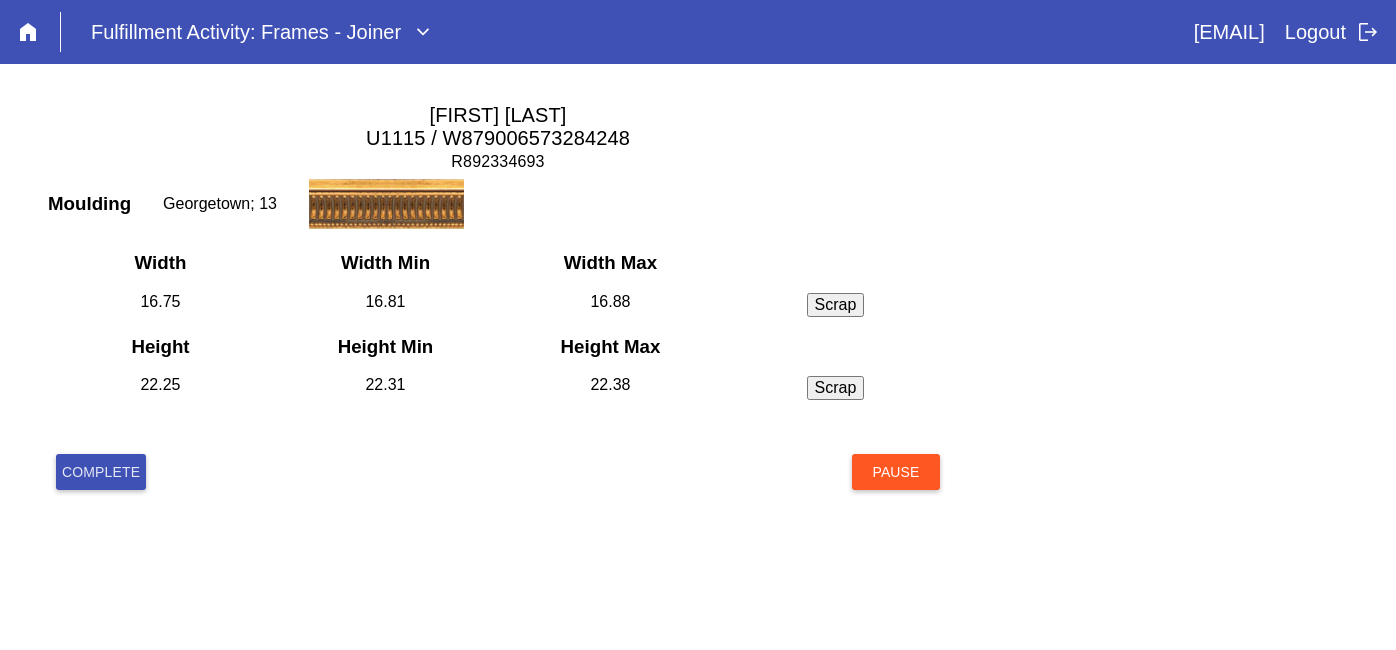 click on "Complete" at bounding box center [101, 472] 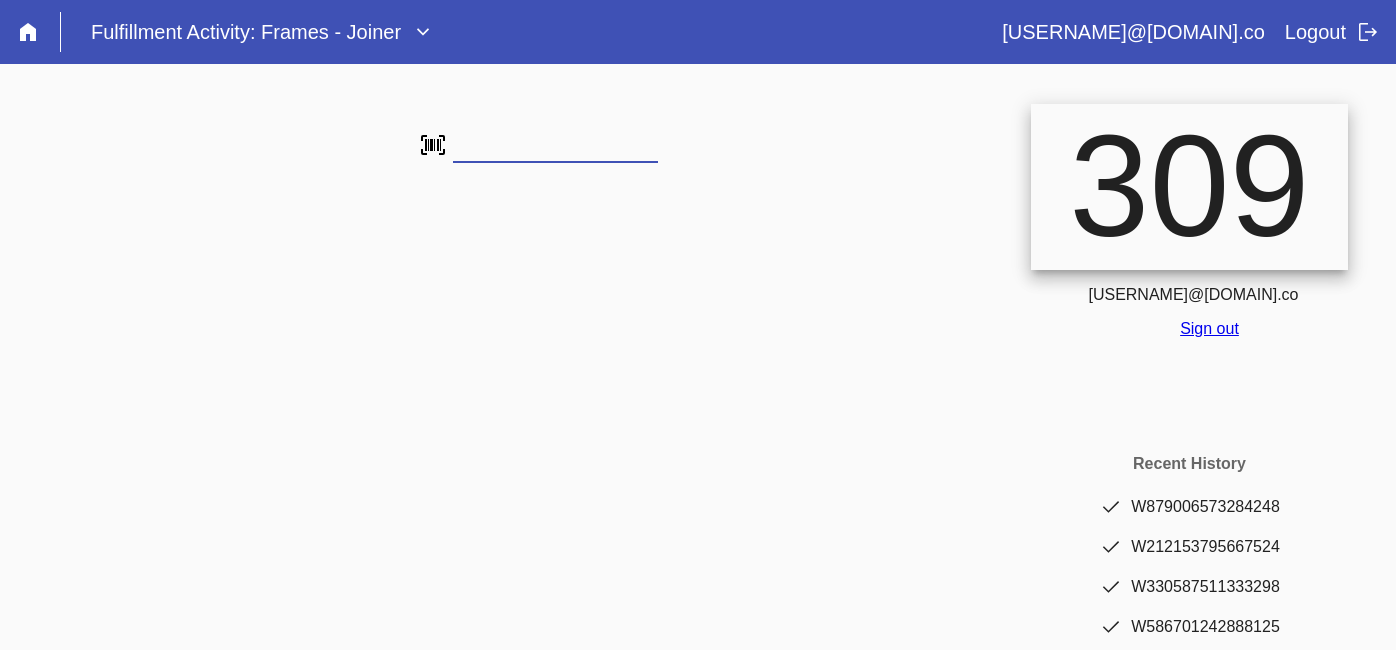 scroll, scrollTop: 0, scrollLeft: 0, axis: both 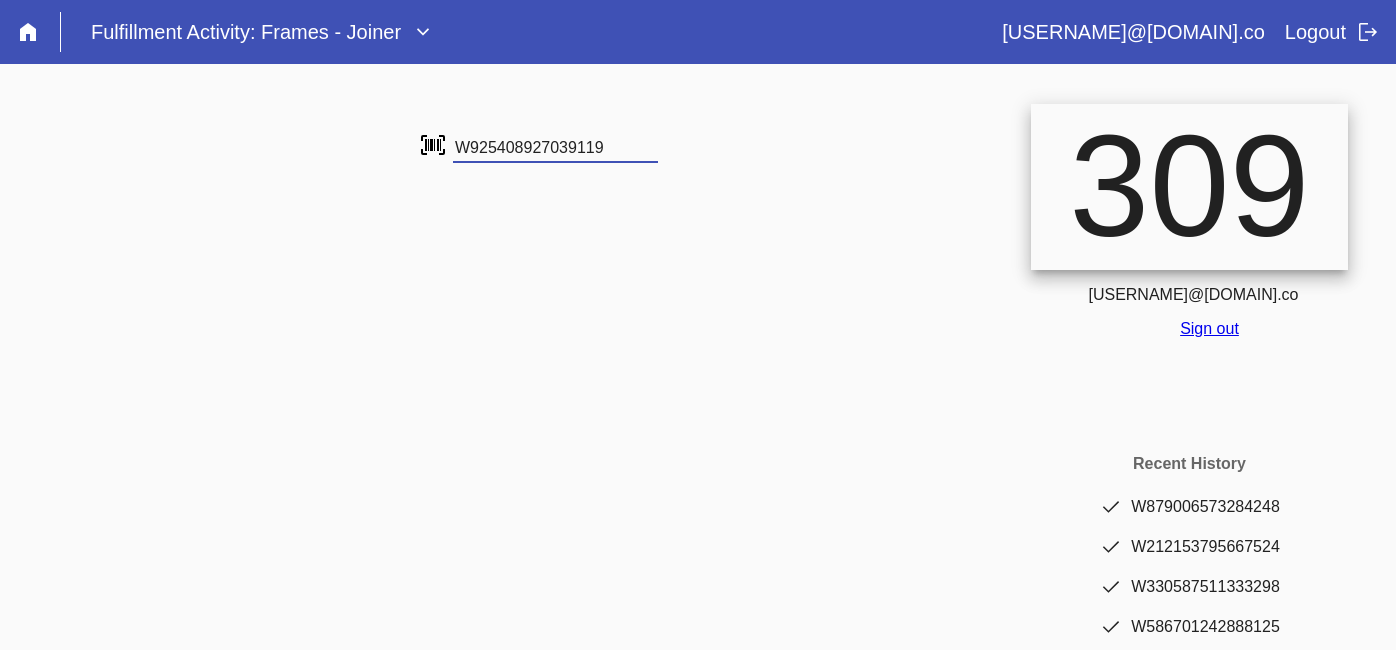 type on "W925408927039119" 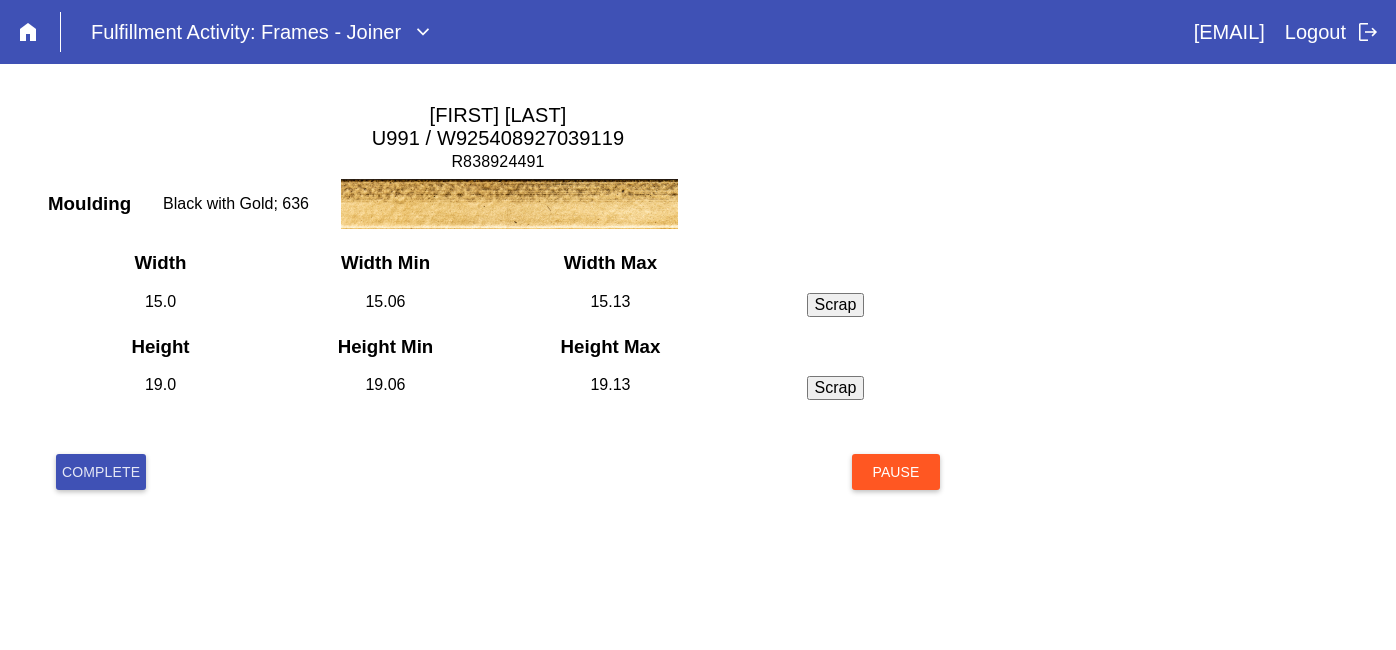 scroll, scrollTop: 0, scrollLeft: 0, axis: both 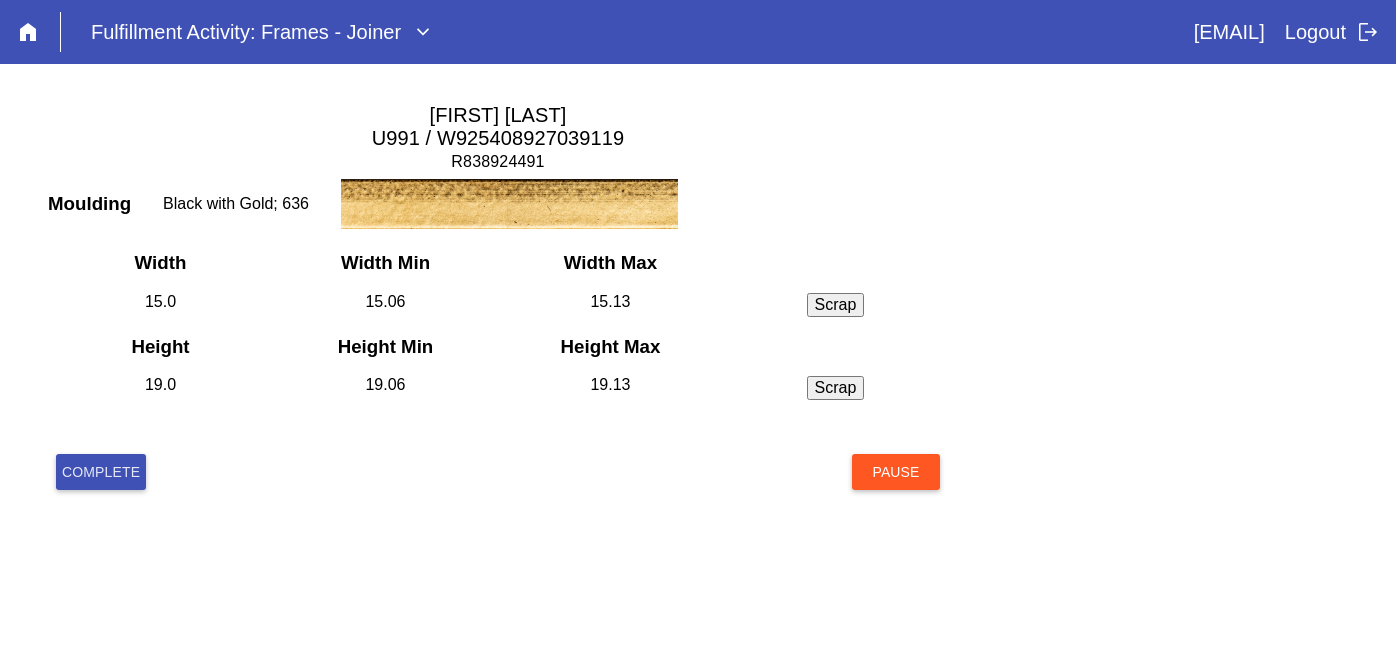 click on "Complete" at bounding box center [101, 472] 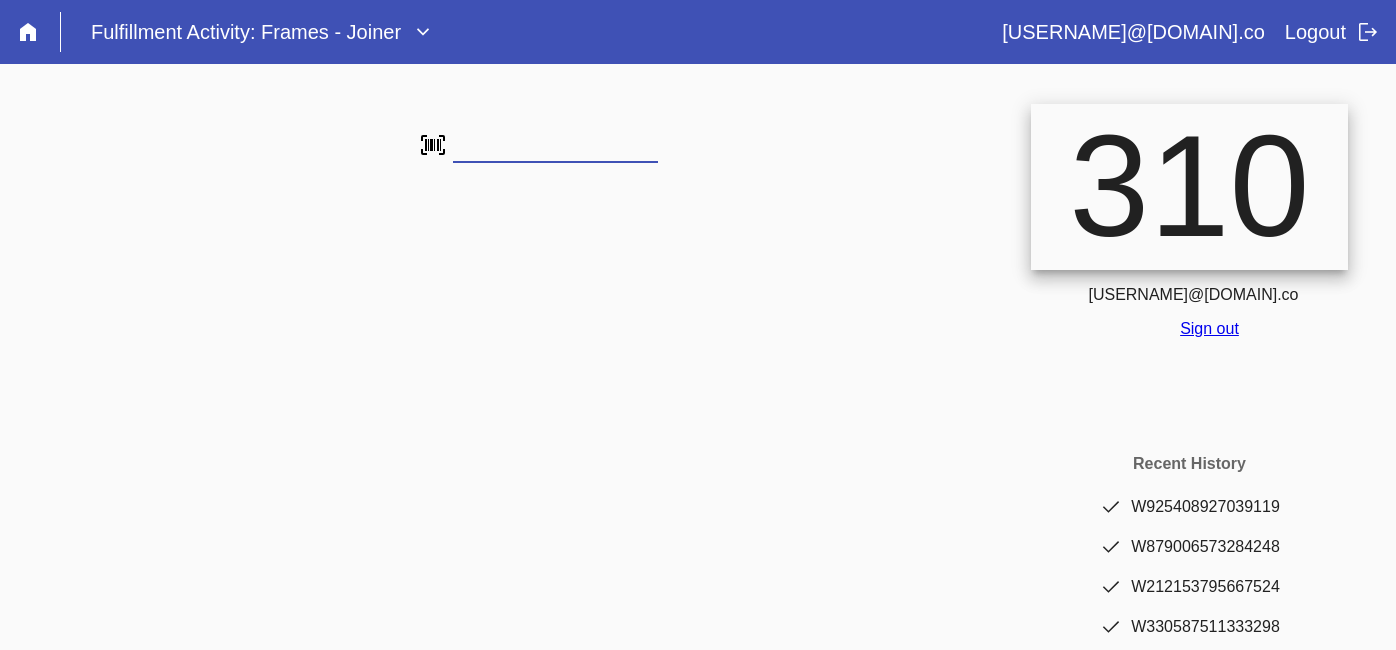 scroll, scrollTop: 0, scrollLeft: 0, axis: both 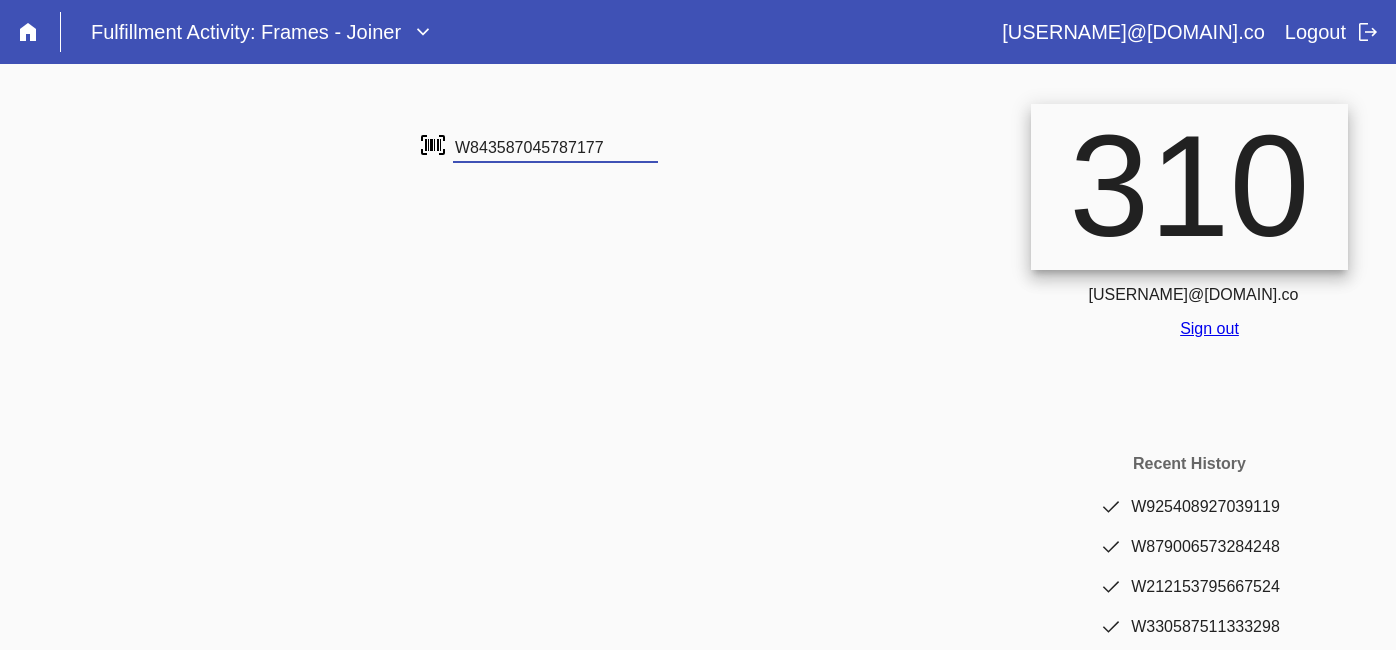 type on "W843587045787177" 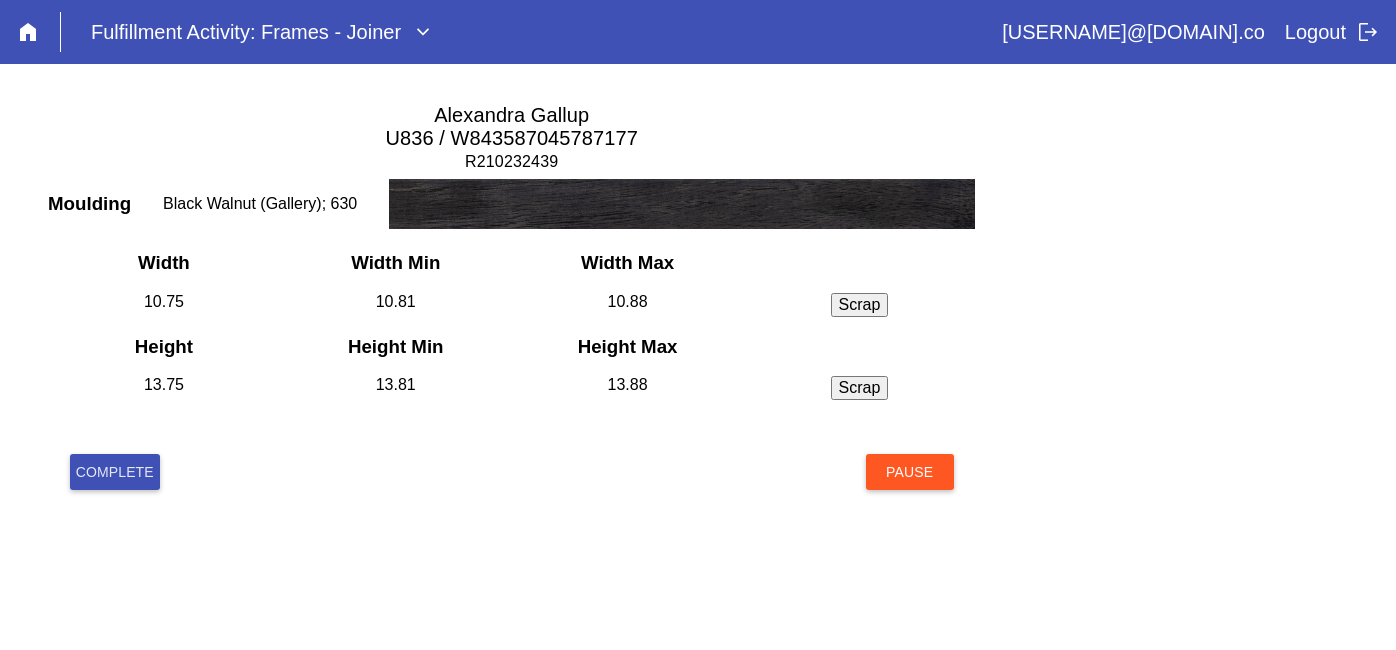 scroll, scrollTop: 0, scrollLeft: 0, axis: both 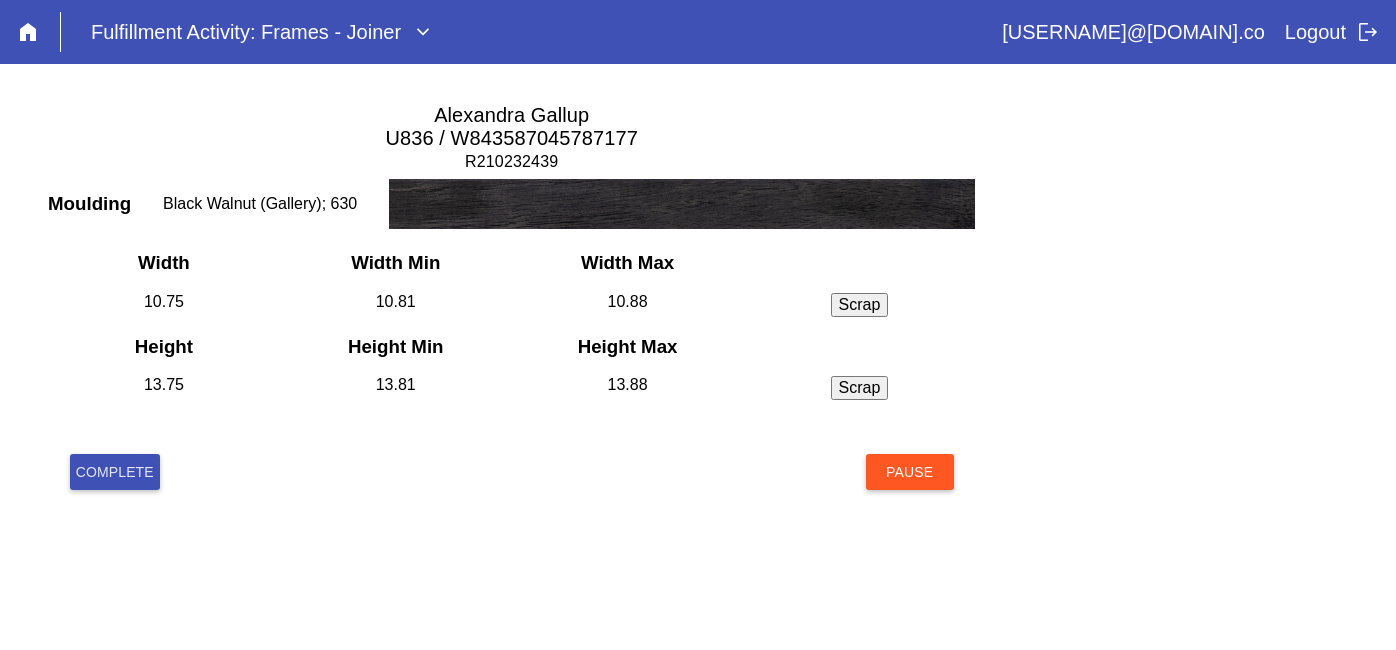 click on "Complete" at bounding box center [115, 472] 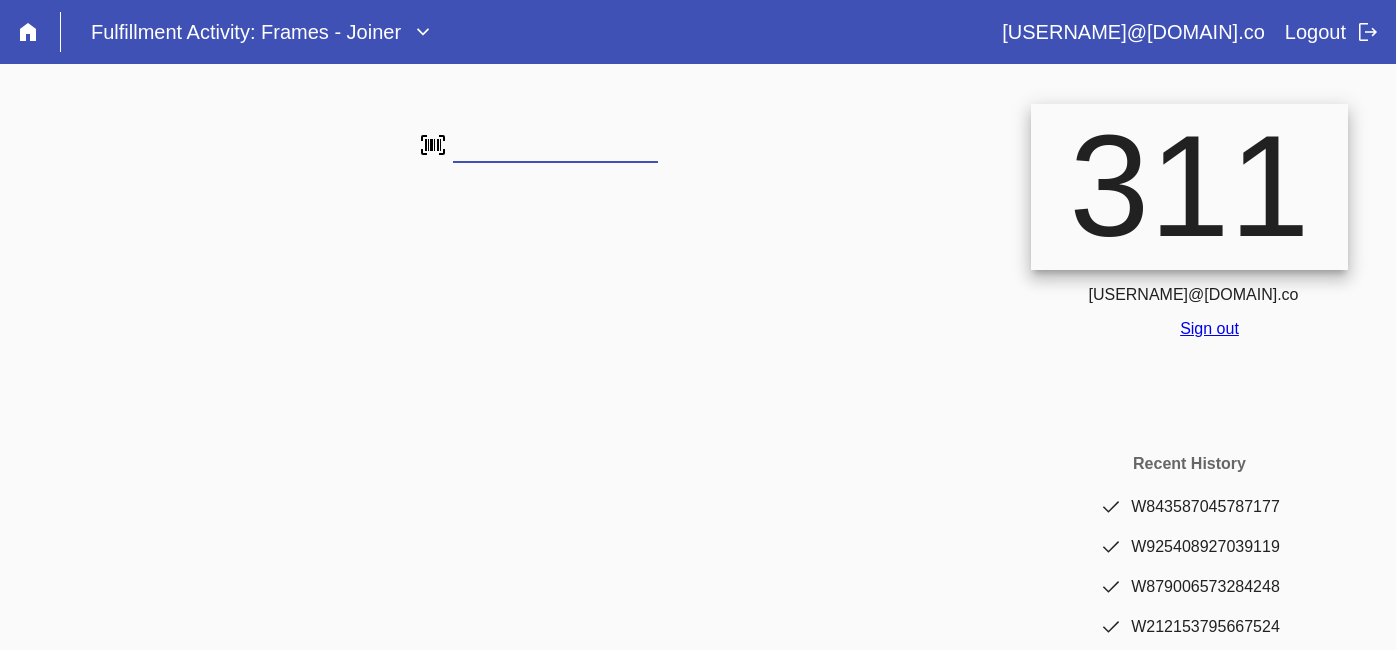 scroll, scrollTop: 0, scrollLeft: 0, axis: both 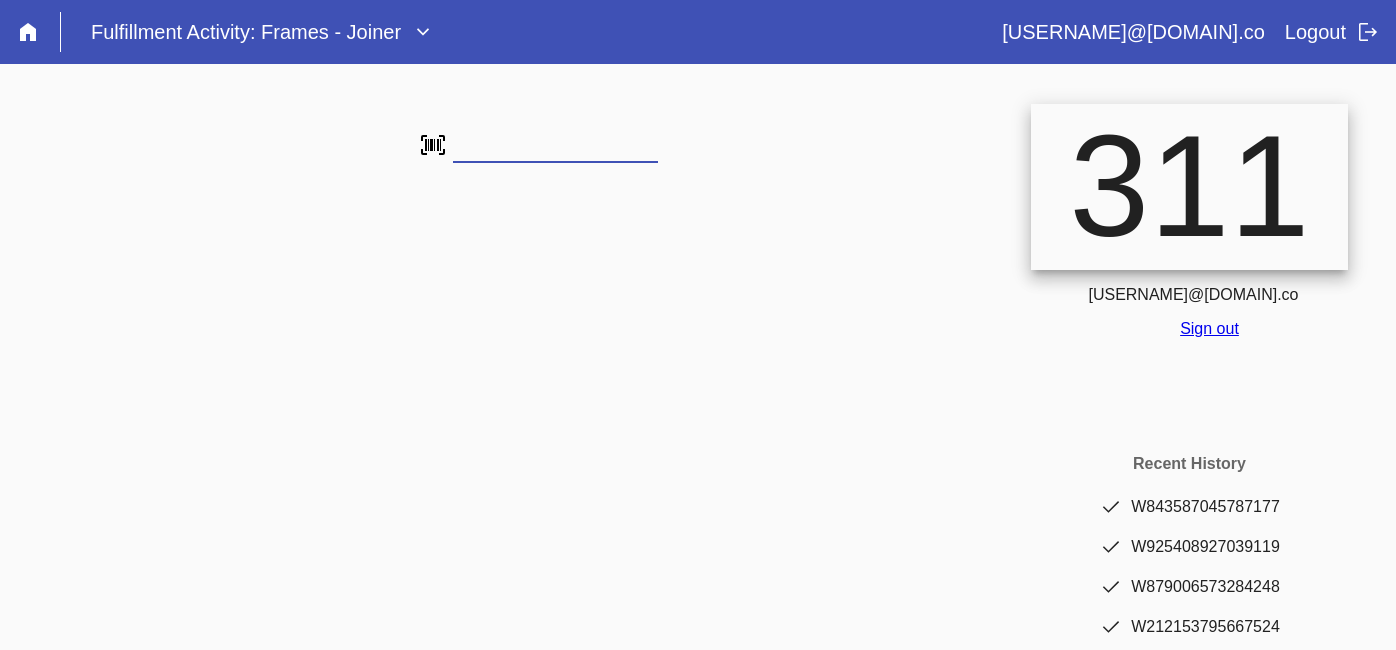 type on "W879006573284248" 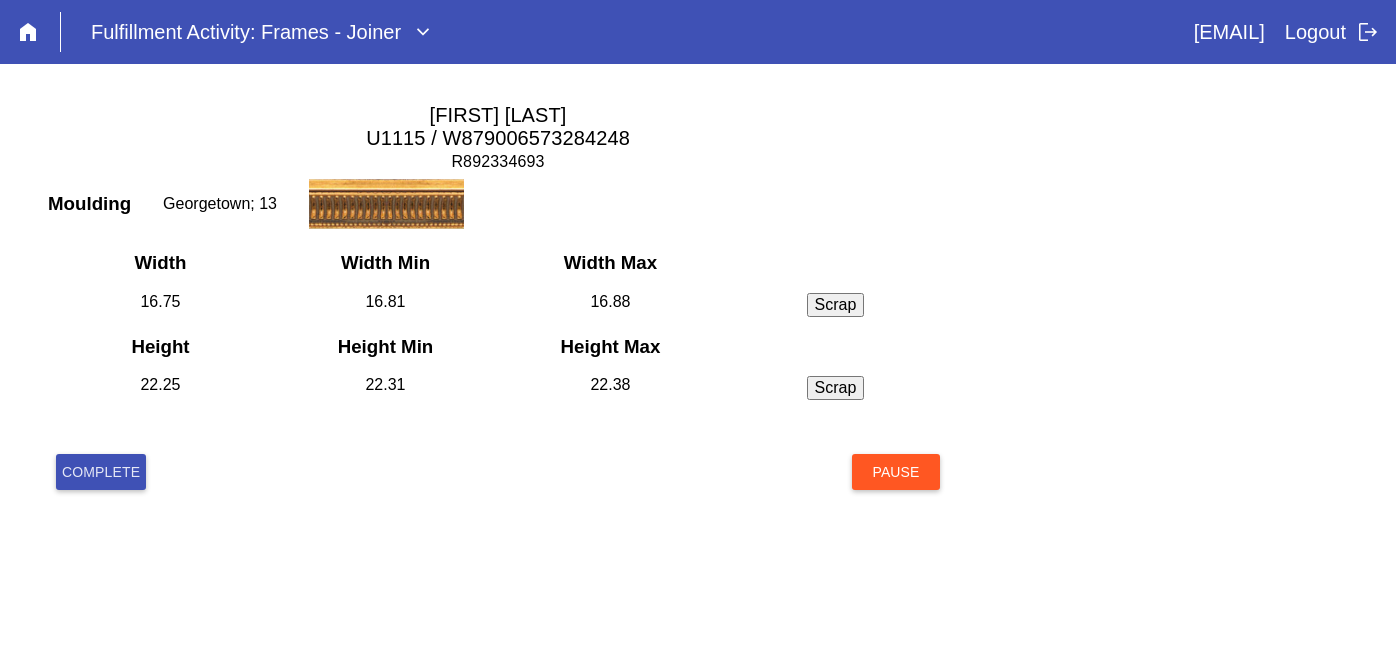 scroll, scrollTop: 0, scrollLeft: 0, axis: both 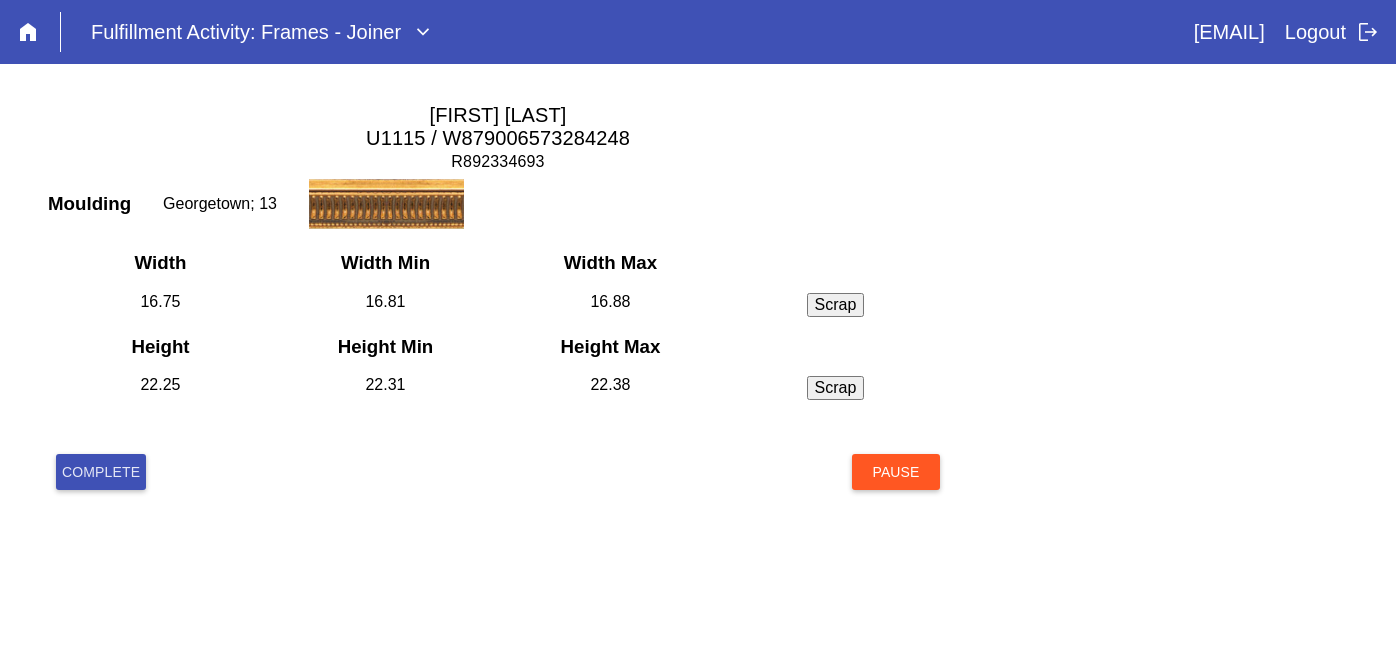 click on "Complete" at bounding box center (101, 472) 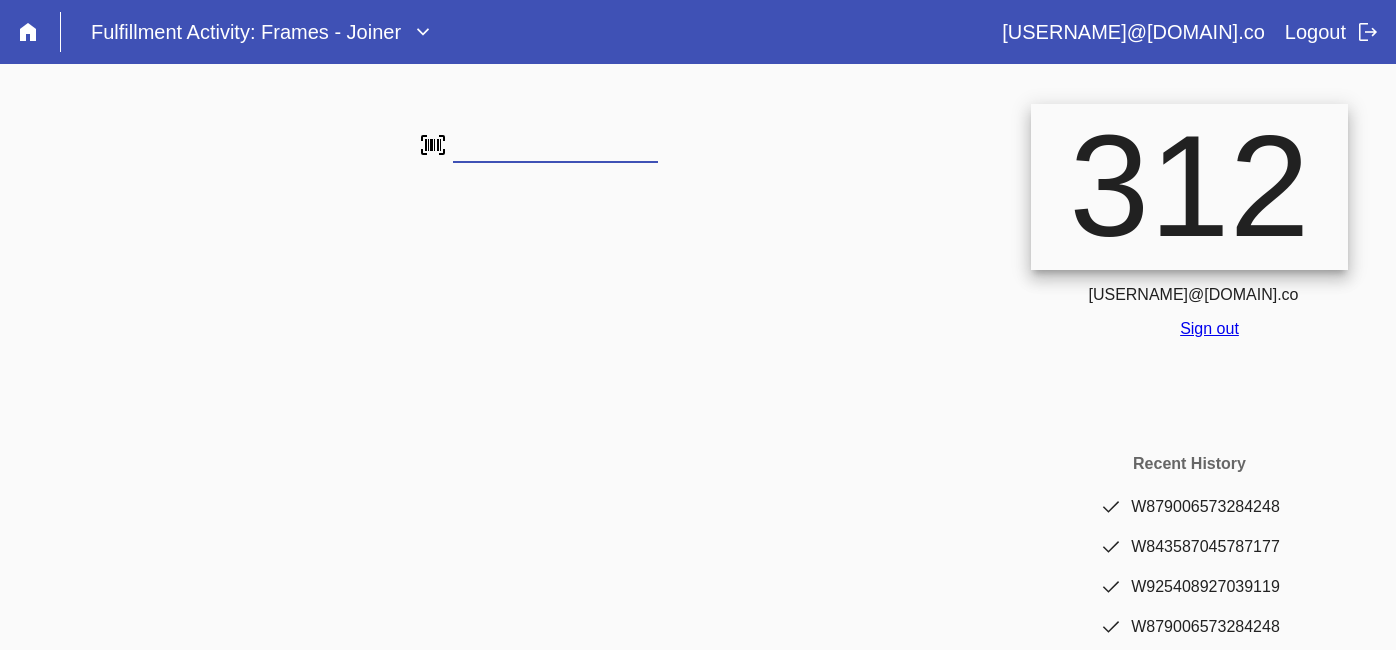 scroll, scrollTop: 0, scrollLeft: 0, axis: both 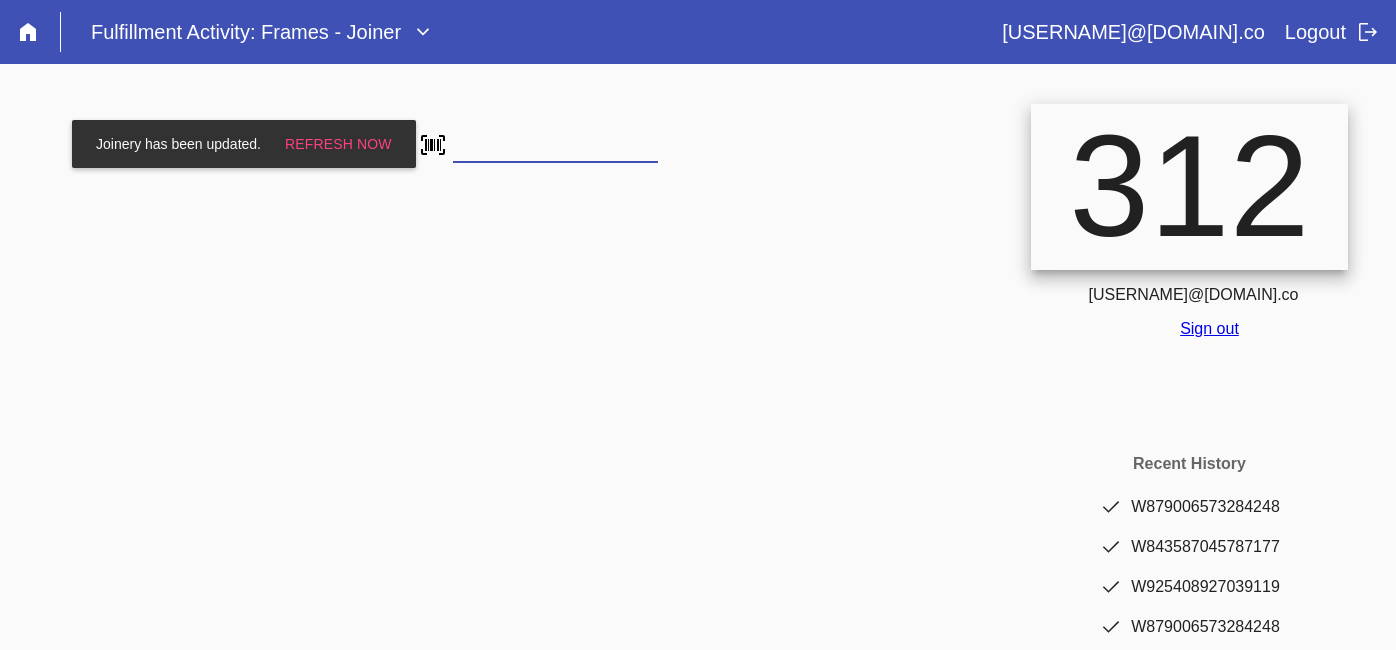 type on "W750824718408687" 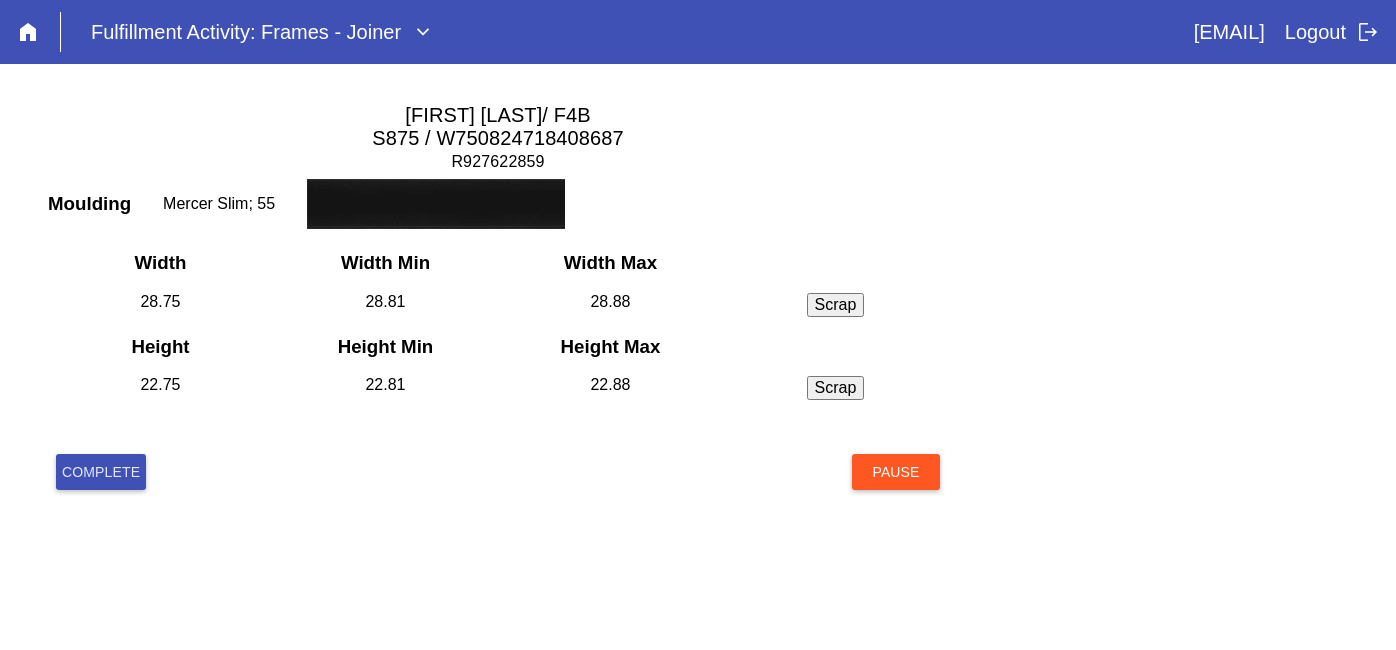 scroll, scrollTop: 0, scrollLeft: 0, axis: both 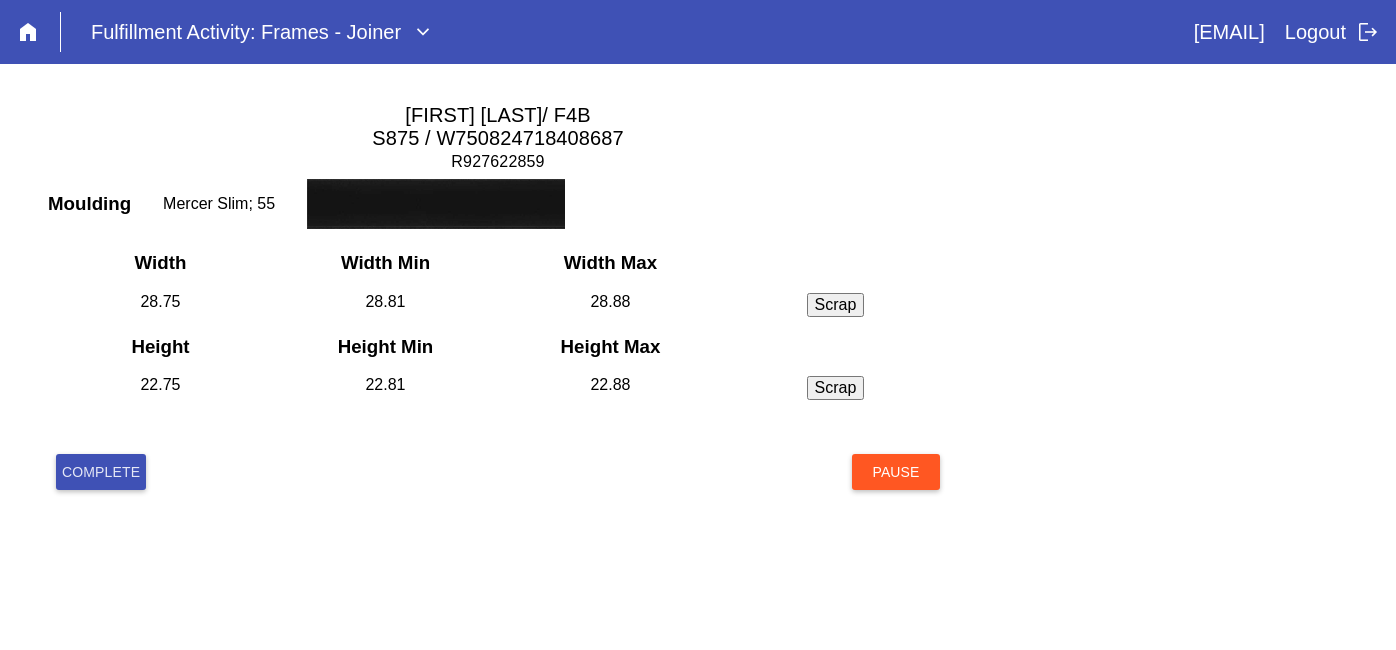 click on "Complete" at bounding box center (101, 472) 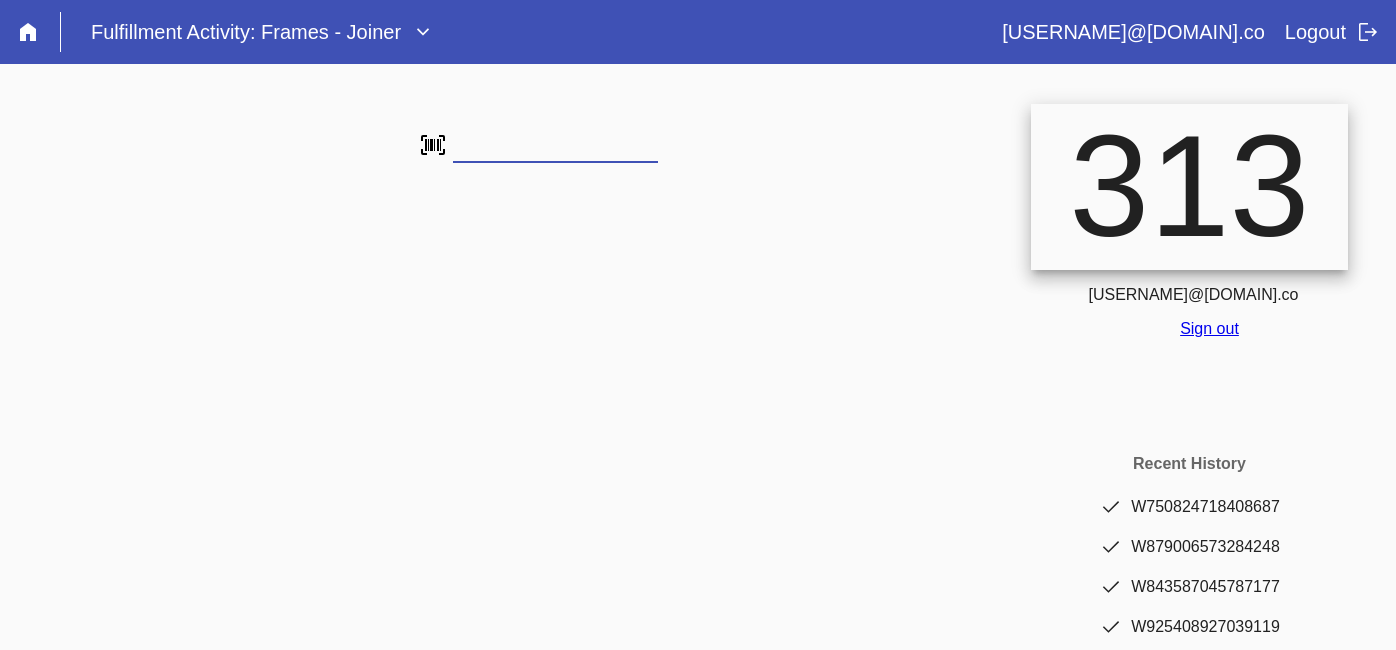 scroll, scrollTop: 0, scrollLeft: 0, axis: both 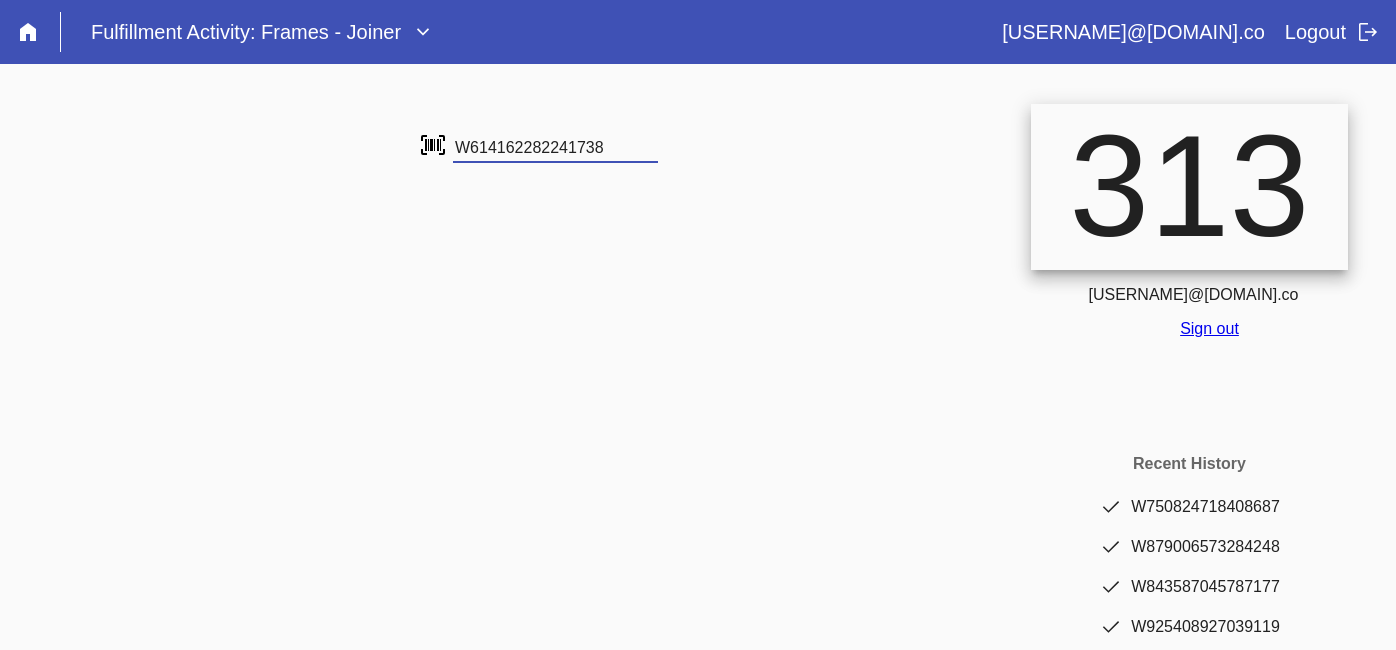 type on "W614162282241738" 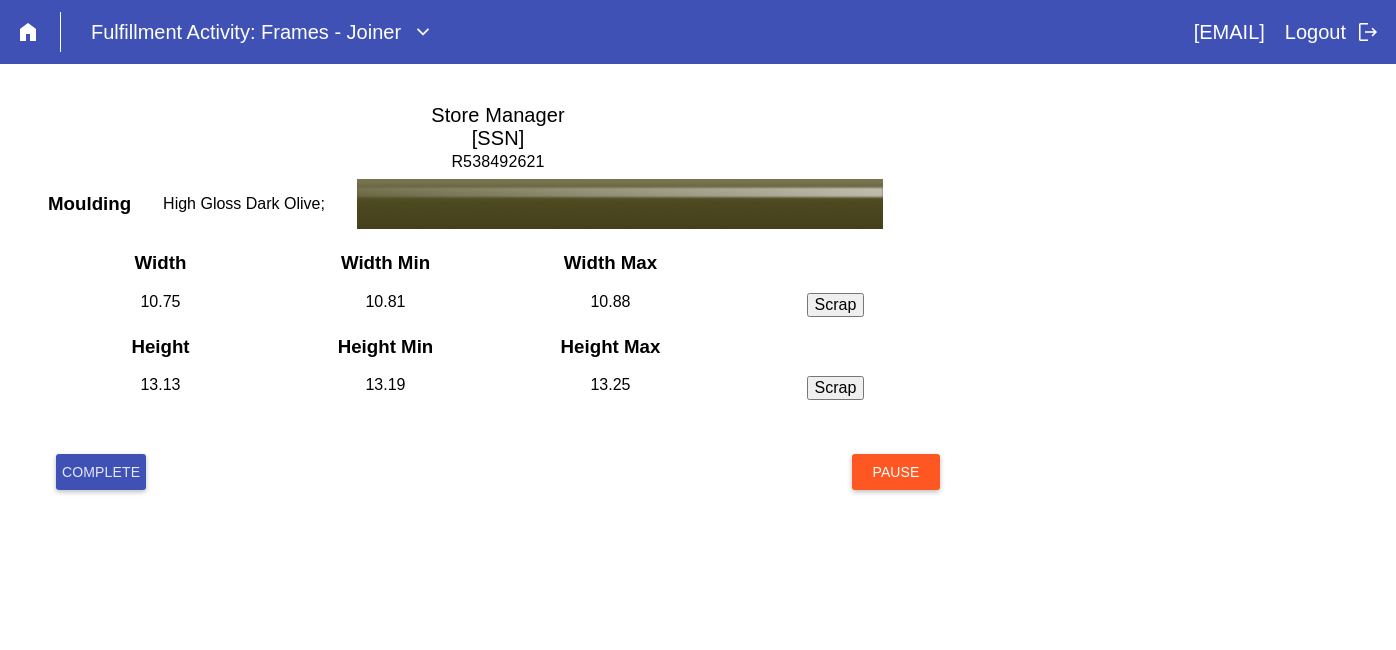 scroll, scrollTop: 0, scrollLeft: 0, axis: both 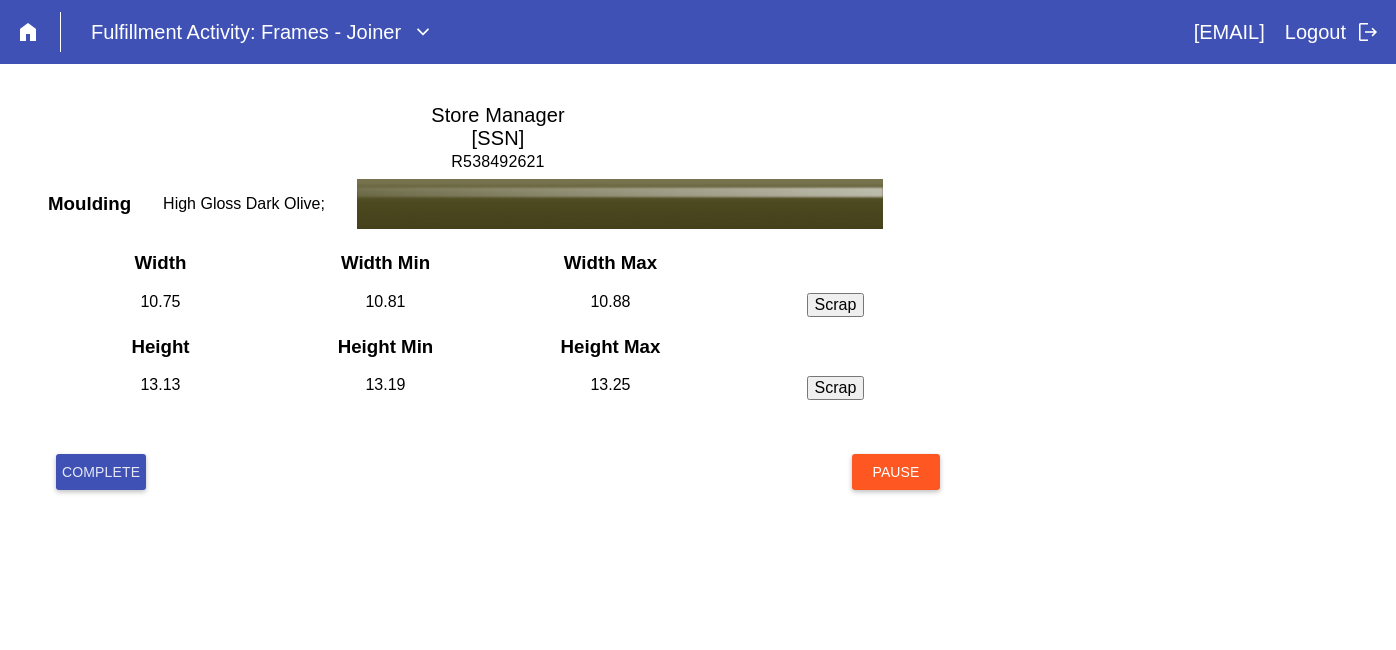 click on "Complete" at bounding box center [101, 472] 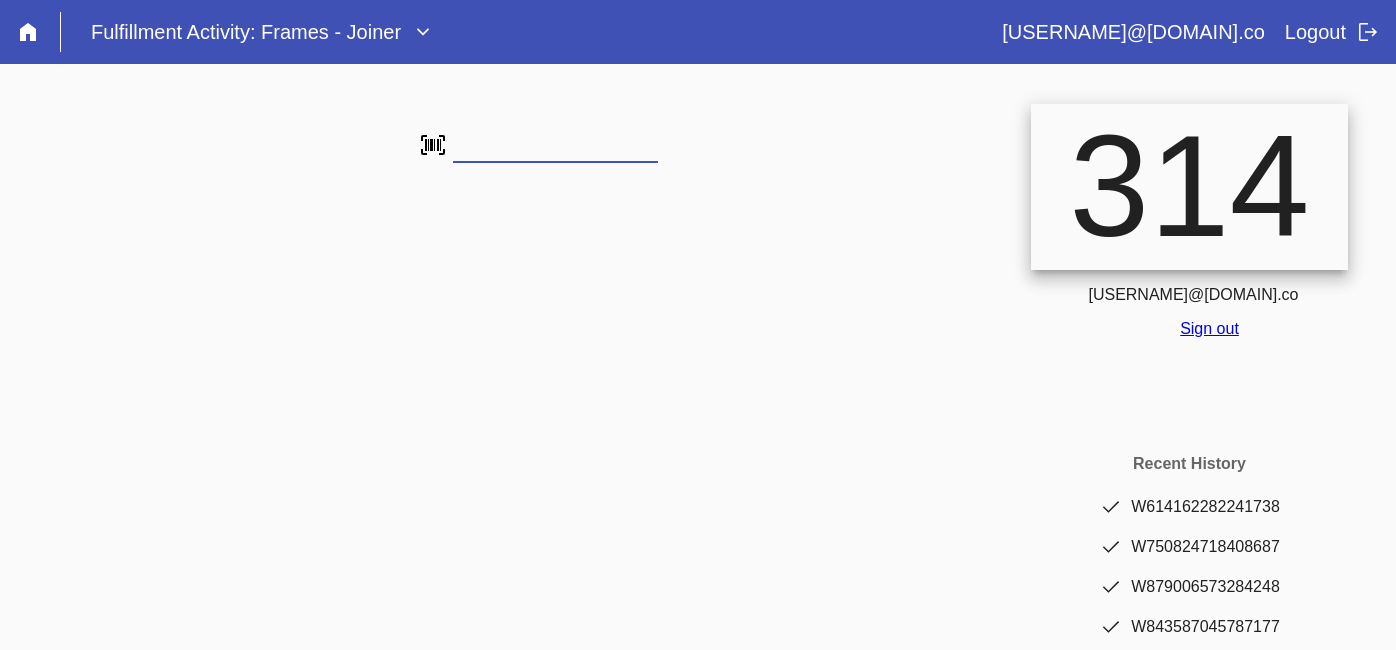scroll, scrollTop: 0, scrollLeft: 0, axis: both 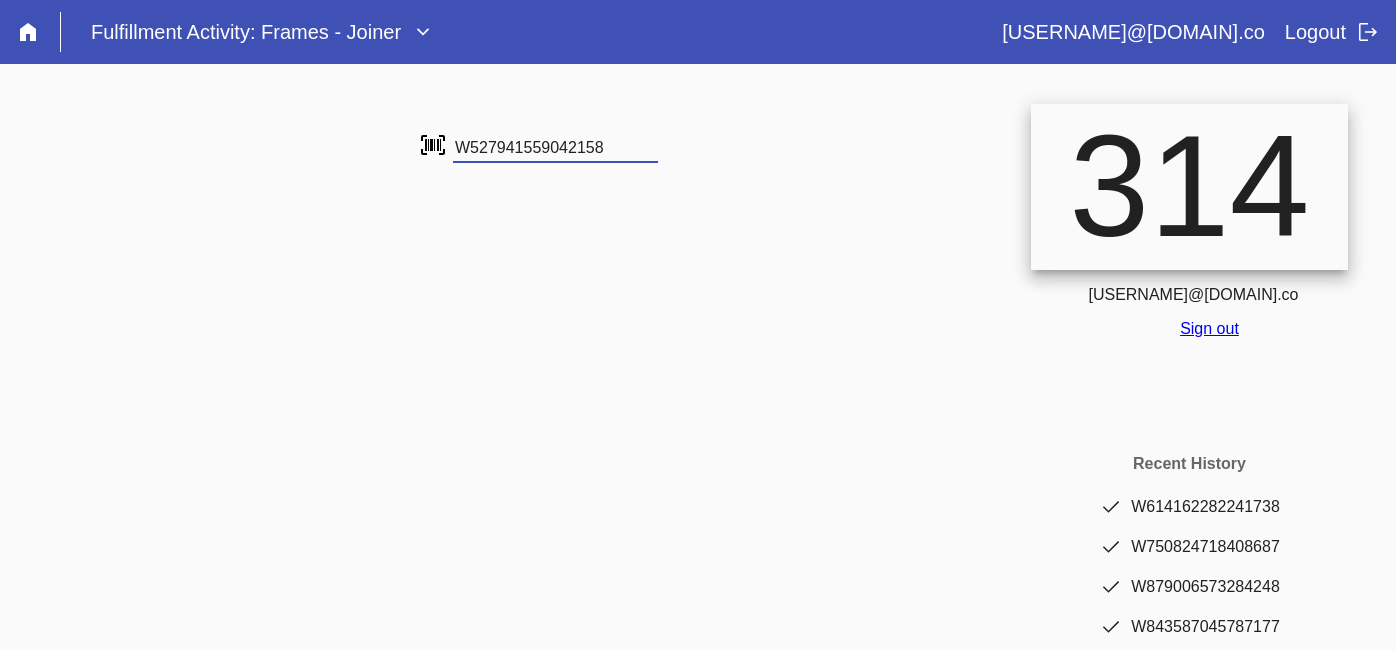 type on "W527941559042158" 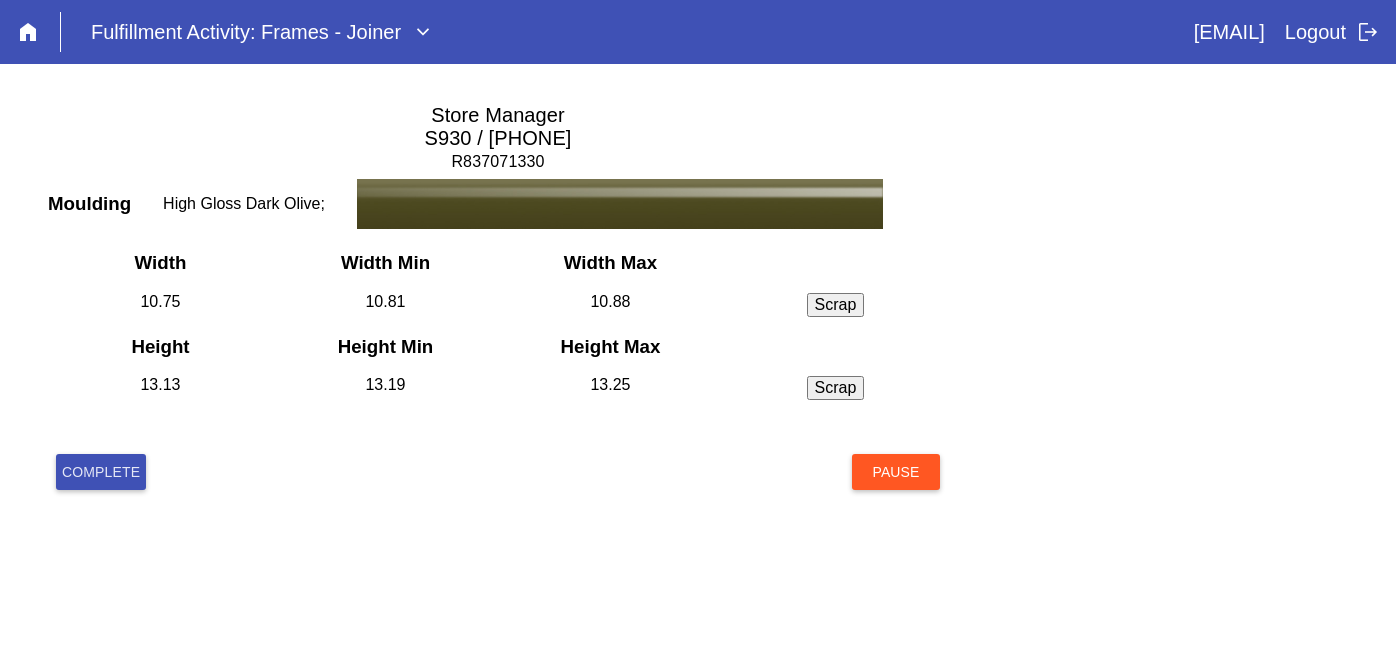 scroll, scrollTop: 0, scrollLeft: 0, axis: both 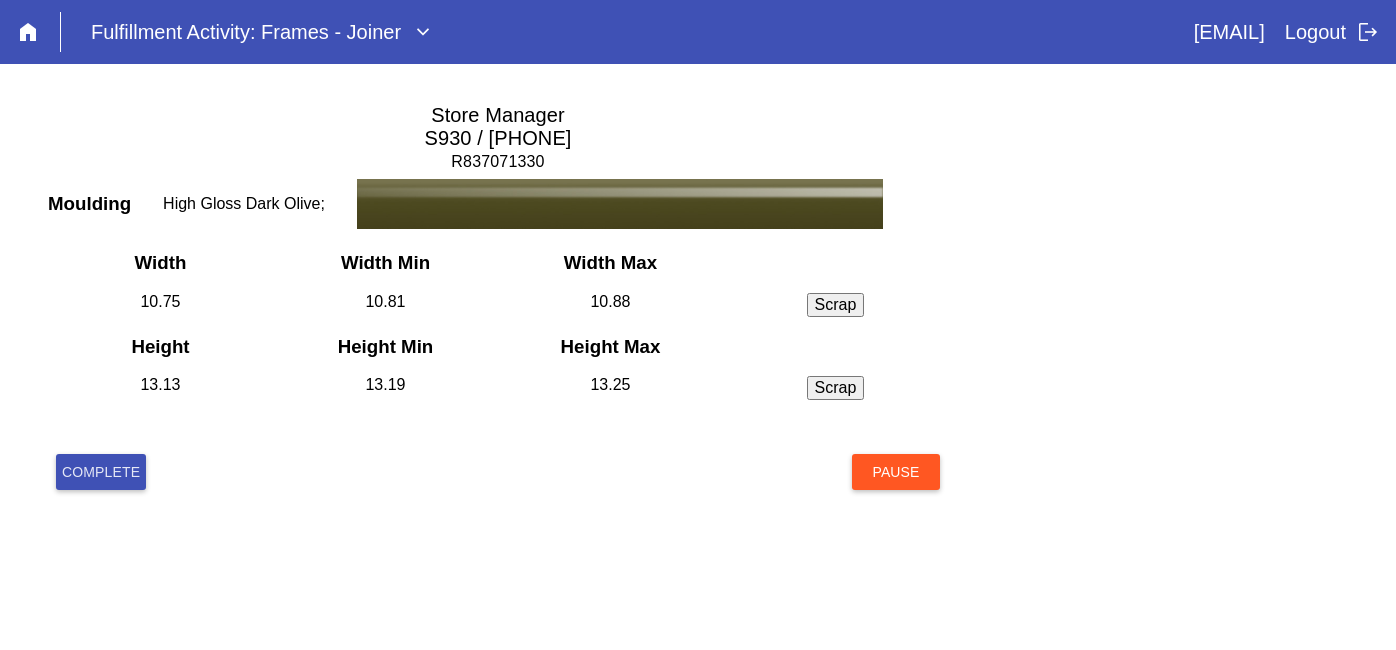 click on "Complete" at bounding box center [101, 472] 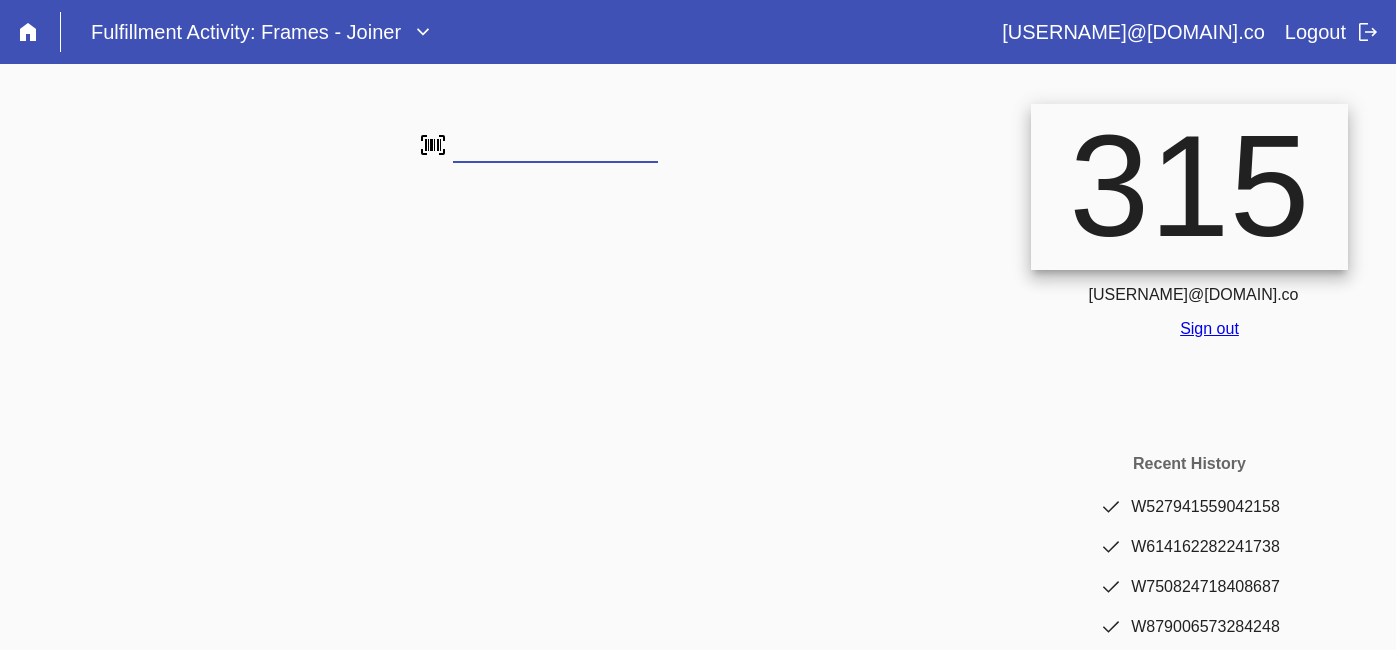 scroll, scrollTop: 0, scrollLeft: 0, axis: both 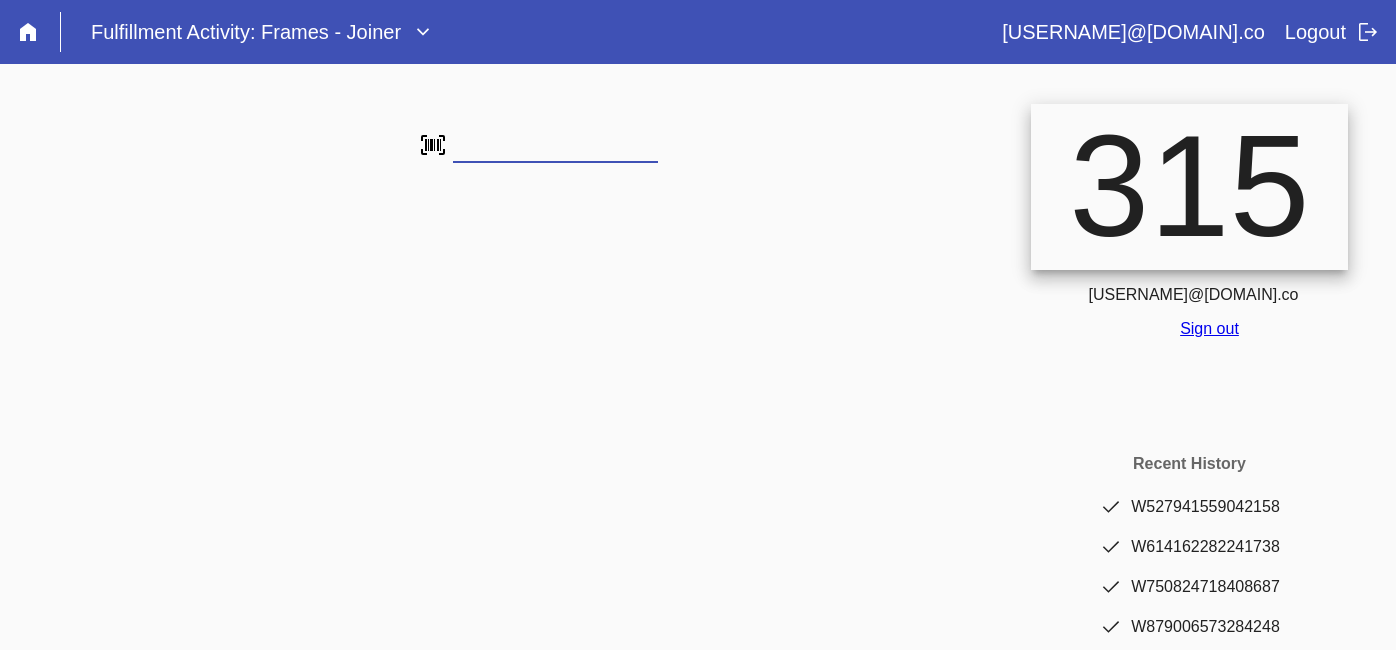 type on "W135852989368495" 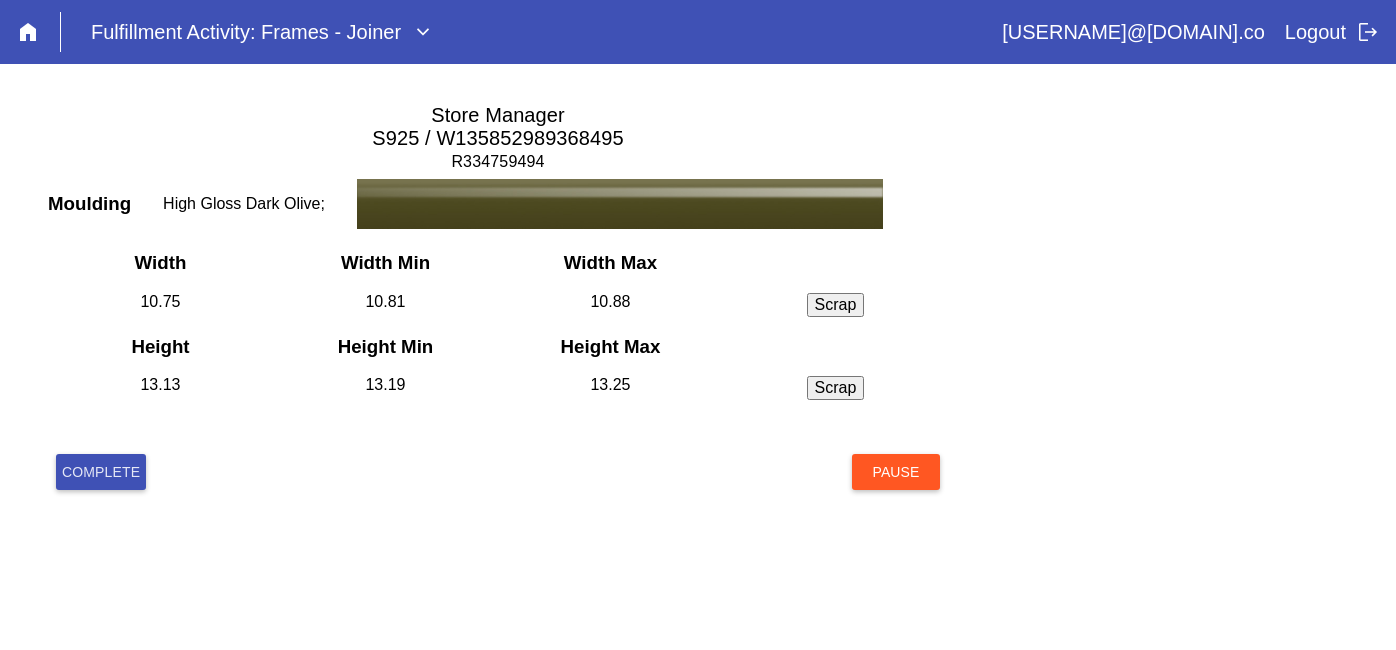 scroll, scrollTop: 0, scrollLeft: 0, axis: both 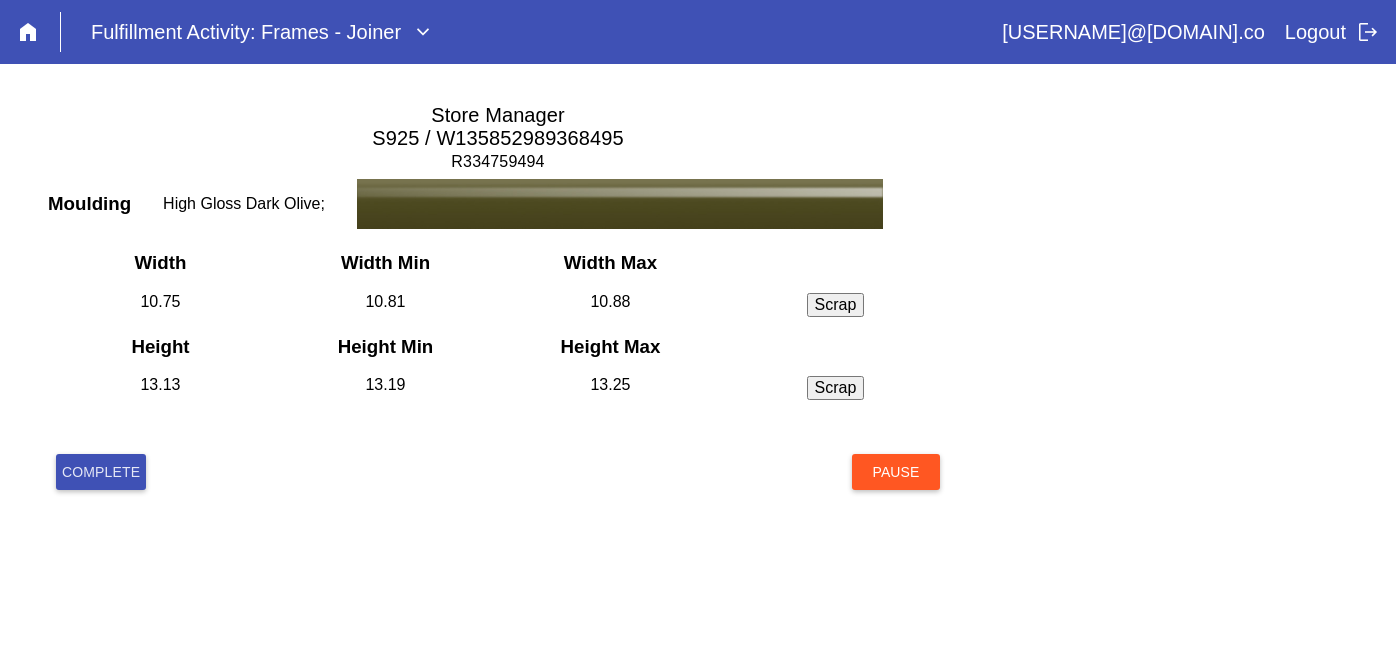 click on "Complete" at bounding box center [101, 472] 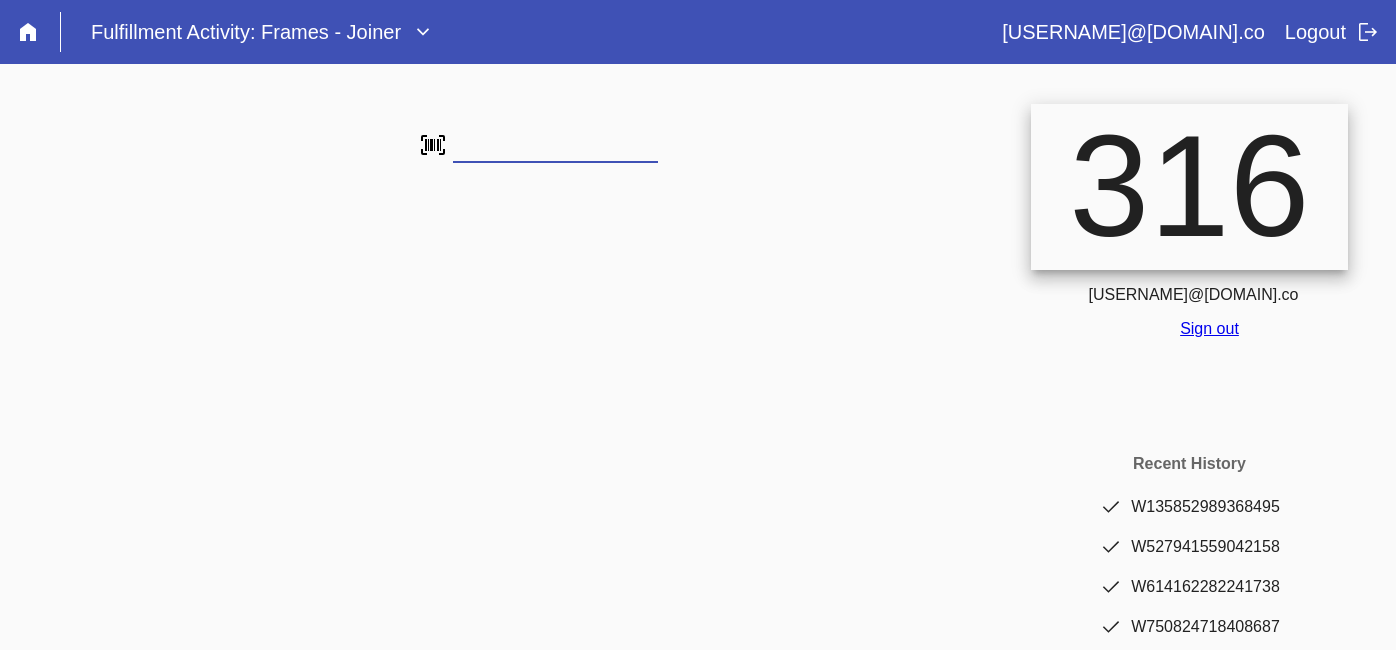scroll, scrollTop: 0, scrollLeft: 0, axis: both 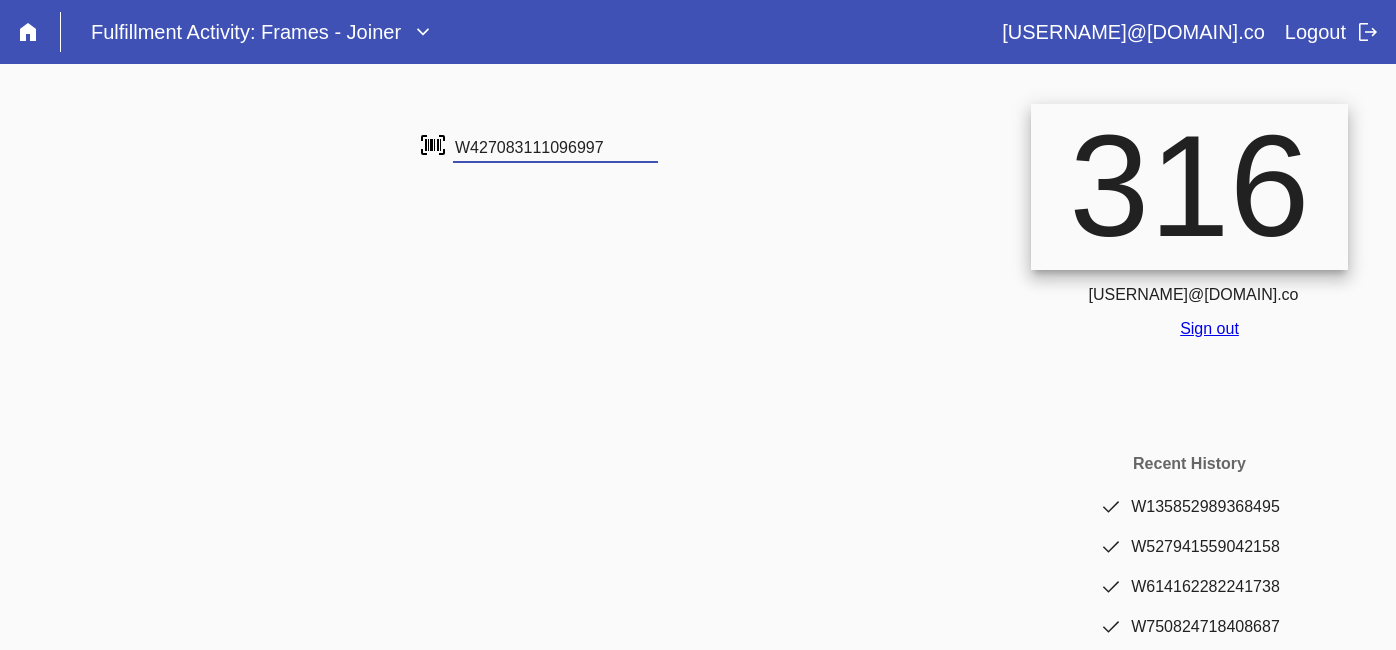 type on "W427083111096997" 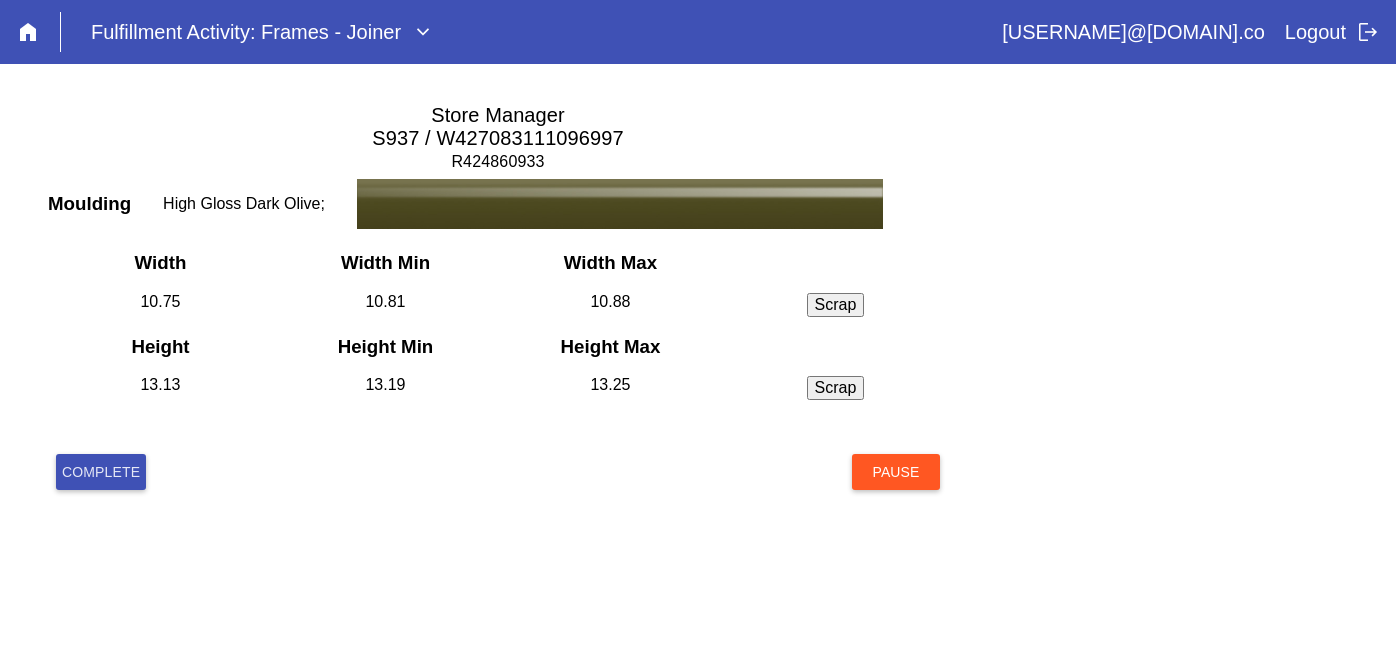 scroll, scrollTop: 0, scrollLeft: 0, axis: both 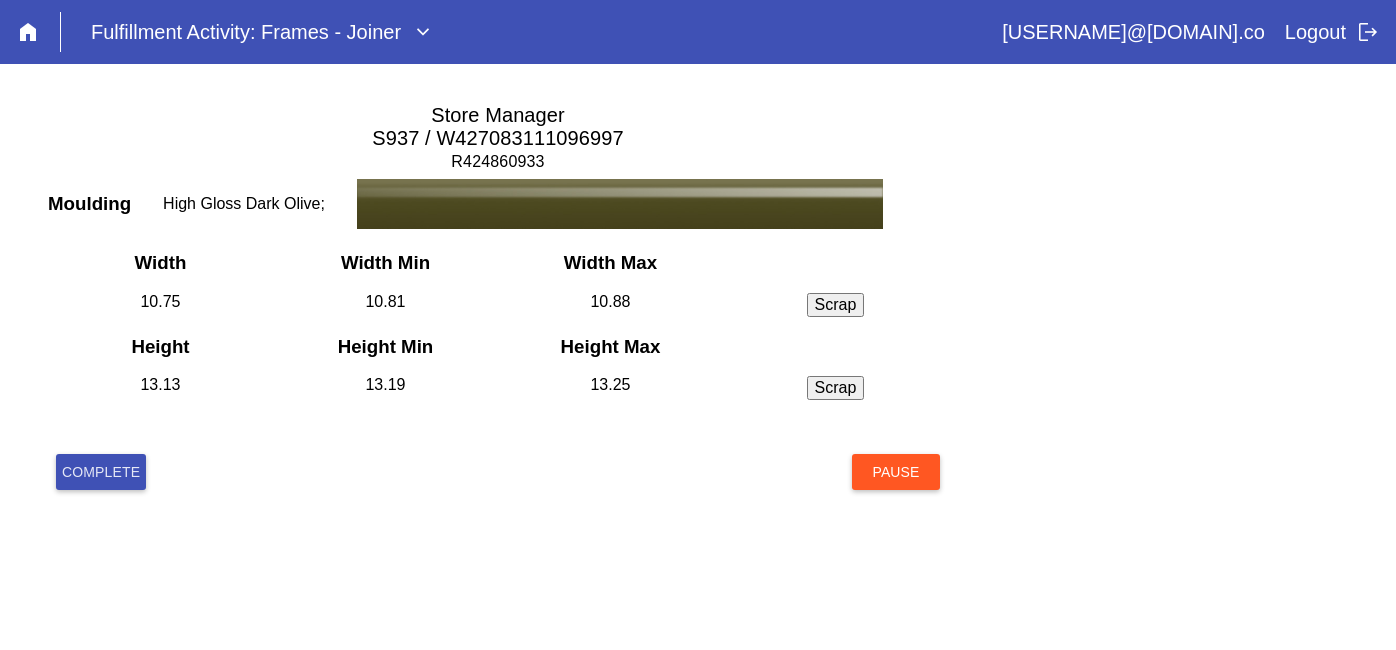 click on "Complete" at bounding box center [101, 472] 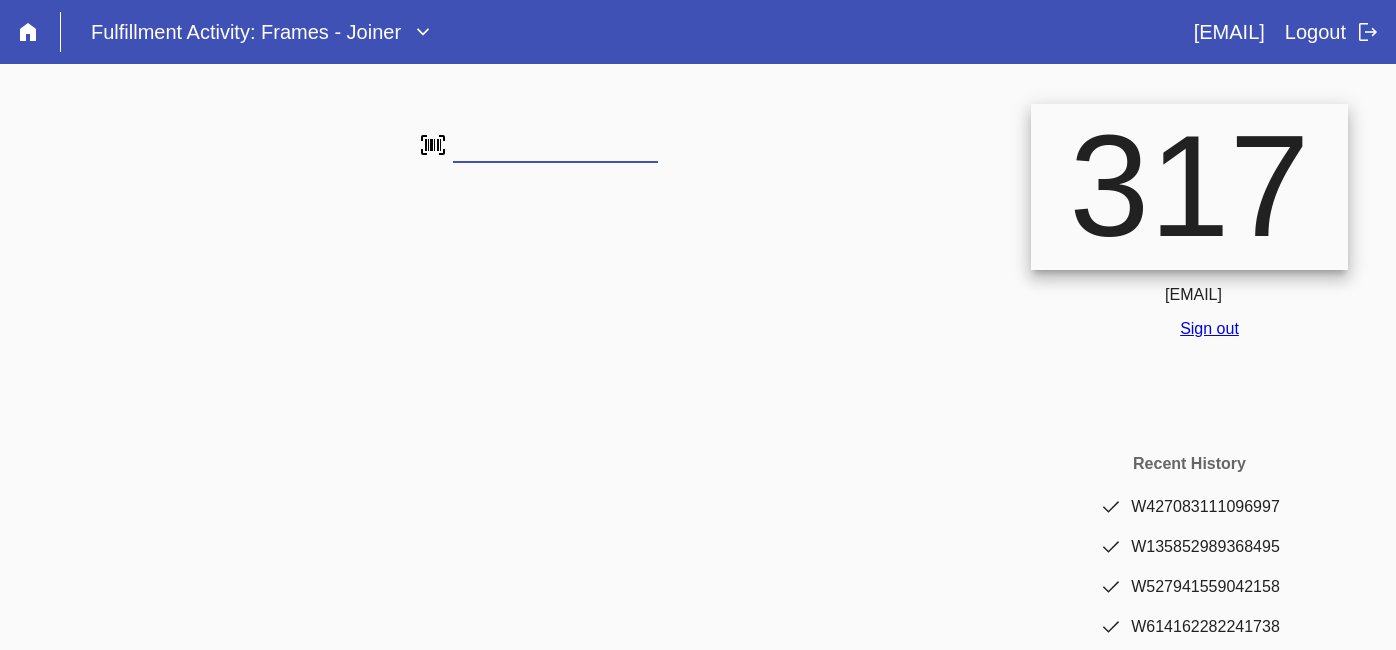 scroll, scrollTop: 0, scrollLeft: 0, axis: both 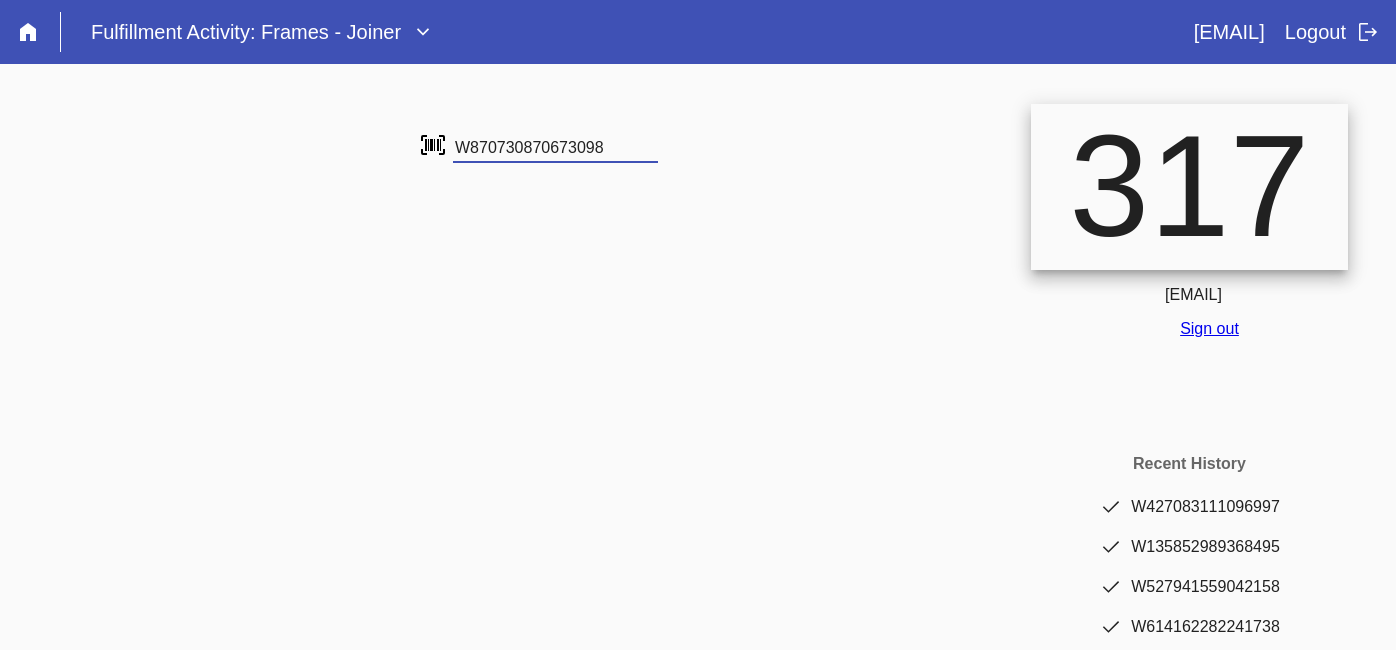 type on "W870730870673098" 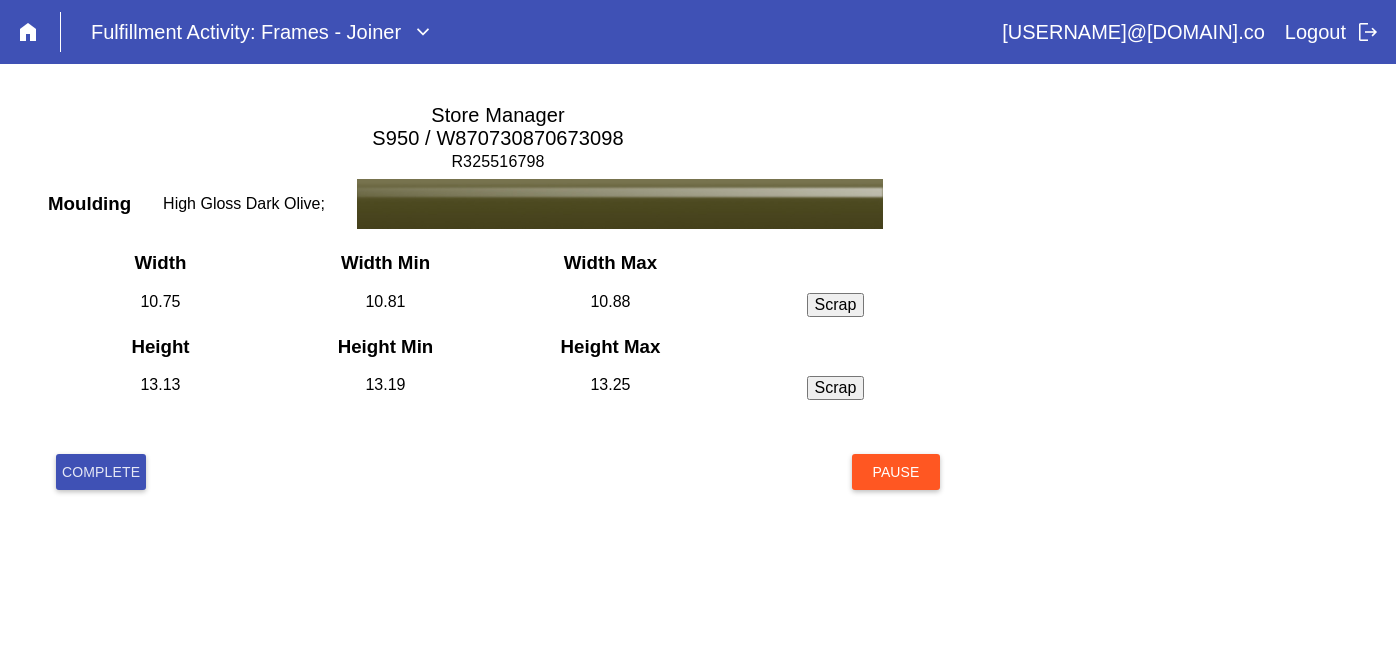 scroll, scrollTop: 0, scrollLeft: 0, axis: both 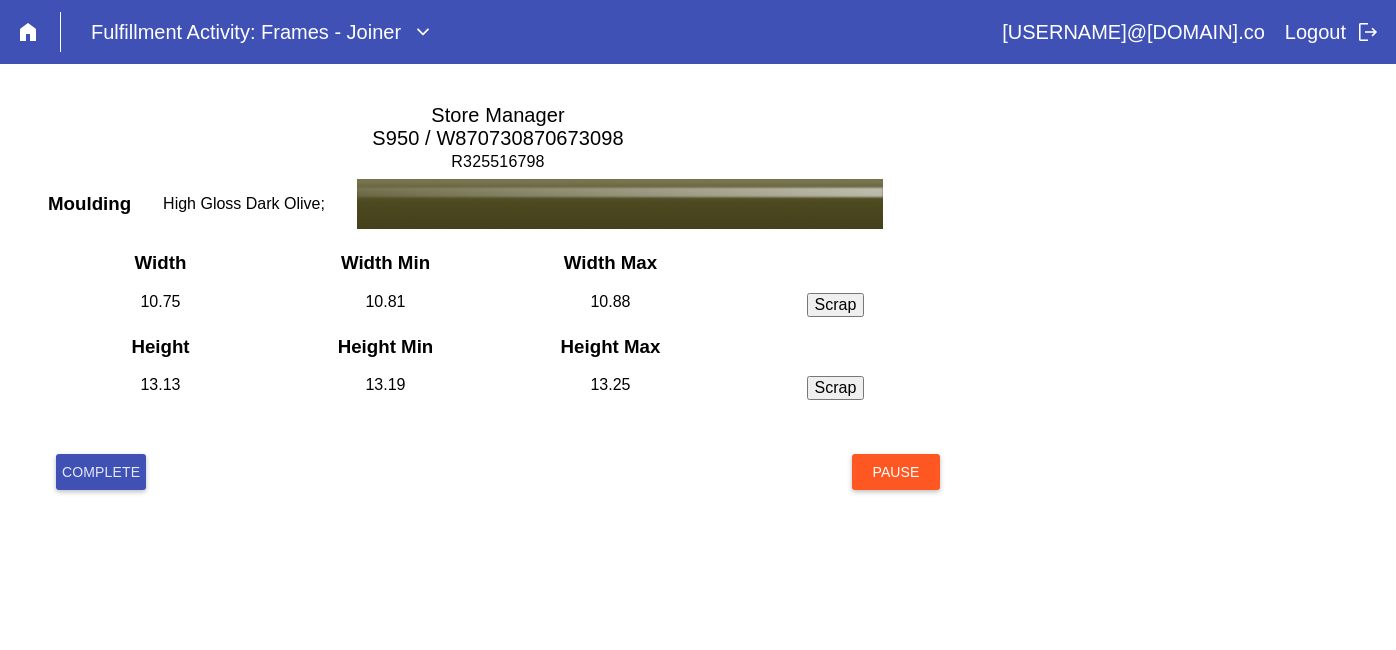click on "Complete" at bounding box center [101, 472] 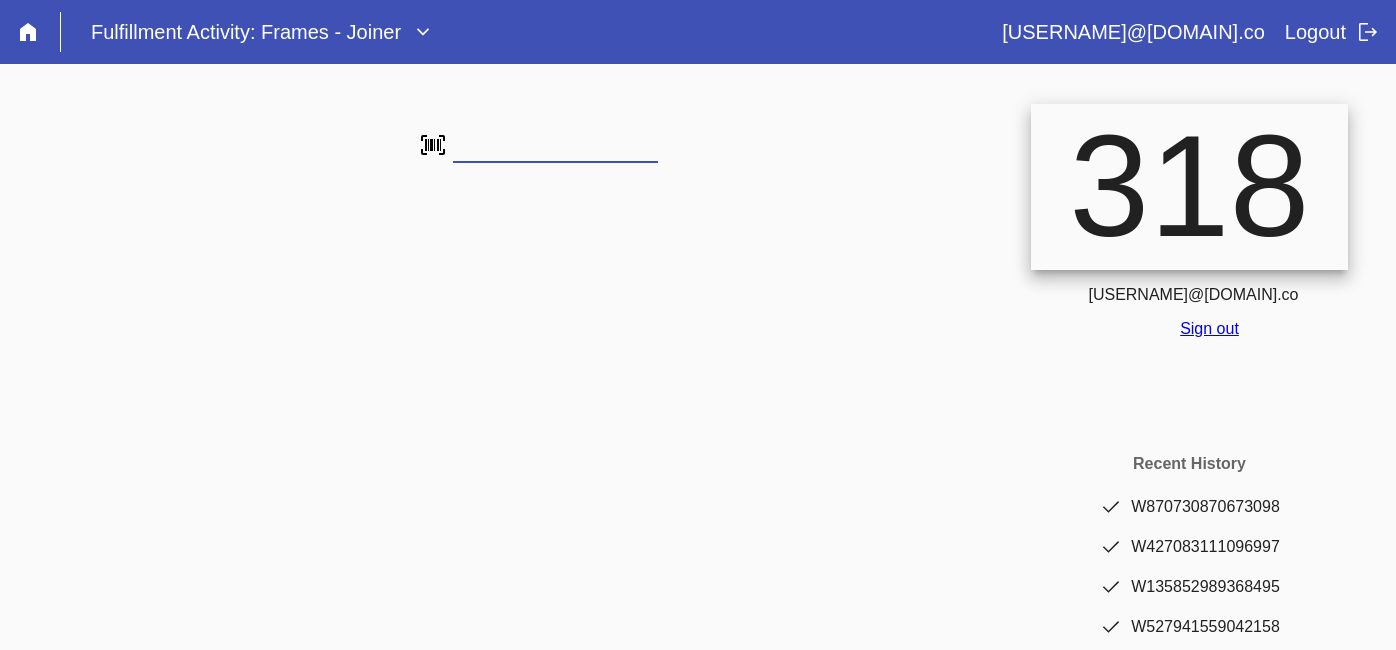 scroll, scrollTop: 0, scrollLeft: 0, axis: both 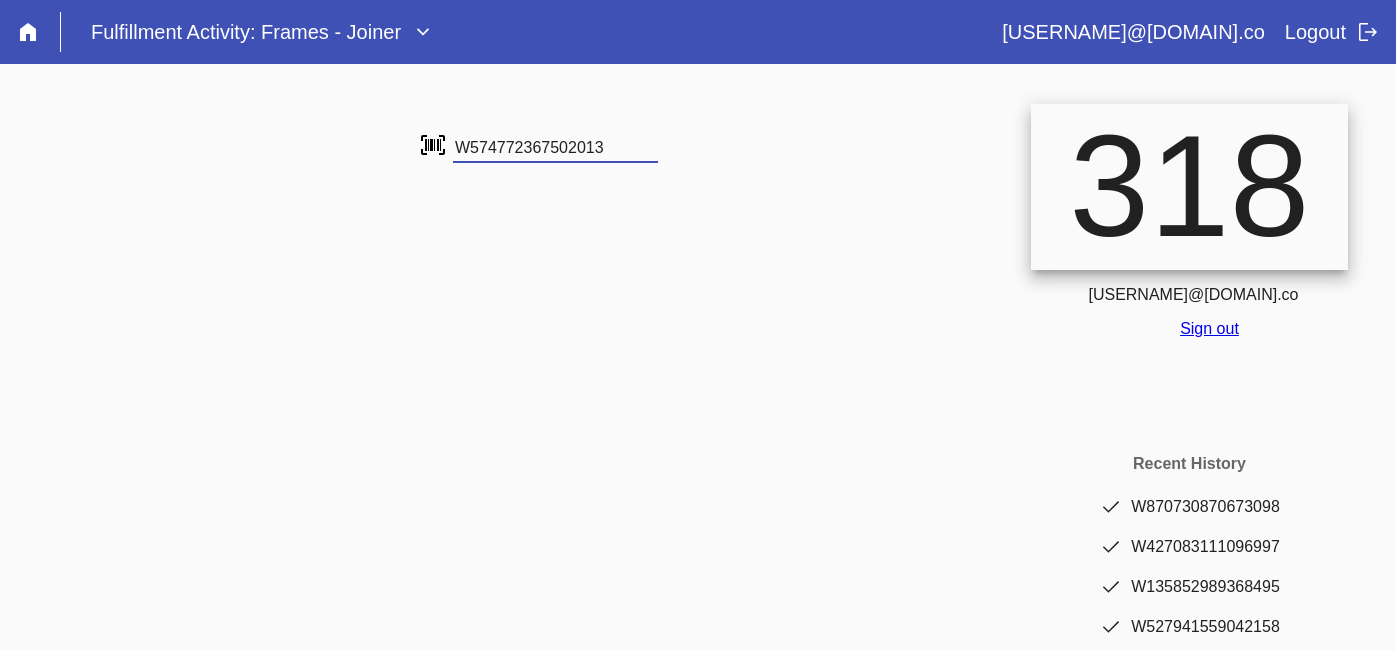 type on "W574772367502013" 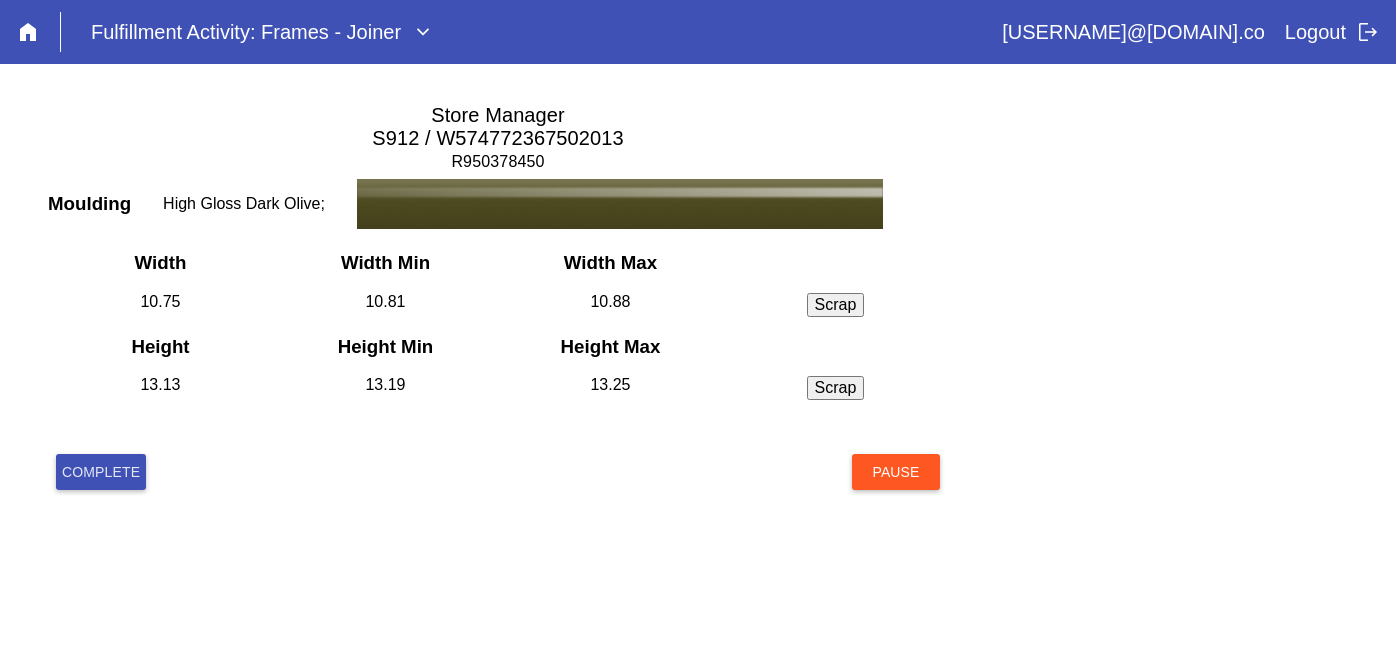 scroll, scrollTop: 0, scrollLeft: 0, axis: both 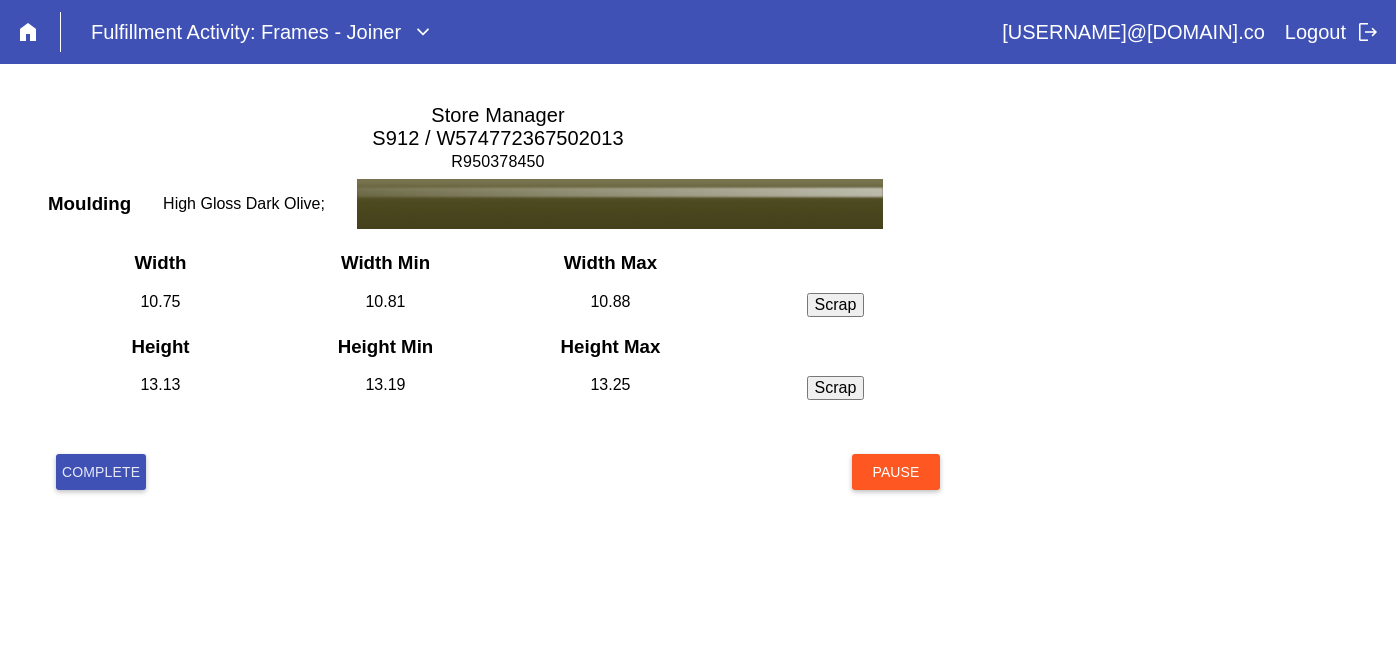 click on "Complete" at bounding box center [101, 472] 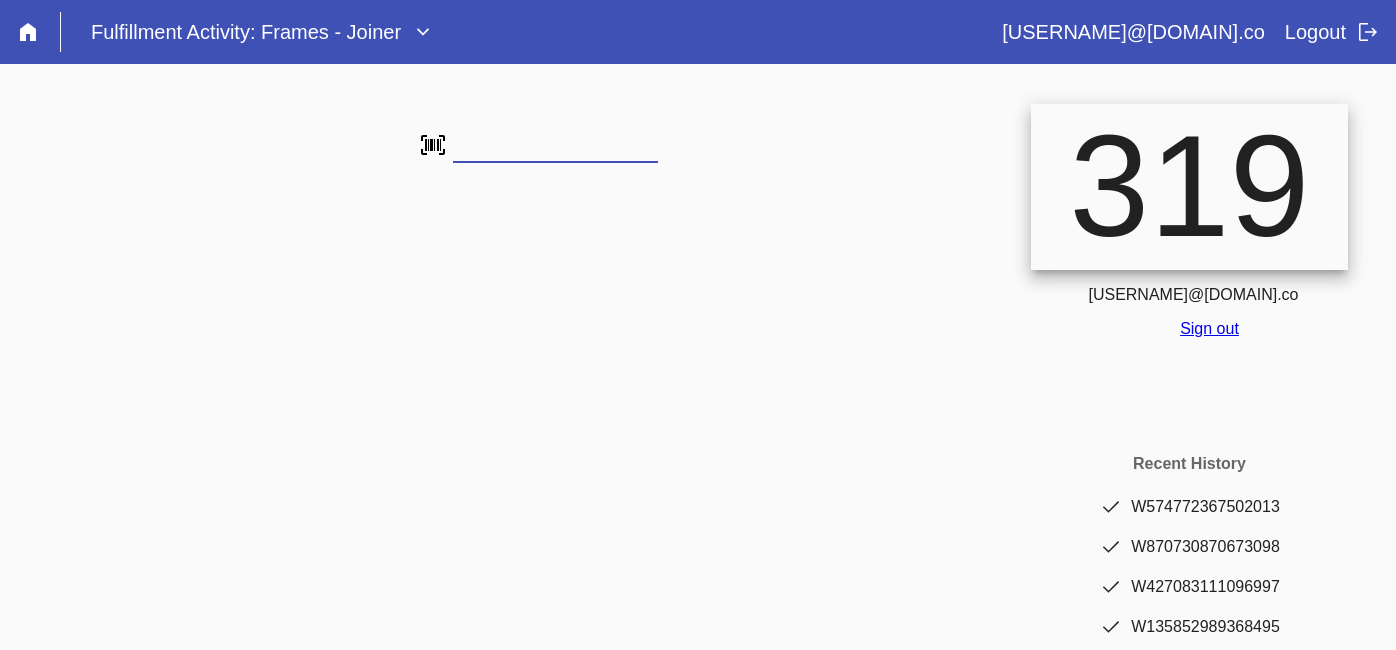 scroll, scrollTop: 0, scrollLeft: 0, axis: both 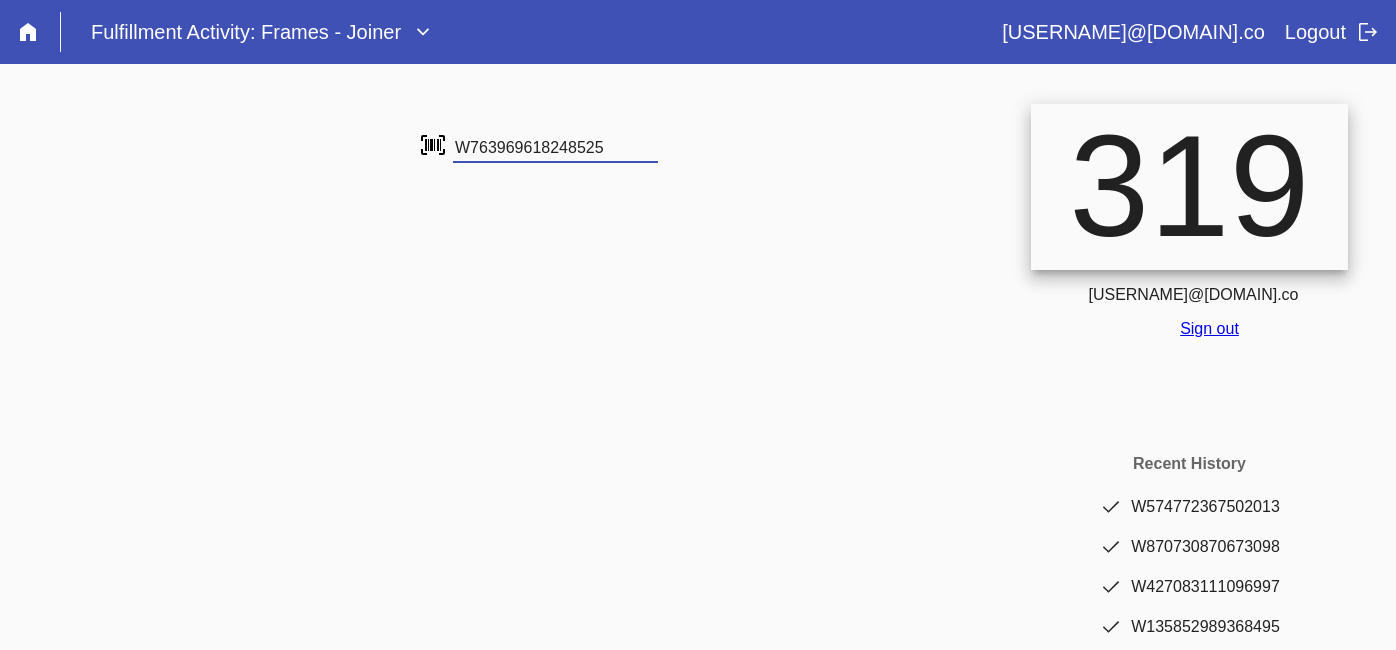 type on "W763969618248525" 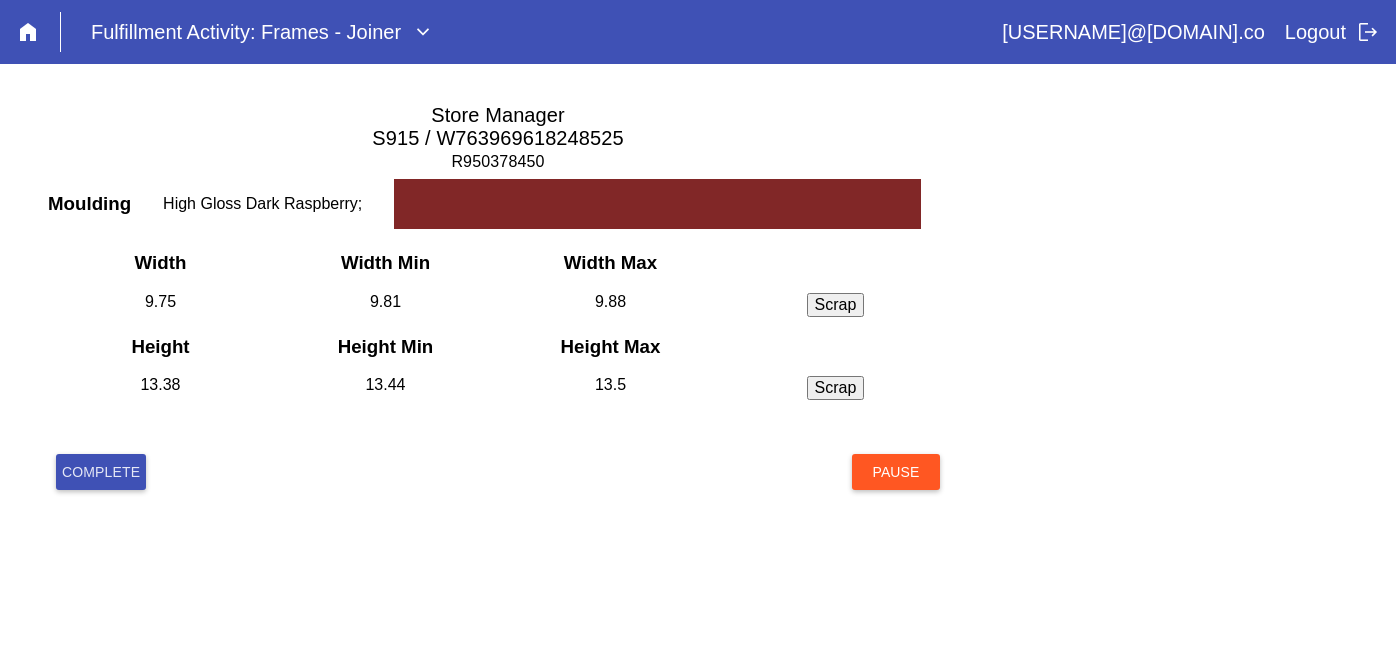 scroll, scrollTop: 0, scrollLeft: 0, axis: both 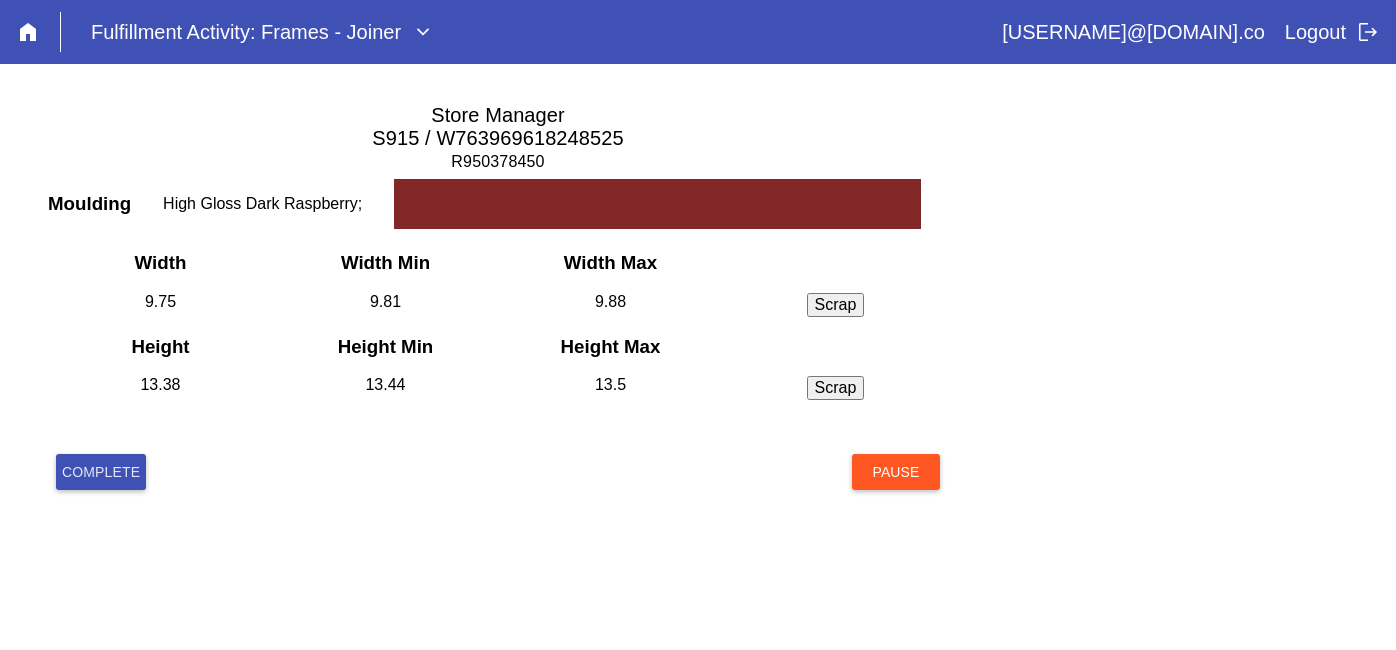 click on "Complete" at bounding box center [101, 472] 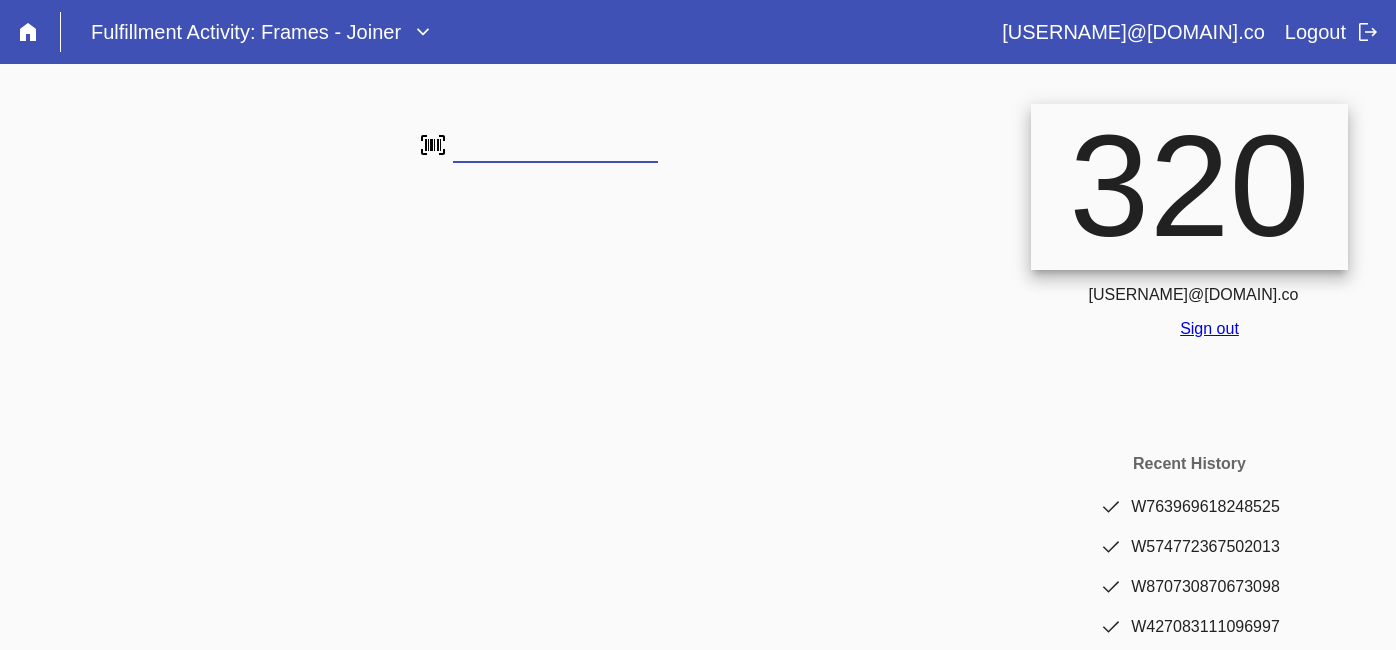 scroll, scrollTop: 0, scrollLeft: 0, axis: both 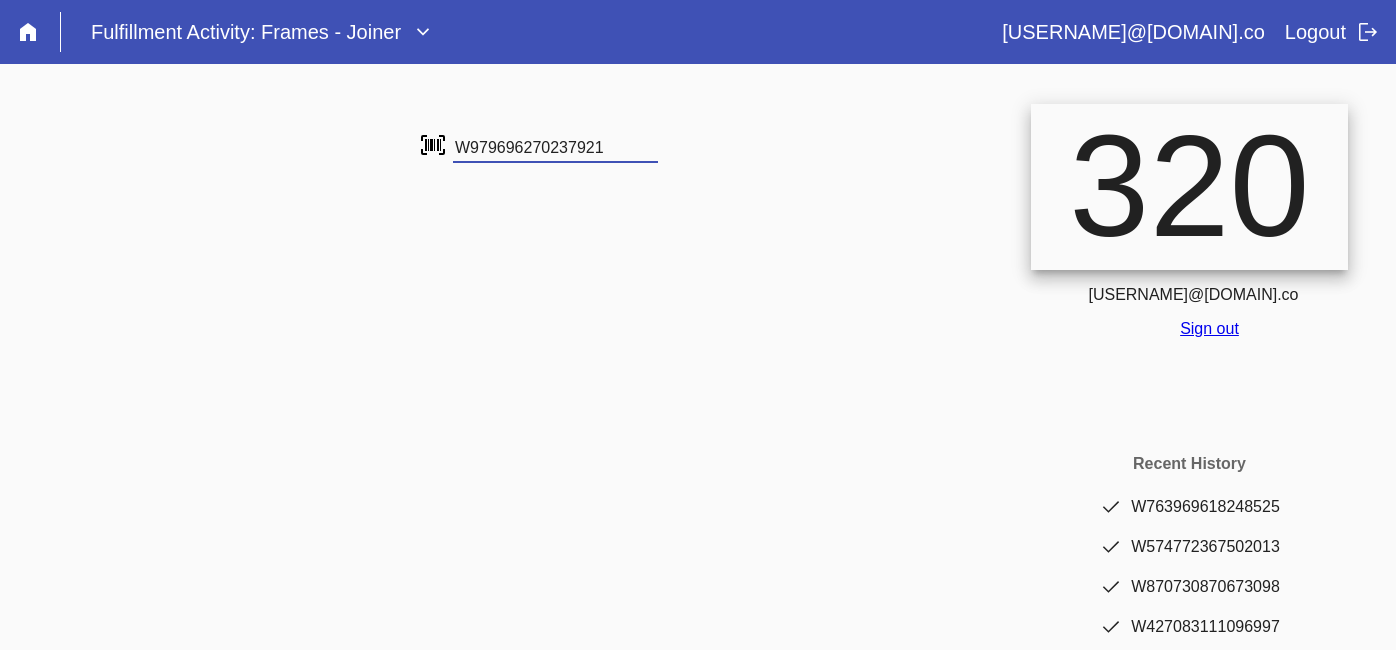 type on "W979696270237921" 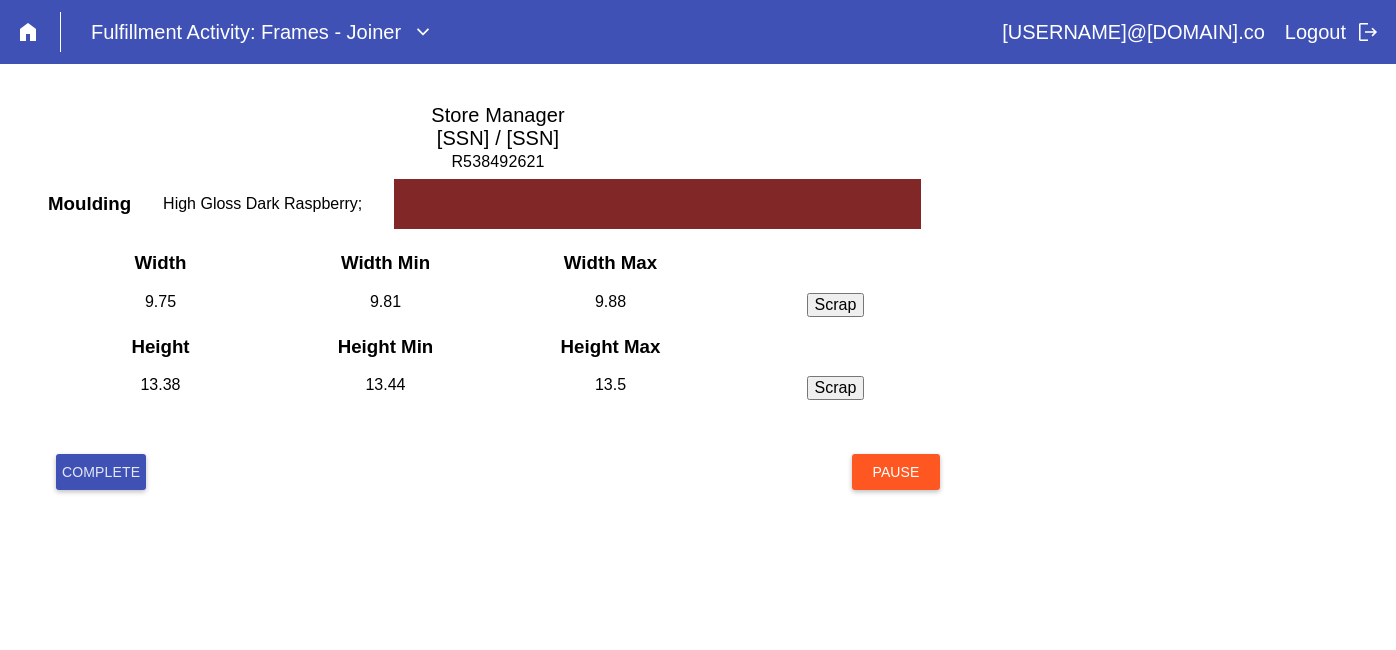 scroll, scrollTop: 0, scrollLeft: 0, axis: both 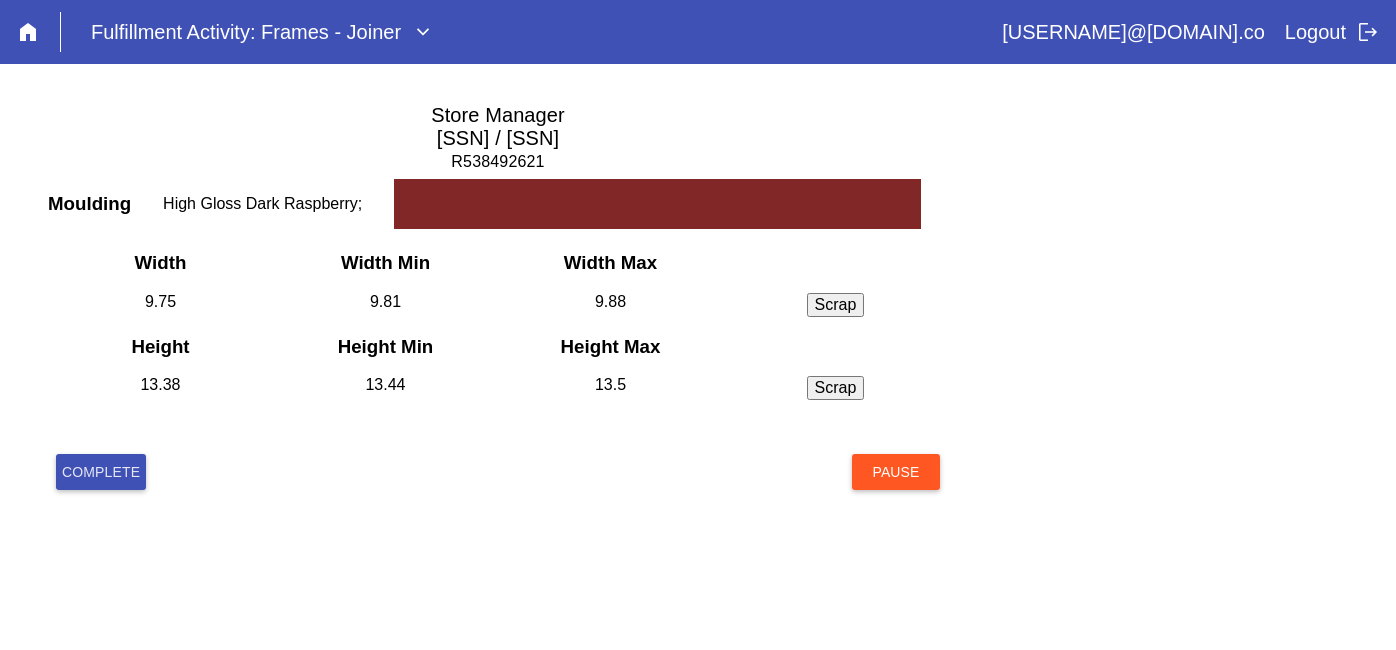 click on "Complete" at bounding box center [101, 472] 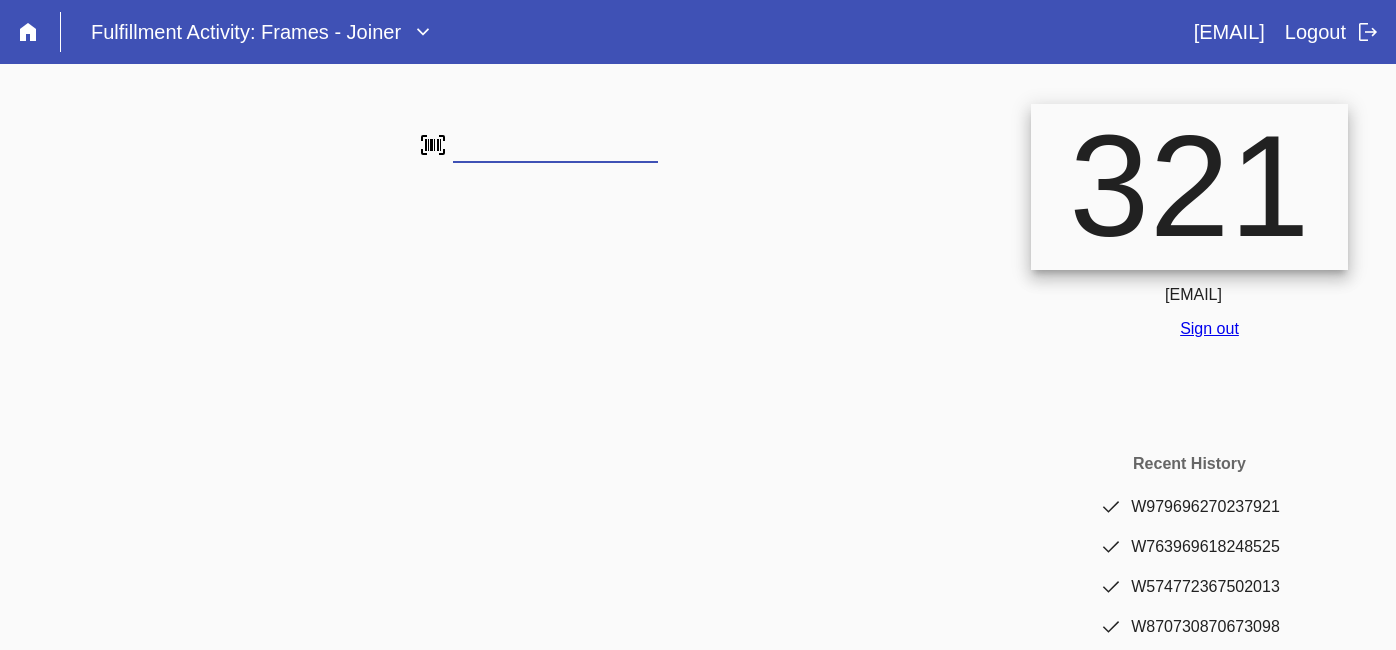 scroll, scrollTop: 0, scrollLeft: 0, axis: both 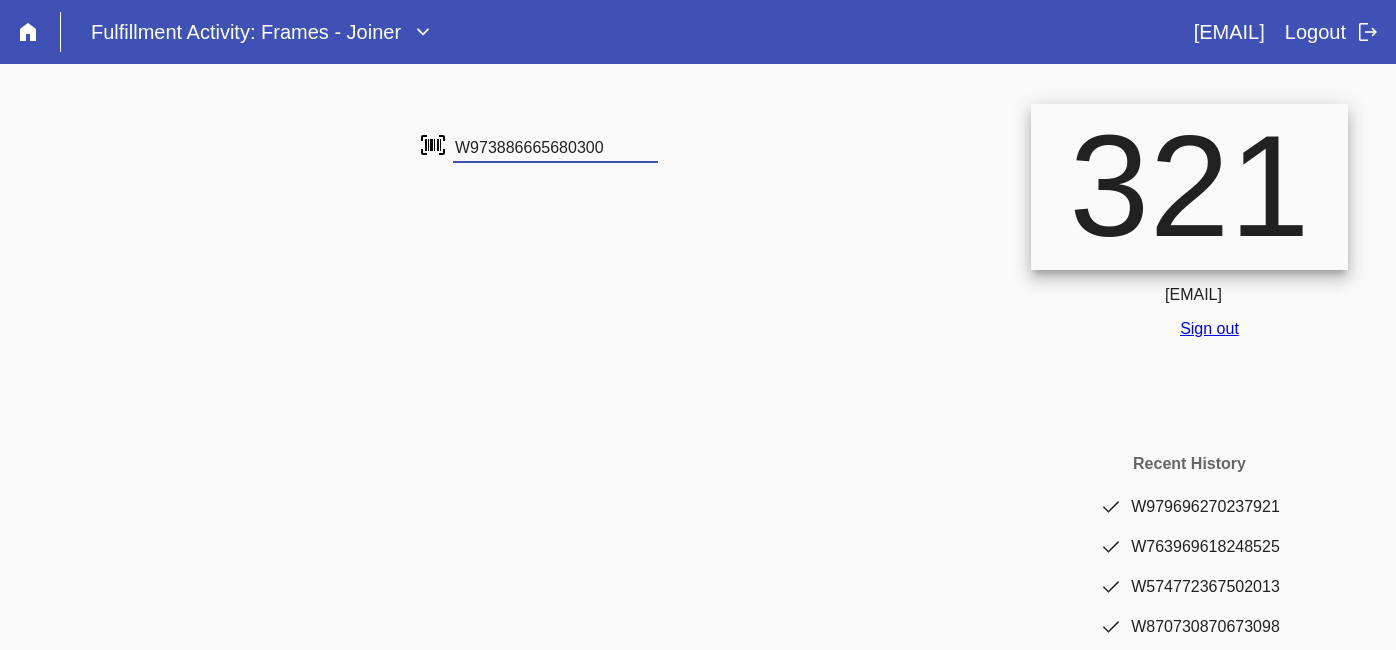 type on "W973886665680300" 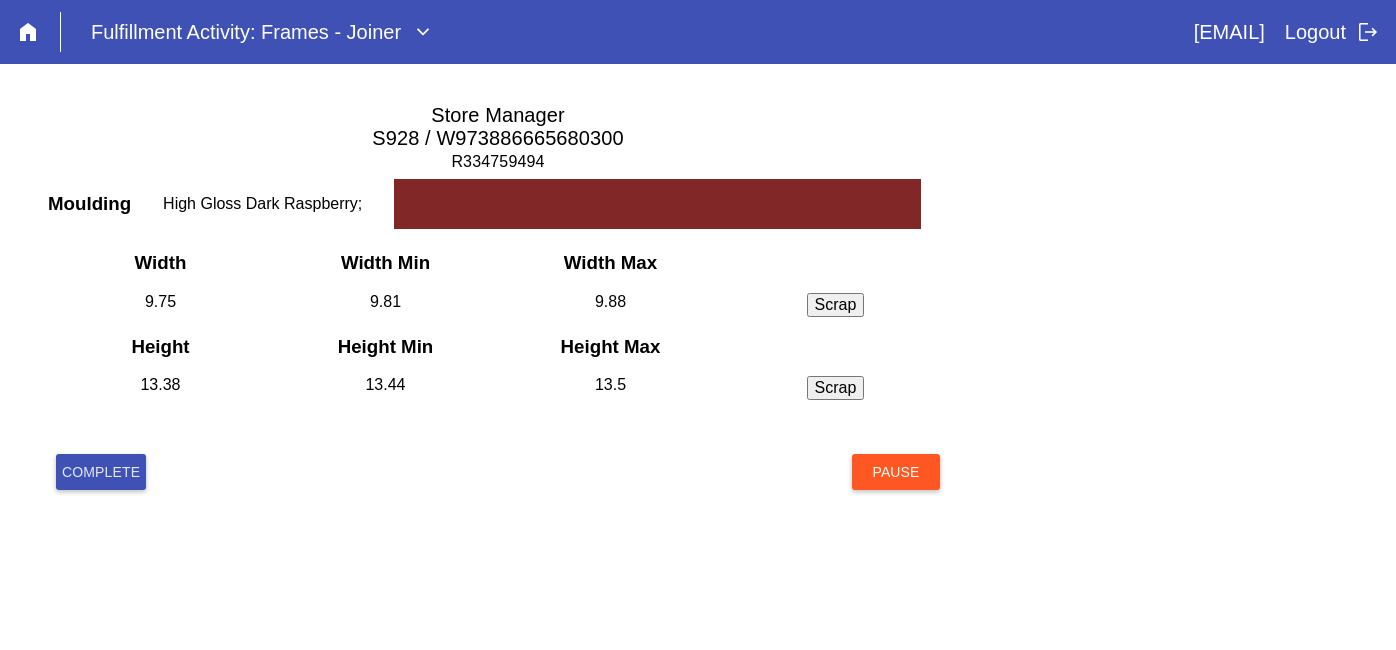 scroll, scrollTop: 0, scrollLeft: 0, axis: both 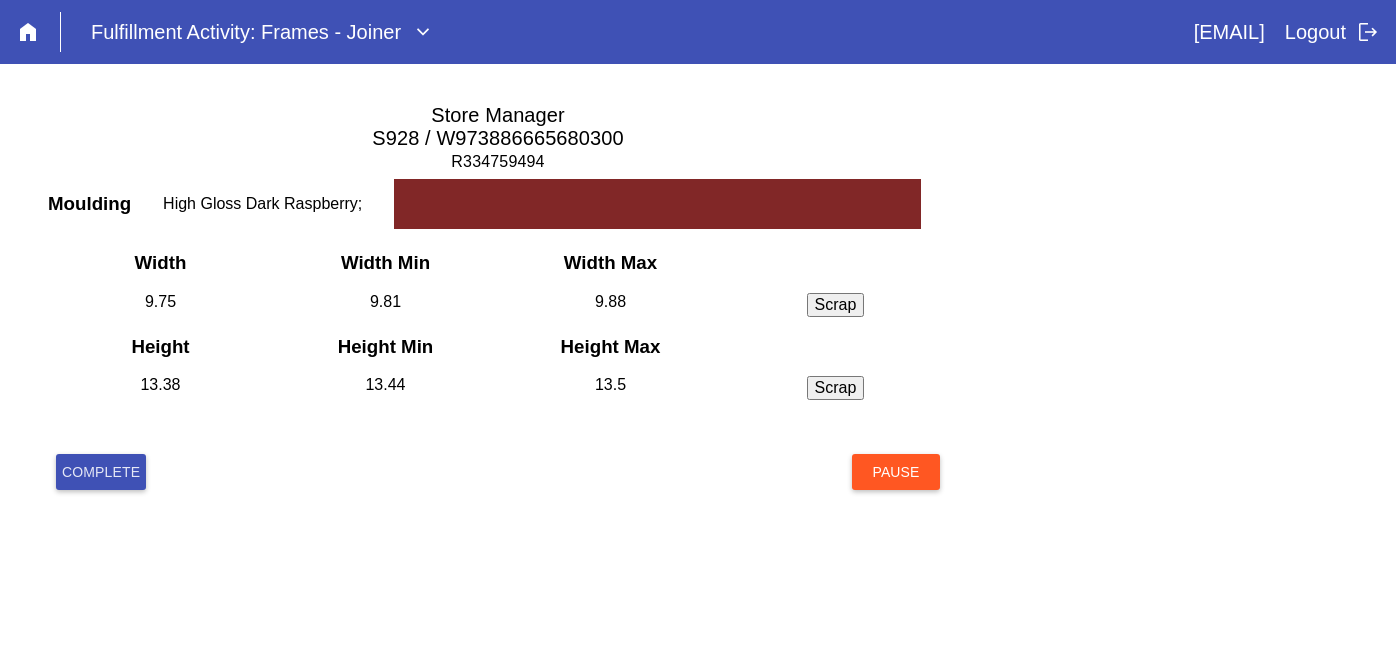 click on "Complete" at bounding box center (101, 472) 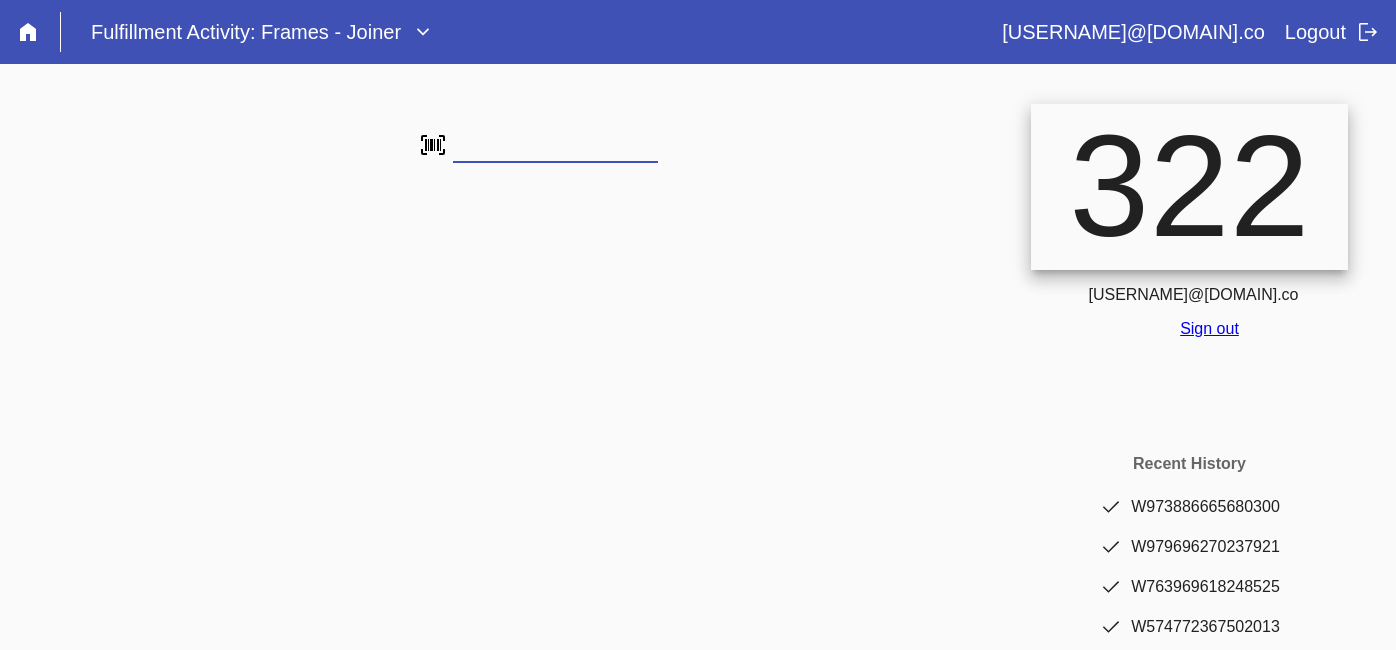 scroll, scrollTop: 0, scrollLeft: 0, axis: both 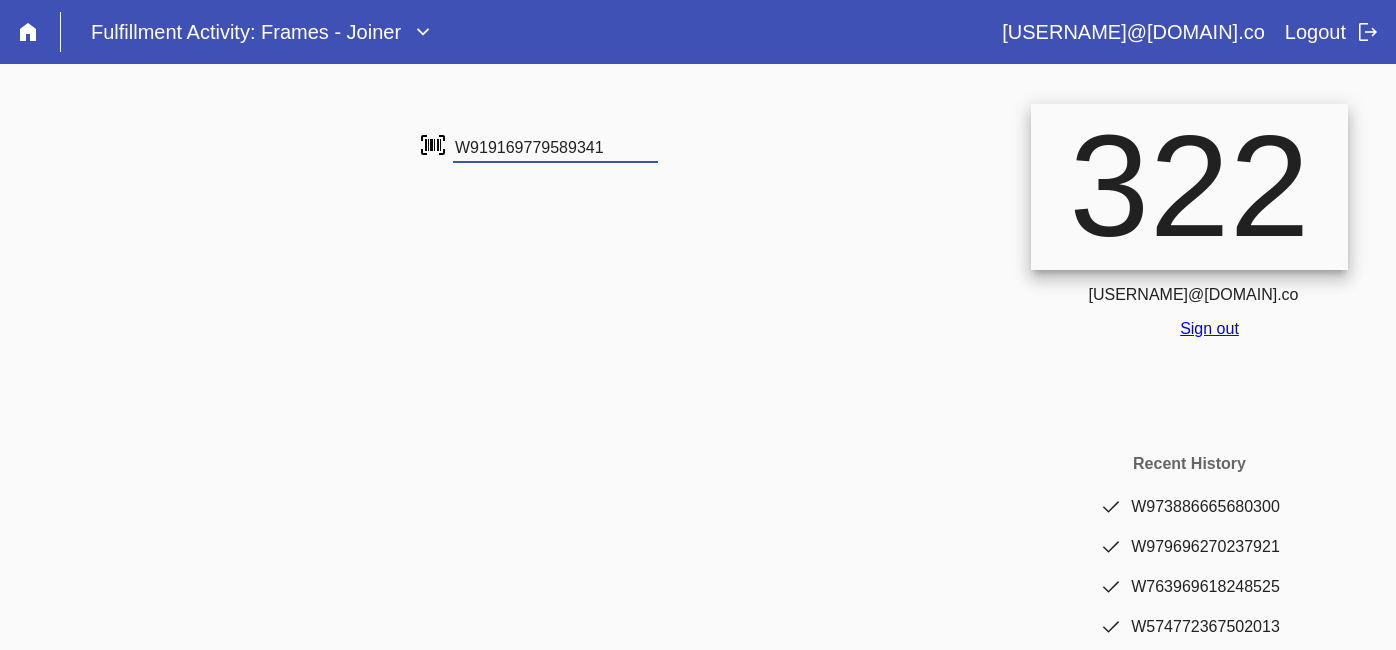 type on "W919169779589341" 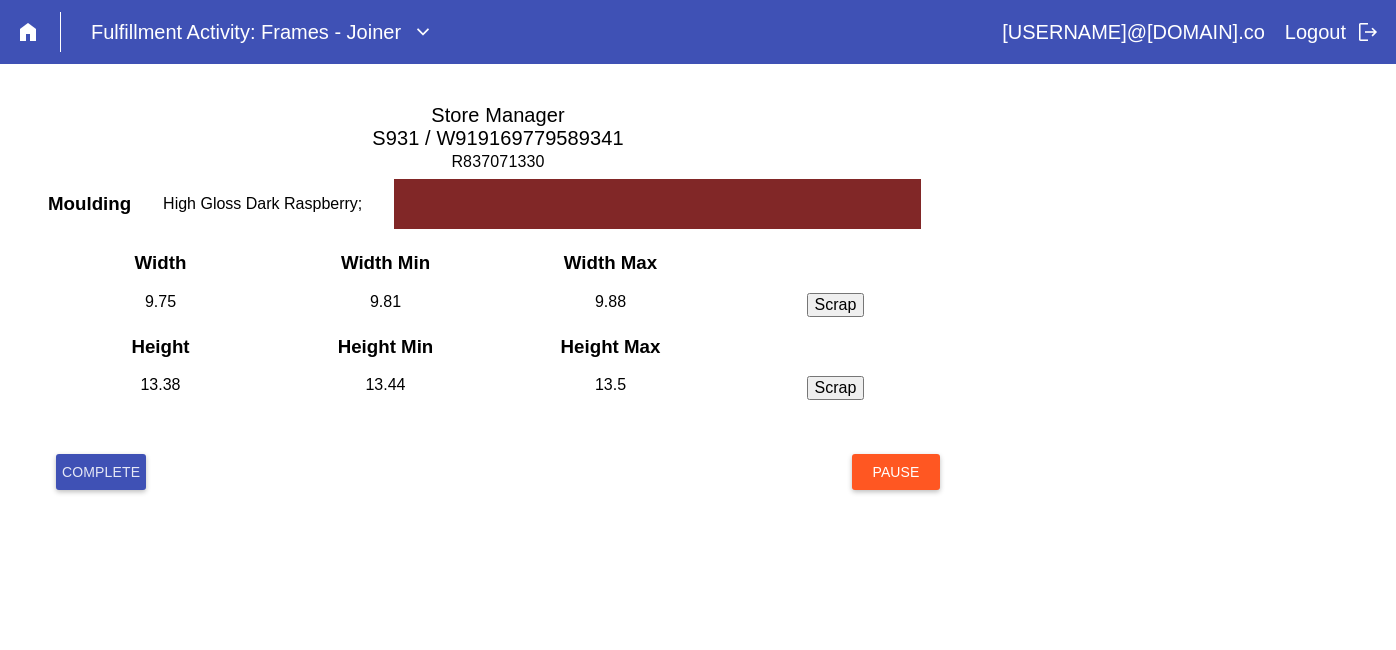 scroll, scrollTop: 0, scrollLeft: 0, axis: both 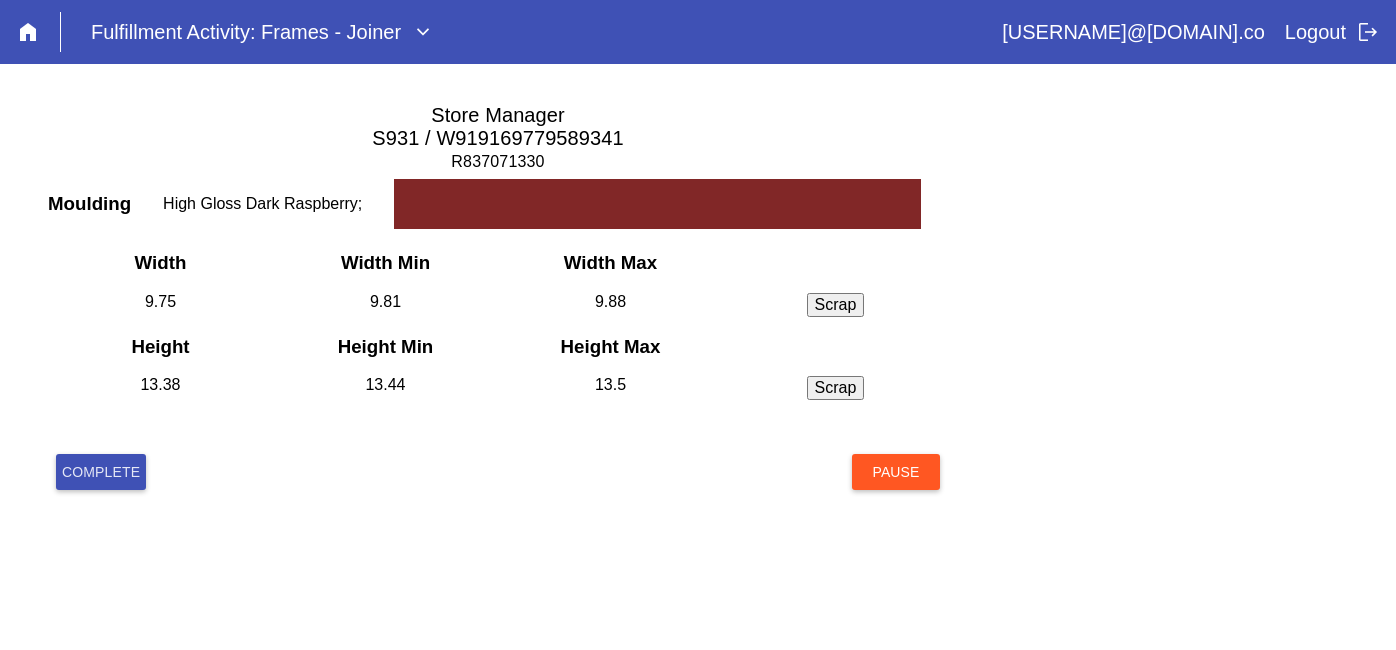 click on "Complete" at bounding box center (101, 472) 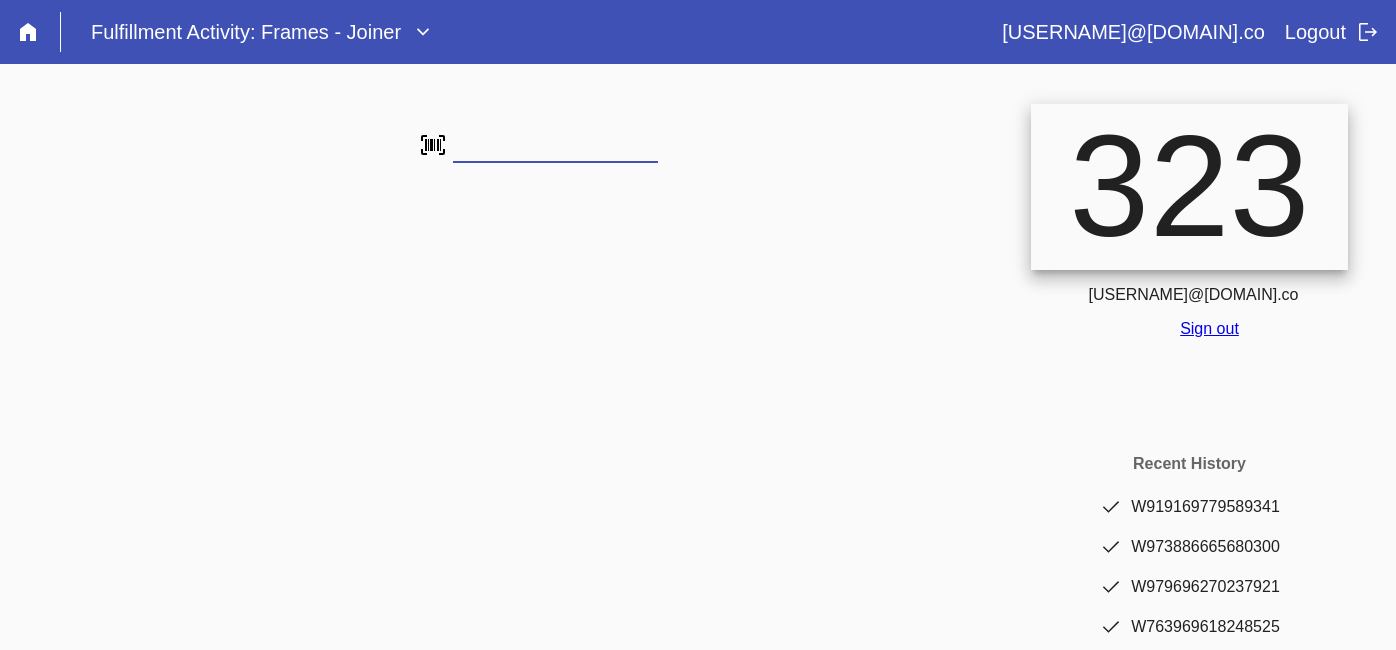 scroll, scrollTop: 0, scrollLeft: 0, axis: both 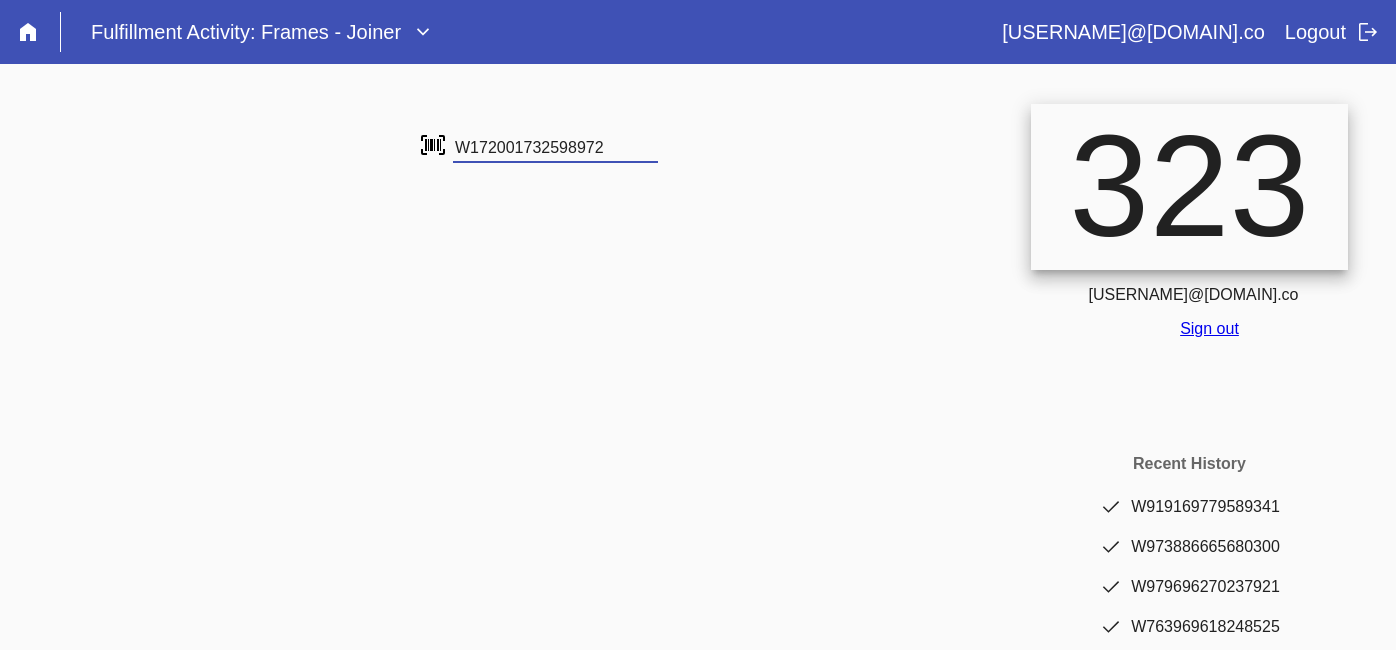 type on "W172001732598972" 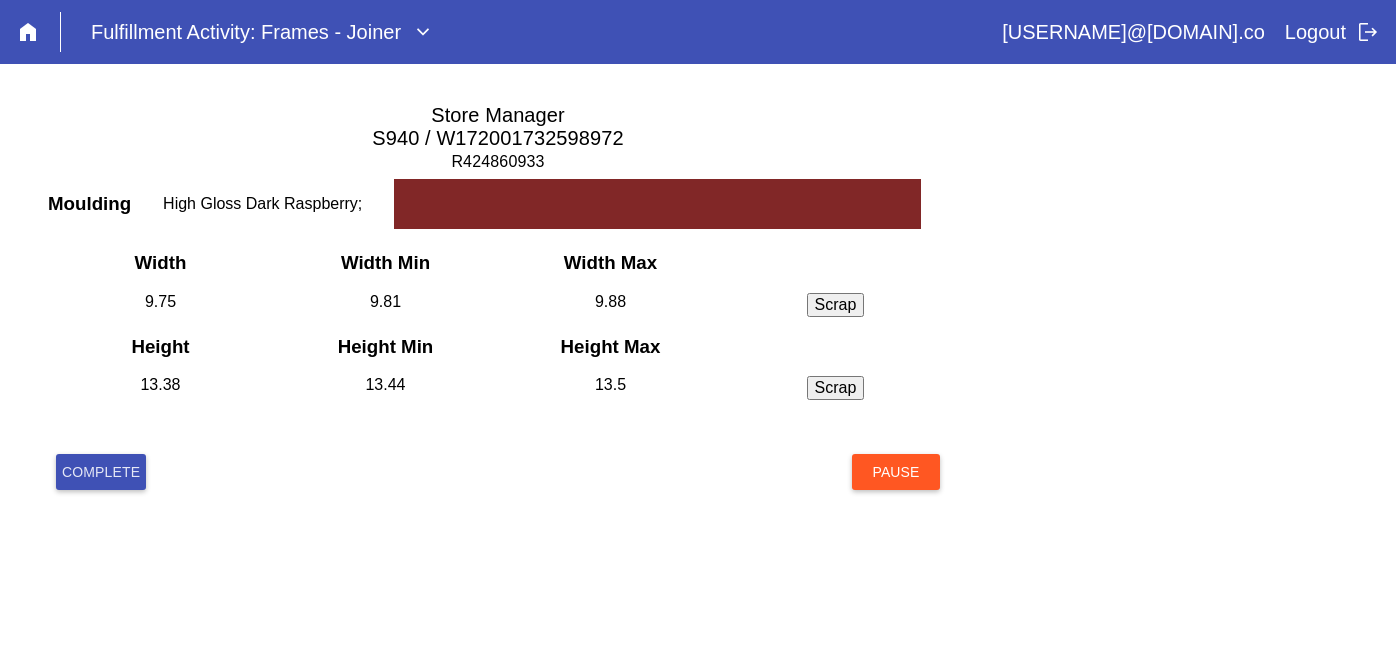 scroll, scrollTop: 0, scrollLeft: 0, axis: both 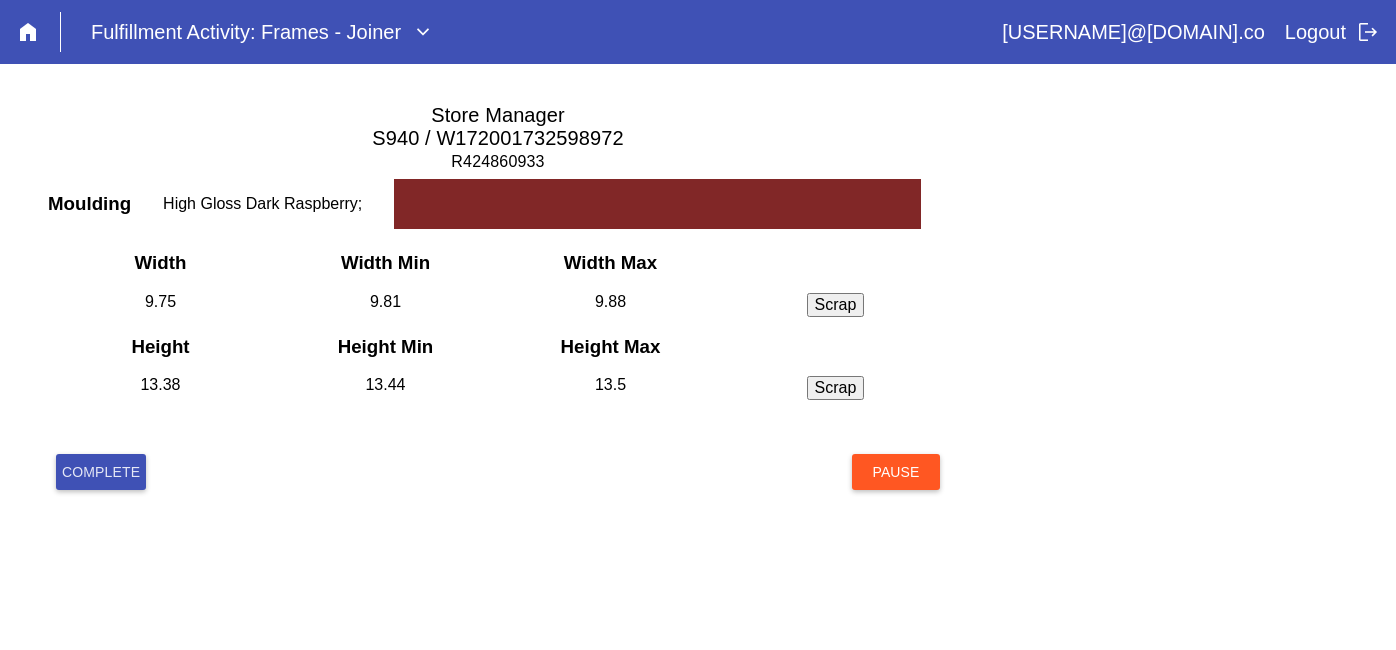 click on "Complete" at bounding box center (101, 472) 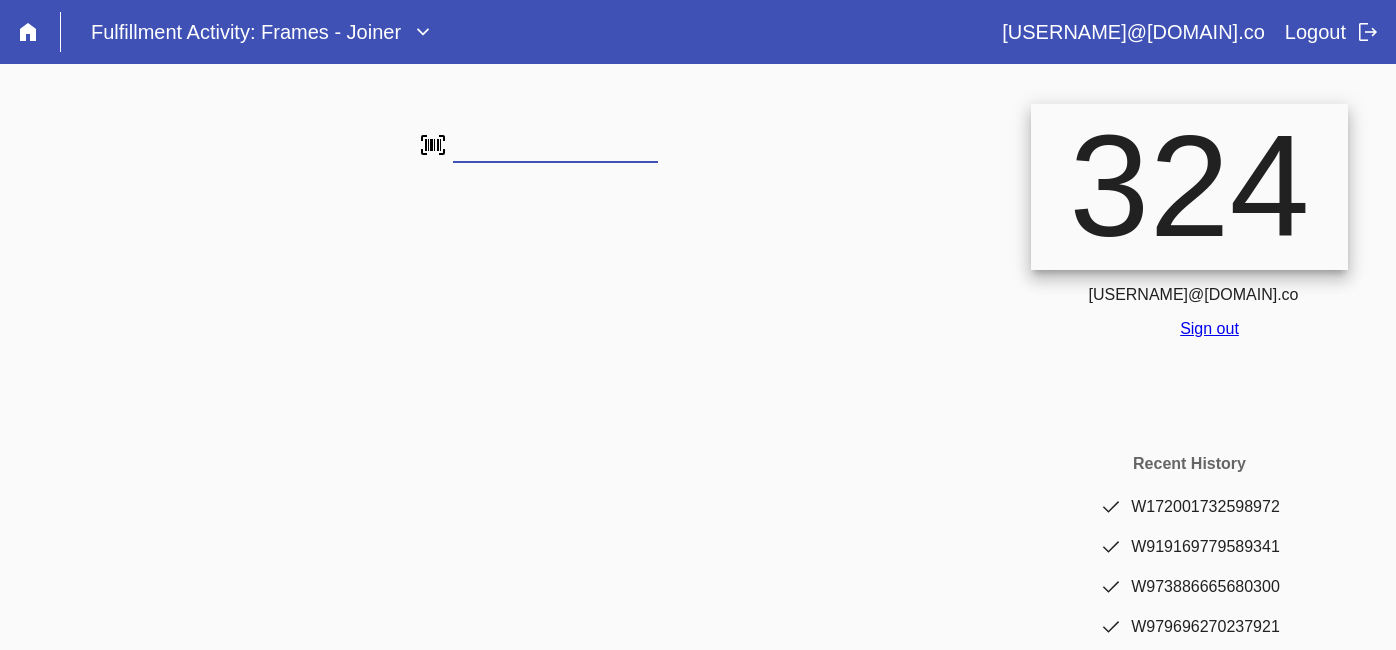 scroll, scrollTop: 0, scrollLeft: 0, axis: both 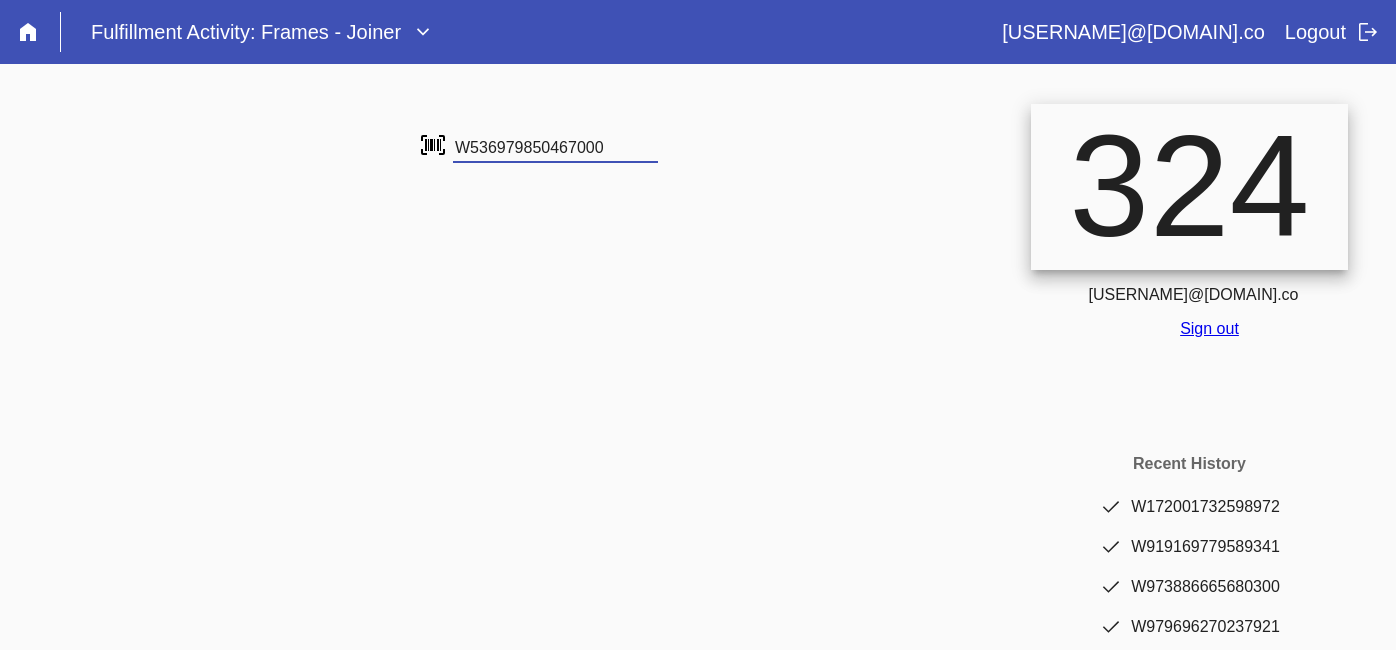 type on "W536979850467000" 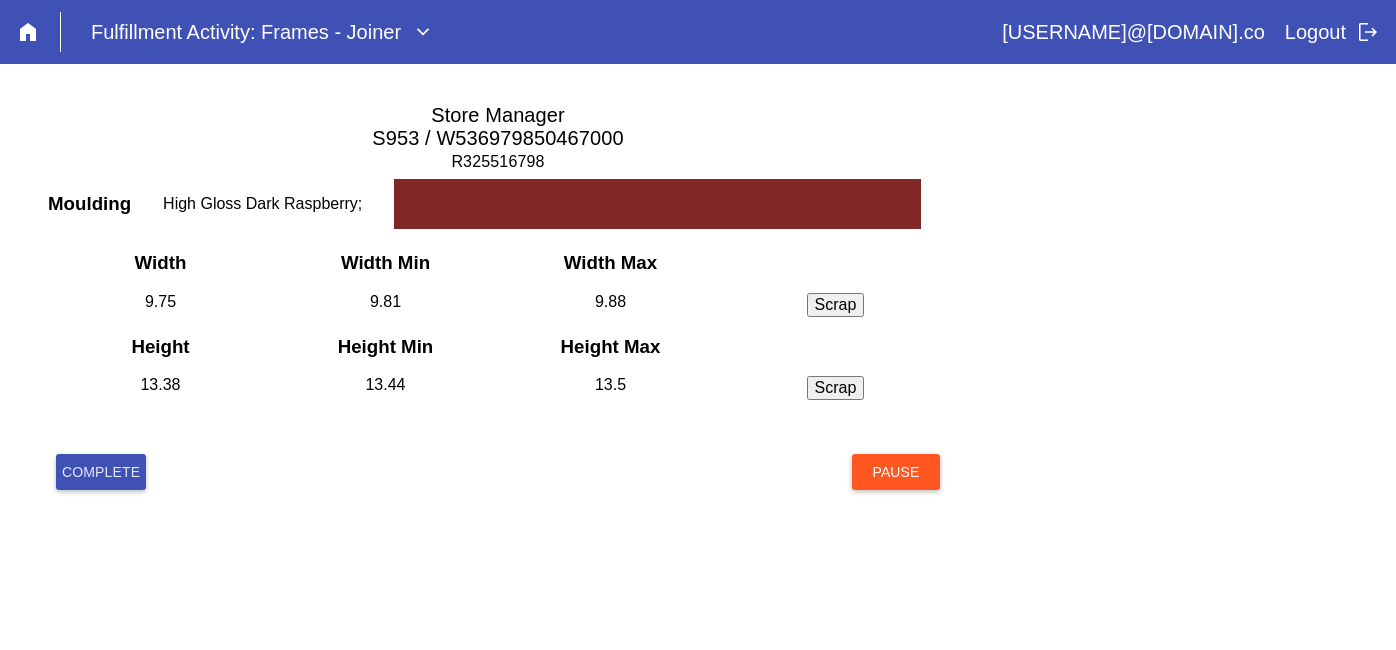 scroll, scrollTop: 0, scrollLeft: 0, axis: both 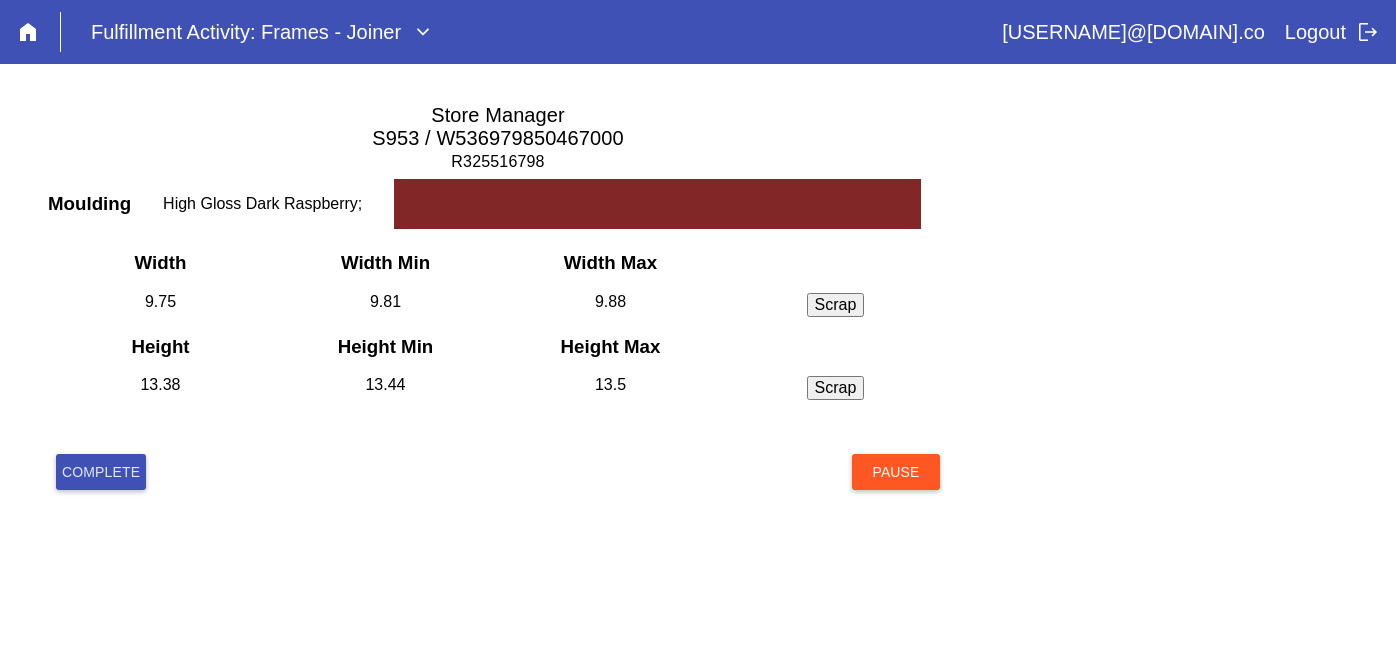 click on "Complete Pause" at bounding box center (498, 496) 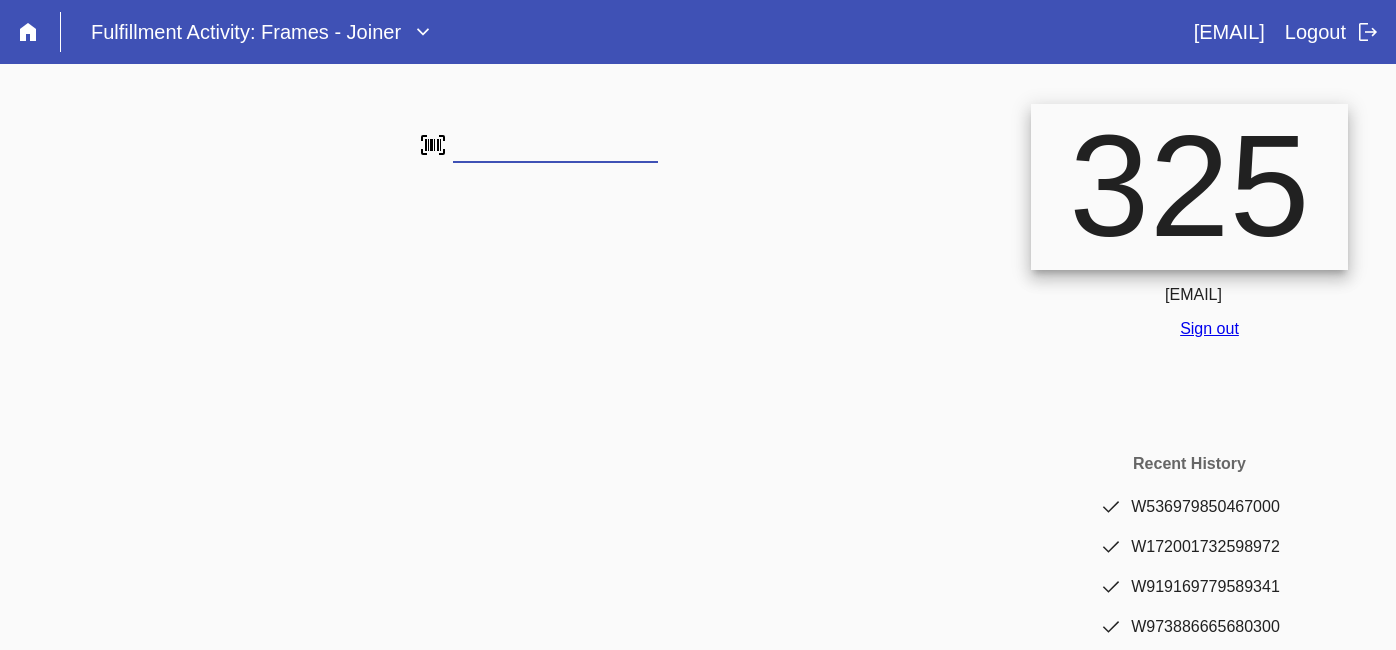 scroll, scrollTop: 0, scrollLeft: 0, axis: both 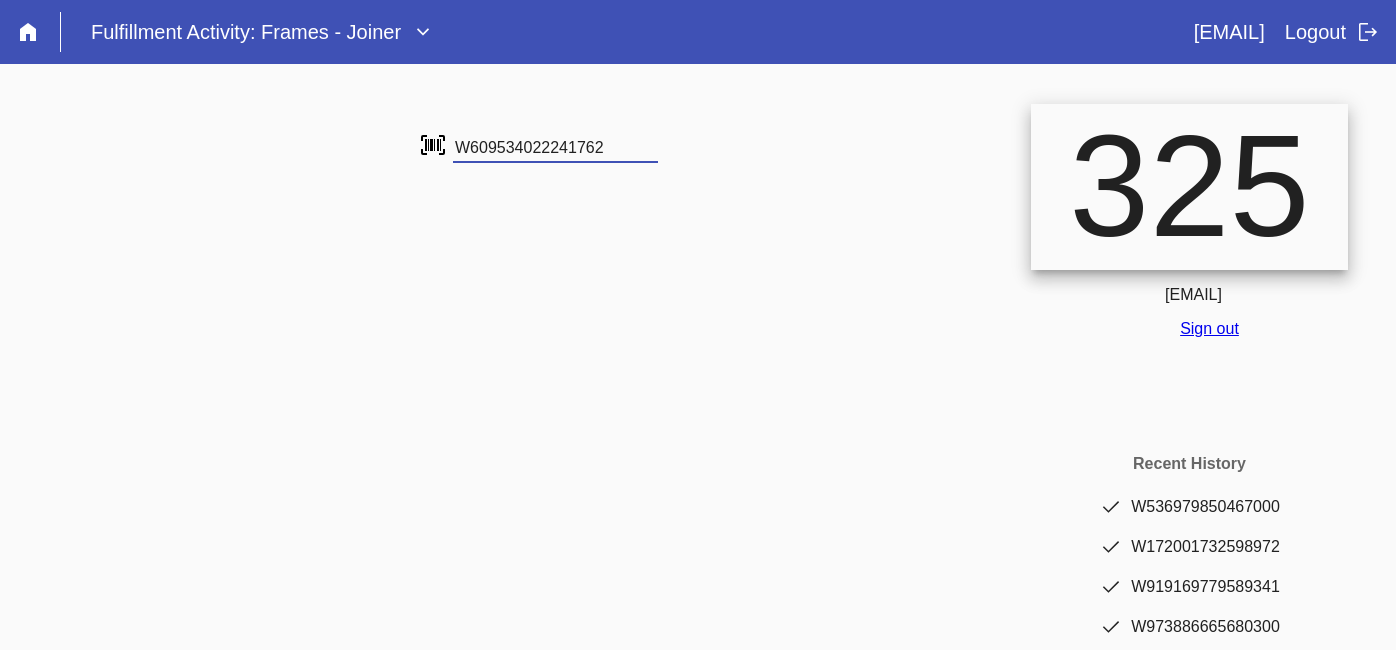 type on "W609534022241762" 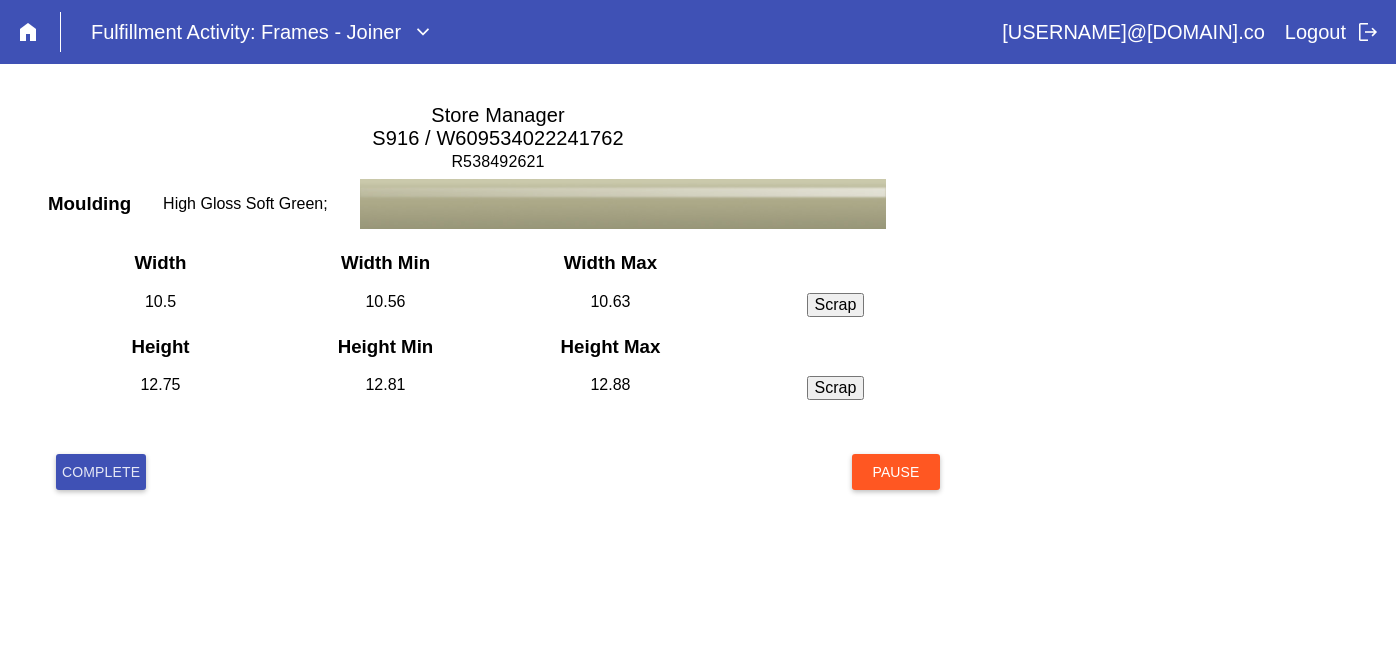 scroll, scrollTop: 0, scrollLeft: 0, axis: both 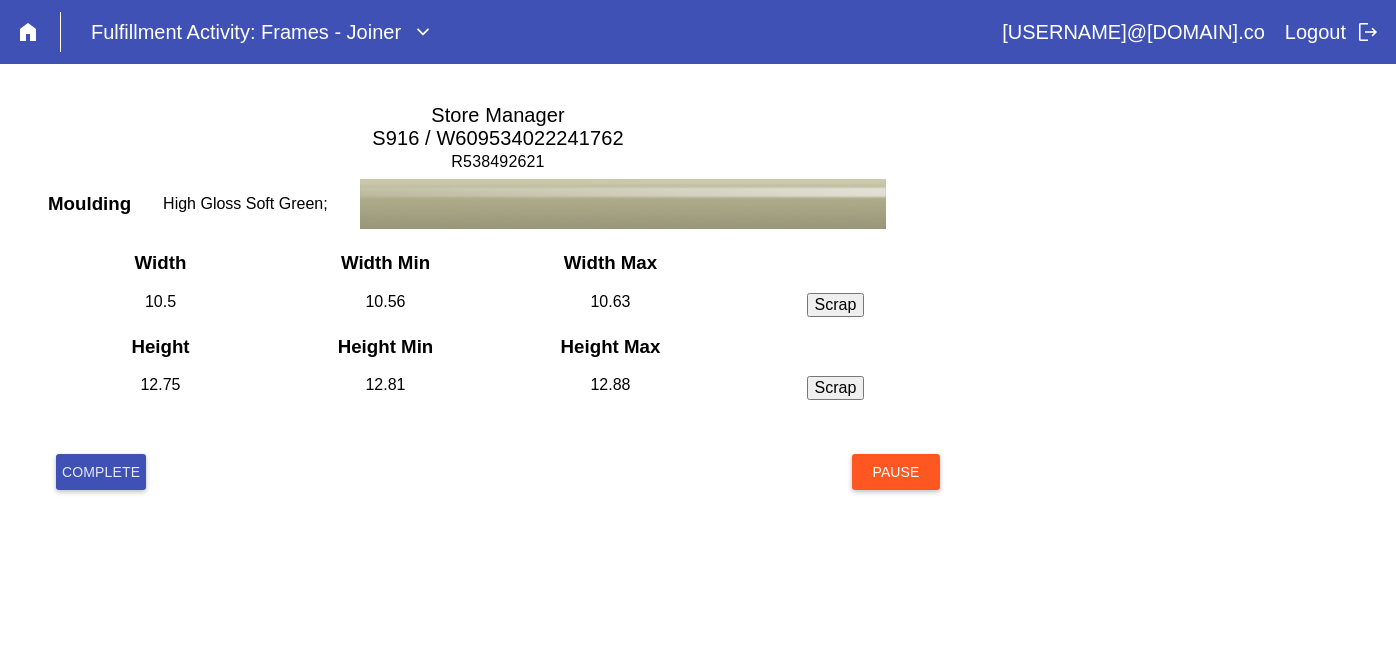 click on "Complete" at bounding box center (101, 472) 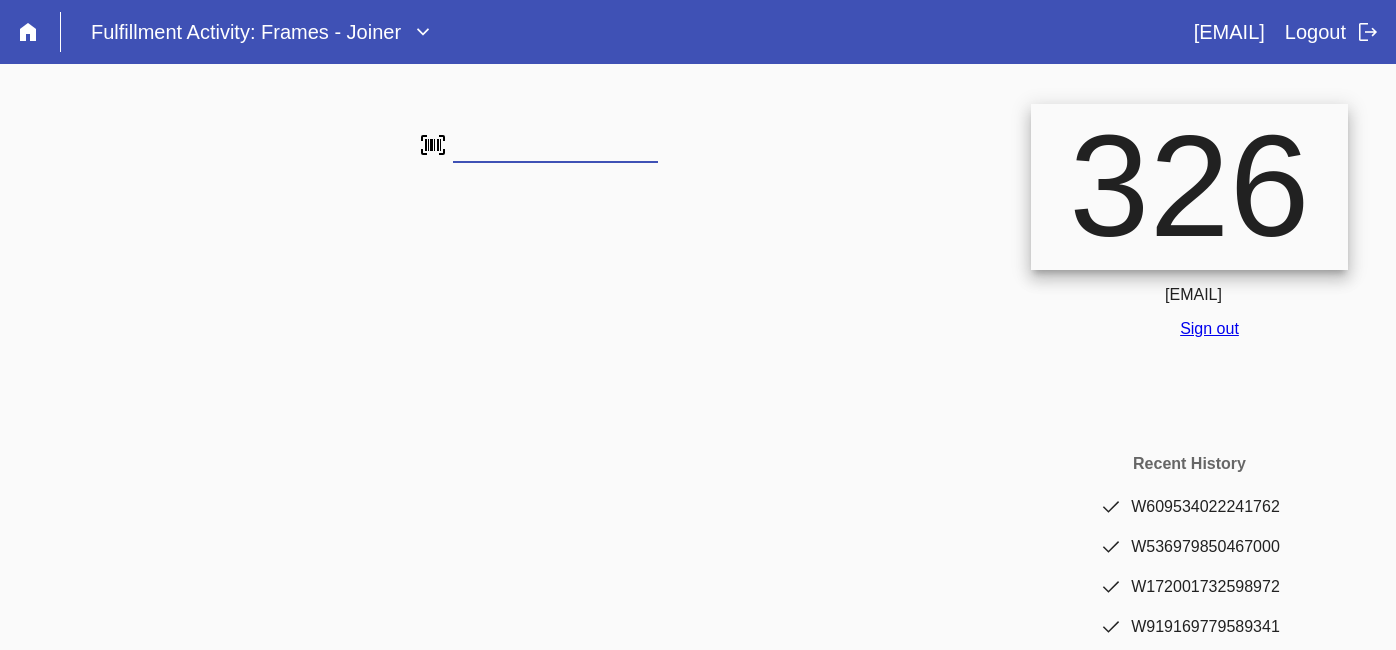 scroll, scrollTop: 0, scrollLeft: 0, axis: both 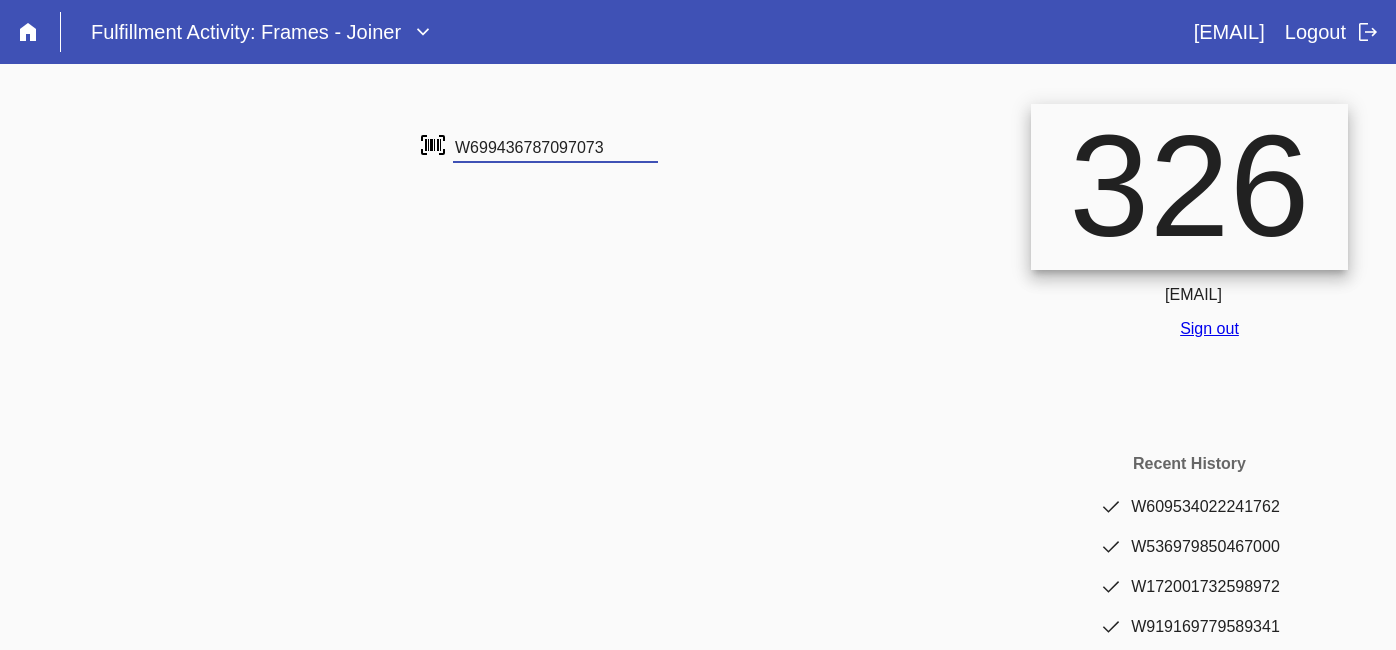 type on "W699436787097073" 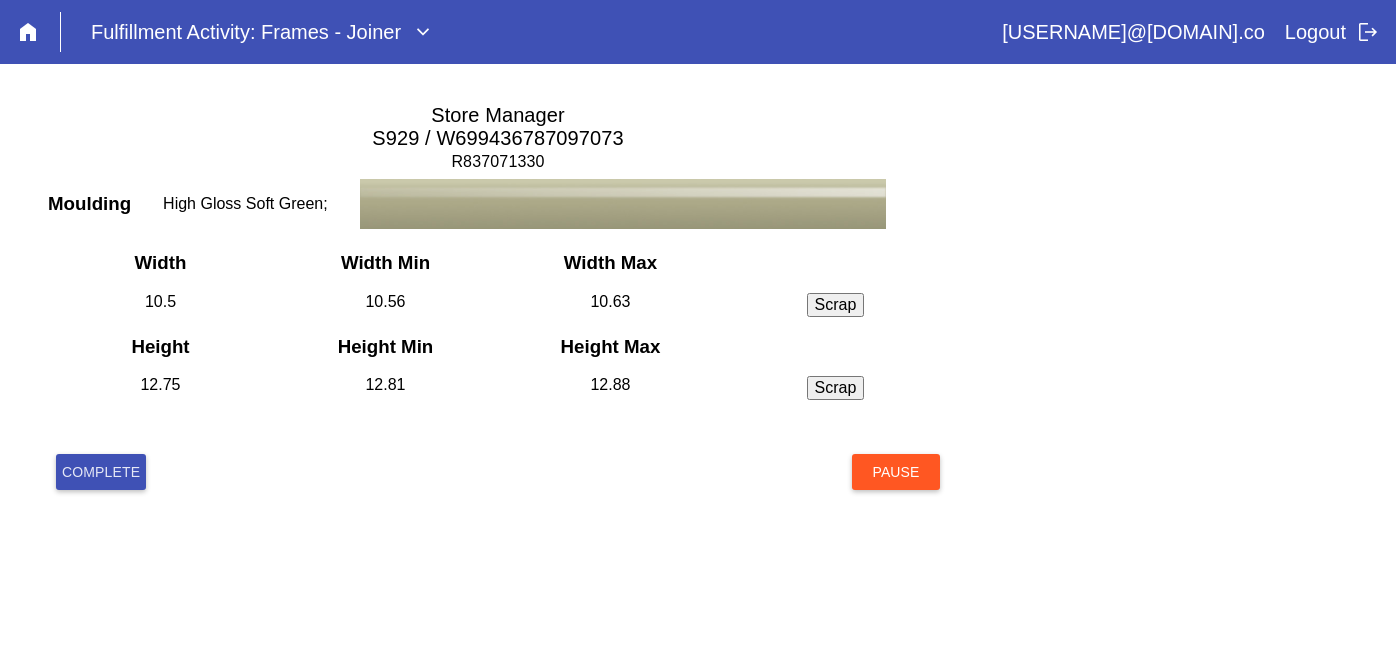 scroll, scrollTop: 0, scrollLeft: 0, axis: both 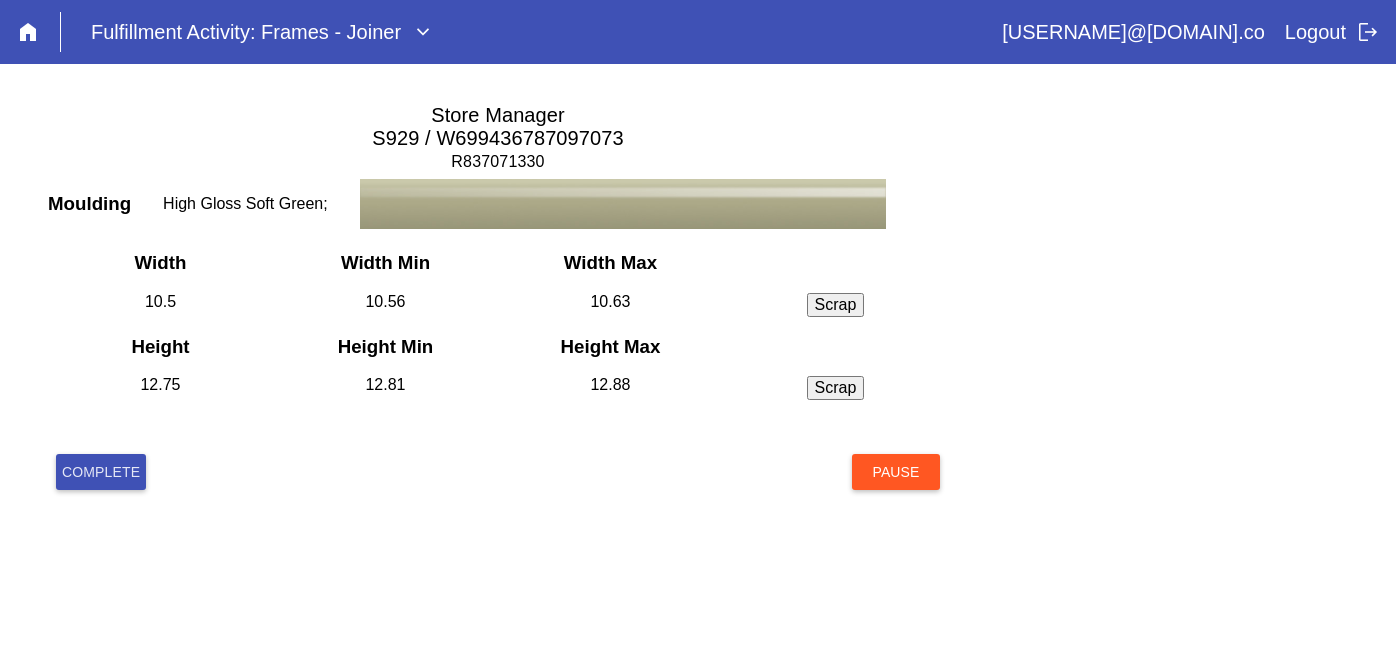 click on "Width Width Min Width Max 10.5 10.56 10.63 Scrap Incorrect Dimensions Chip Scratch Height Height Min Height Max 12.75 12.81 12.88 Scrap Incorrect Dimensions Chip Scratch" at bounding box center (498, 340) 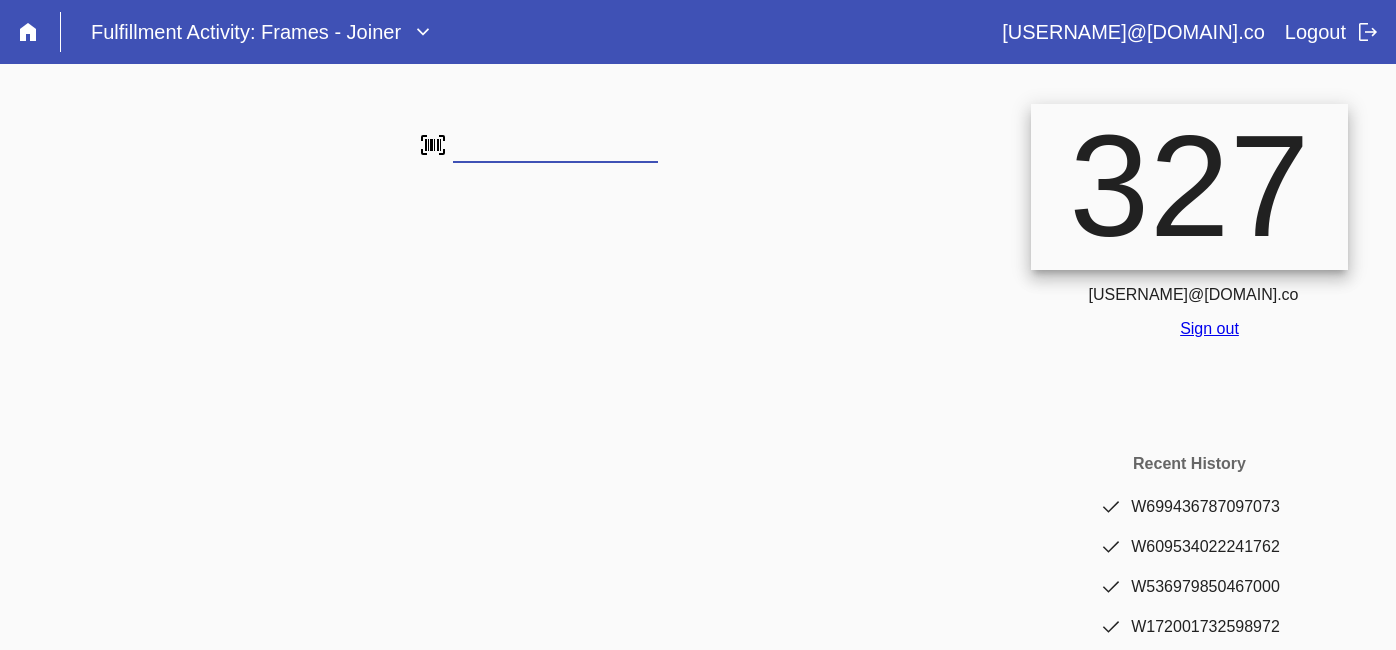 scroll, scrollTop: 0, scrollLeft: 0, axis: both 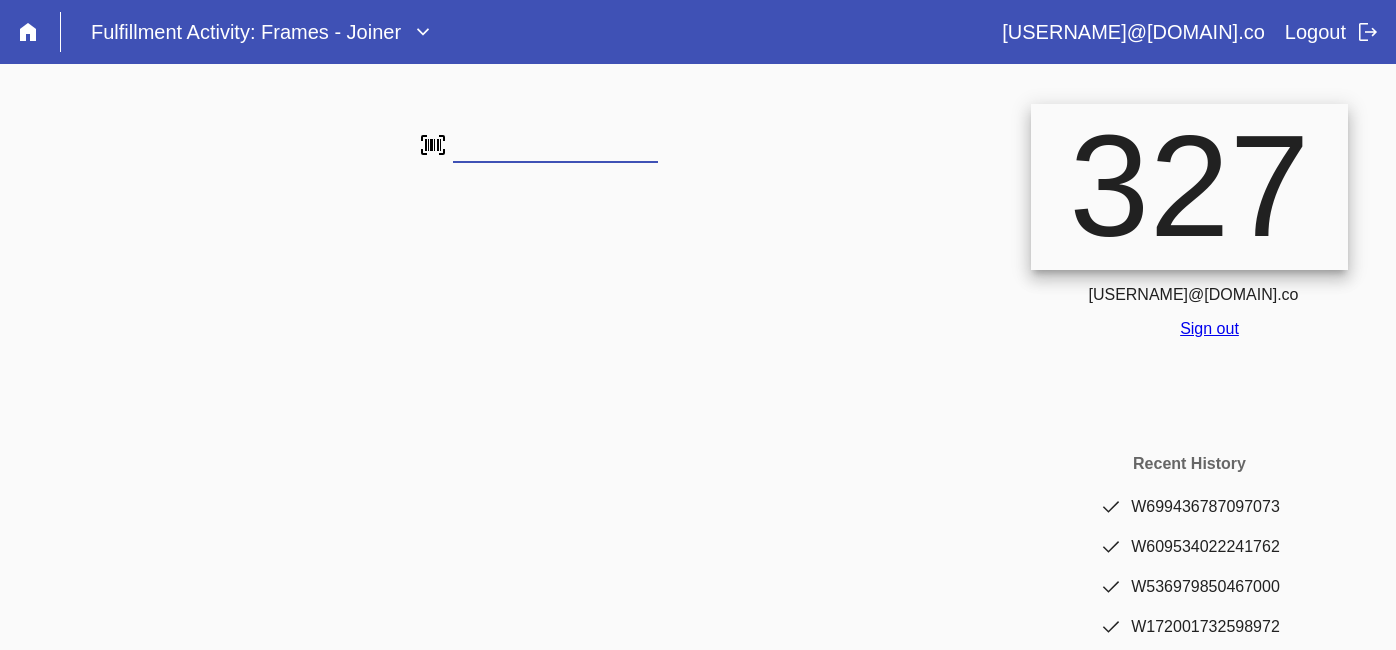 type on "W329196170251773" 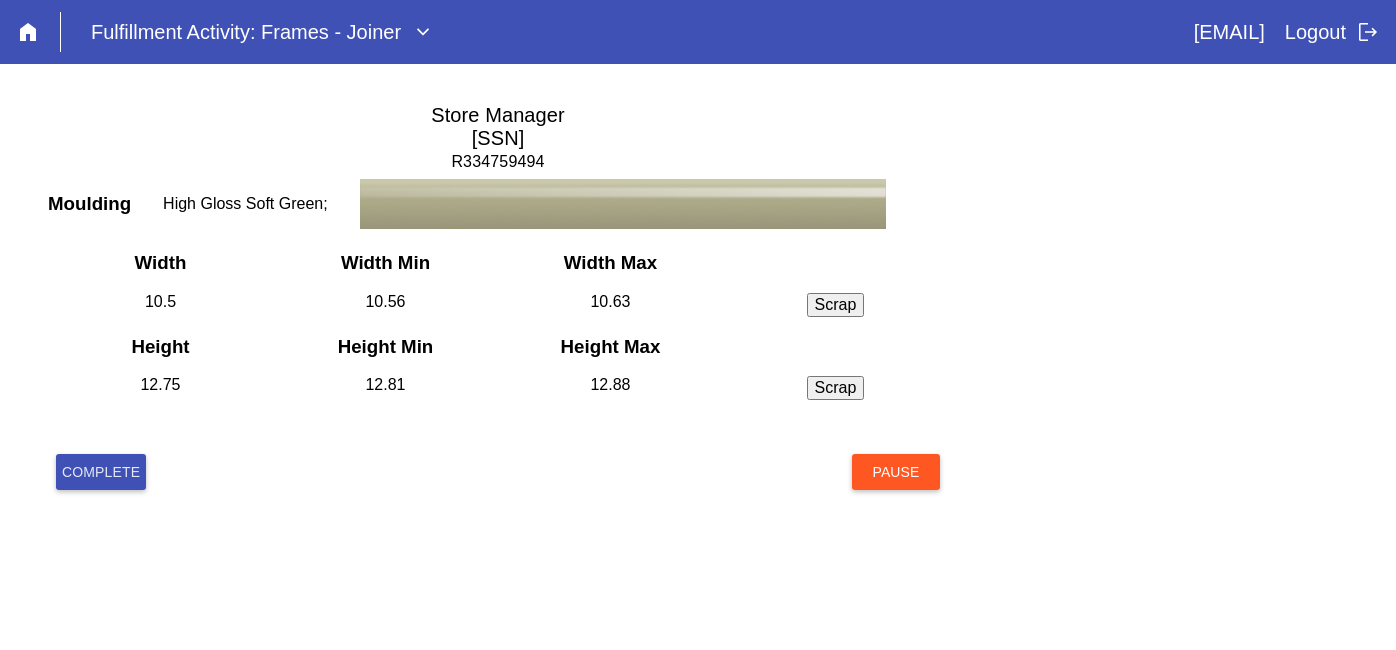 scroll, scrollTop: 0, scrollLeft: 0, axis: both 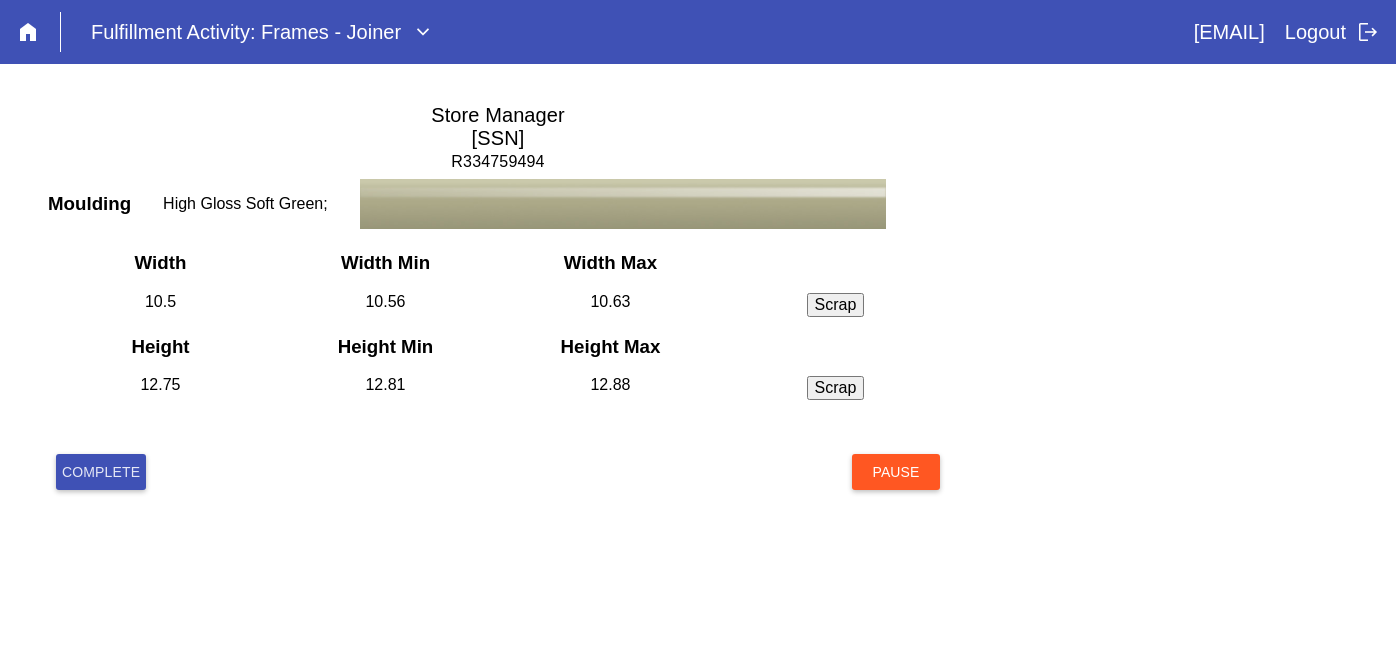 click on "Complete" at bounding box center (101, 472) 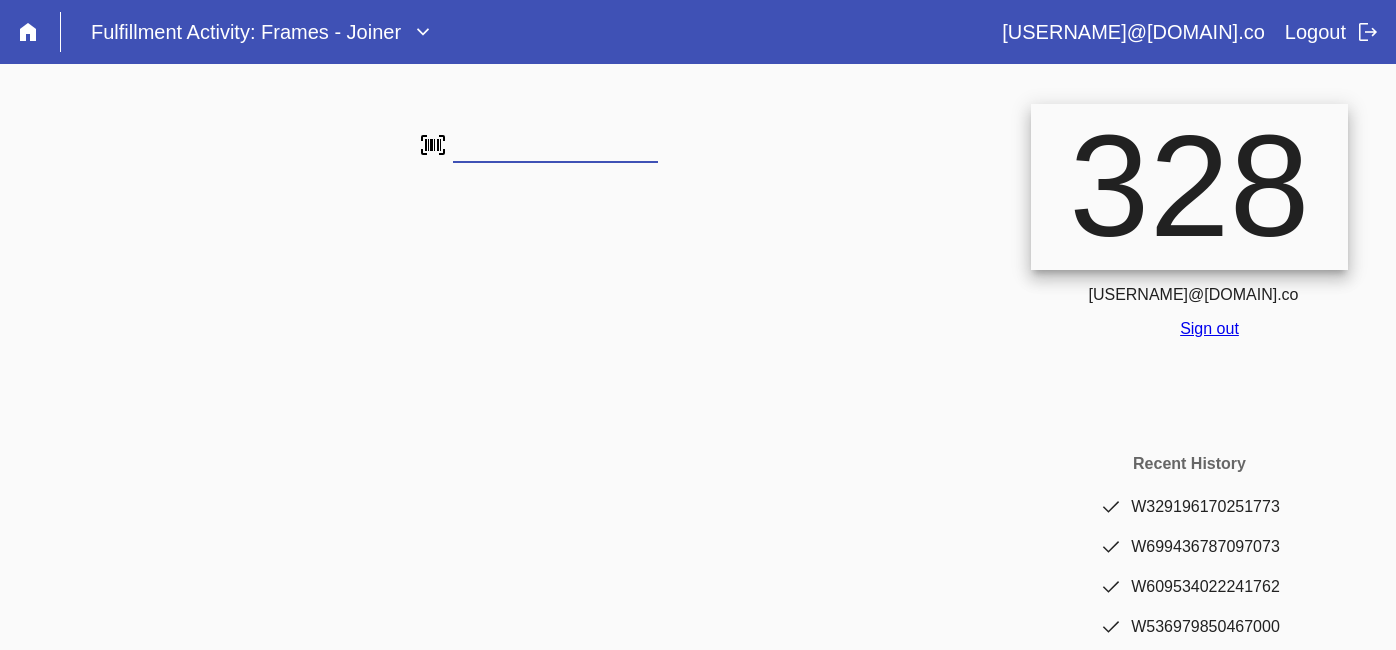 scroll, scrollTop: 0, scrollLeft: 0, axis: both 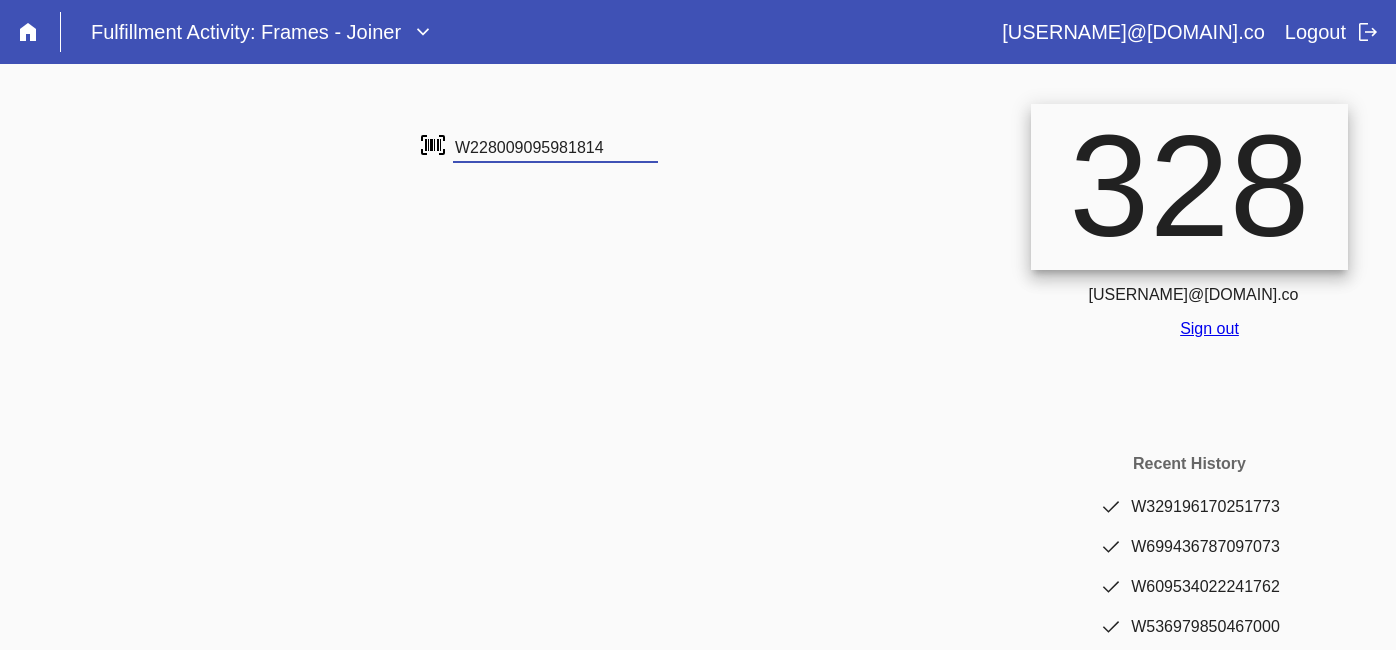 type on "W228009095981814" 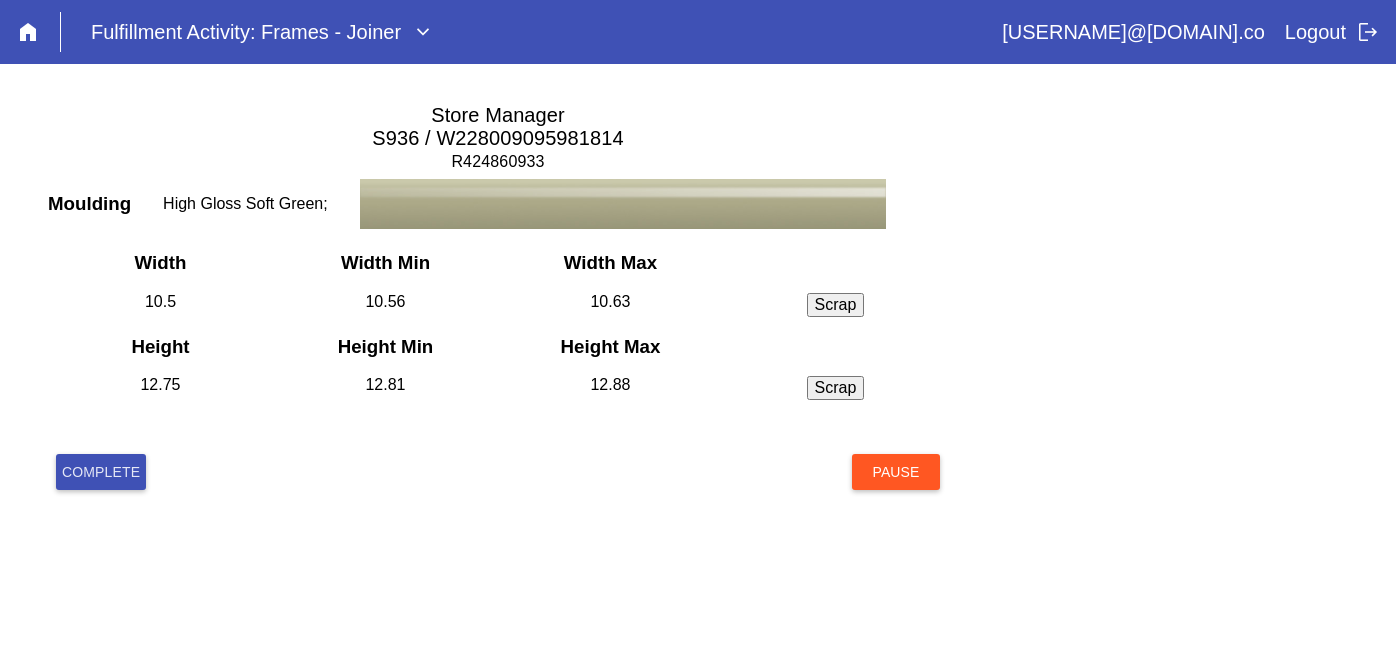 scroll, scrollTop: 0, scrollLeft: 0, axis: both 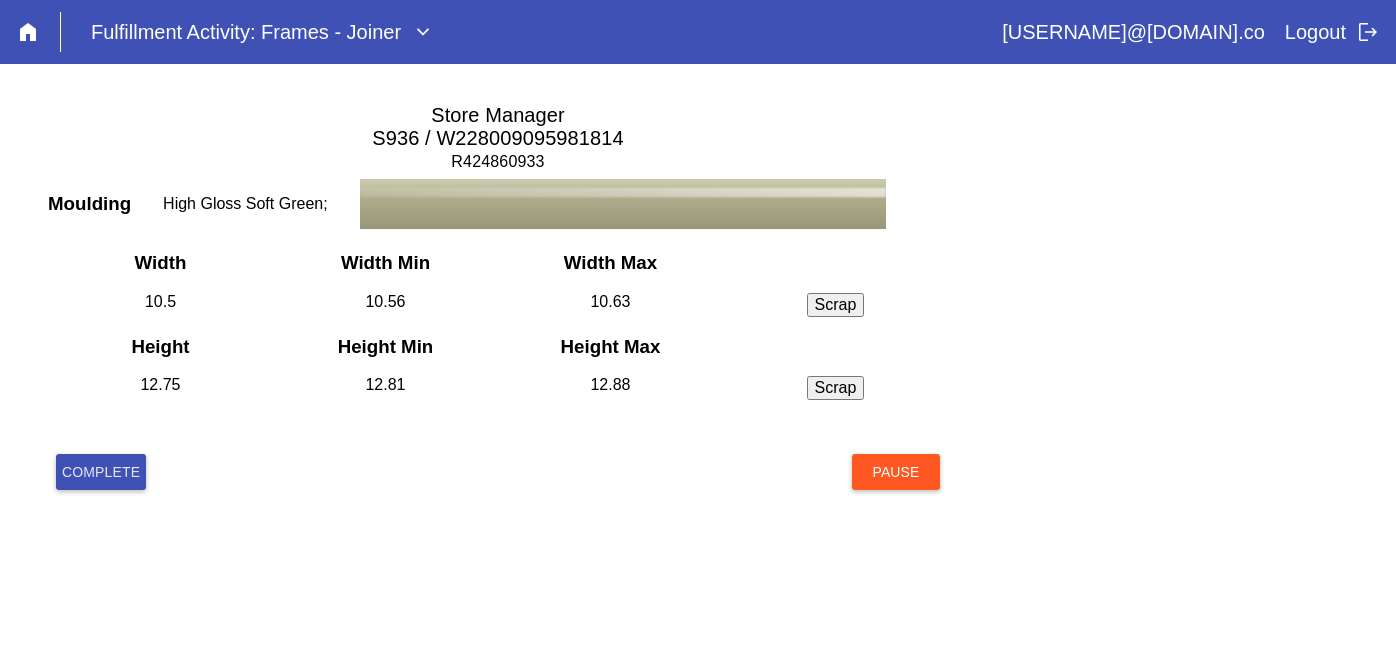 click on "Complete" at bounding box center [101, 472] 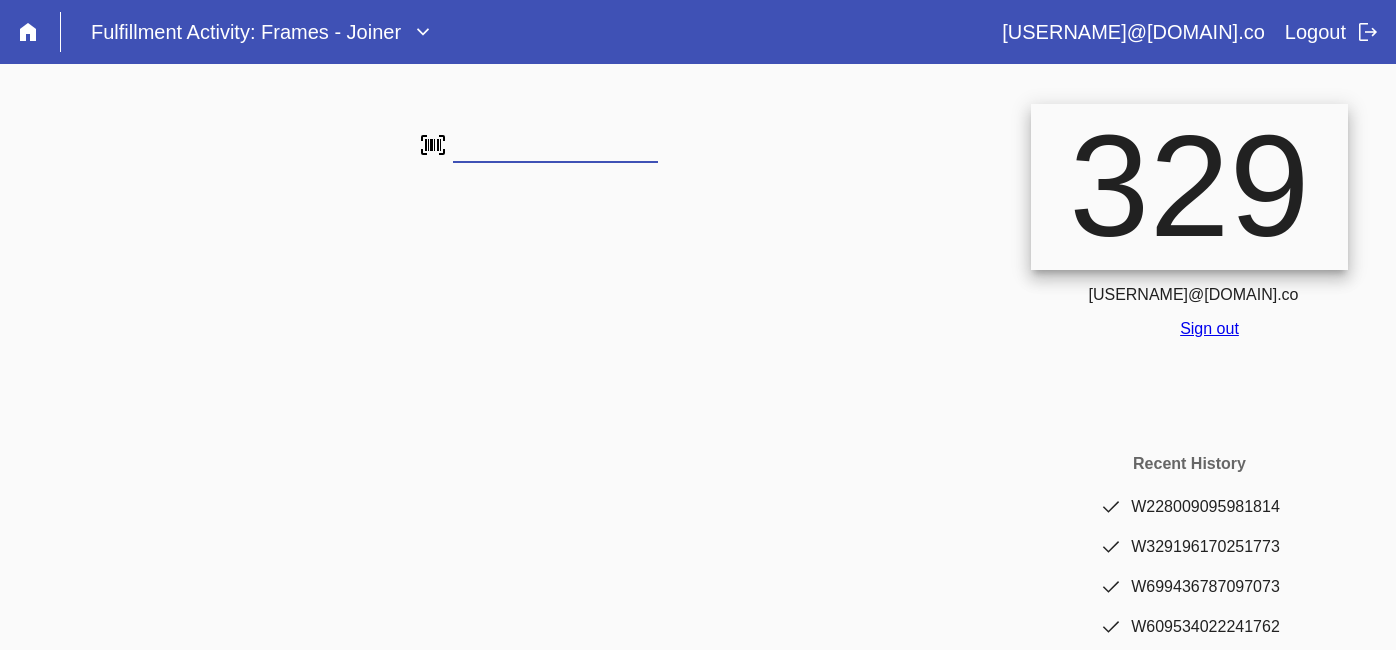 scroll, scrollTop: 0, scrollLeft: 0, axis: both 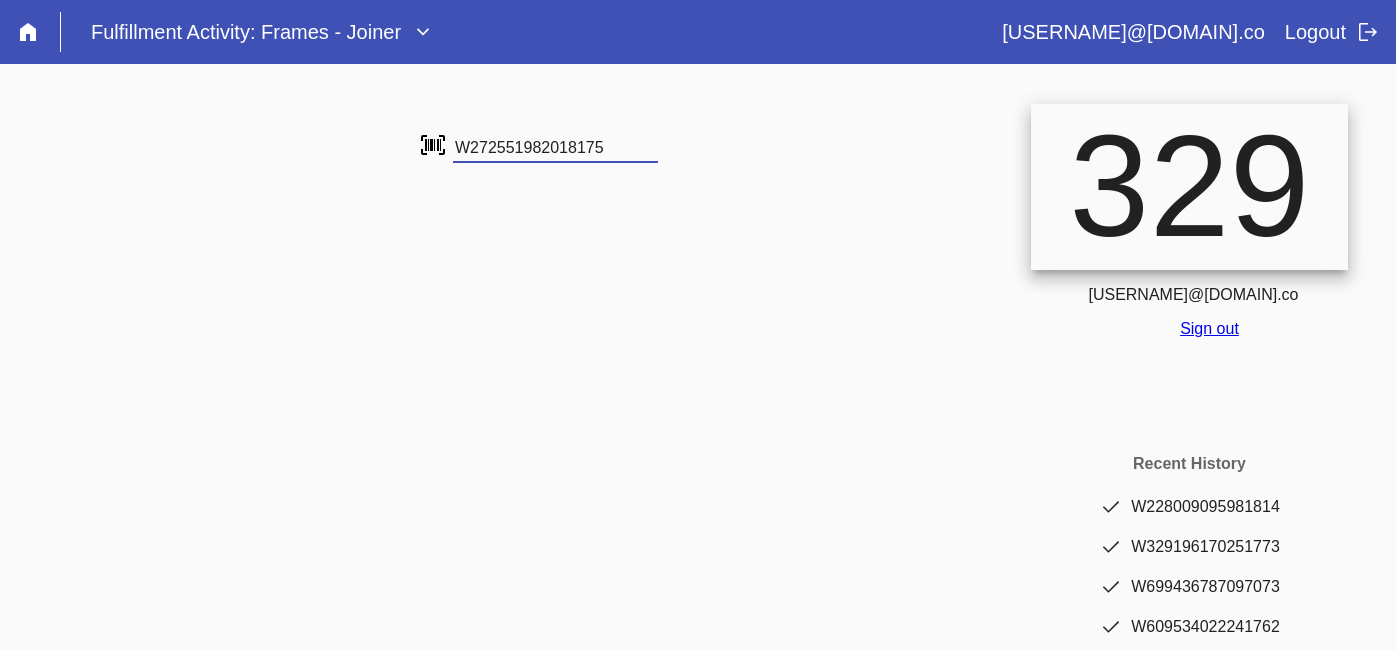 type on "W272551982018175" 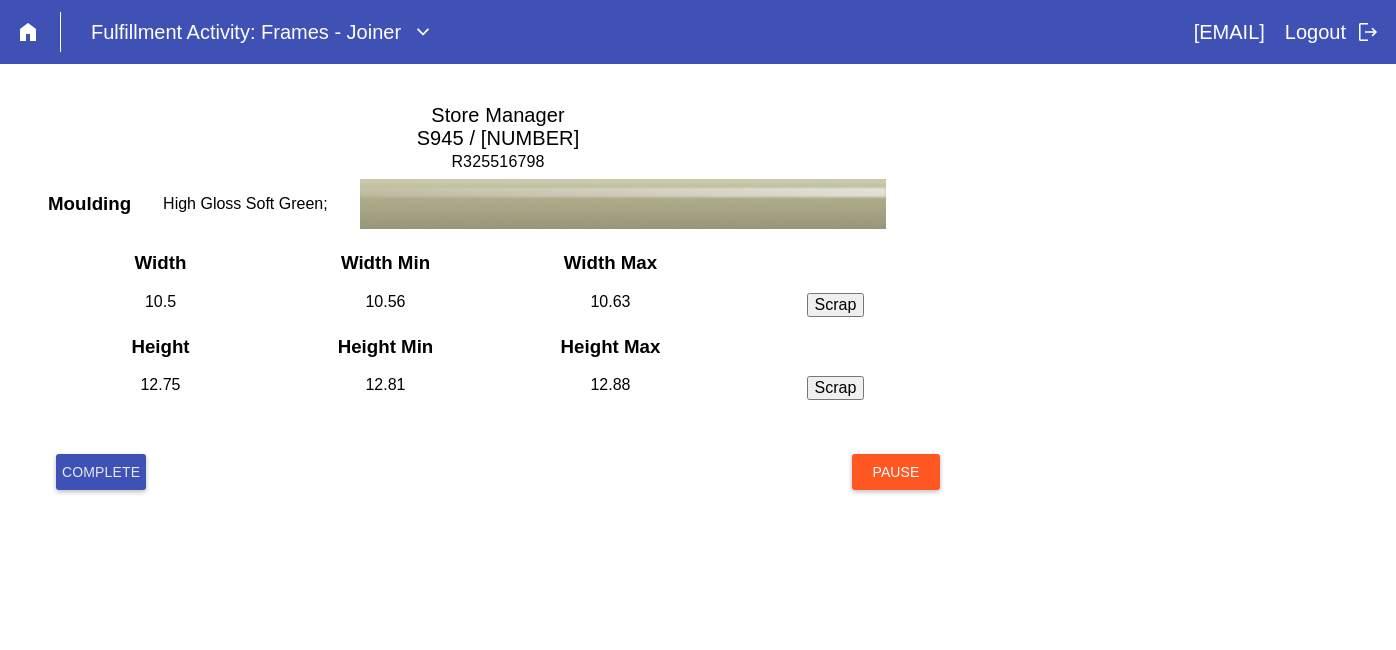 scroll, scrollTop: 0, scrollLeft: 0, axis: both 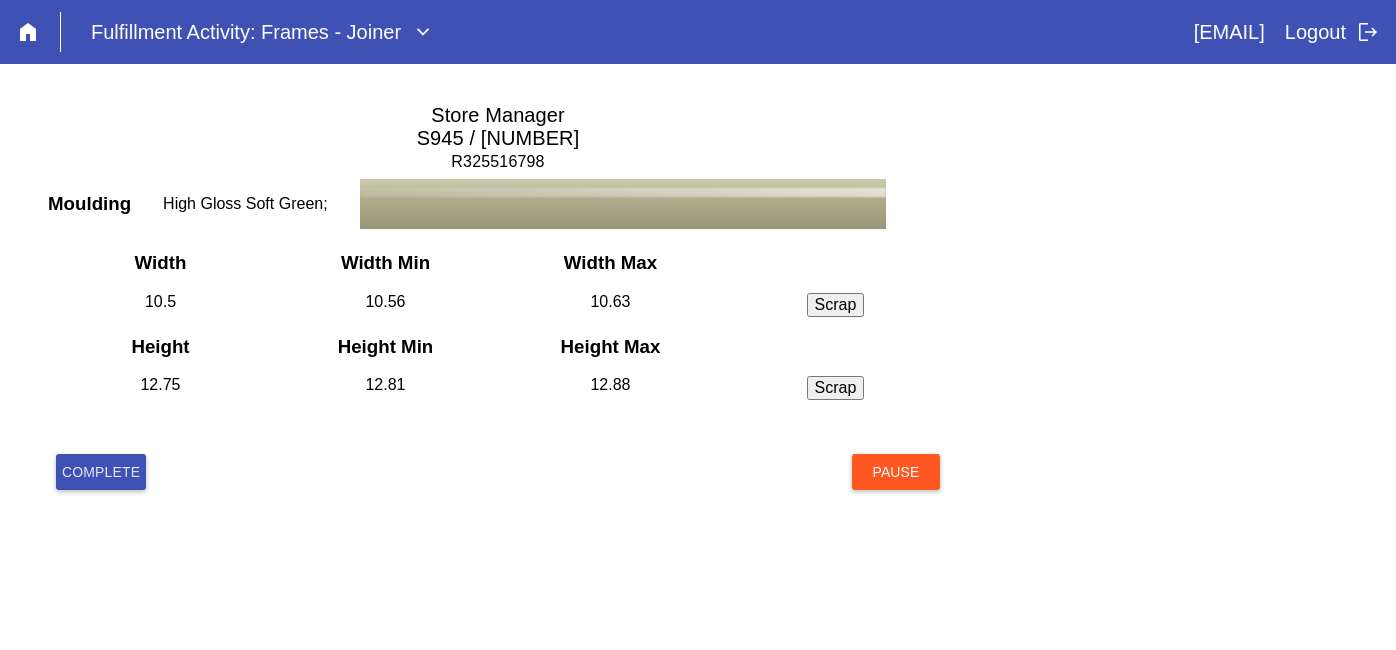 click on "Complete" at bounding box center [101, 472] 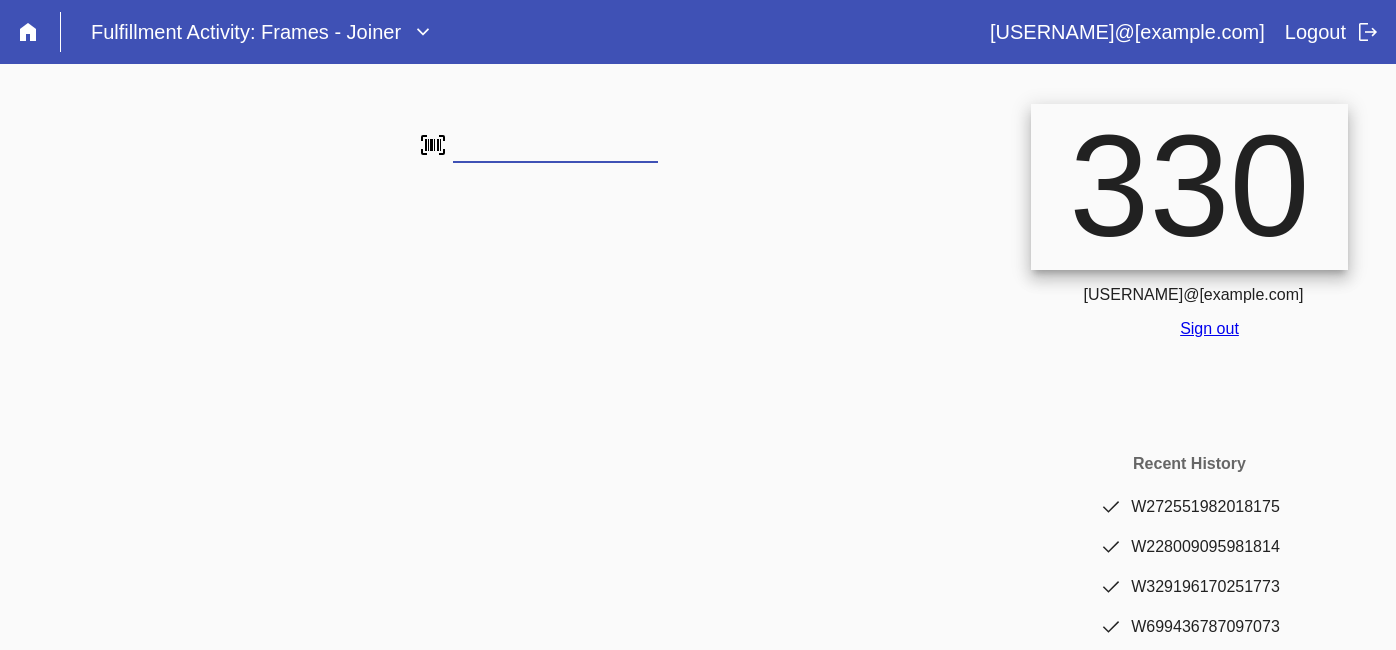 scroll, scrollTop: 0, scrollLeft: 0, axis: both 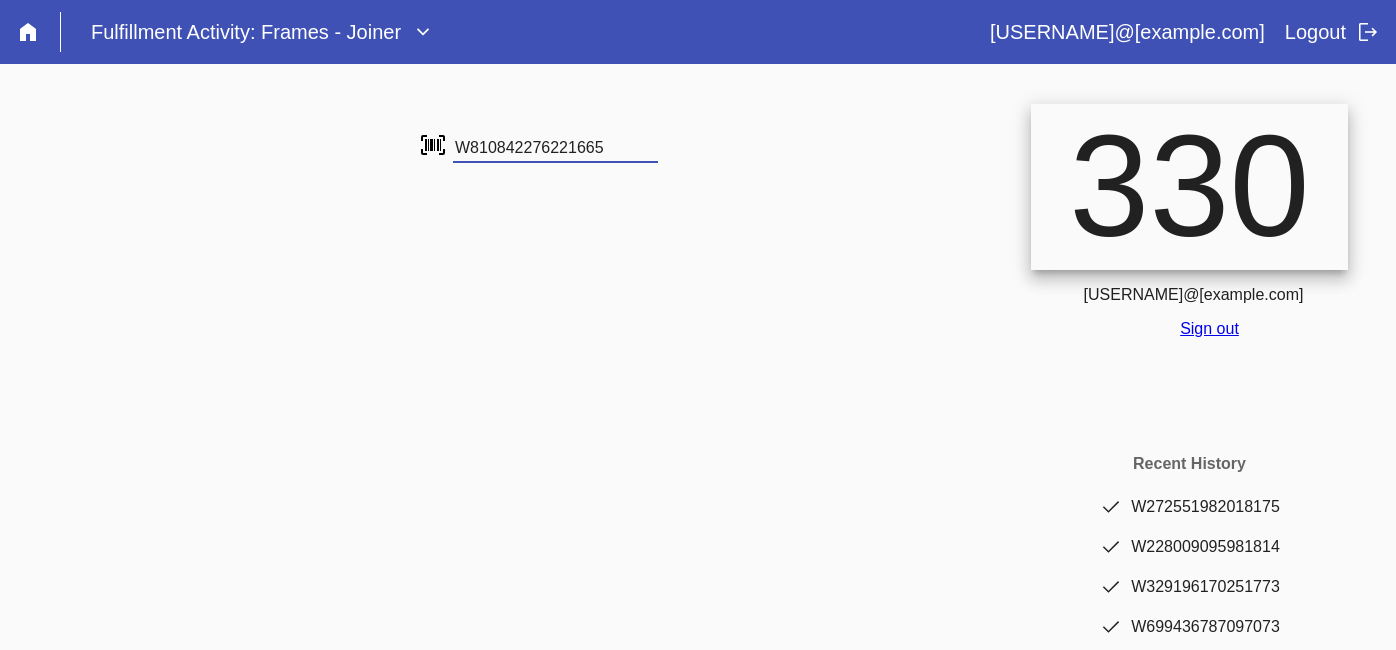 type on "W810842276221665" 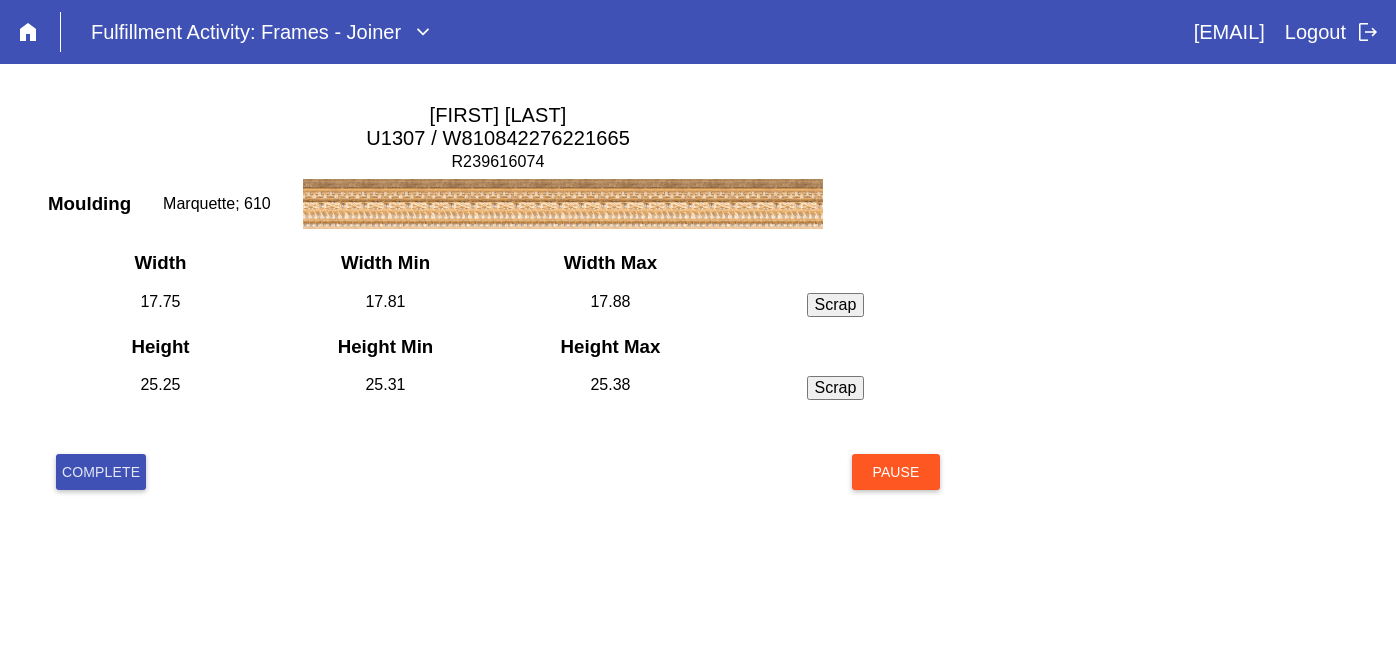 scroll, scrollTop: 0, scrollLeft: 0, axis: both 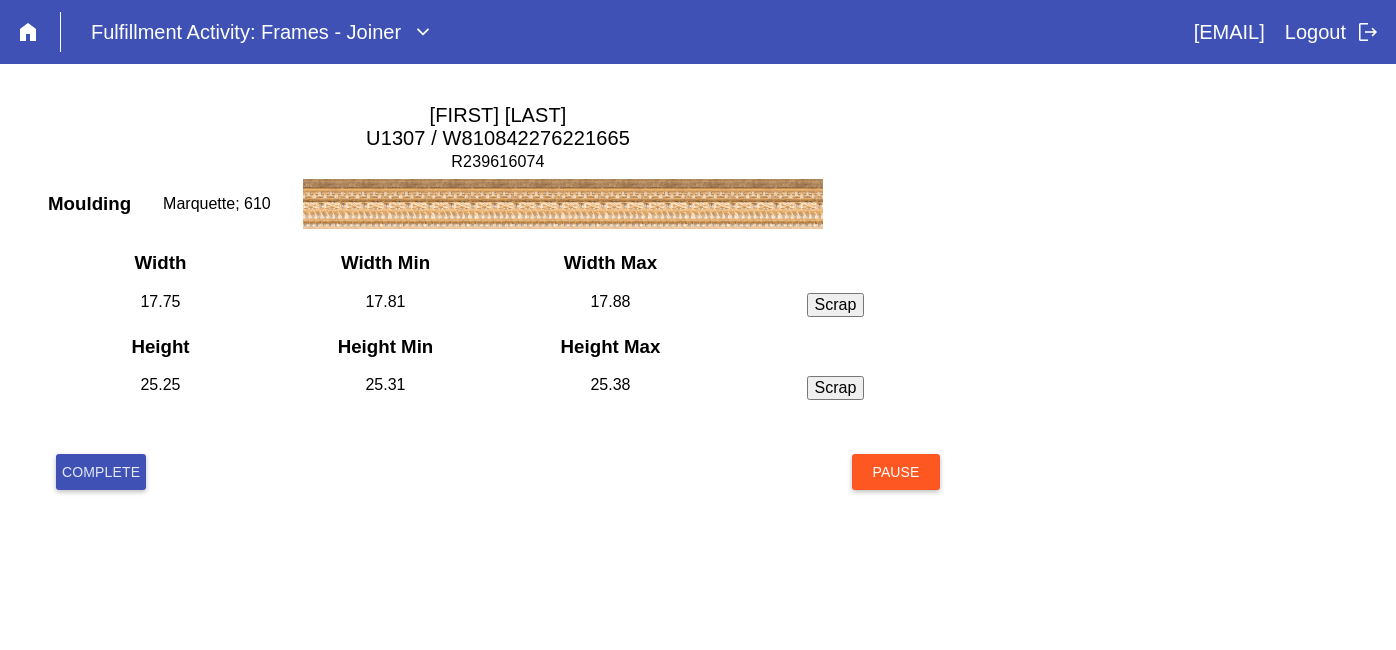 click on "Complete" at bounding box center (101, 472) 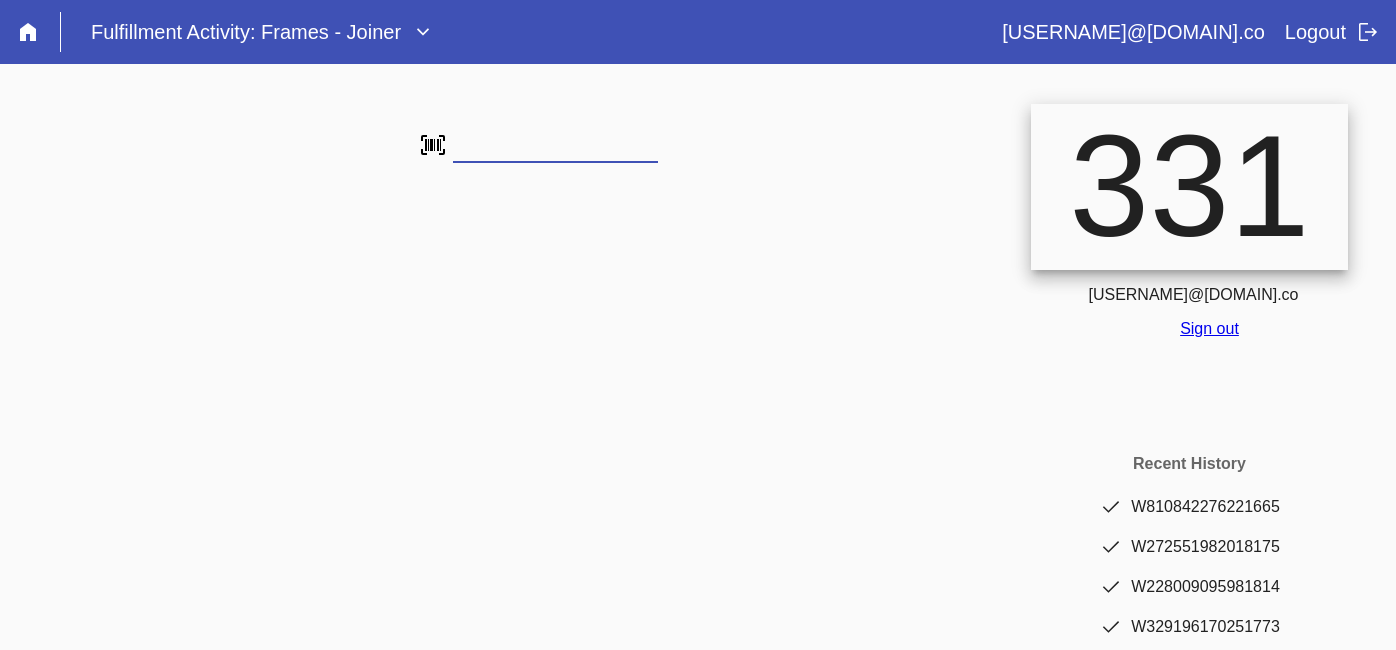 scroll, scrollTop: 0, scrollLeft: 0, axis: both 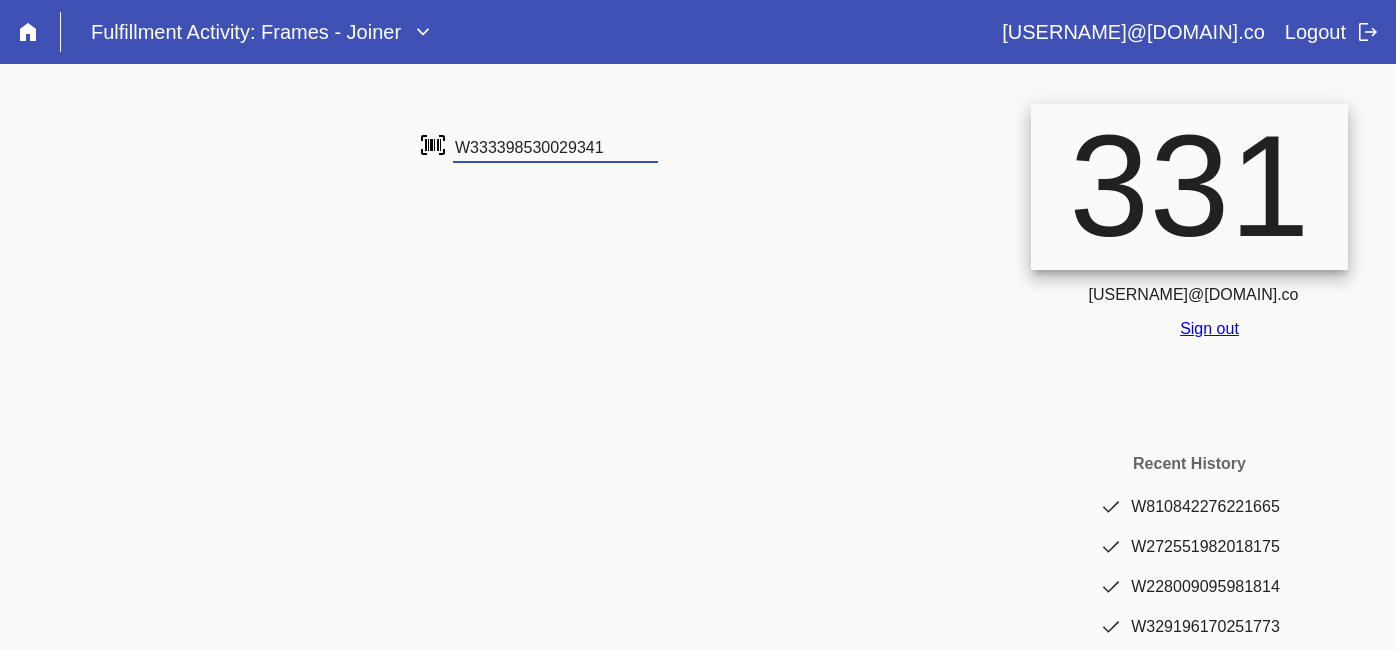 type on "W333398530029341" 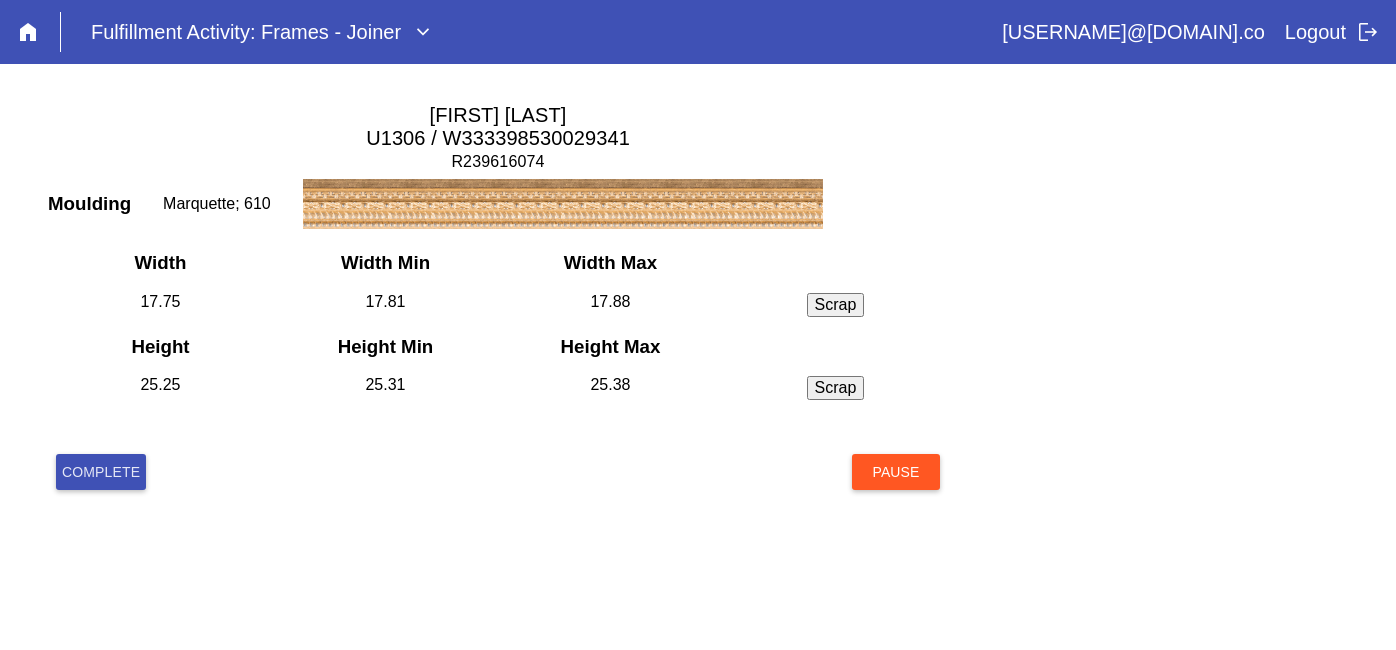 scroll, scrollTop: 0, scrollLeft: 0, axis: both 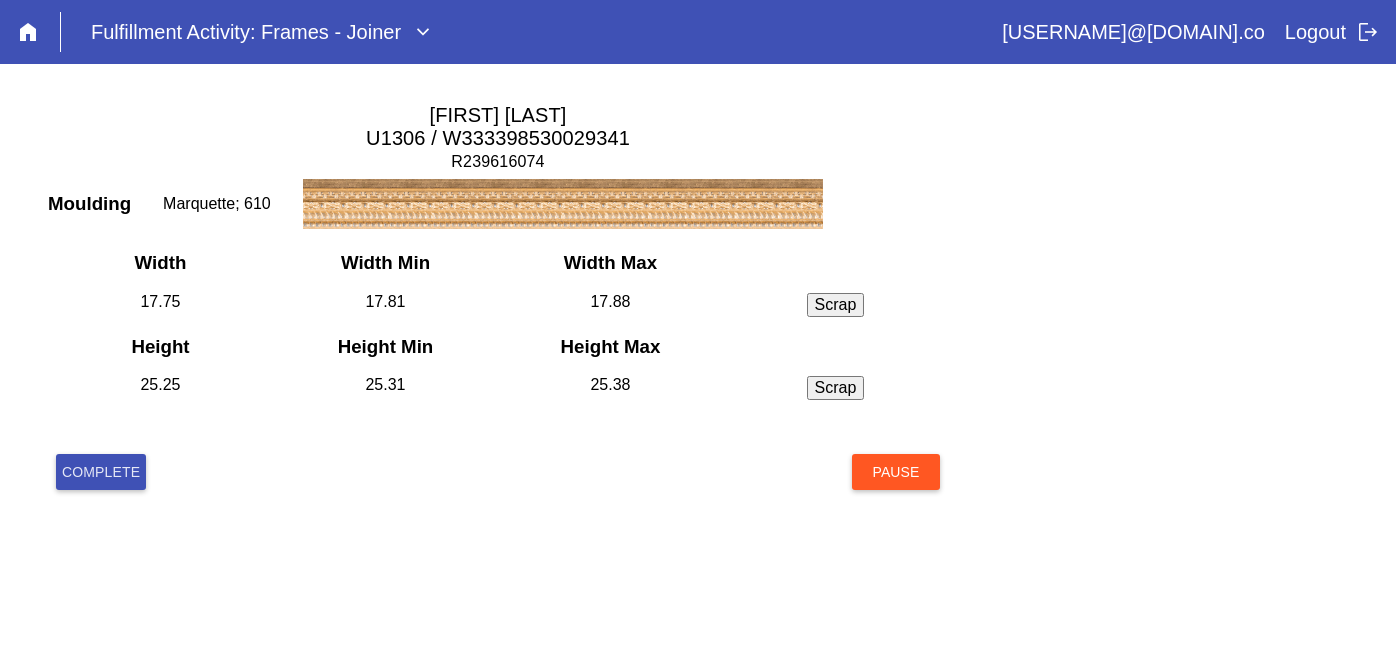 click on "Width Width Min Width Max 17.75 17.81 17.88 Scrap Incorrect Dimensions Chip Scratch Height Height Min Height Max 25.25 25.31 25.38 Scrap Incorrect Dimensions Chip Scratch" at bounding box center [498, 340] 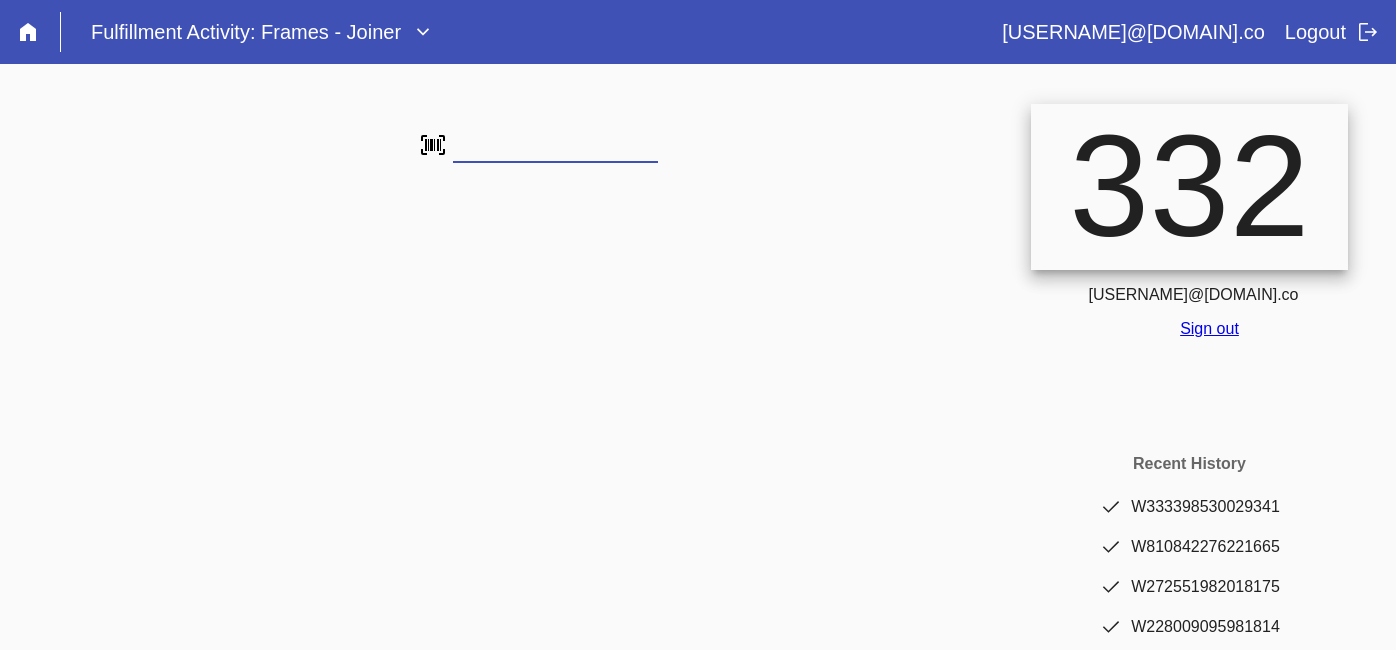 scroll, scrollTop: 0, scrollLeft: 0, axis: both 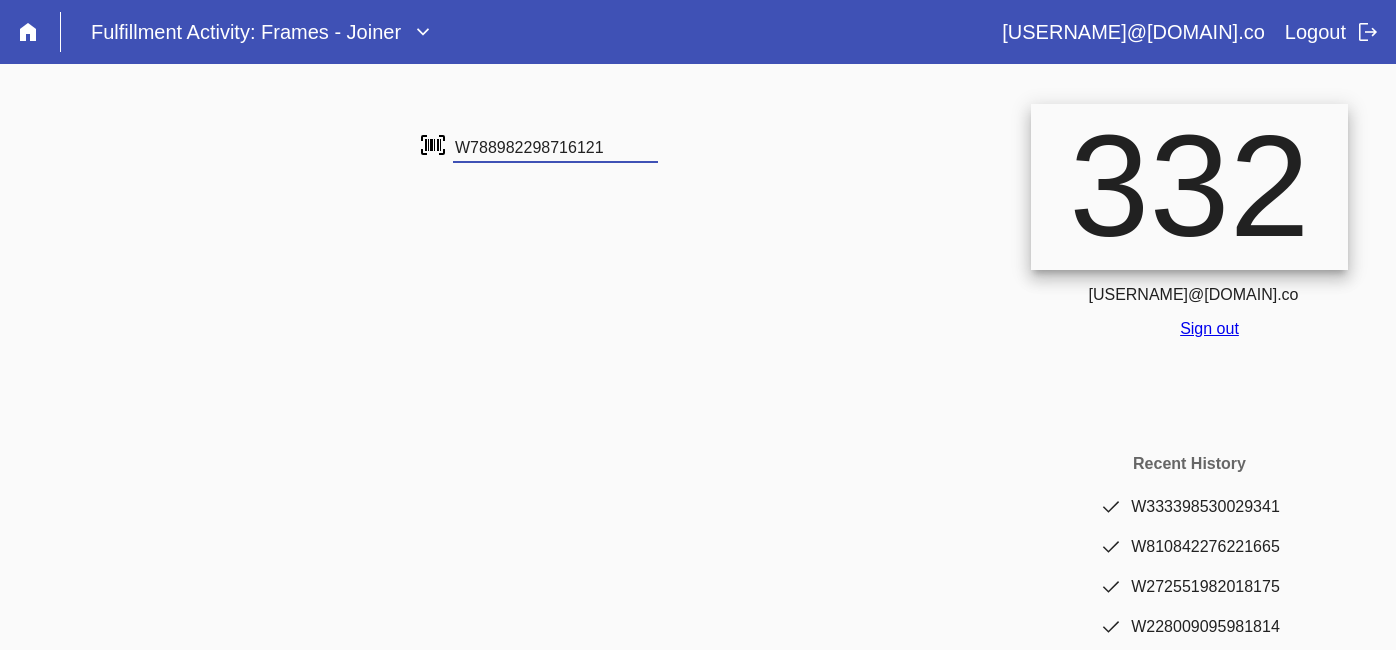 type on "W788982298716121" 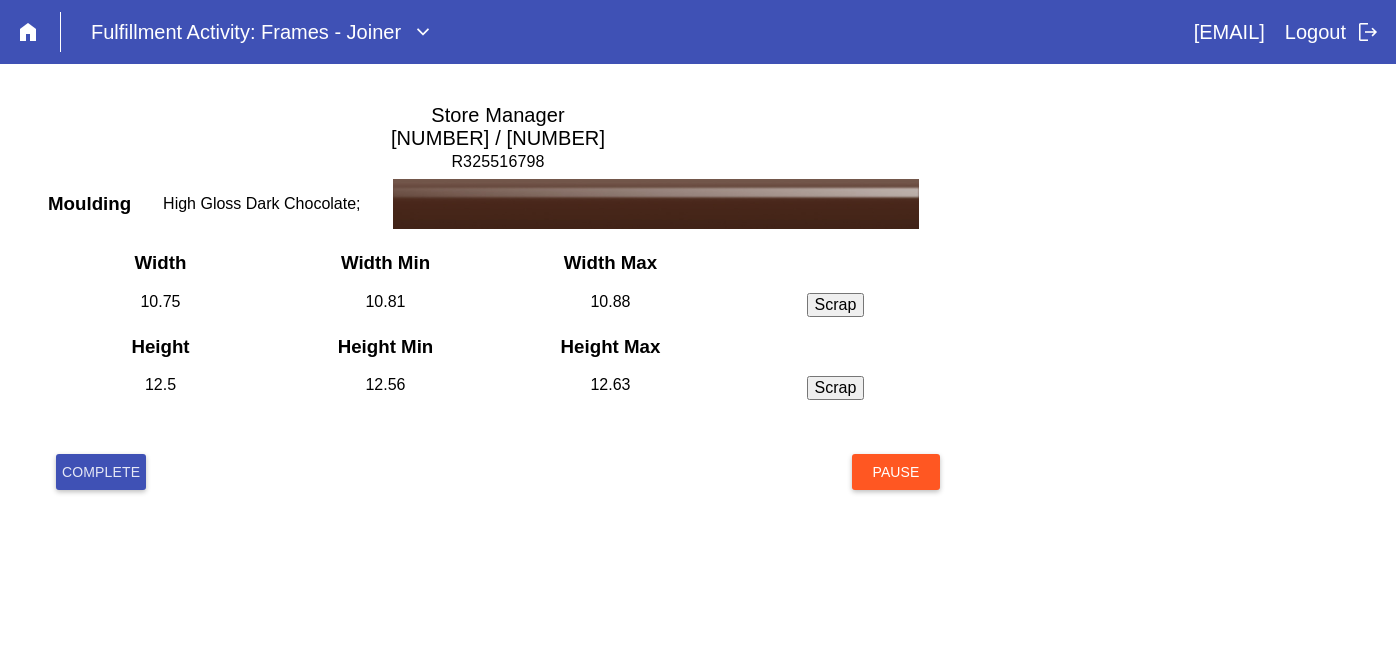 scroll, scrollTop: 0, scrollLeft: 0, axis: both 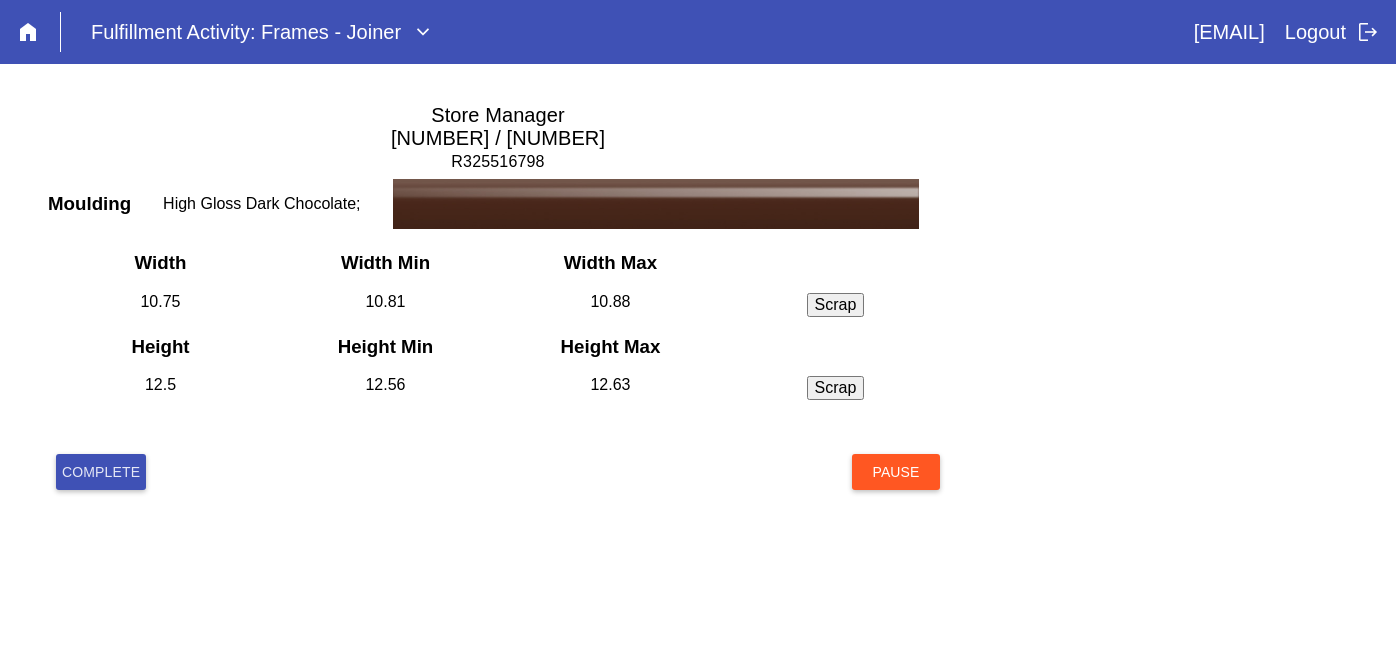 click on "Complete" at bounding box center [101, 472] 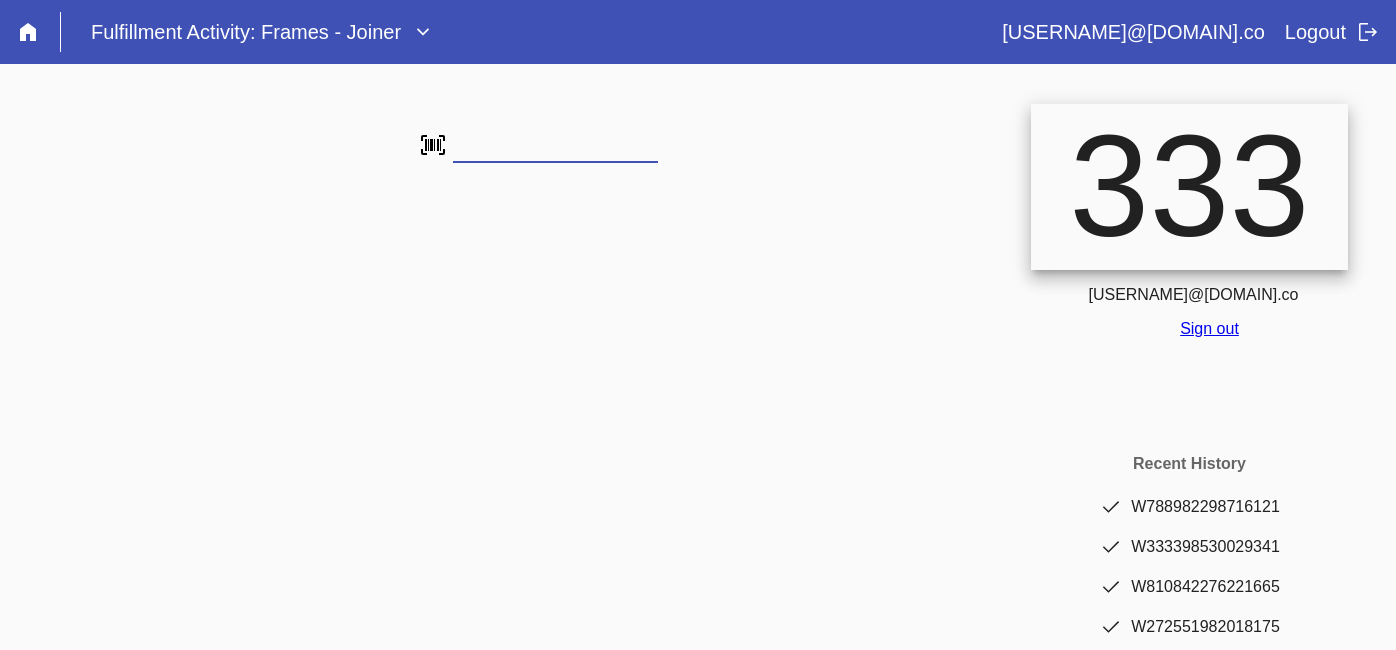 scroll, scrollTop: 0, scrollLeft: 0, axis: both 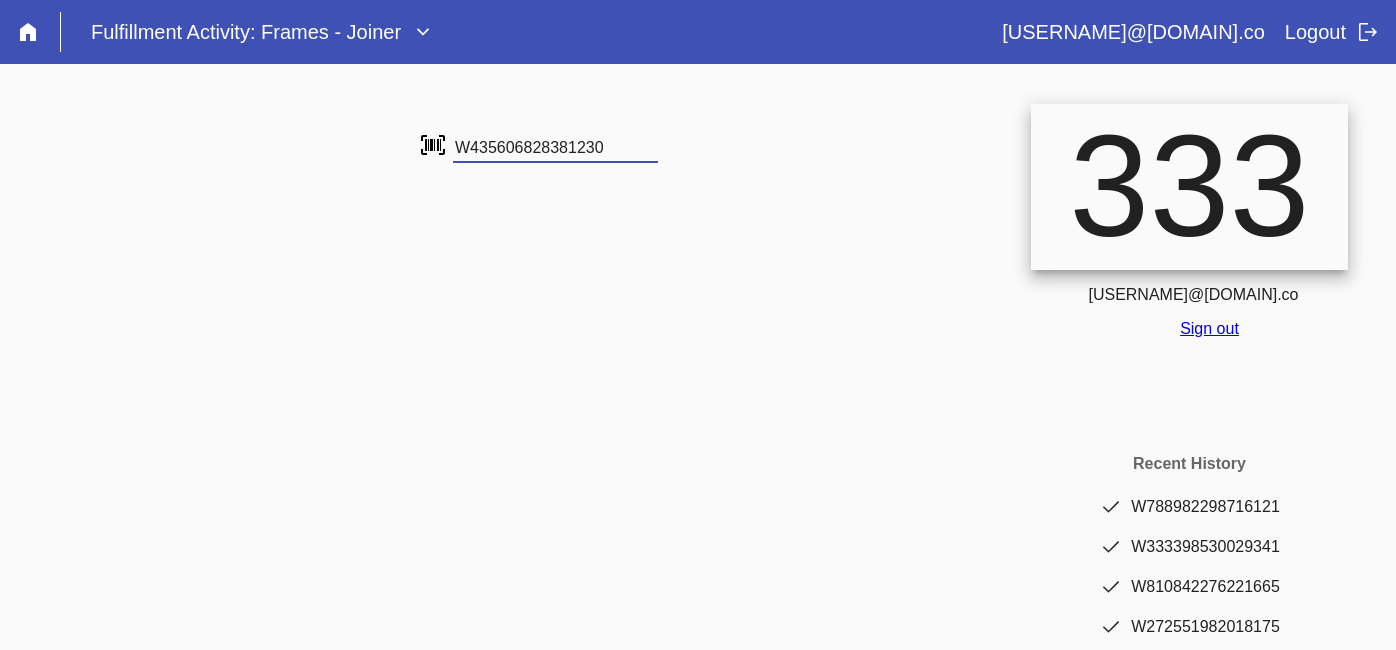 type on "W435606828381230" 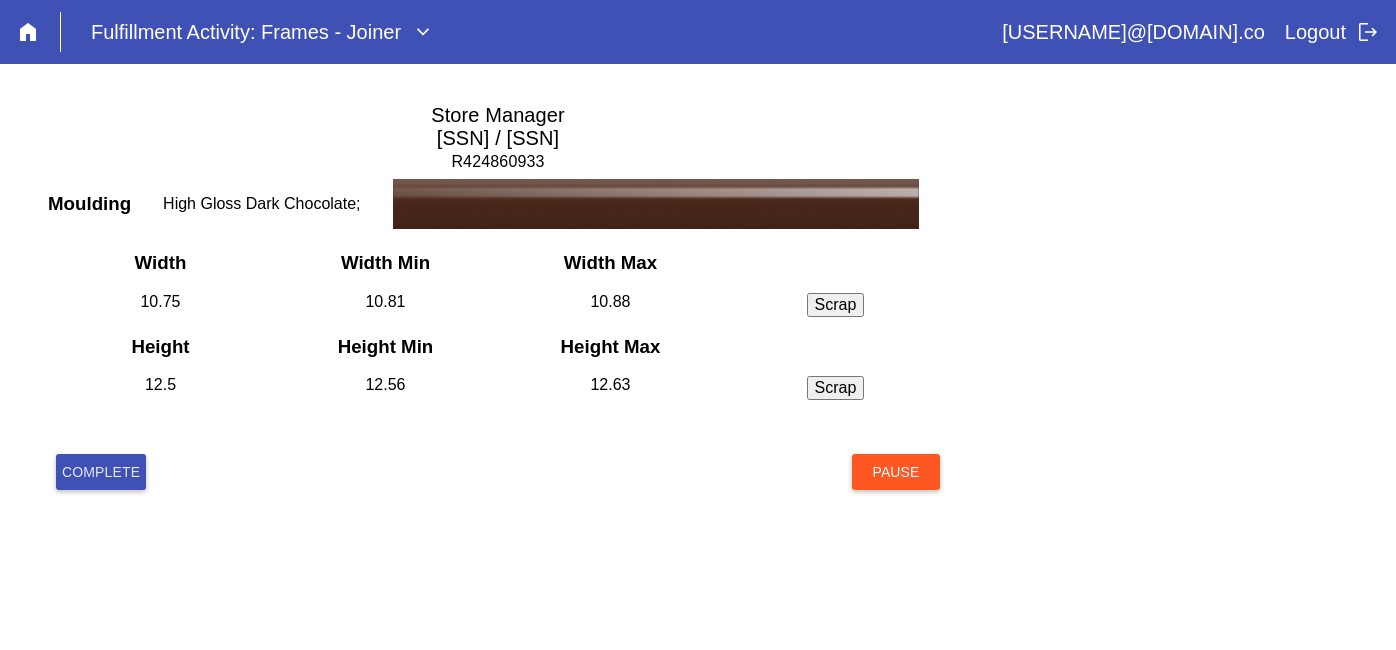 scroll, scrollTop: 0, scrollLeft: 0, axis: both 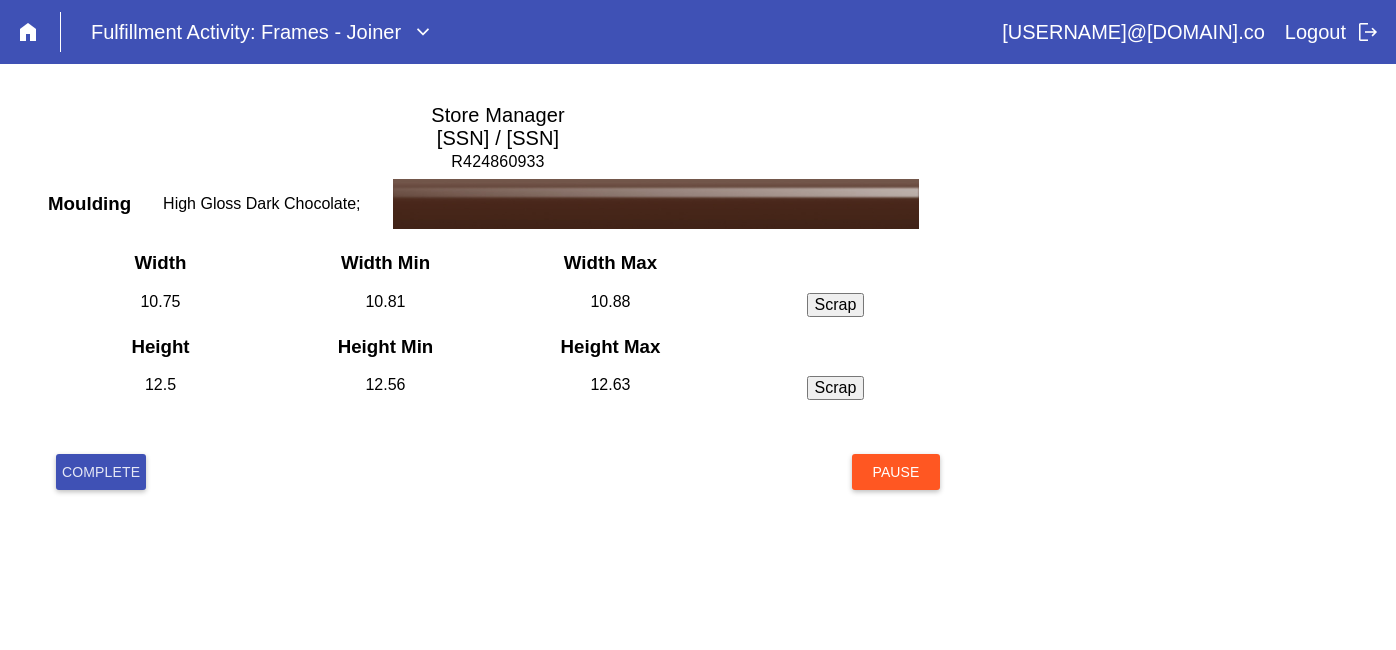 click on "Complete" at bounding box center [101, 472] 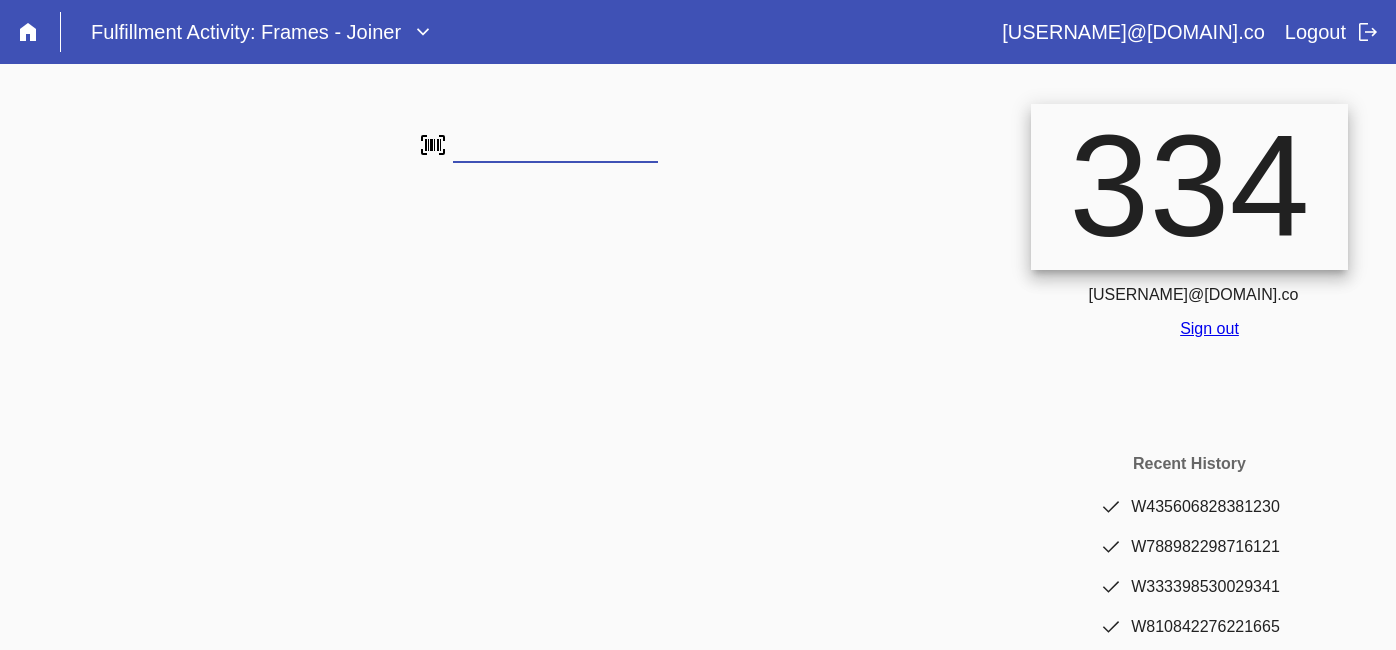 scroll, scrollTop: 0, scrollLeft: 0, axis: both 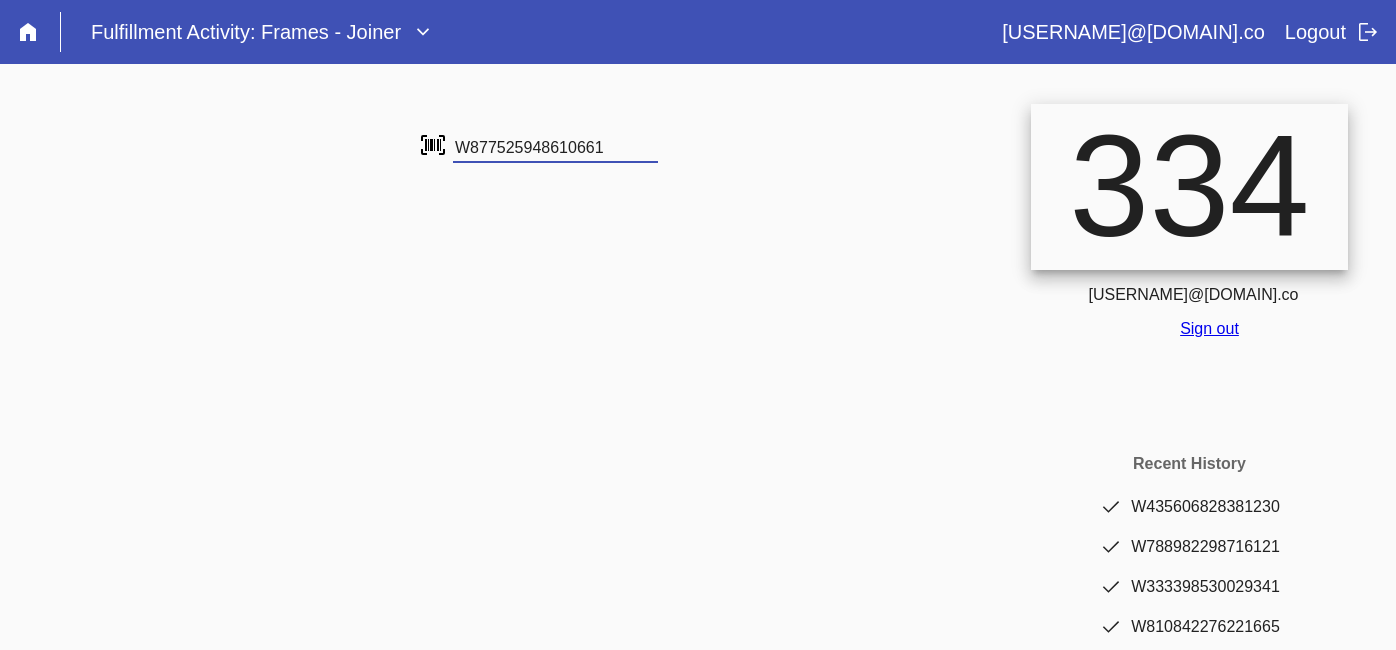 type on "W877525948610661" 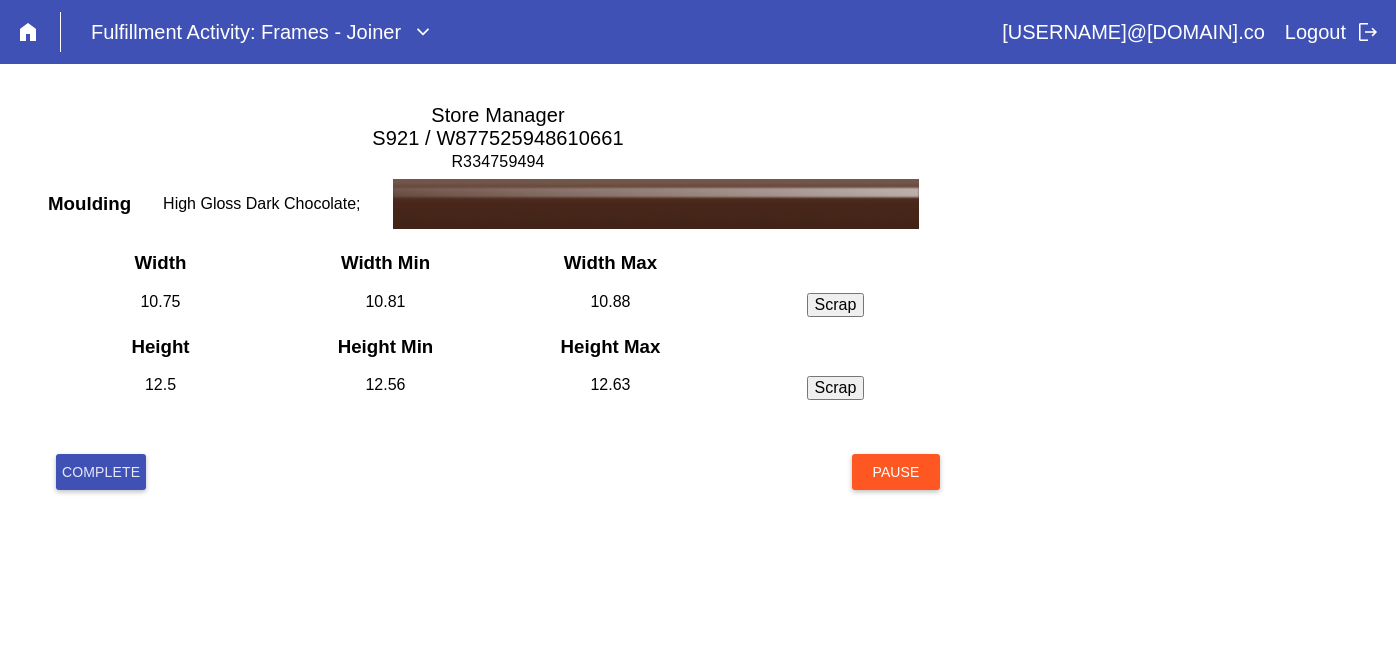 scroll, scrollTop: 0, scrollLeft: 0, axis: both 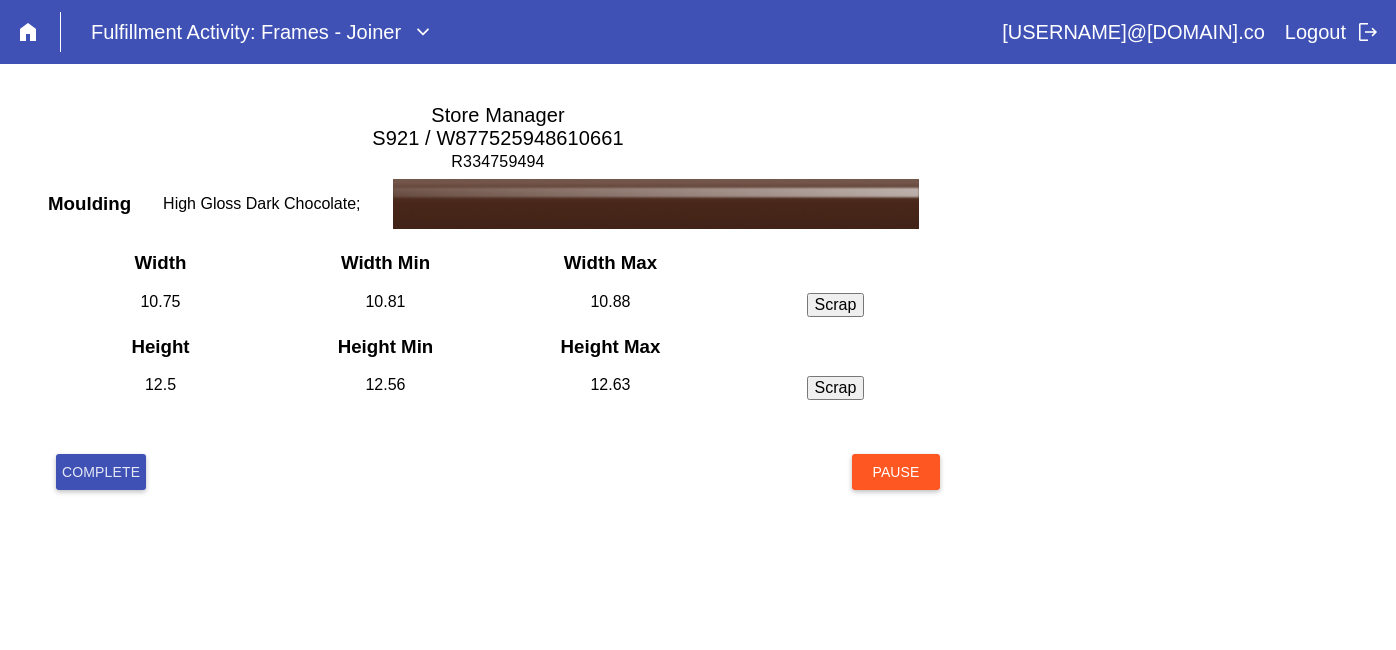 click on "Width Width Min Width Max 10.75 10.81 10.88 Scrap Incorrect Dimensions Chip Scratch Height Height Min Height Max 12.5 12.56 12.63 Scrap Incorrect Dimensions Chip Scratch" at bounding box center [498, 340] 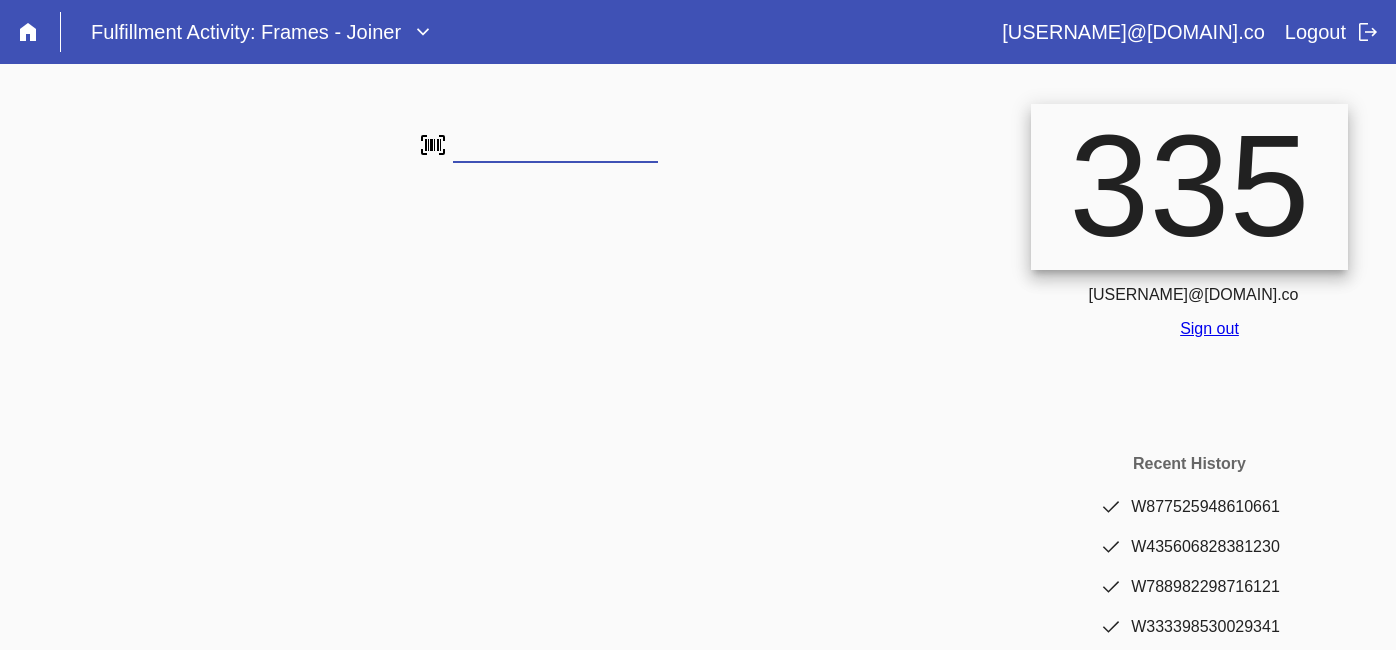 scroll, scrollTop: 0, scrollLeft: 0, axis: both 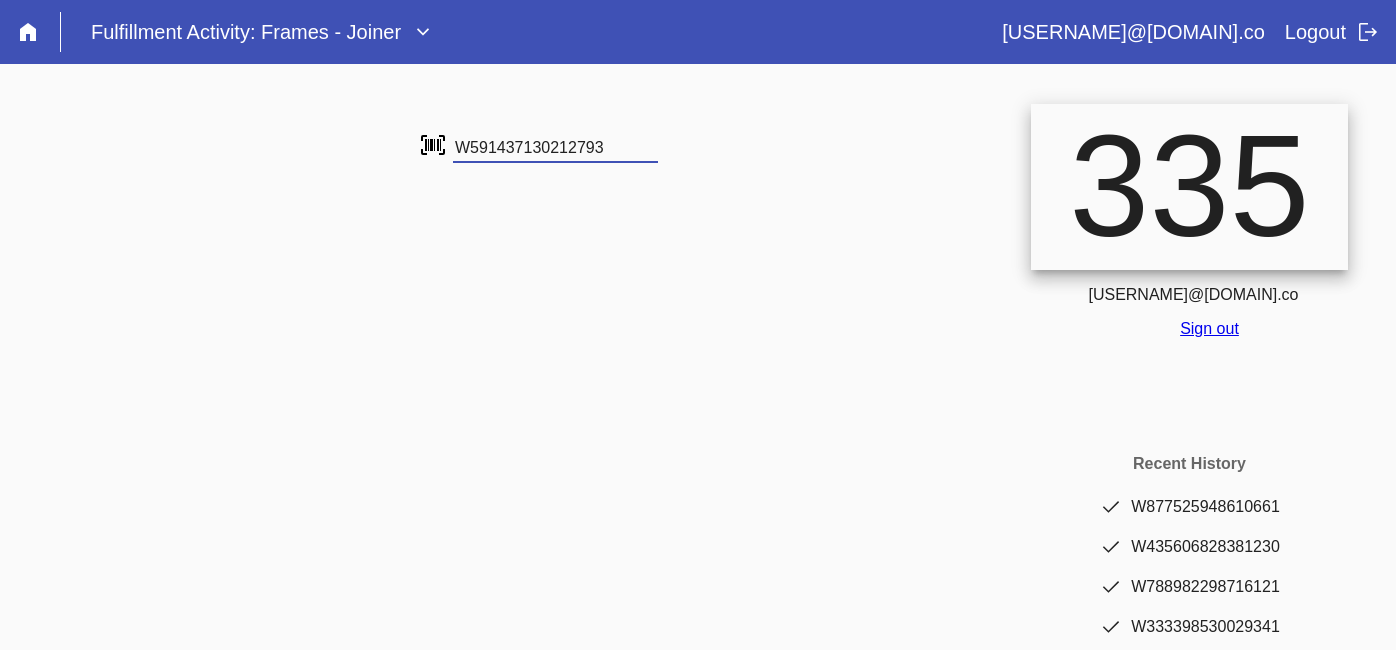 type on "W591437130212793" 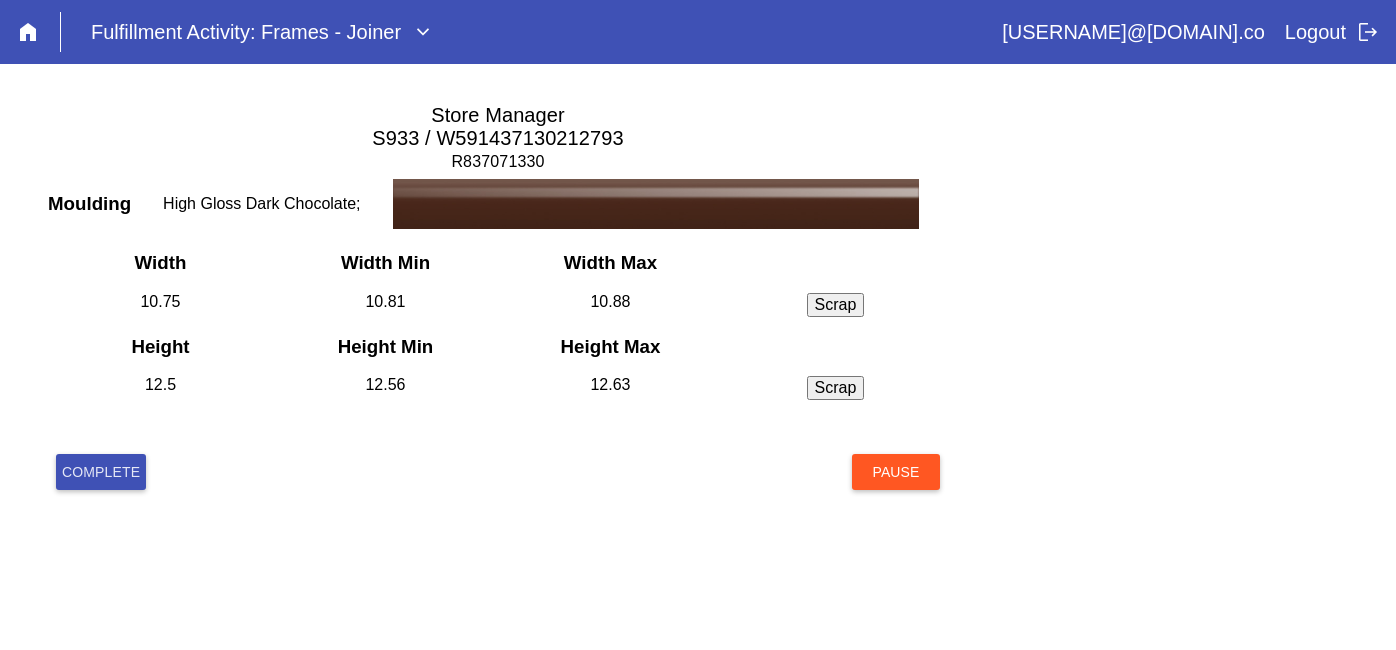 scroll, scrollTop: 0, scrollLeft: 0, axis: both 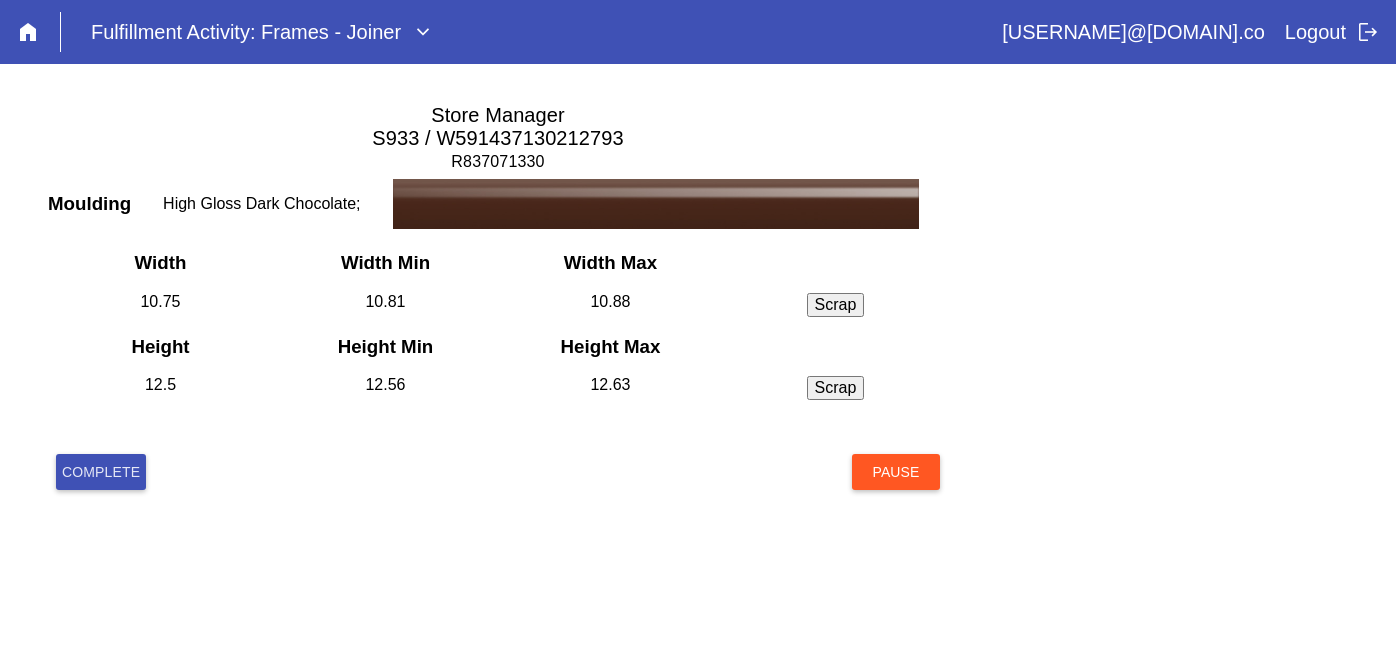click on "Complete" at bounding box center [101, 472] 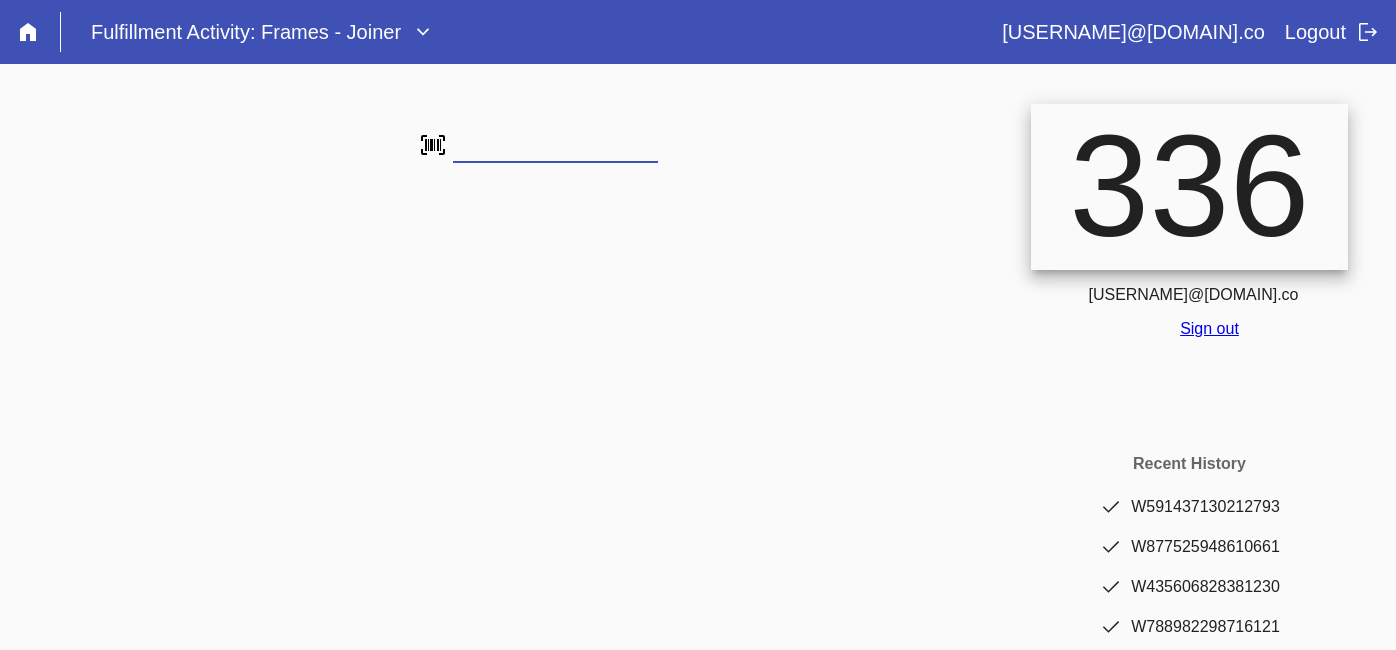 scroll, scrollTop: 0, scrollLeft: 0, axis: both 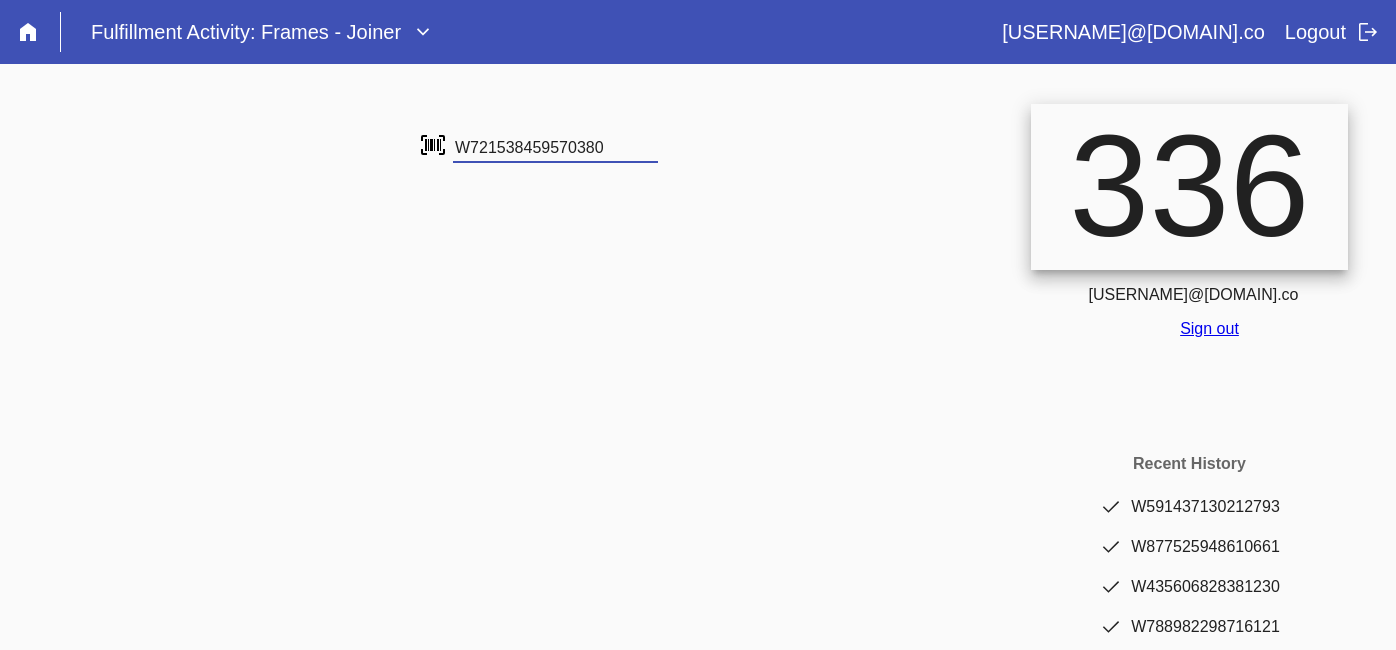 type on "W721538459570380" 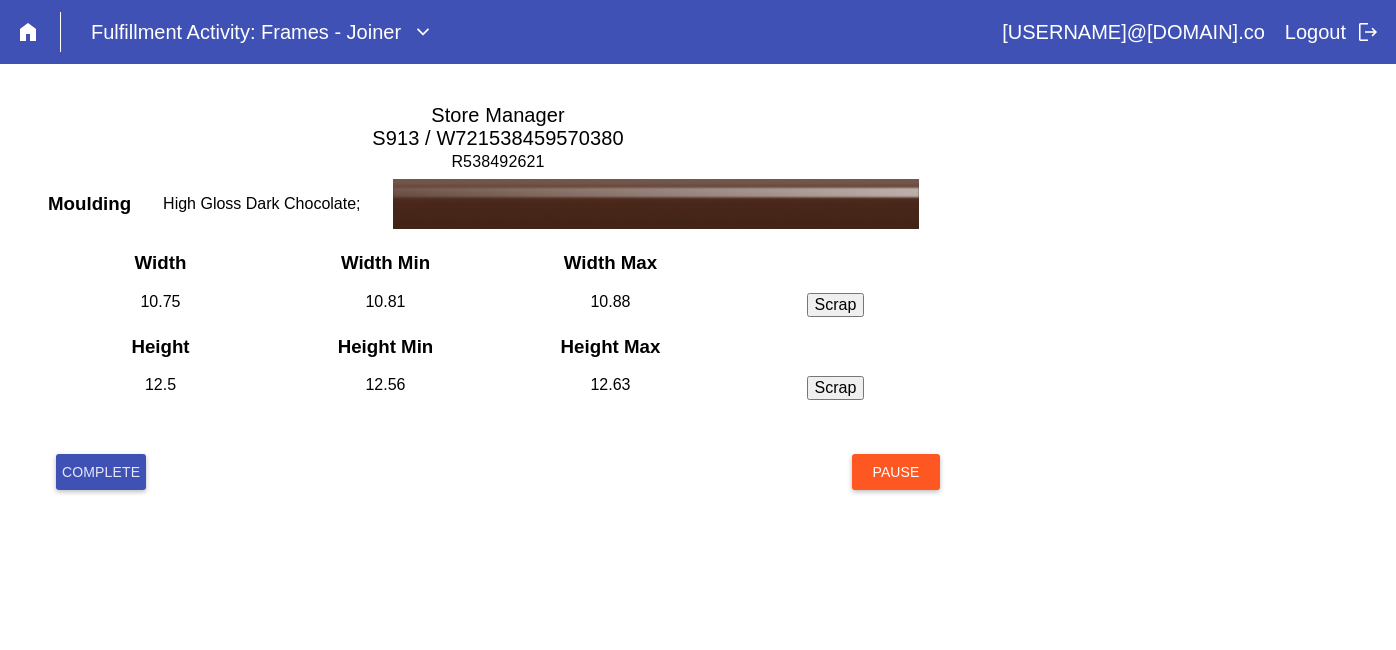scroll, scrollTop: 0, scrollLeft: 0, axis: both 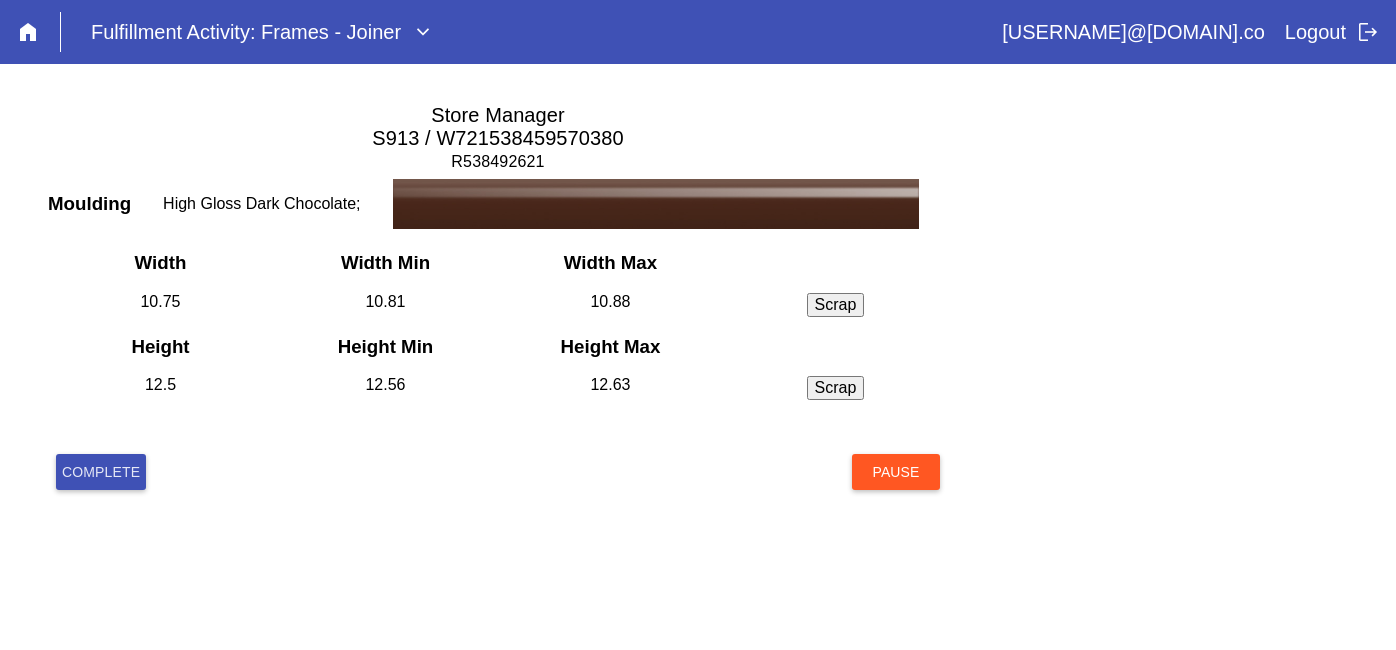 click on "Complete" at bounding box center (101, 472) 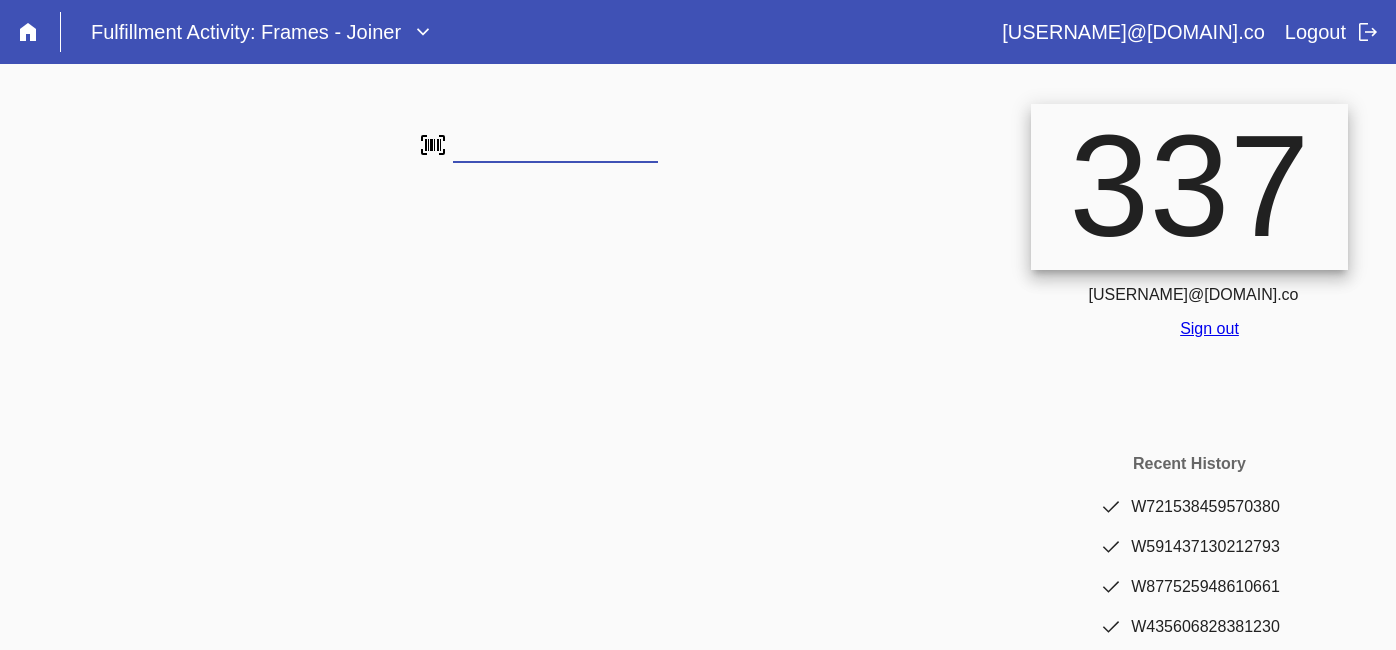 scroll, scrollTop: 0, scrollLeft: 0, axis: both 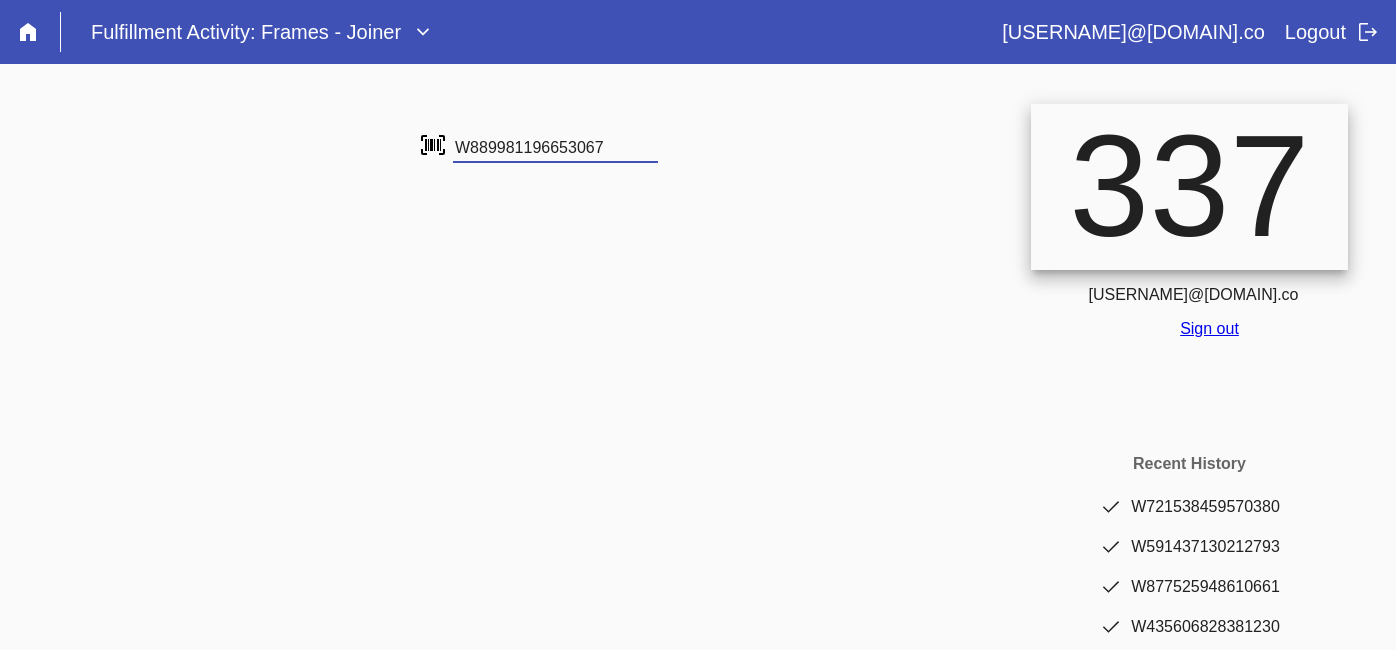 type on "W889981196653067" 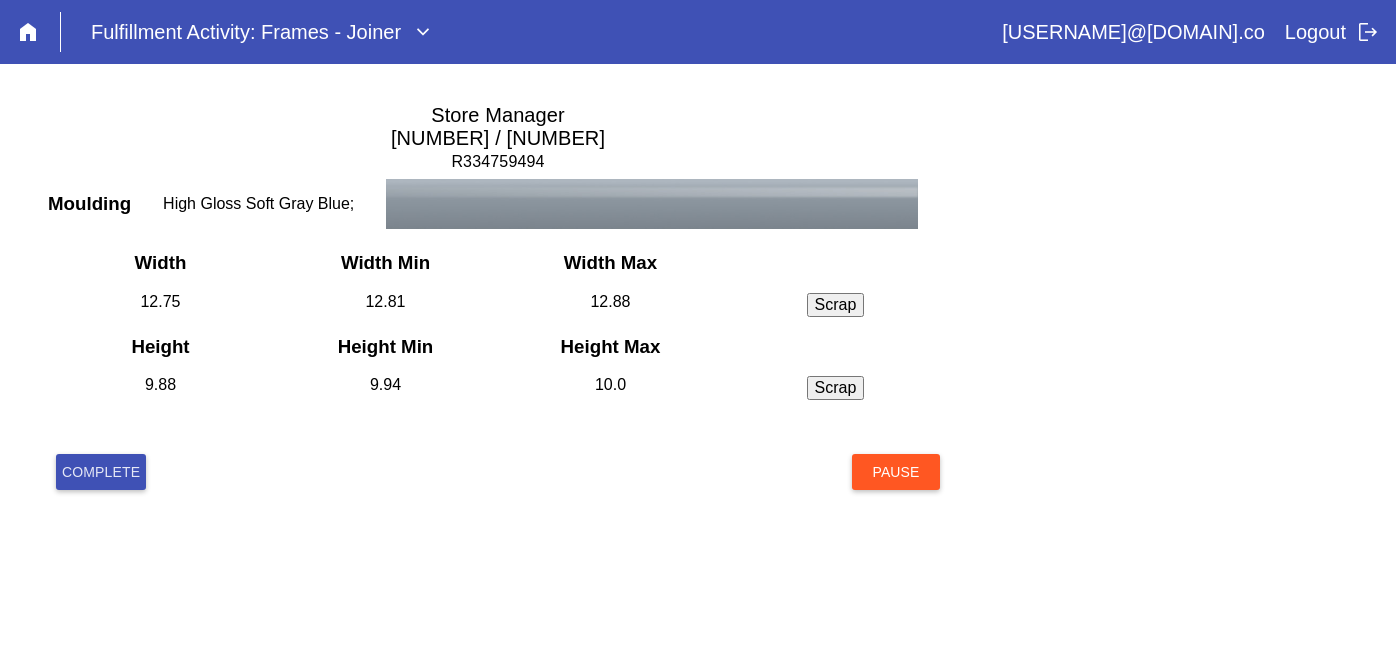 scroll, scrollTop: 0, scrollLeft: 0, axis: both 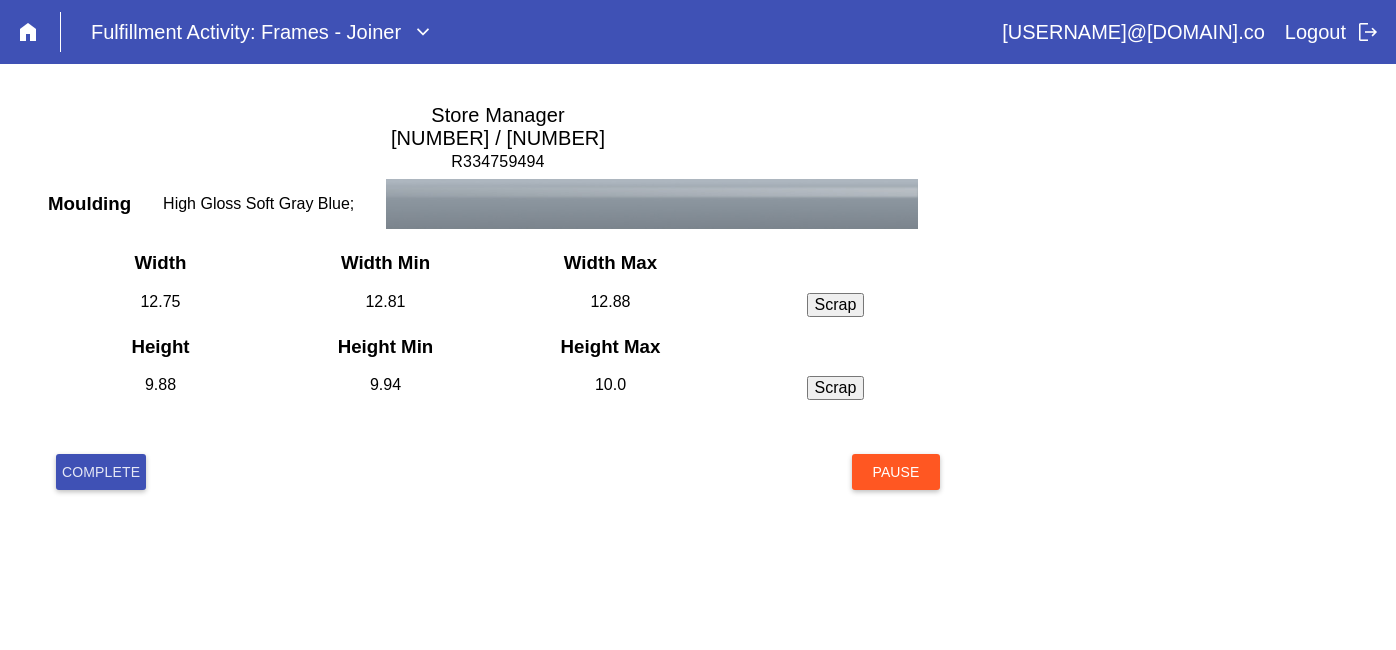 click on "Complete" at bounding box center [101, 472] 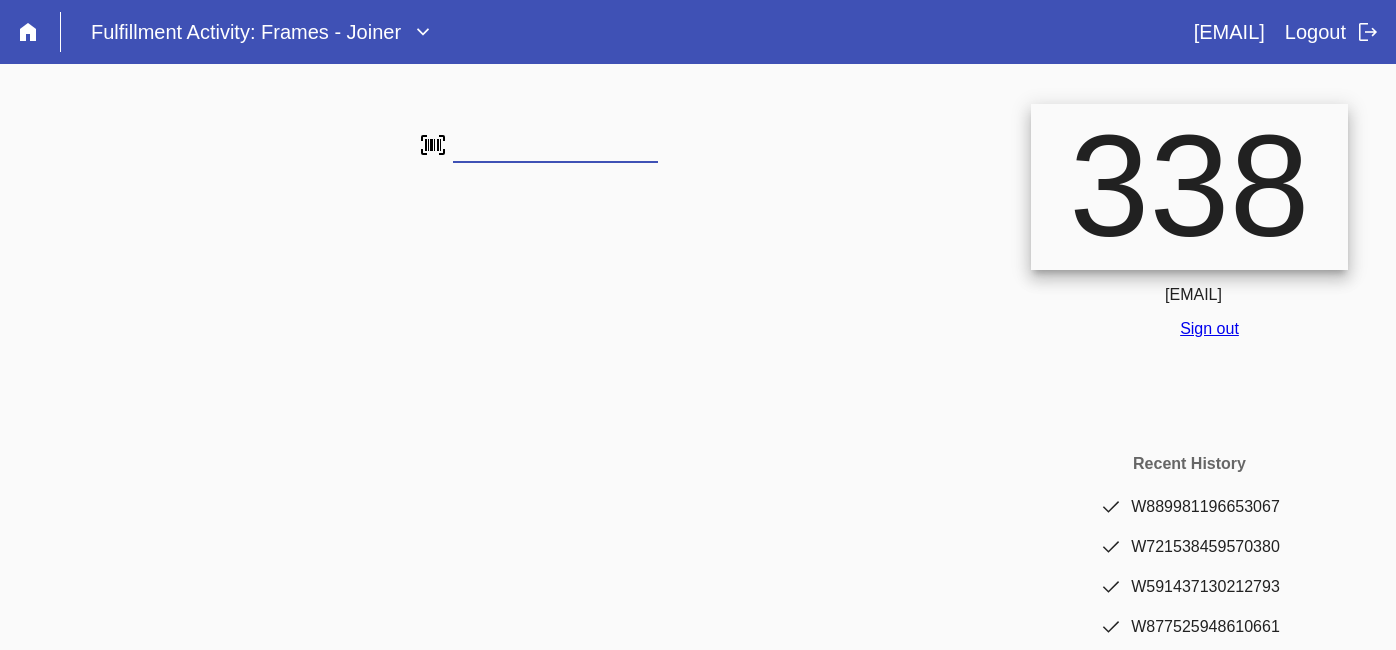 scroll, scrollTop: 0, scrollLeft: 0, axis: both 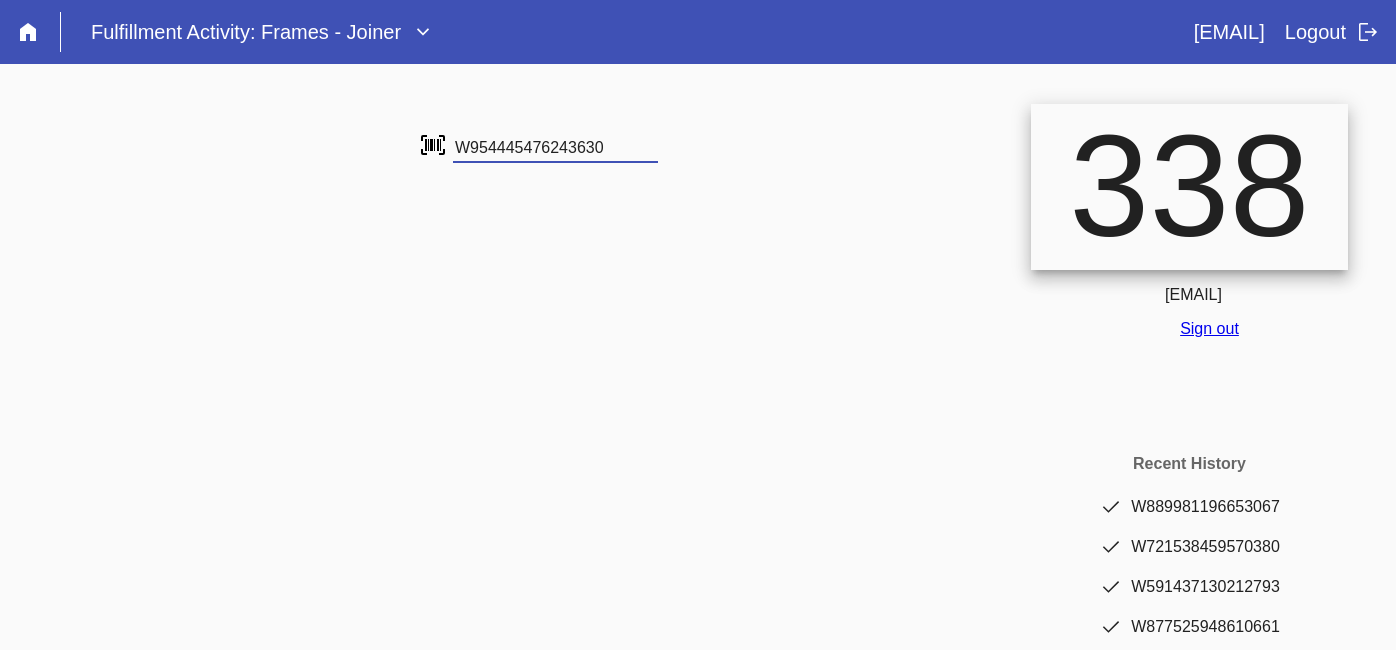 type on "W954445476243630" 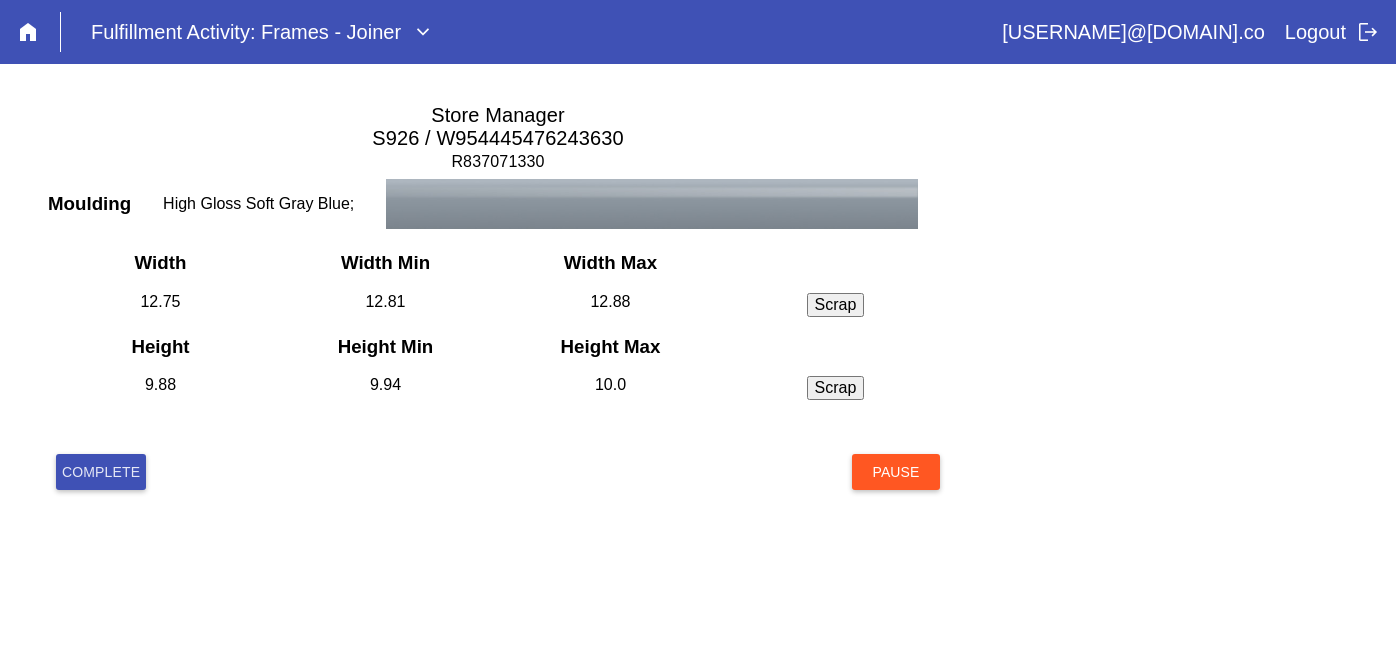 scroll, scrollTop: 0, scrollLeft: 0, axis: both 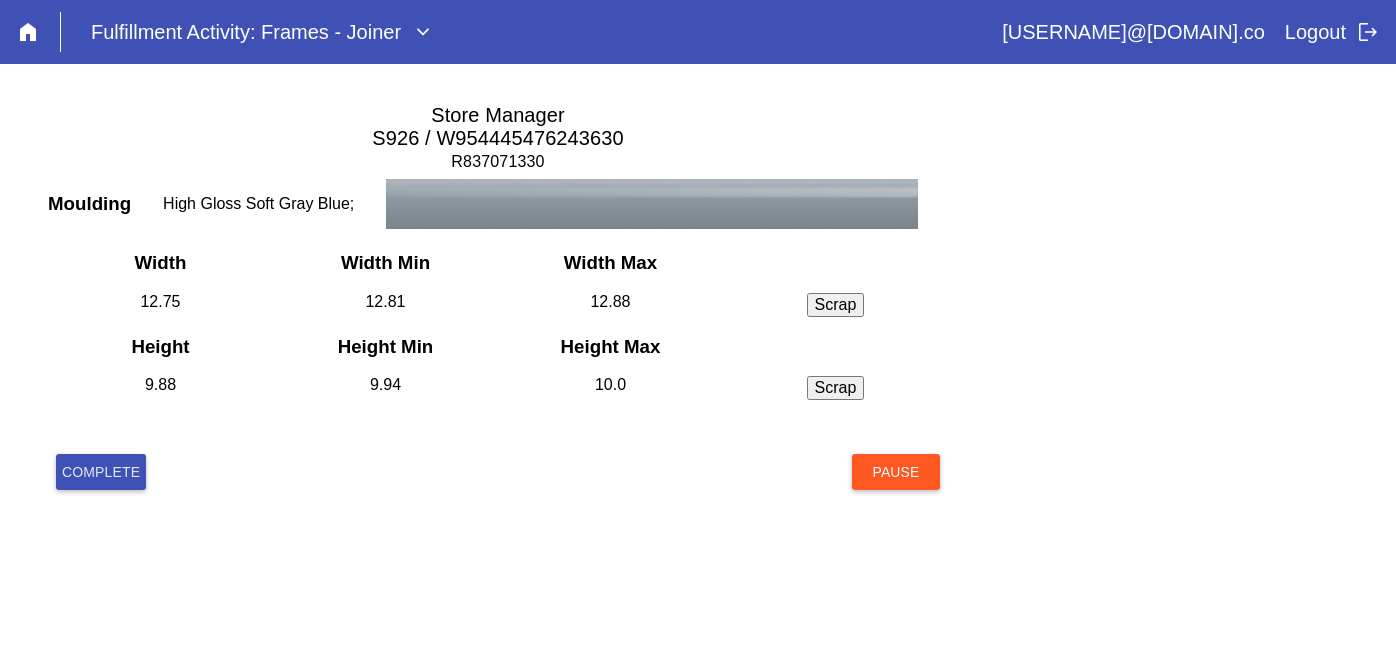 click on "Complete" at bounding box center [101, 472] 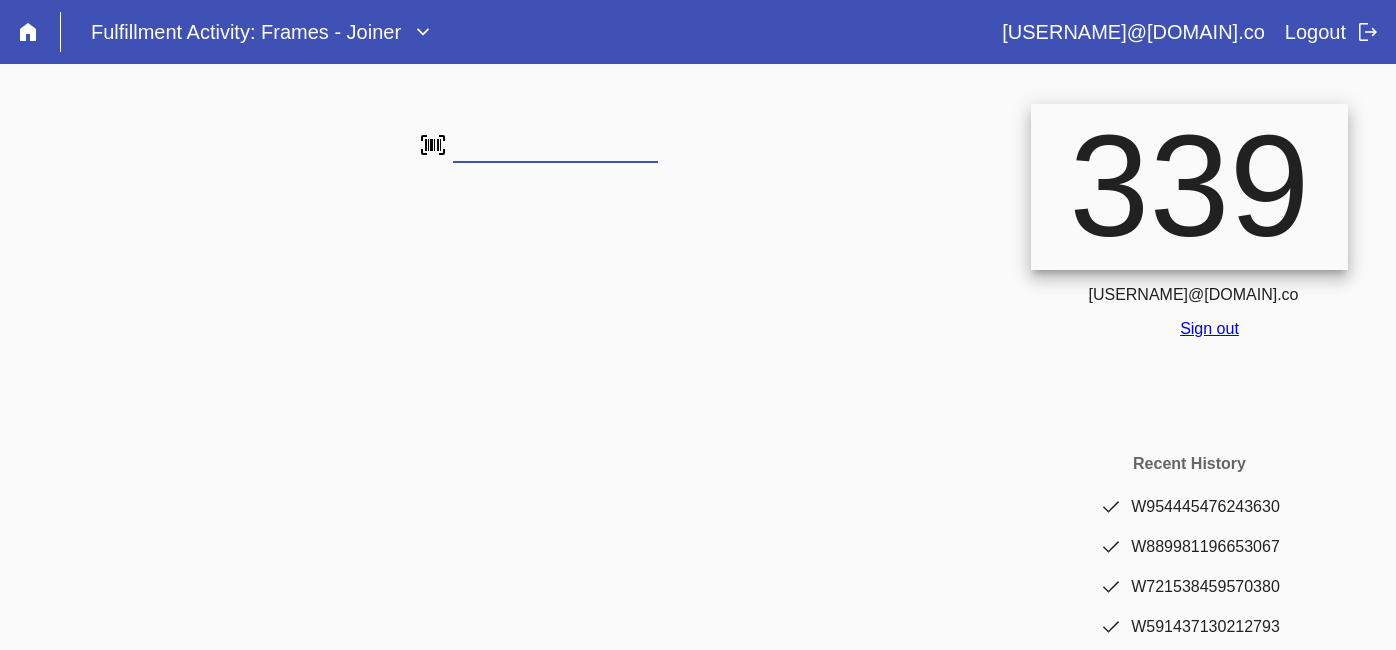 scroll, scrollTop: 0, scrollLeft: 0, axis: both 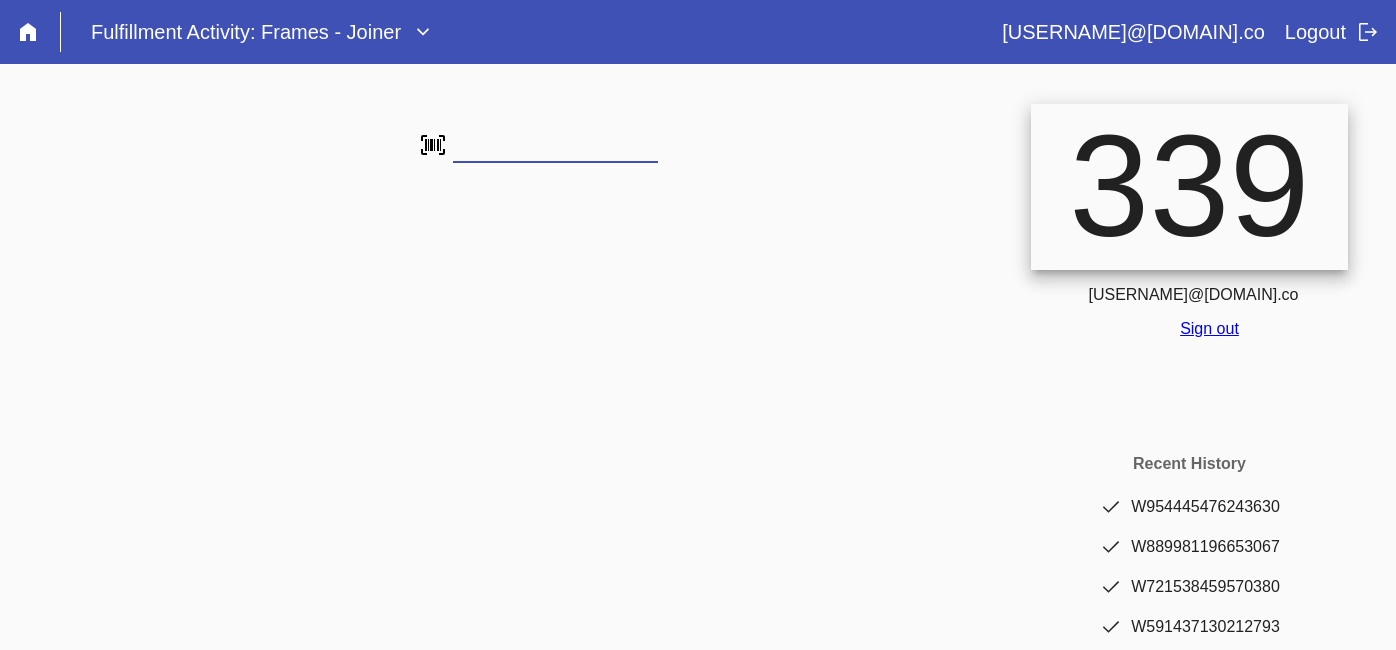 type on "W468675613818402" 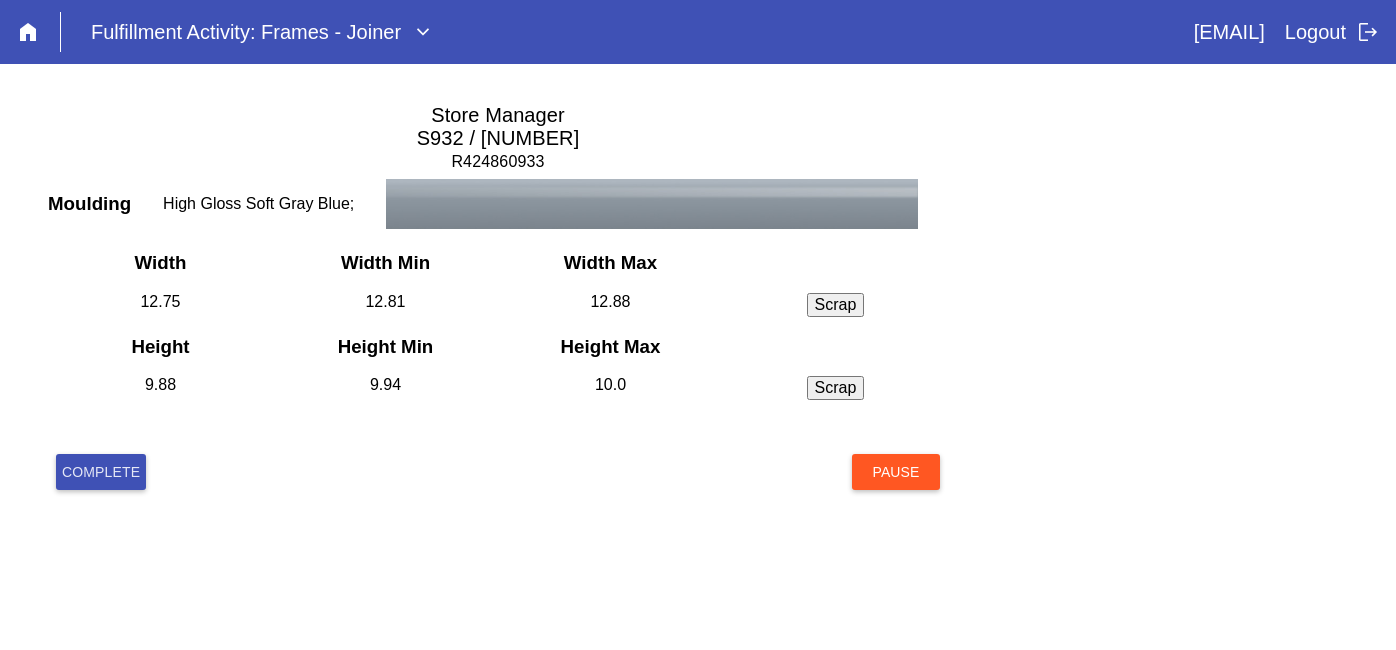 scroll, scrollTop: 0, scrollLeft: 0, axis: both 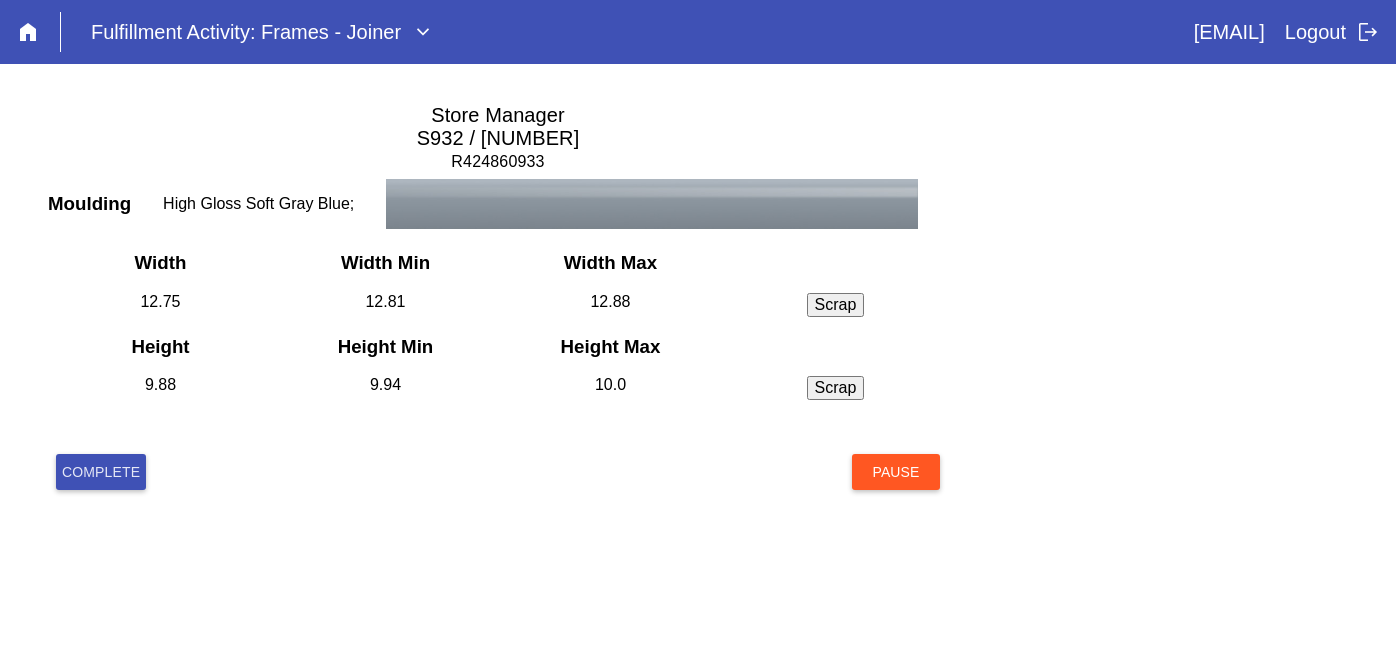 click on "Complete" at bounding box center (101, 472) 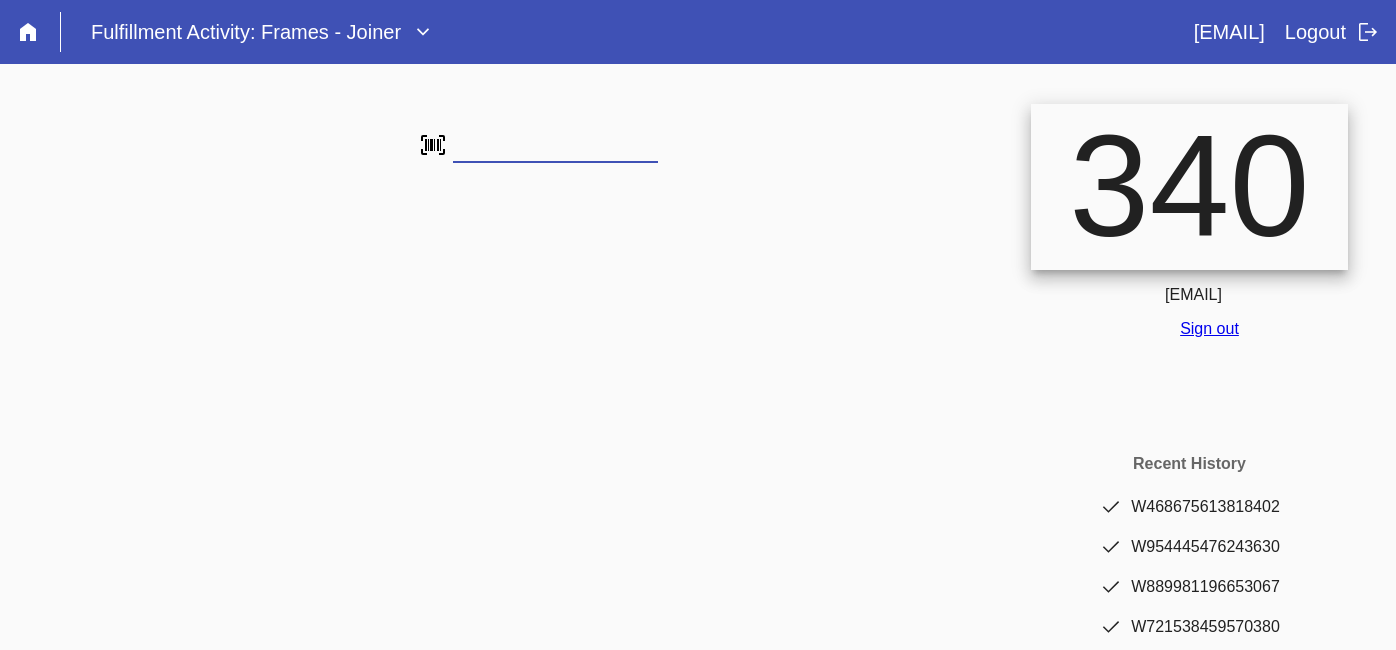 scroll, scrollTop: 0, scrollLeft: 0, axis: both 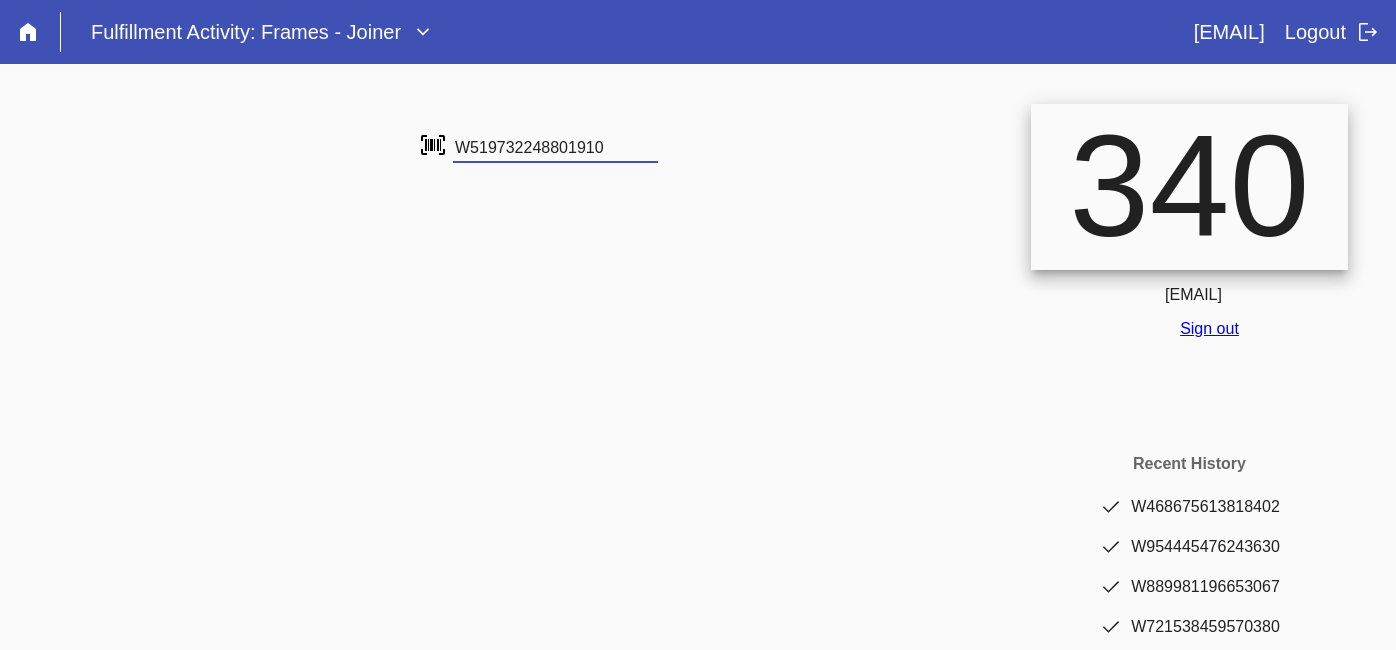 type on "W519732248801910" 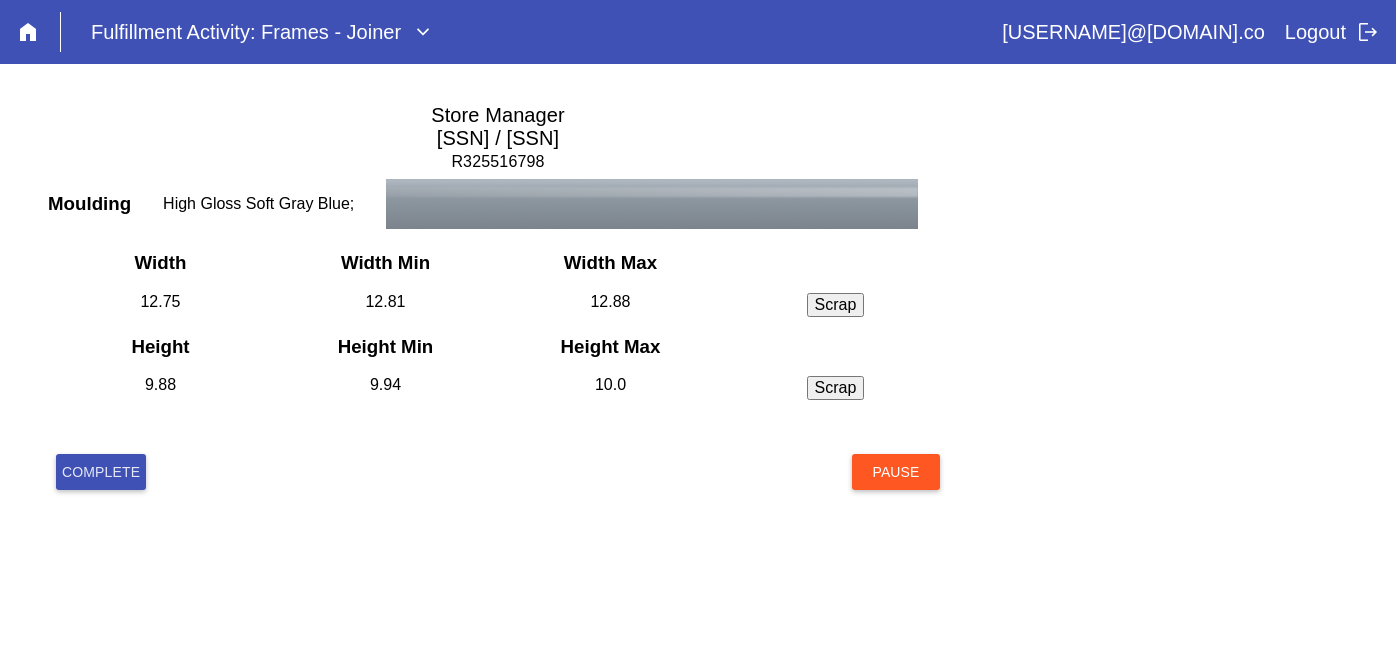 scroll, scrollTop: 0, scrollLeft: 0, axis: both 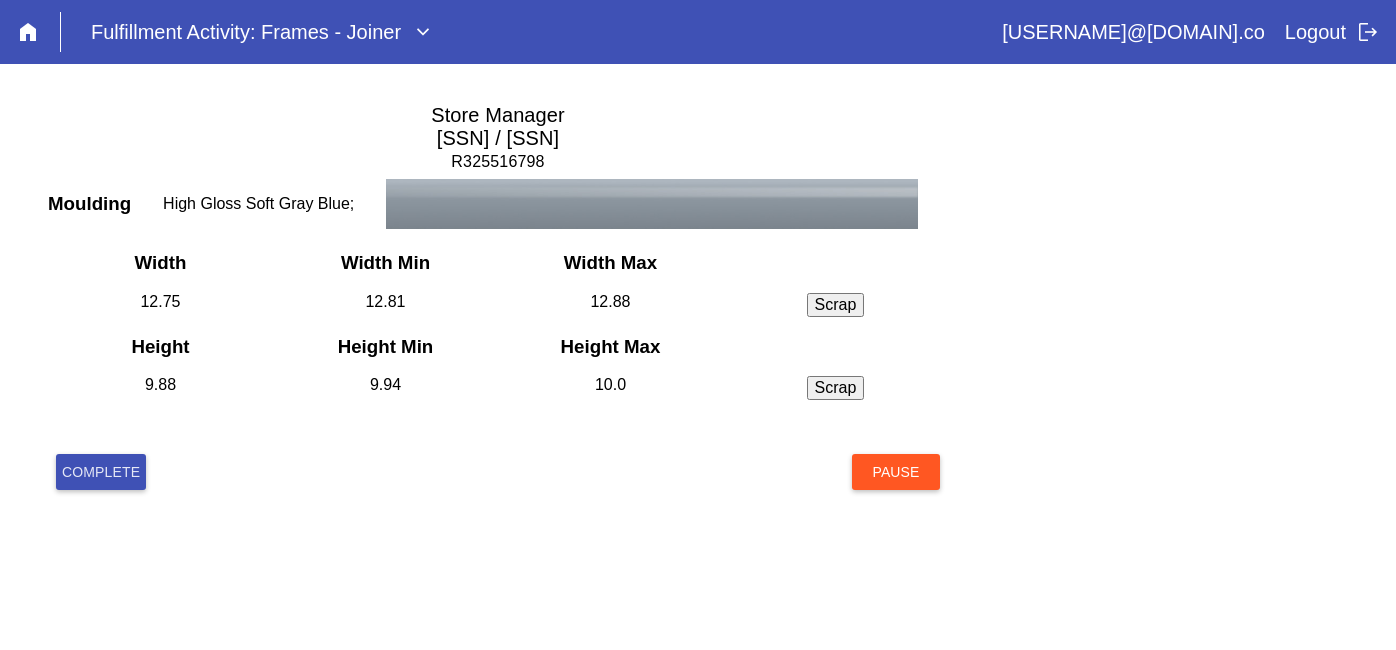 click on "Complete" at bounding box center [101, 472] 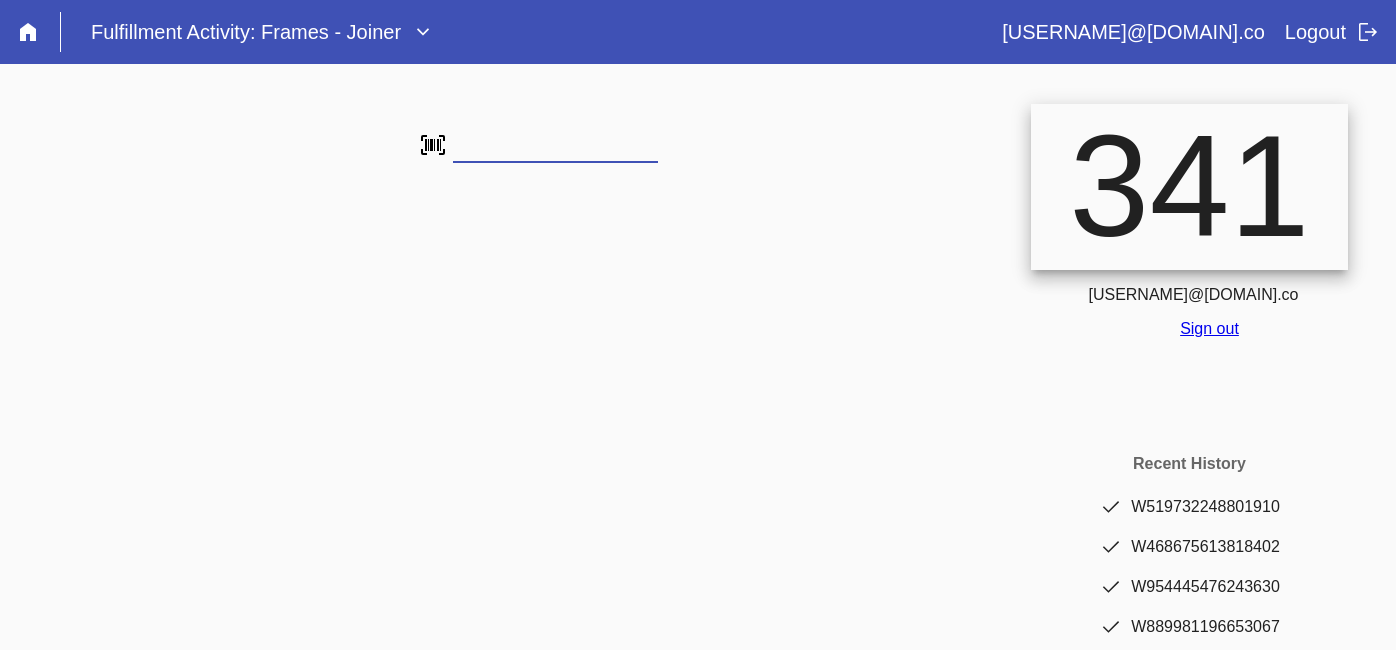 scroll, scrollTop: 0, scrollLeft: 0, axis: both 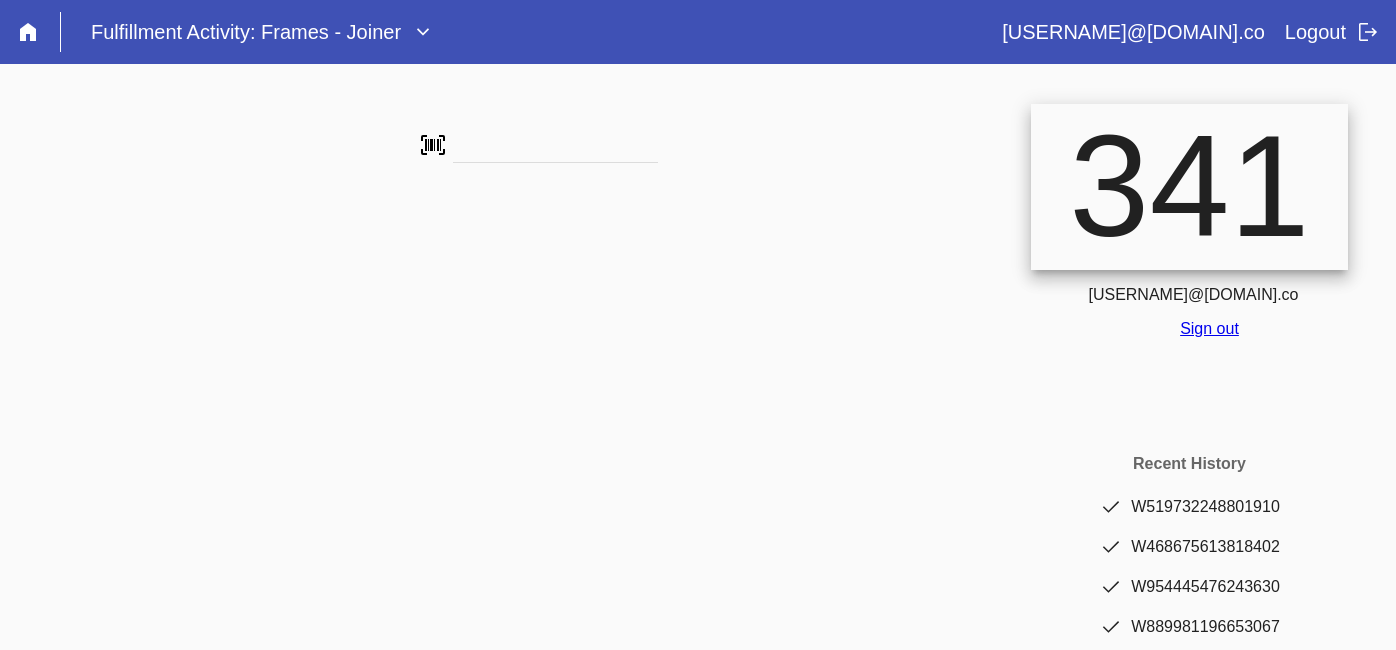 drag, startPoint x: 740, startPoint y: 505, endPoint x: 709, endPoint y: 491, distance: 34.0147 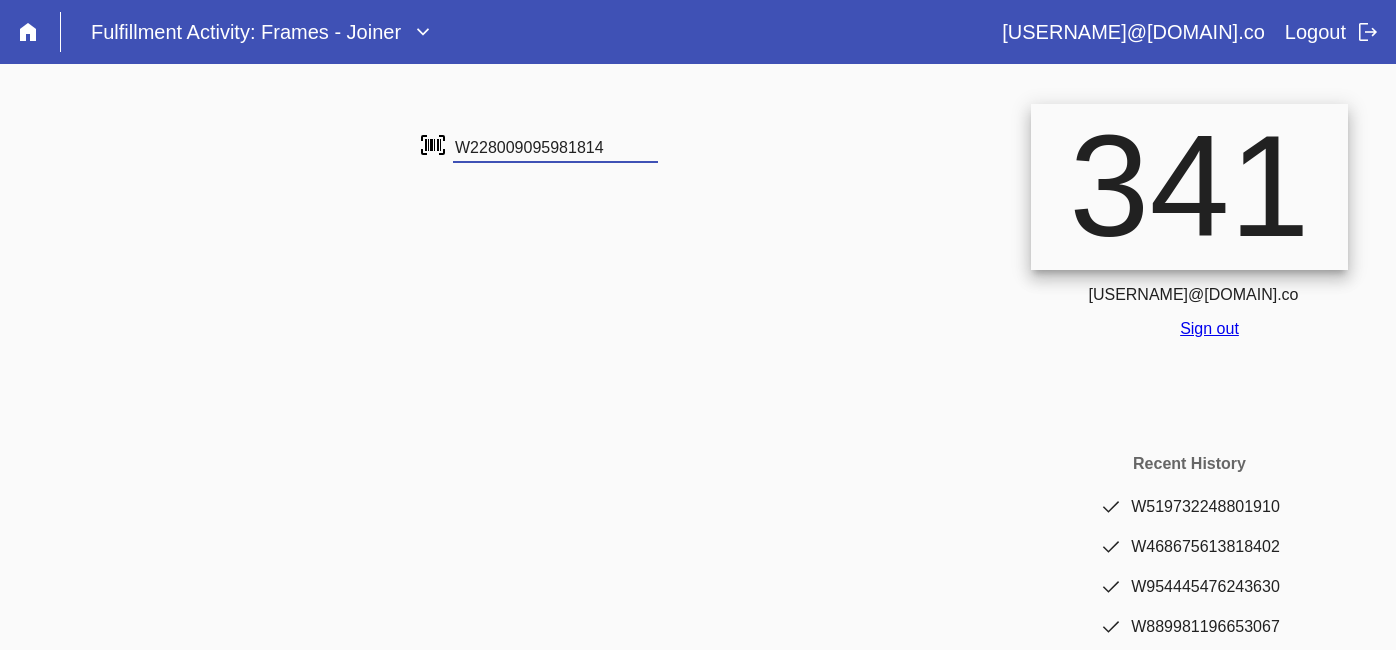 type on "W228009095981814" 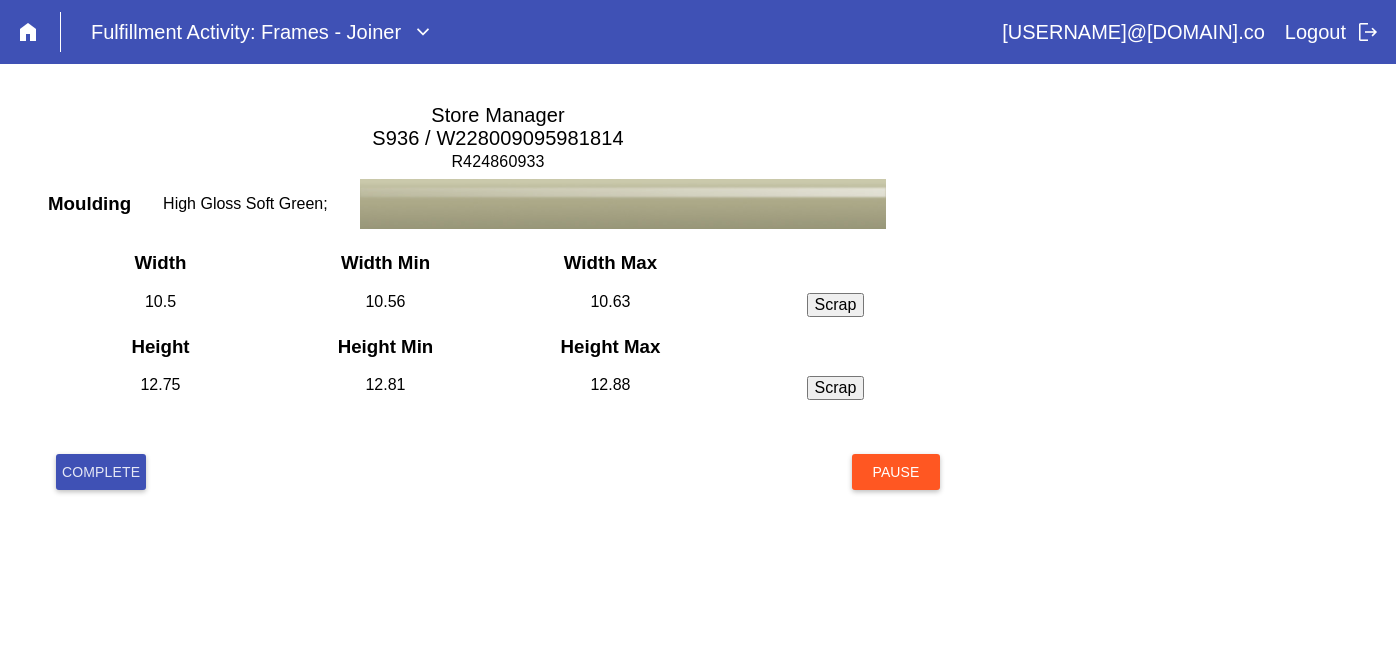 scroll, scrollTop: 0, scrollLeft: 0, axis: both 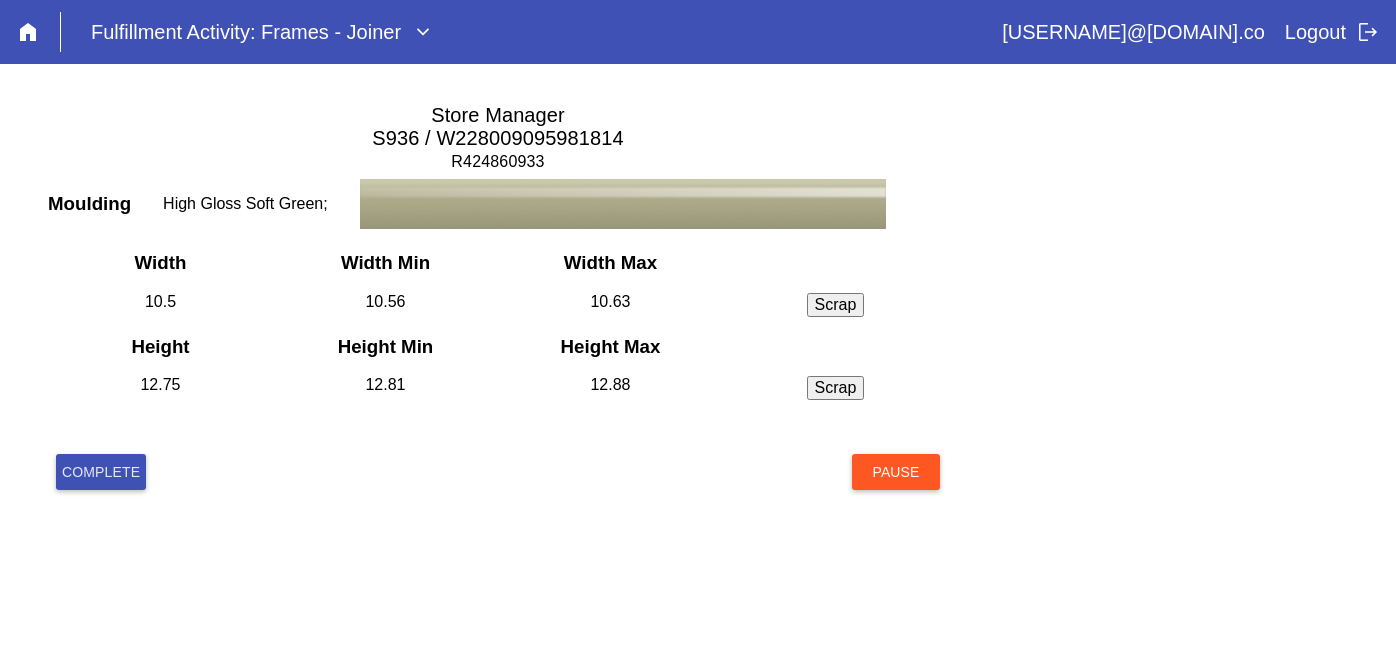 click on "Width Min" at bounding box center (385, 263) 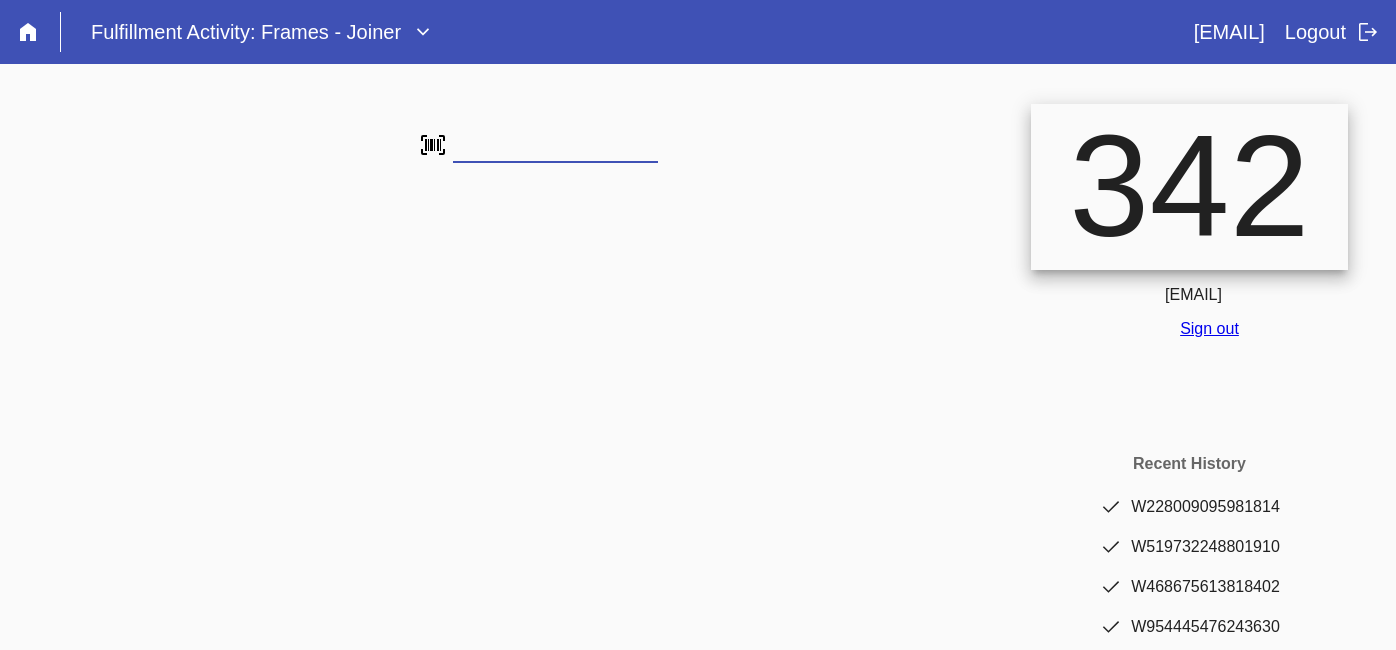 scroll, scrollTop: 0, scrollLeft: 0, axis: both 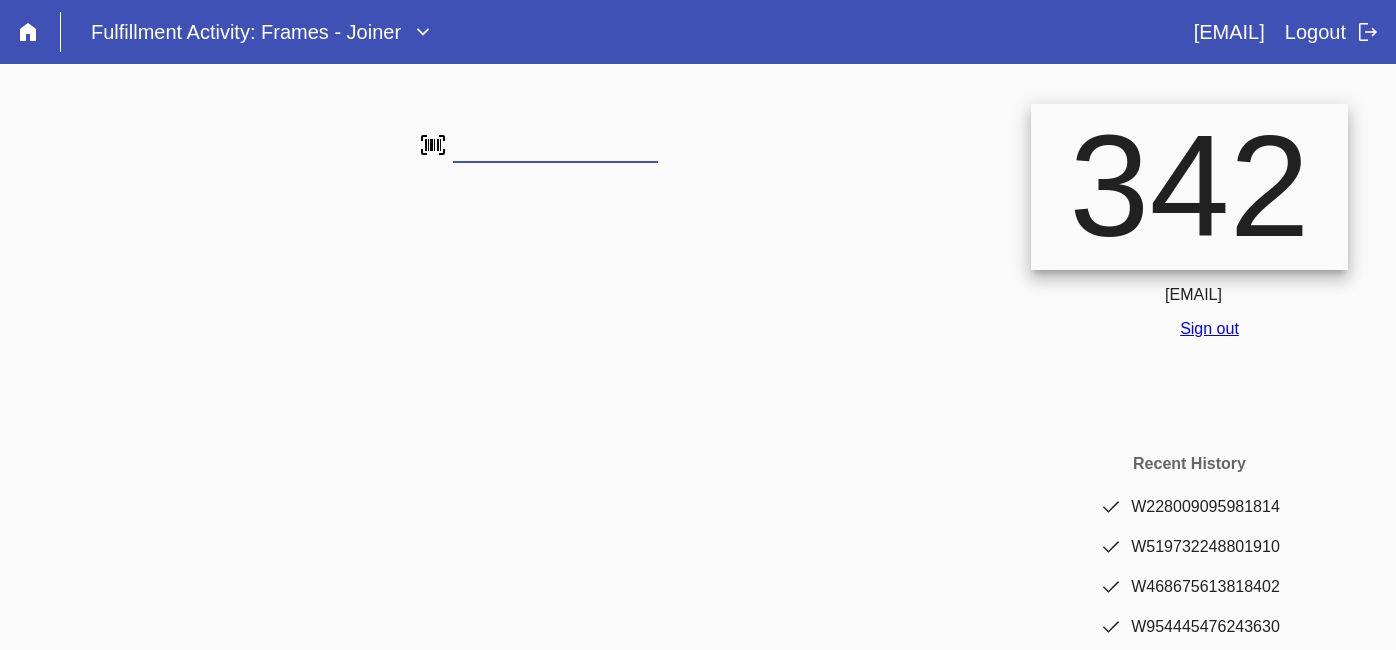 click at bounding box center [539, 499] 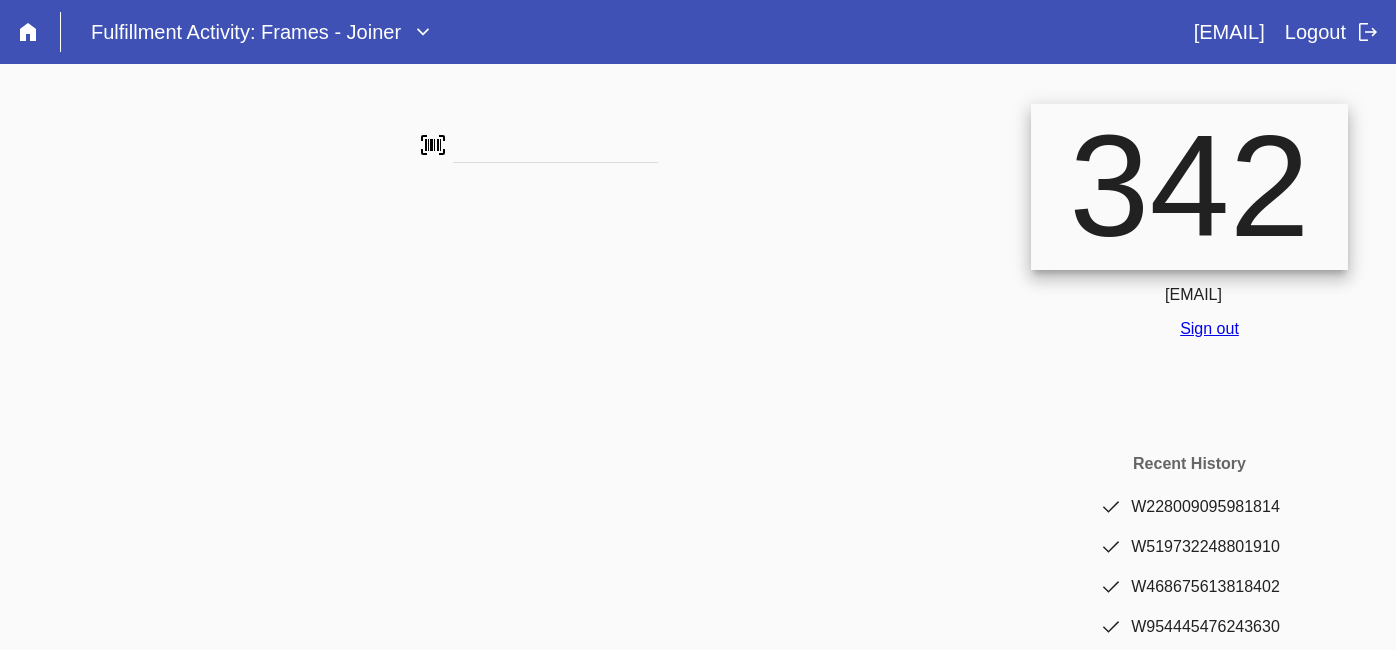 drag, startPoint x: 758, startPoint y: 472, endPoint x: 1395, endPoint y: 20, distance: 781.0717 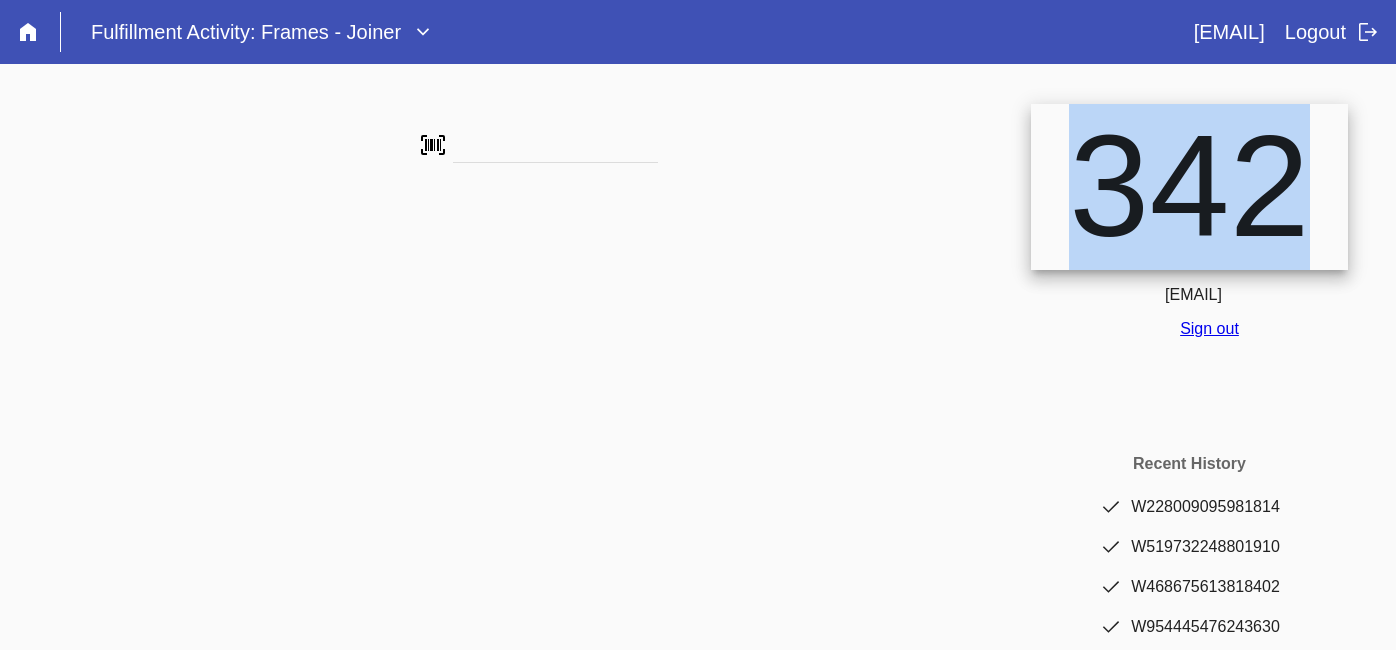 click at bounding box center [539, 499] 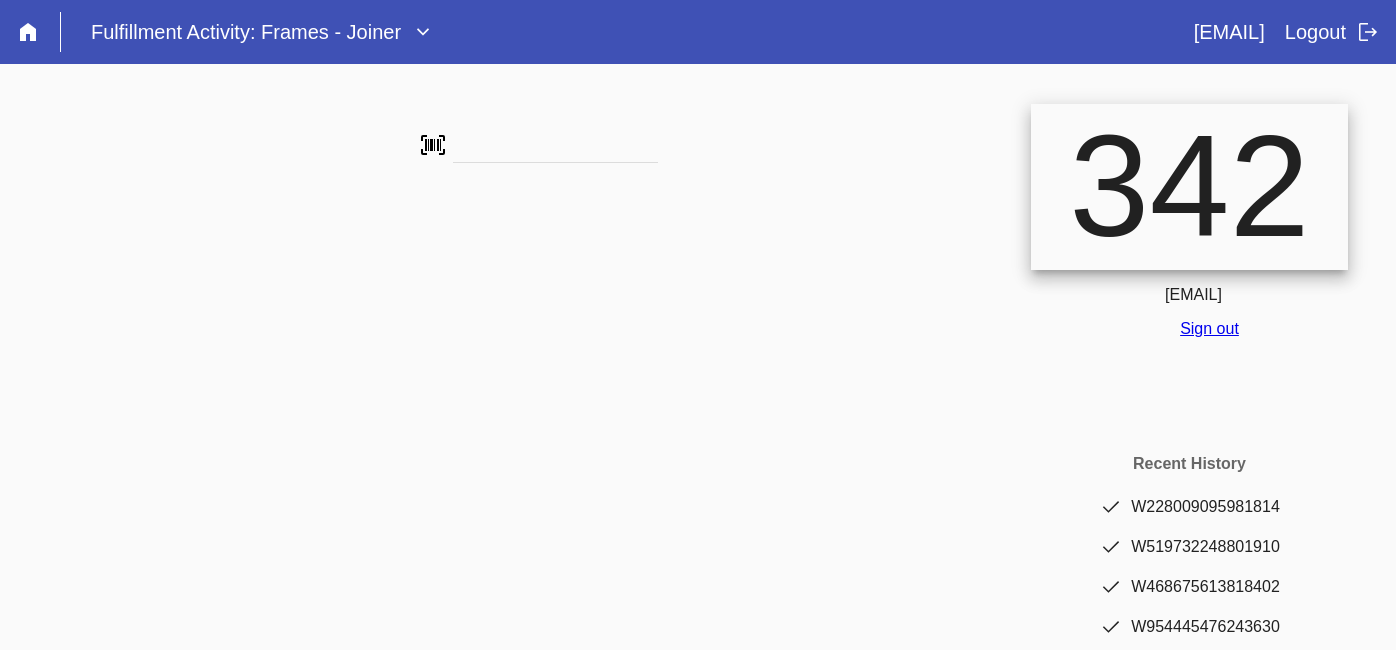 click at bounding box center [555, 148] 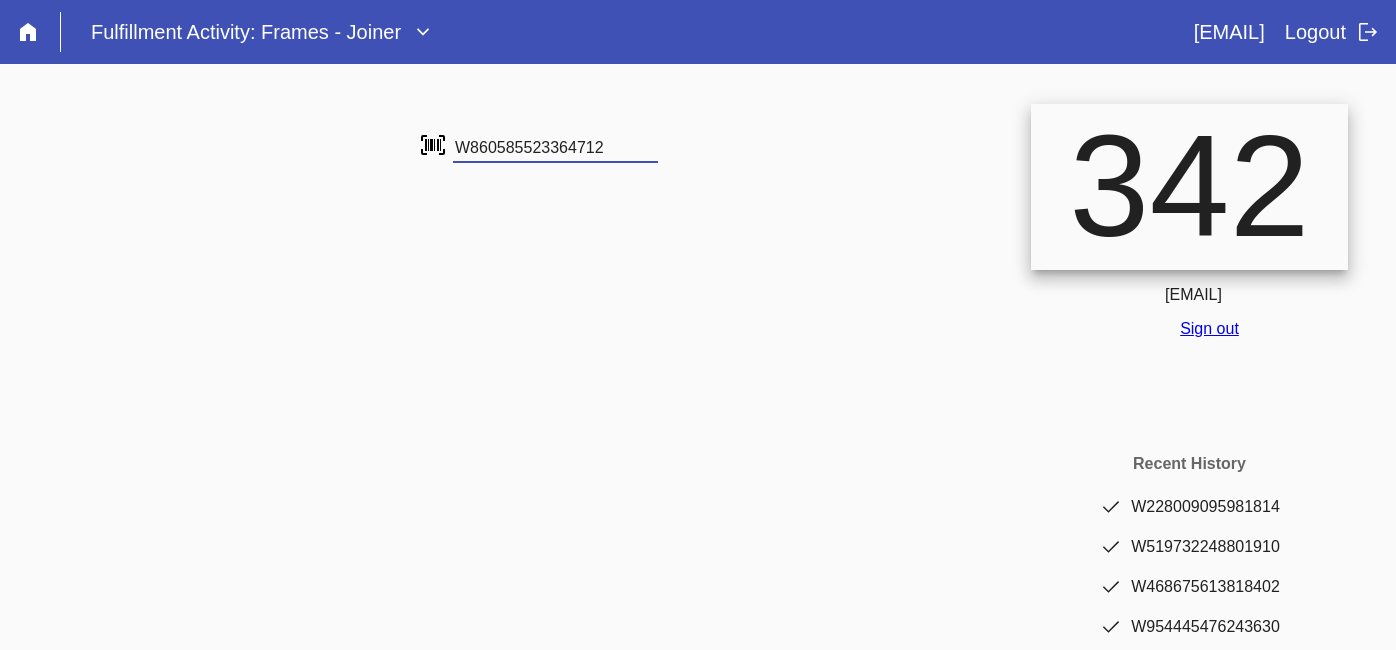 type on "W860585523364712" 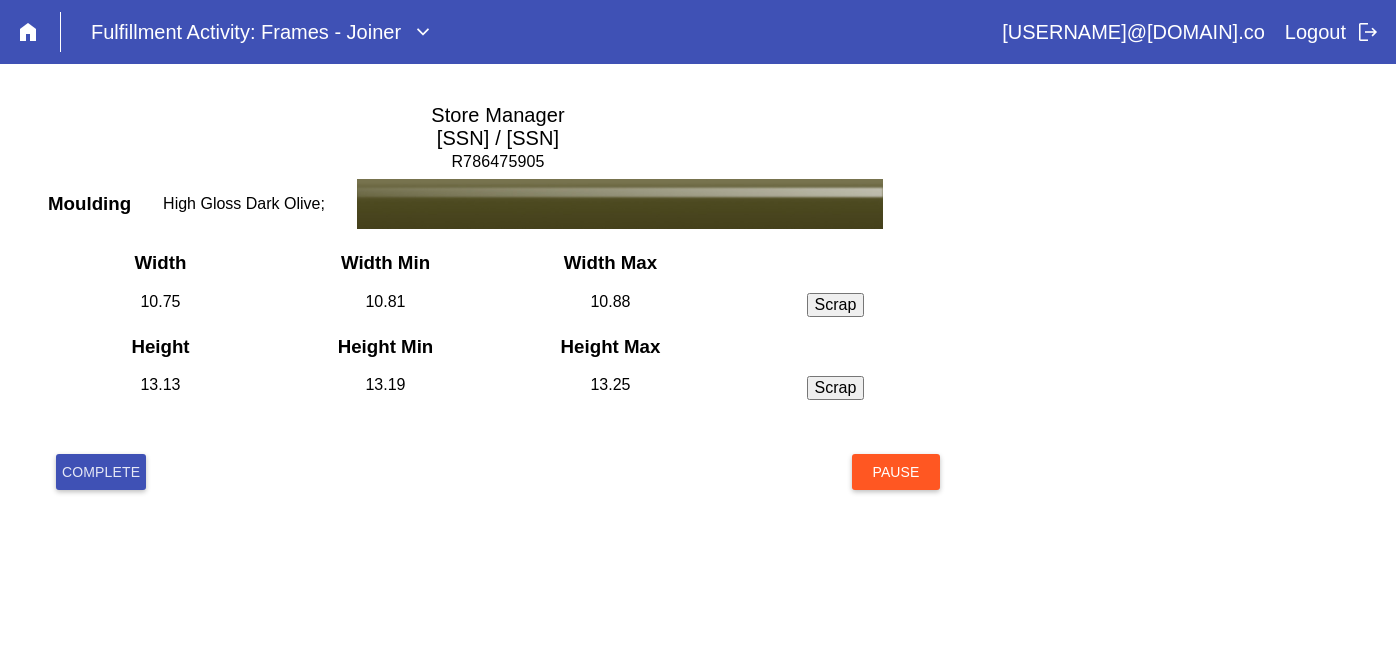 scroll, scrollTop: 0, scrollLeft: 0, axis: both 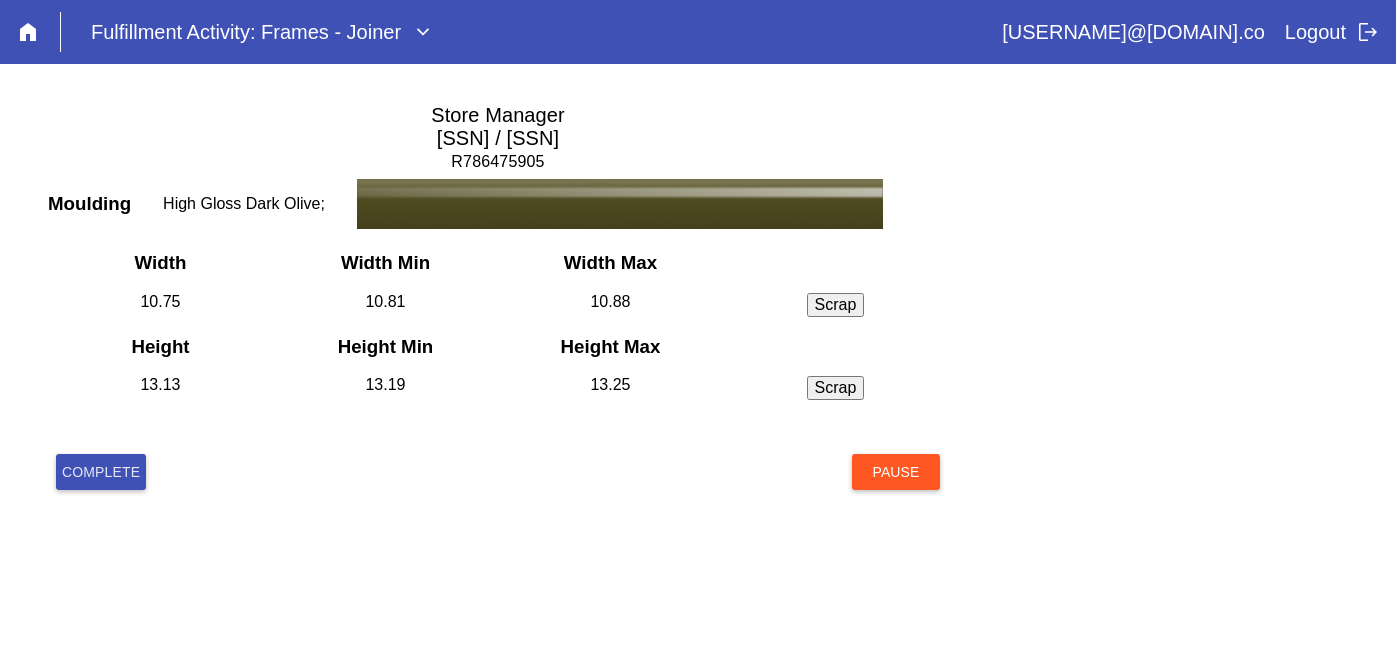 click on "Width Width Min Width Max 10.75 10.81 10.88 Scrap Incorrect Dimensions Chip Scratch Height Height Min Height Max 13.13 13.19 13.25 Scrap Incorrect Dimensions Chip Scratch" at bounding box center [498, 340] 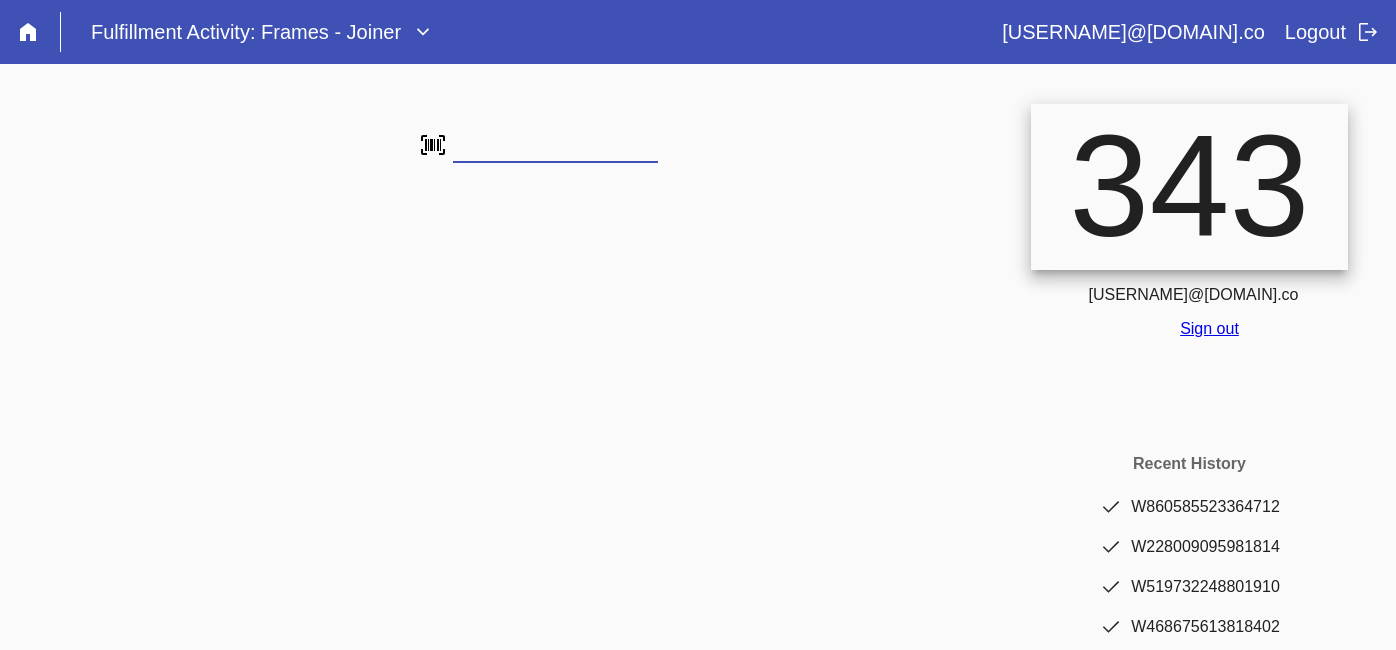 scroll, scrollTop: 0, scrollLeft: 0, axis: both 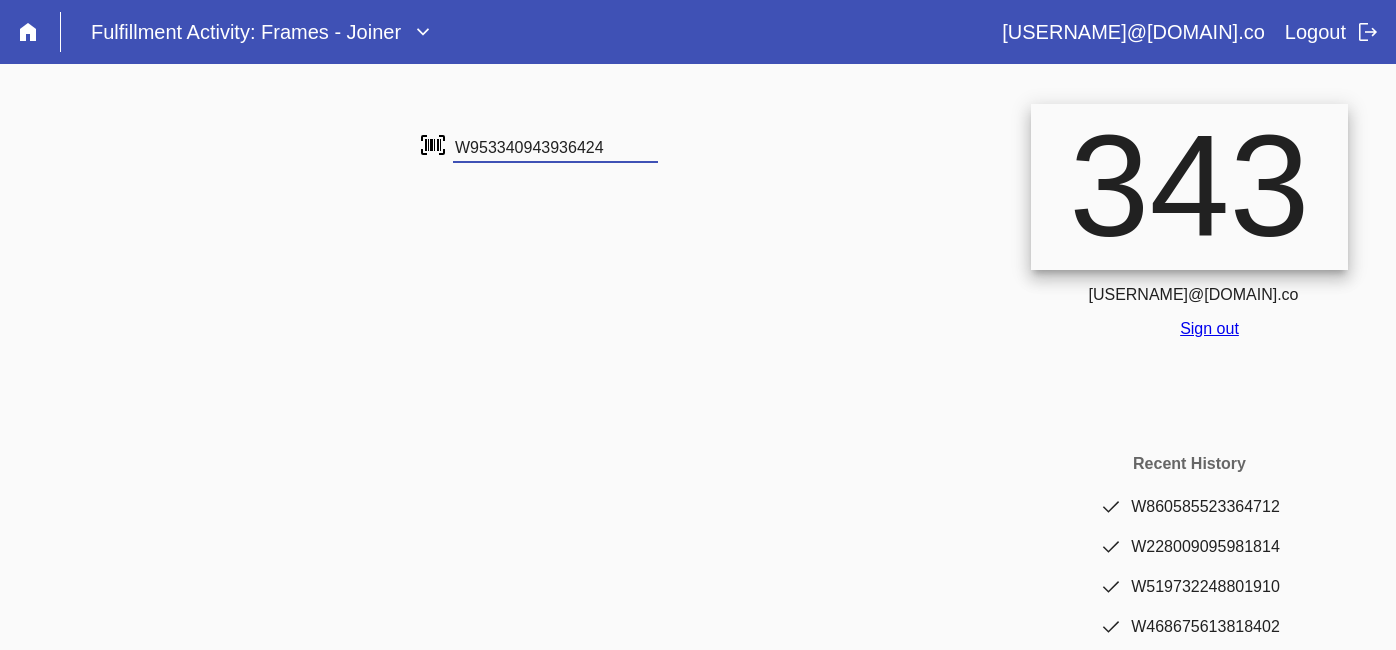 type on "W953340943936424" 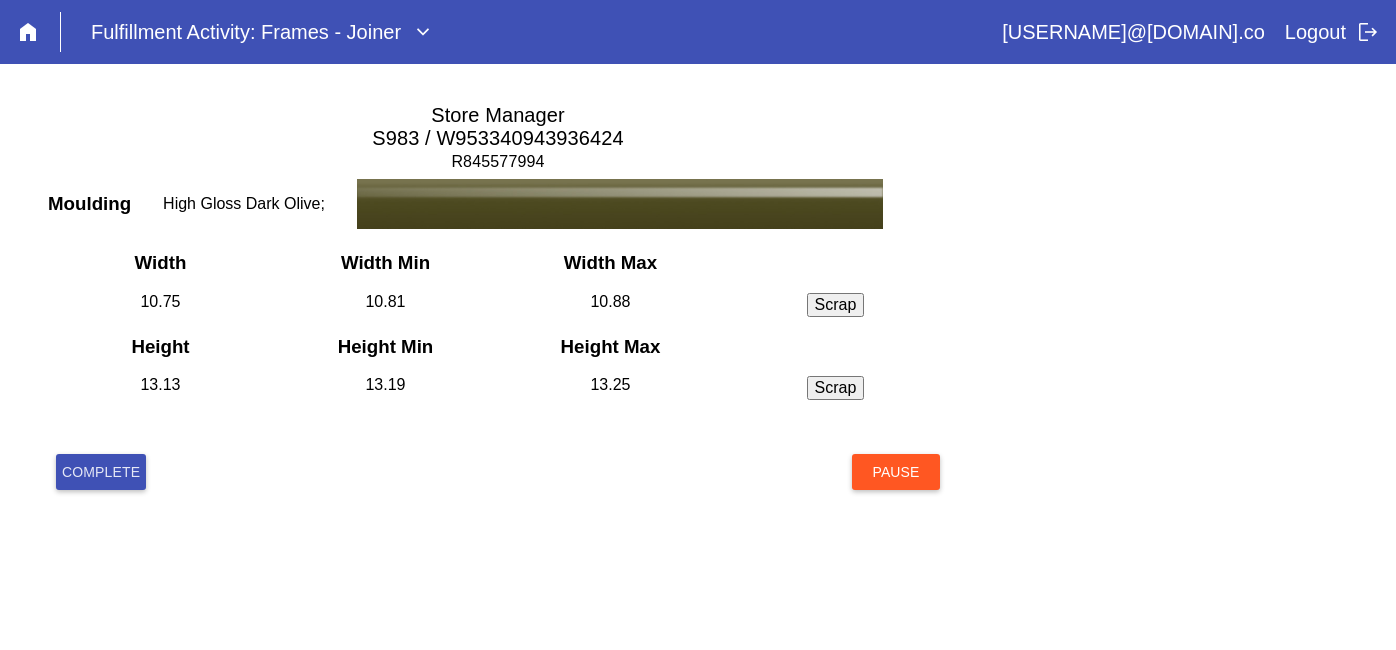 scroll, scrollTop: 0, scrollLeft: 0, axis: both 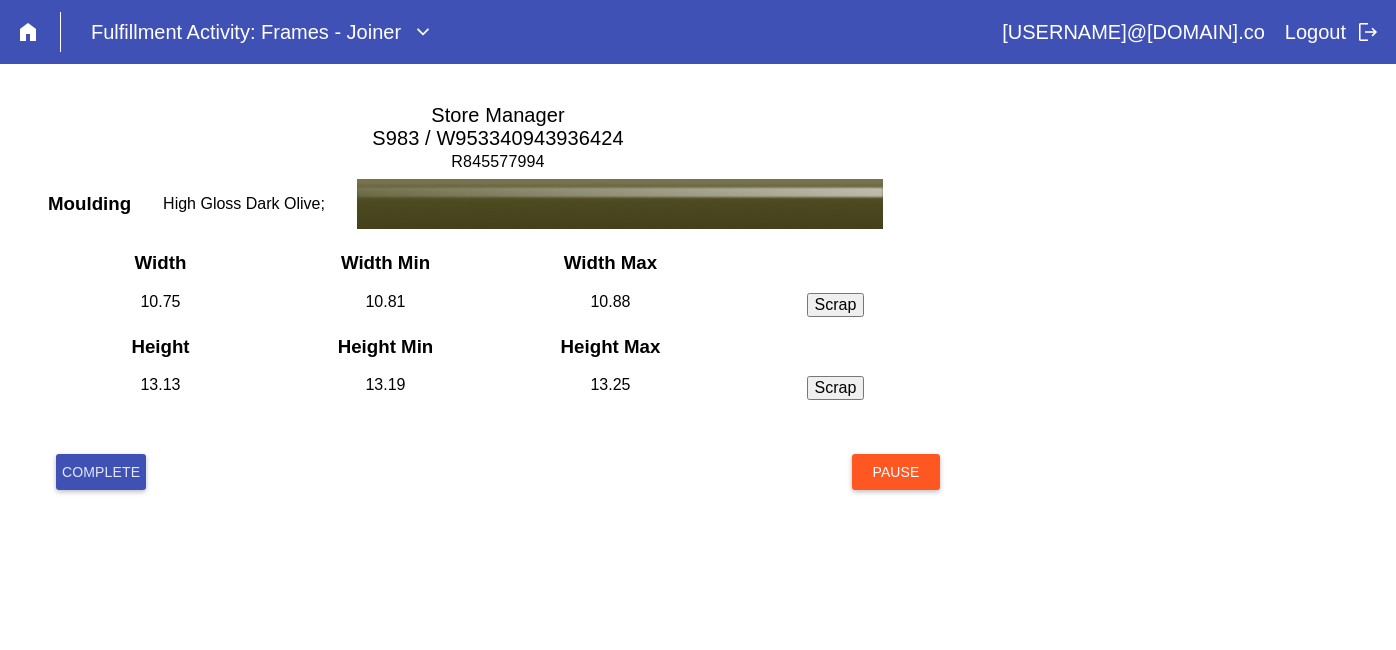click on "Complete" at bounding box center [101, 472] 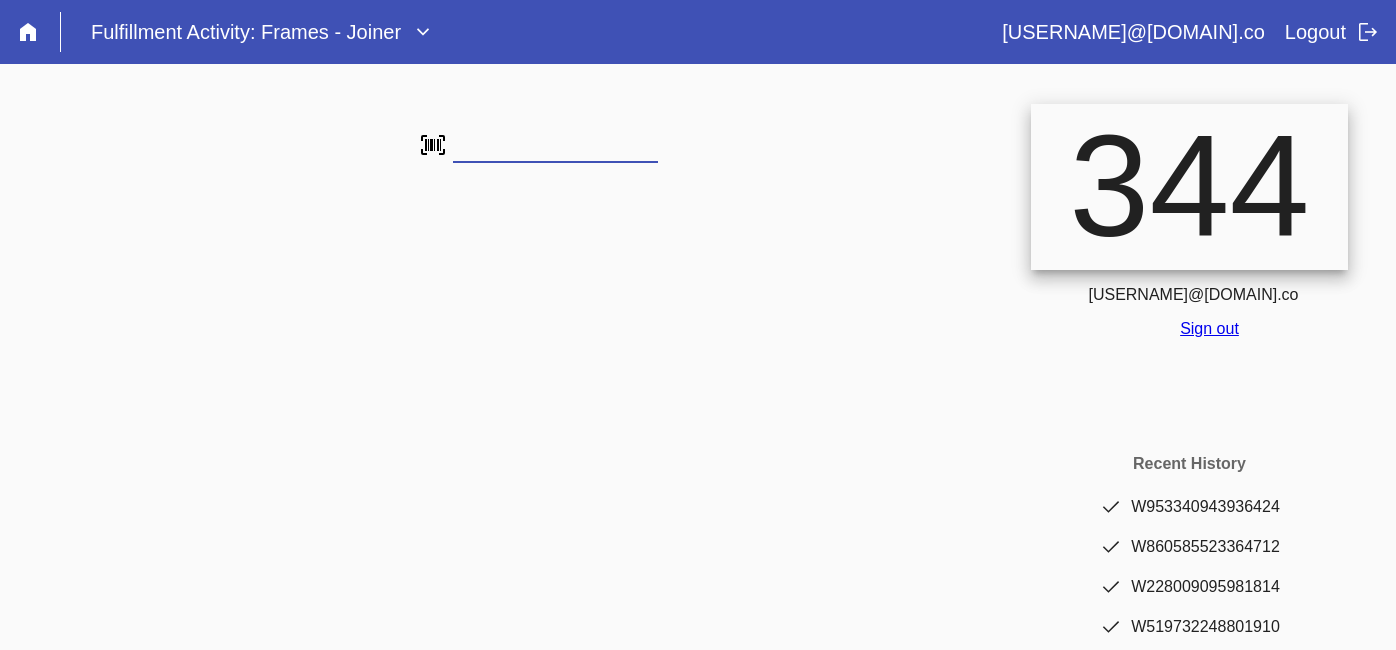 scroll, scrollTop: 0, scrollLeft: 0, axis: both 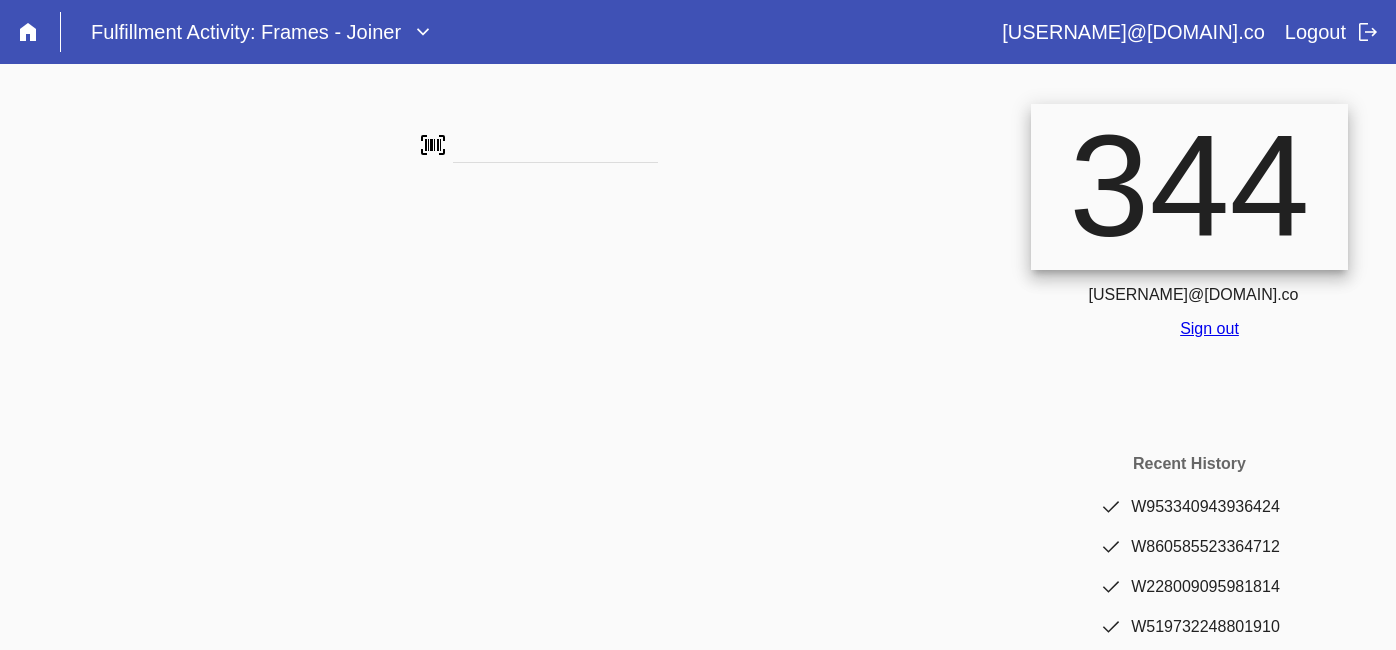 click at bounding box center [539, 499] 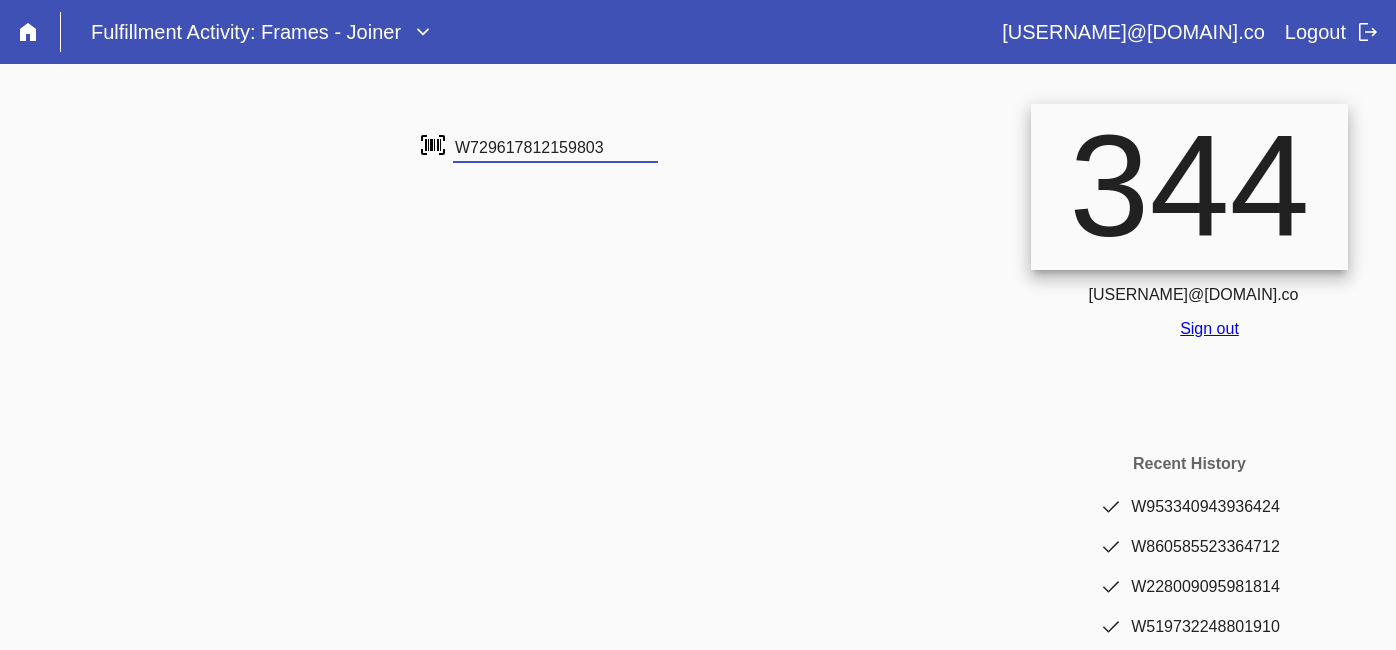 type on "W729617812159803" 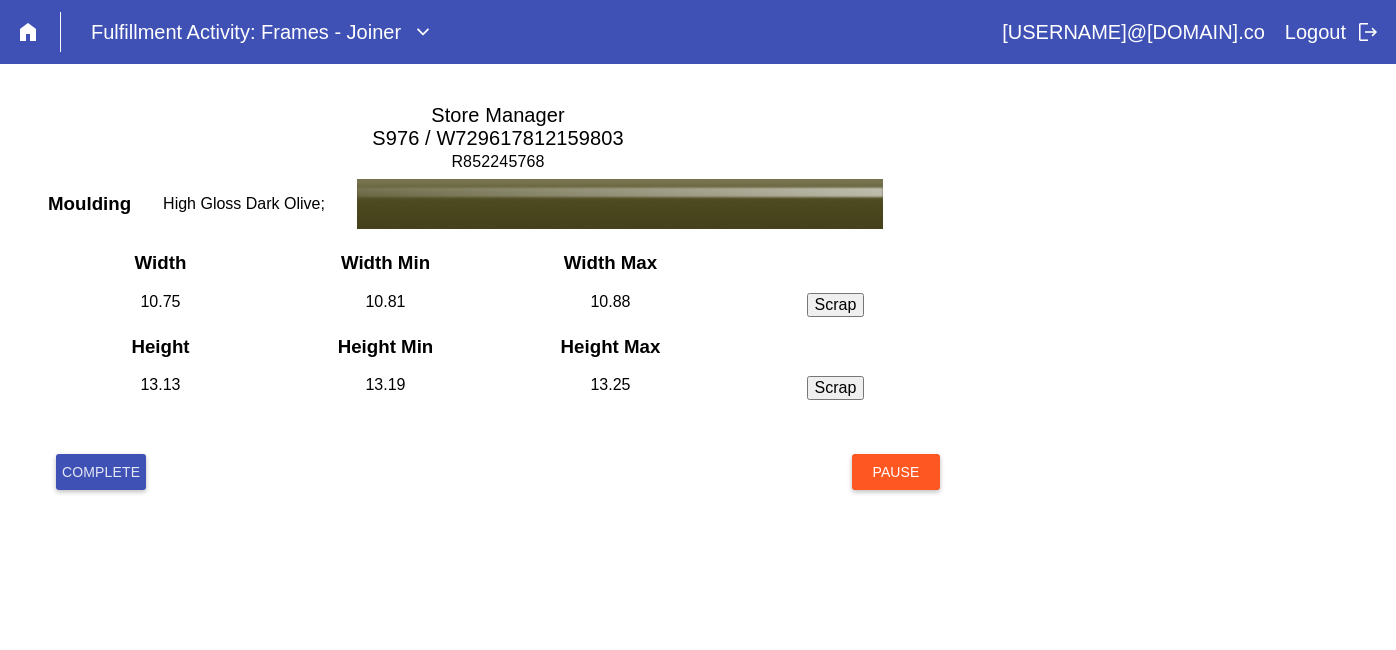 scroll, scrollTop: 0, scrollLeft: 0, axis: both 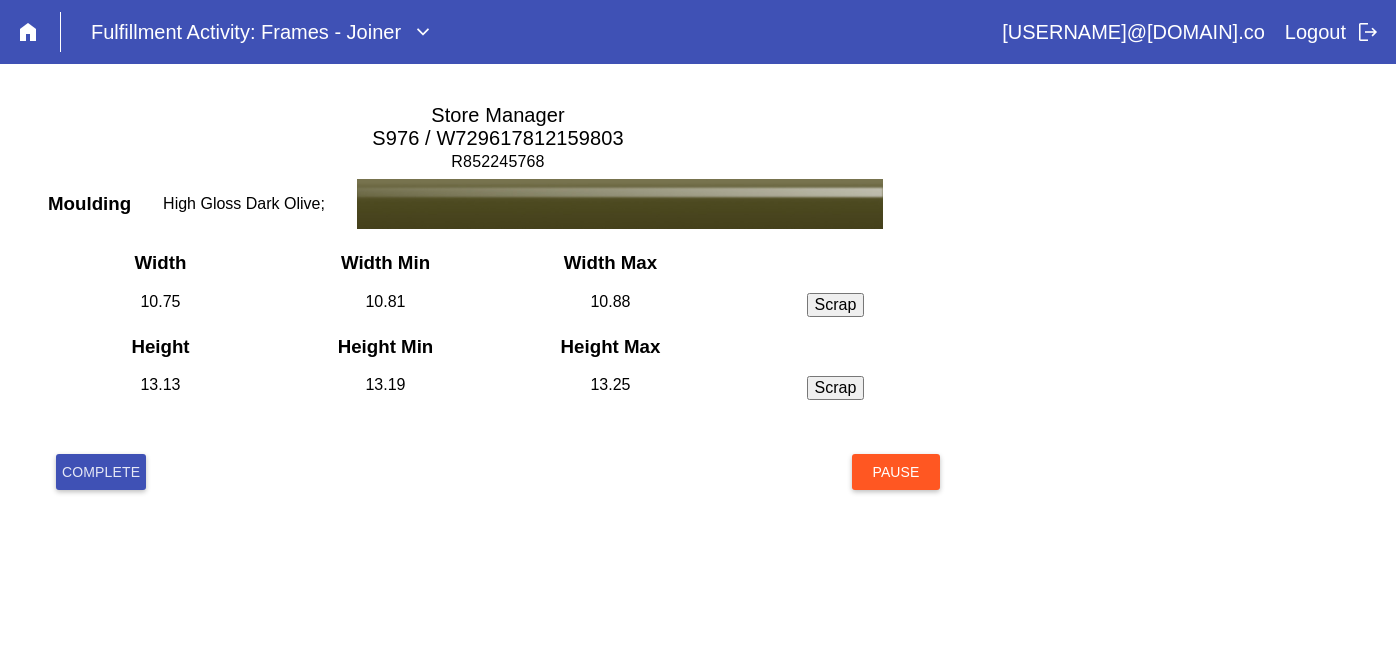 click on "Complete" at bounding box center (101, 472) 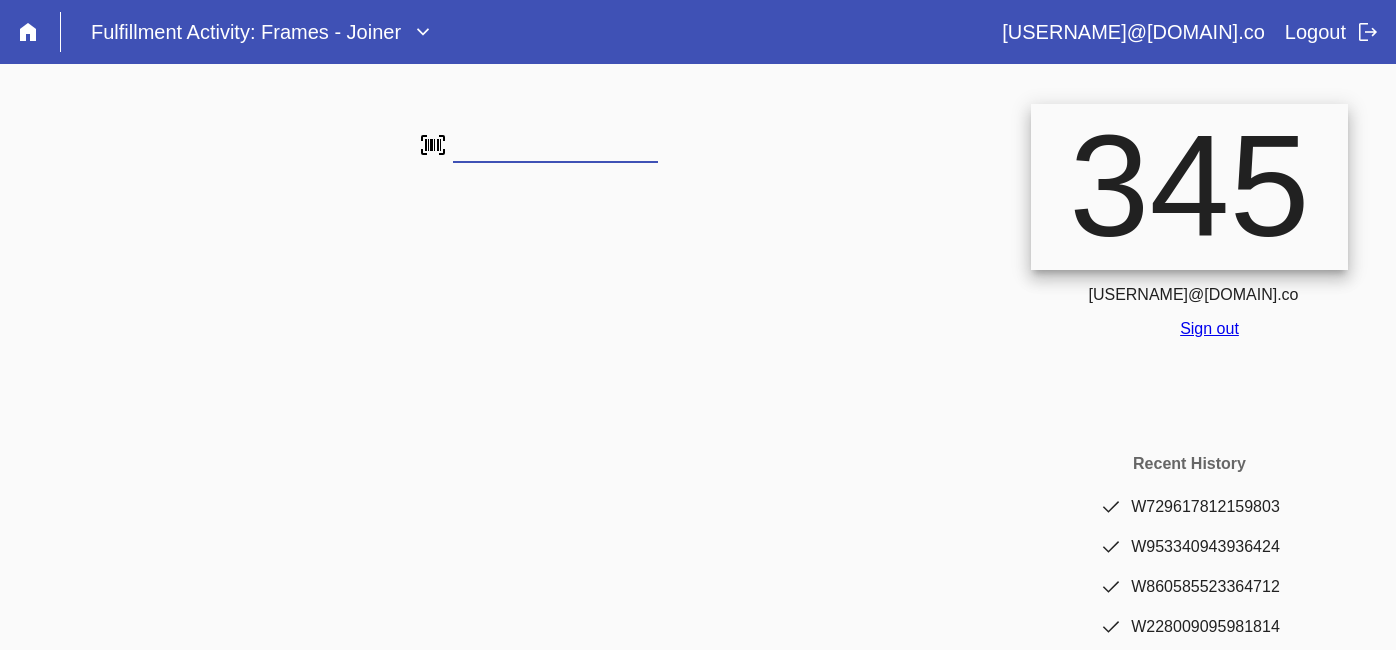 scroll, scrollTop: 0, scrollLeft: 0, axis: both 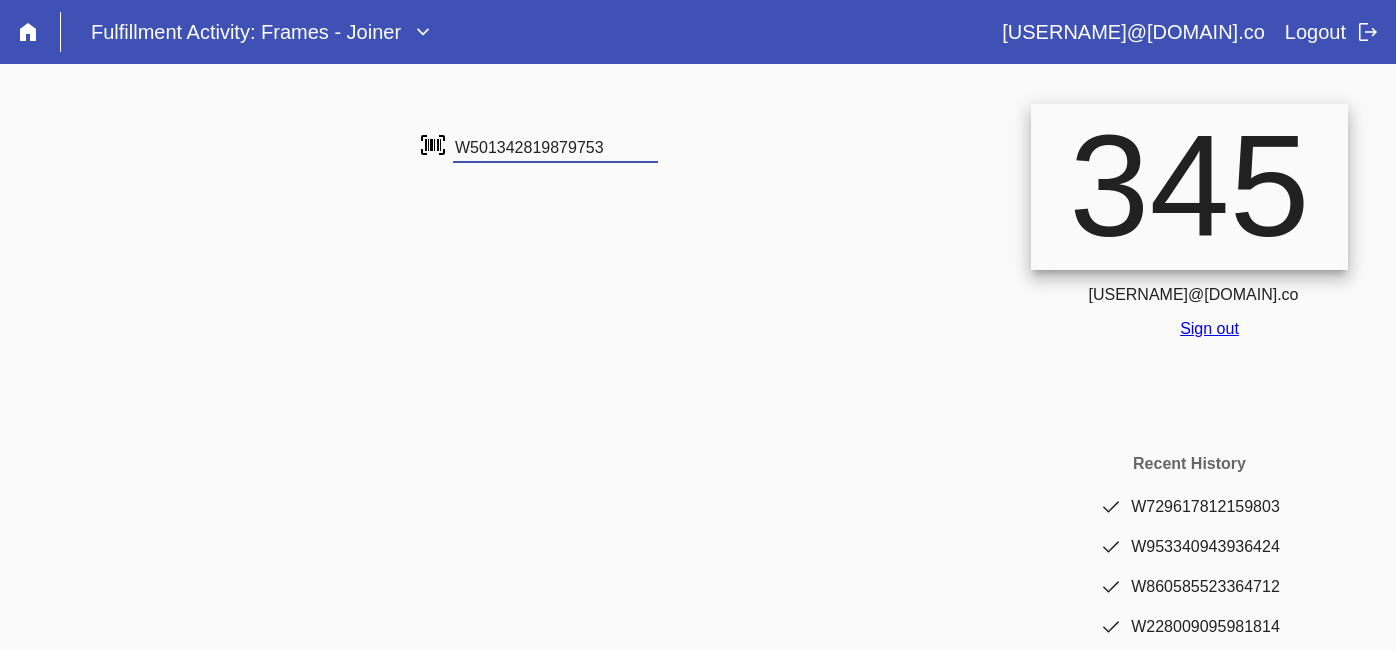 type on "W501342819879753" 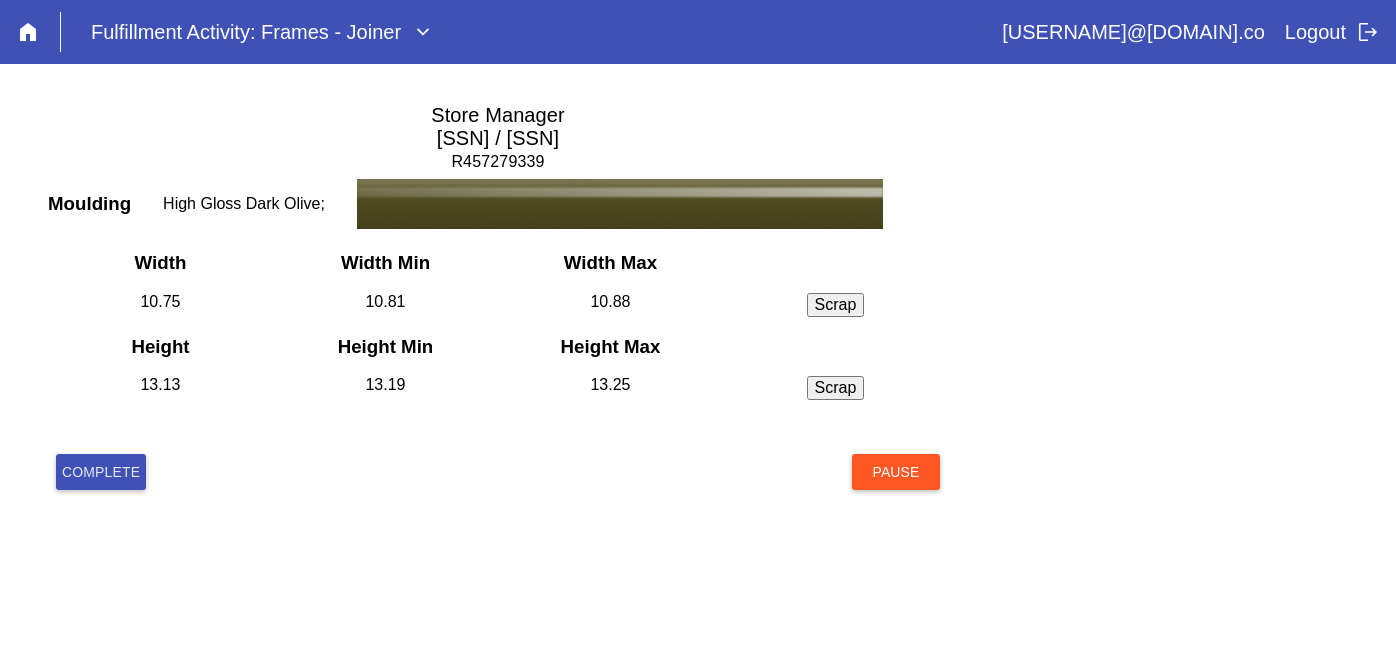 scroll, scrollTop: 0, scrollLeft: 0, axis: both 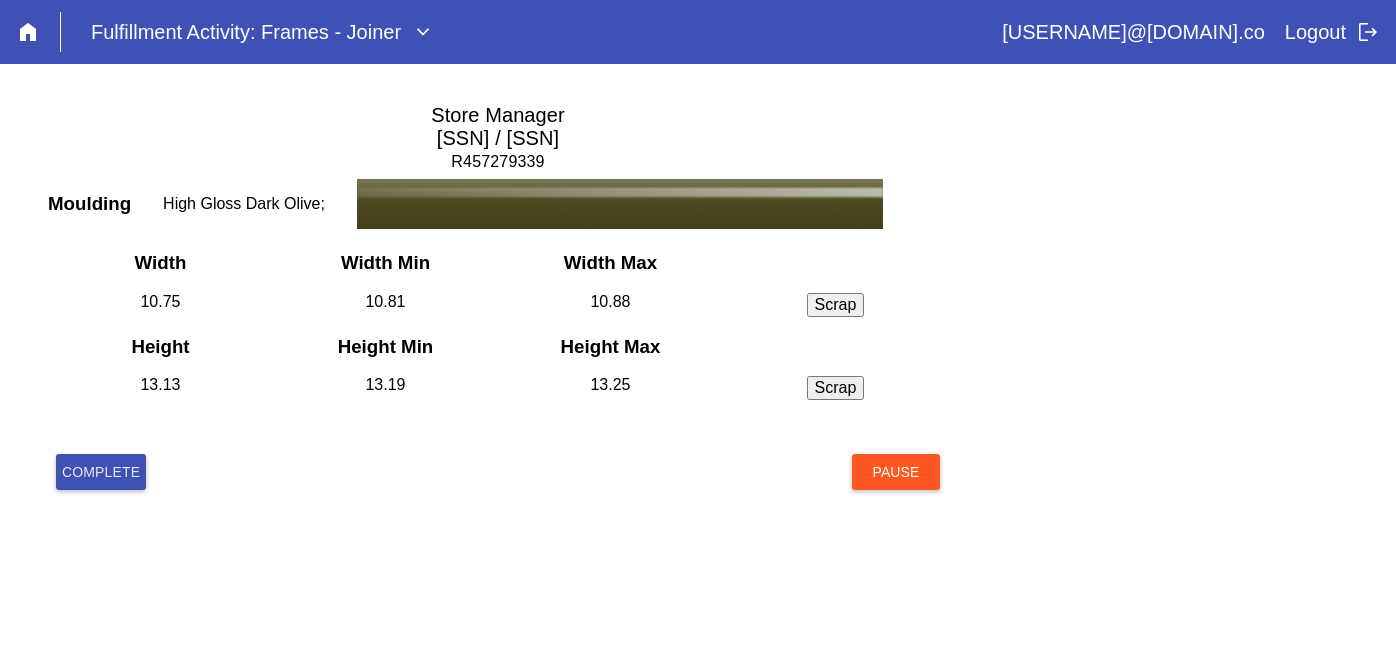 click on "Complete" at bounding box center [101, 472] 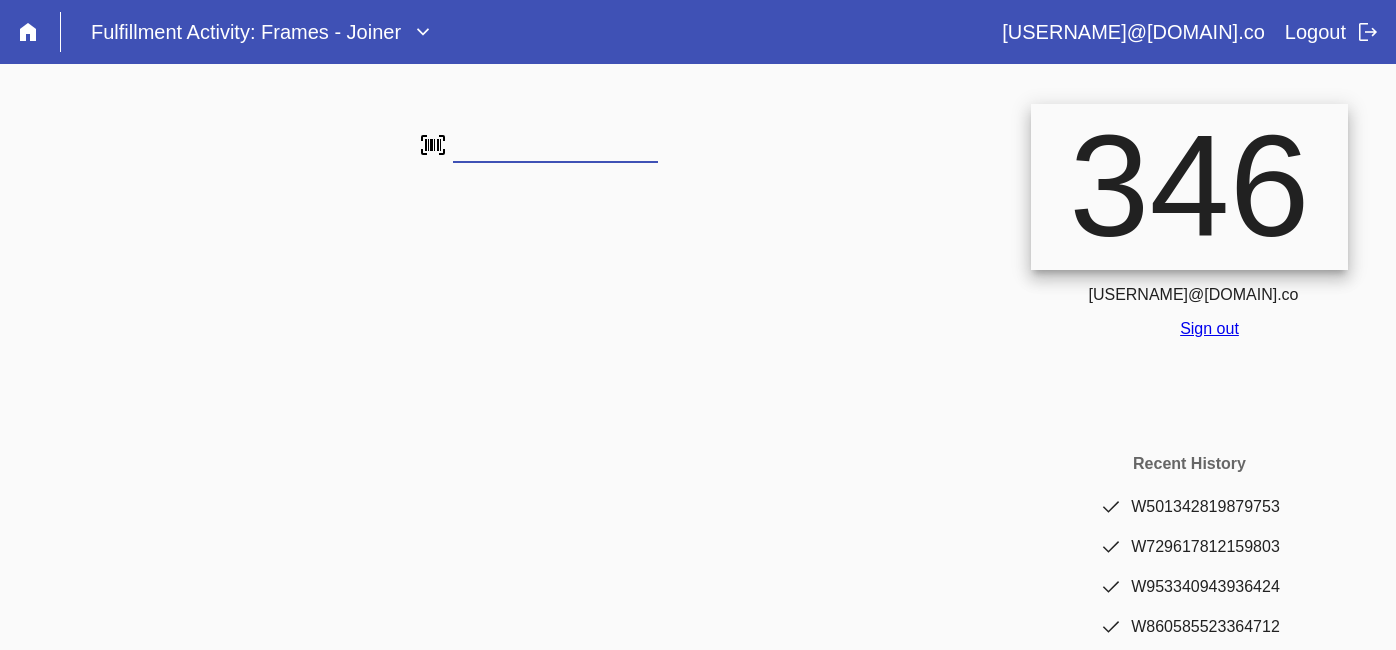 scroll, scrollTop: 0, scrollLeft: 0, axis: both 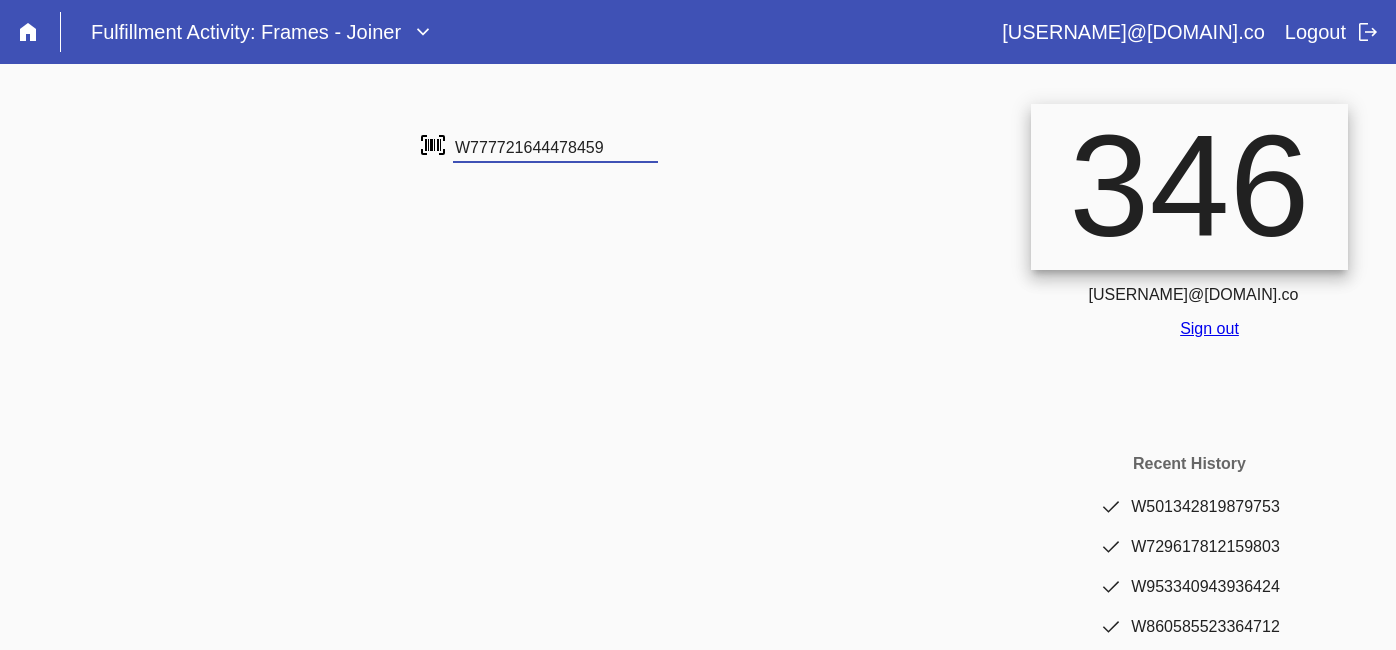 type on "W777721644478459" 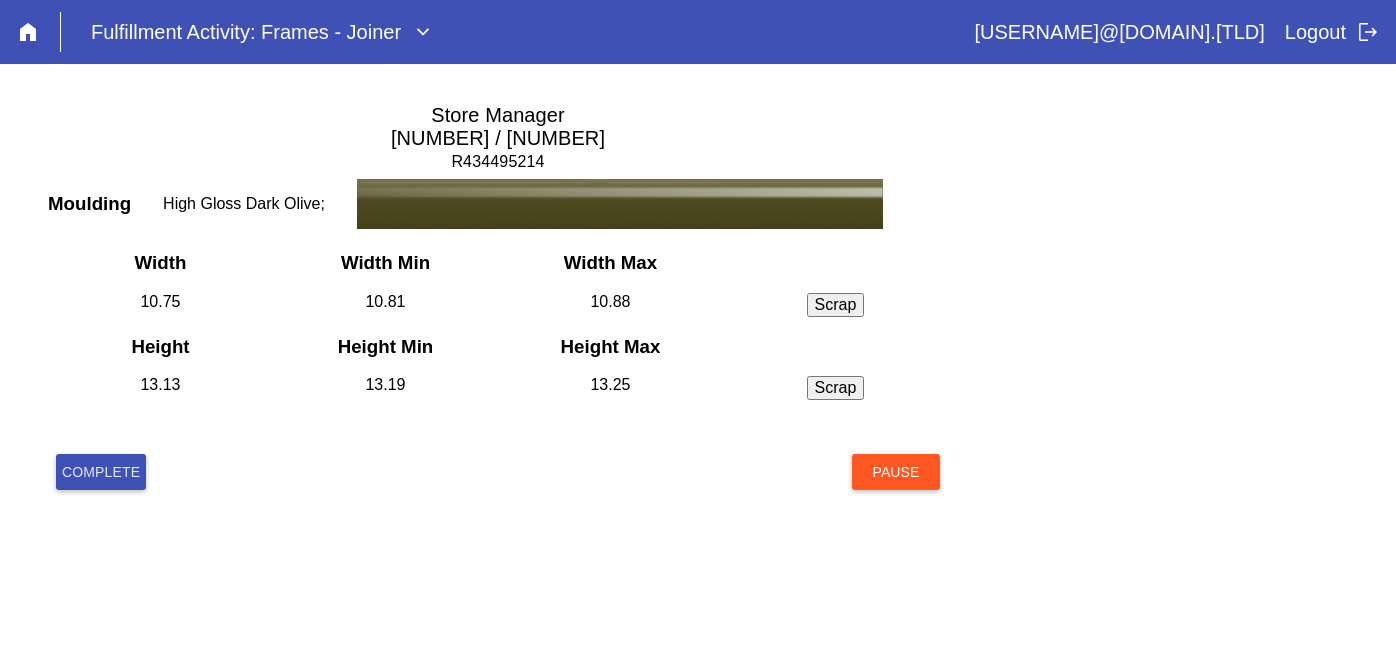 scroll, scrollTop: 0, scrollLeft: 0, axis: both 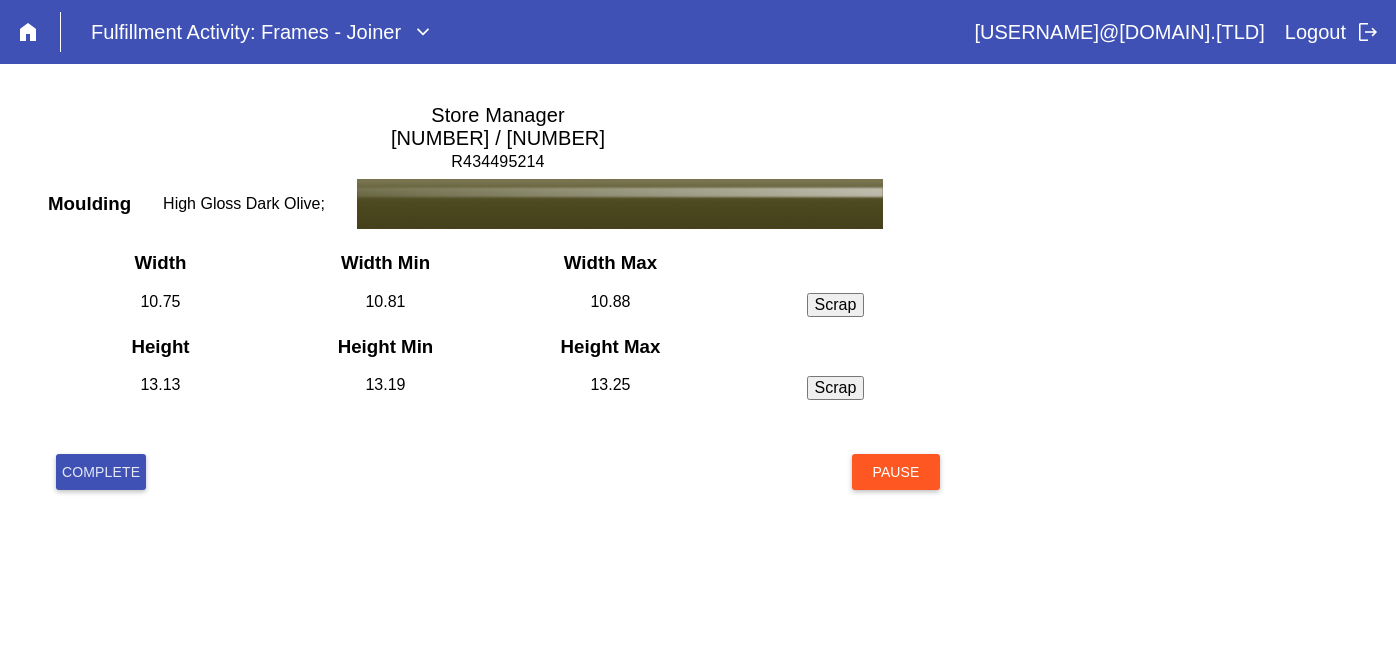click on "Complete" at bounding box center [101, 472] 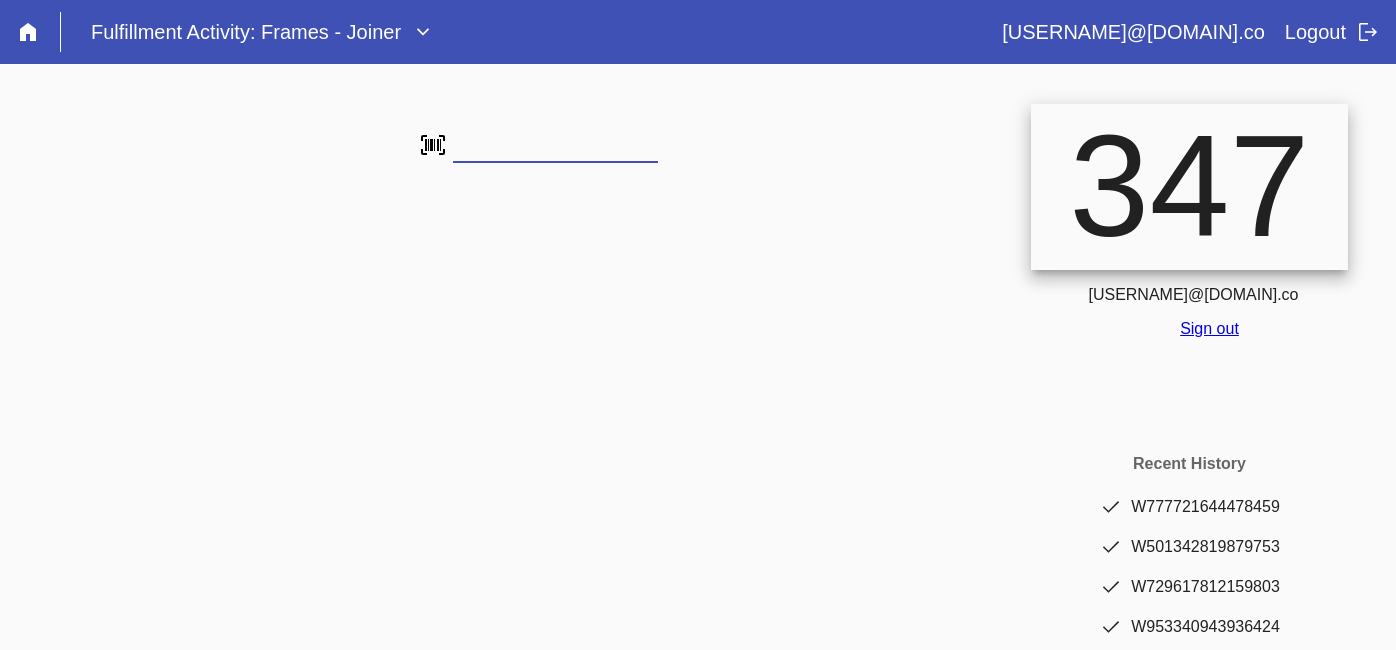 scroll, scrollTop: 0, scrollLeft: 0, axis: both 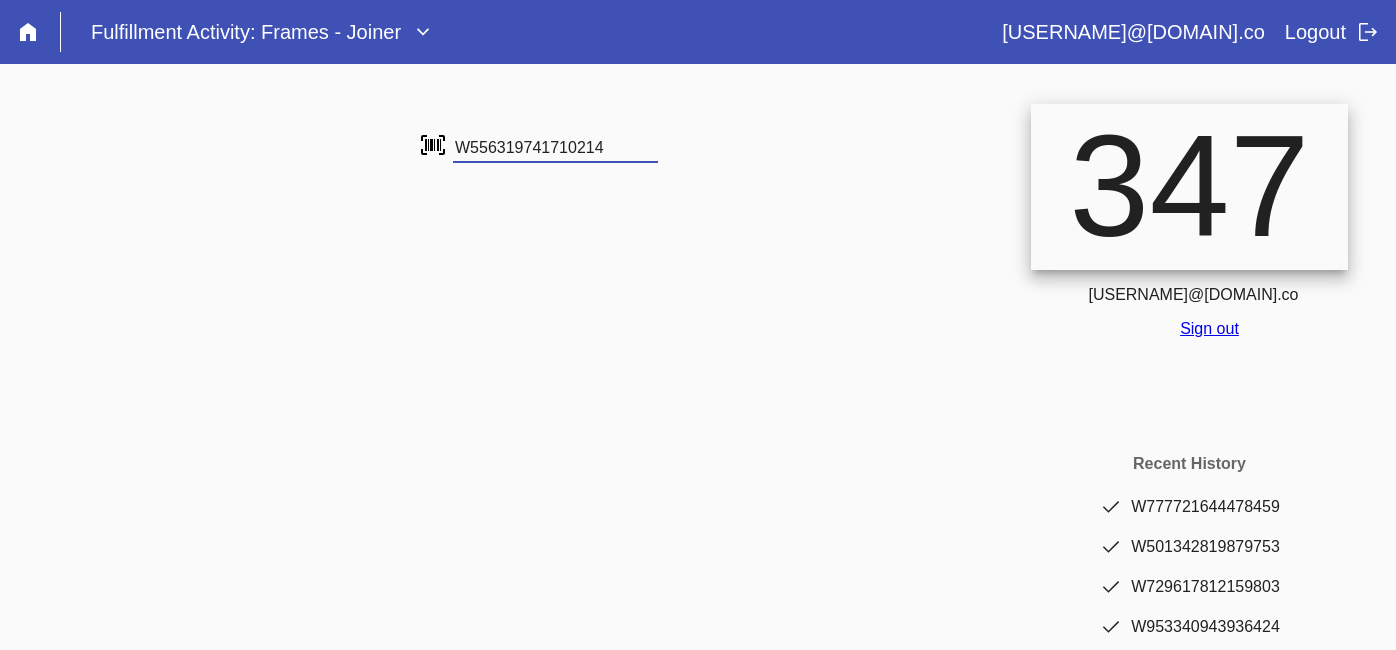 type on "W556319741710214" 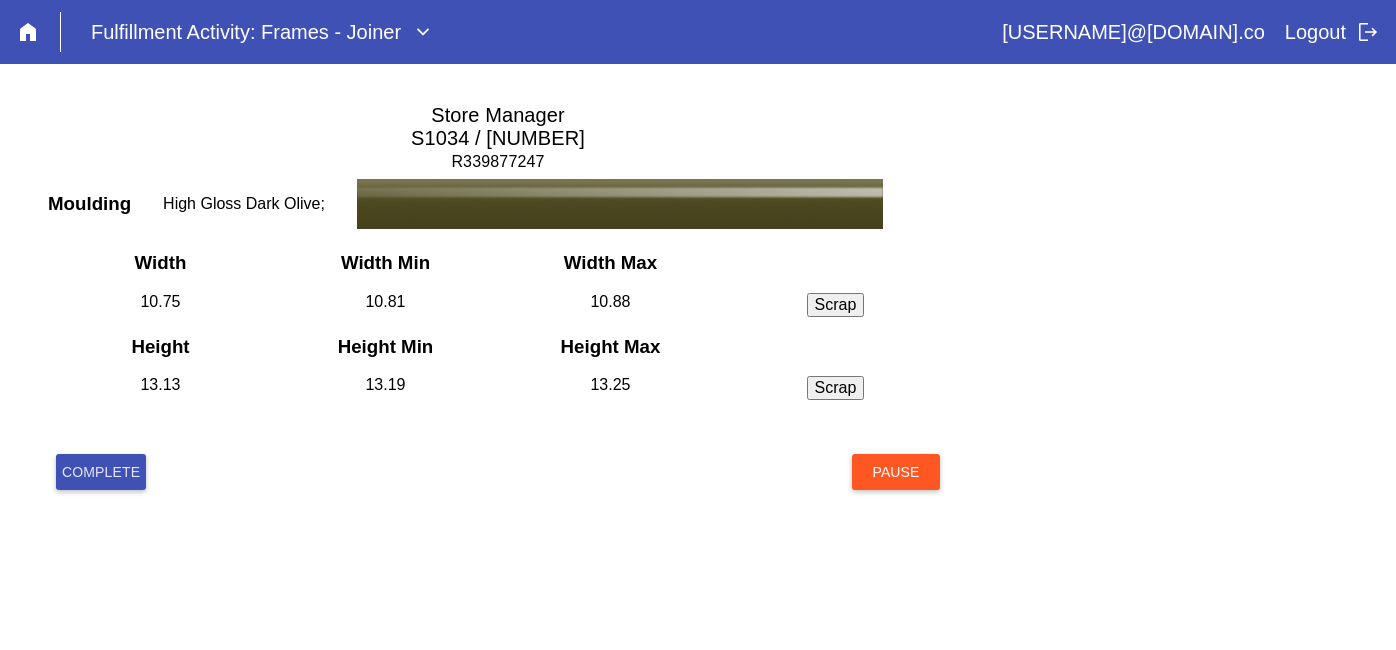 scroll, scrollTop: 0, scrollLeft: 0, axis: both 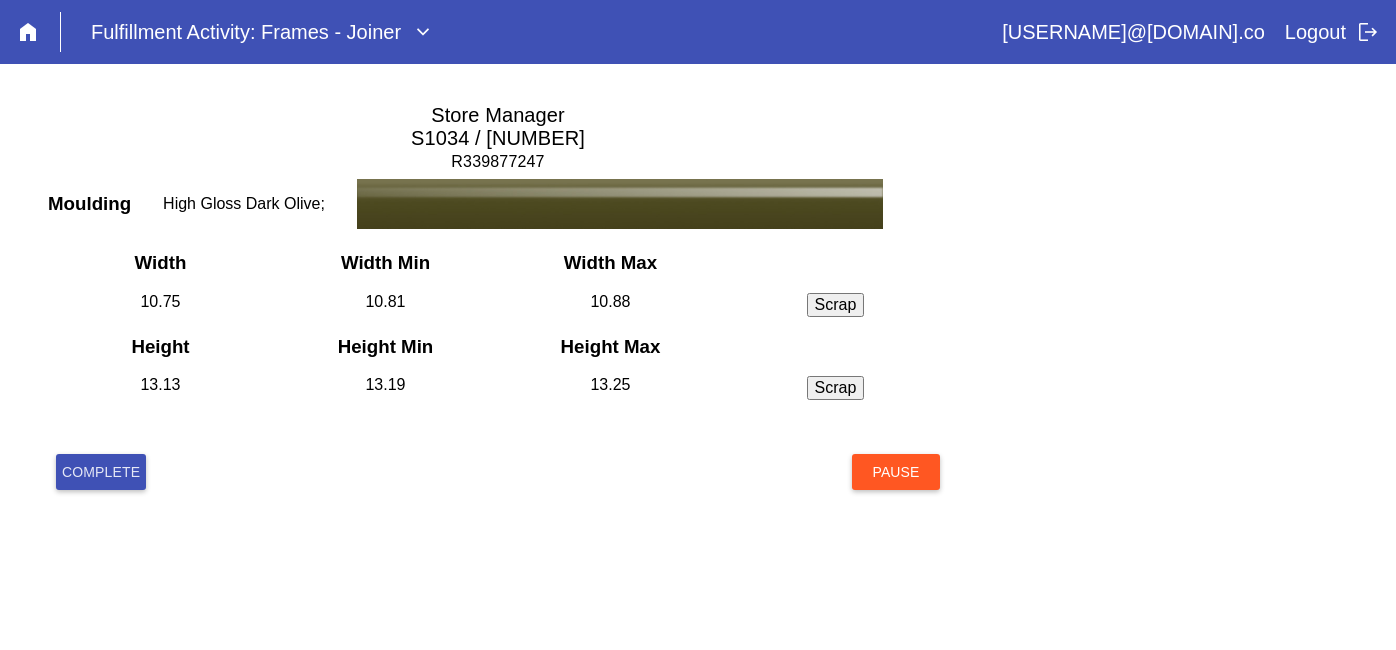 click on "Complete" at bounding box center [101, 472] 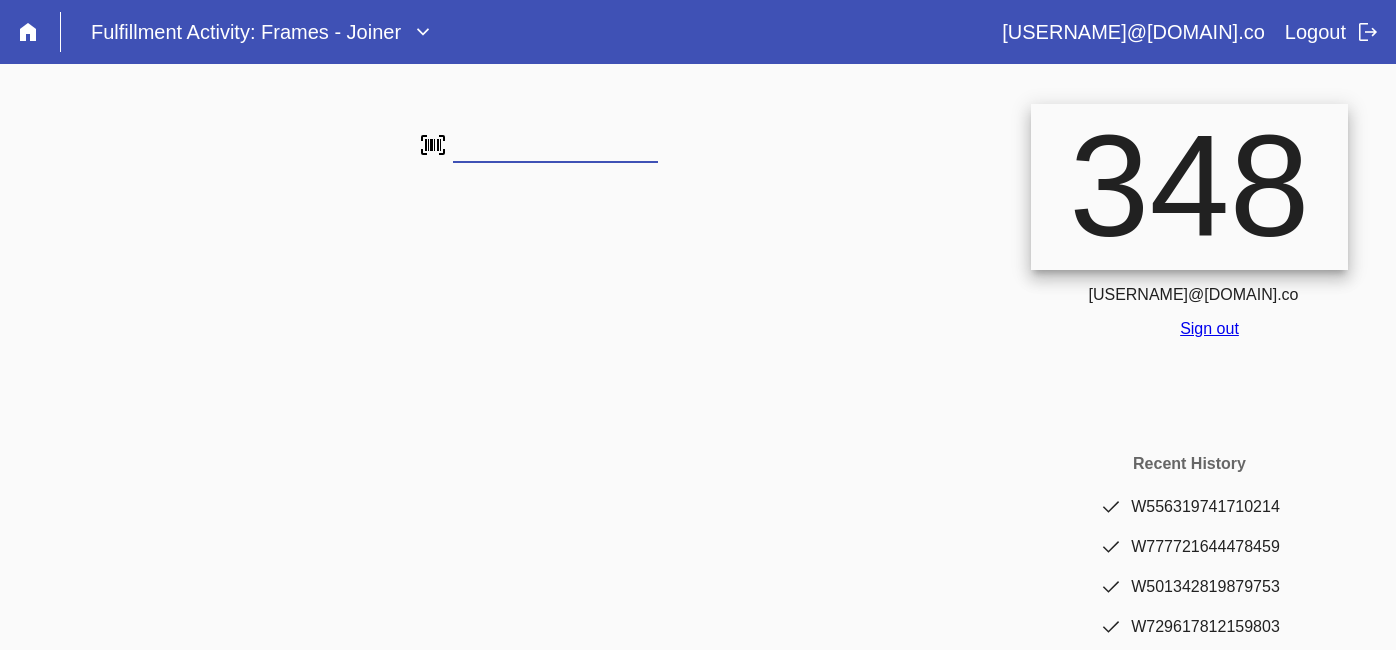 scroll, scrollTop: 0, scrollLeft: 0, axis: both 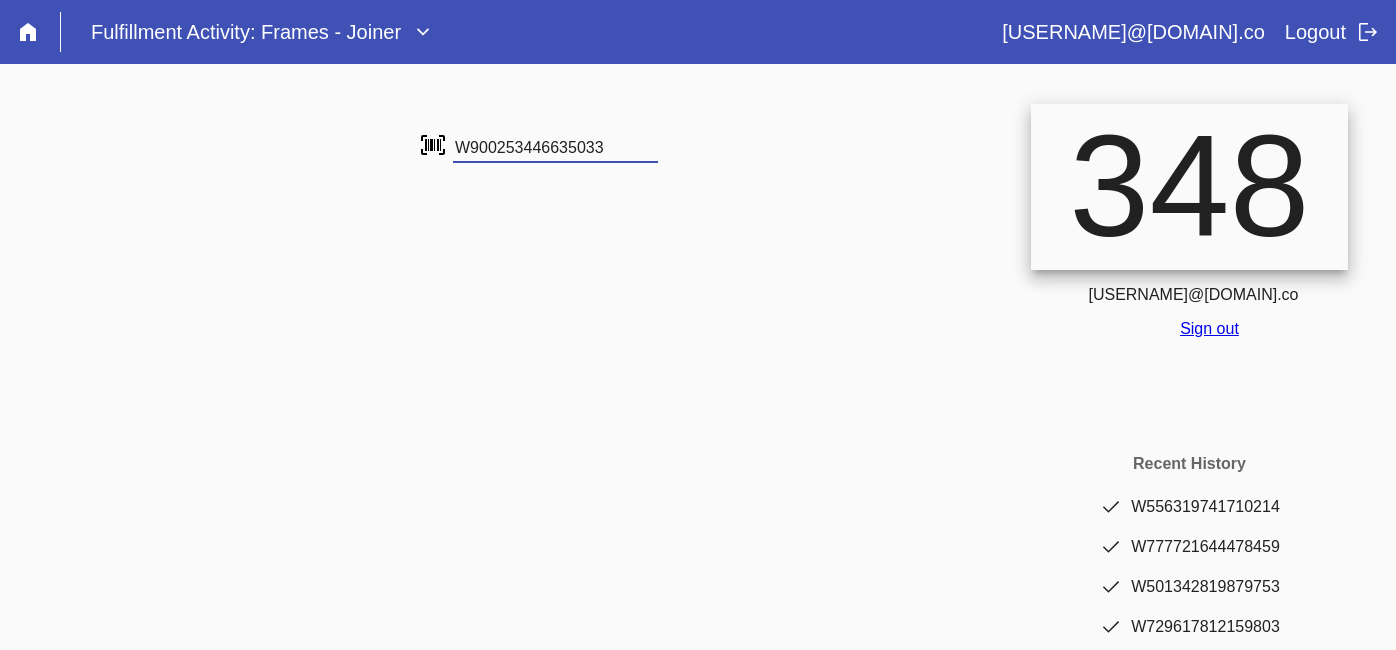 type on "W900253446635033" 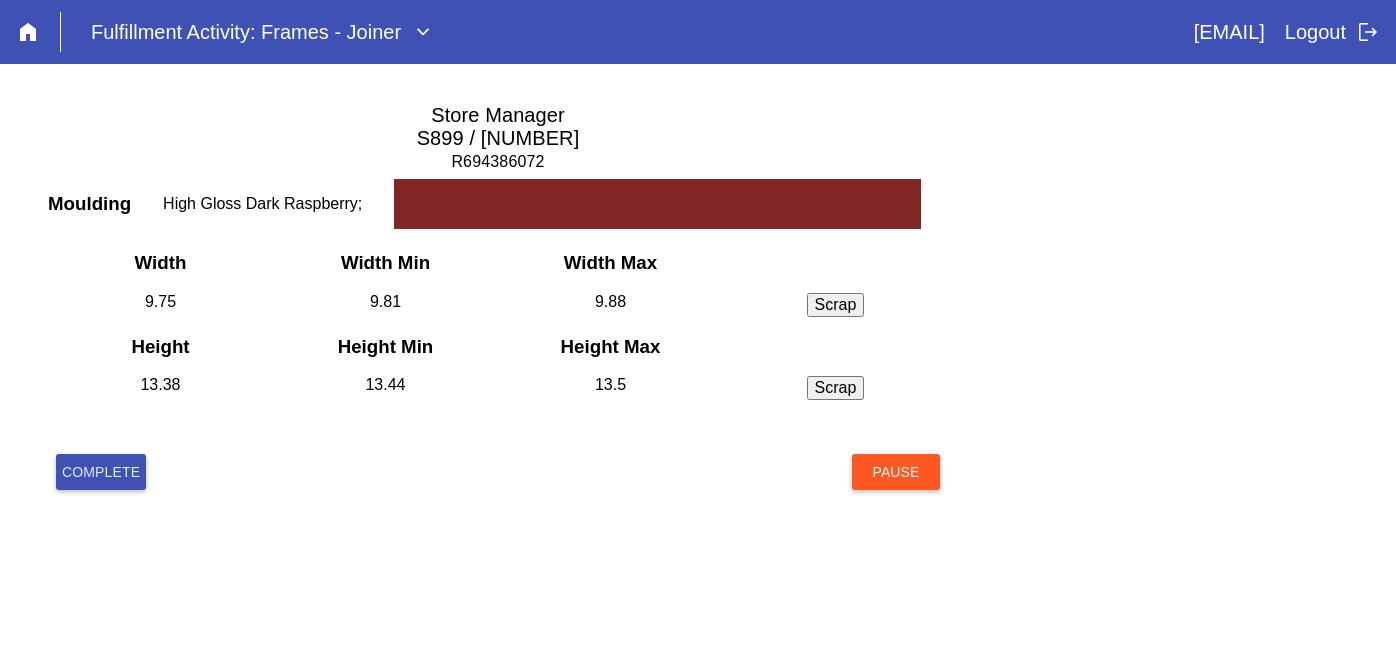 scroll, scrollTop: 0, scrollLeft: 0, axis: both 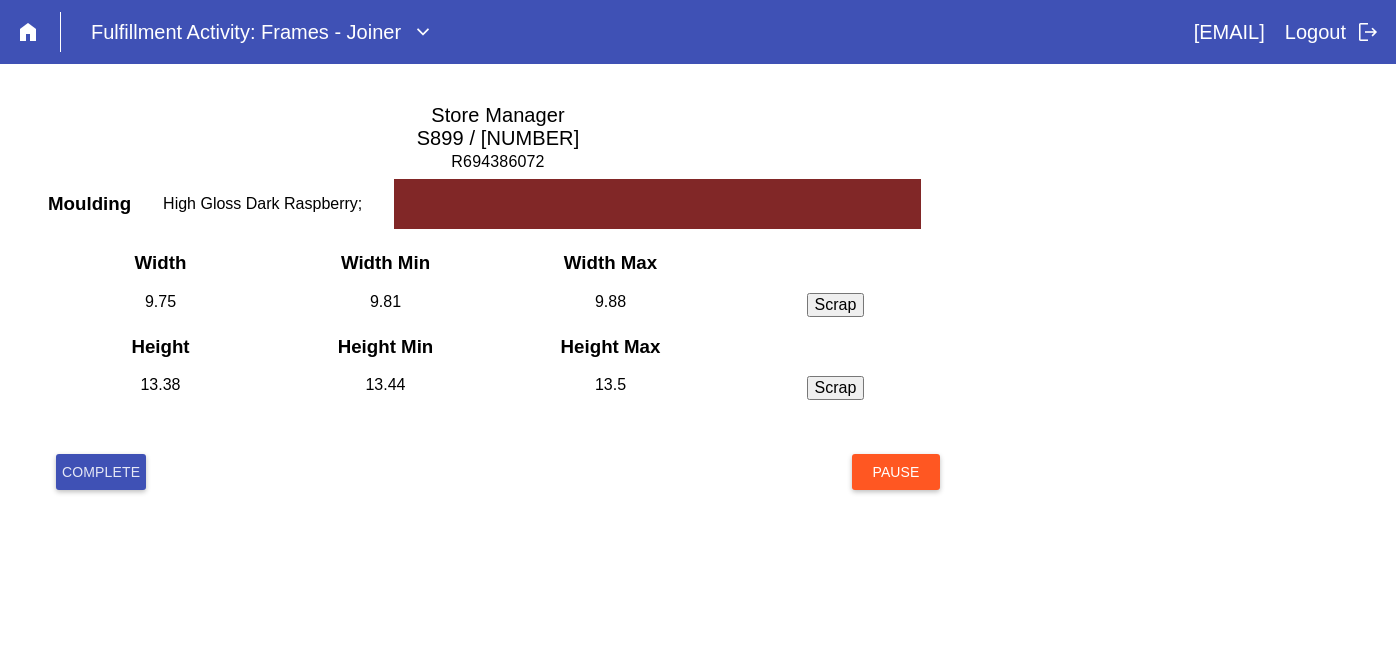 click on "Complete" at bounding box center (101, 472) 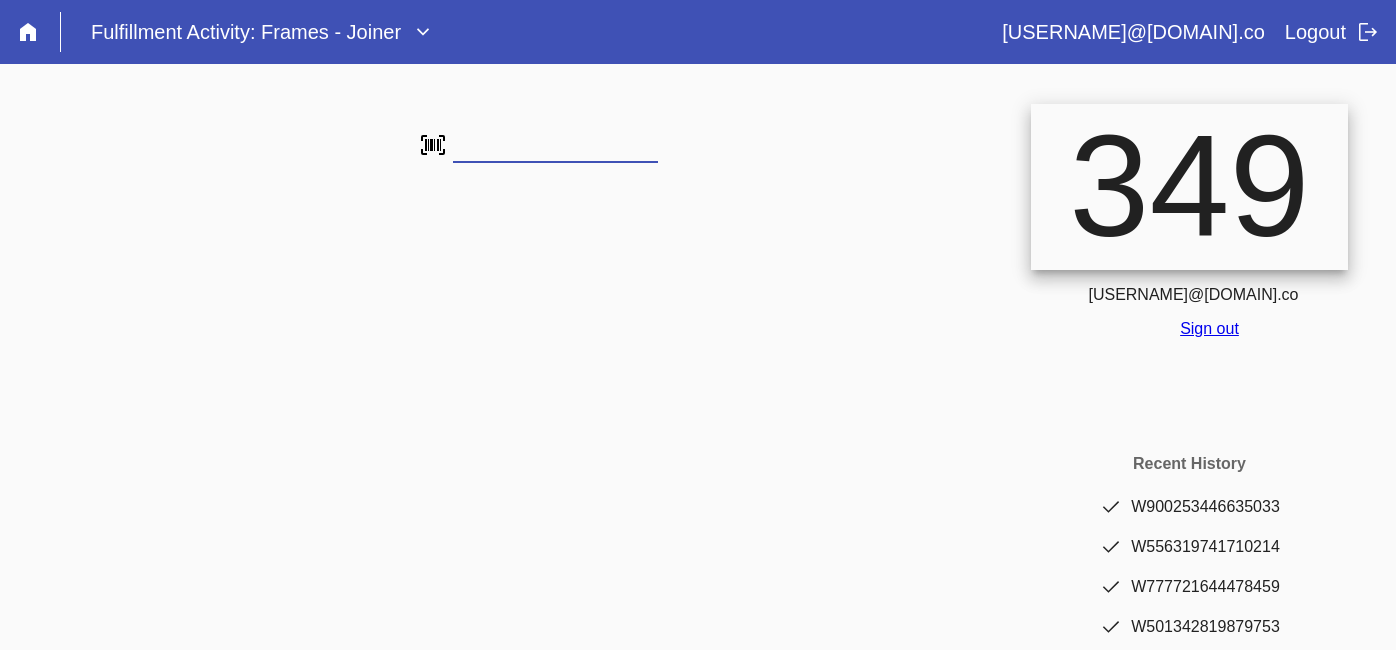 scroll, scrollTop: 0, scrollLeft: 0, axis: both 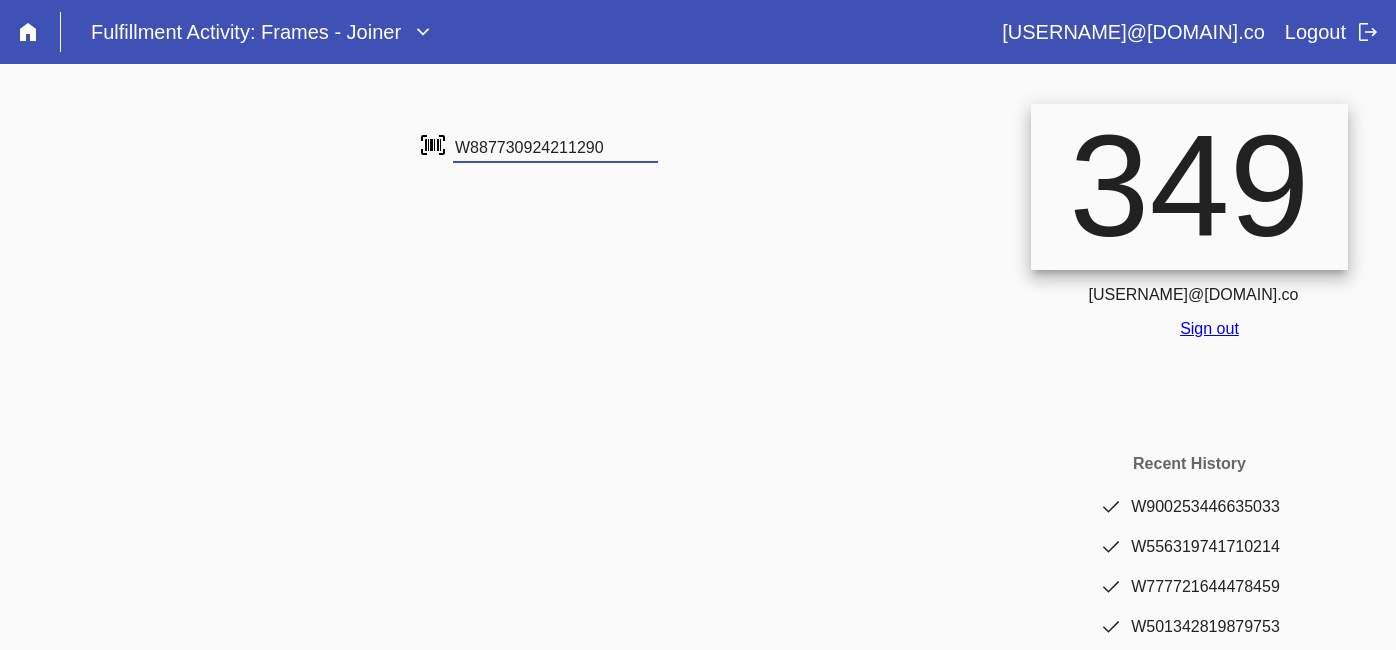 type on "W887730924211290" 